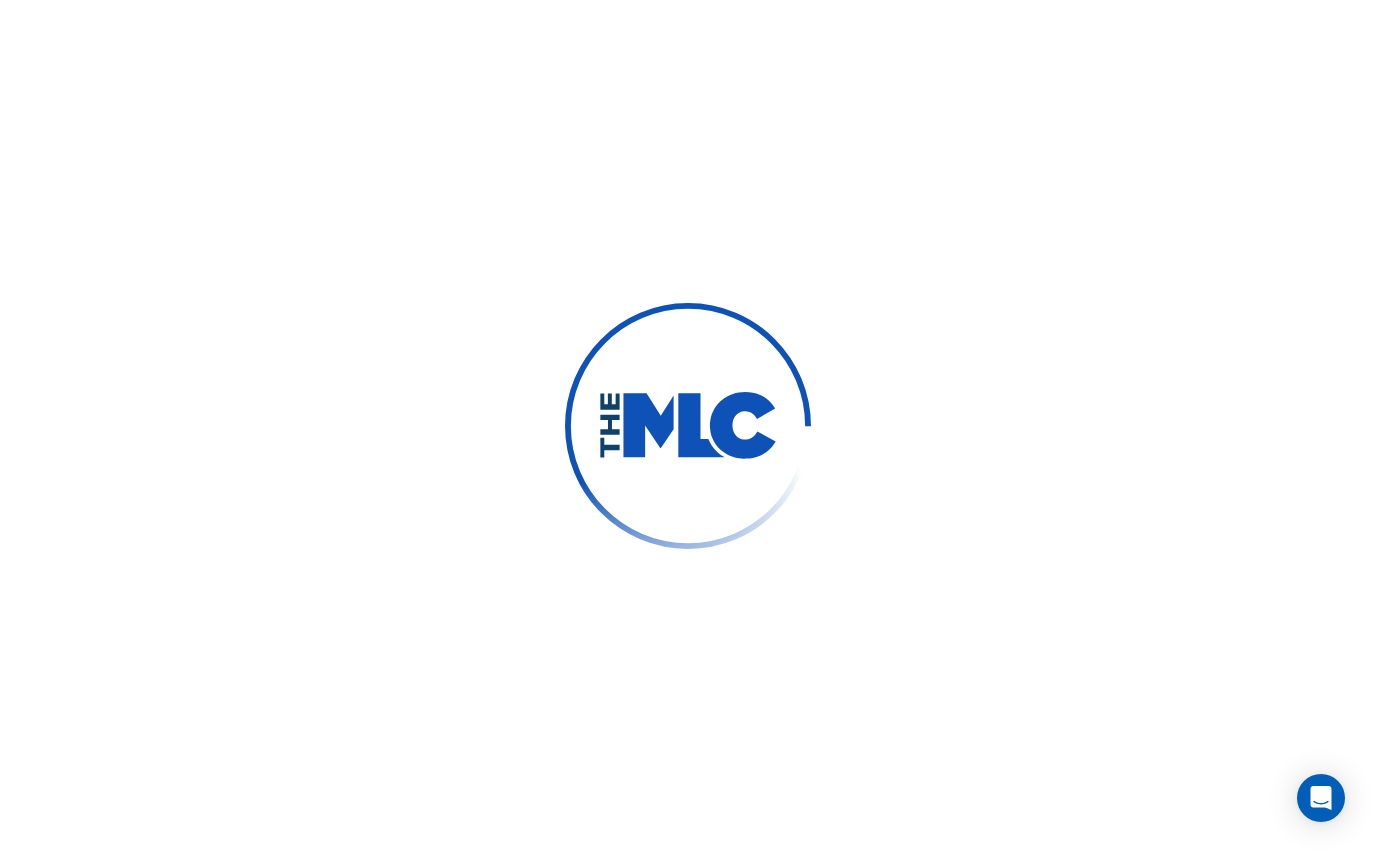 scroll, scrollTop: 0, scrollLeft: 0, axis: both 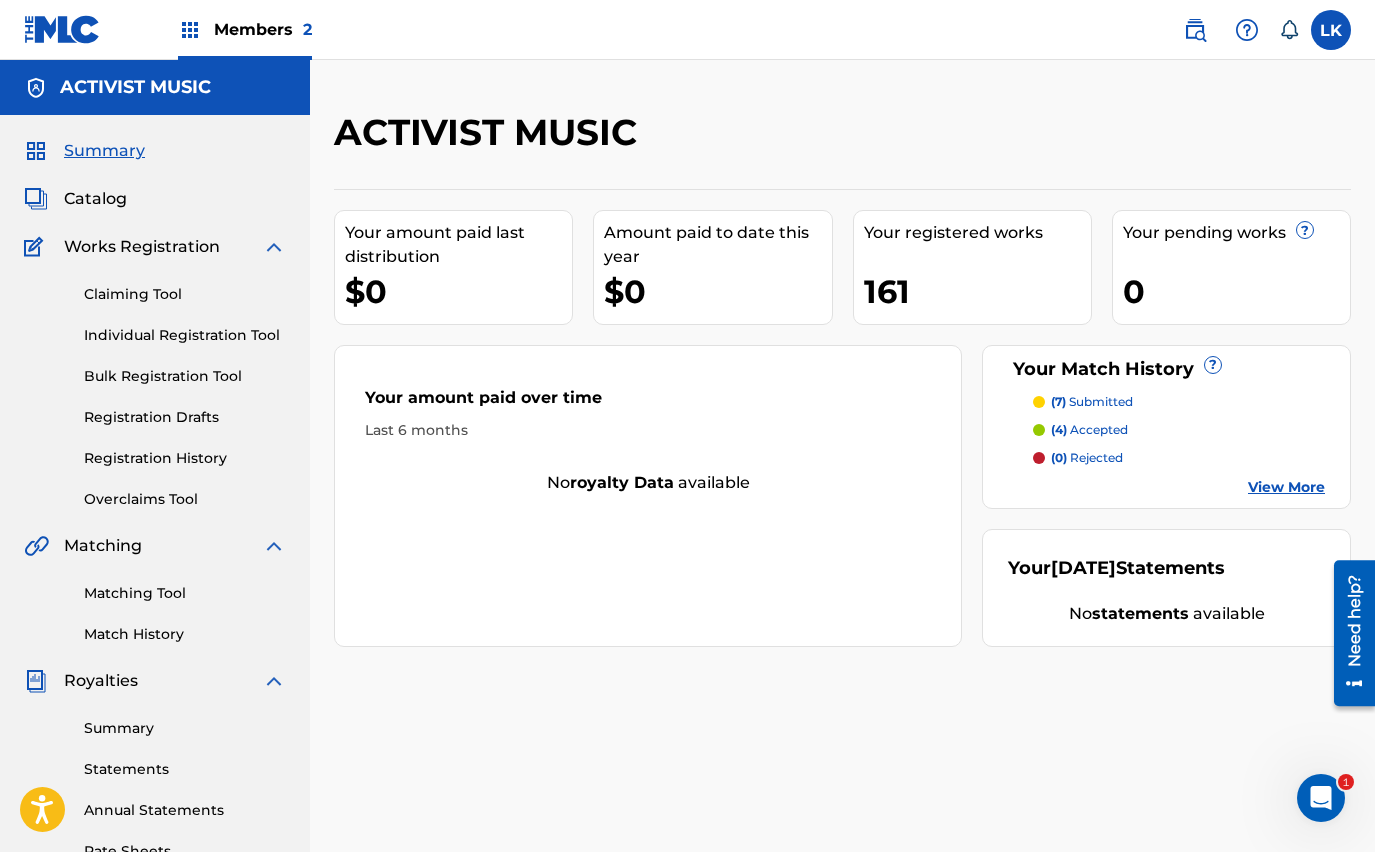 click on "Claiming Tool" at bounding box center (185, 294) 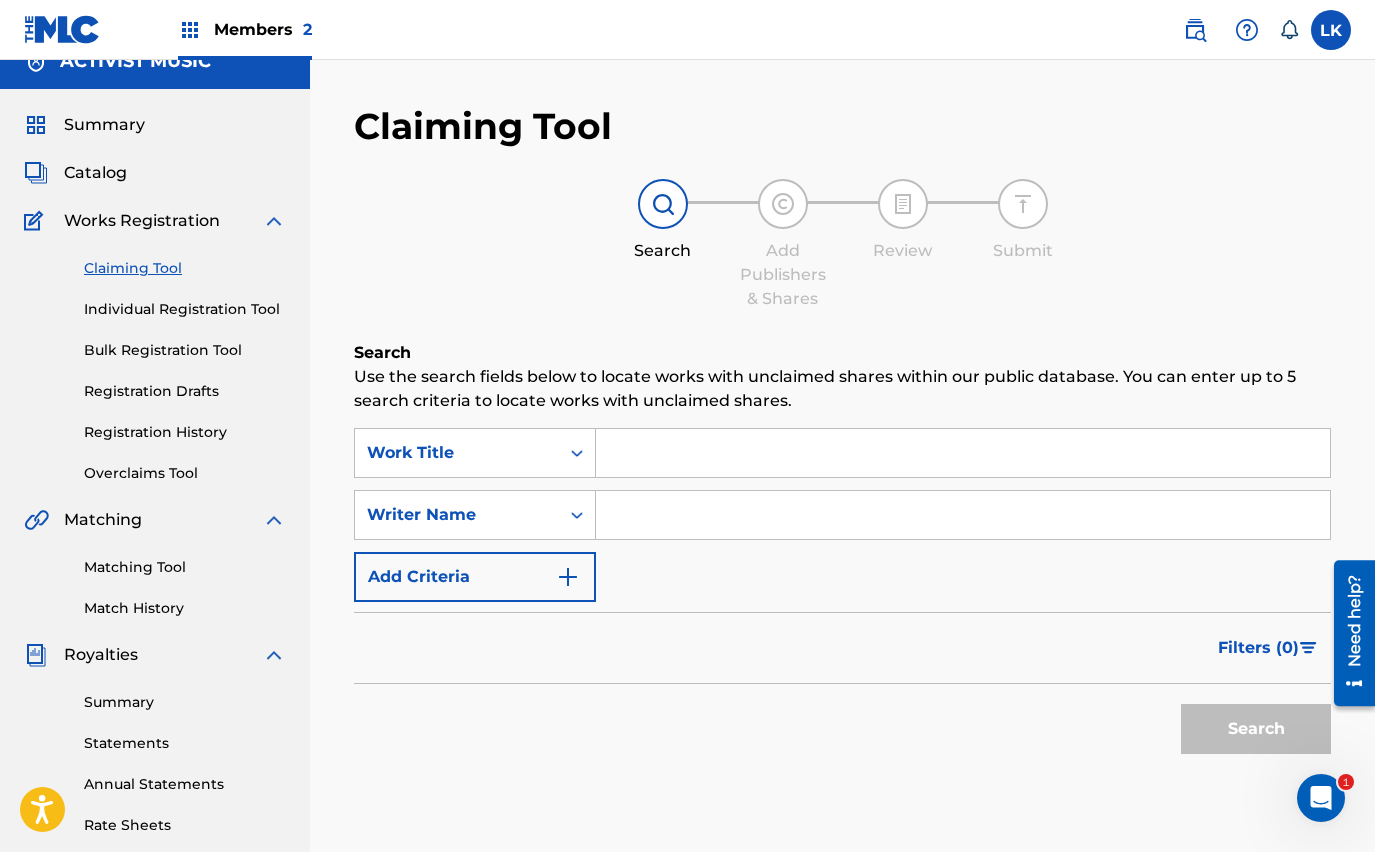 scroll, scrollTop: 39, scrollLeft: 0, axis: vertical 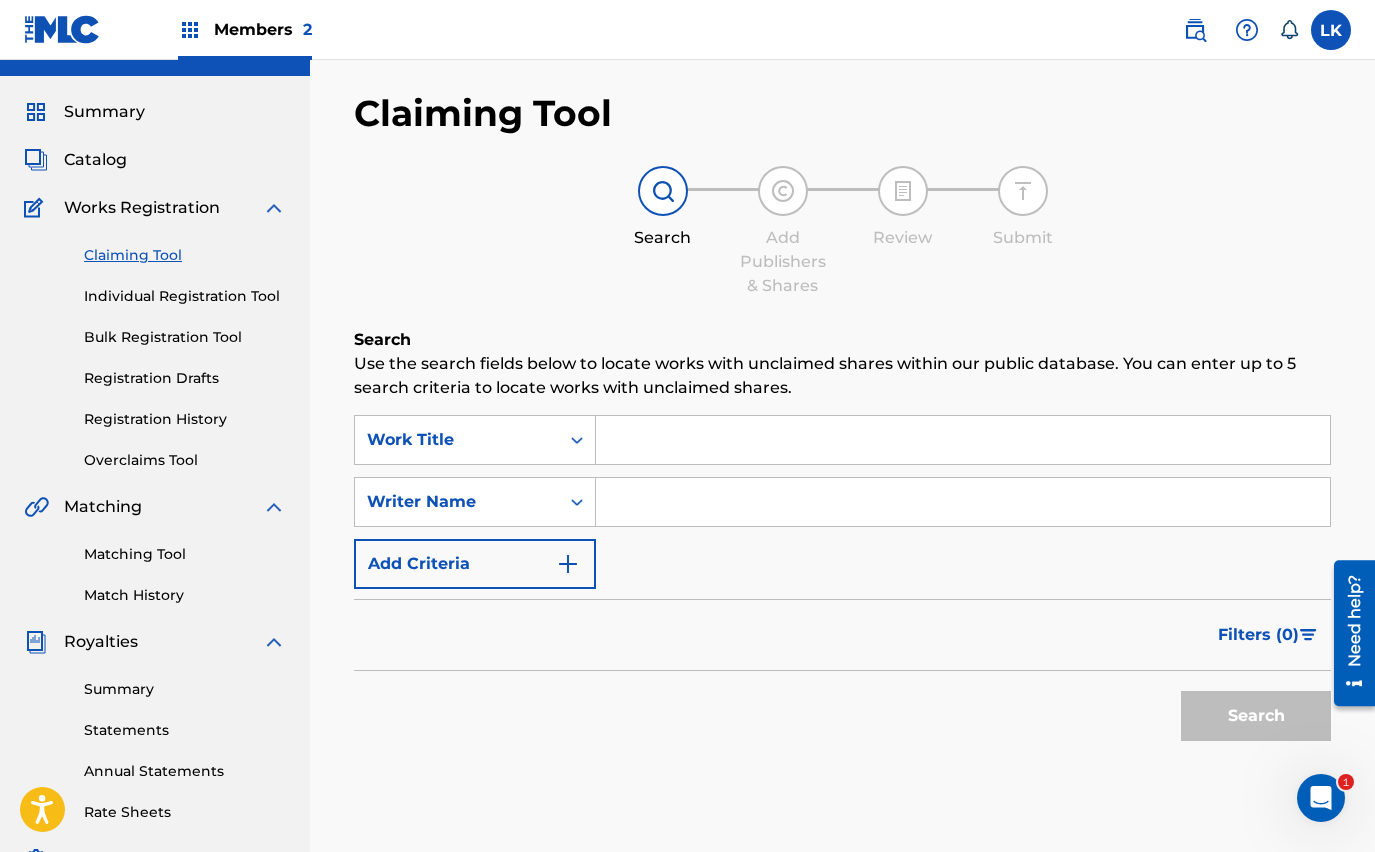click at bounding box center [963, 502] 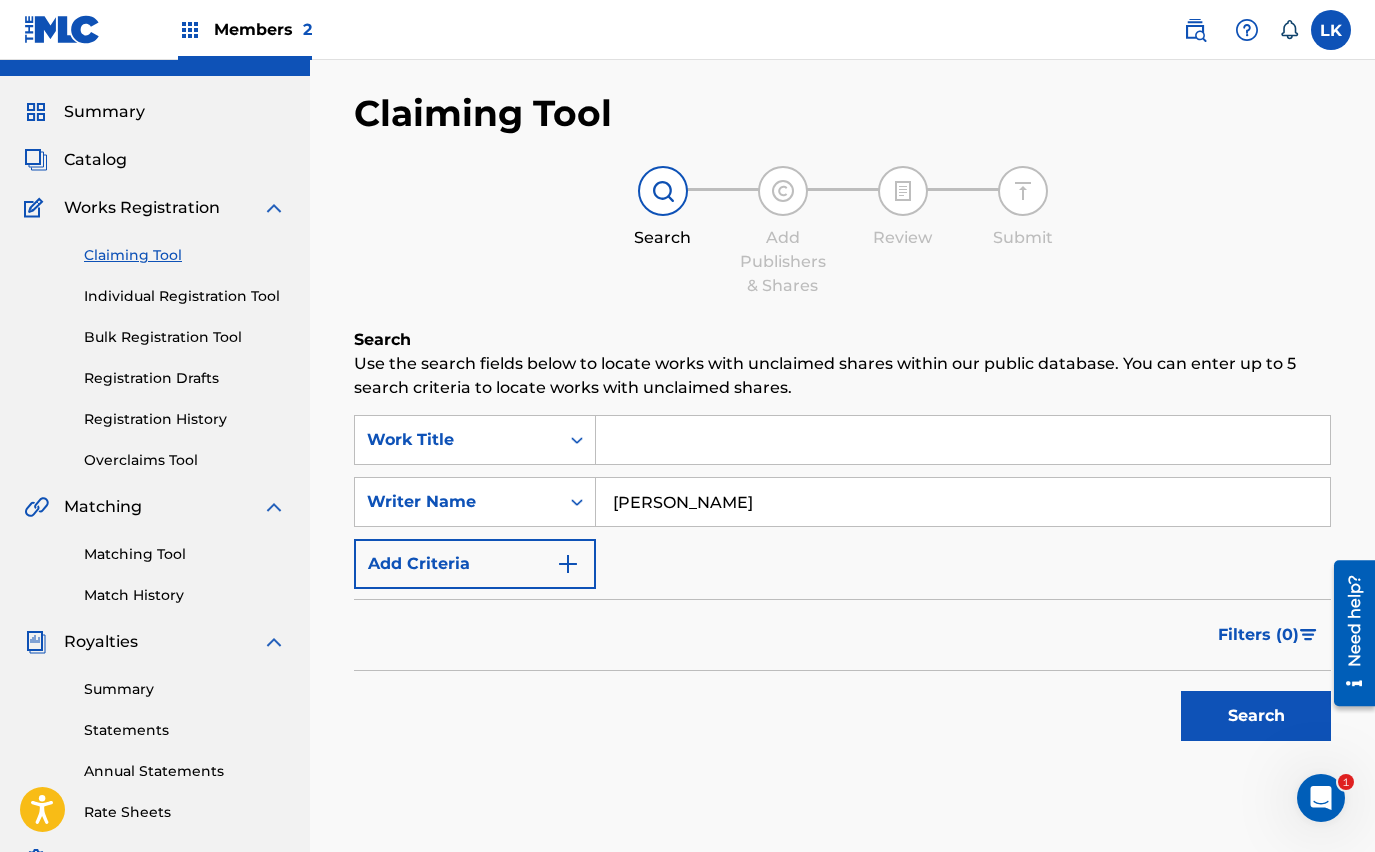 type on "[PERSON_NAME]" 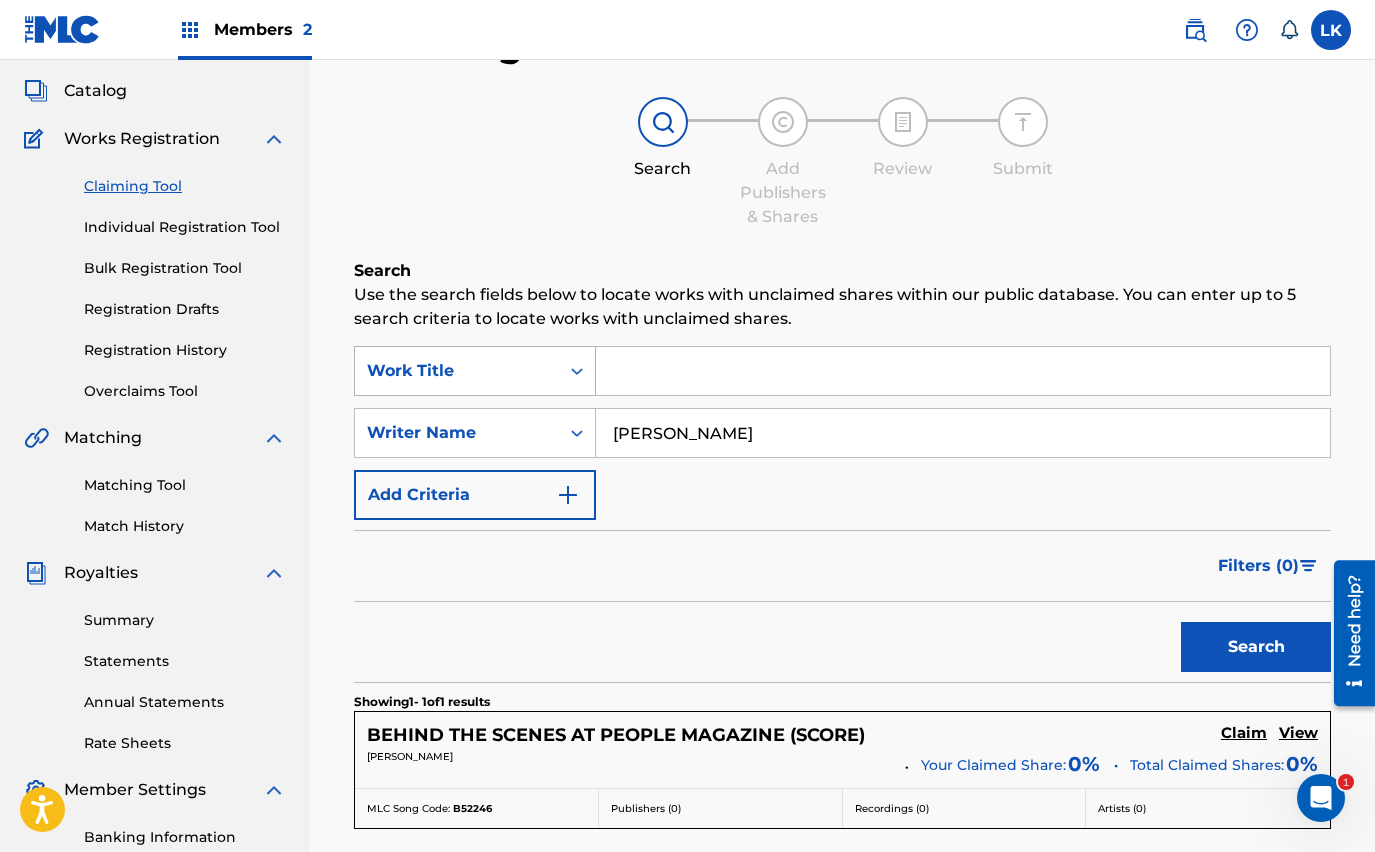 scroll, scrollTop: 0, scrollLeft: 0, axis: both 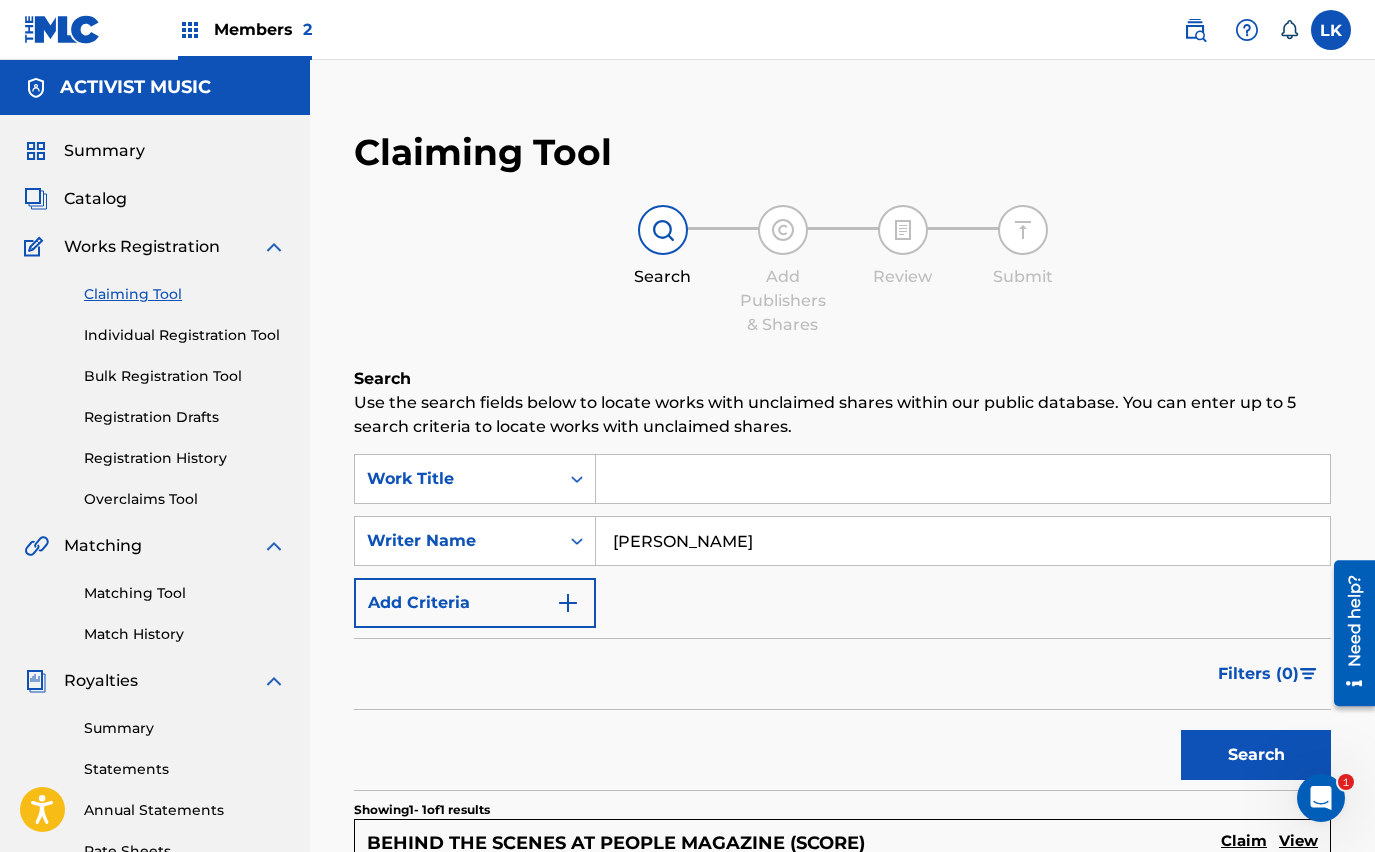 click on "Matching Tool" at bounding box center [185, 593] 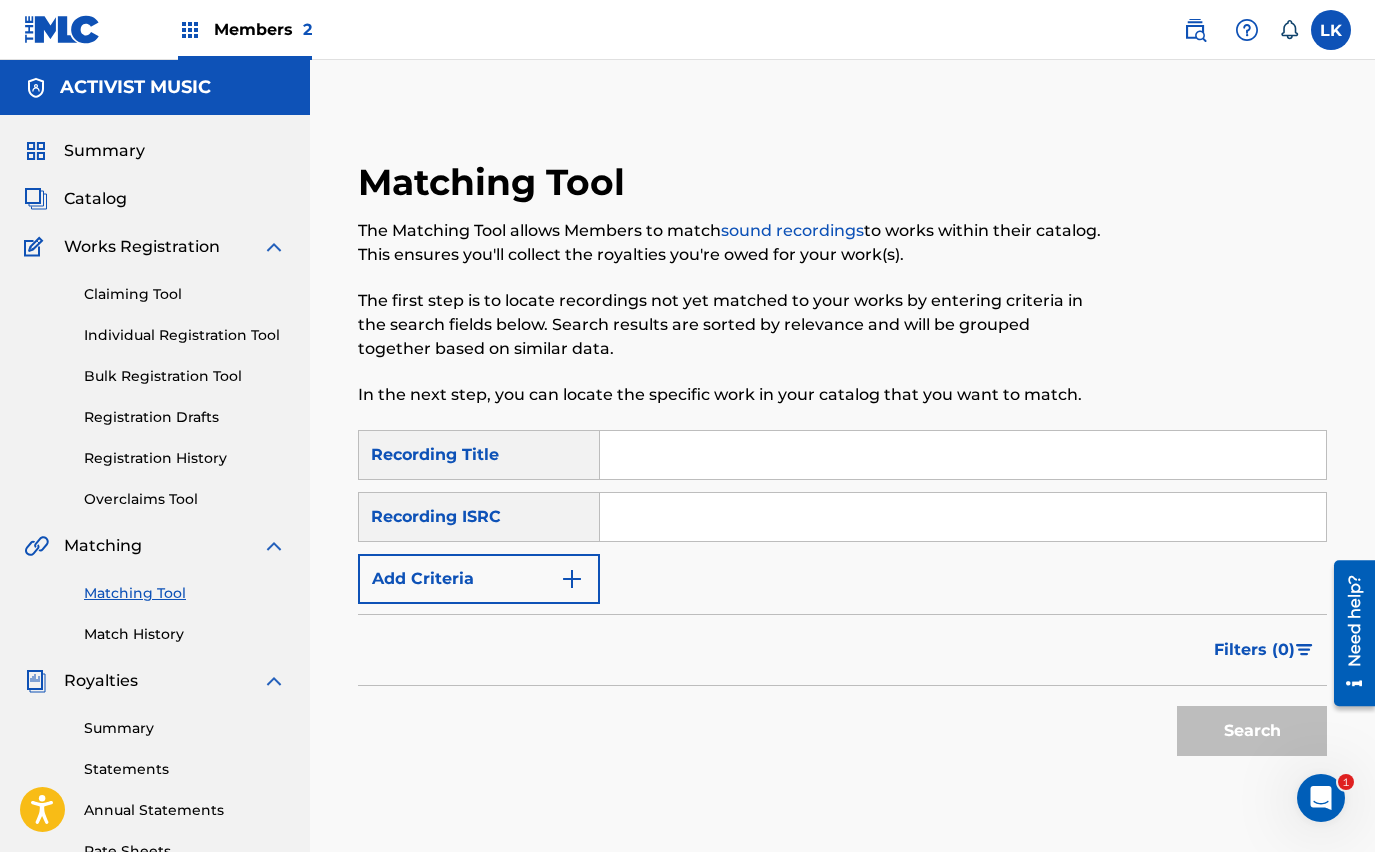 click on "Add Criteria" at bounding box center (479, 579) 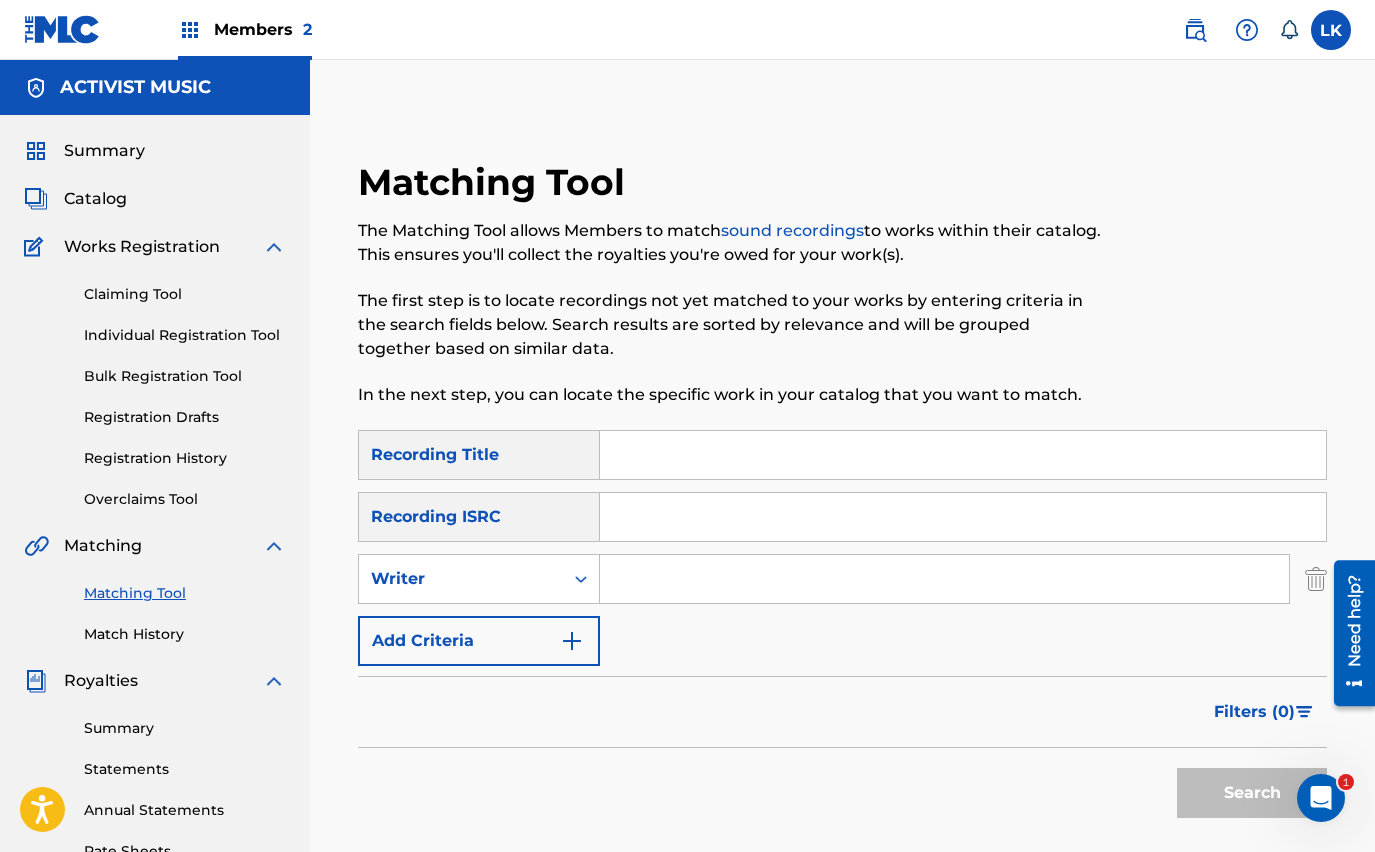 click at bounding box center (944, 579) 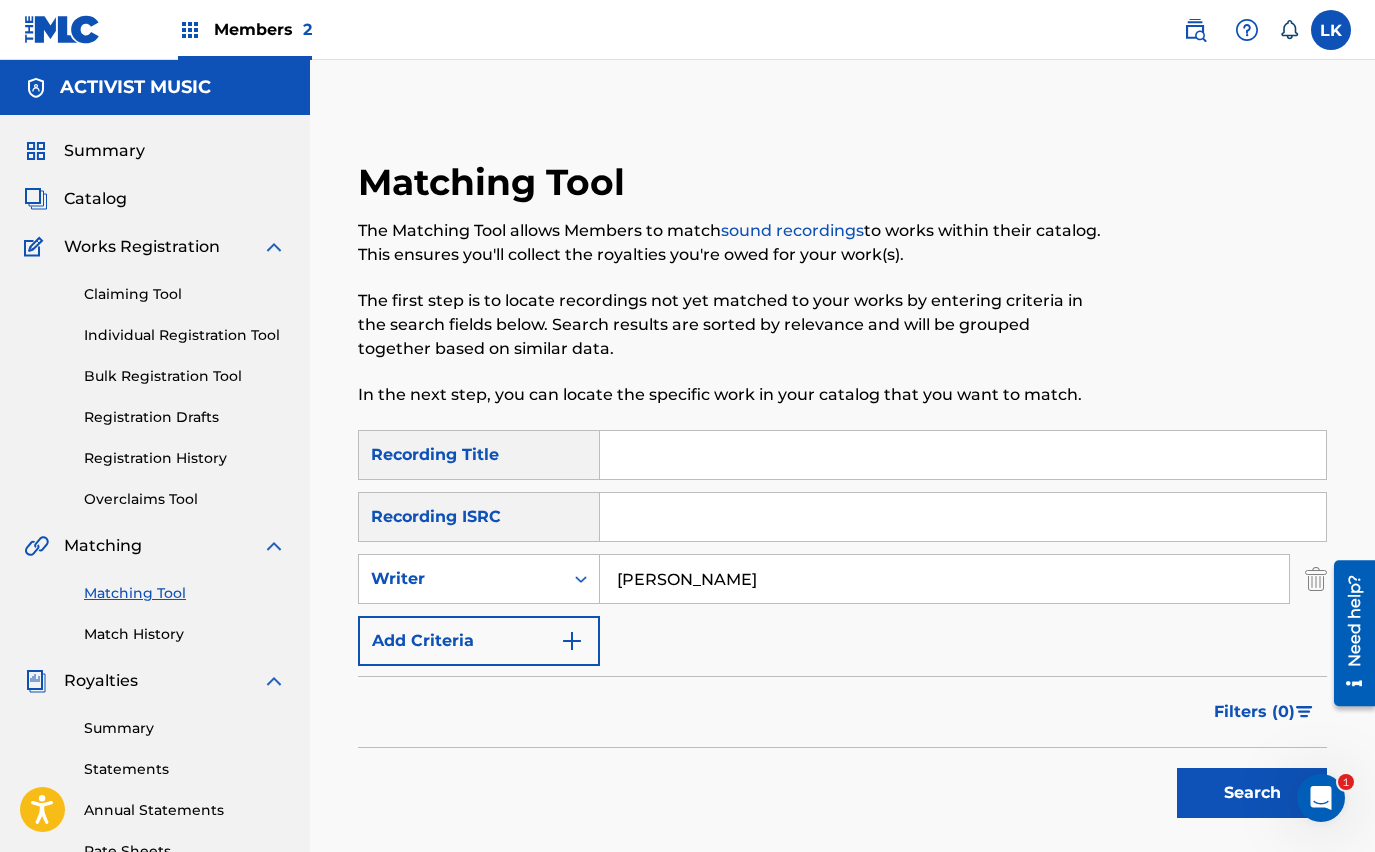 type on "[PERSON_NAME]" 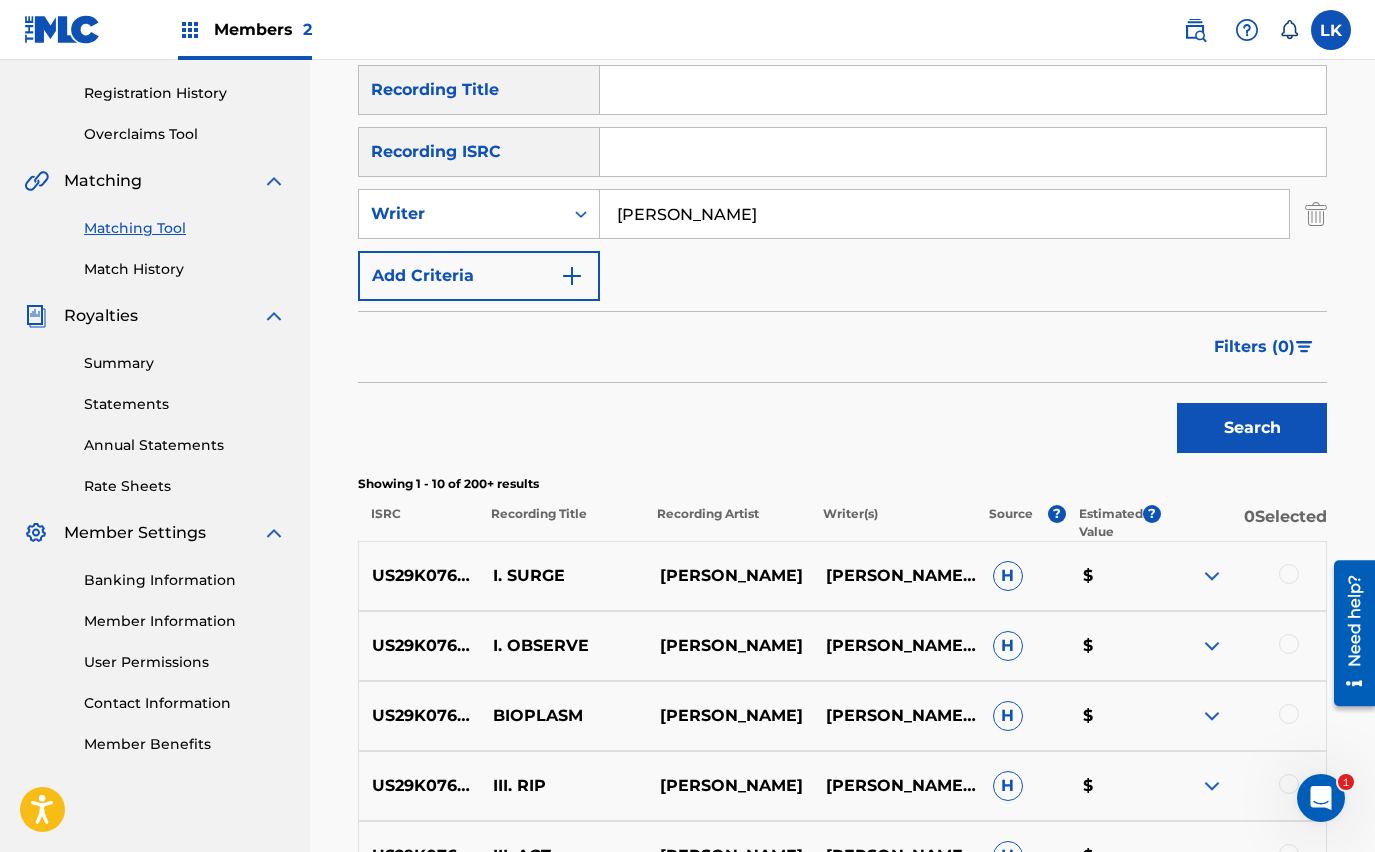 scroll, scrollTop: 352, scrollLeft: 0, axis: vertical 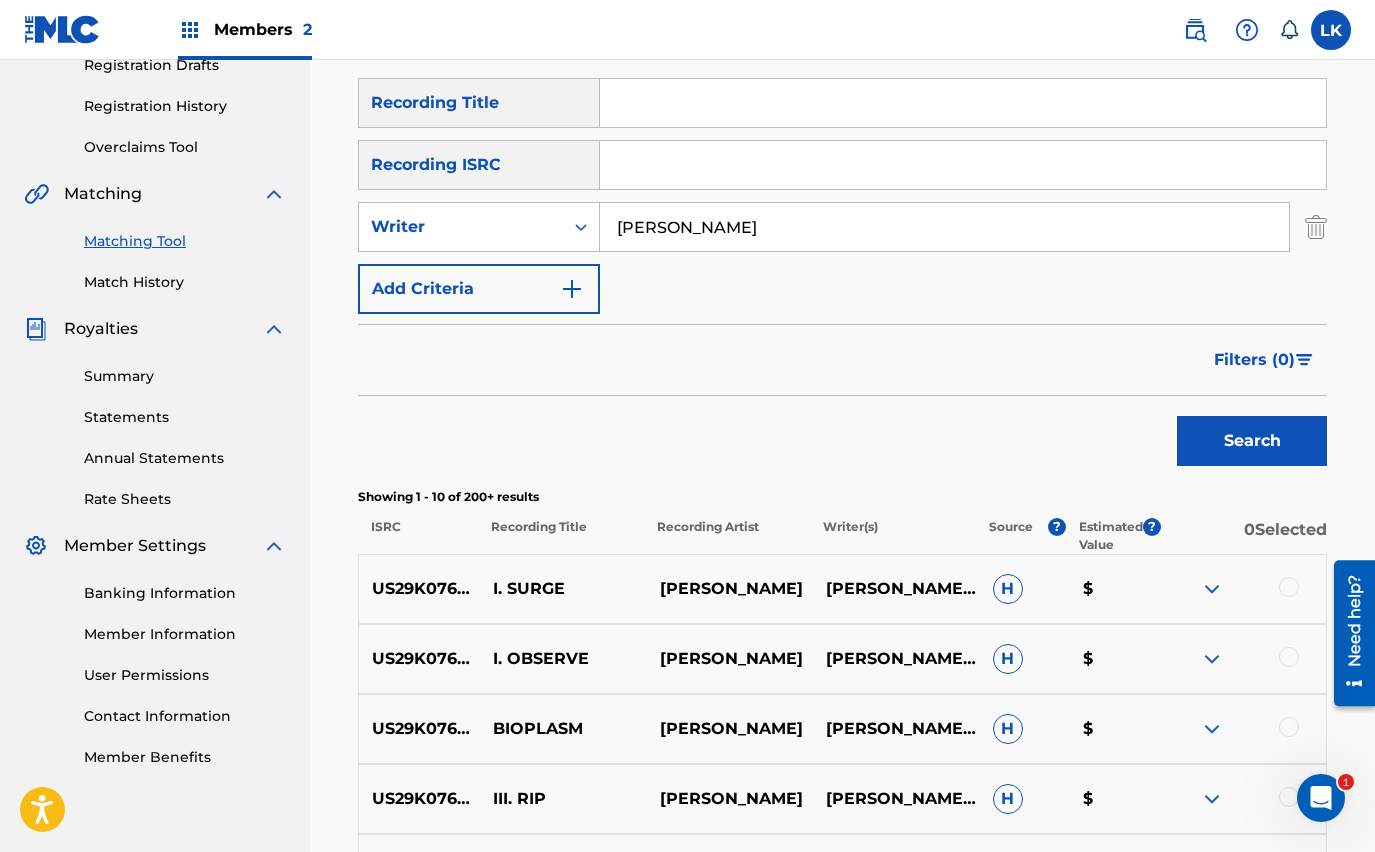 click on "Match History" at bounding box center (185, 282) 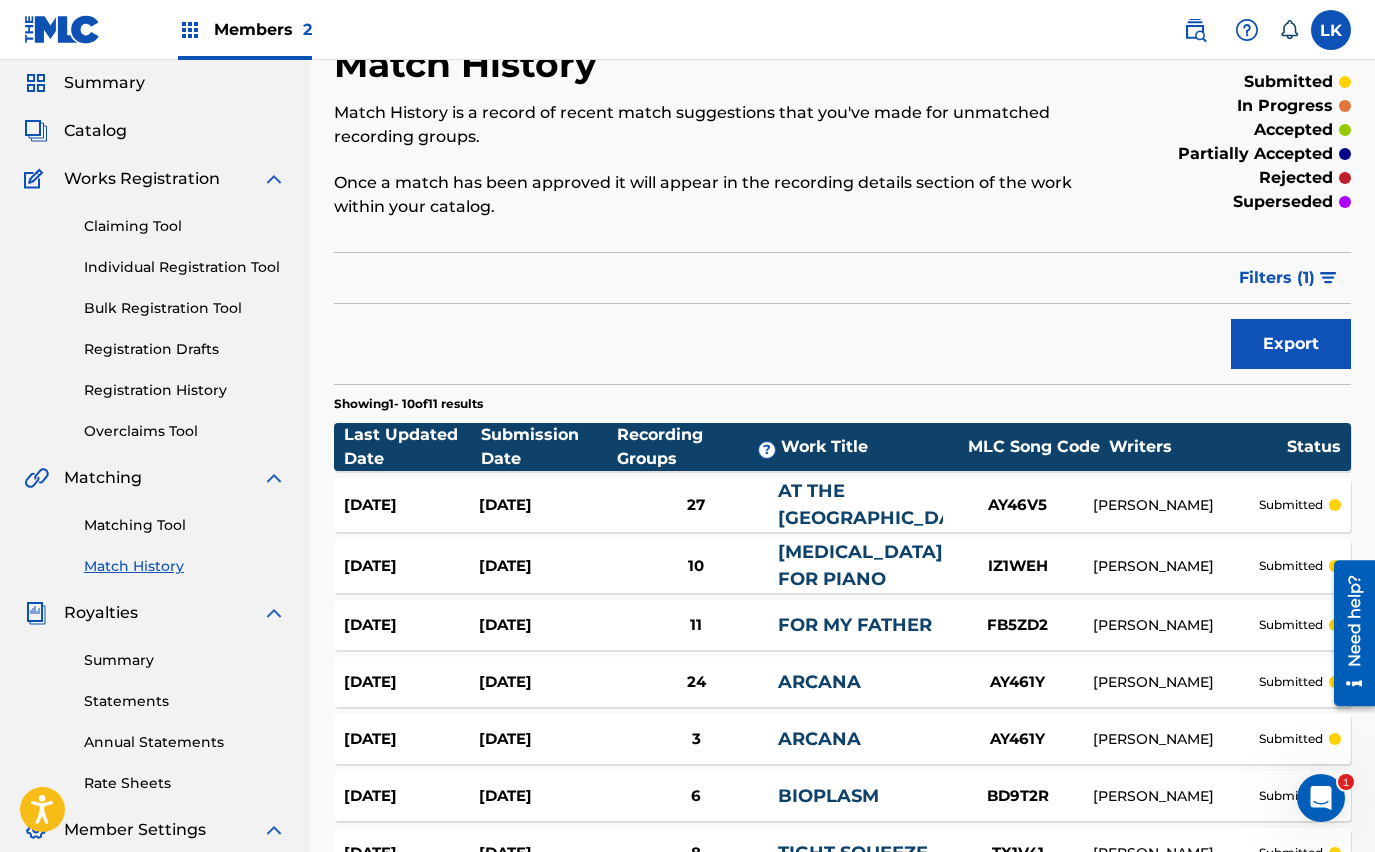 scroll, scrollTop: 33, scrollLeft: 0, axis: vertical 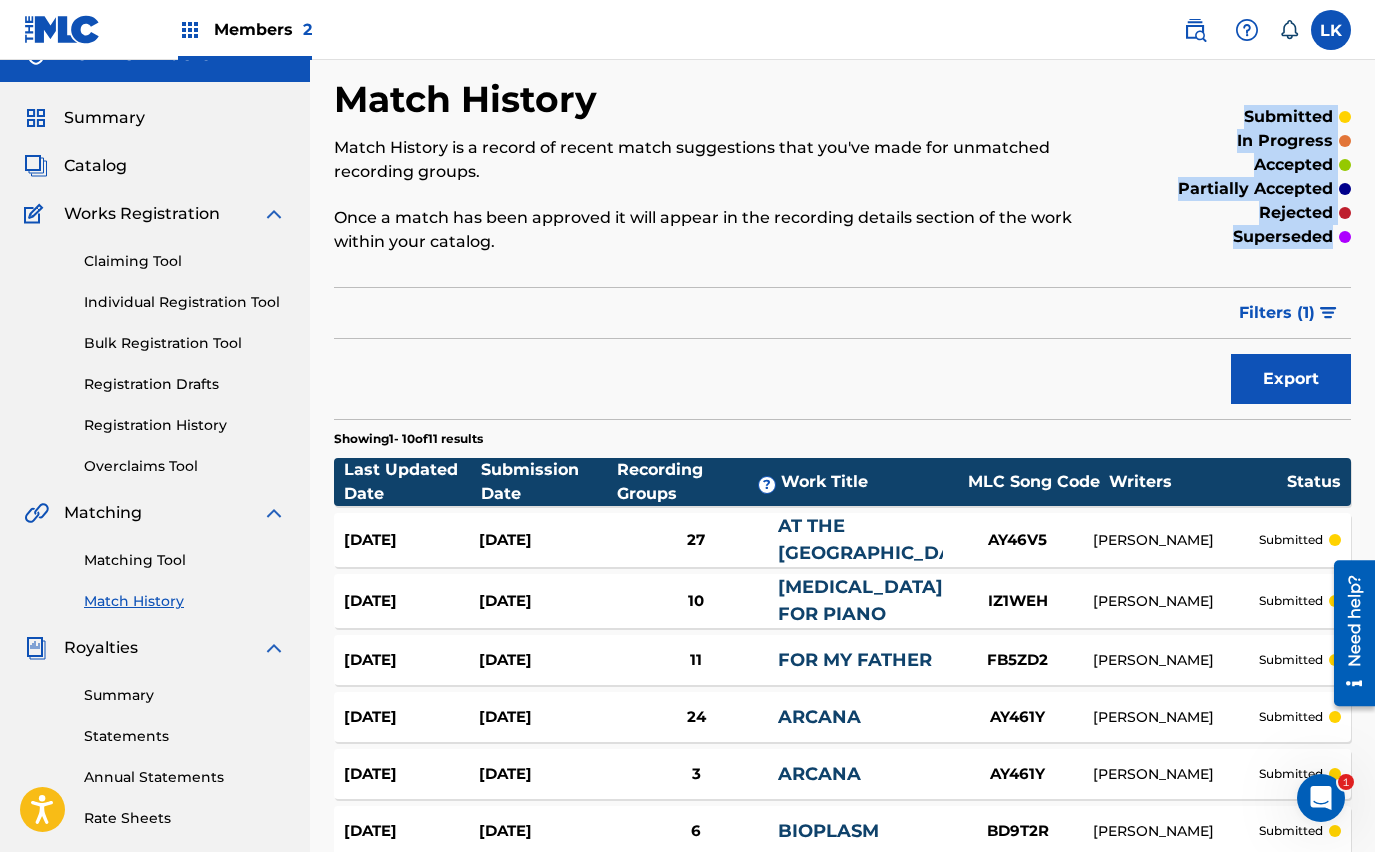 drag, startPoint x: 1242, startPoint y: 111, endPoint x: 1354, endPoint y: 245, distance: 174.64249 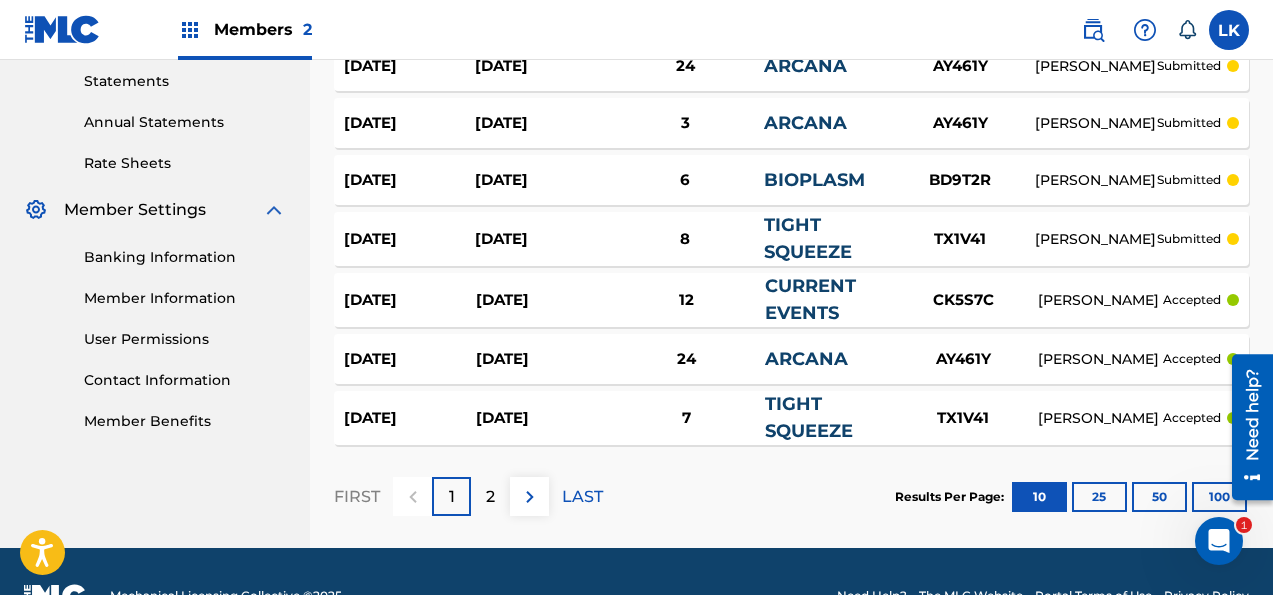 scroll, scrollTop: 701, scrollLeft: 0, axis: vertical 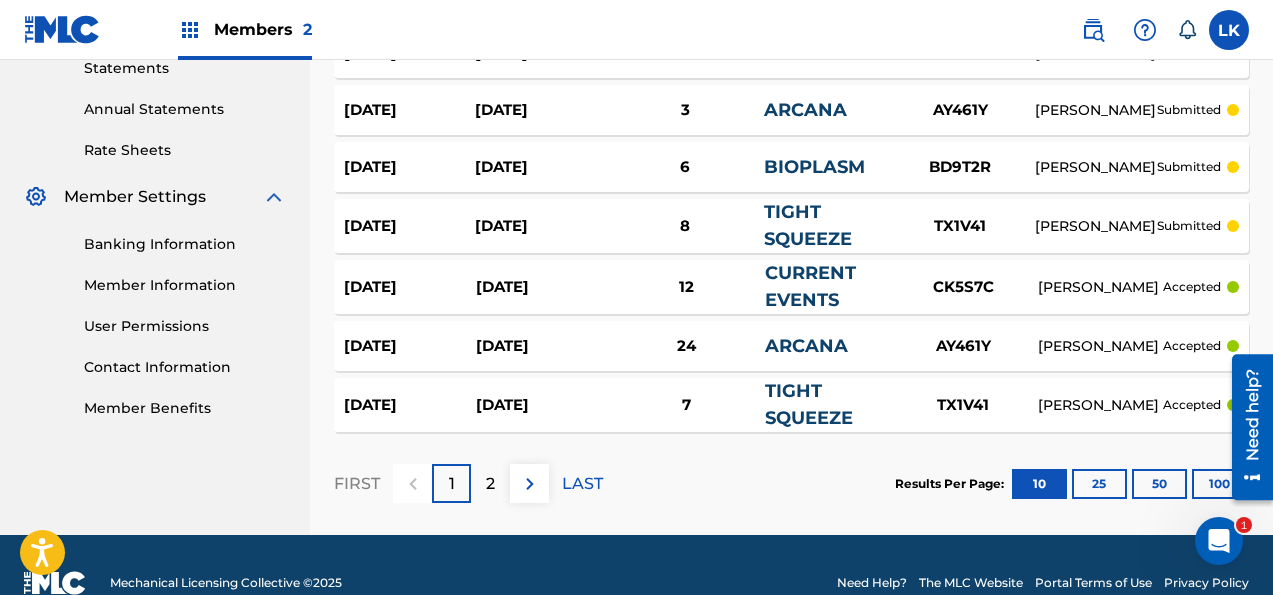 click on "2" at bounding box center [490, 484] 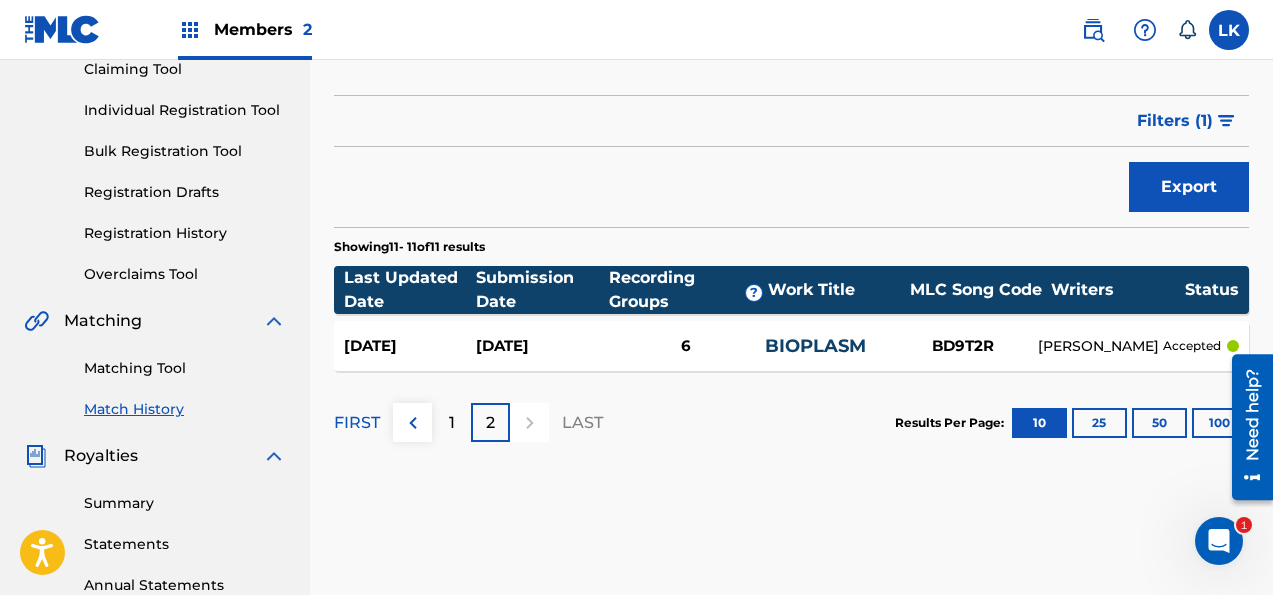 scroll, scrollTop: 212, scrollLeft: 0, axis: vertical 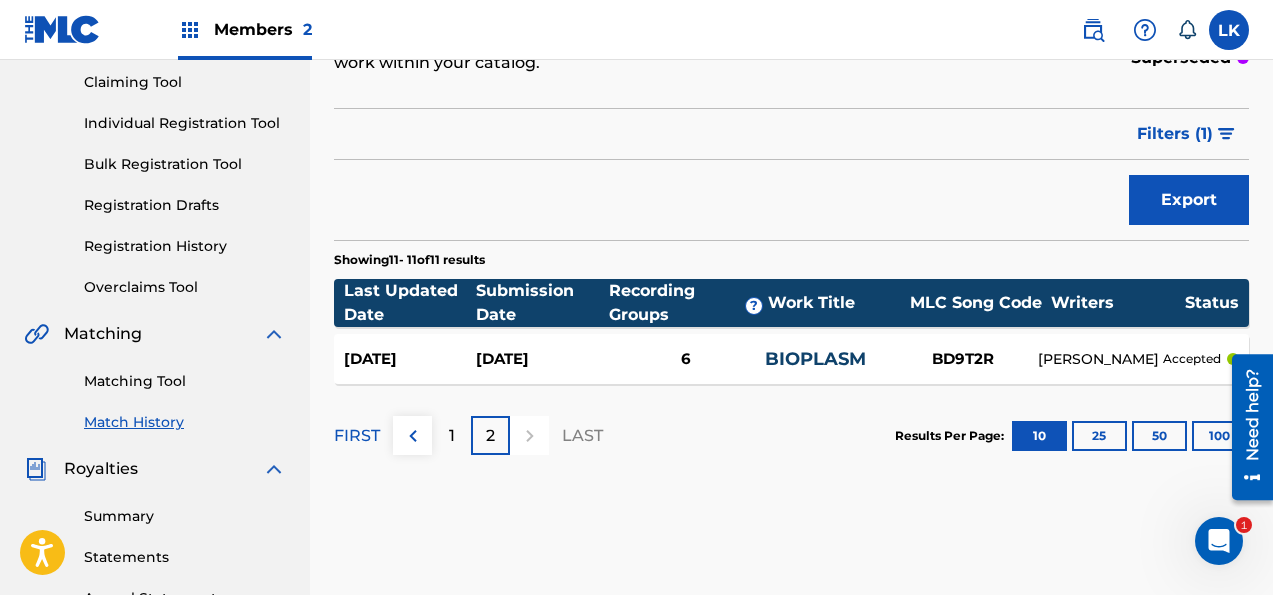 click on "1" at bounding box center (452, 436) 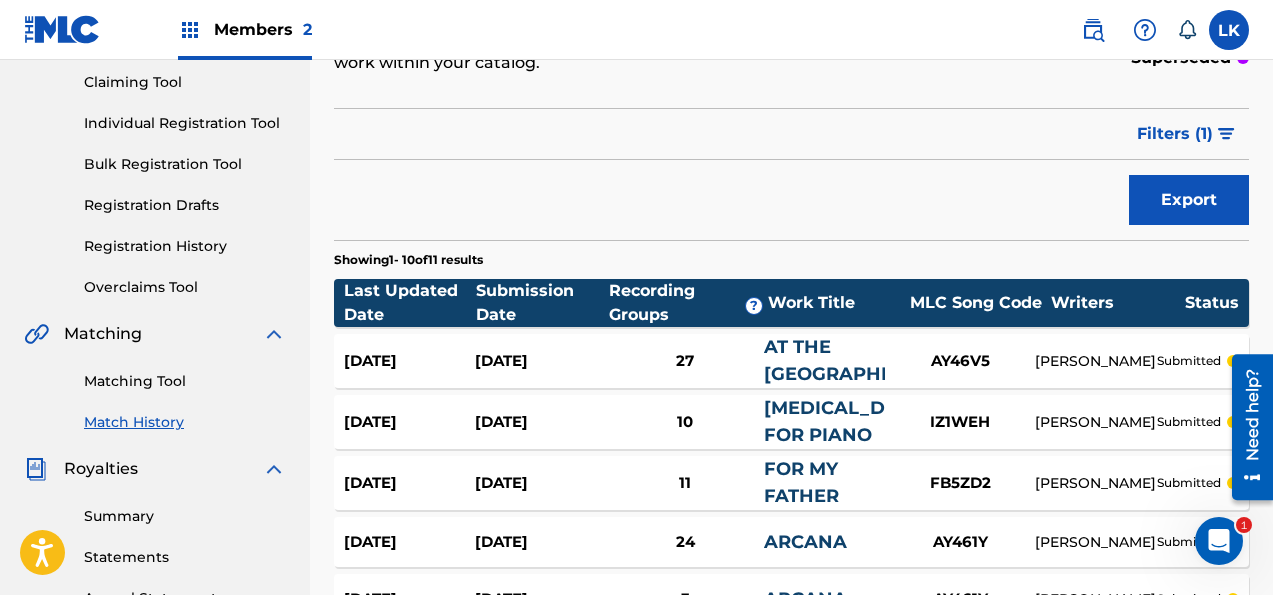 click on "Matching Tool" at bounding box center [185, 381] 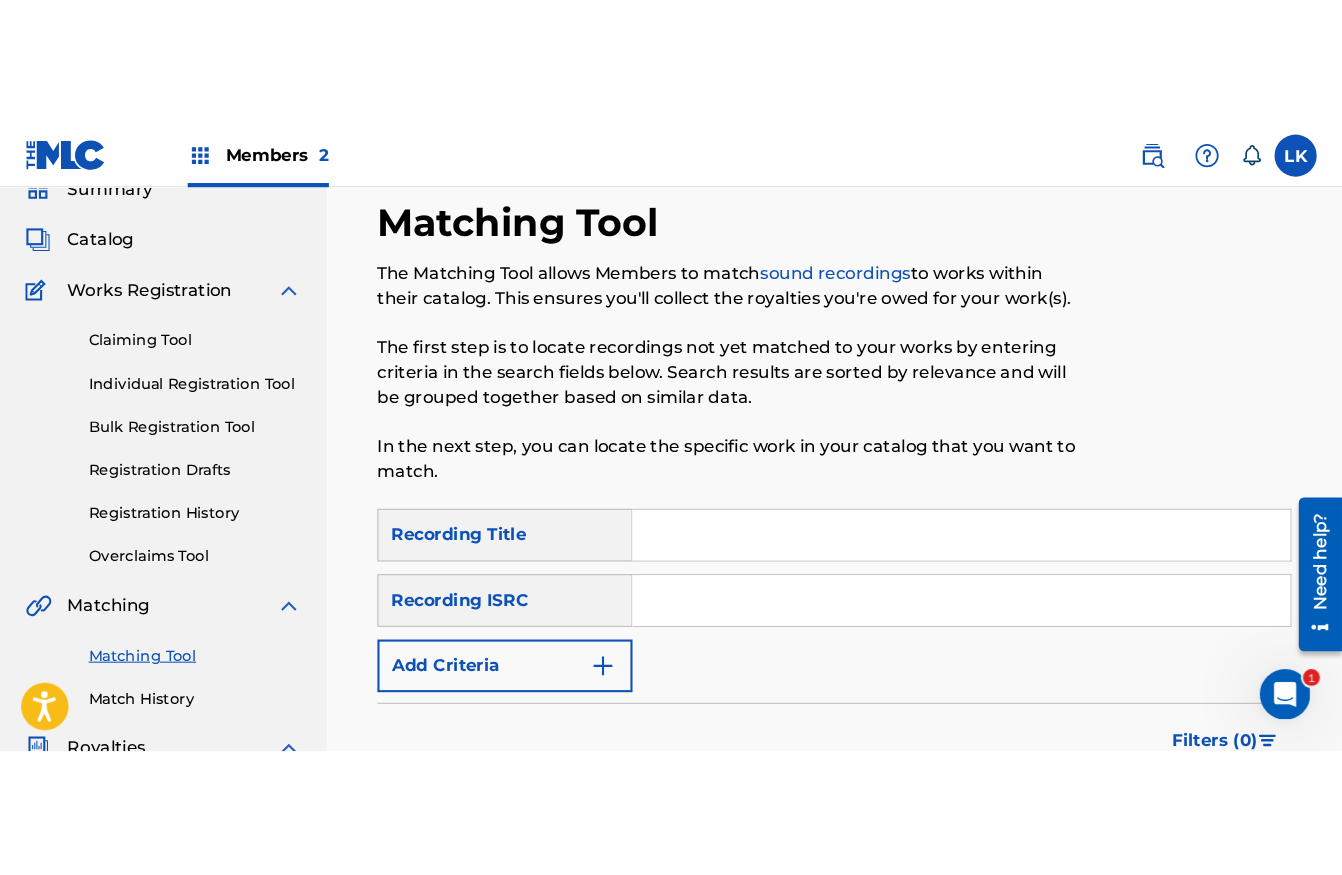 scroll, scrollTop: 255, scrollLeft: 0, axis: vertical 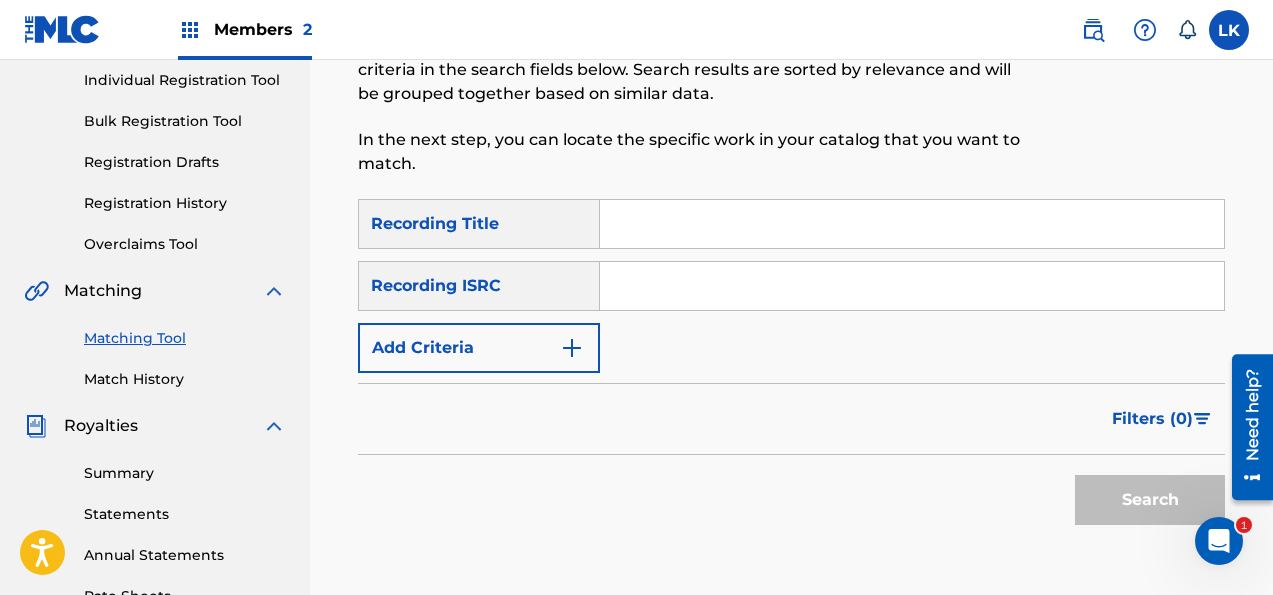 click on "Add Criteria" at bounding box center (479, 348) 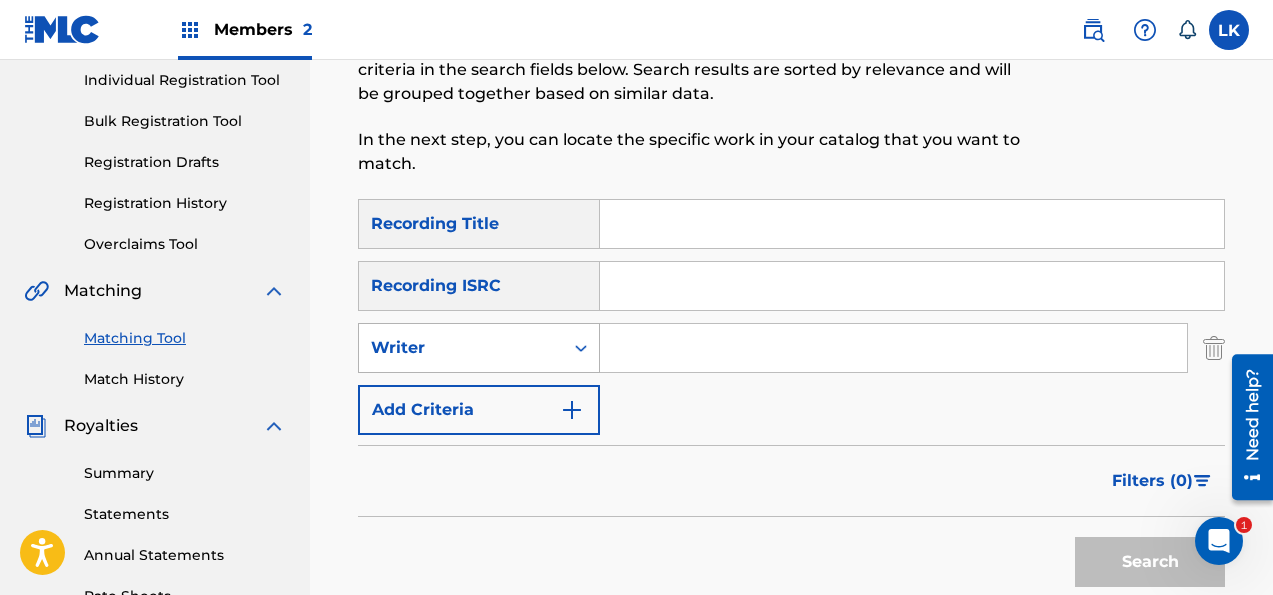 click on "Writer" at bounding box center [461, 348] 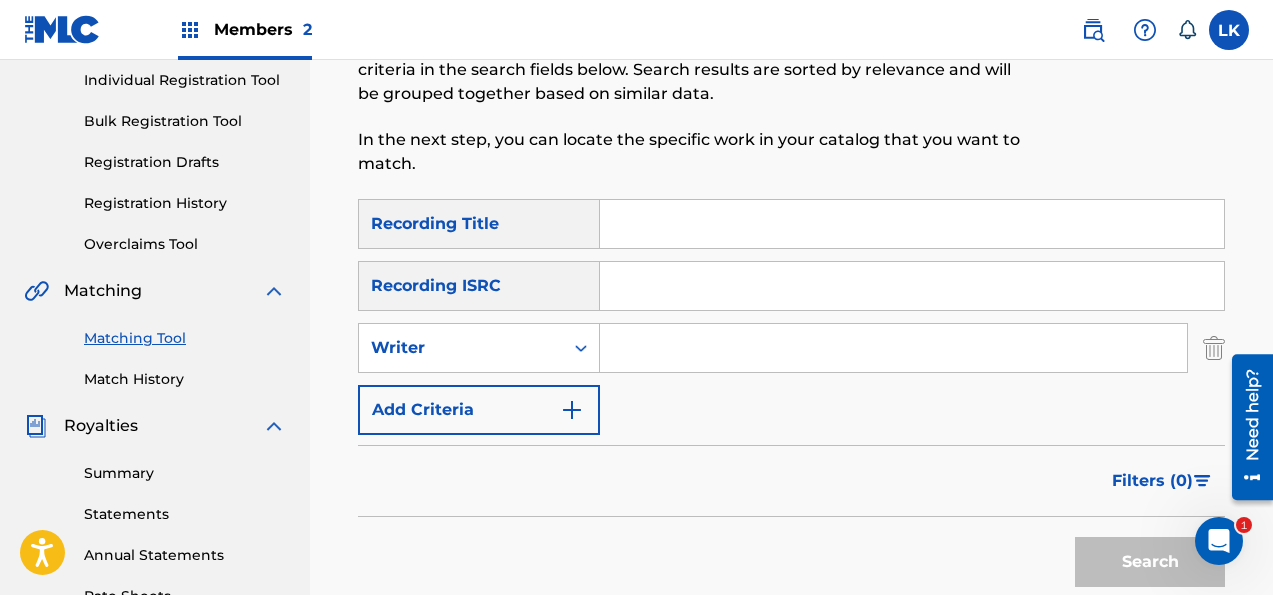 click on "Writer" at bounding box center [461, 348] 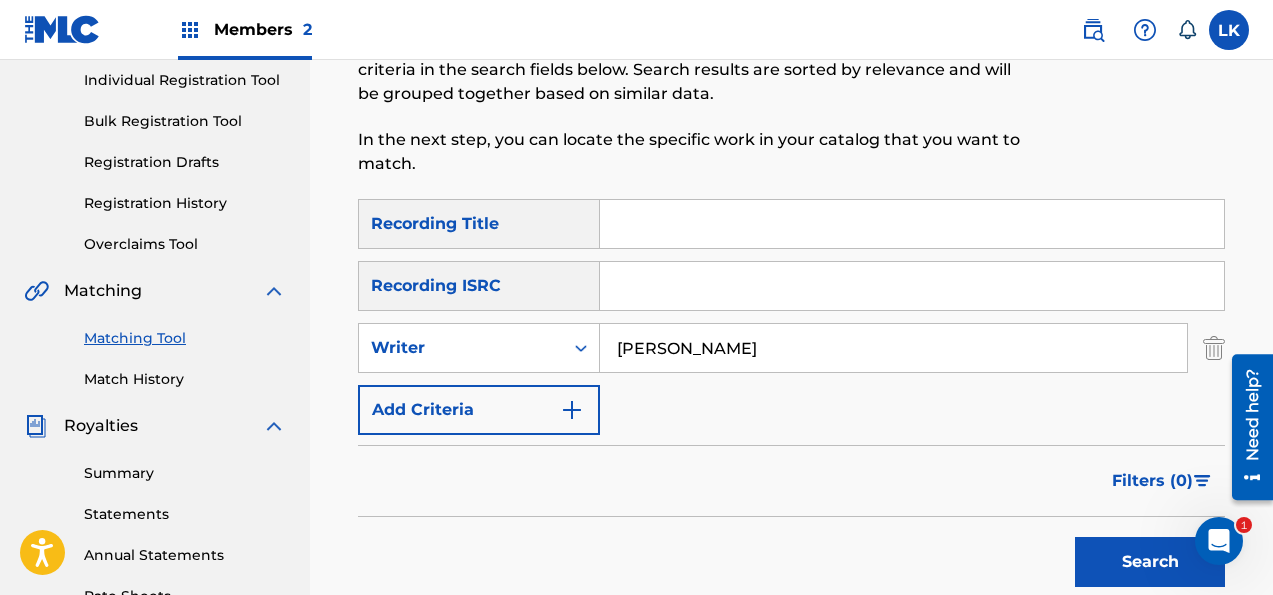 type on "[PERSON_NAME]" 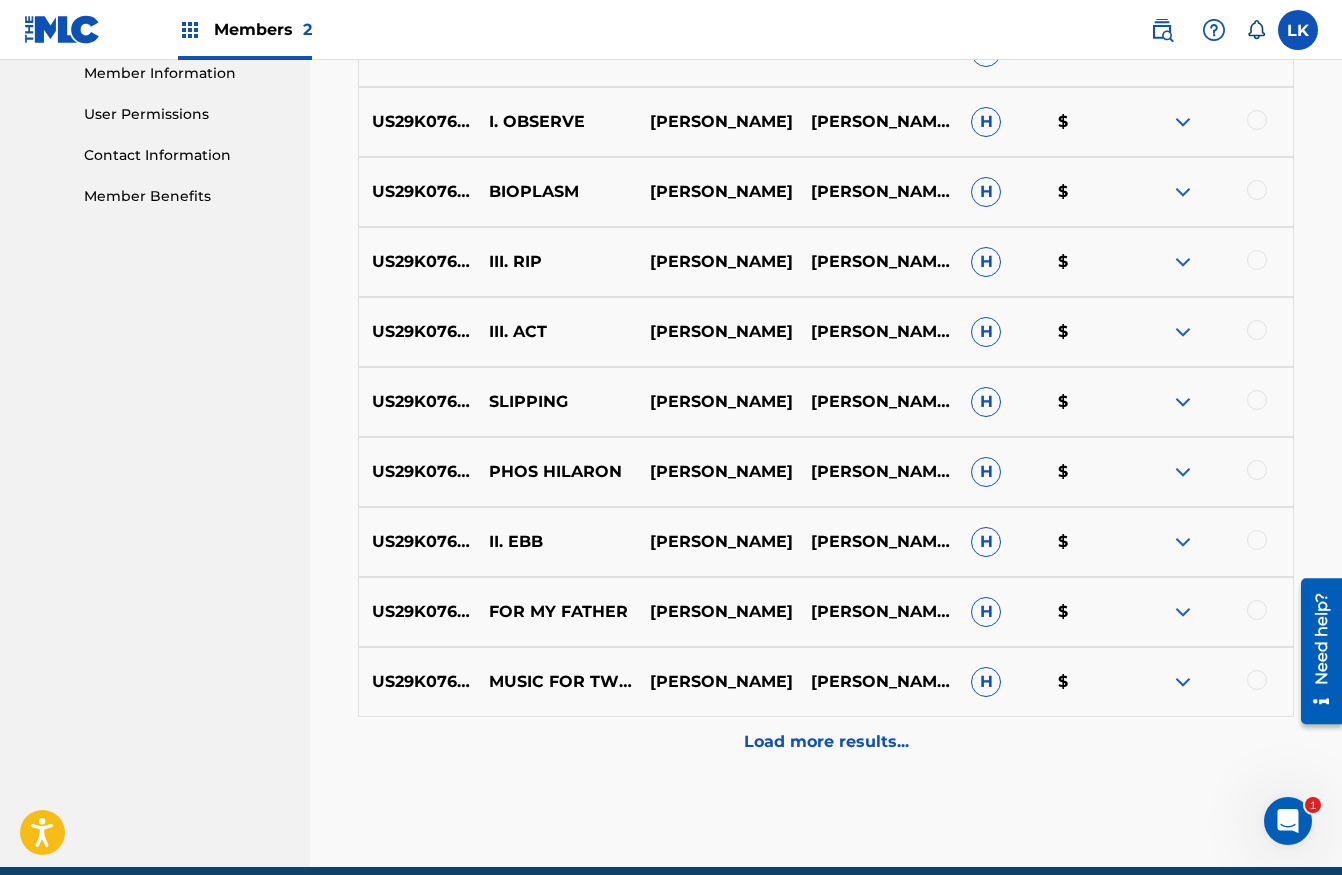 scroll, scrollTop: 926, scrollLeft: 0, axis: vertical 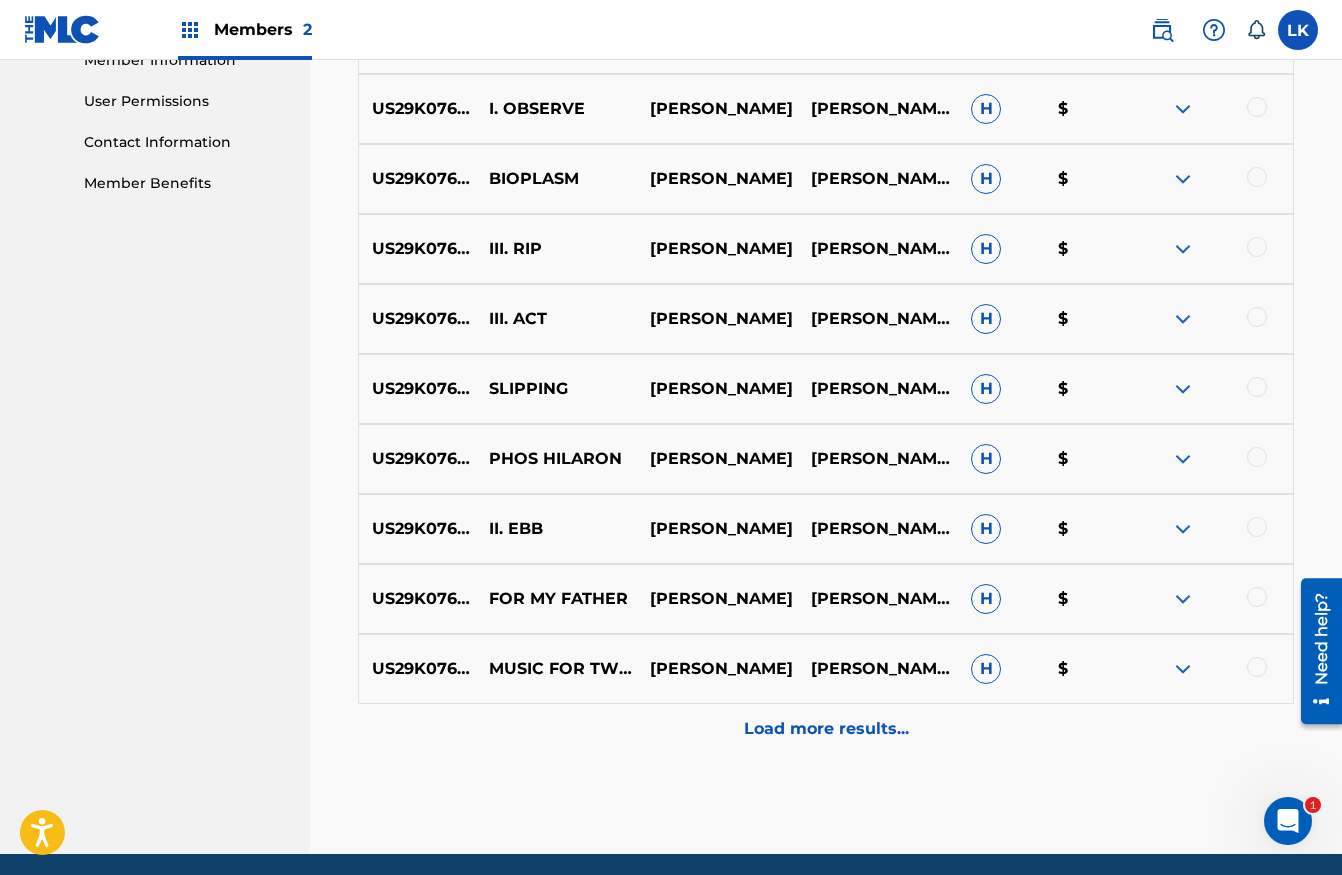 click on "Load more results..." at bounding box center (826, 729) 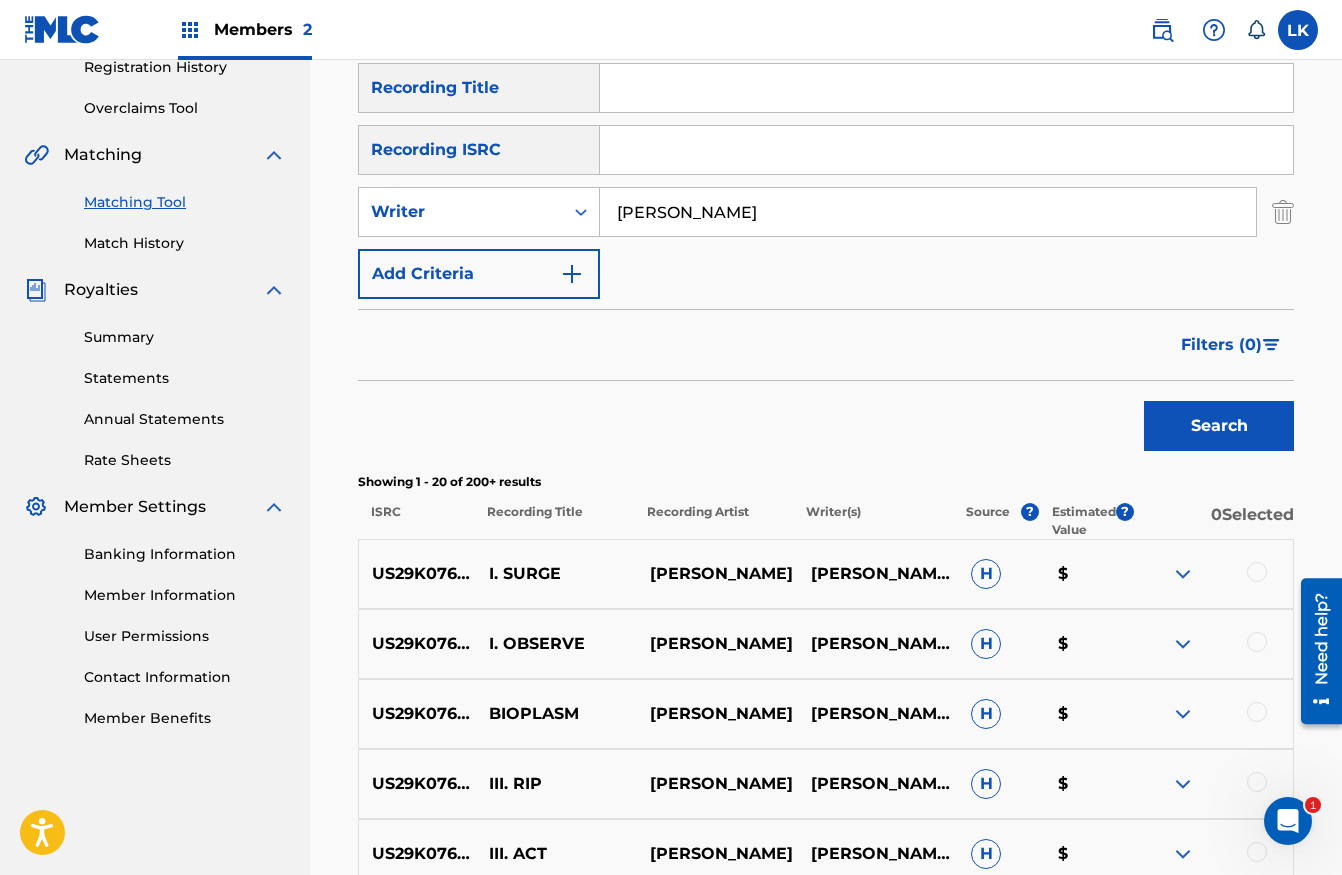 scroll, scrollTop: 0, scrollLeft: 0, axis: both 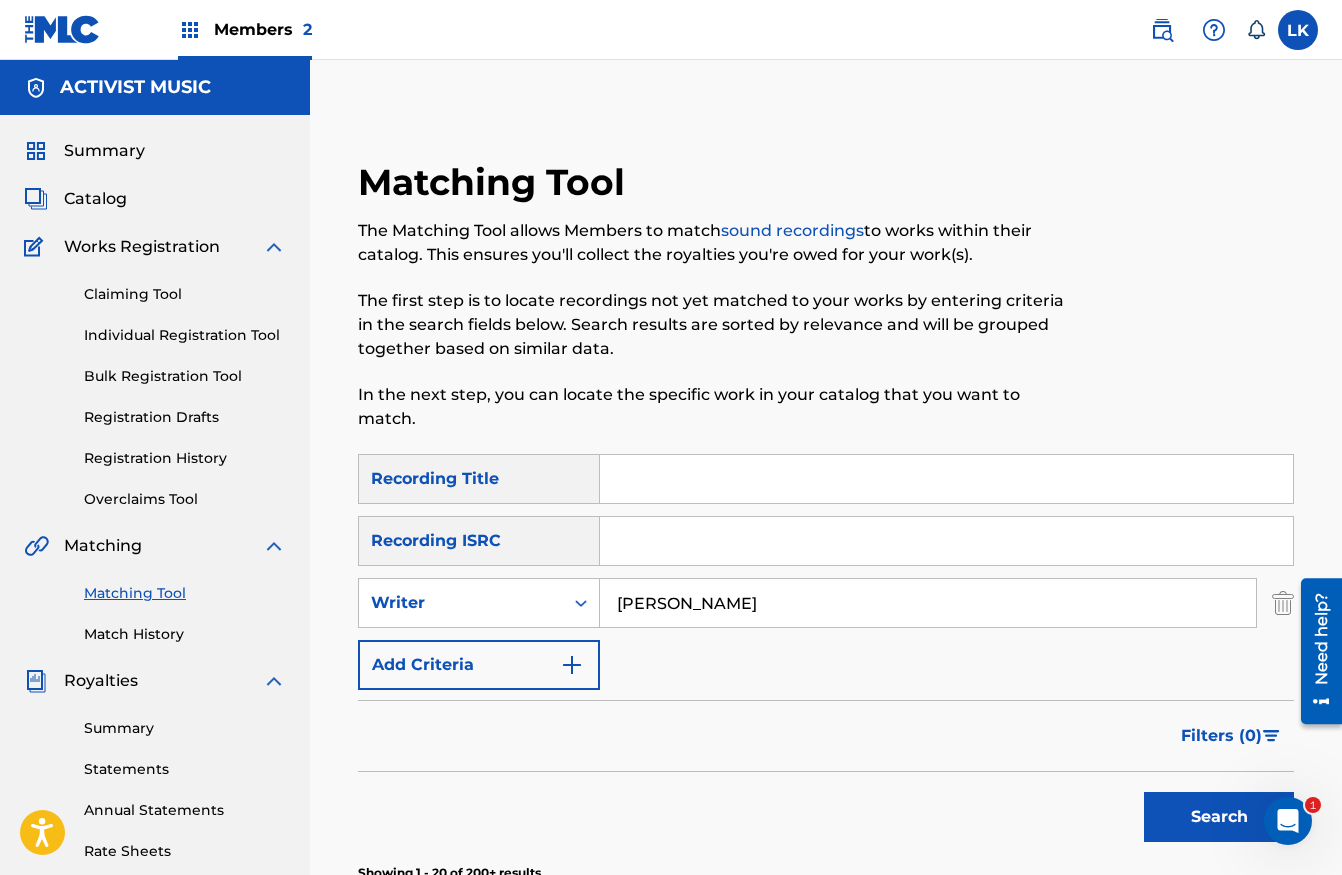 click at bounding box center (946, 479) 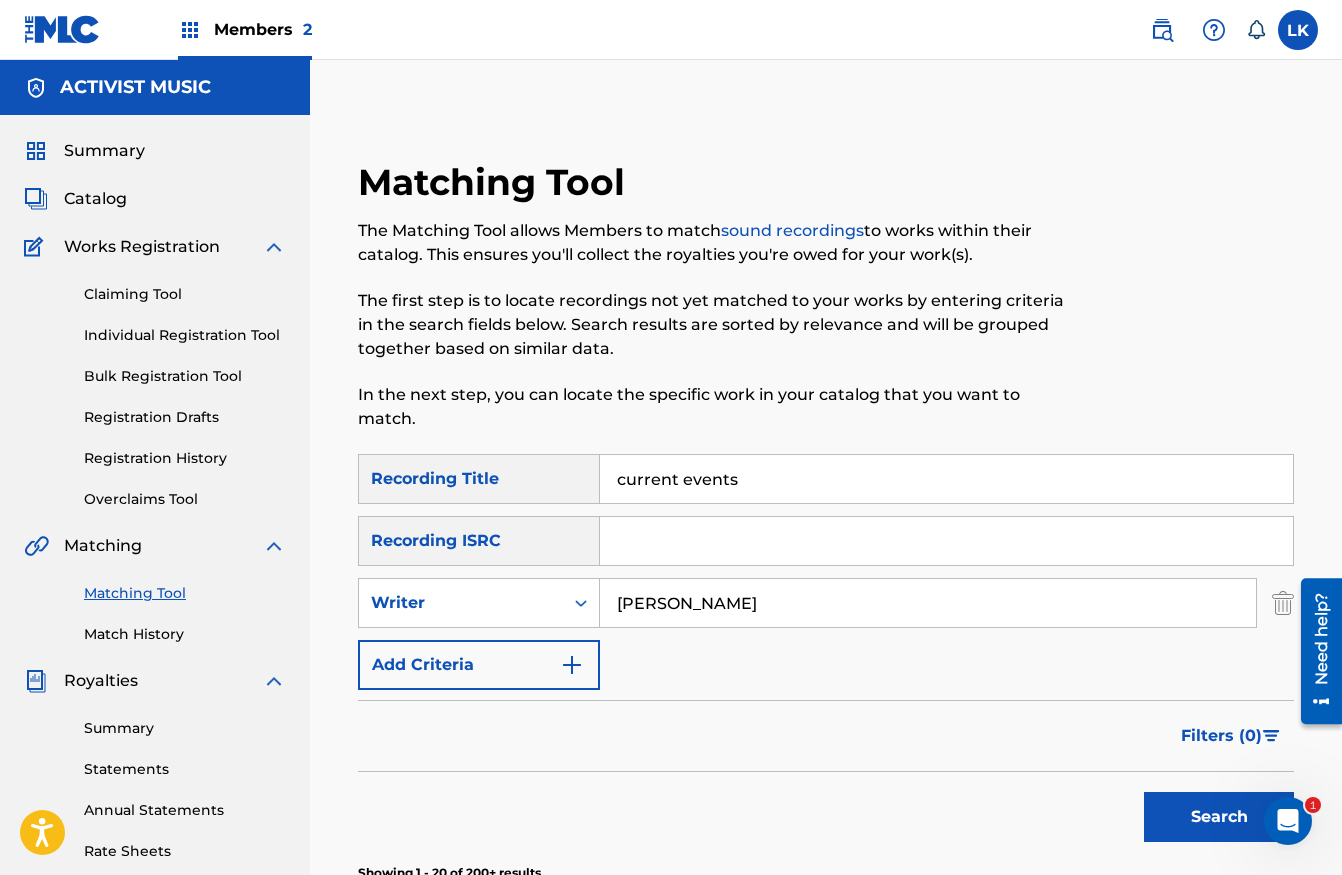 type on "current events" 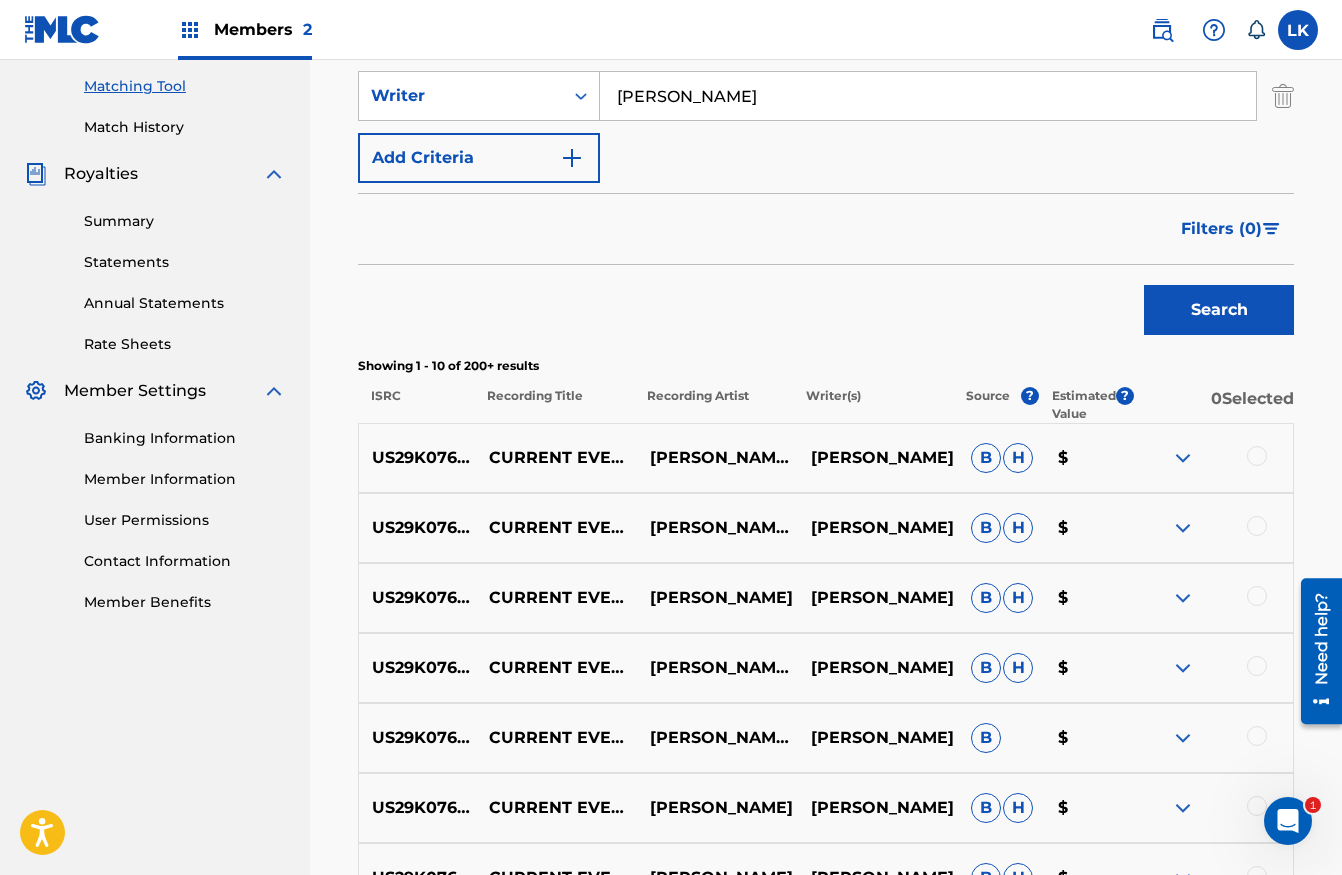 scroll, scrollTop: 643, scrollLeft: 0, axis: vertical 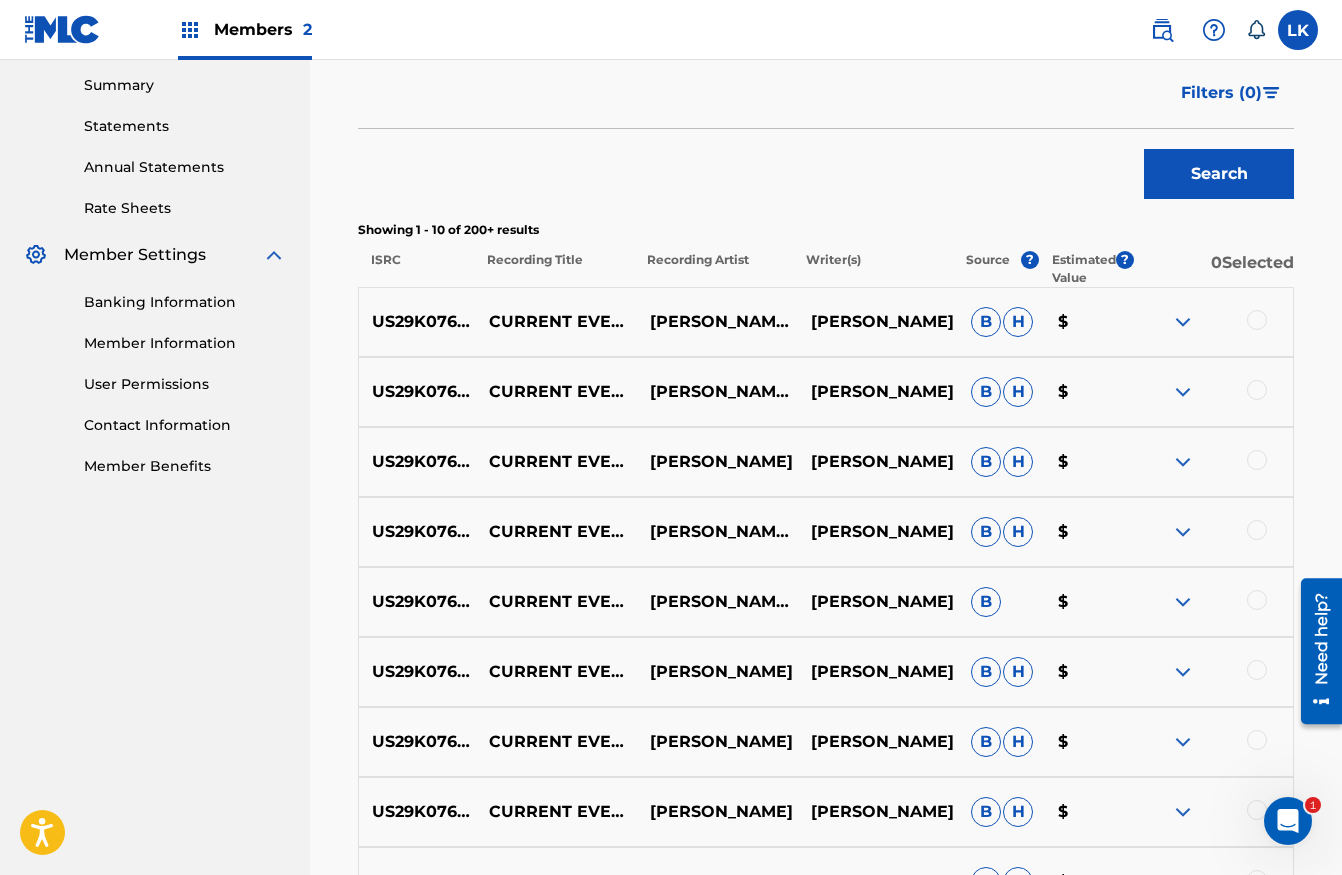click at bounding box center [1257, 320] 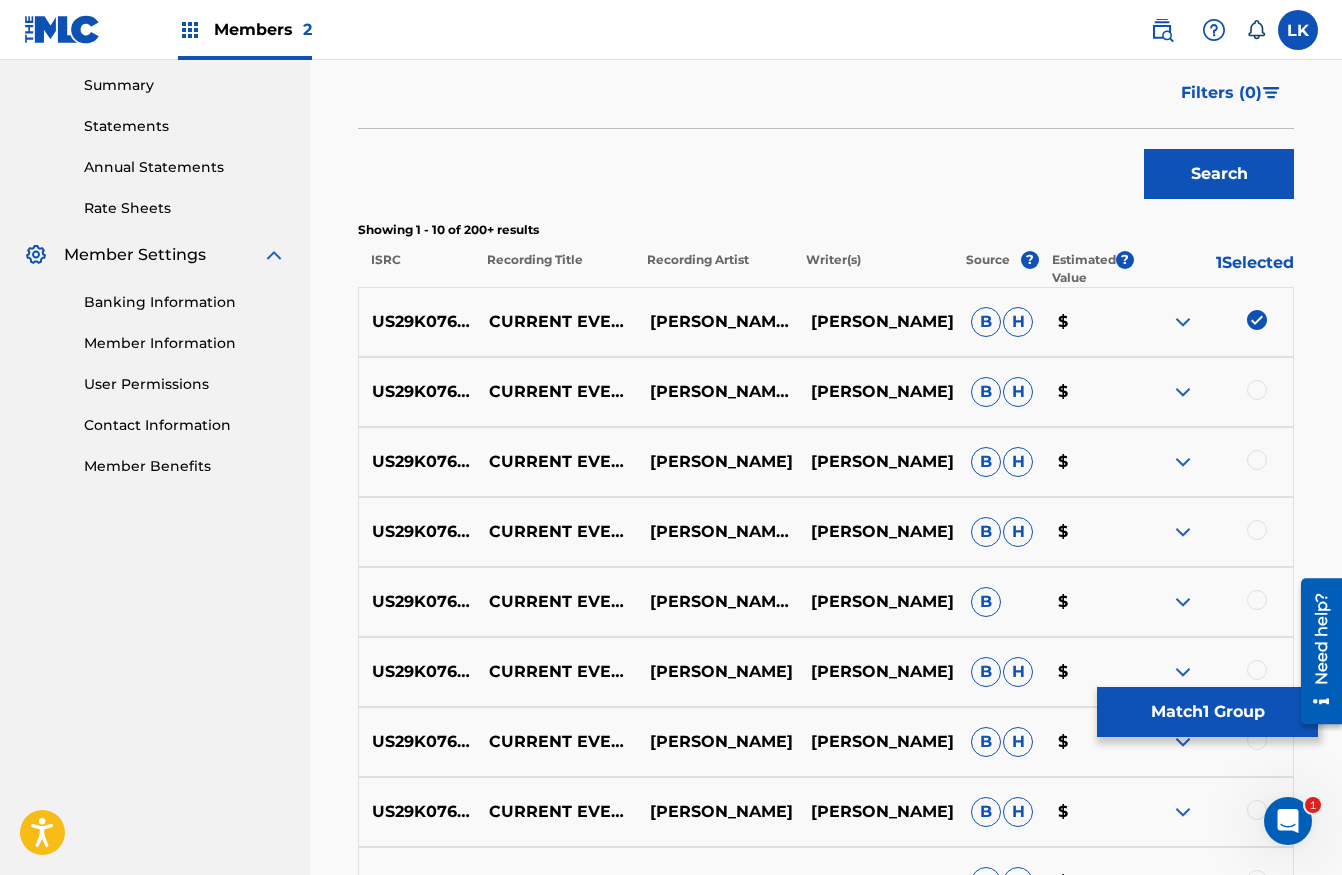 click at bounding box center [1257, 390] 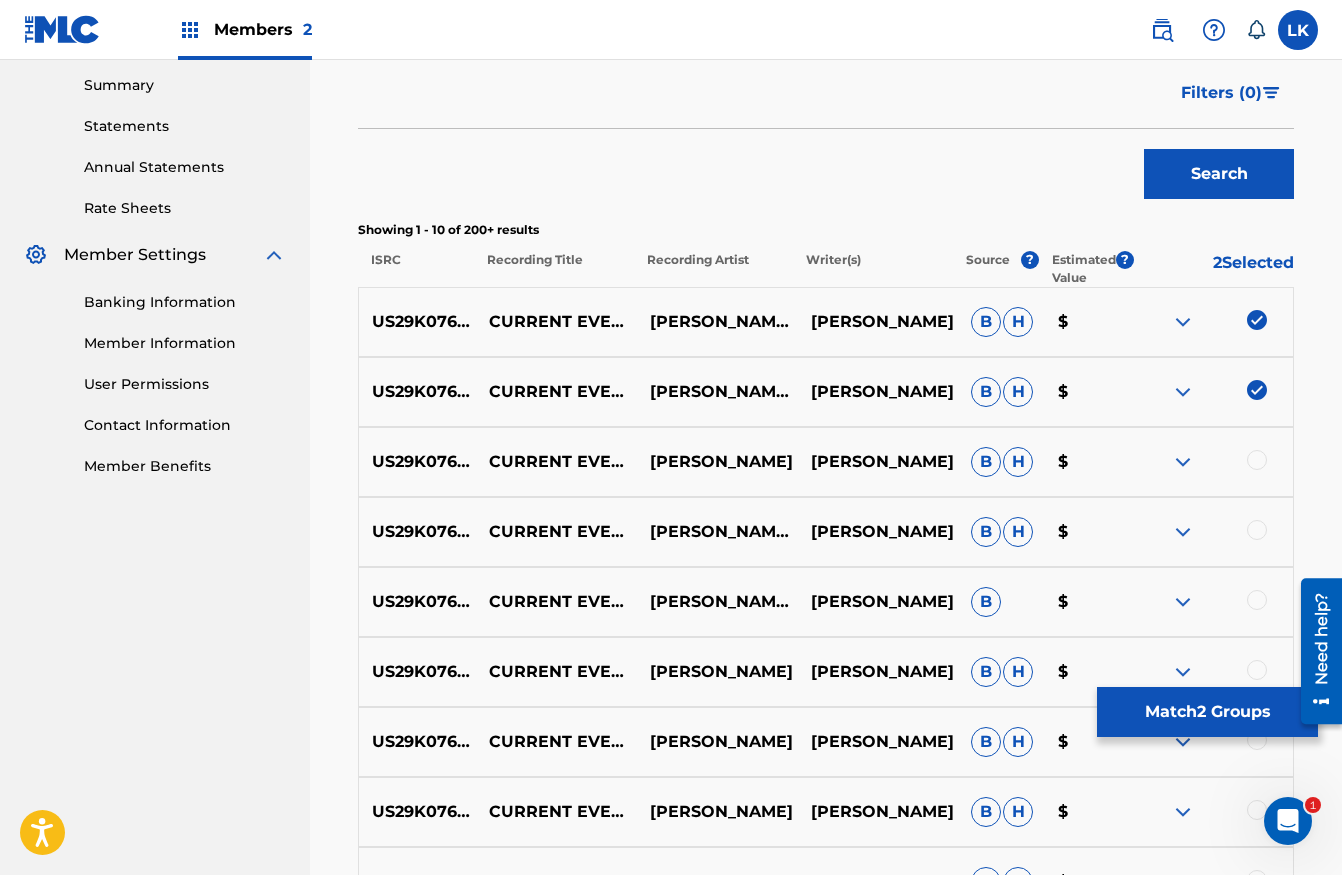 click at bounding box center [1257, 460] 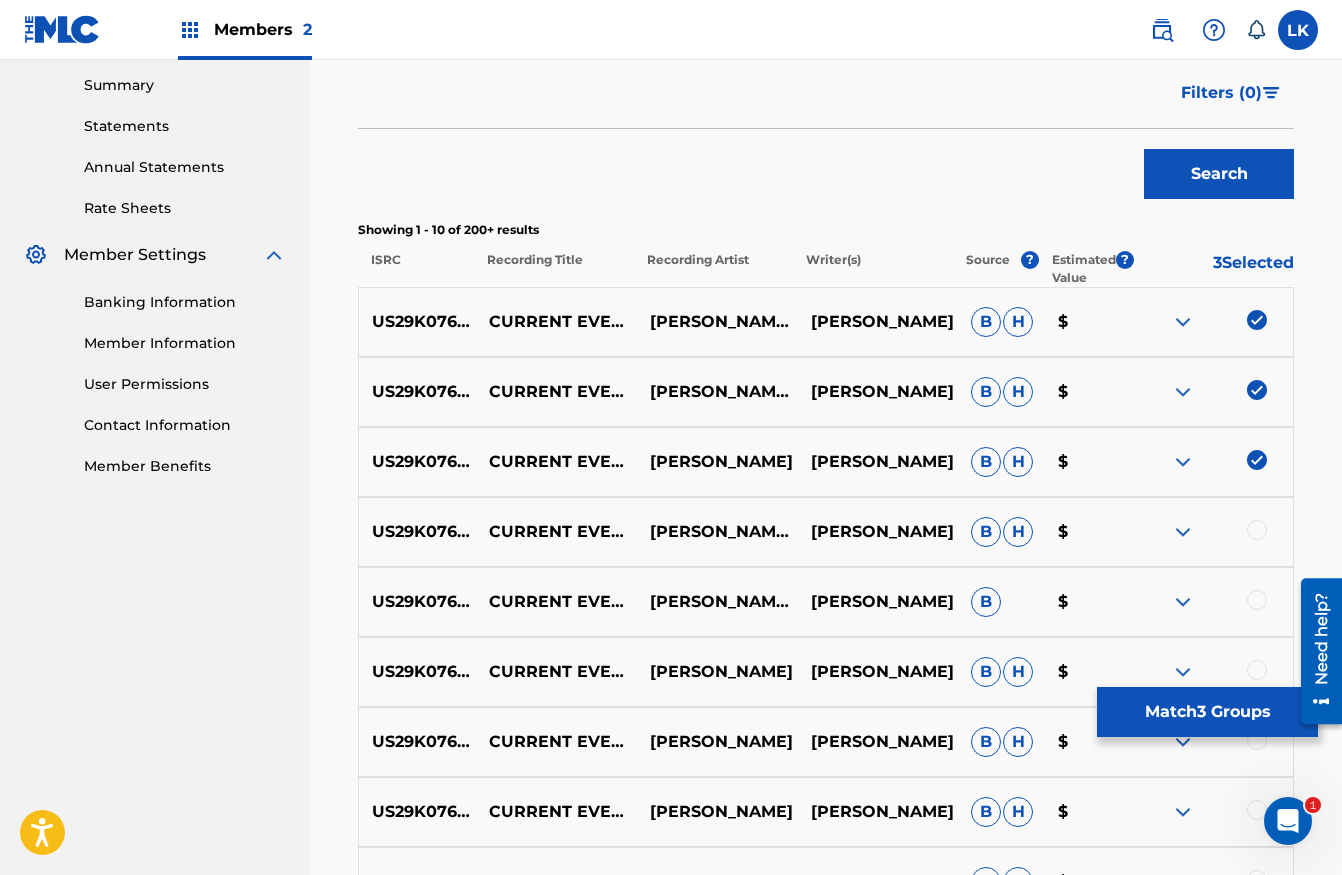 click at bounding box center [1257, 530] 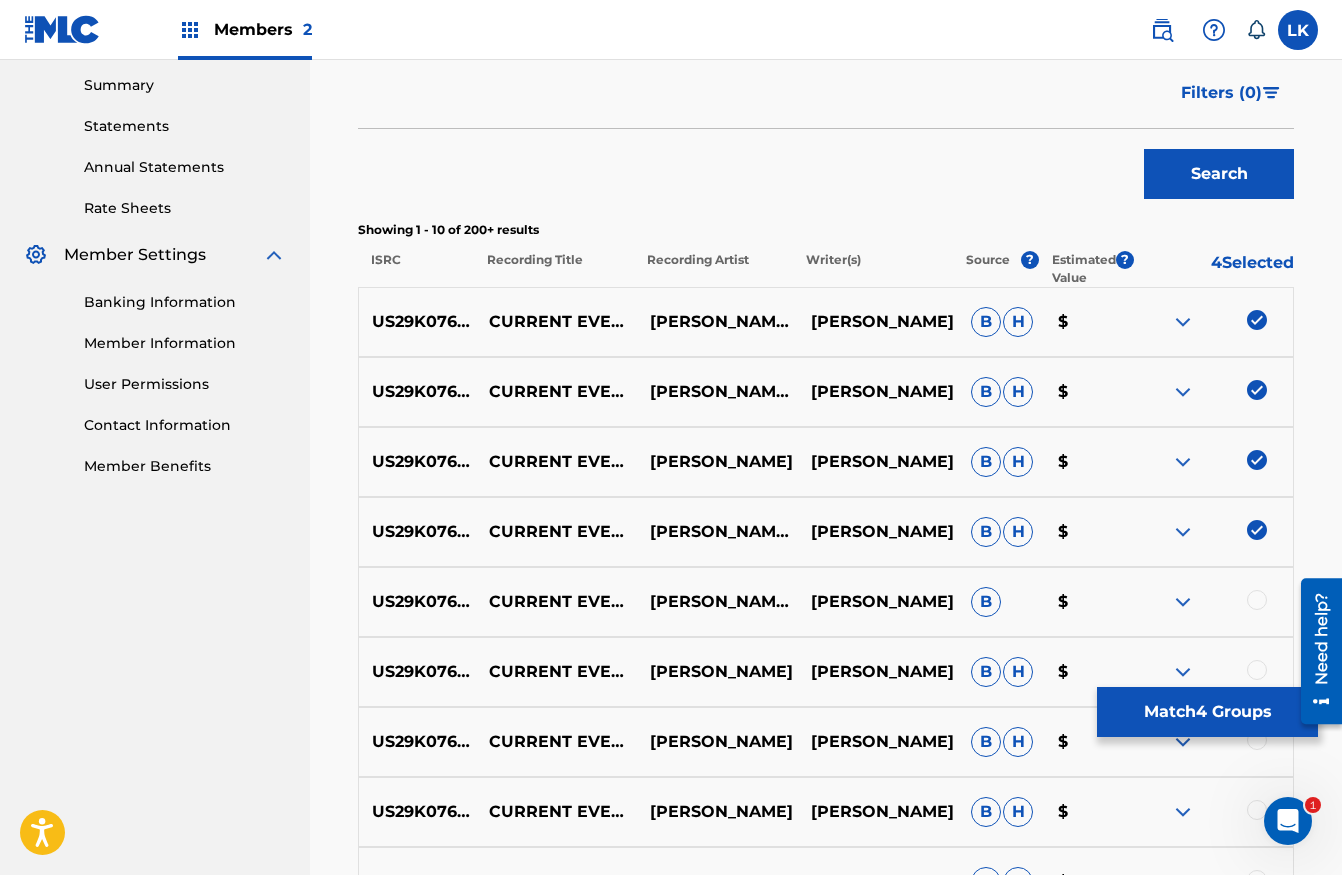 click at bounding box center [1257, 600] 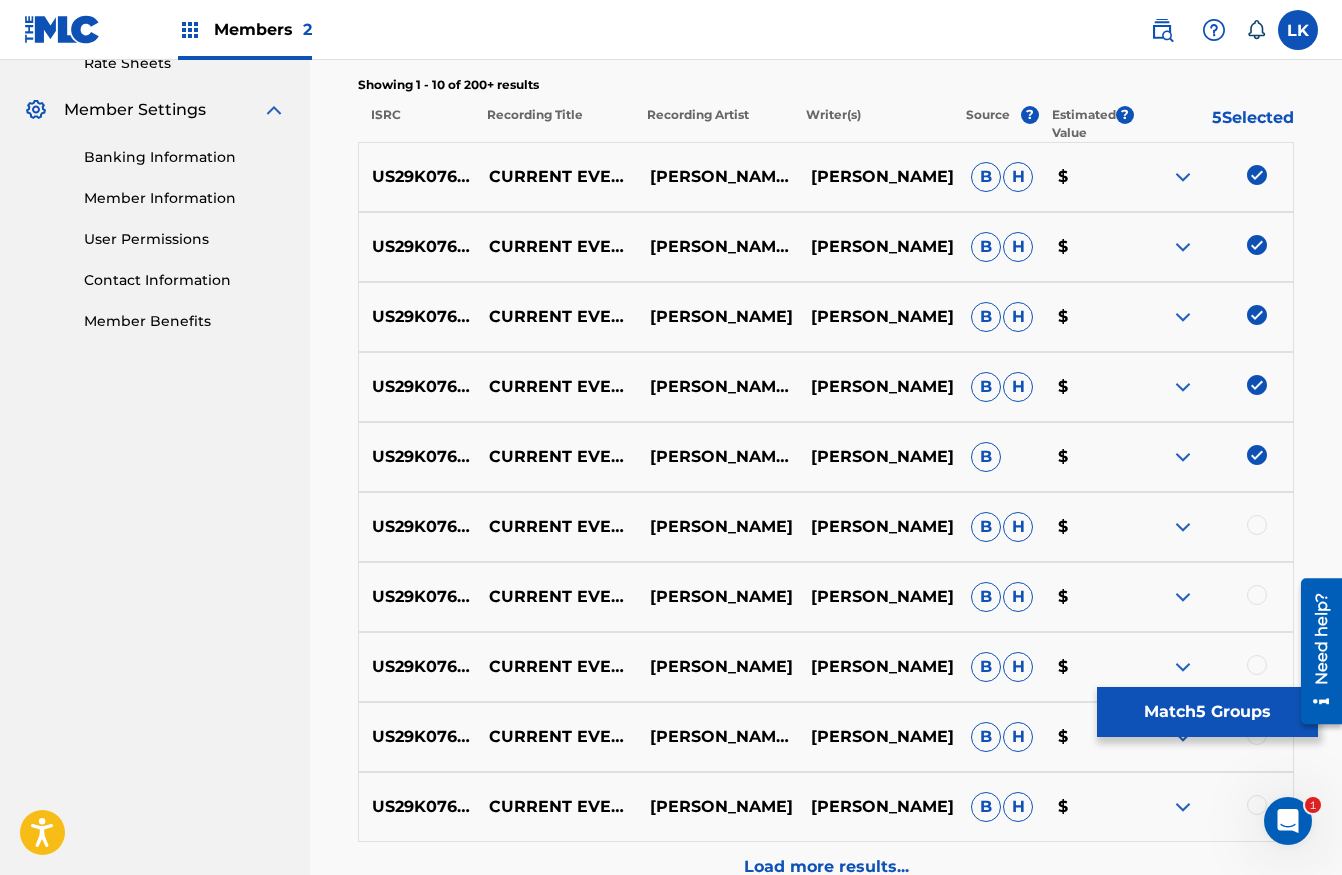 scroll, scrollTop: 816, scrollLeft: 0, axis: vertical 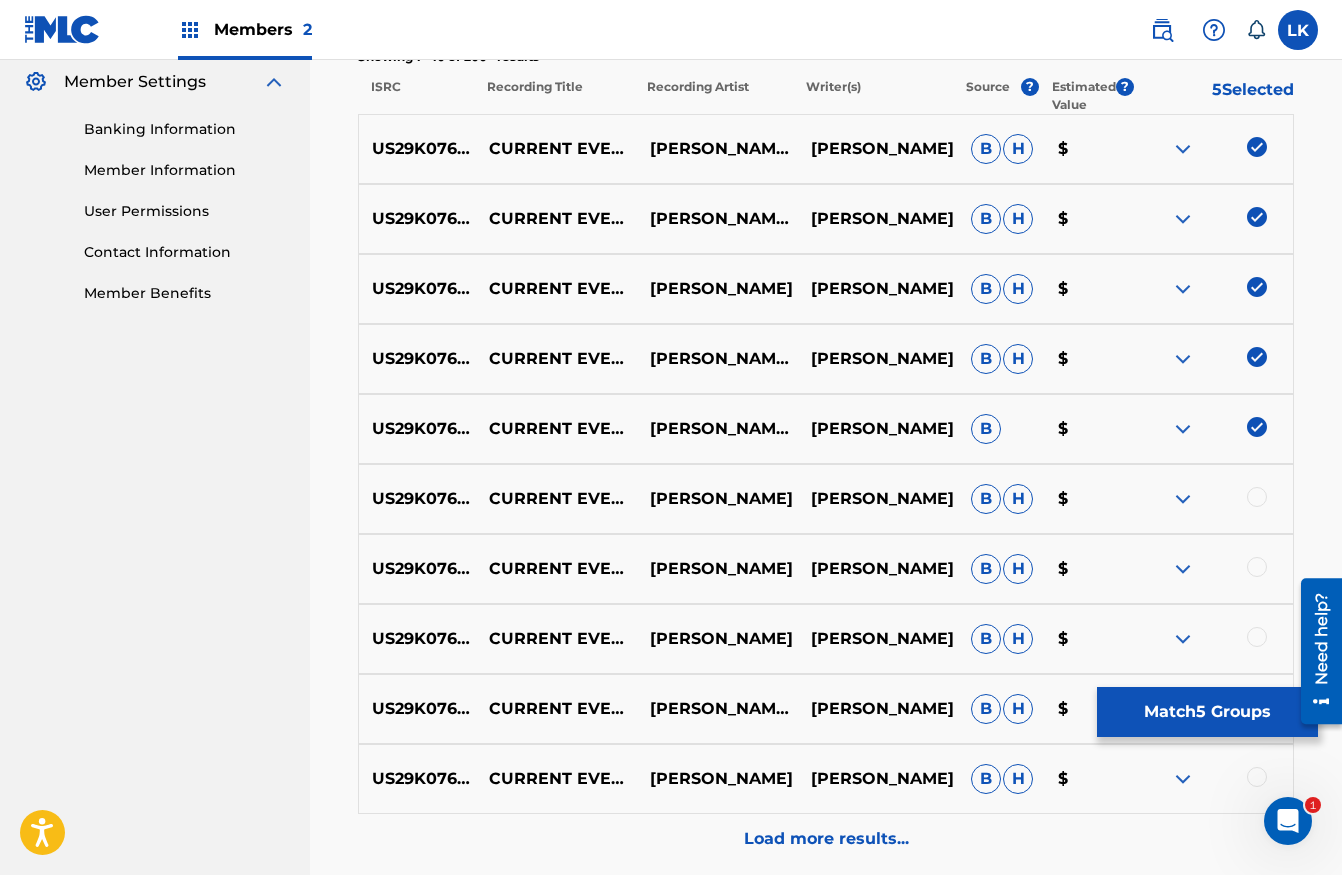 click at bounding box center (1257, 497) 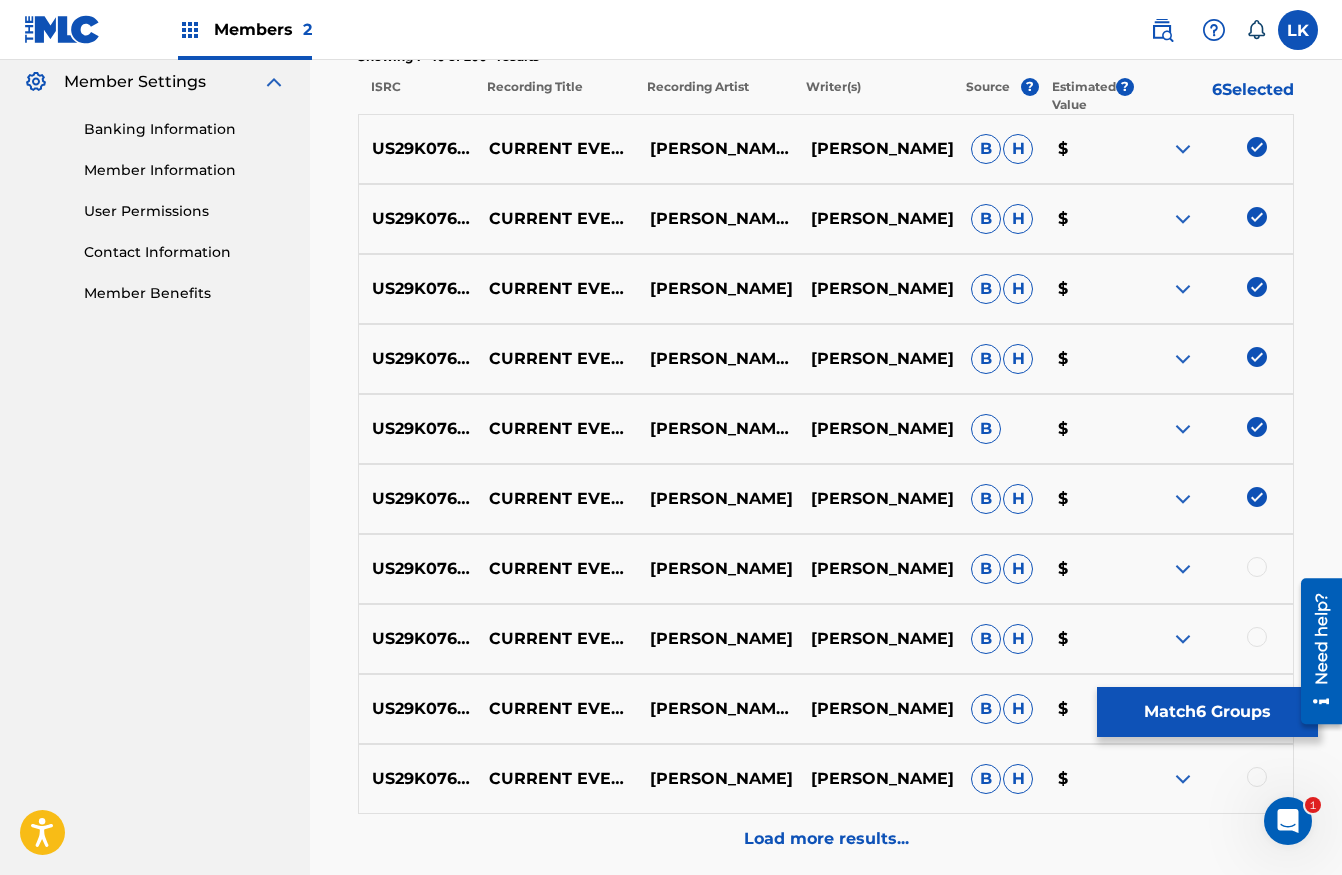 click at bounding box center [1257, 567] 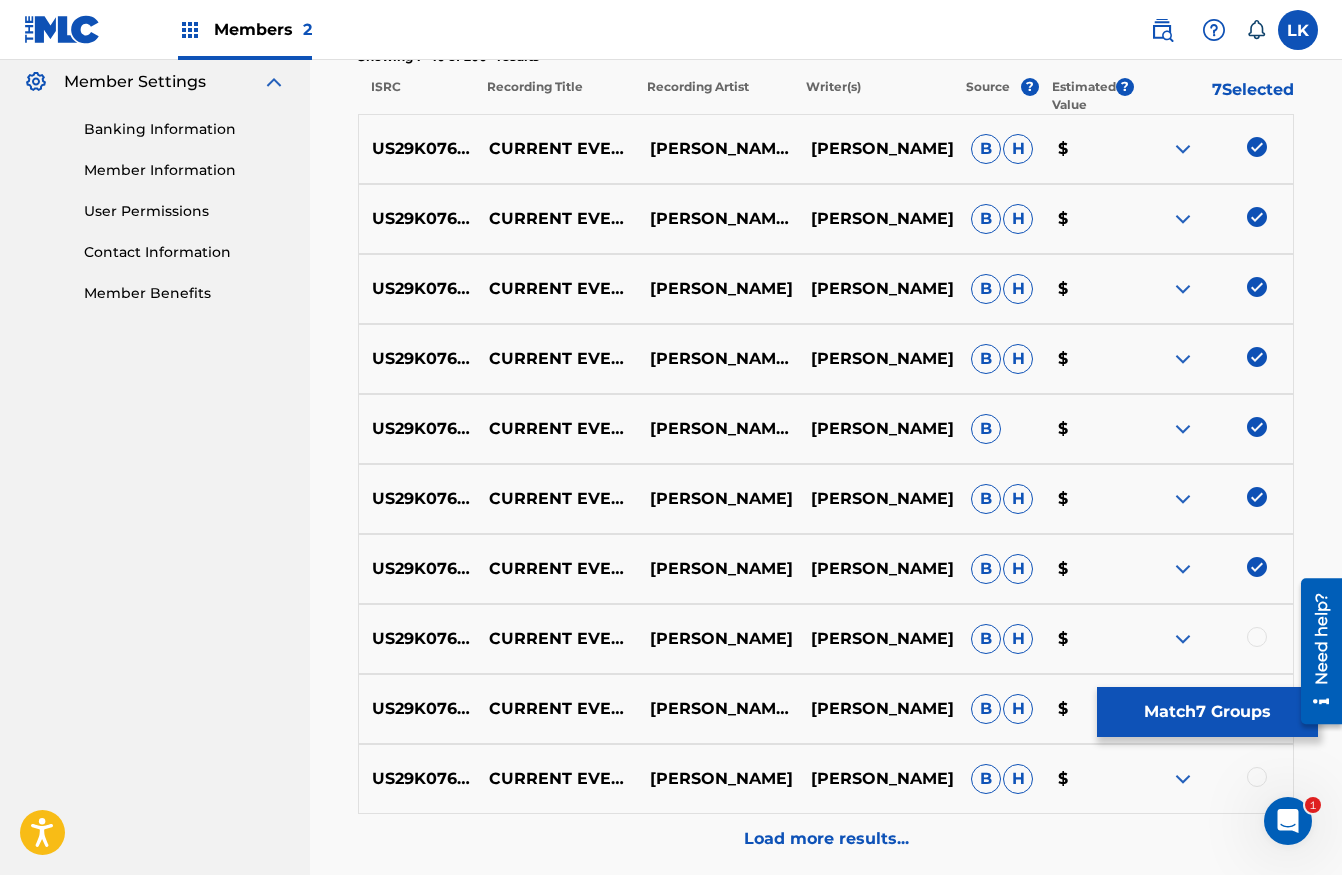 click at bounding box center [1257, 637] 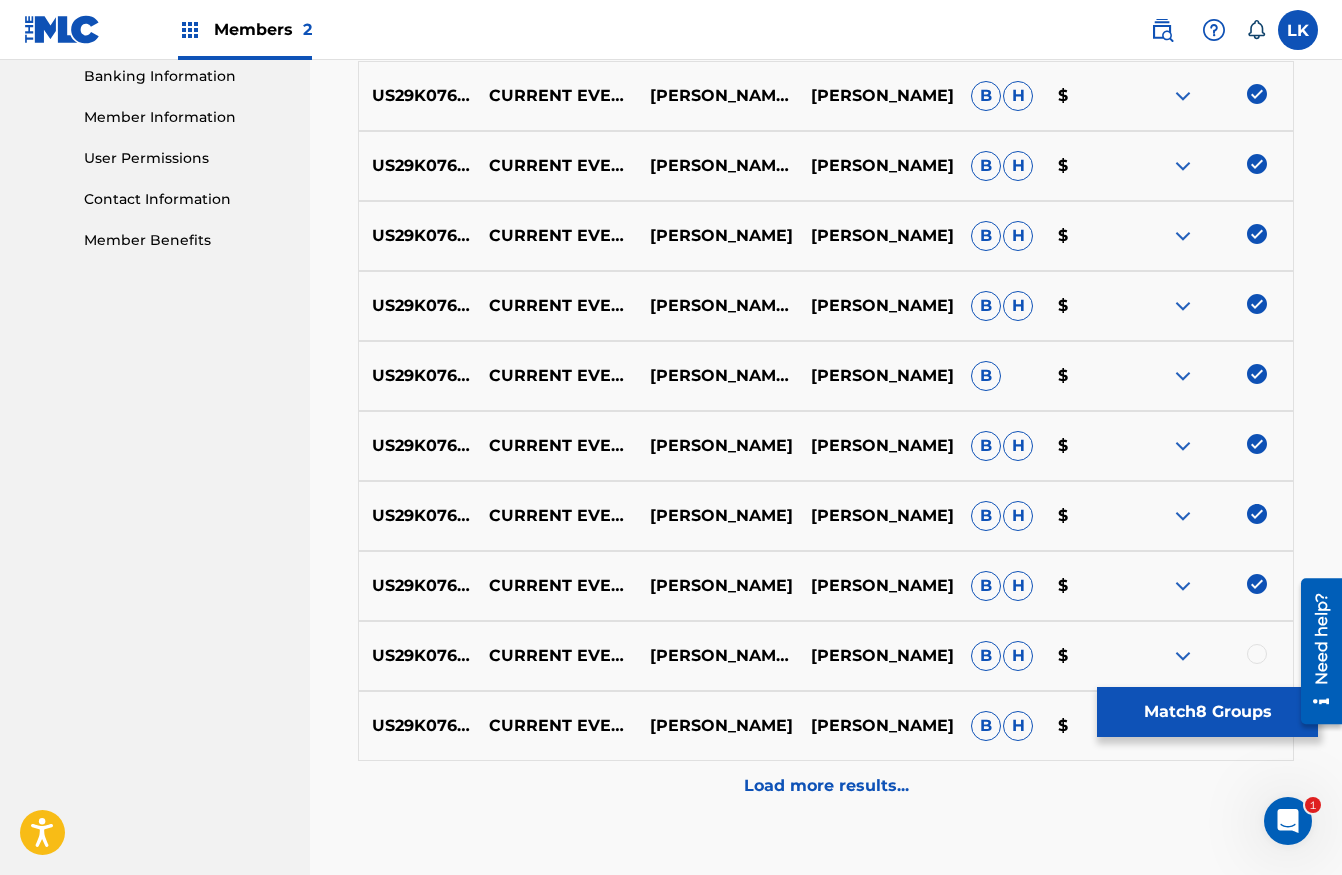 scroll, scrollTop: 977, scrollLeft: 0, axis: vertical 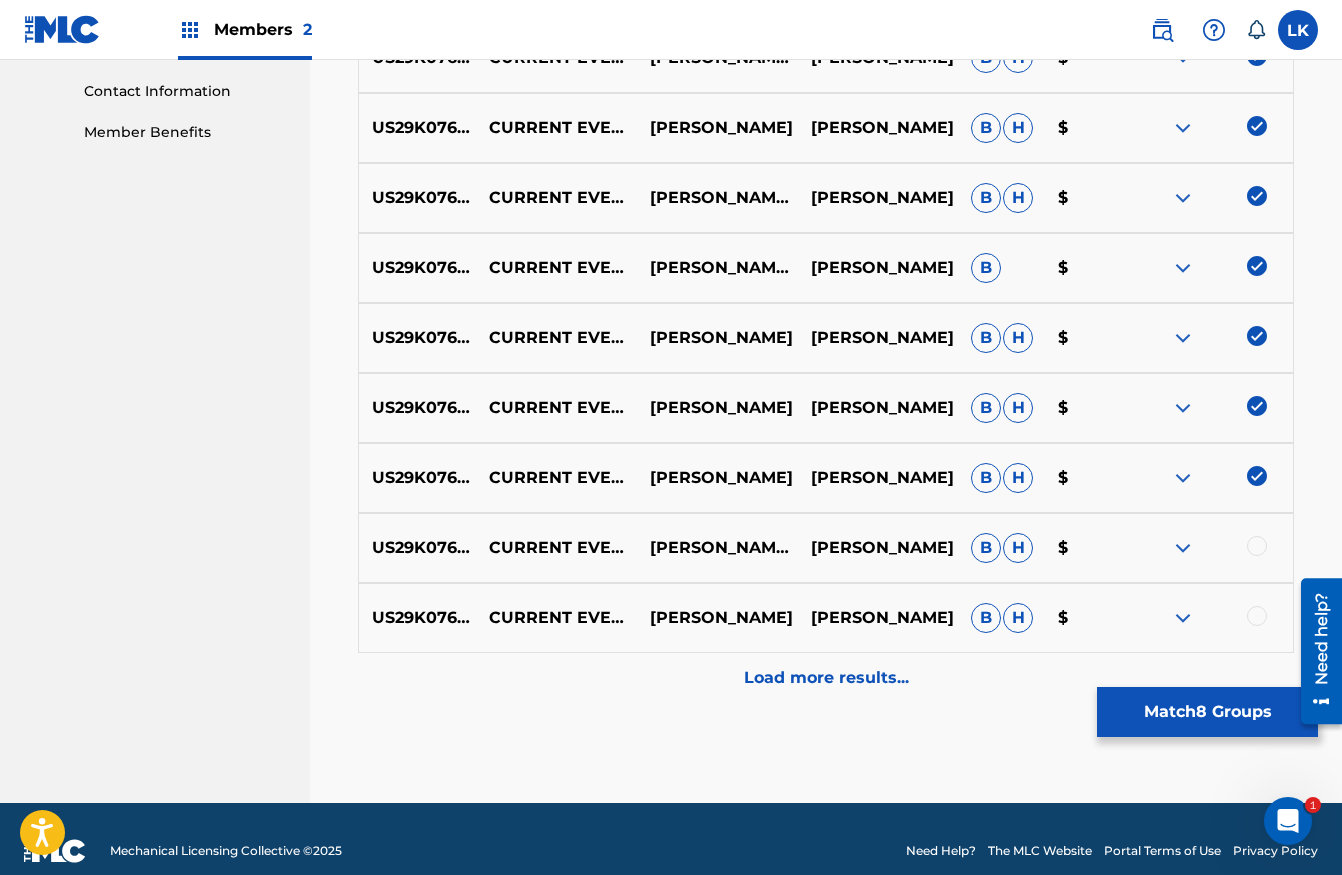 click at bounding box center (1257, 546) 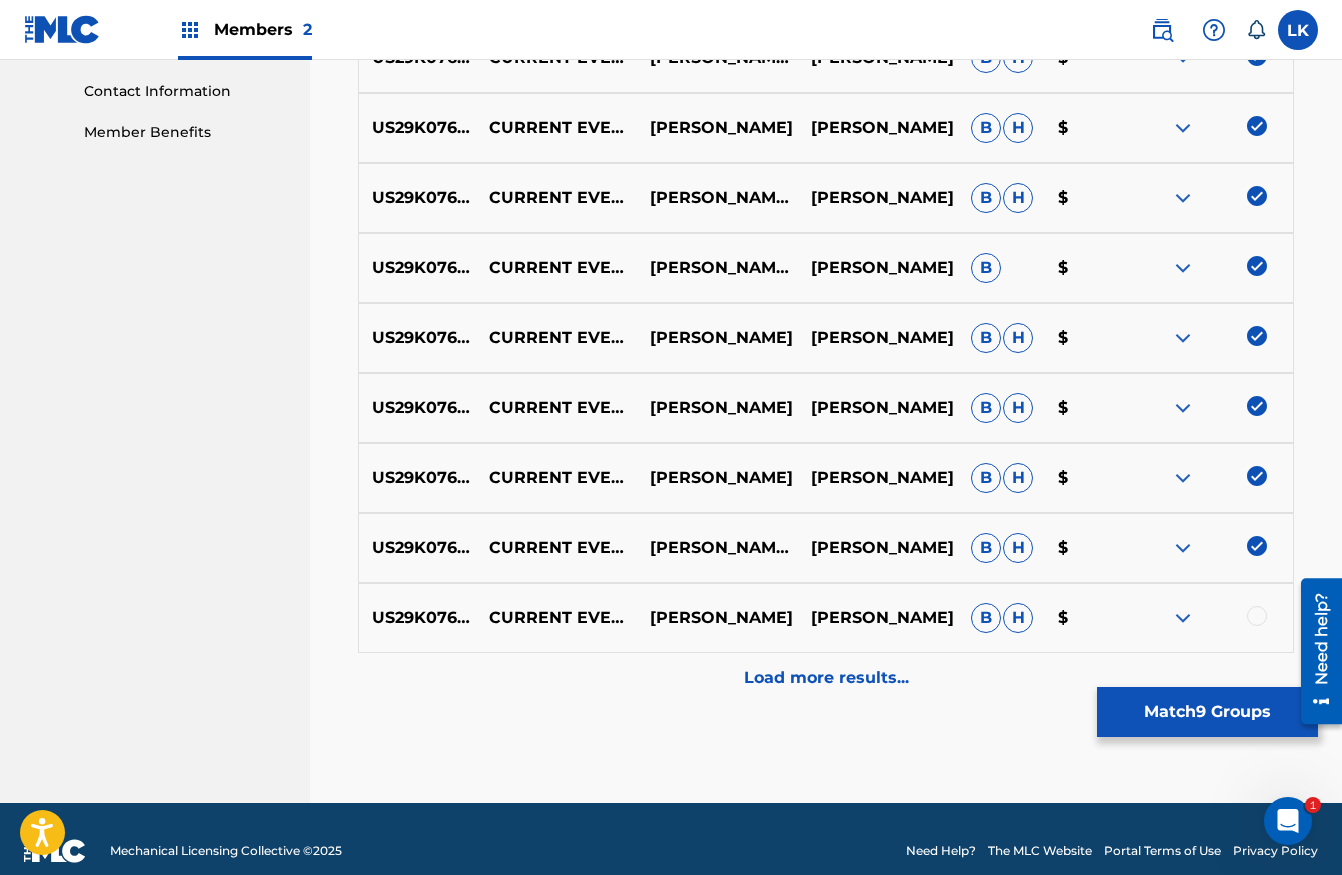 click at bounding box center (1257, 616) 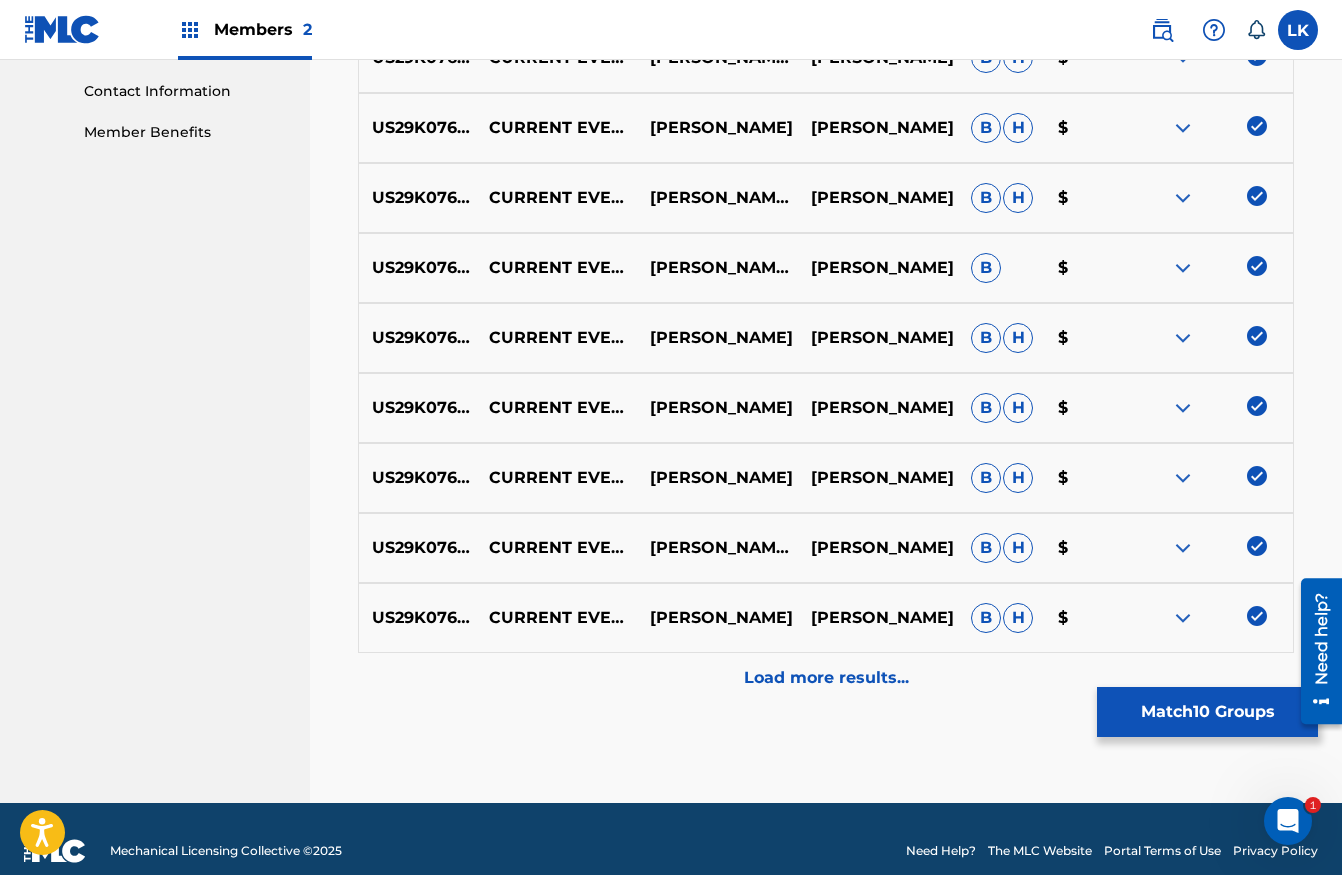 click on "Load more results..." at bounding box center [826, 678] 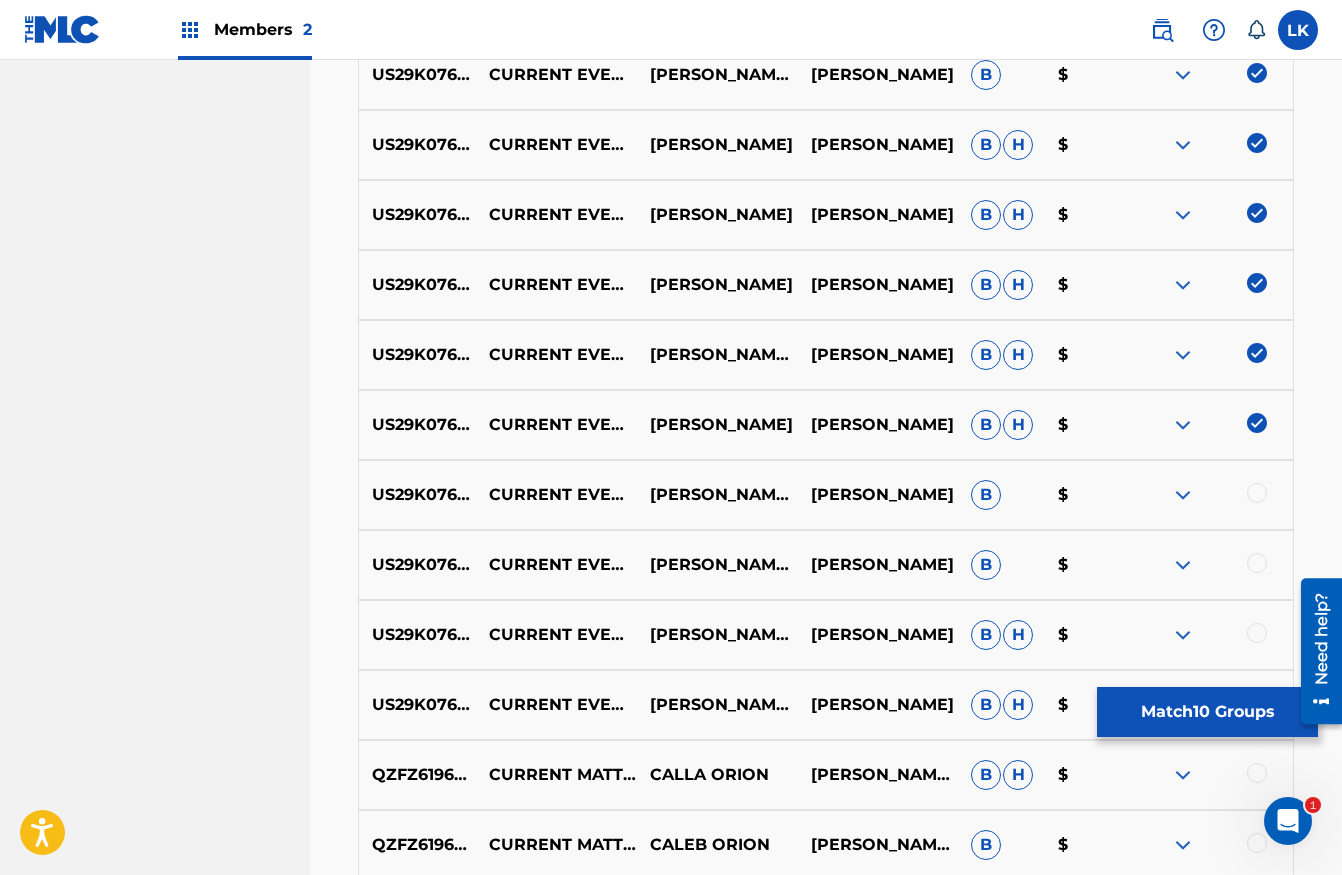 scroll, scrollTop: 1183, scrollLeft: 0, axis: vertical 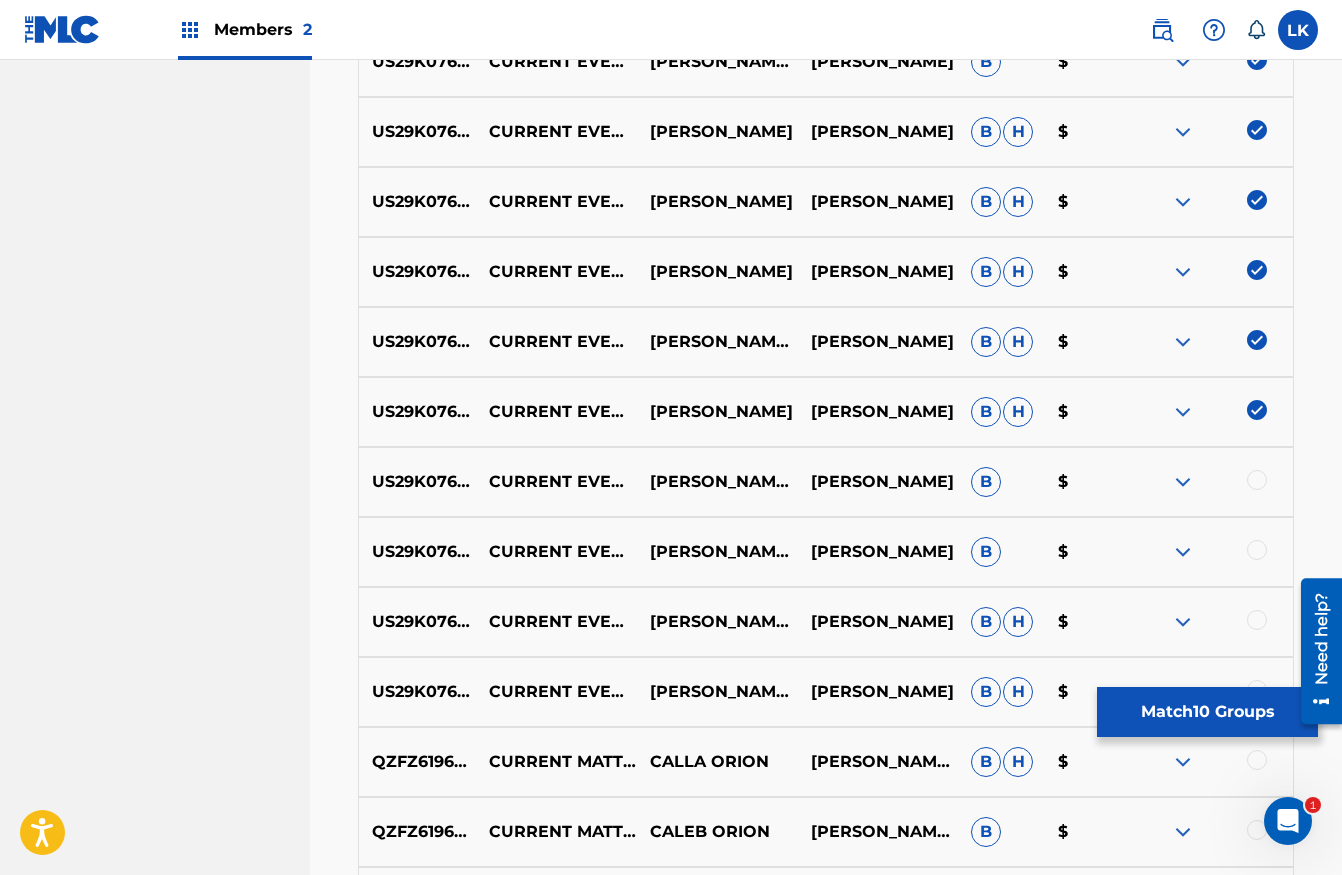 click at bounding box center [1257, 480] 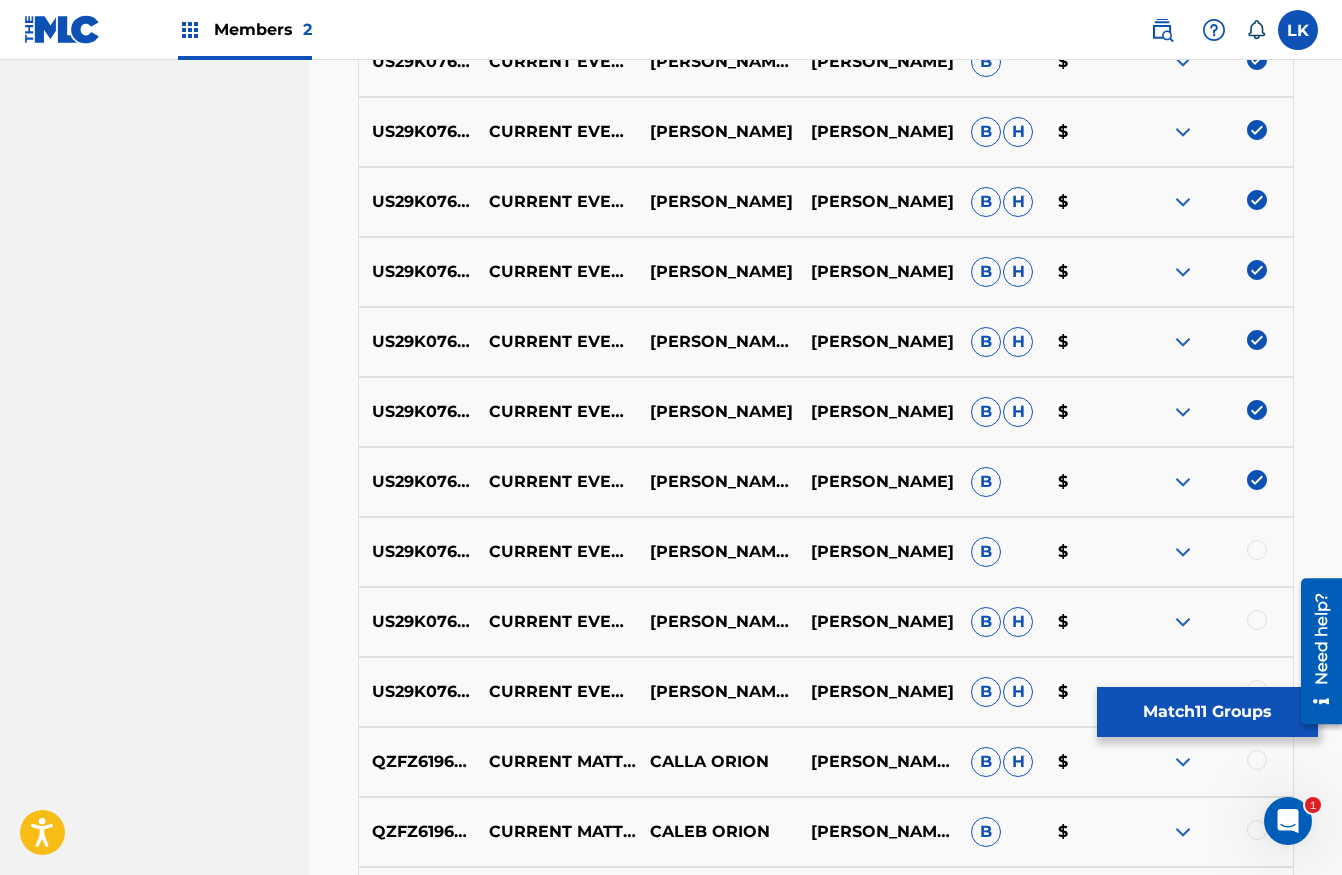 click at bounding box center (1257, 550) 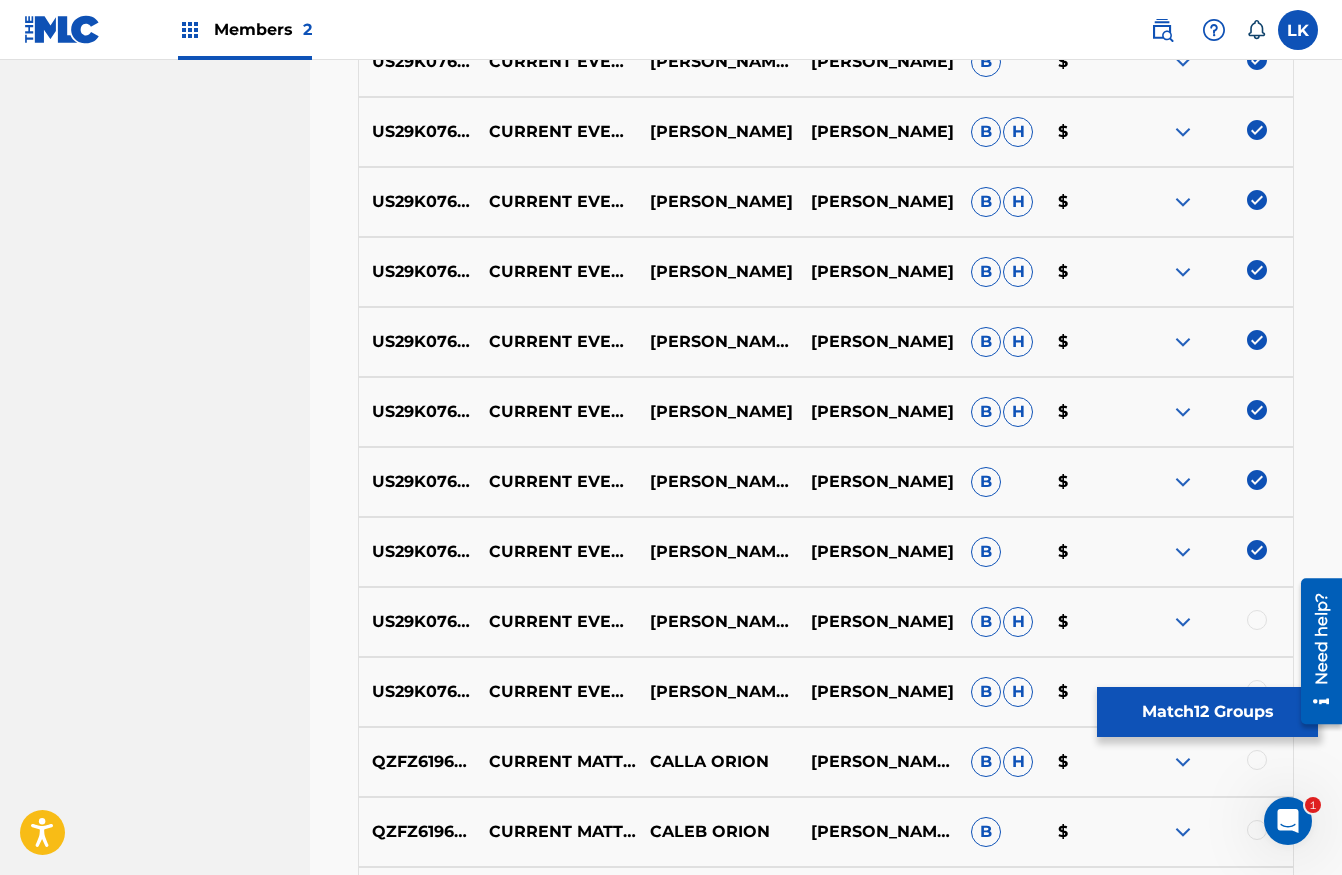 click at bounding box center [1257, 620] 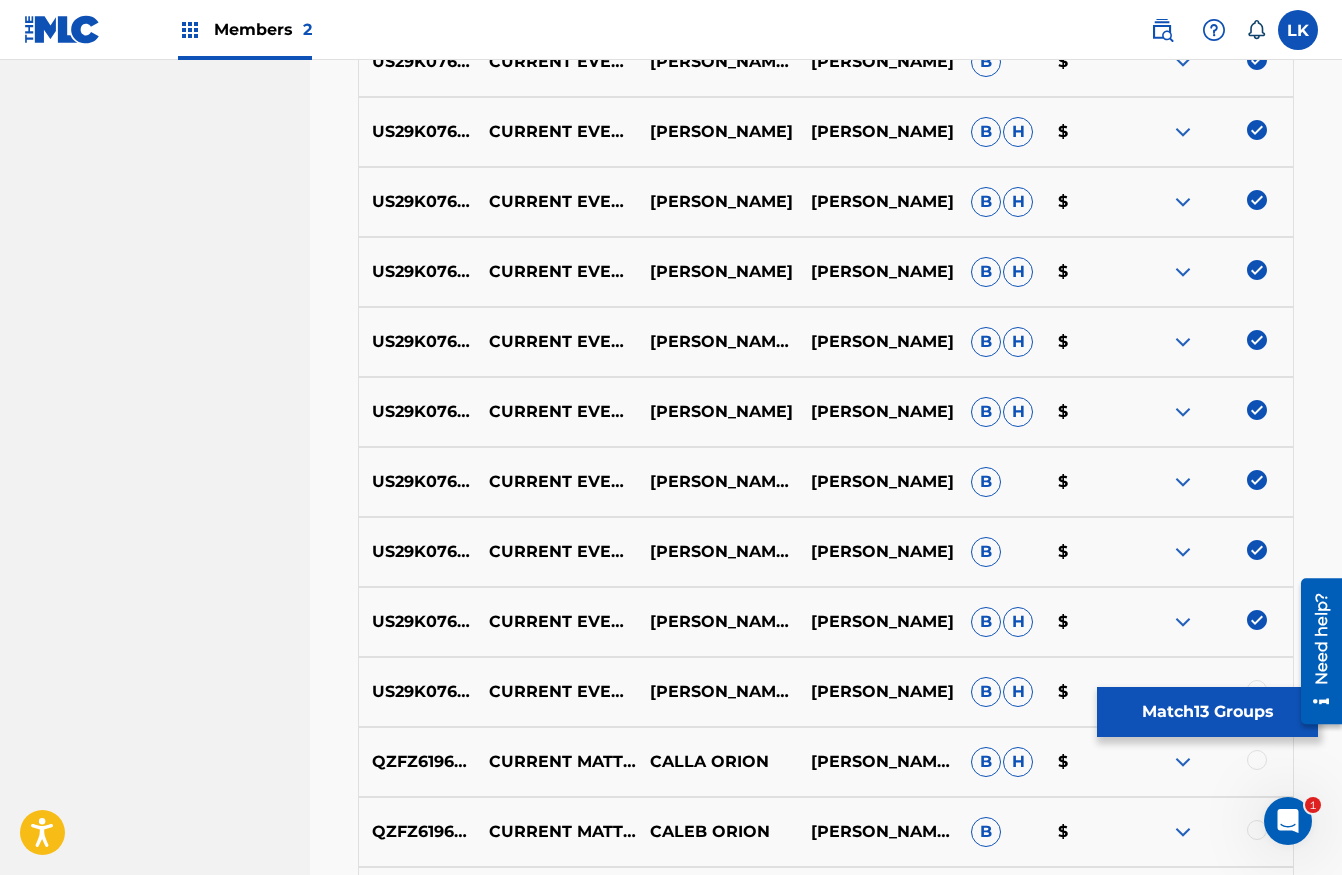 click at bounding box center (1257, 690) 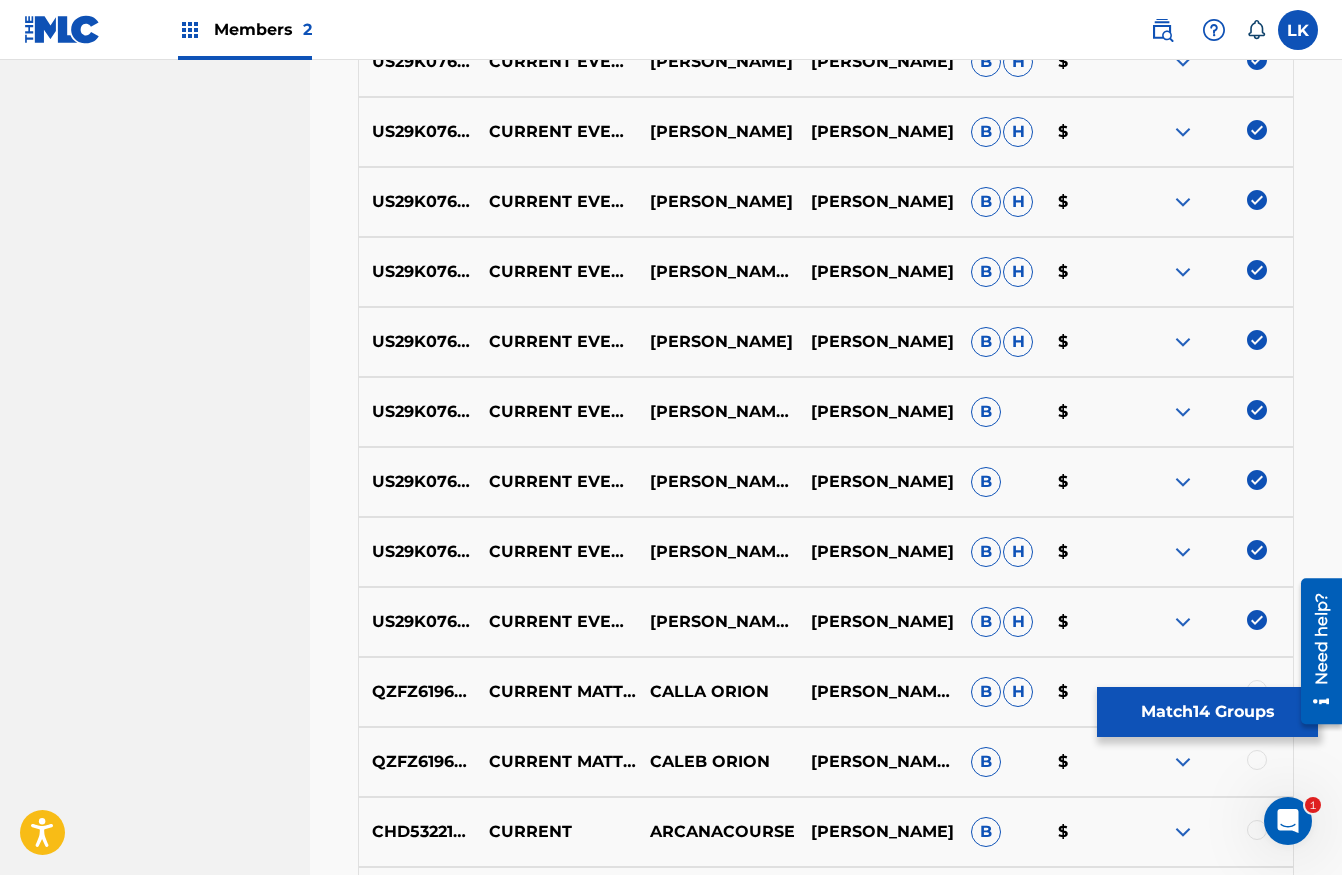 scroll, scrollTop: 1266, scrollLeft: 0, axis: vertical 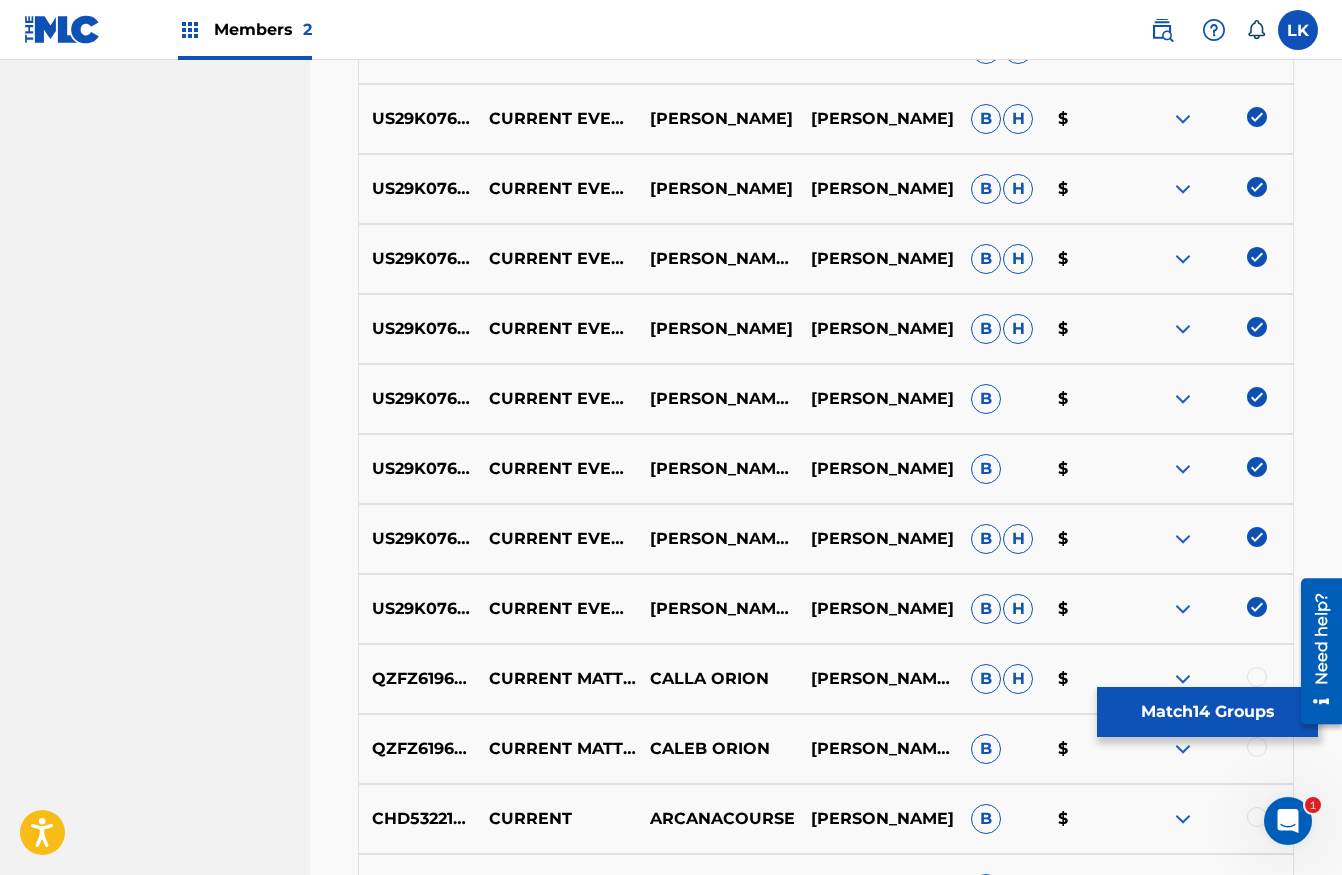 click on "Match  14 Groups" at bounding box center (1207, 712) 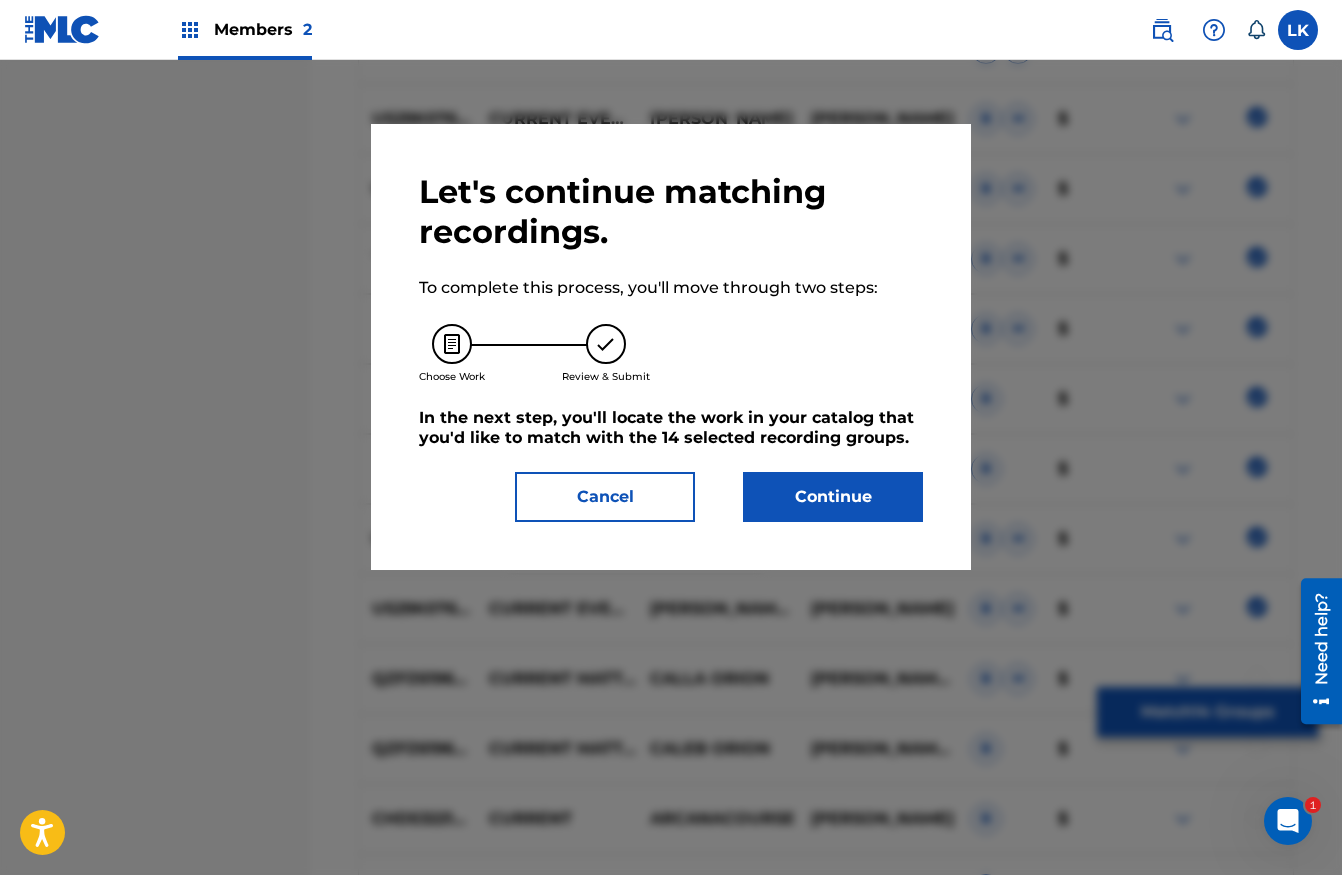 click on "Continue" at bounding box center (833, 497) 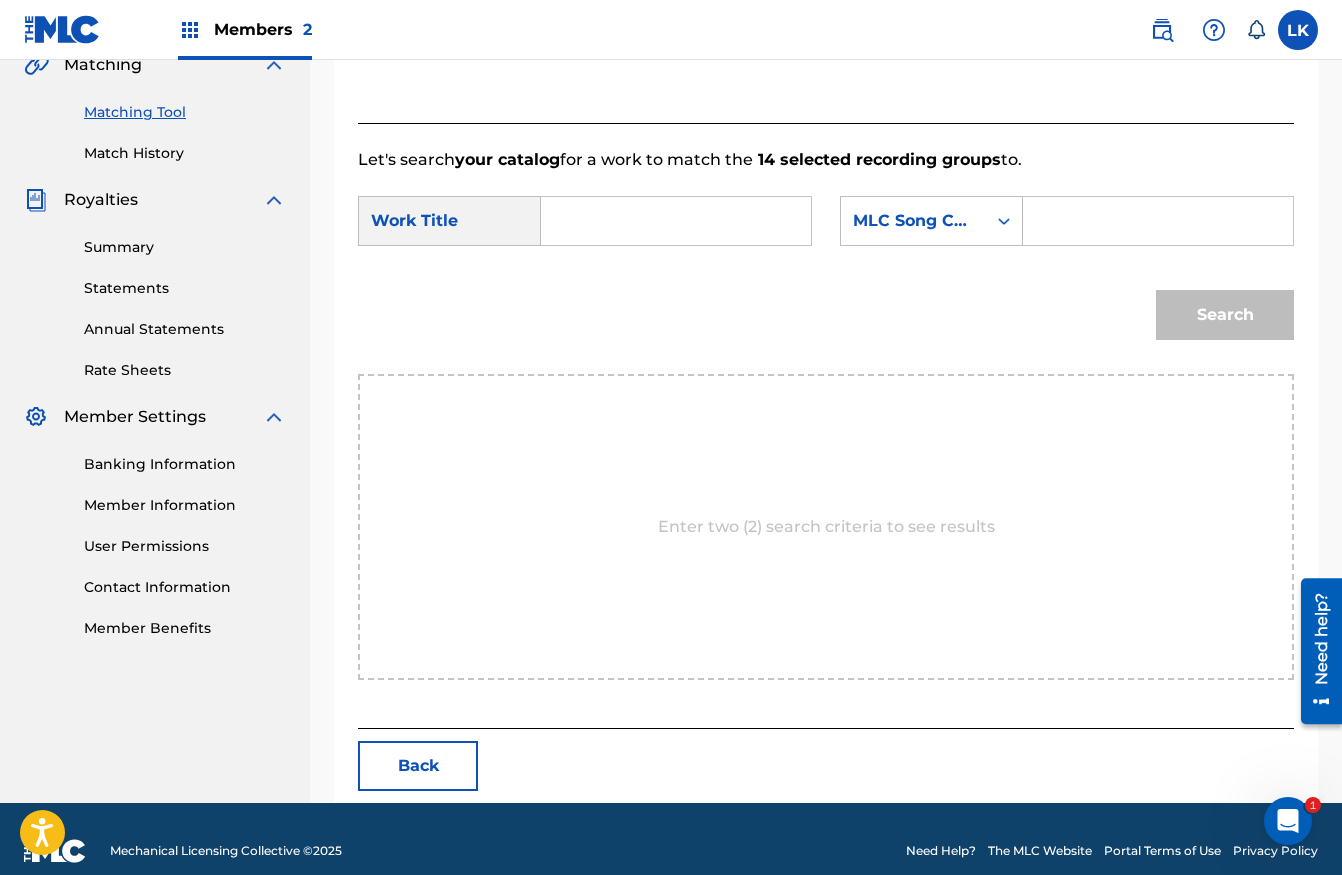 scroll, scrollTop: 505, scrollLeft: 0, axis: vertical 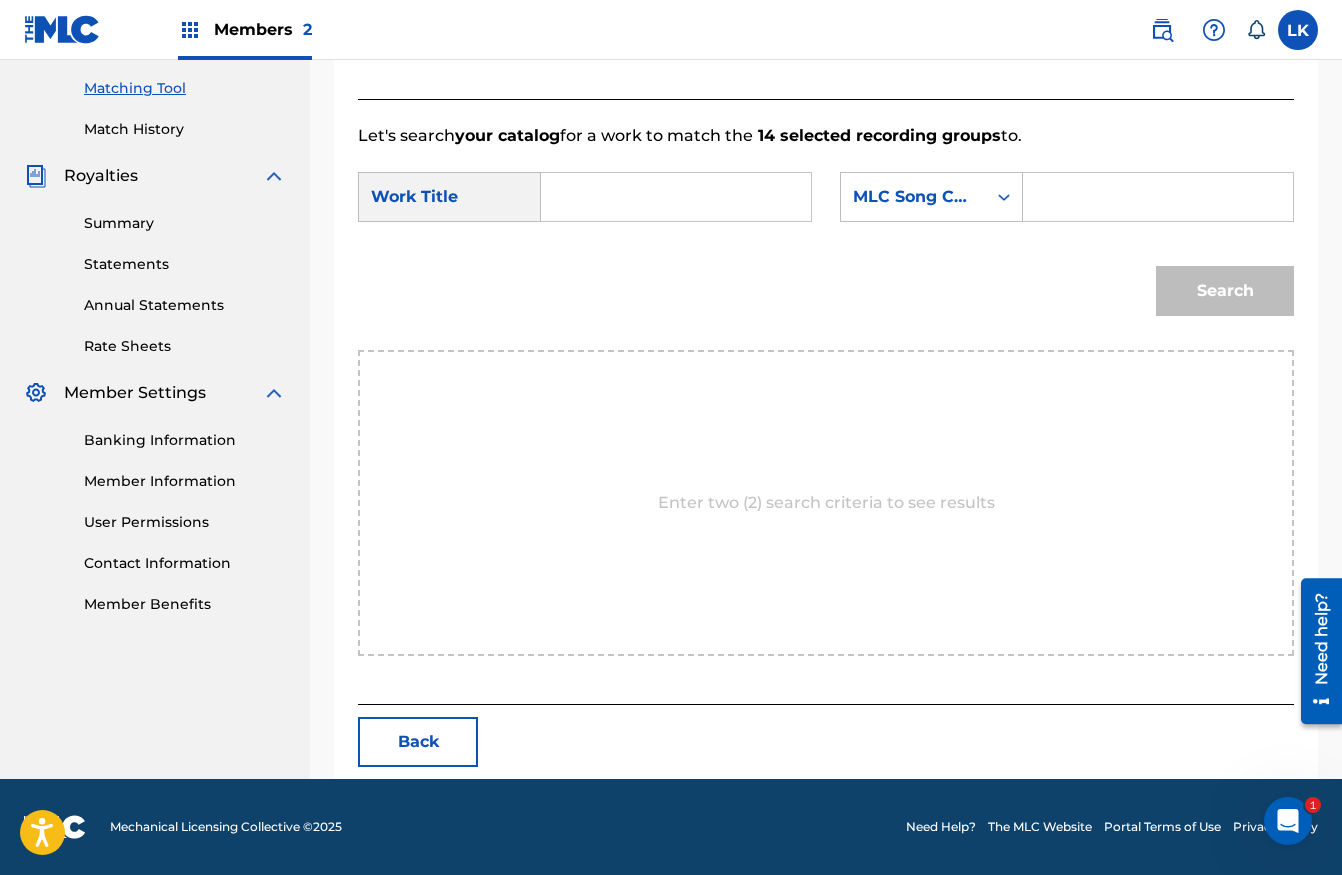 click at bounding box center [676, 197] 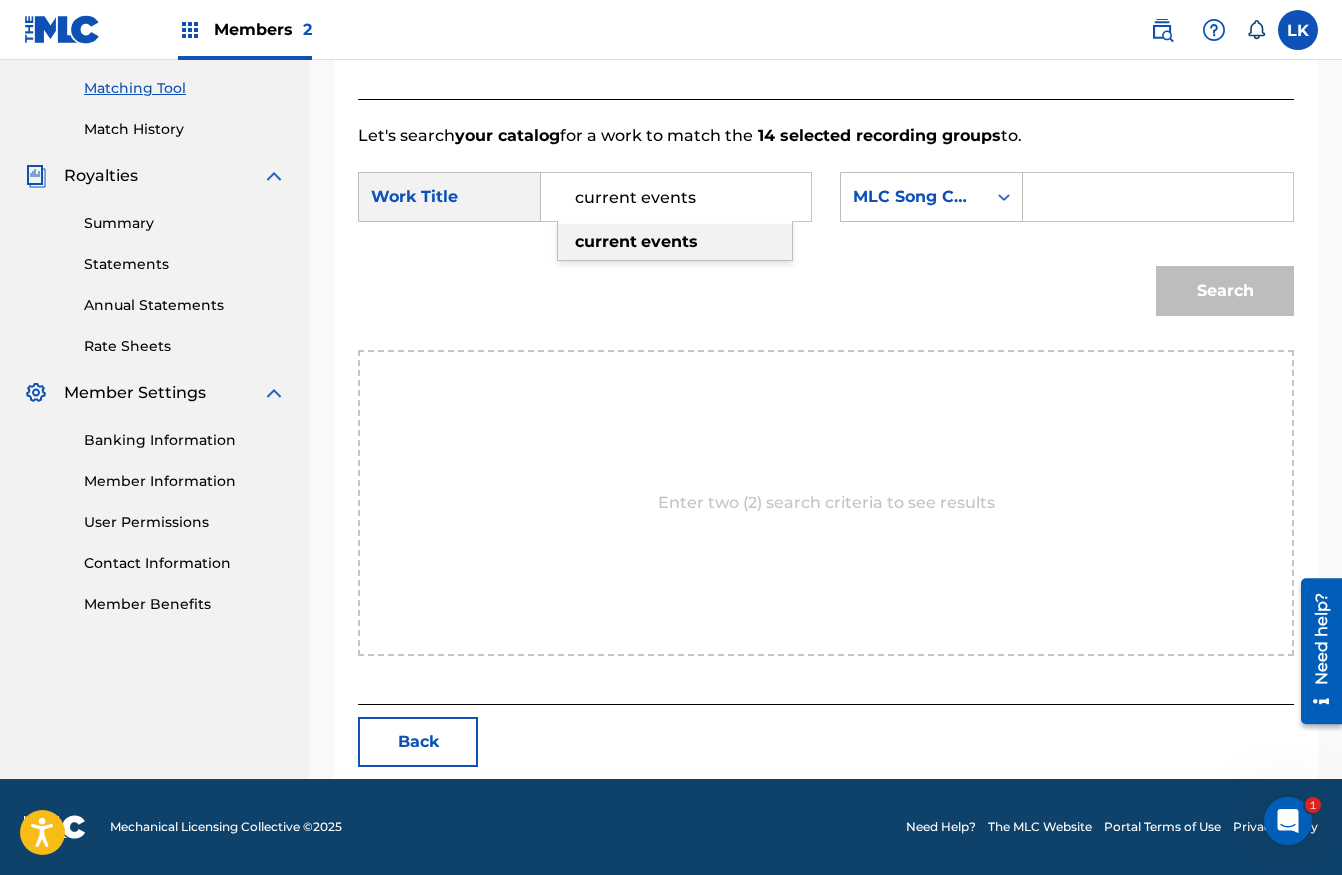 type on "current events" 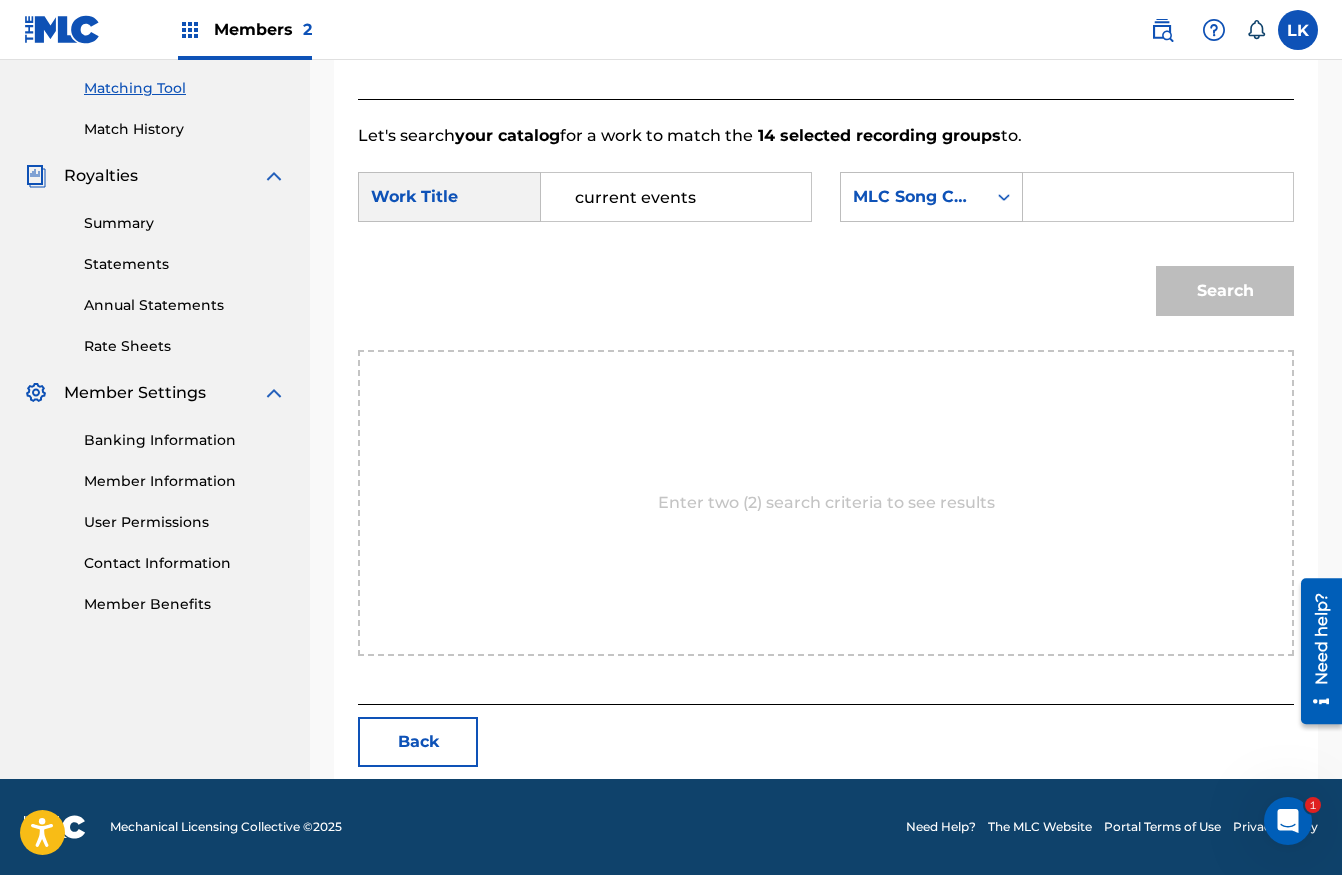 click on "Search" at bounding box center (1220, 286) 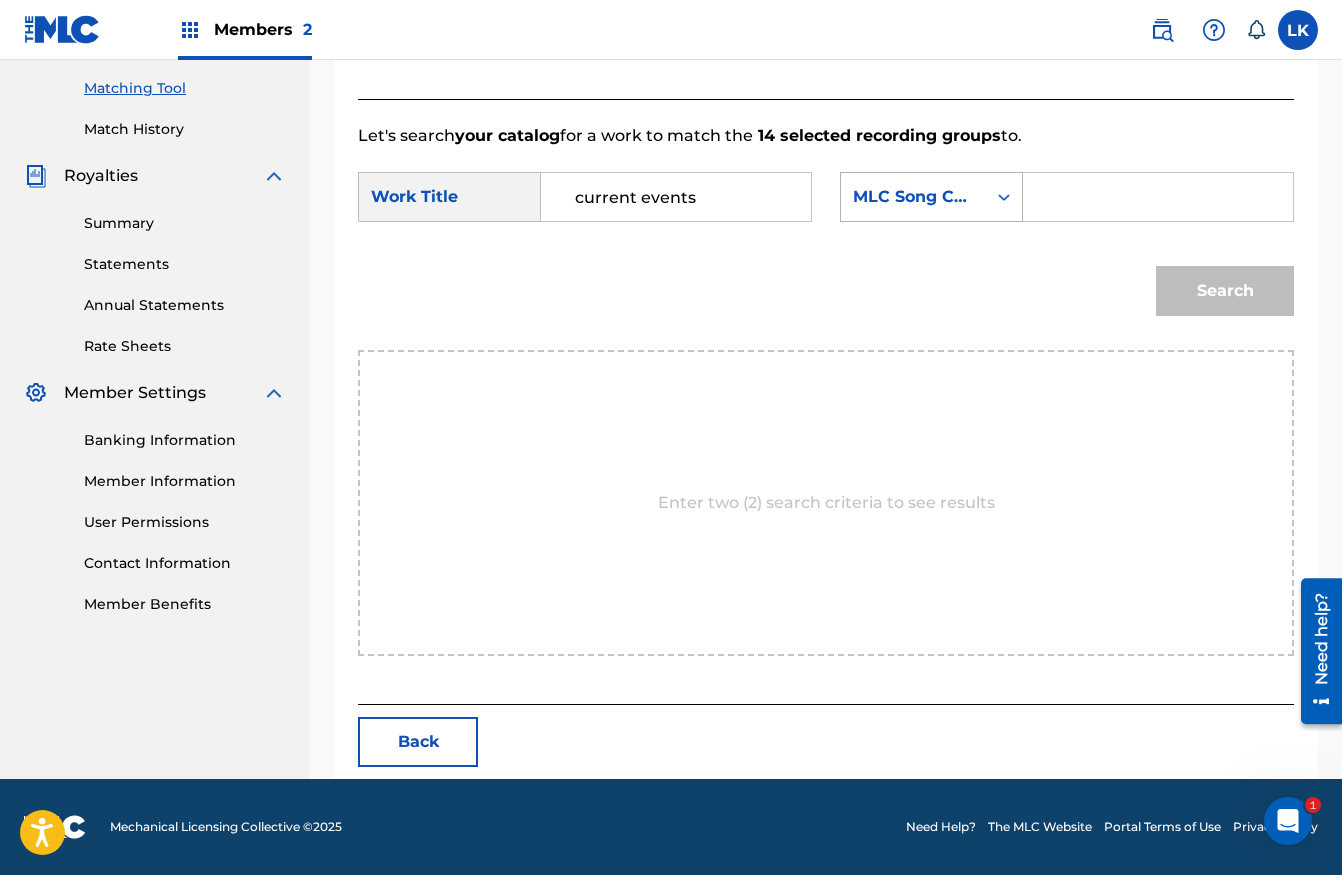 click on "MLC Song Code" at bounding box center (913, 197) 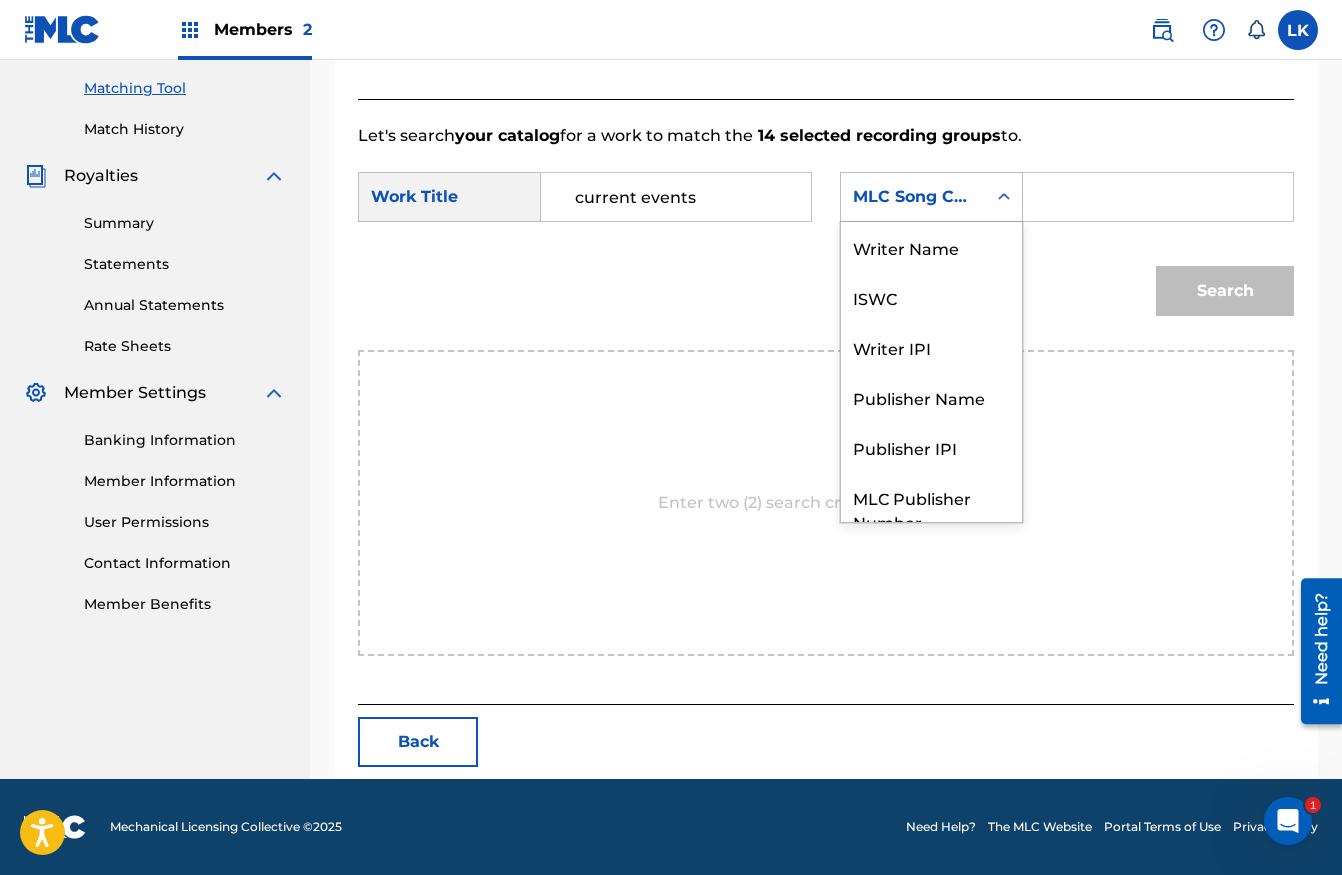 scroll, scrollTop: 74, scrollLeft: 0, axis: vertical 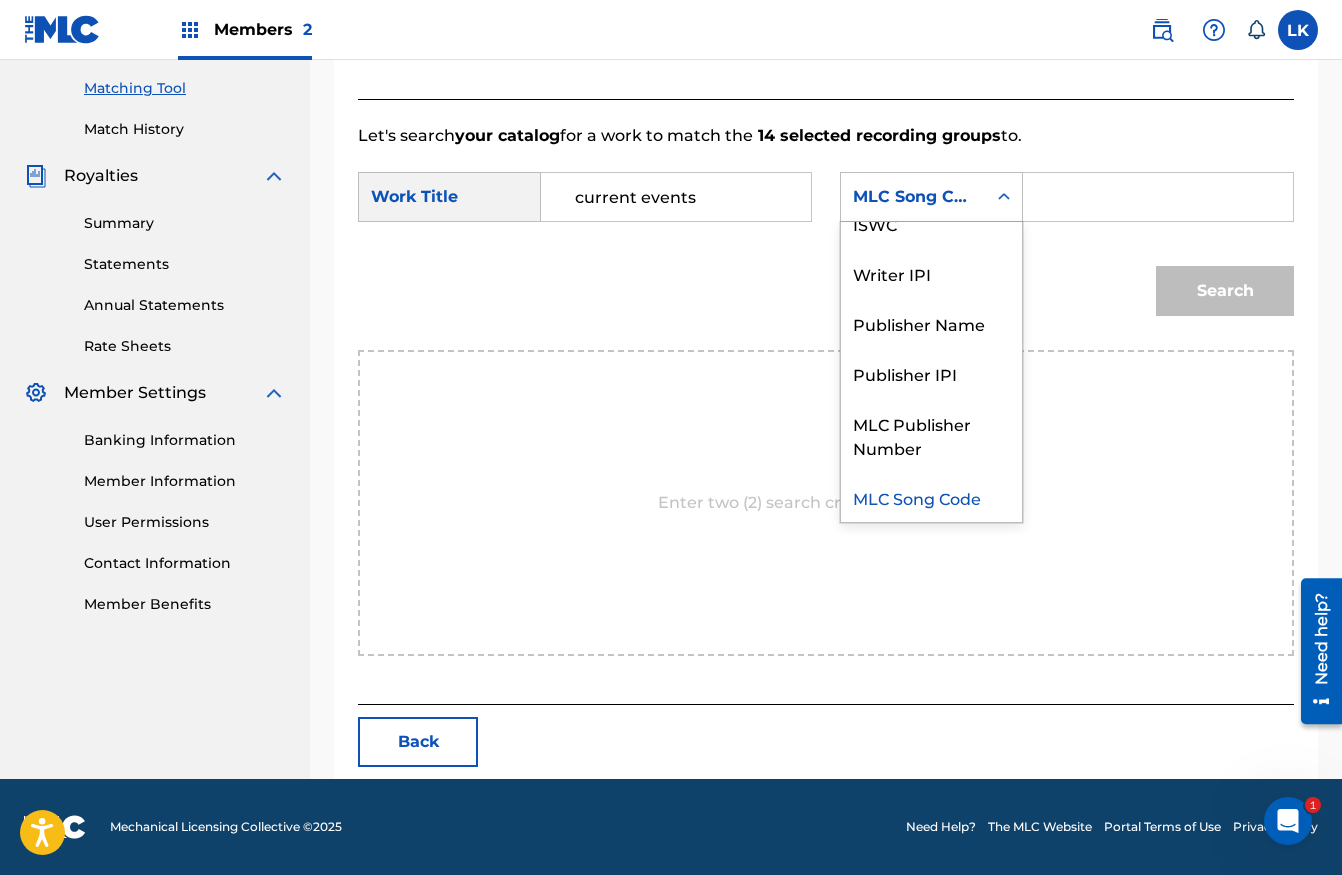 click at bounding box center [1158, 197] 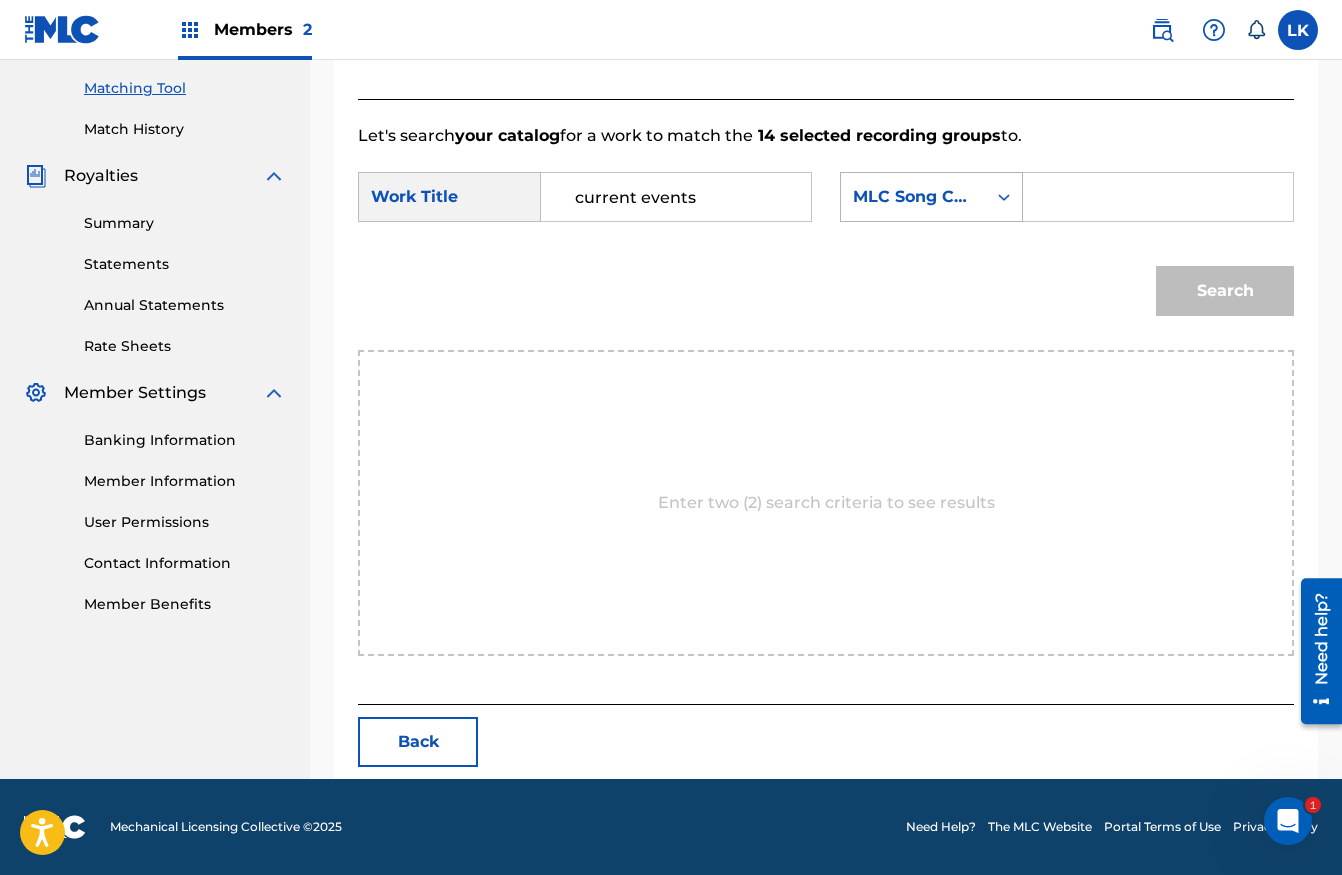 click on "MLC Song Code" at bounding box center (913, 197) 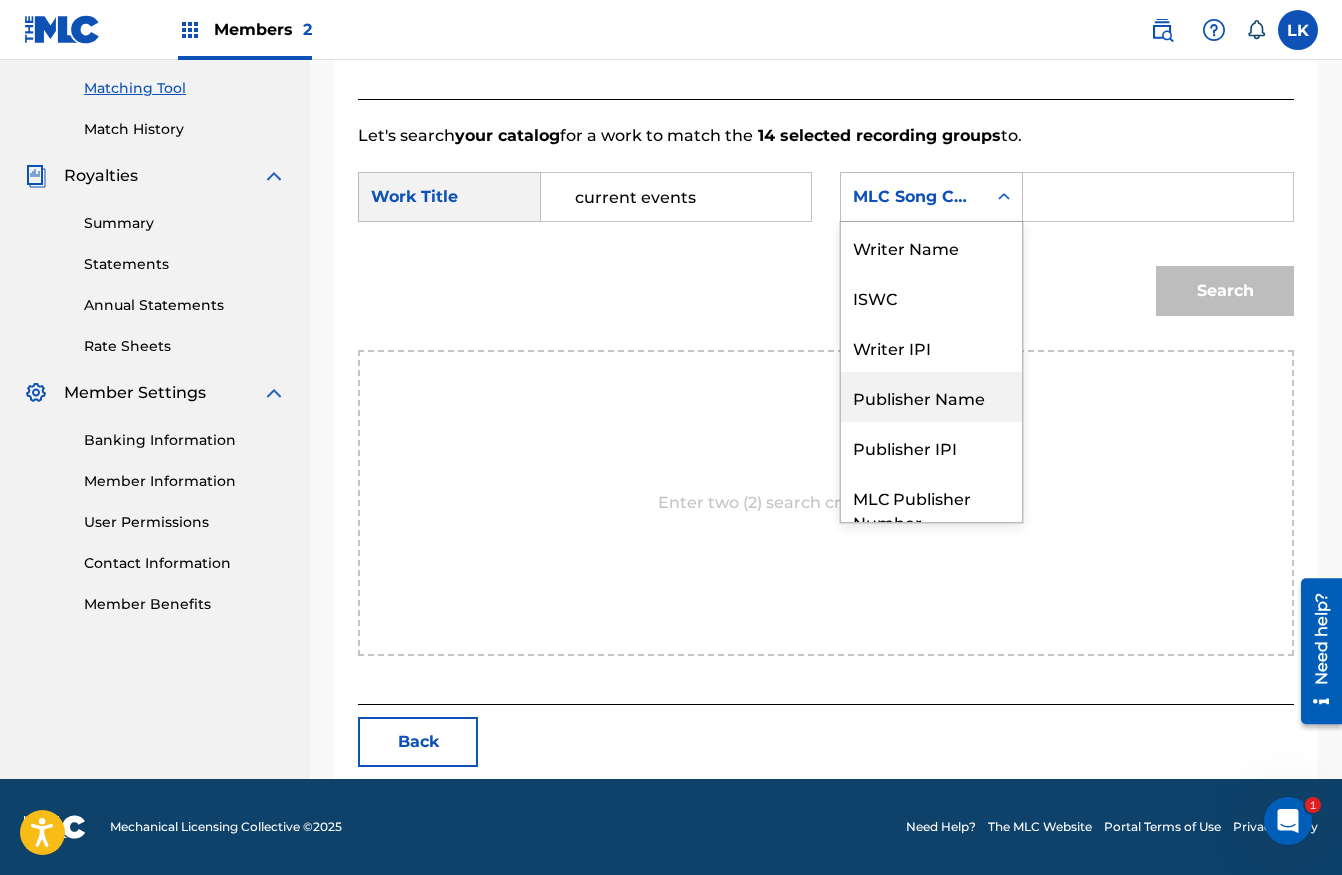scroll, scrollTop: 74, scrollLeft: 0, axis: vertical 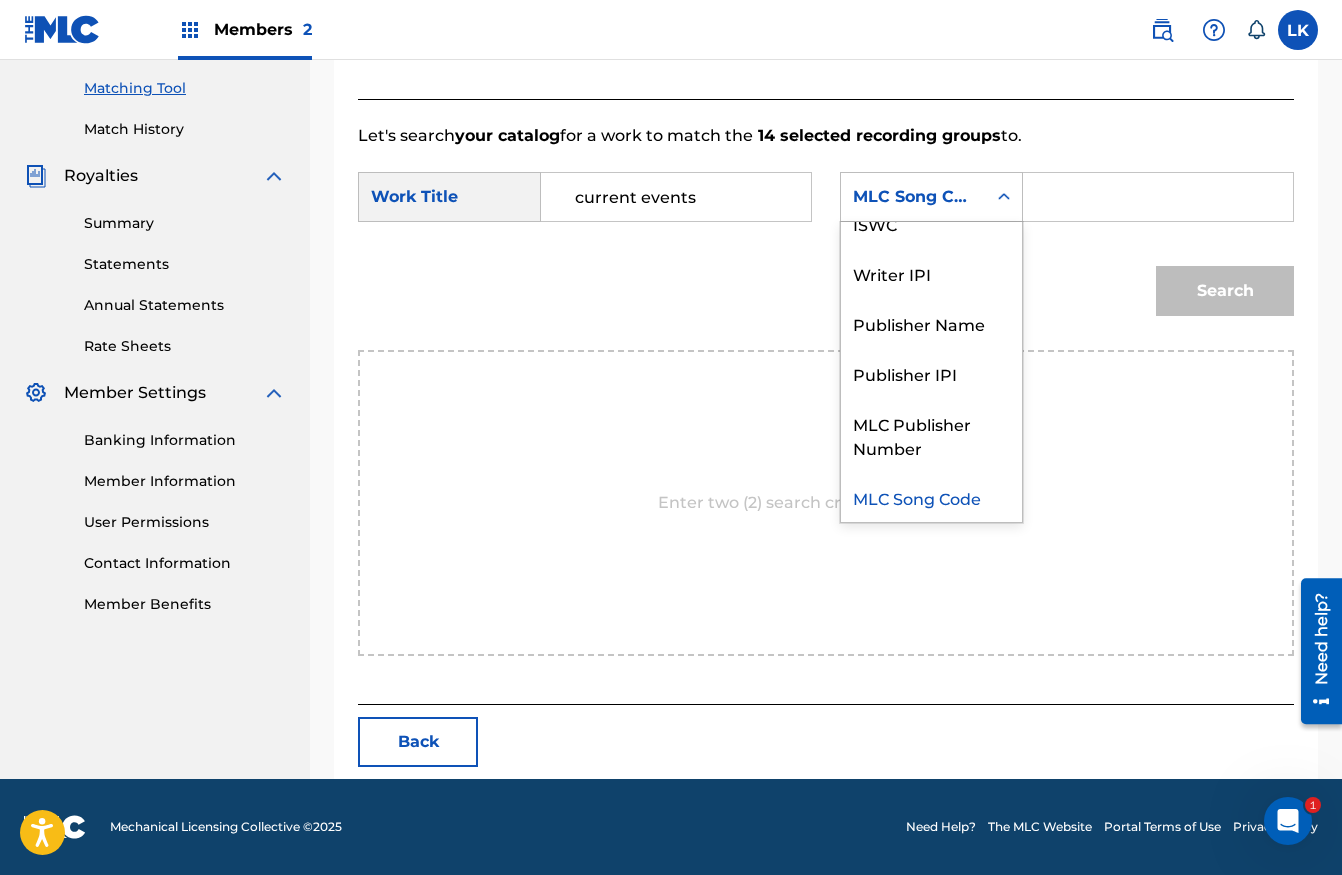 click on "MLC Song Code" at bounding box center [931, 497] 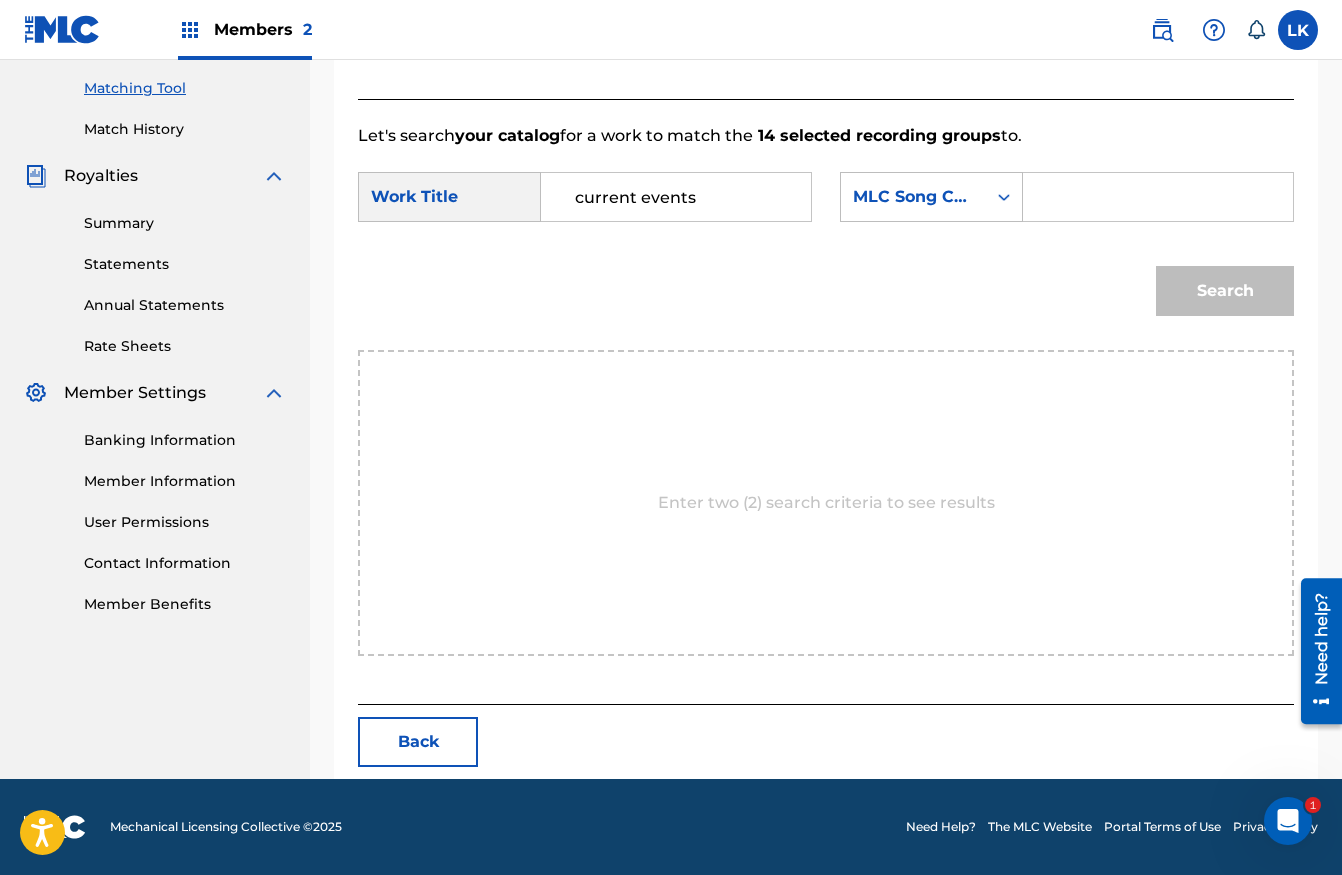 click at bounding box center (1158, 197) 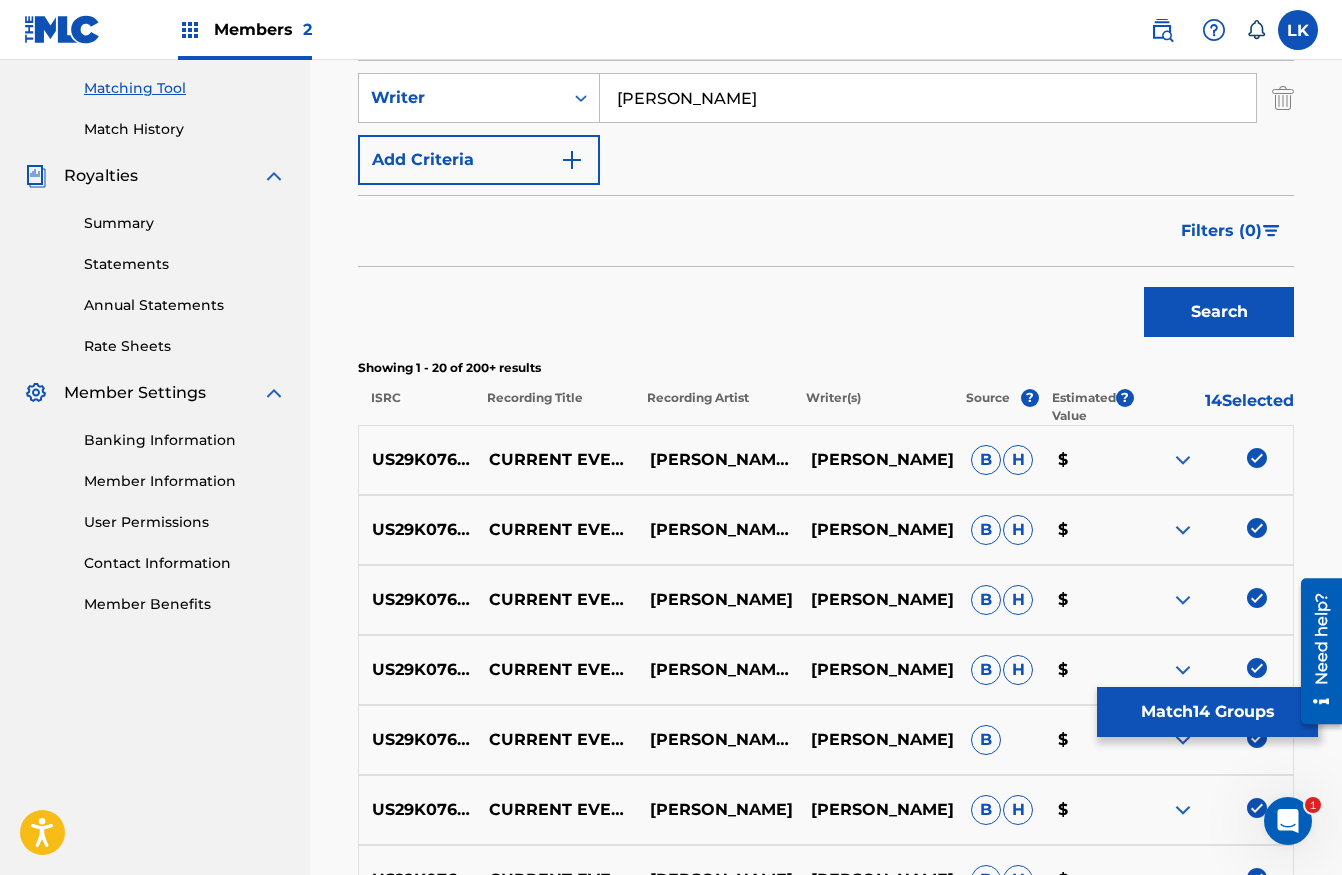 click on "CURRENT EVENTS: III. RIP" at bounding box center [556, 530] 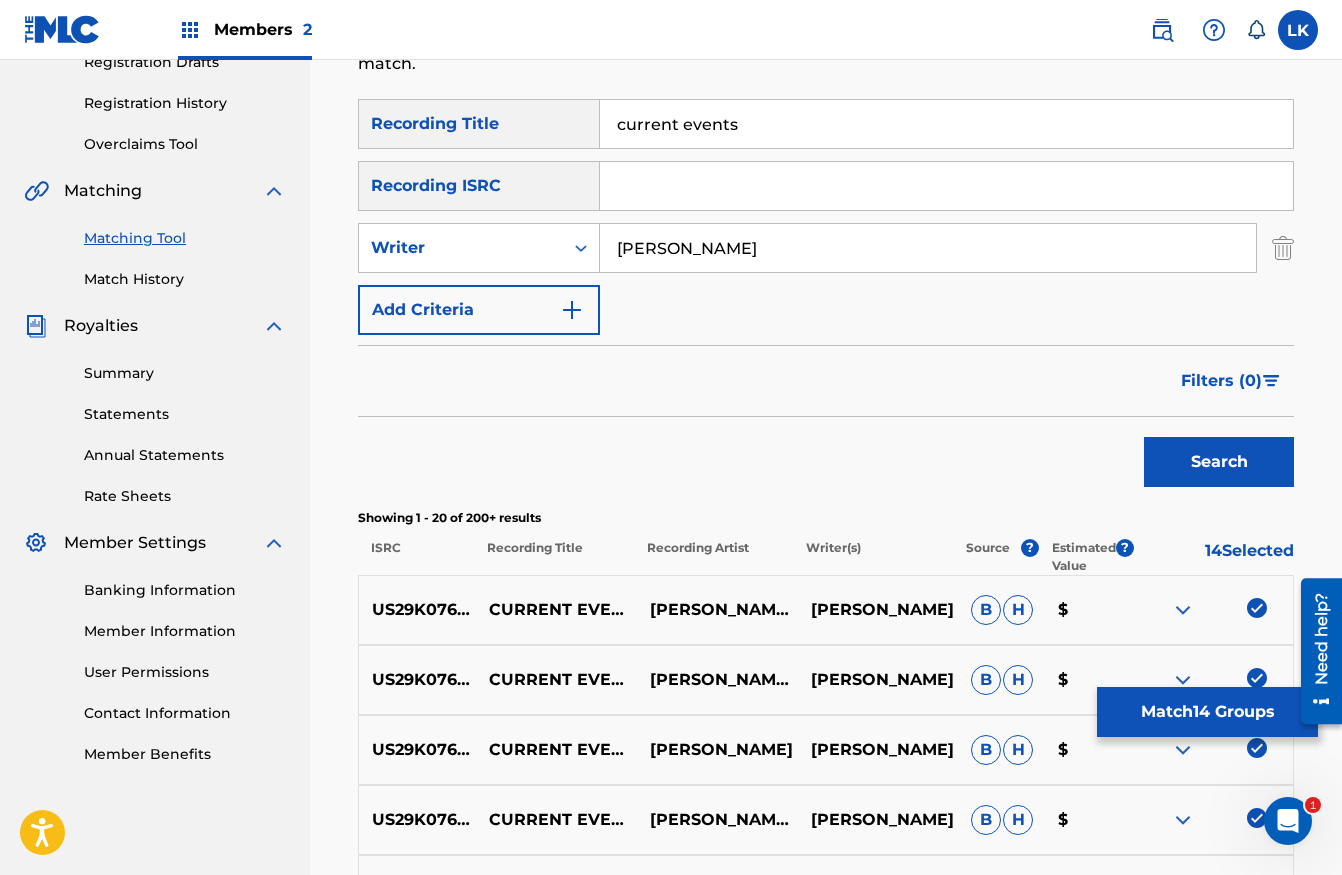 scroll, scrollTop: 275, scrollLeft: 0, axis: vertical 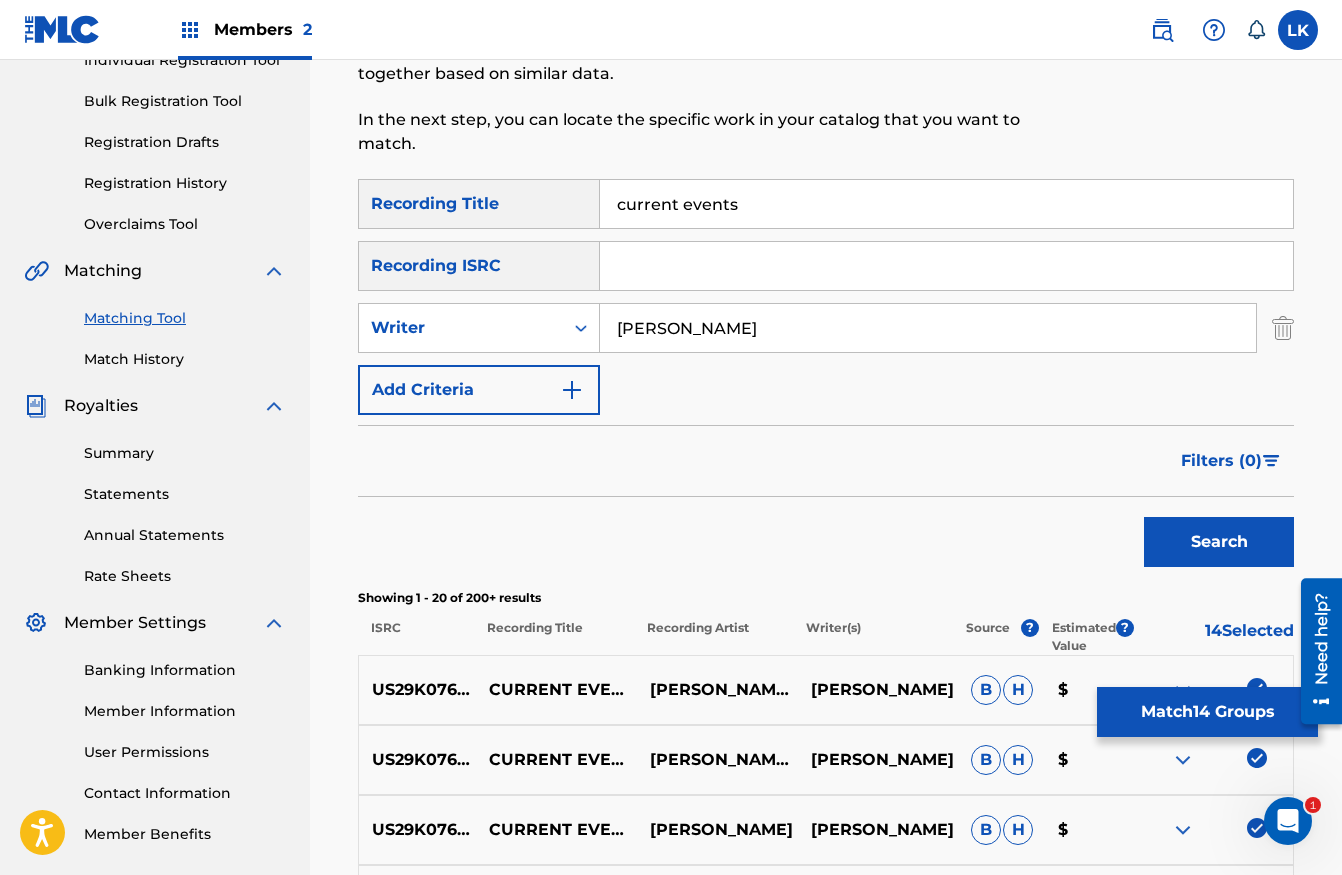 click on "current events" at bounding box center [946, 204] 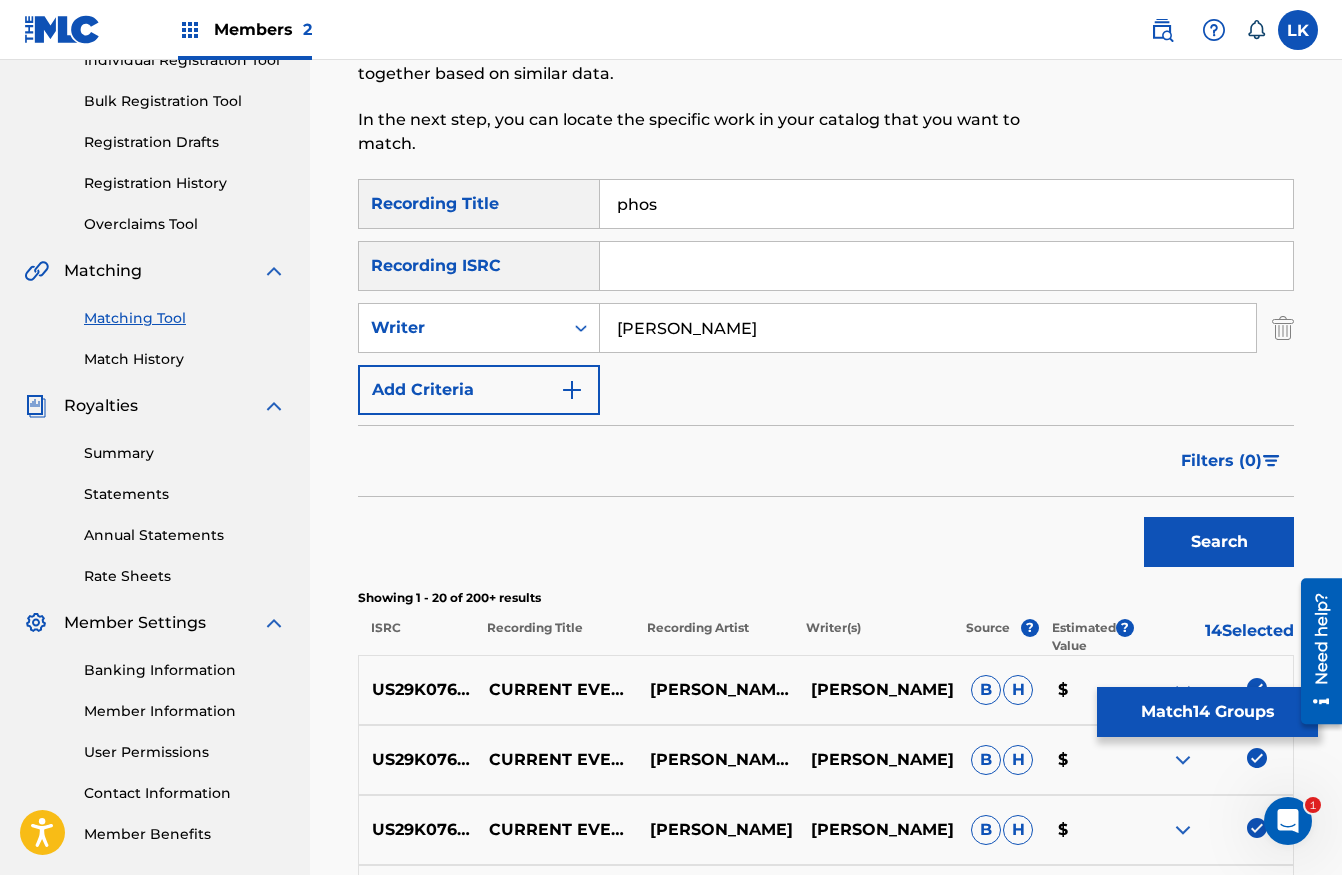 type on "phos" 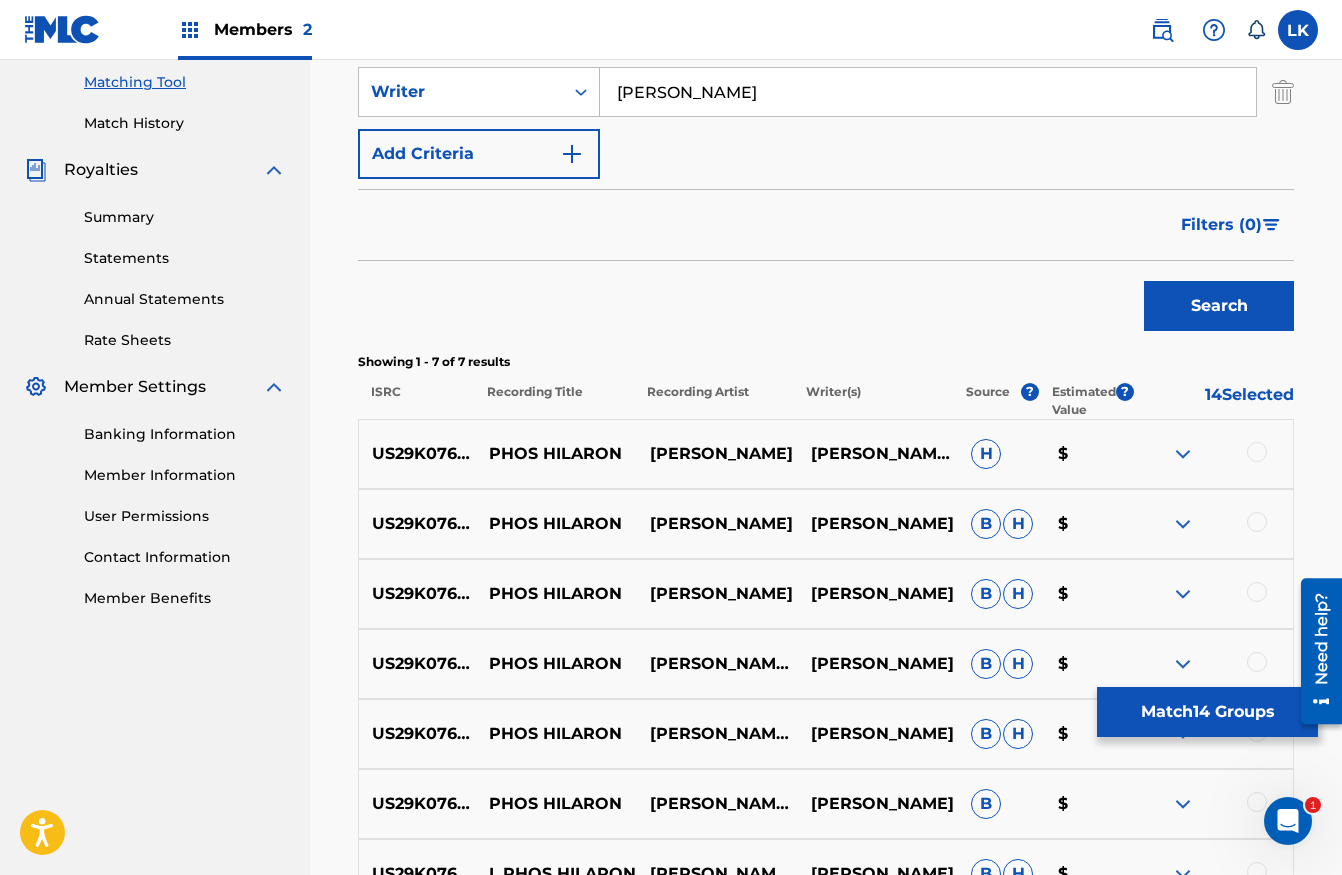 scroll, scrollTop: 624, scrollLeft: 0, axis: vertical 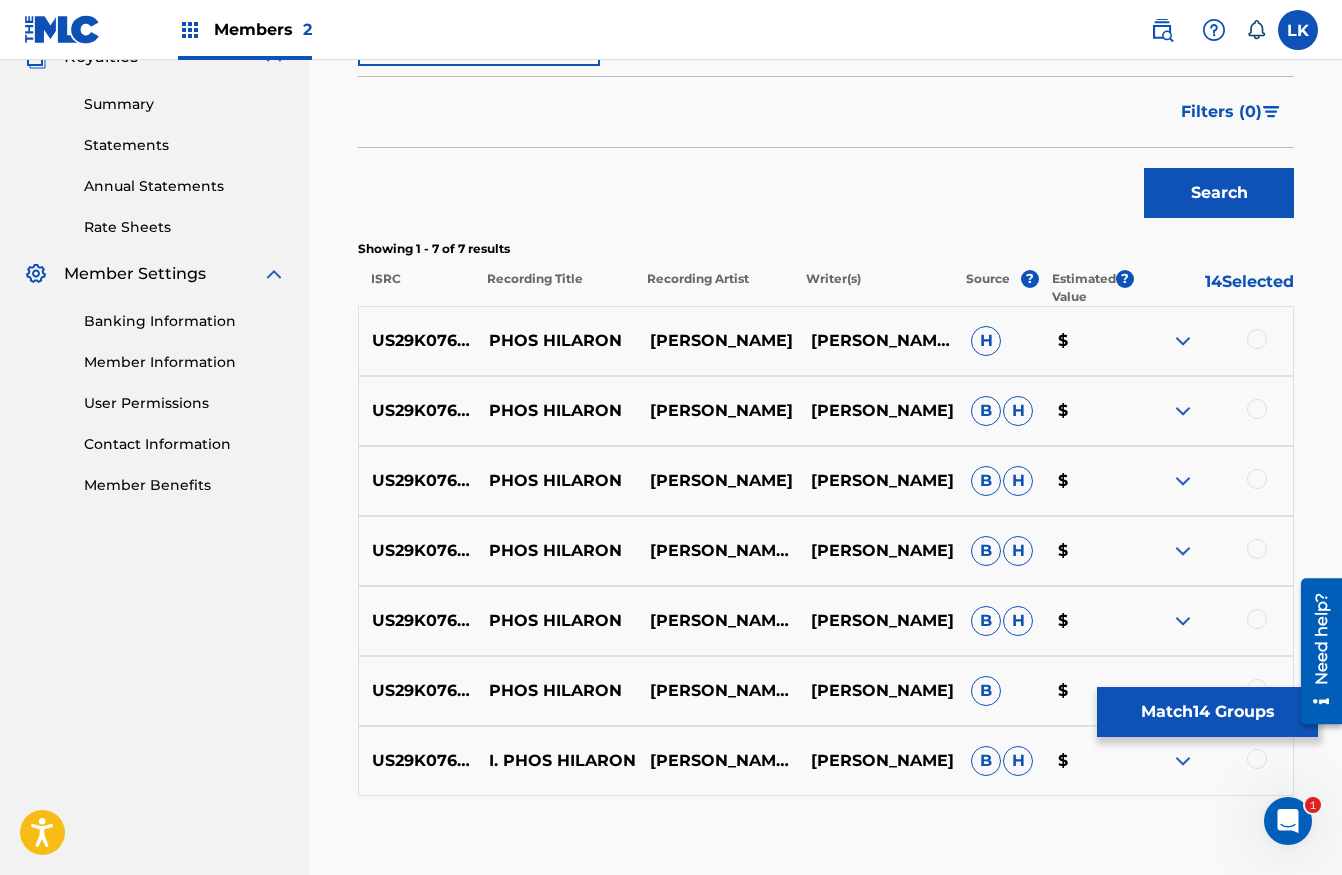 click at bounding box center [1183, 341] 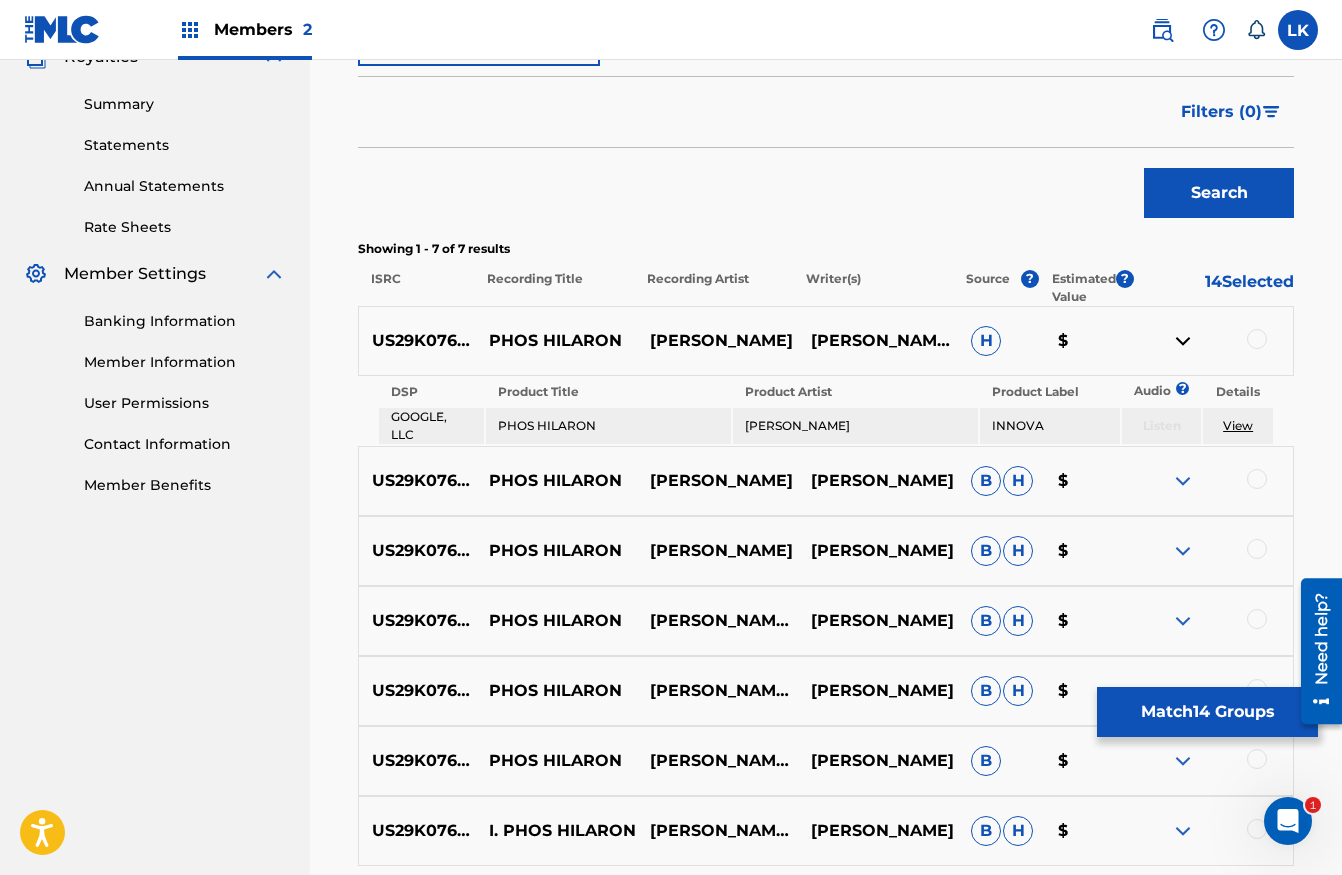 click on "View" at bounding box center [1238, 425] 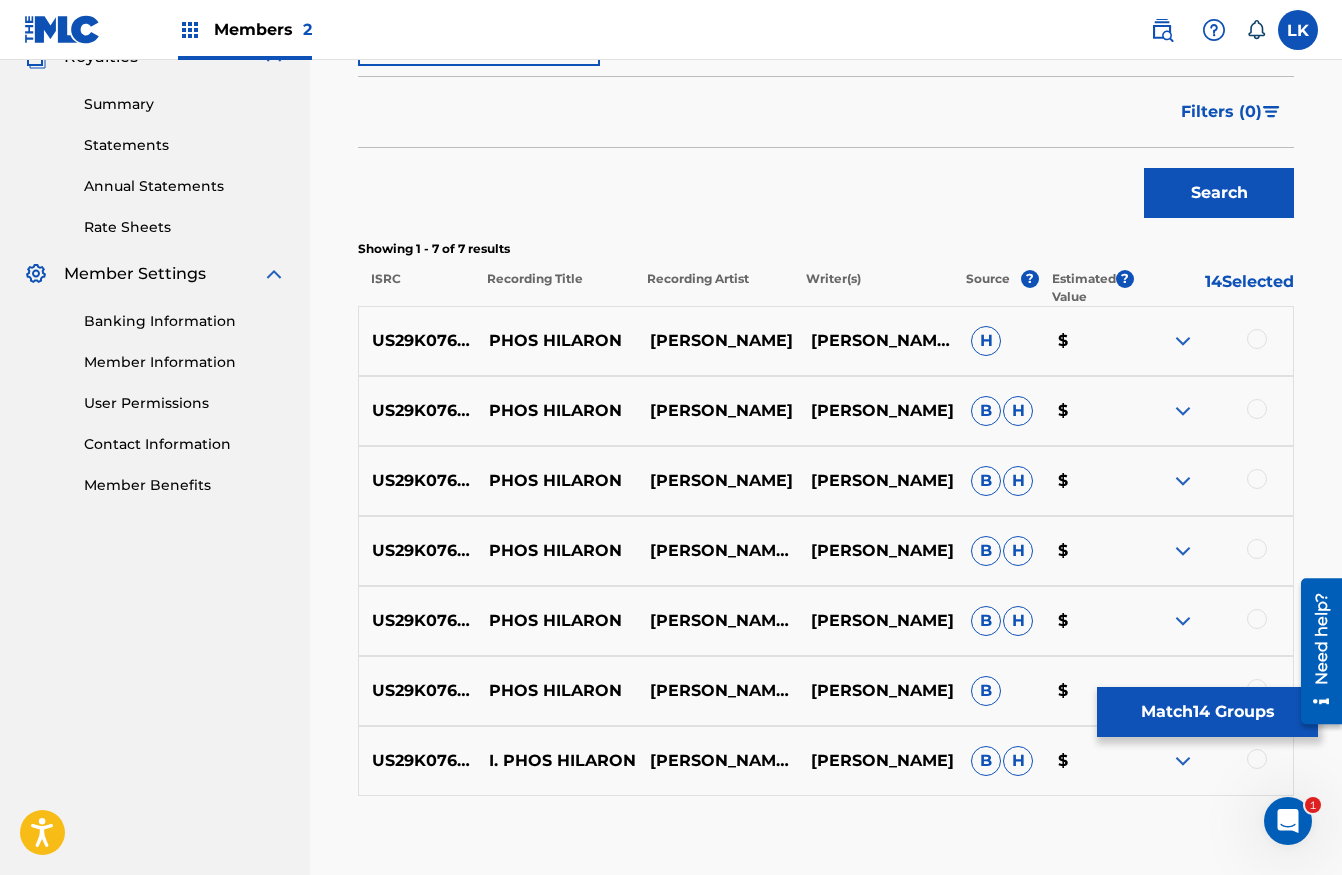 click on "14  Selected" at bounding box center [1214, 288] 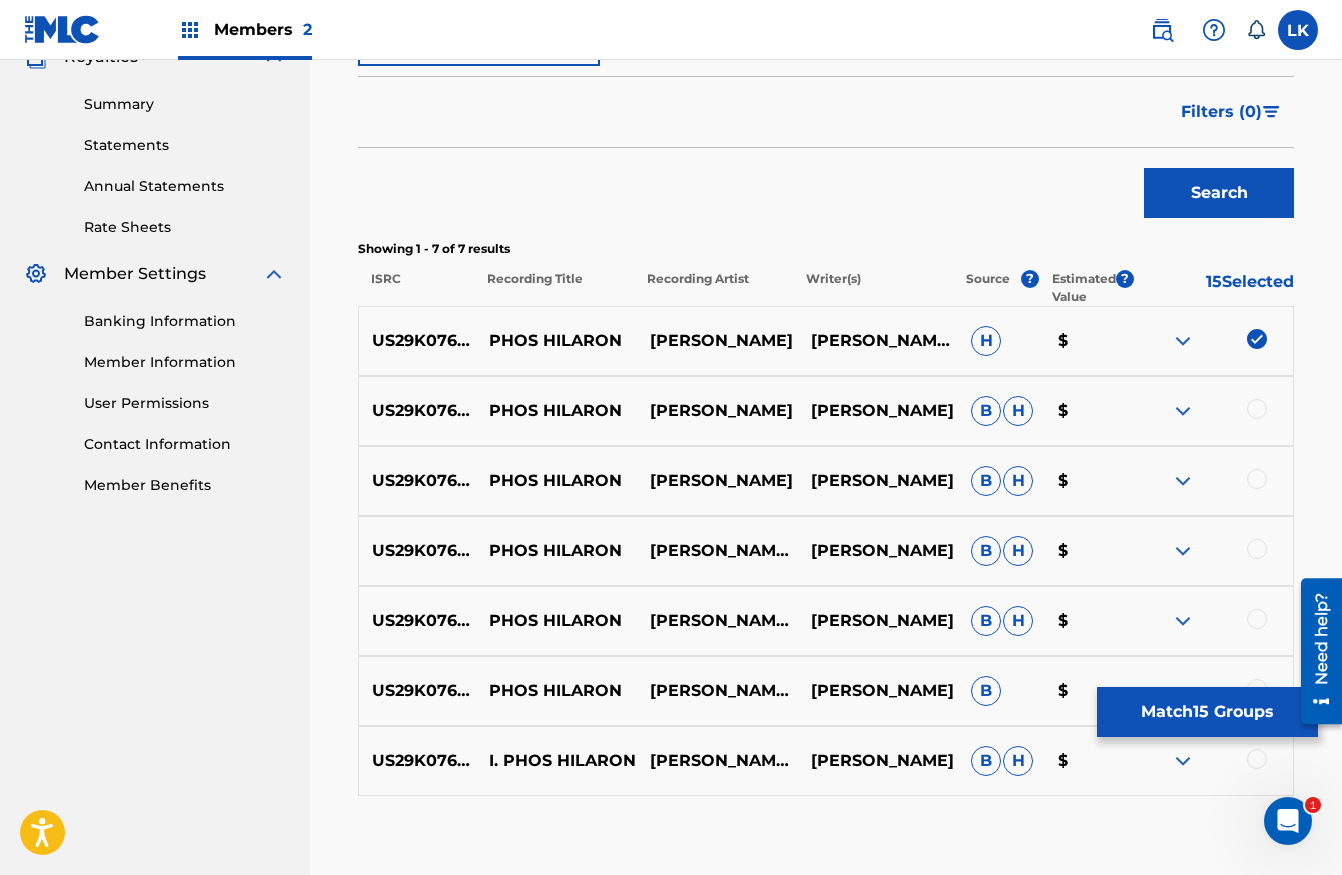 click at bounding box center (1257, 409) 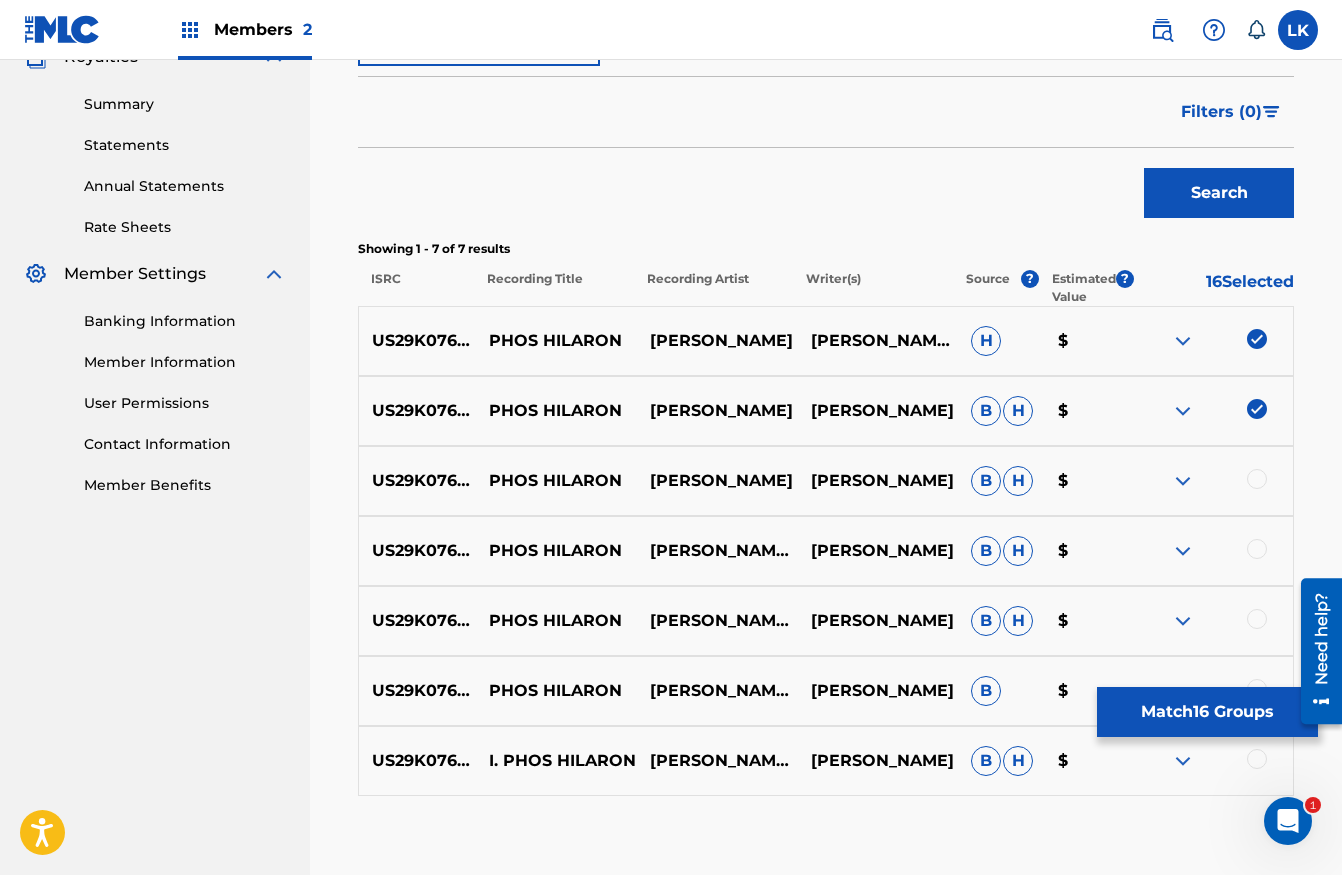 click at bounding box center (1257, 479) 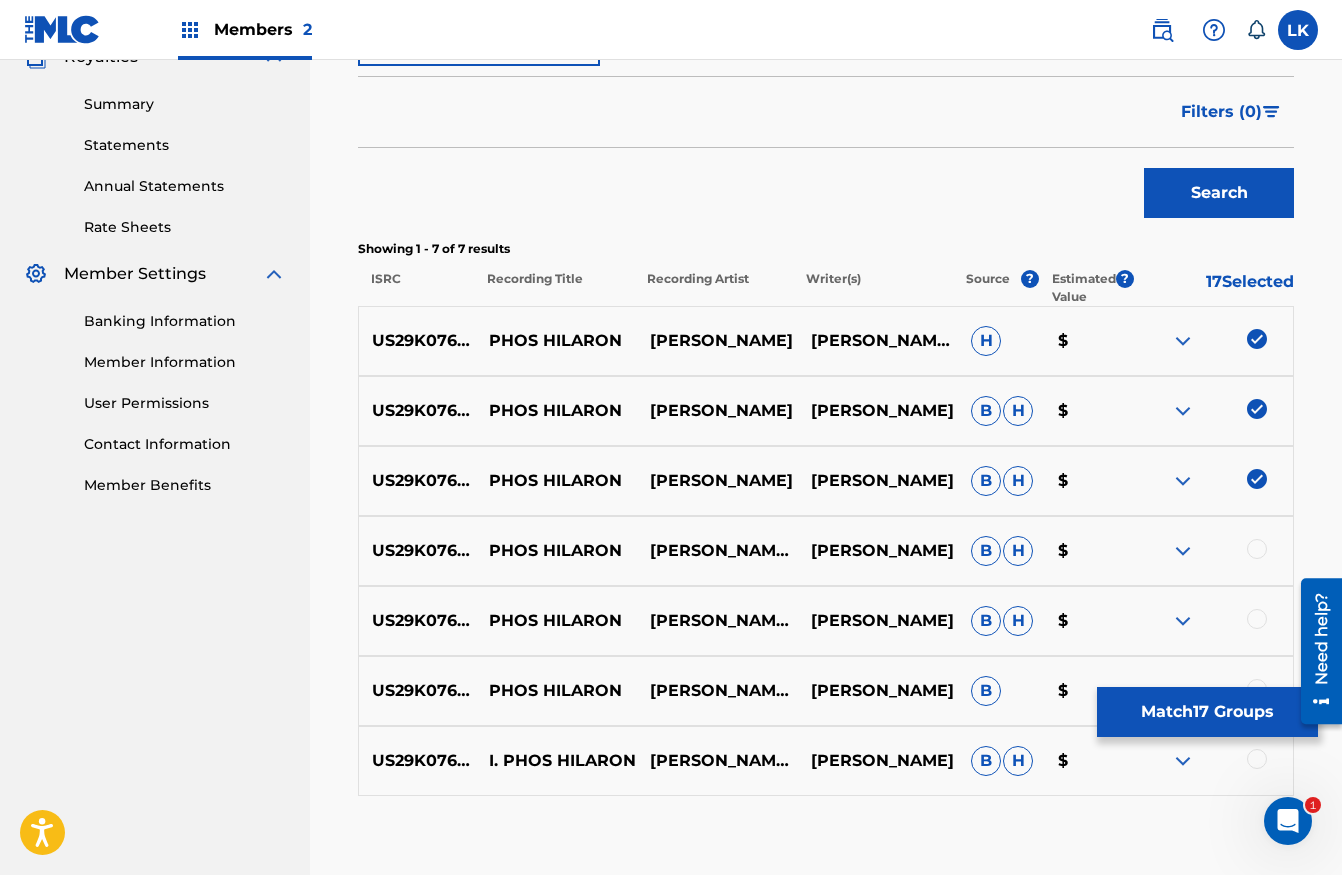 click at bounding box center [1257, 549] 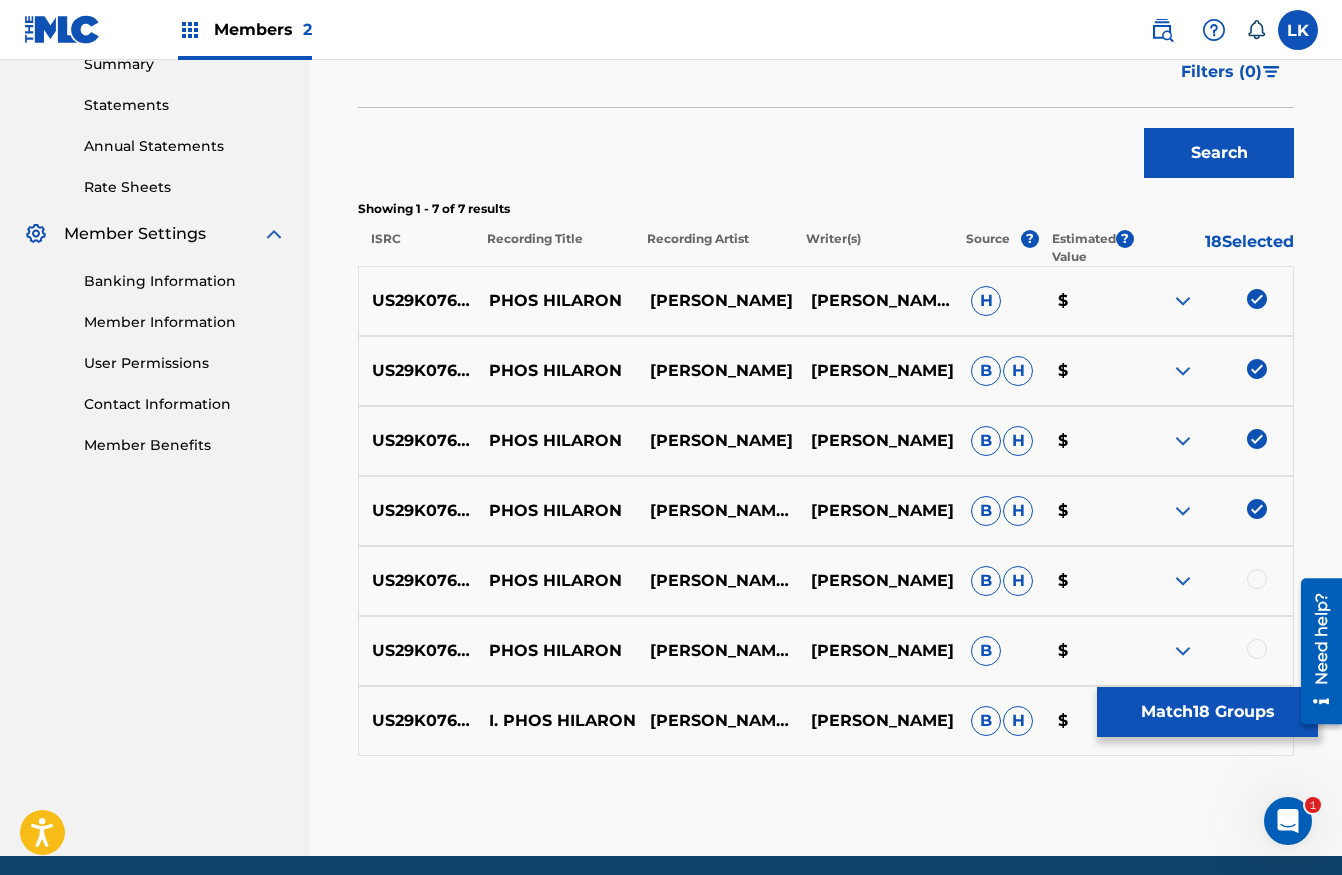 scroll, scrollTop: 717, scrollLeft: 0, axis: vertical 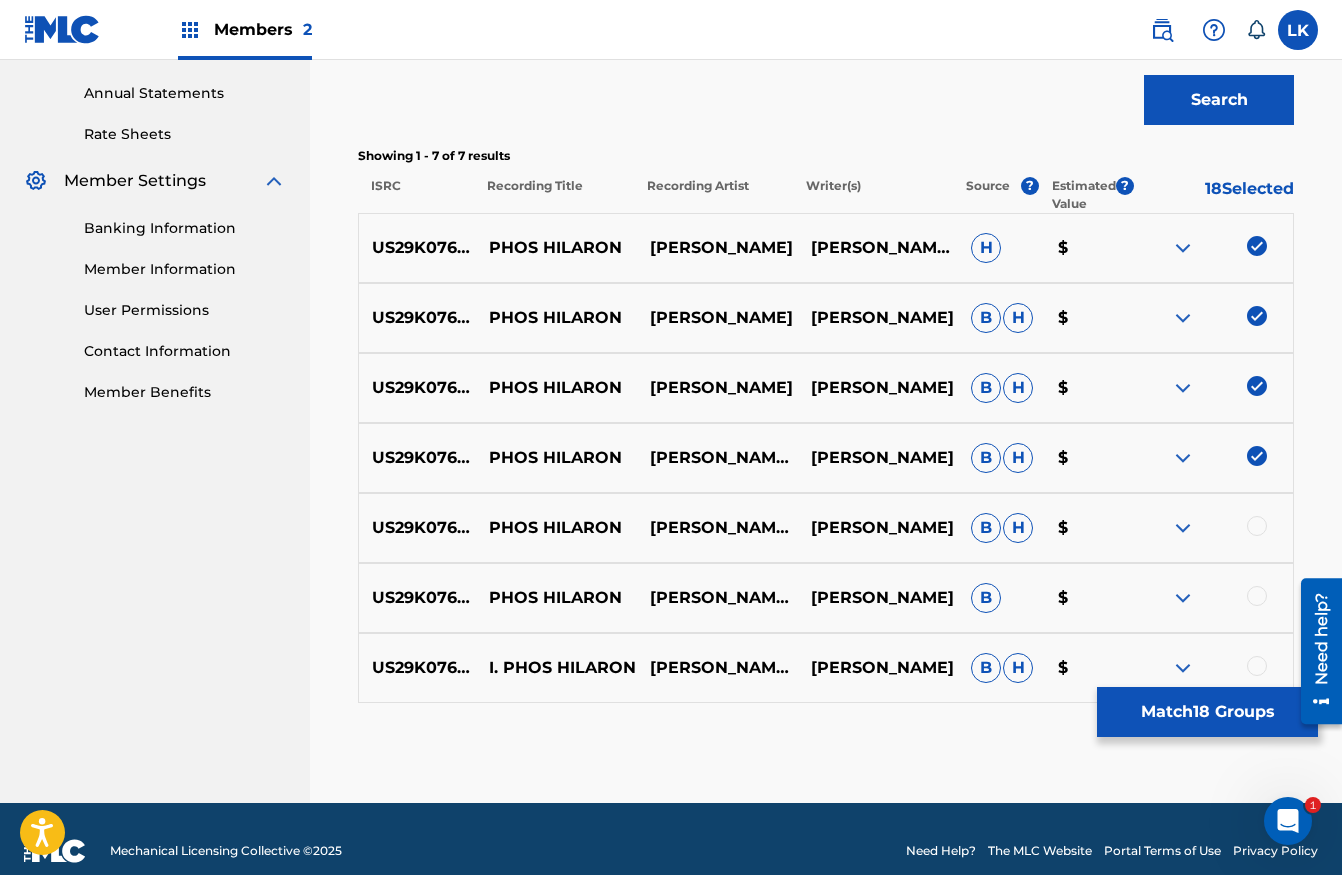 click at bounding box center [1257, 526] 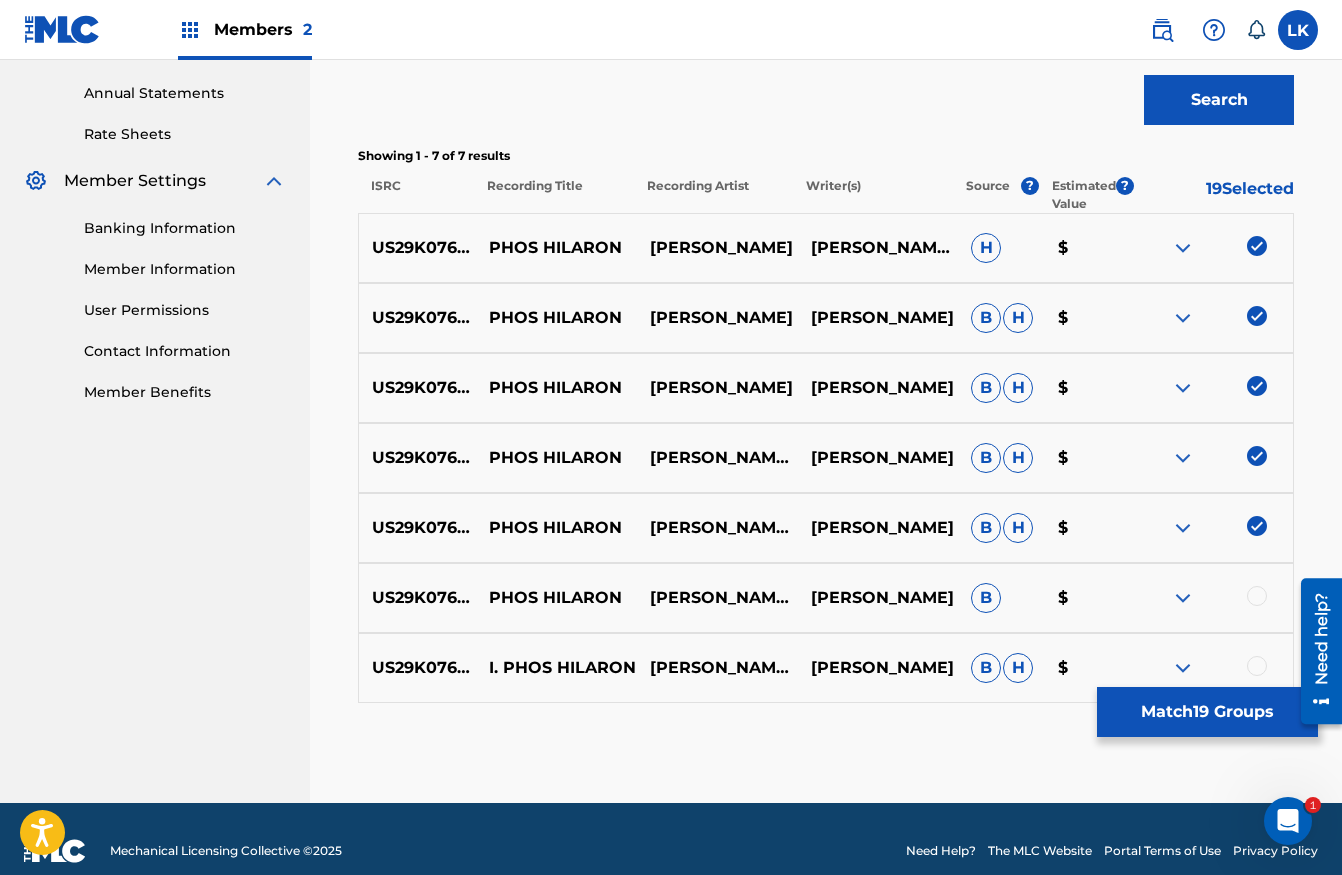 click at bounding box center (1257, 596) 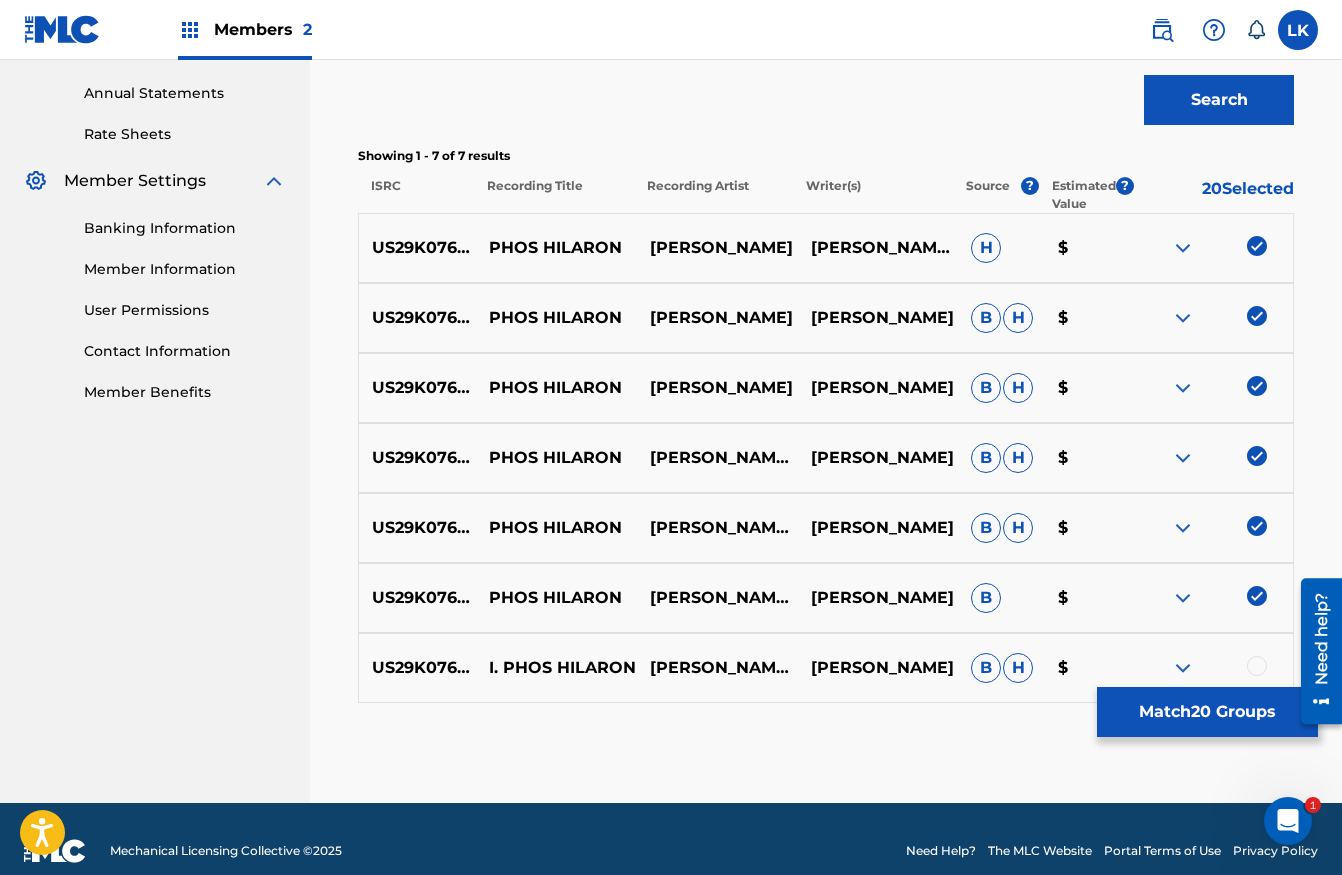 click at bounding box center [1257, 666] 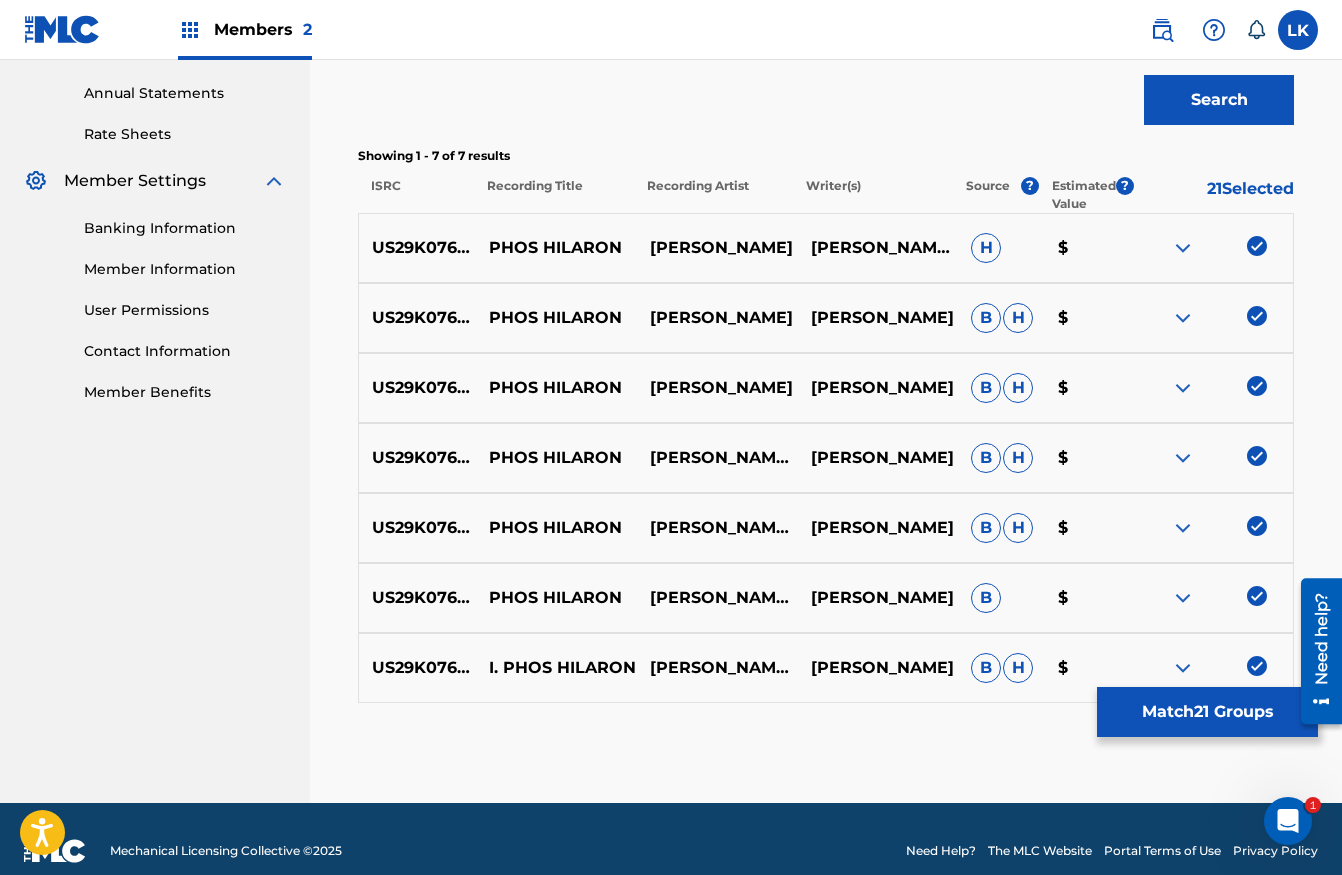 click on "Match  21 Groups" at bounding box center (1207, 712) 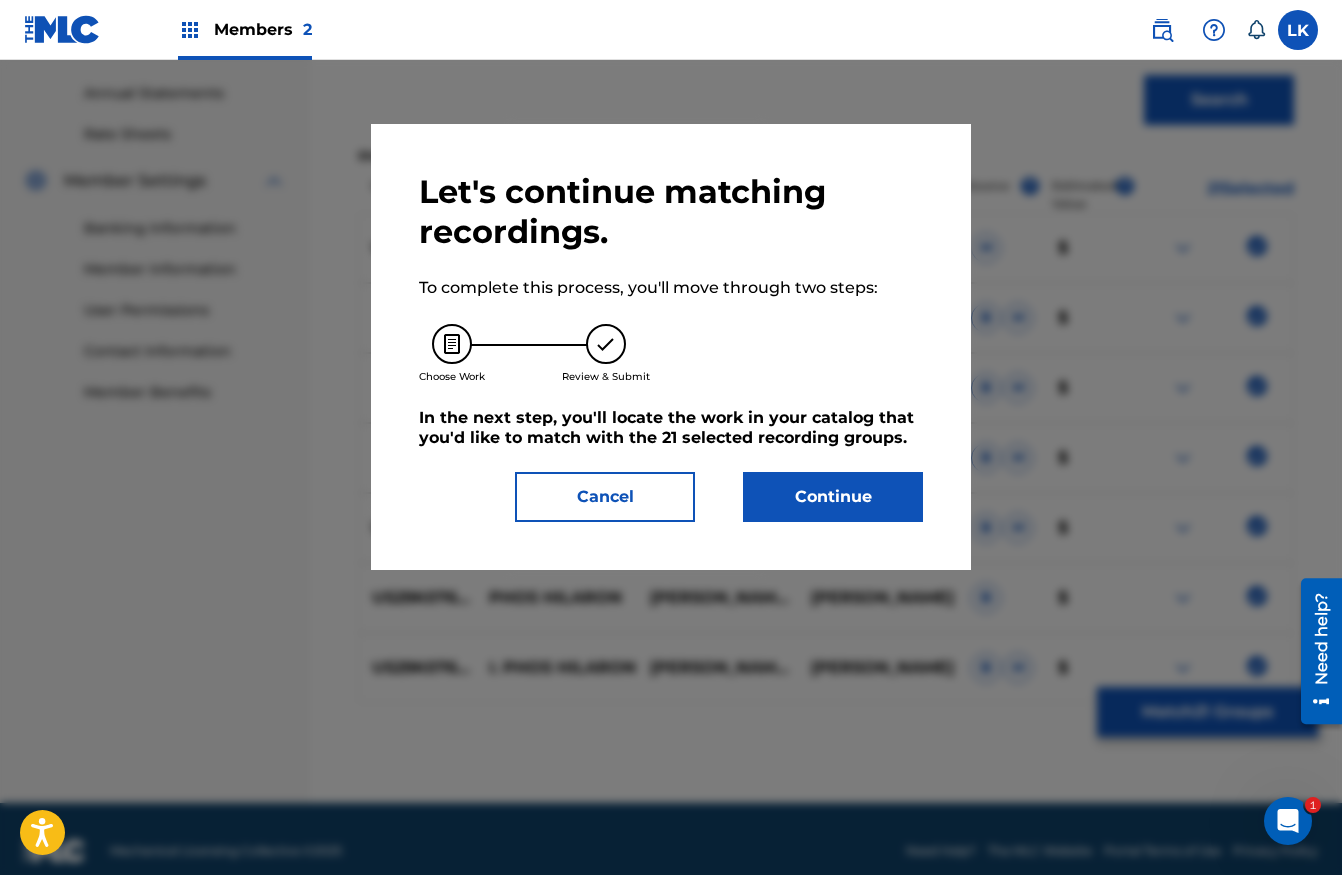 click on "Continue" at bounding box center [833, 497] 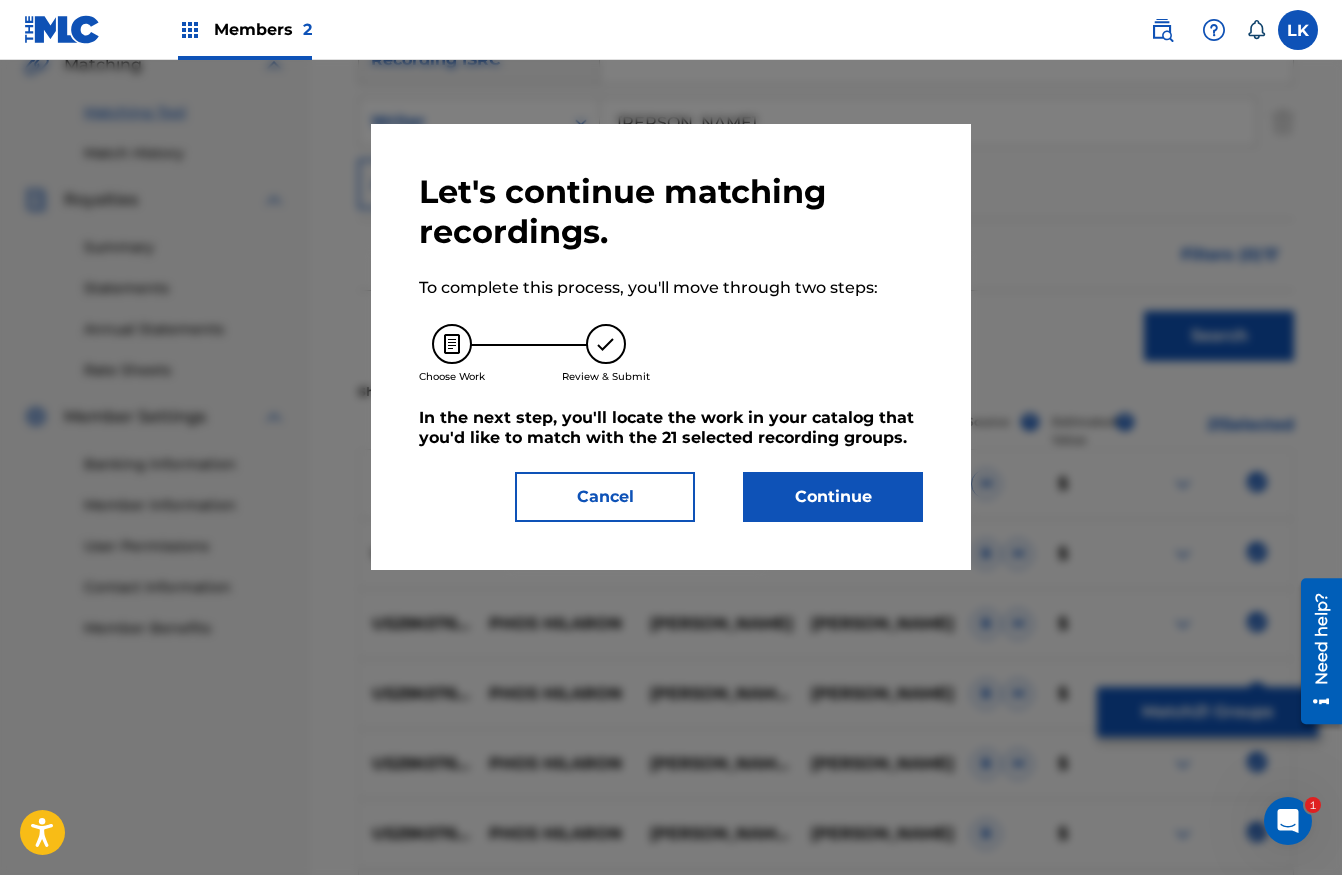 scroll, scrollTop: 505, scrollLeft: 0, axis: vertical 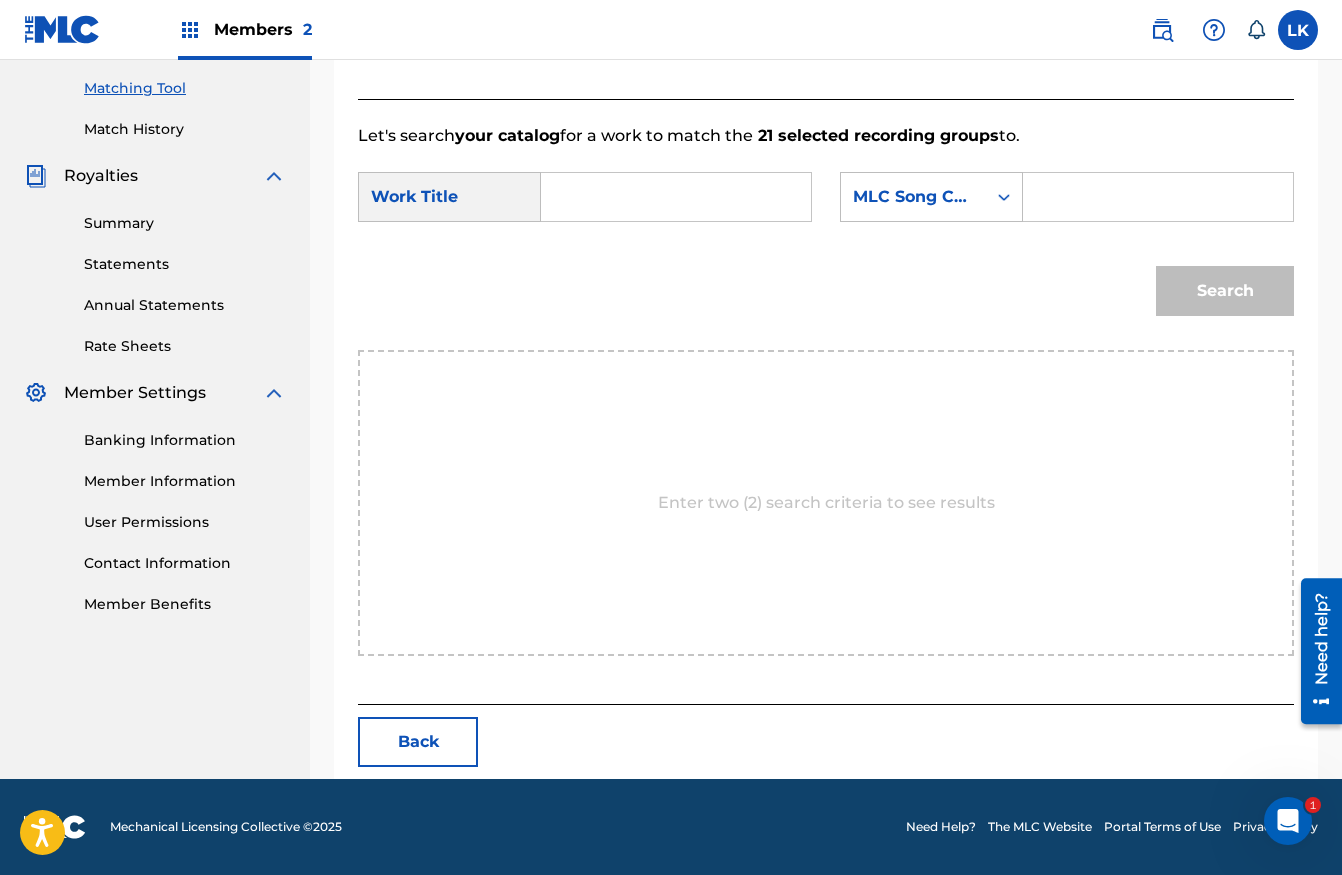 click at bounding box center (1158, 197) 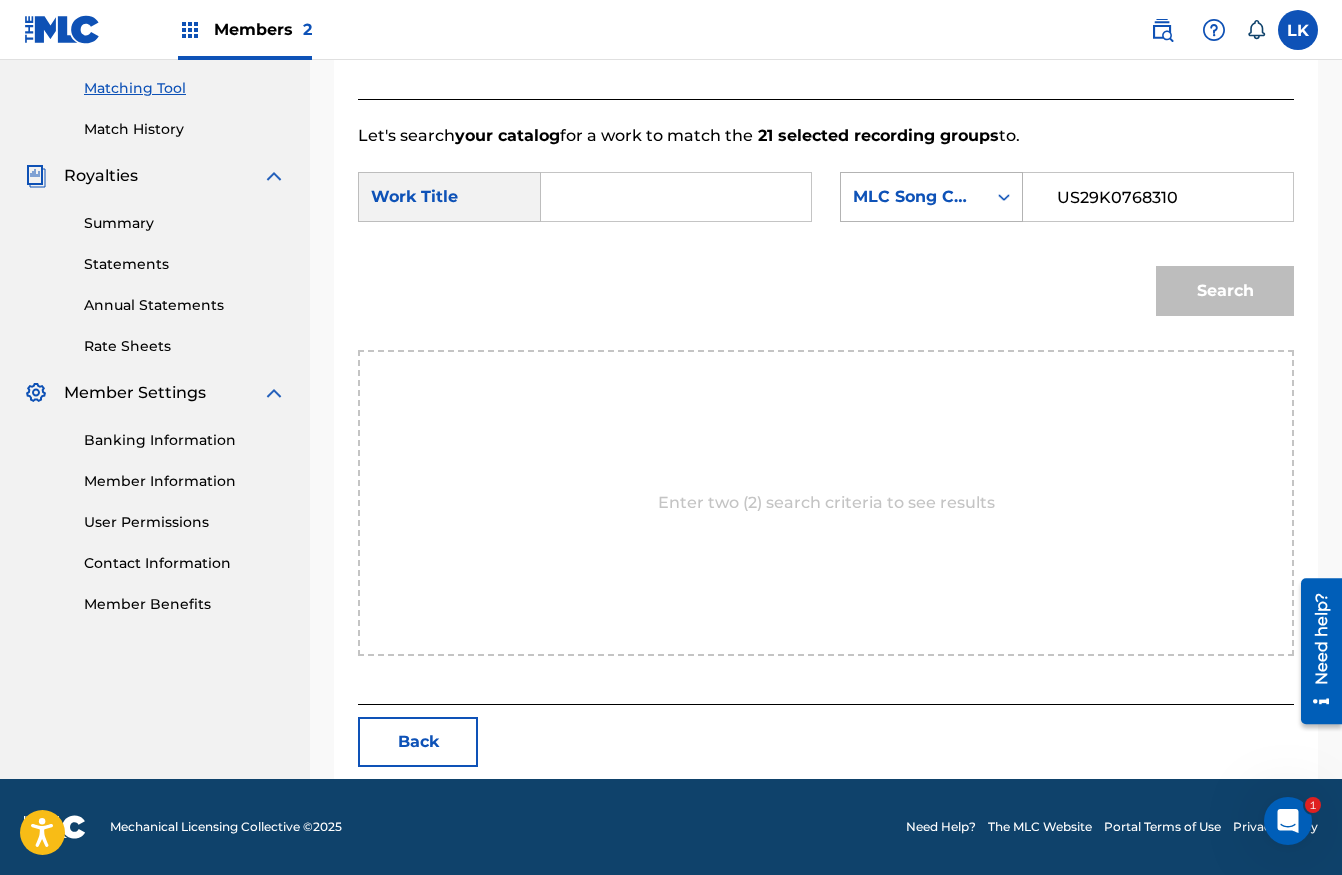 type on "US29K0768310" 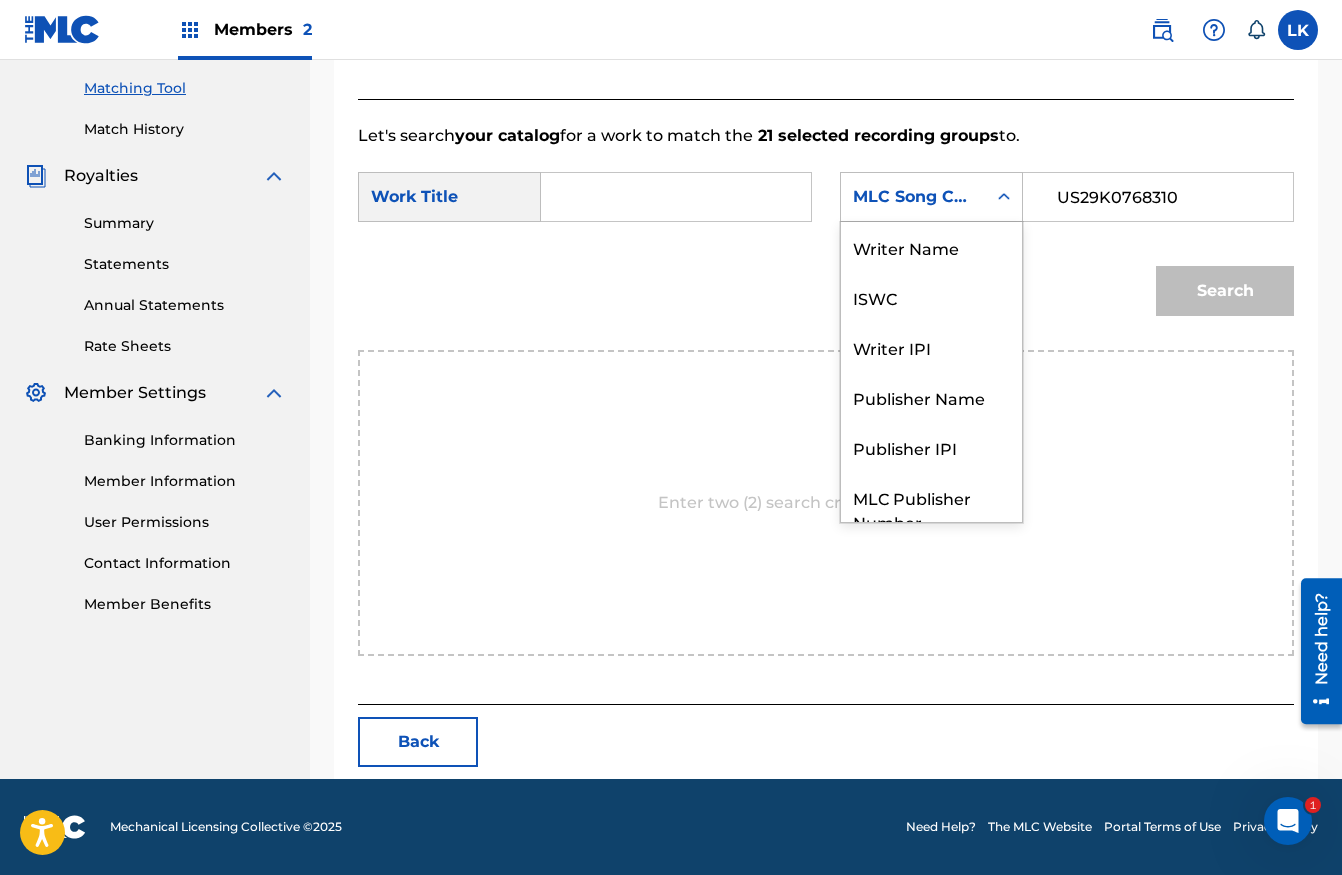 scroll, scrollTop: 74, scrollLeft: 0, axis: vertical 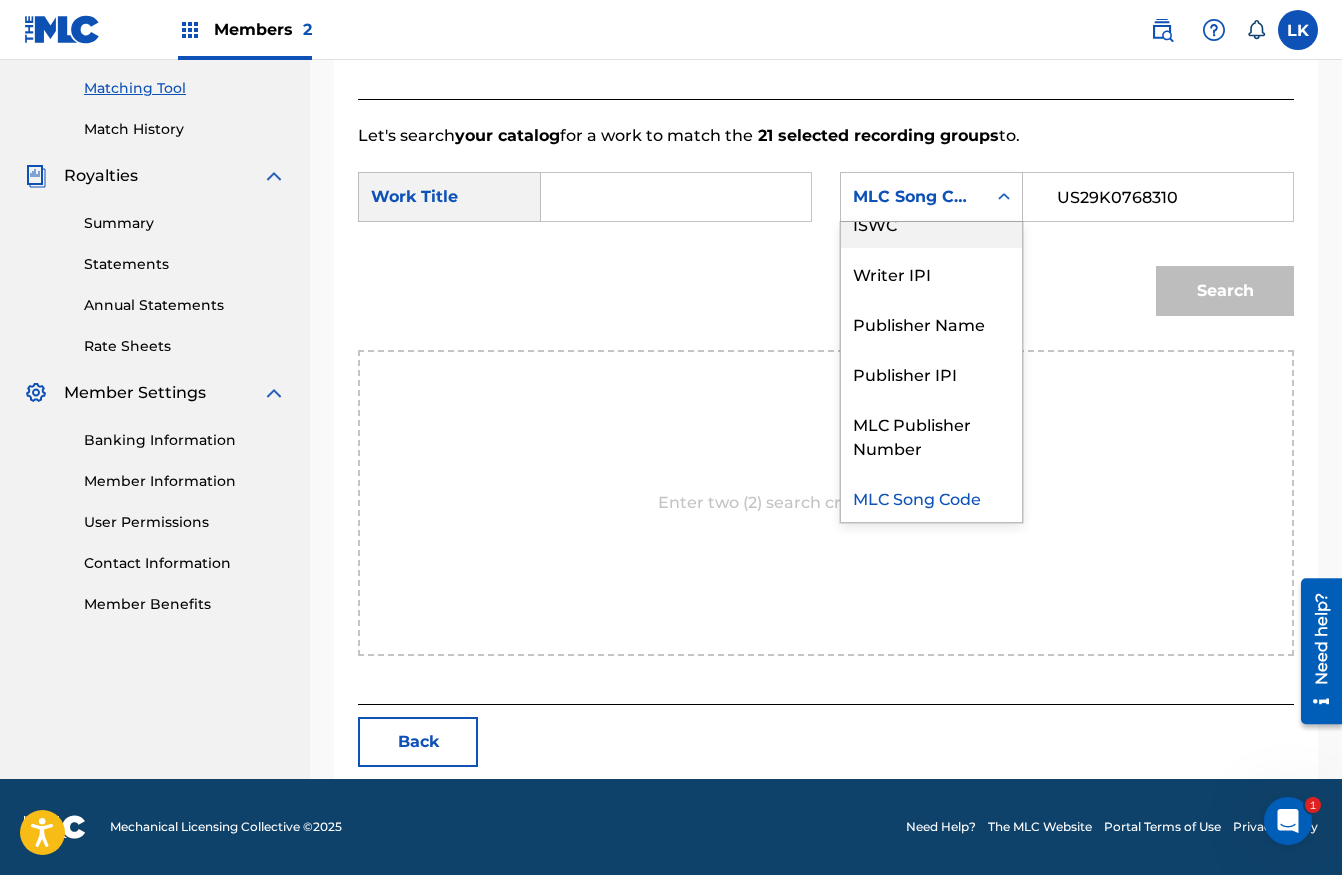 click on "ISWC" at bounding box center (931, 223) 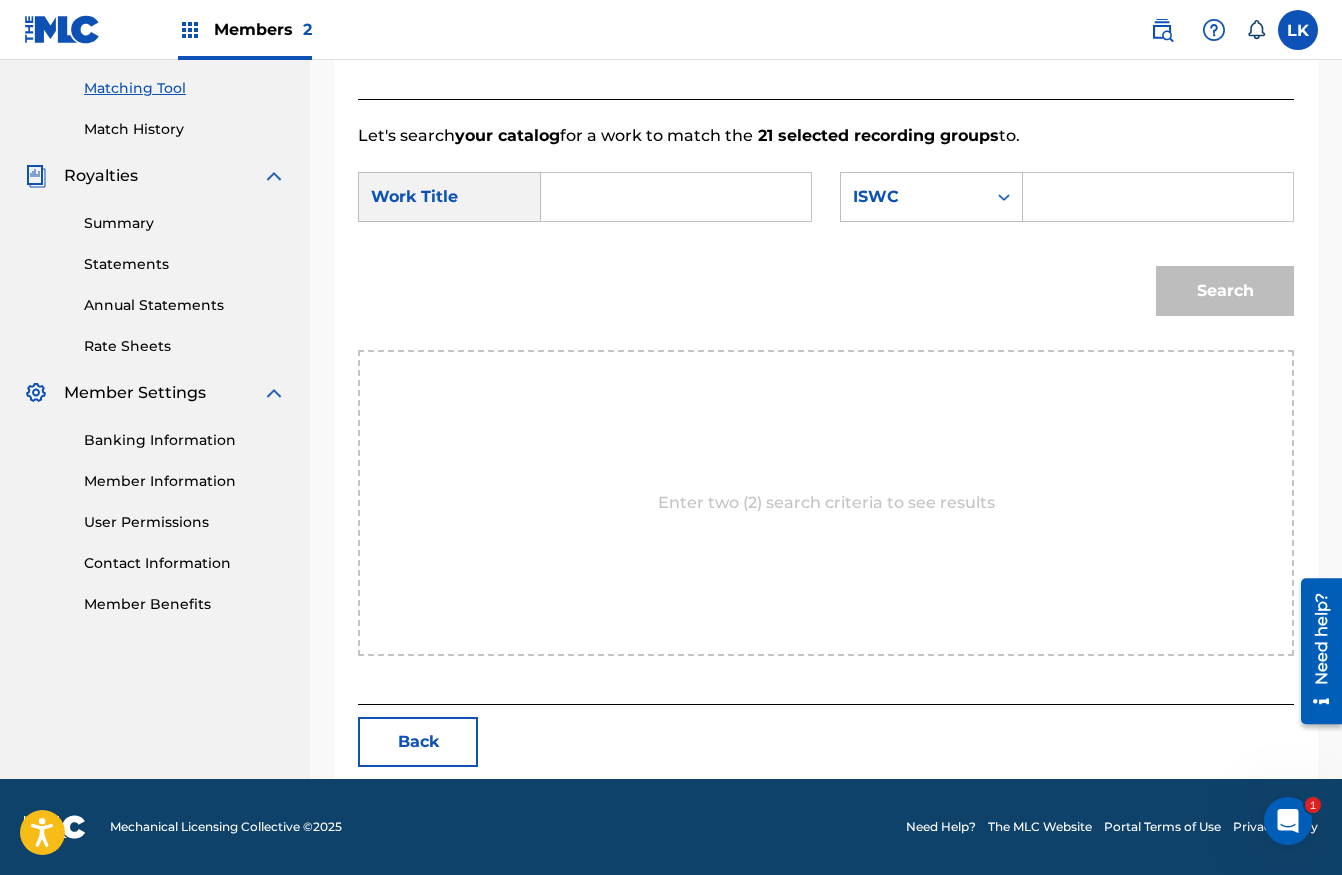 click at bounding box center (1158, 197) 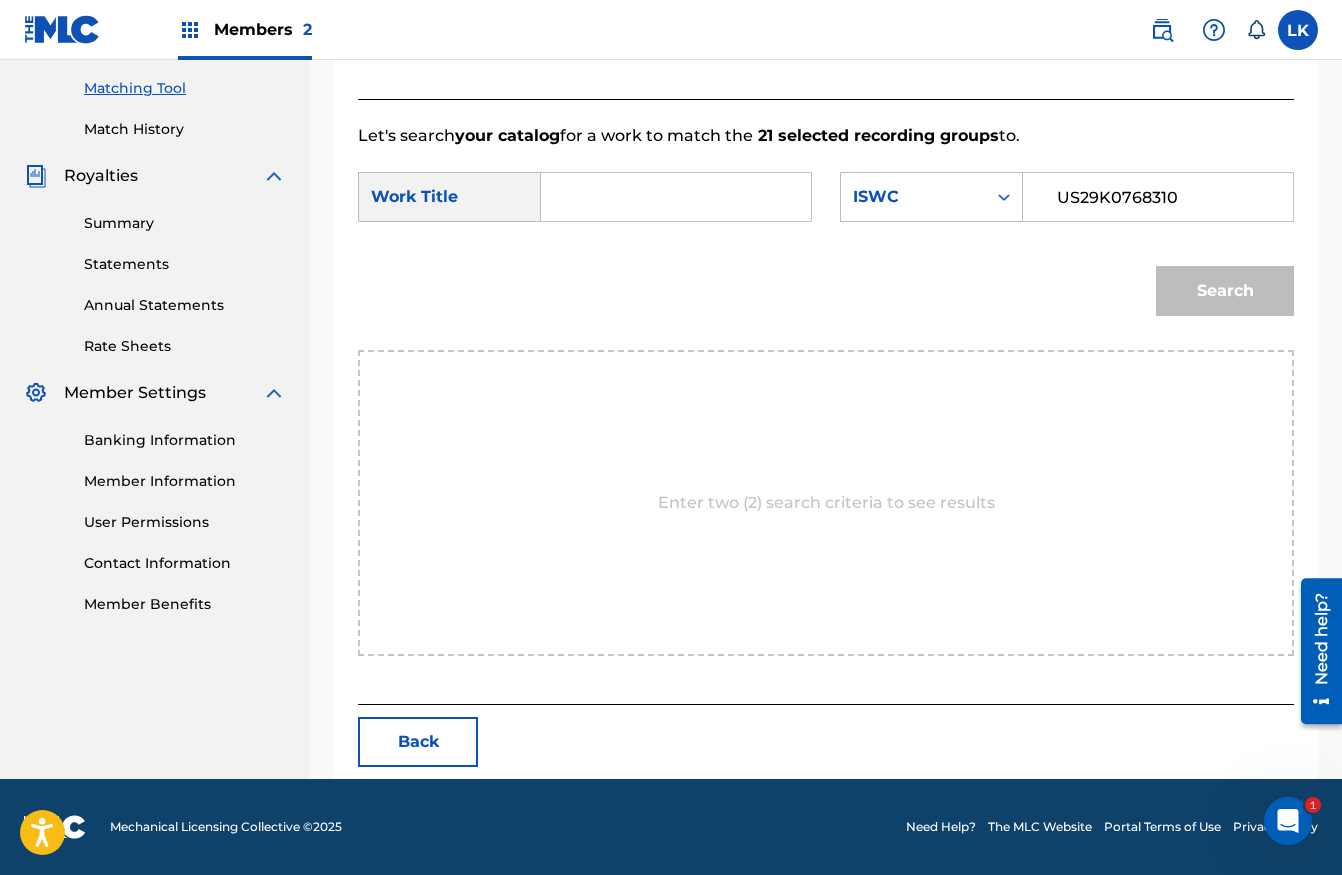 type on "US29K0768310" 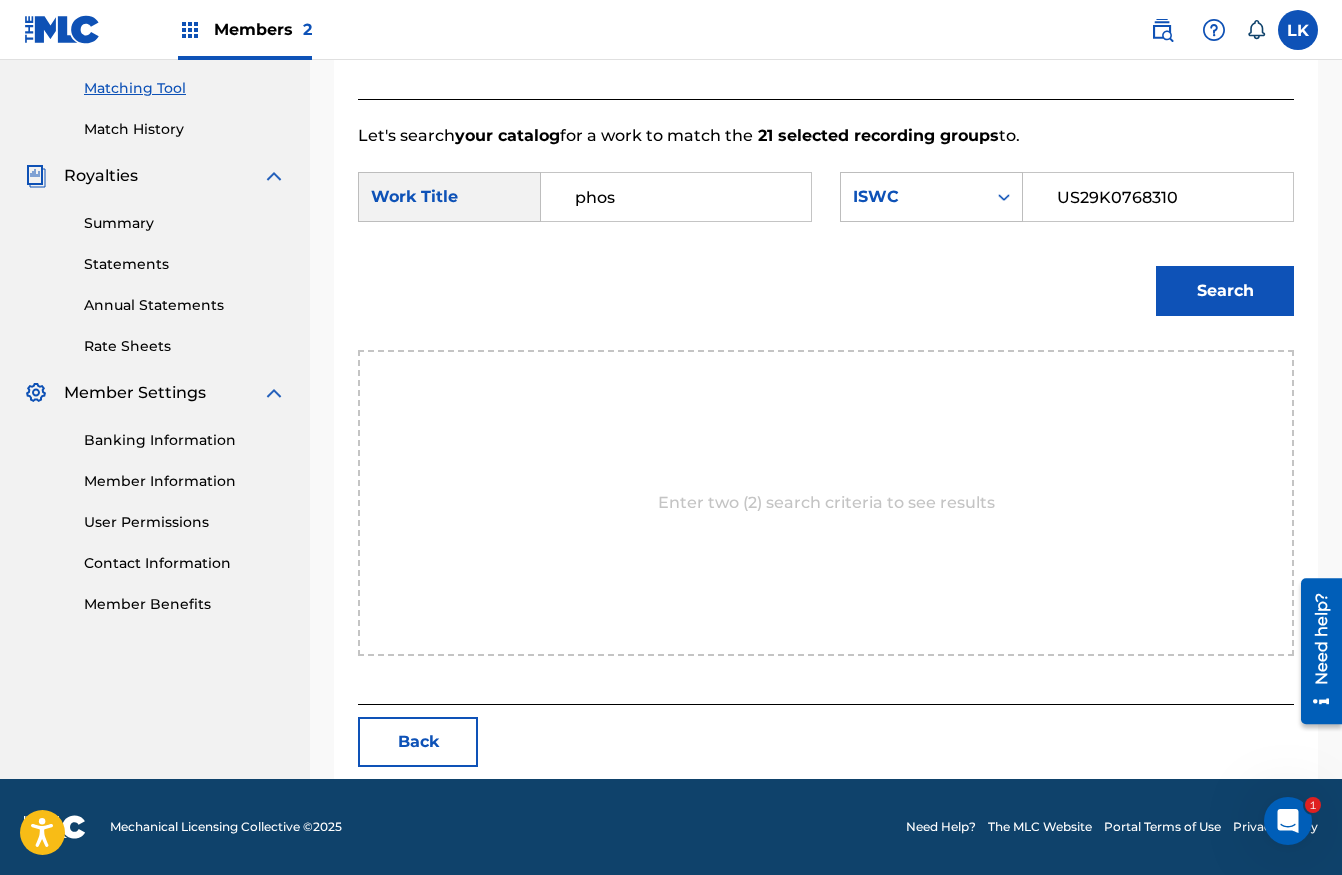 click on "Search" at bounding box center (1225, 291) 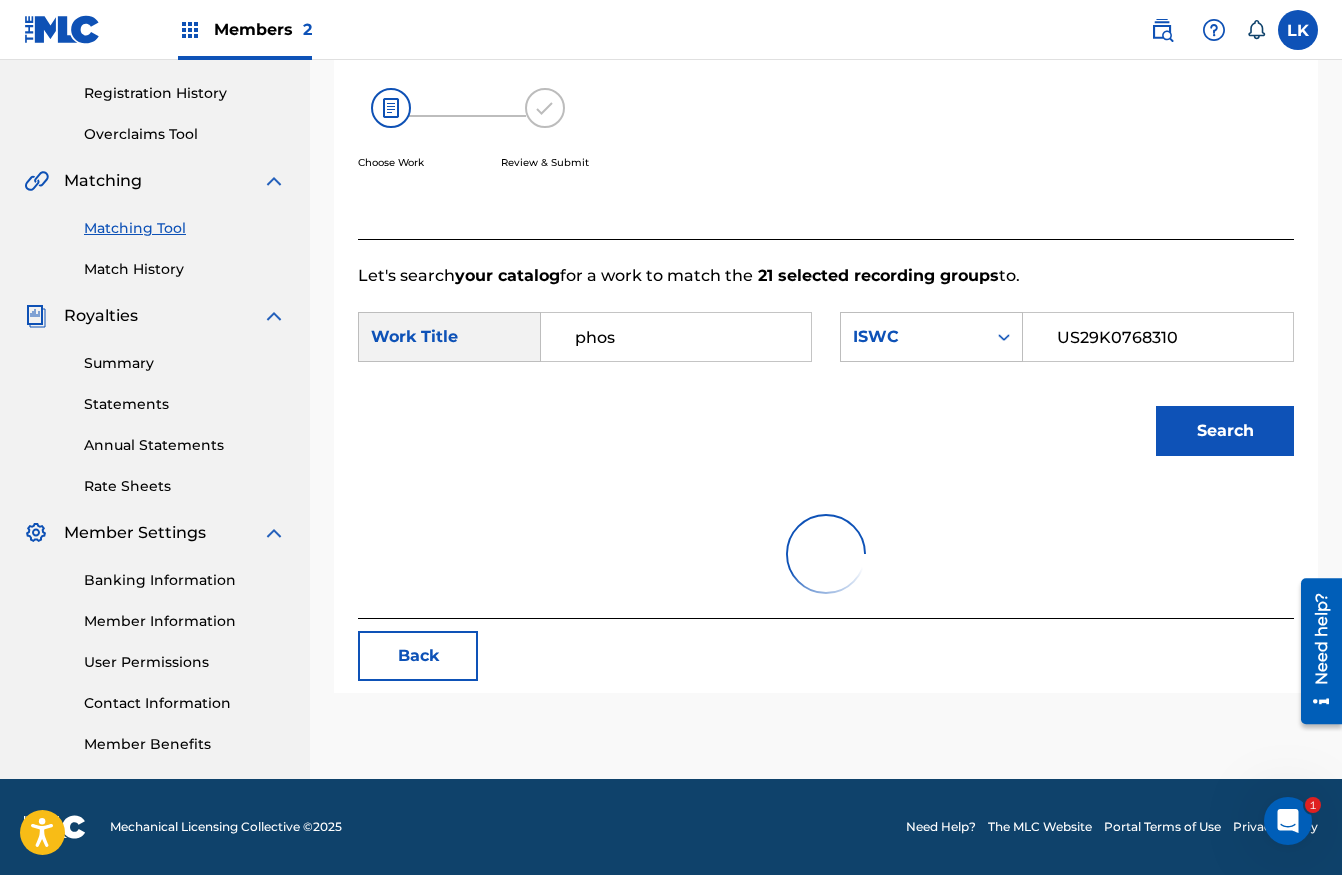 scroll, scrollTop: 365, scrollLeft: 0, axis: vertical 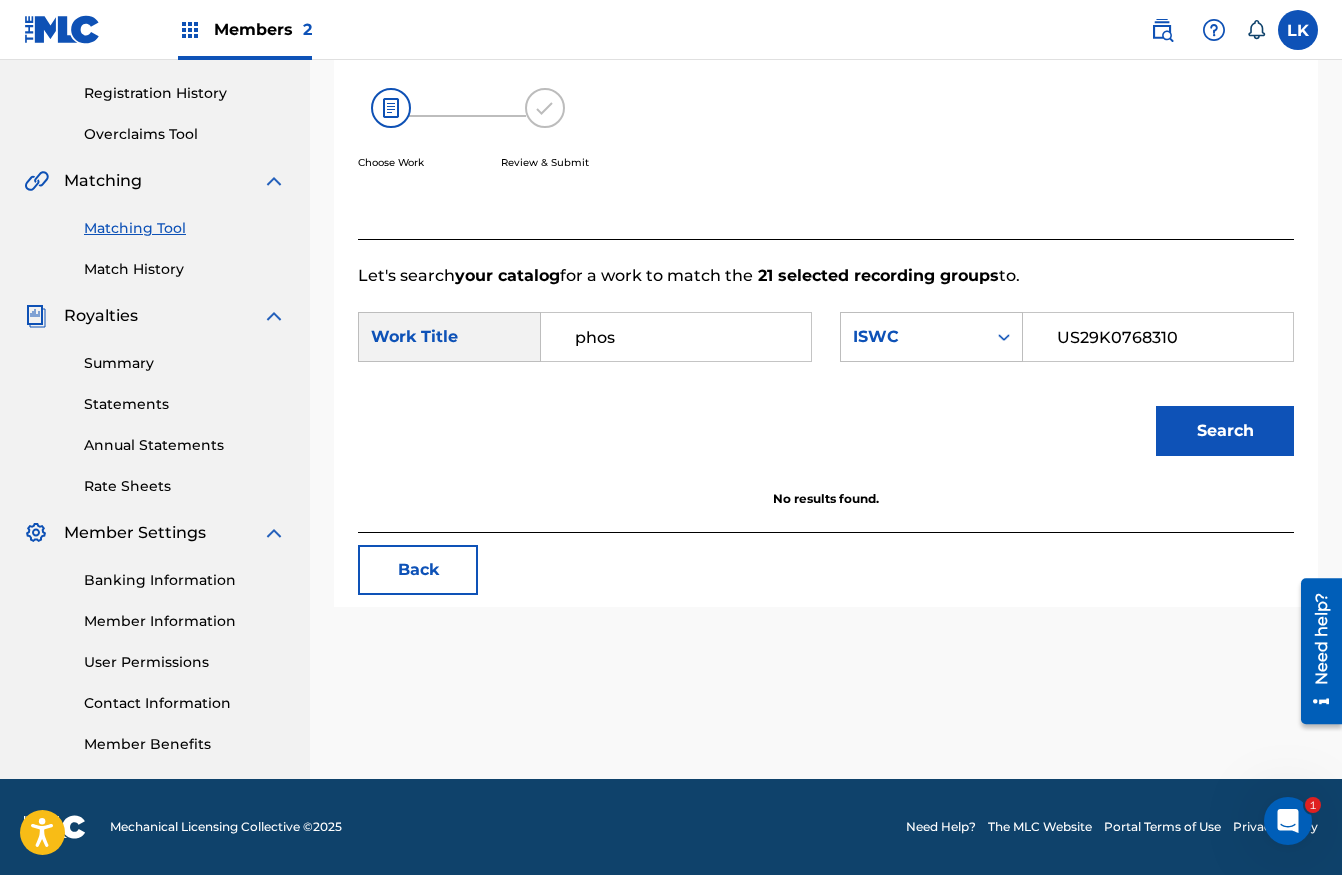 click on "phos" at bounding box center (676, 337) 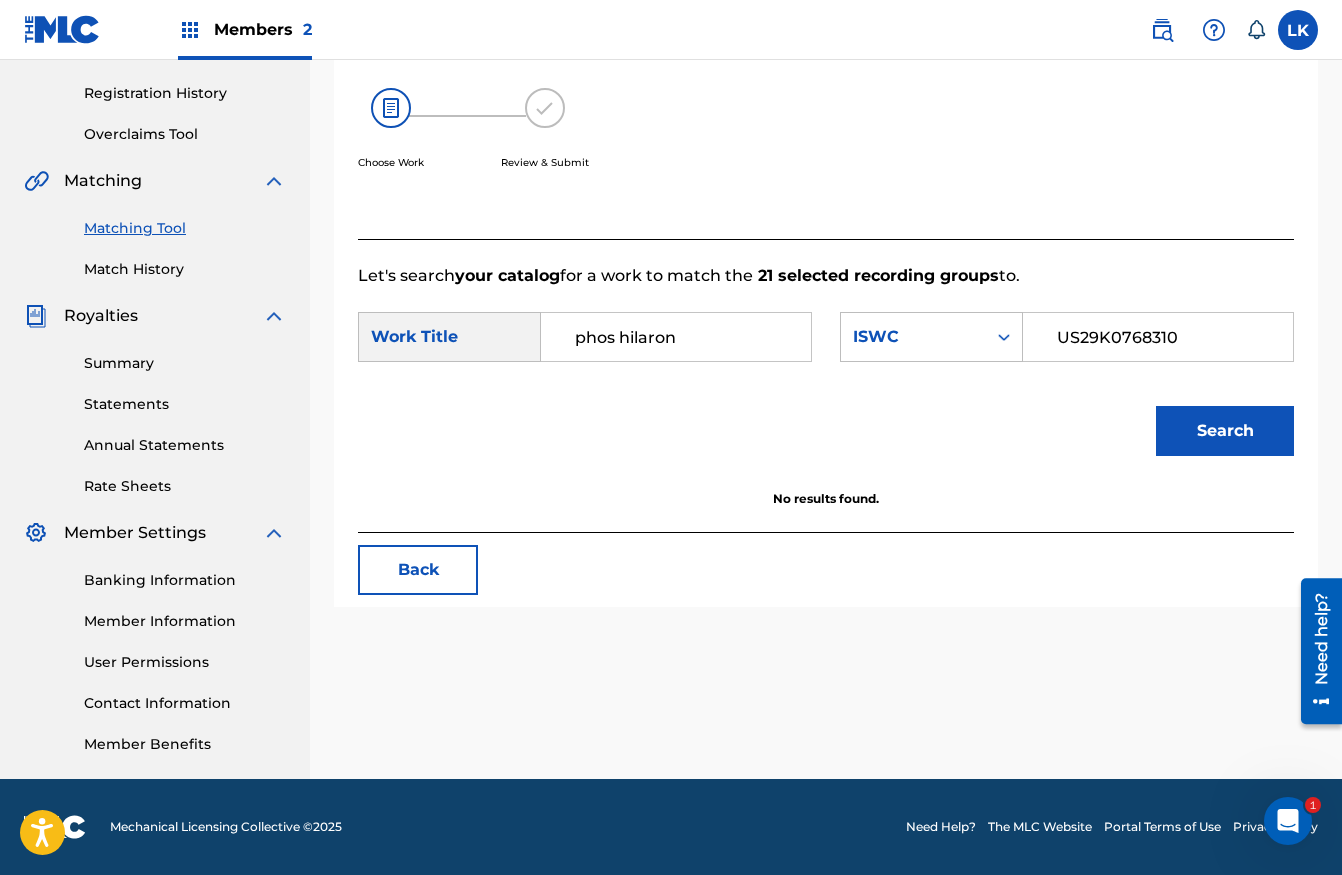 click on "Search" at bounding box center [1225, 431] 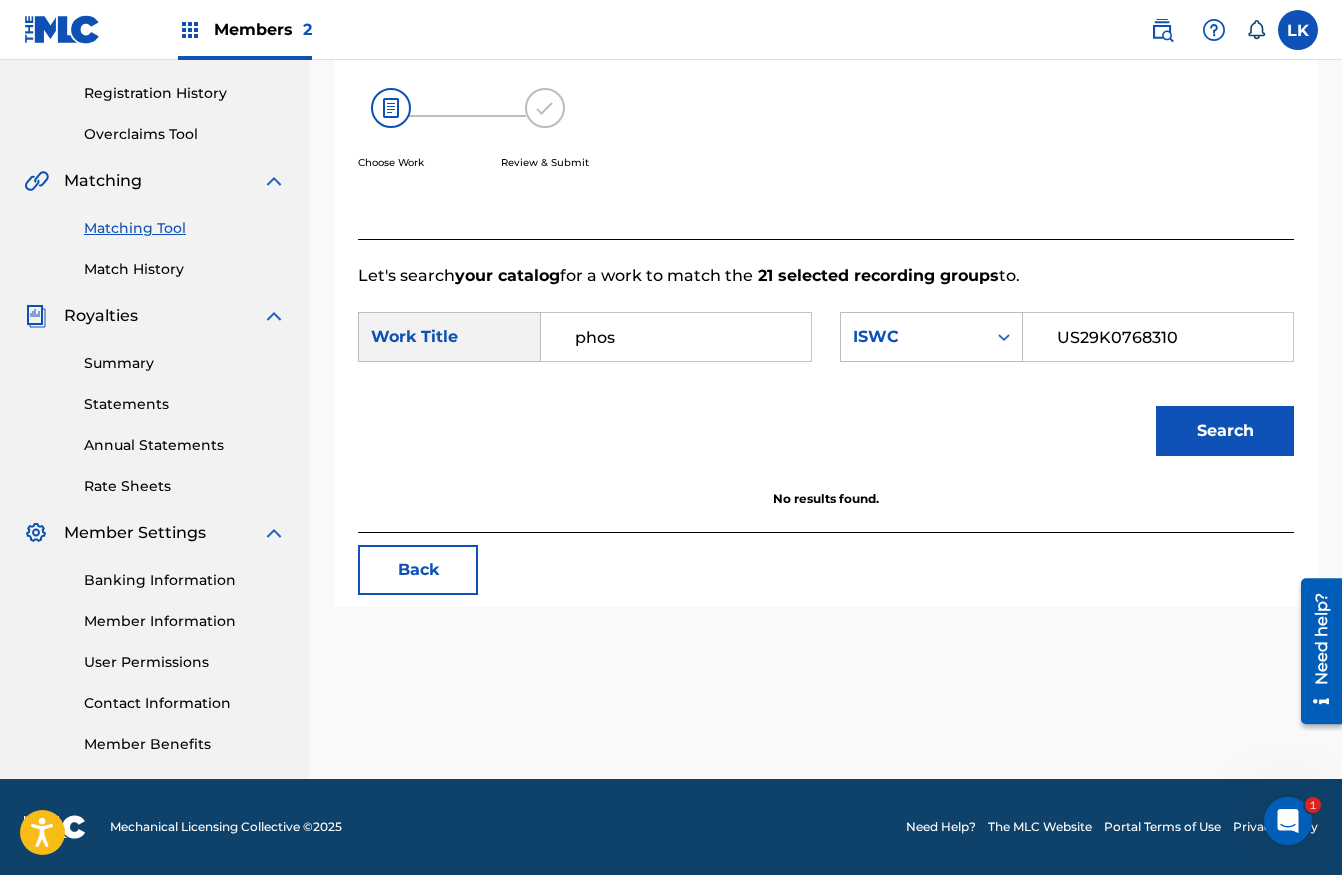 type on "phos" 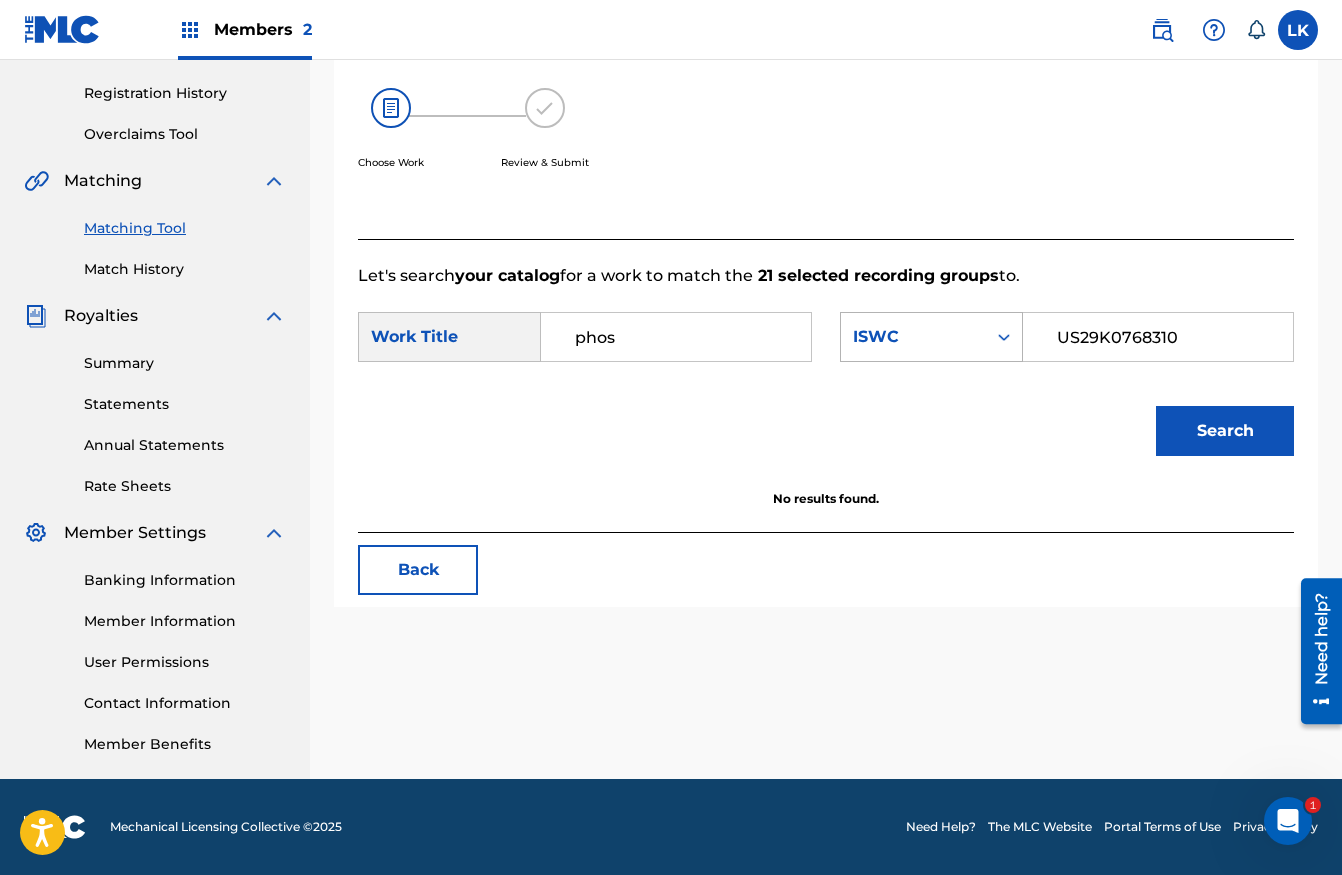 drag, startPoint x: 1163, startPoint y: 340, endPoint x: 1000, endPoint y: 340, distance: 163 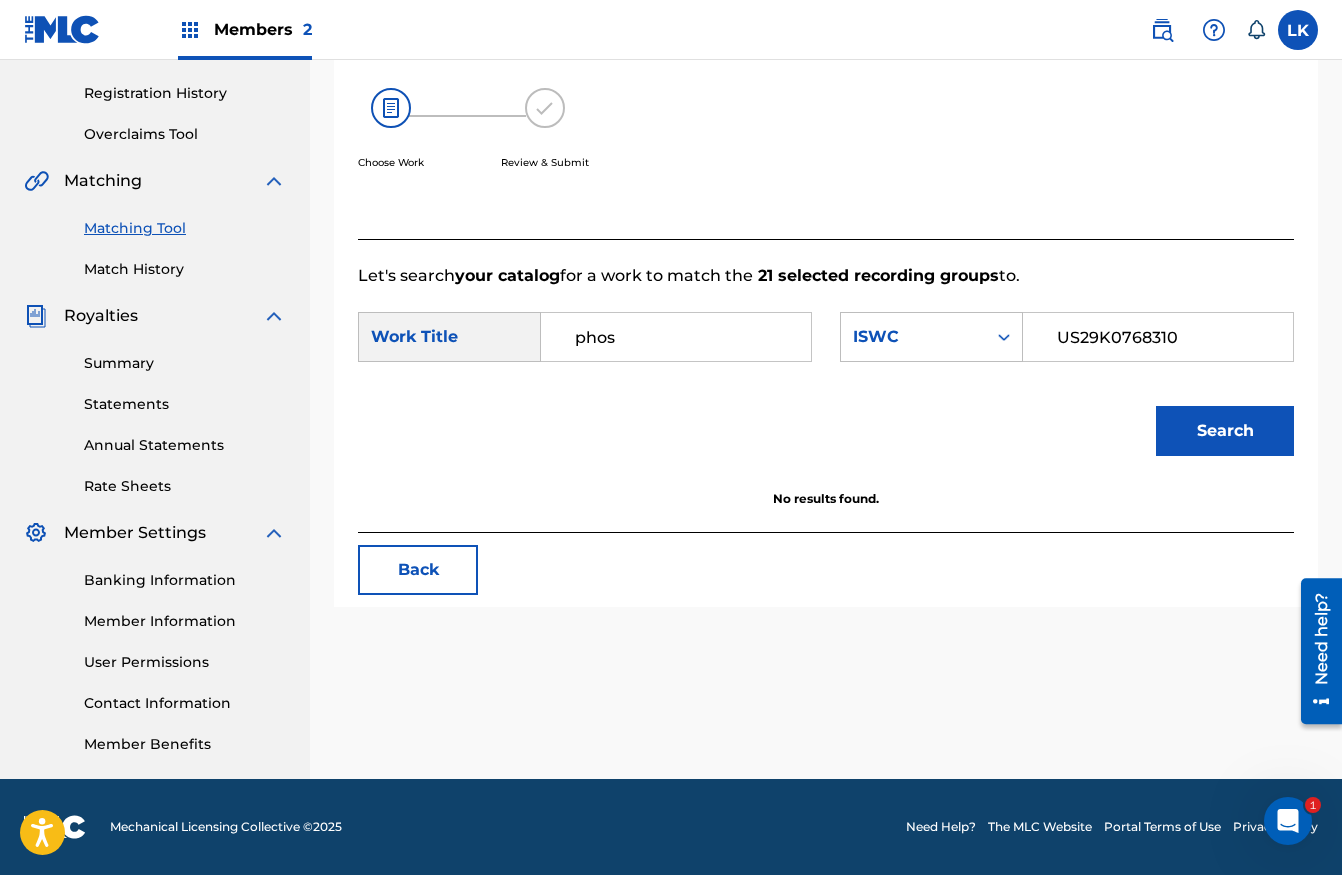 click on "US29K0768310" at bounding box center (1158, 337) 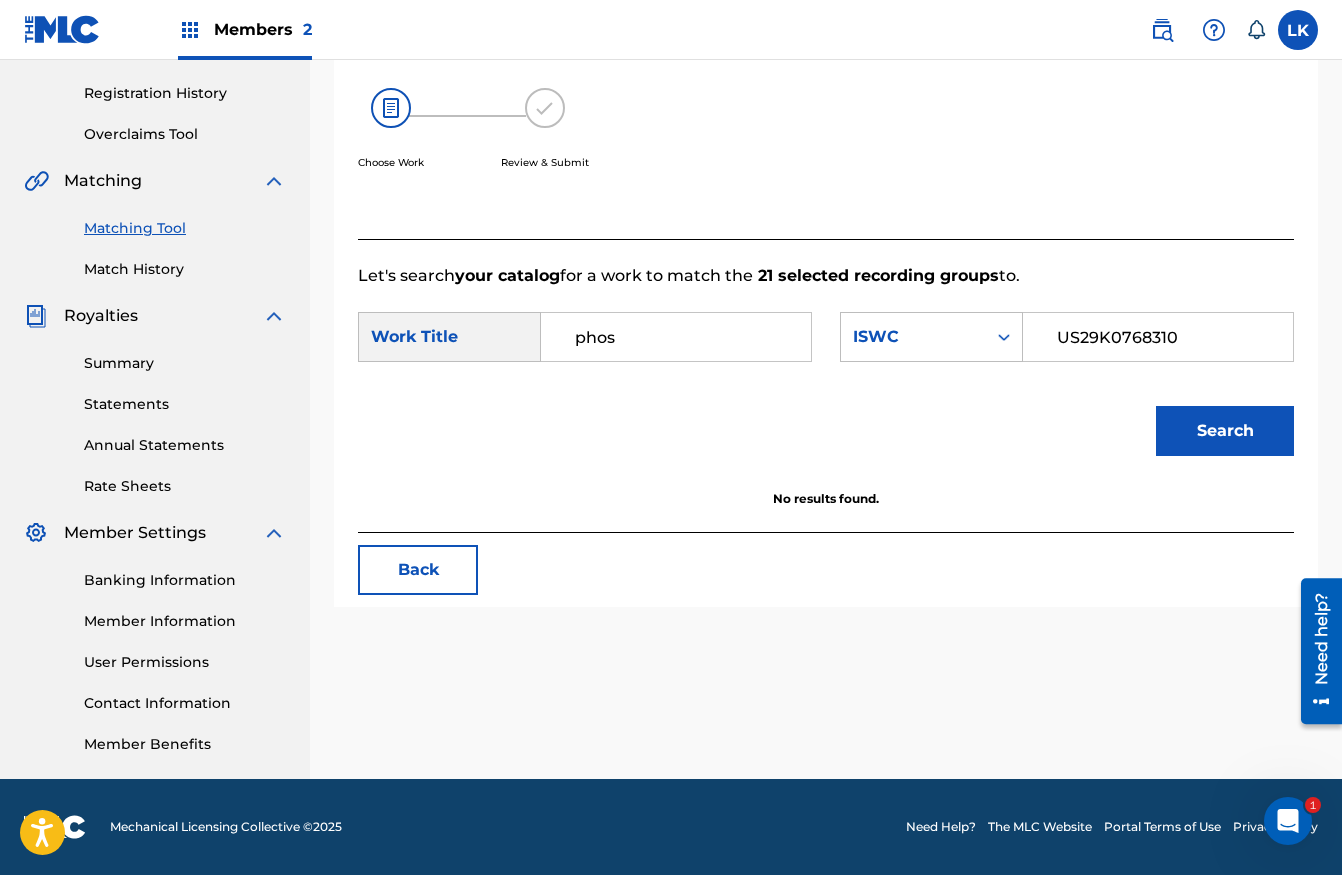 click on "phos" at bounding box center (676, 337) 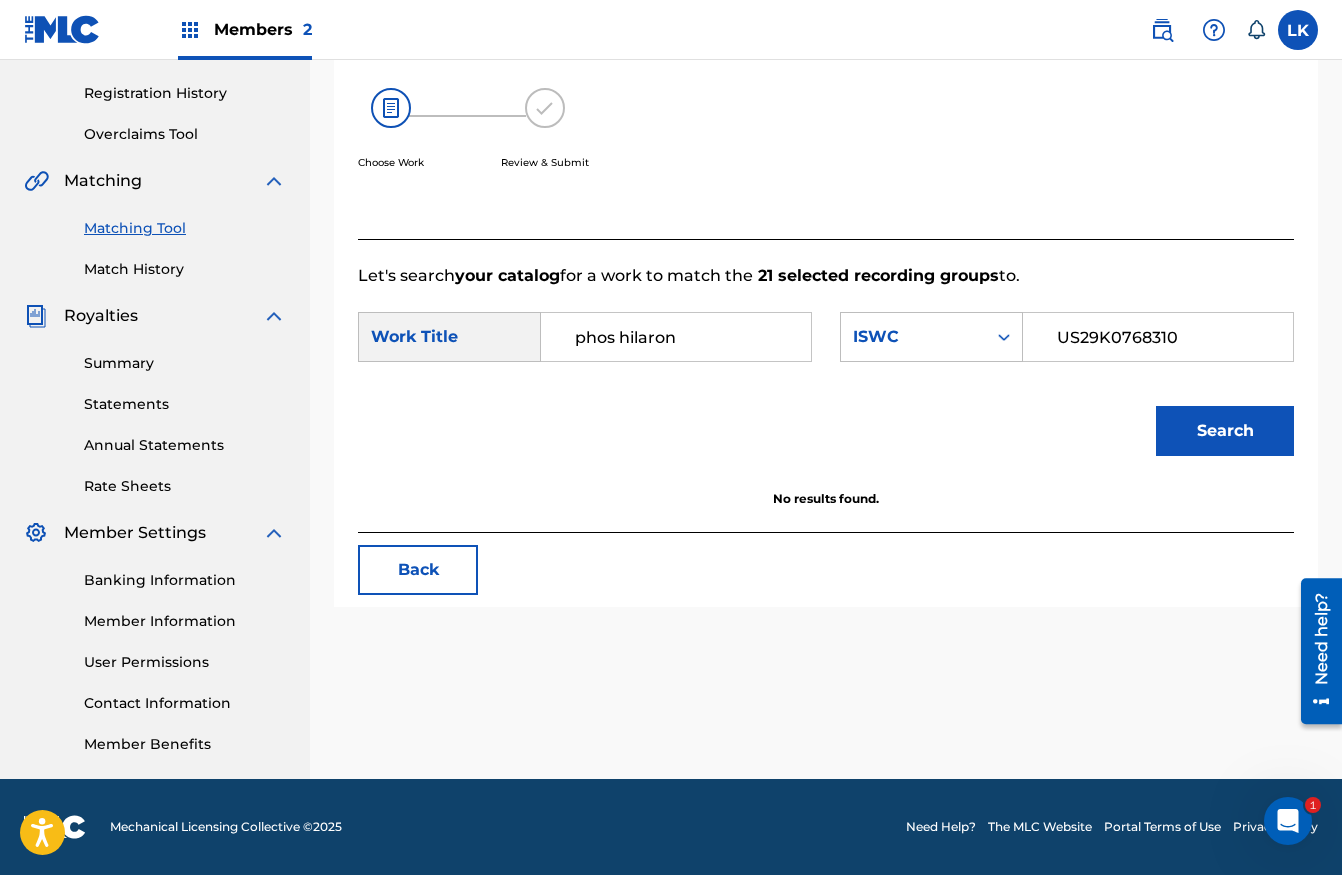 type on "phos hilaron" 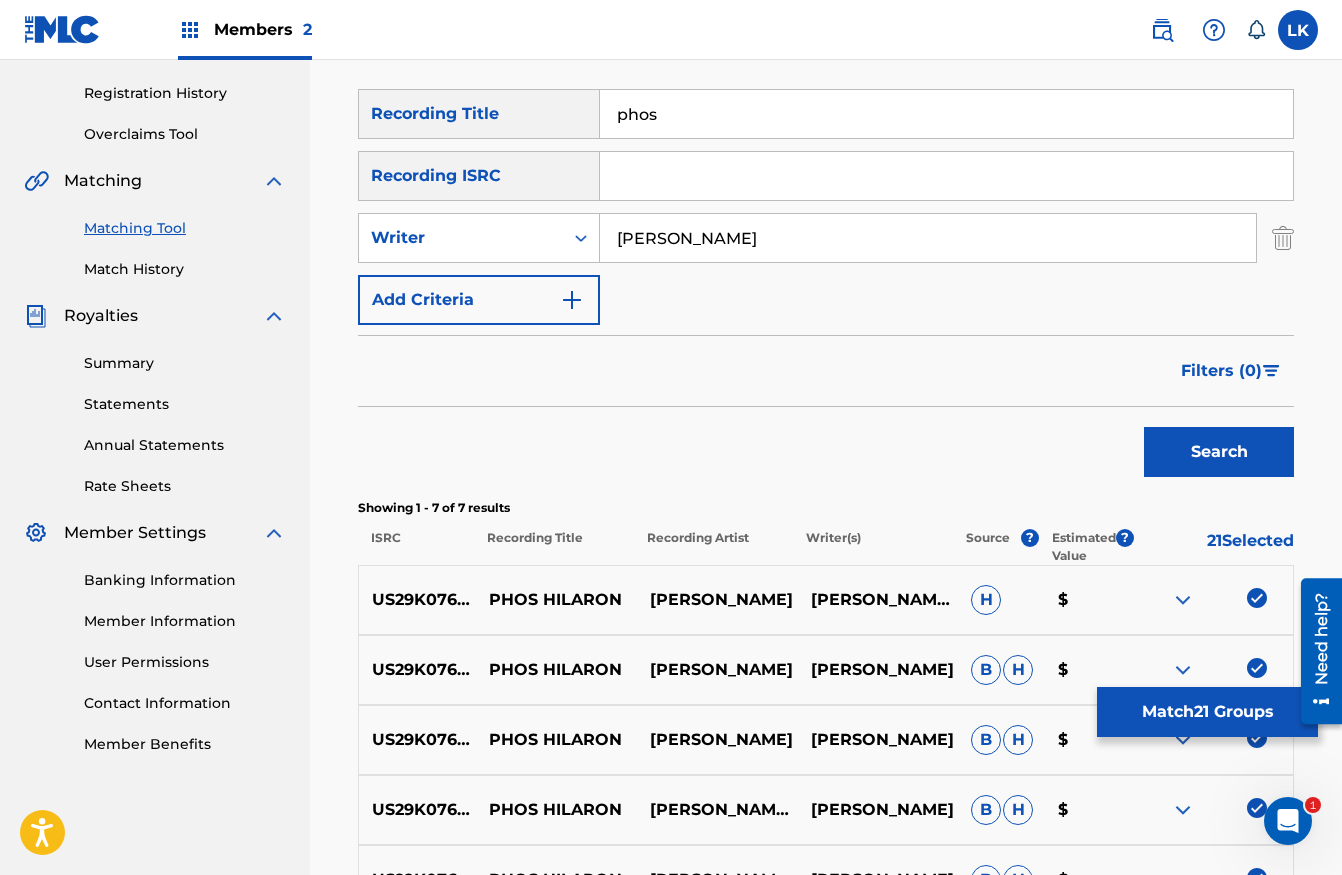 click on "PHOS HILARON" at bounding box center [556, 600] 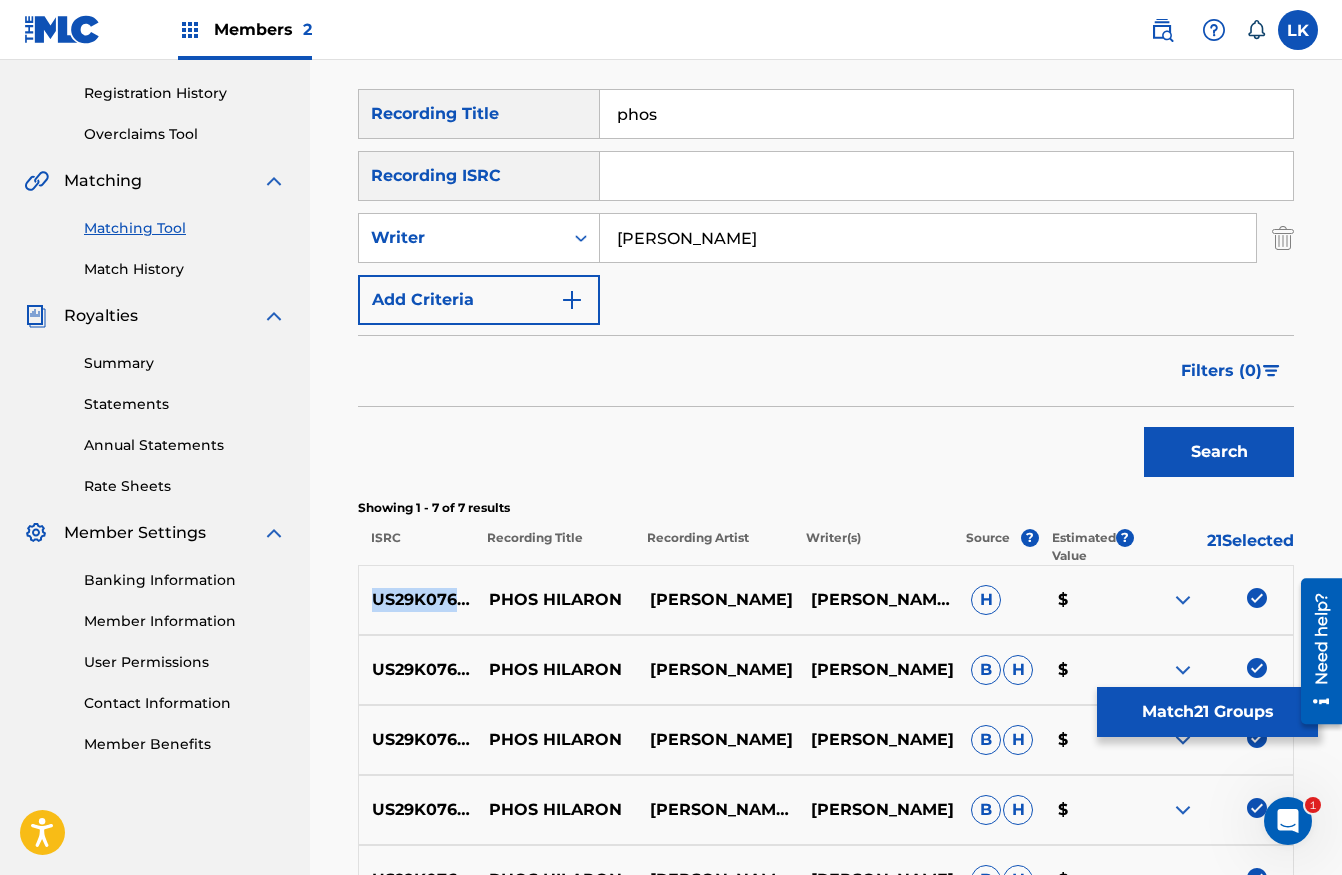 drag, startPoint x: 492, startPoint y: 574, endPoint x: 339, endPoint y: 574, distance: 153 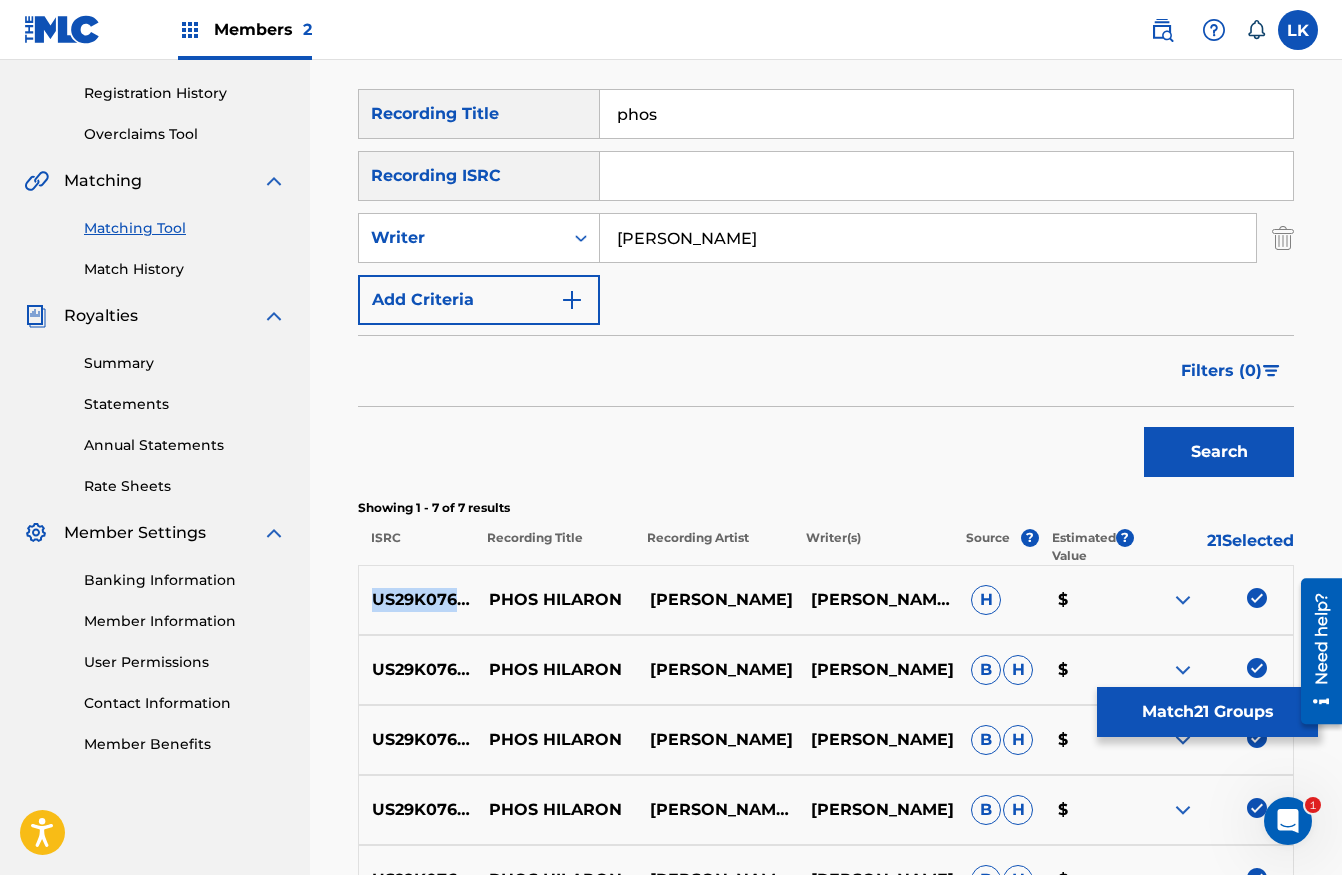 copy on "US29K0768310" 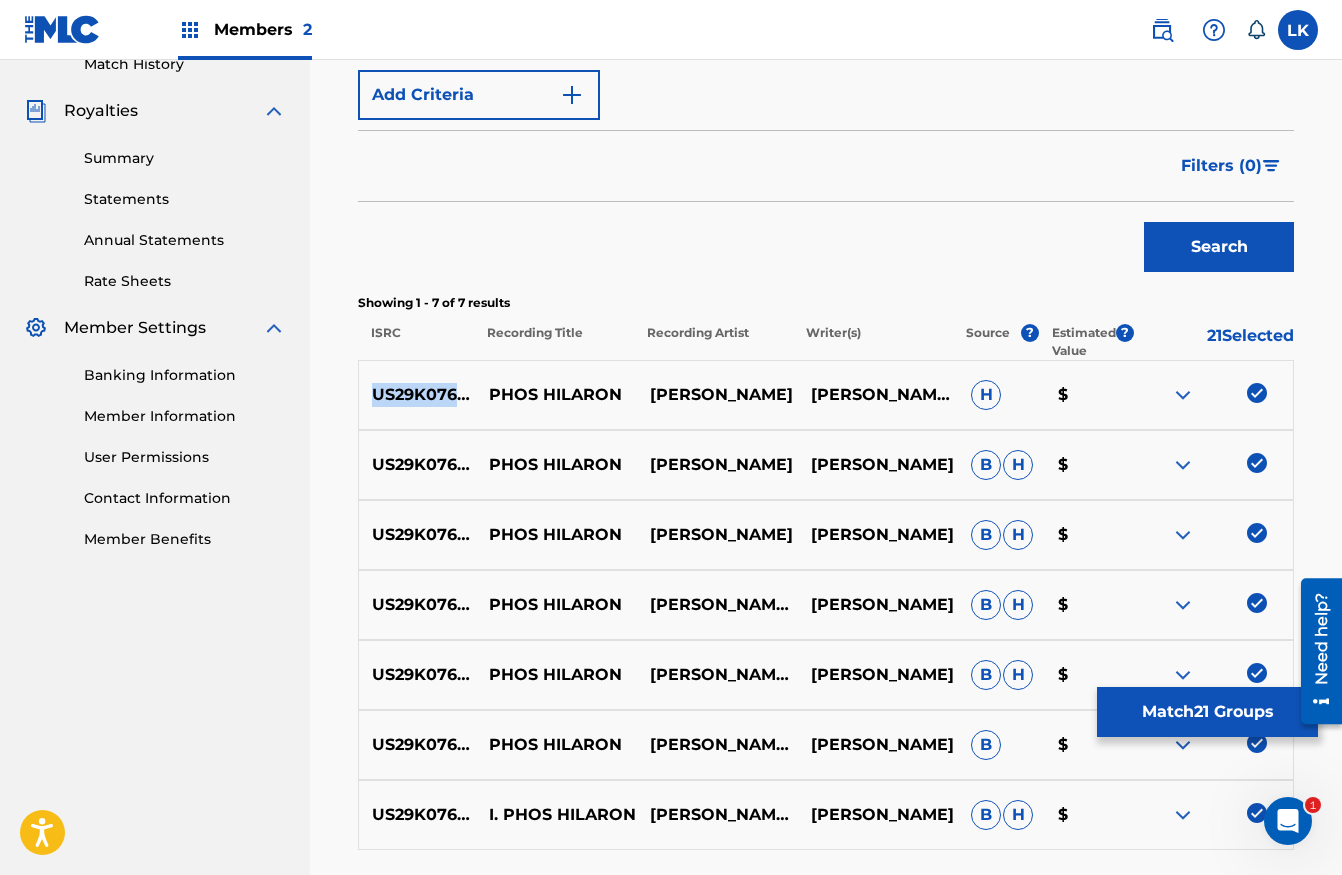 click on "Match  21 Groups" at bounding box center [1207, 712] 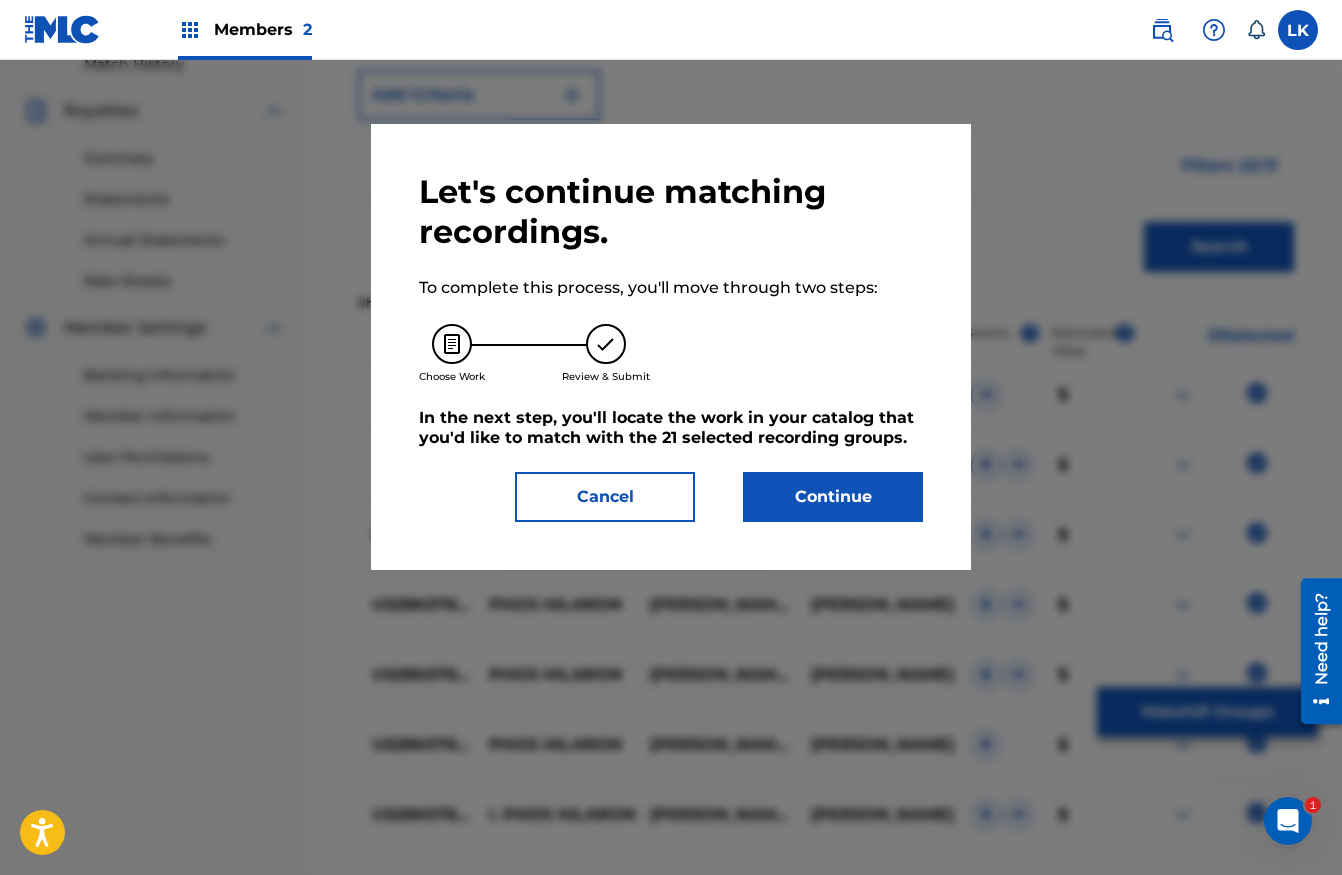 click on "Continue" at bounding box center [833, 497] 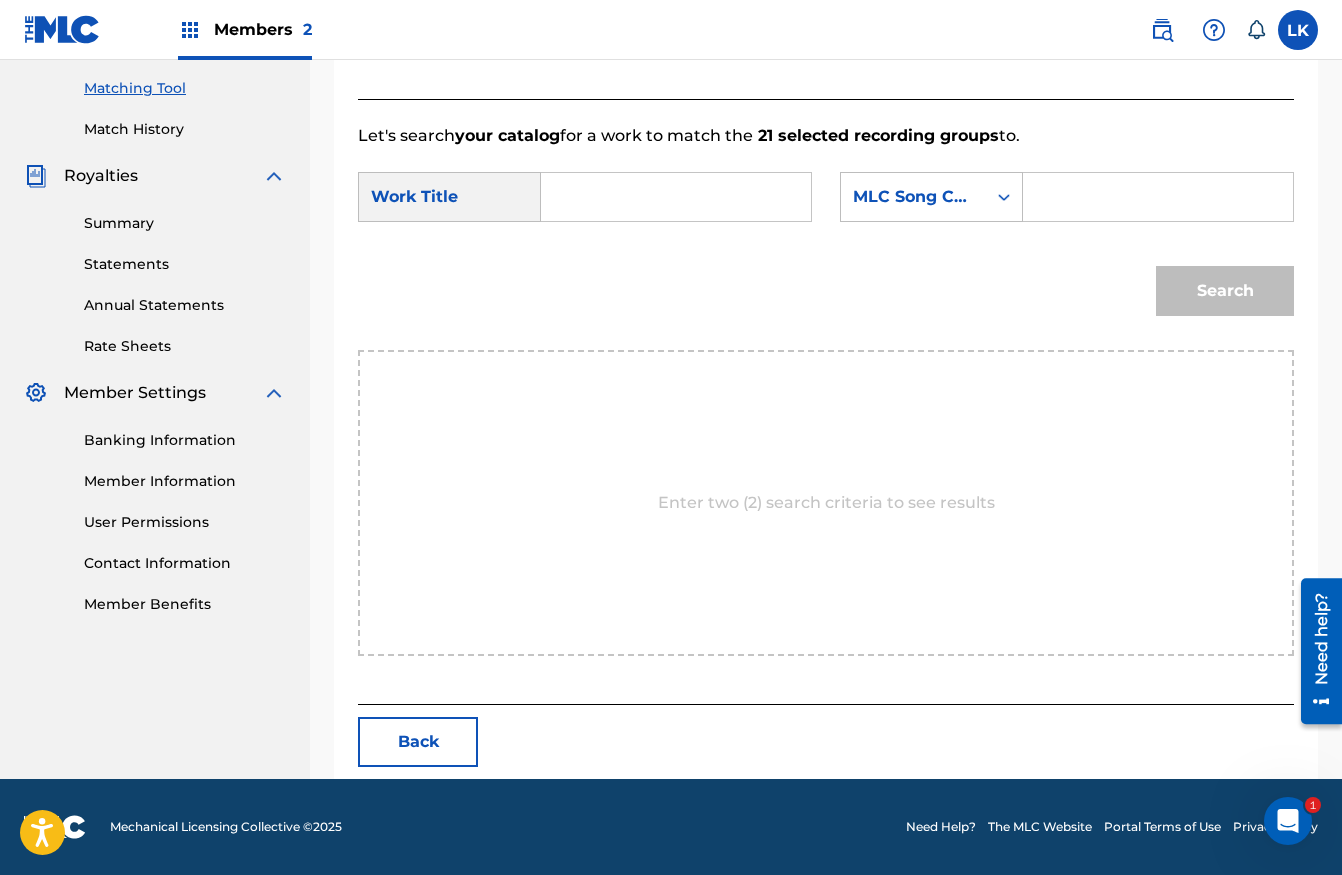 click at bounding box center (1158, 197) 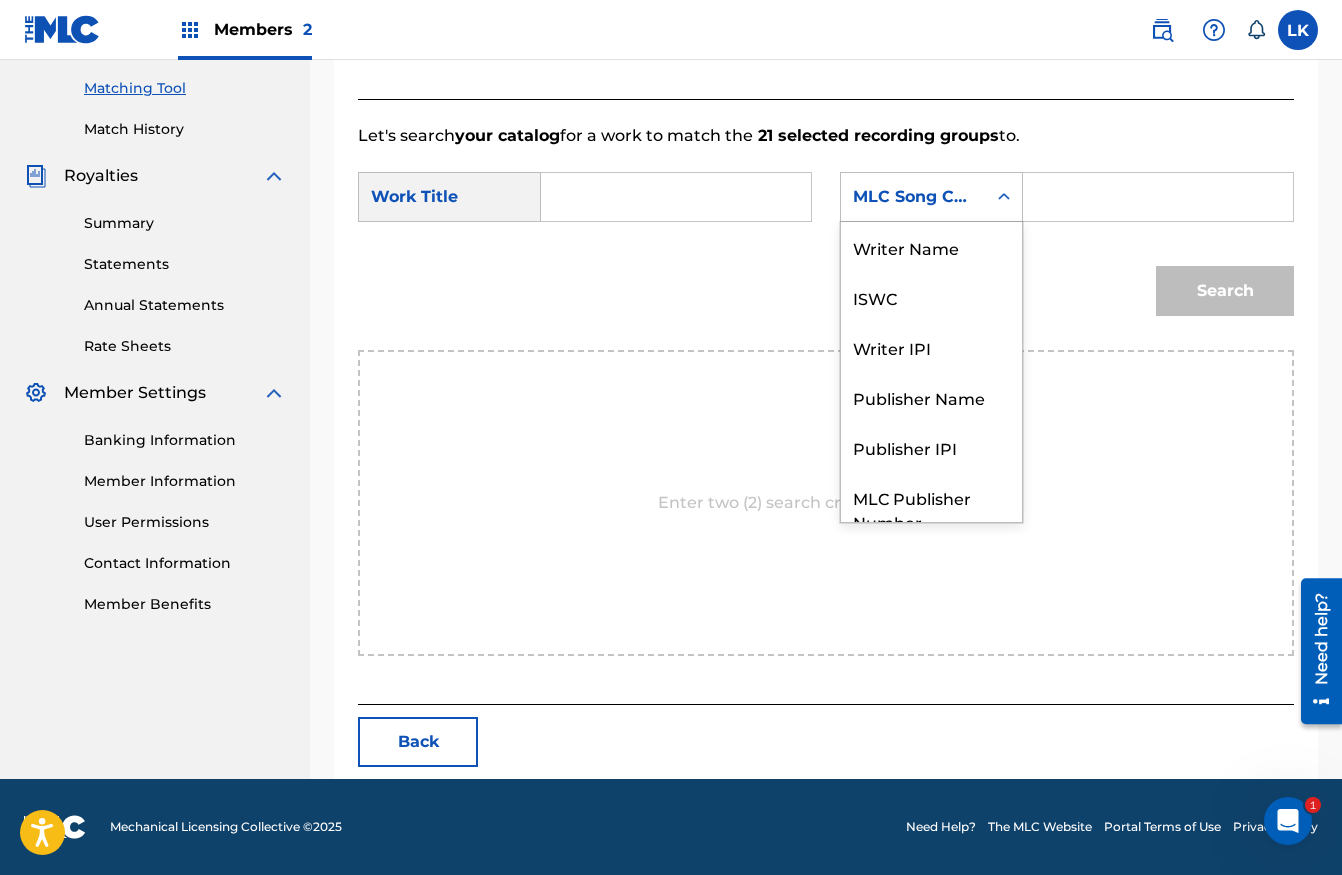 click on "MLC Song Code" at bounding box center [913, 197] 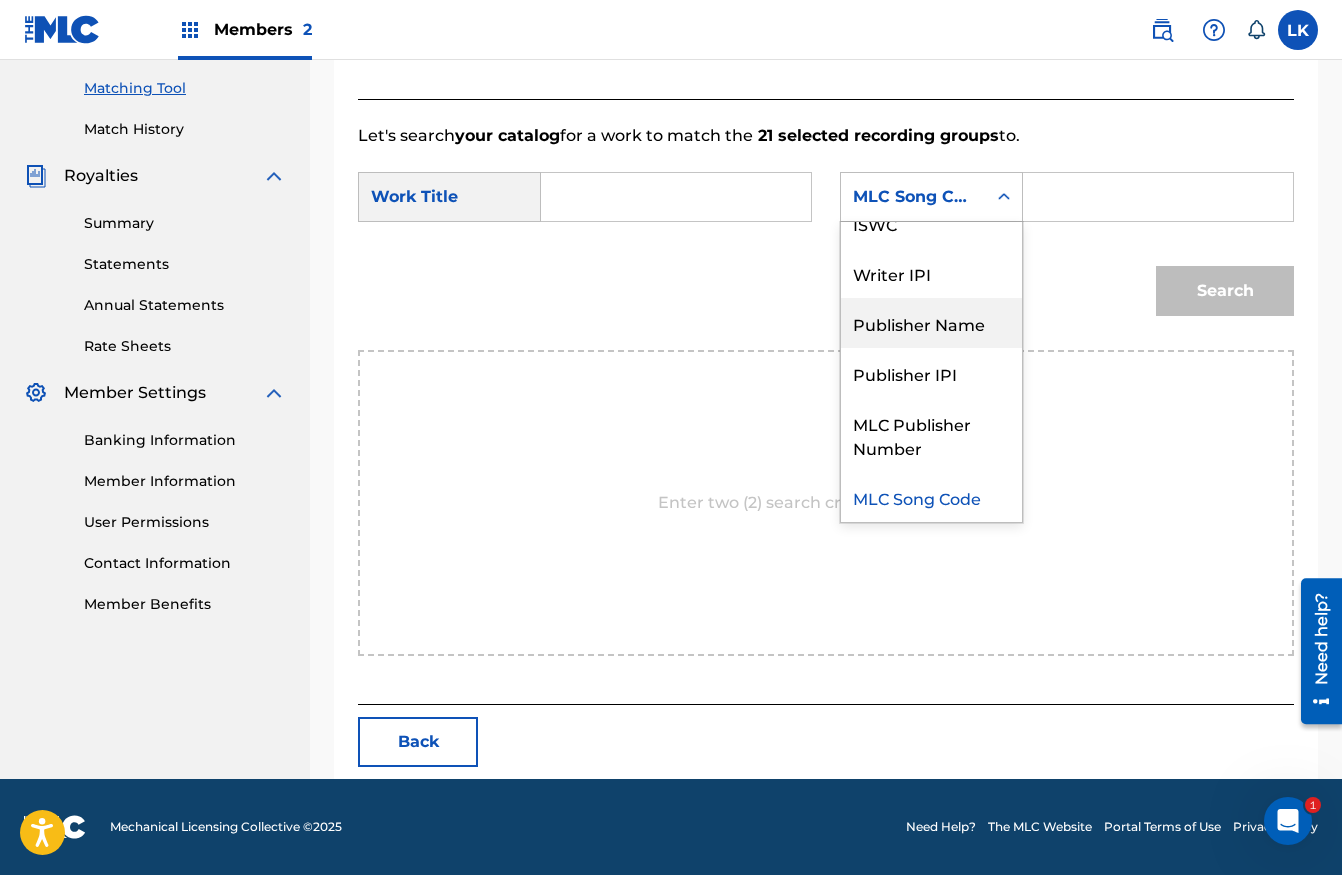 scroll, scrollTop: 0, scrollLeft: 0, axis: both 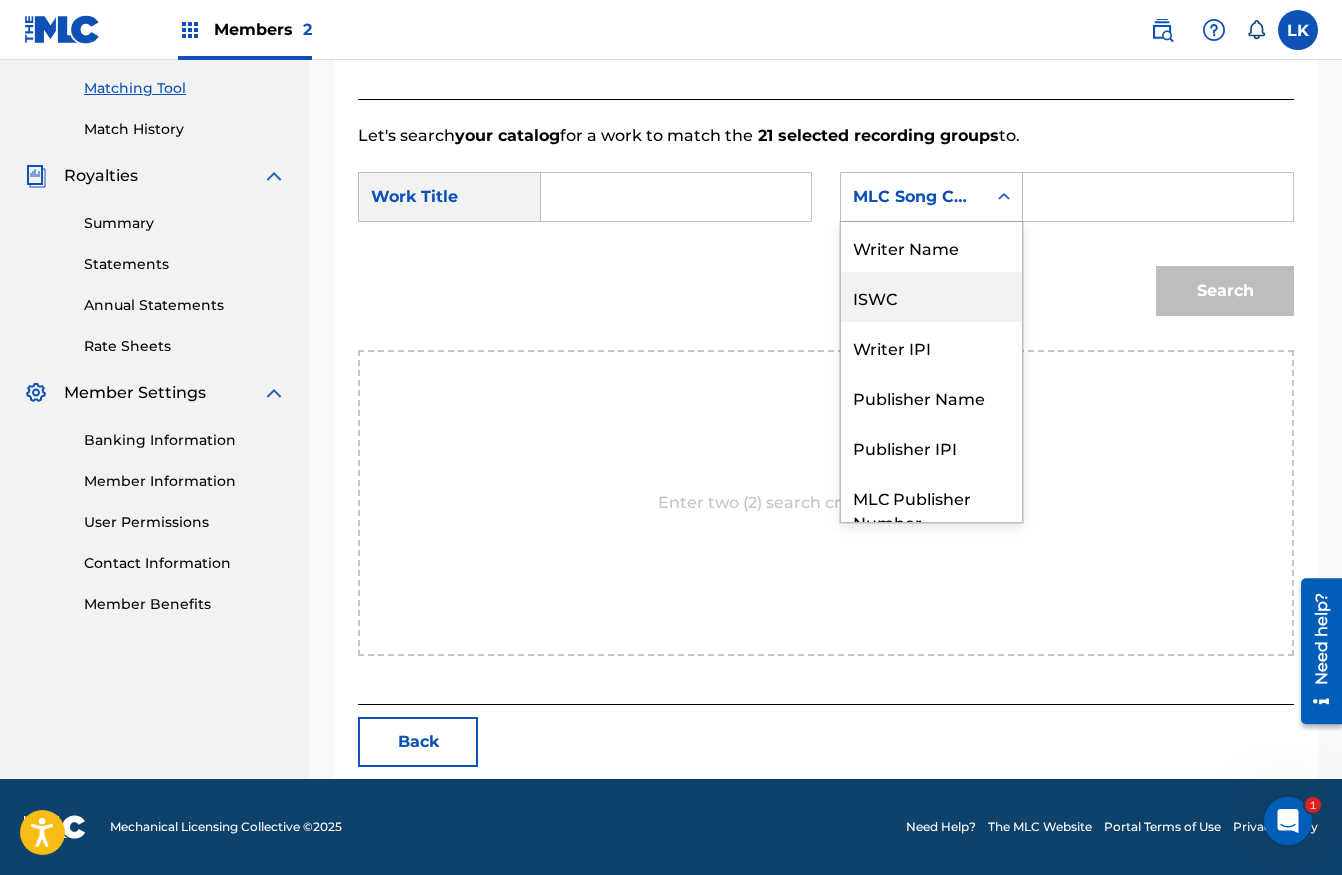 click on "ISWC" at bounding box center (931, 297) 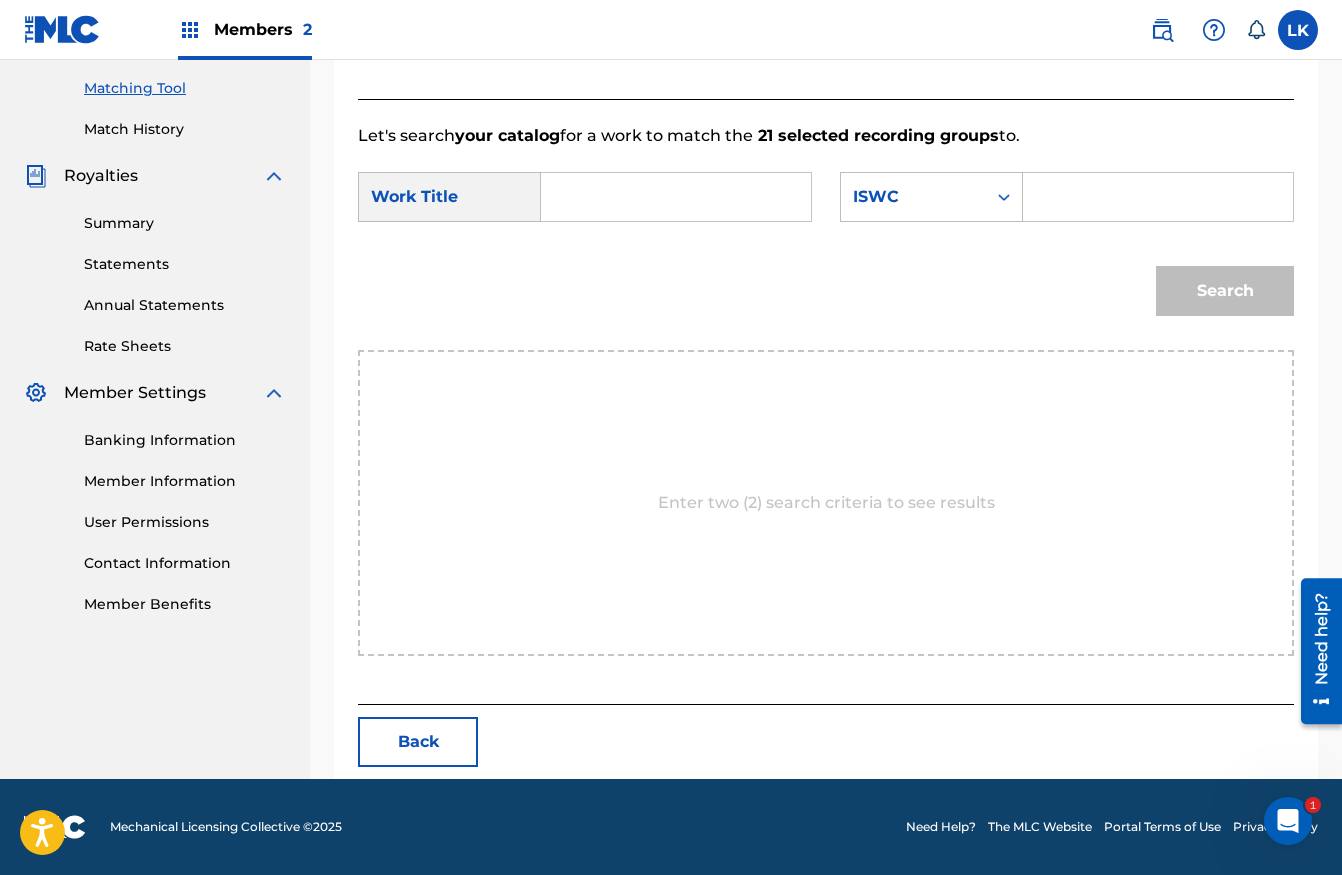 click at bounding box center [1158, 197] 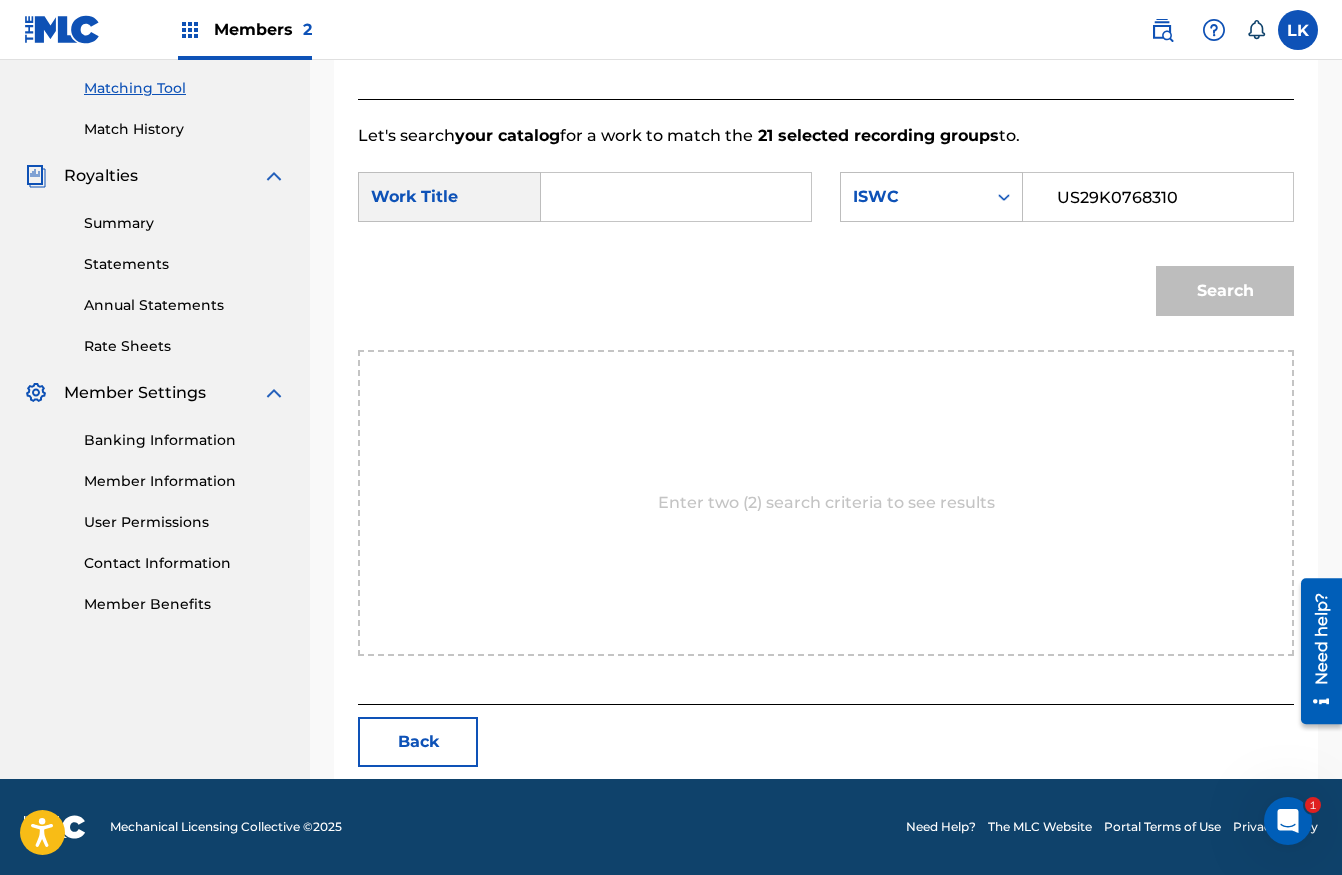 type on "US29K0768310" 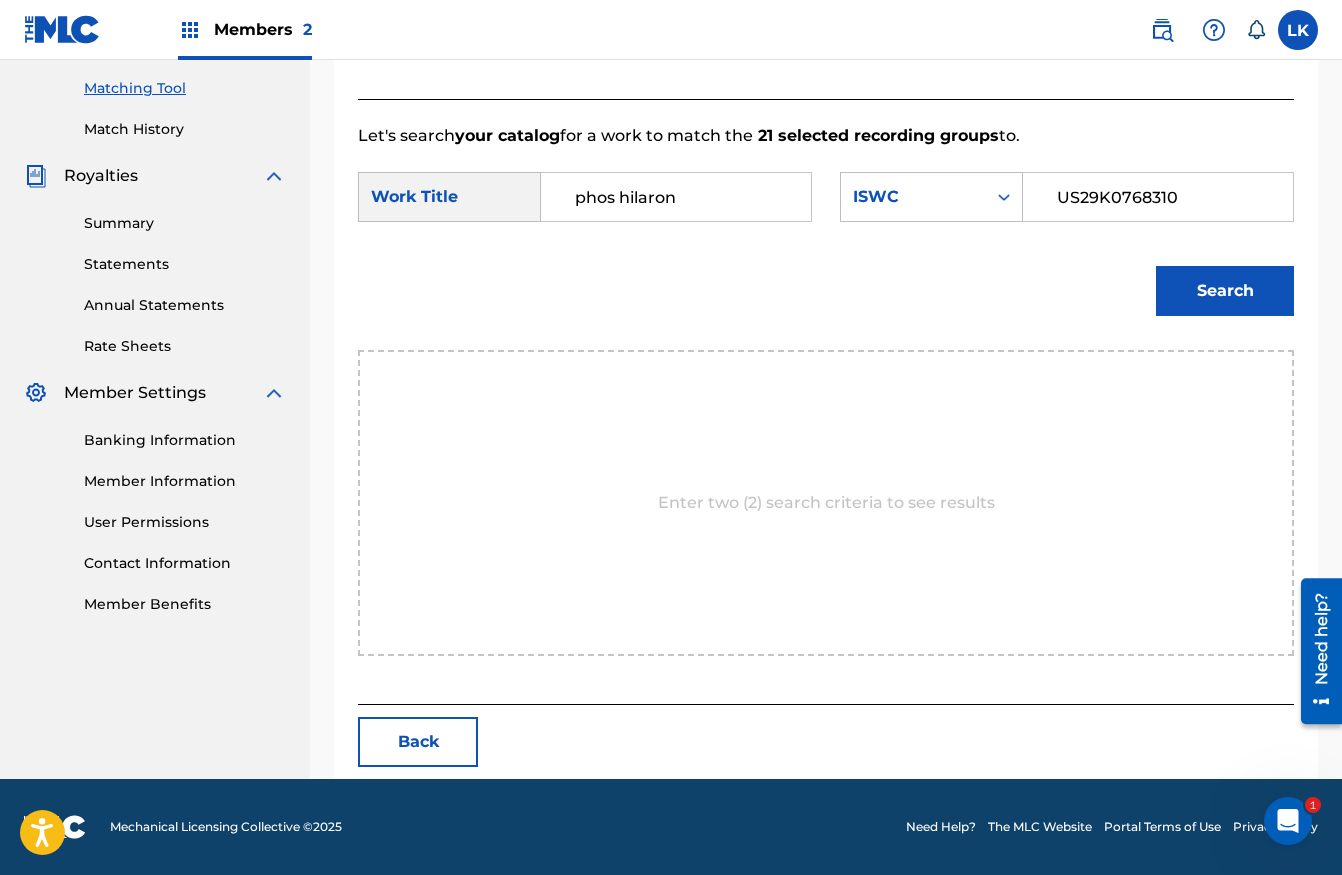 type on "phos hilaron" 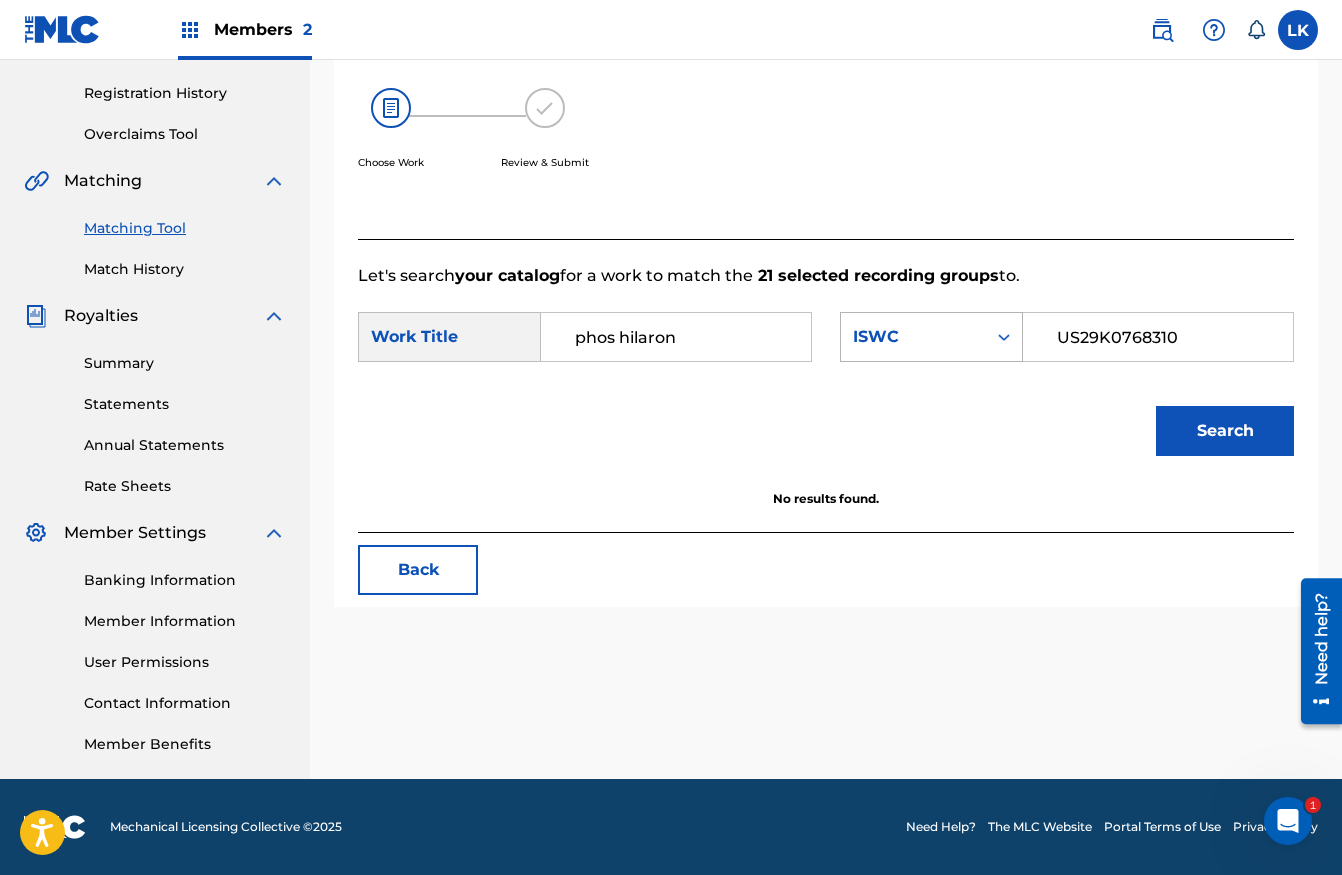 click on "ISWC" at bounding box center (913, 337) 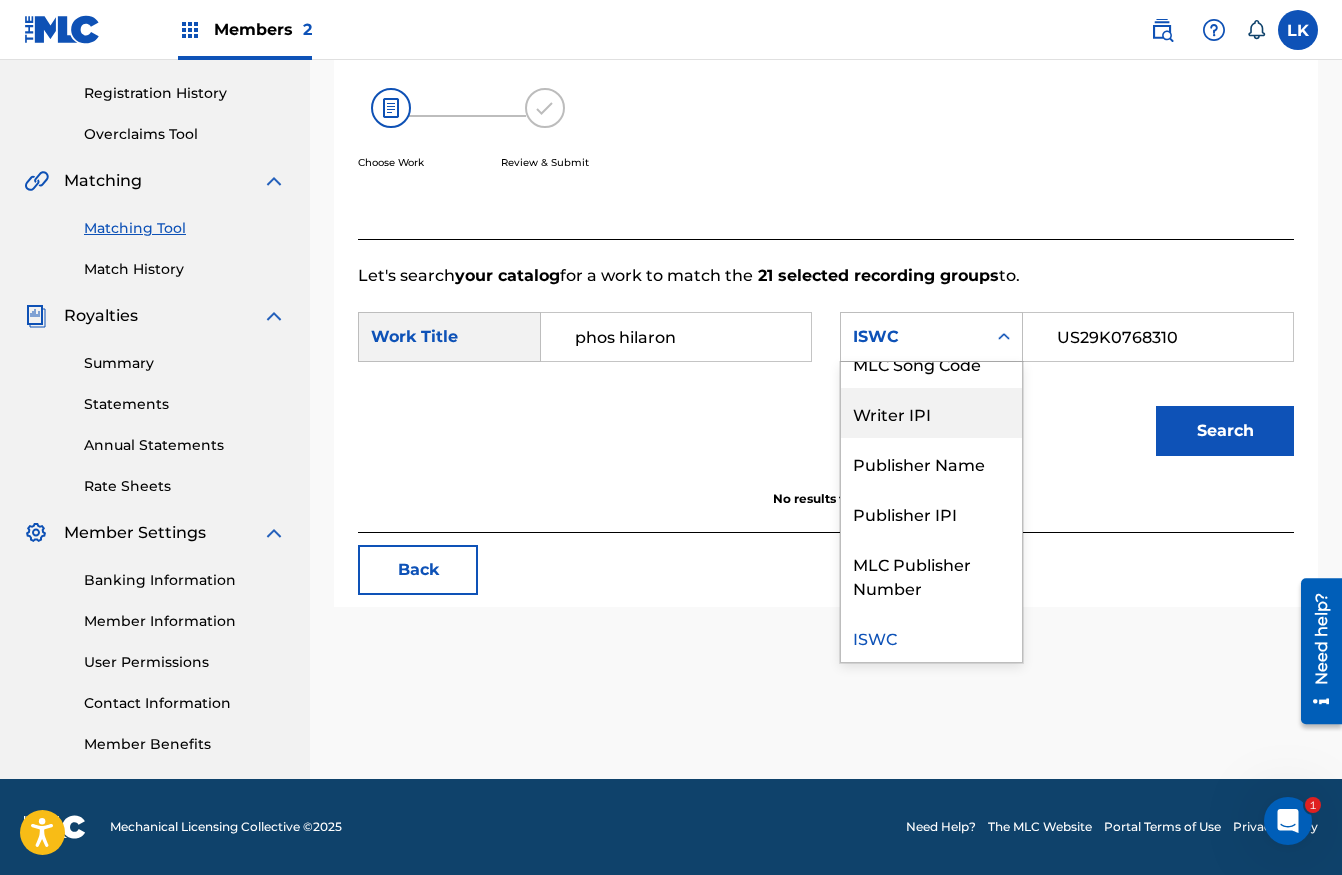 scroll, scrollTop: 0, scrollLeft: 0, axis: both 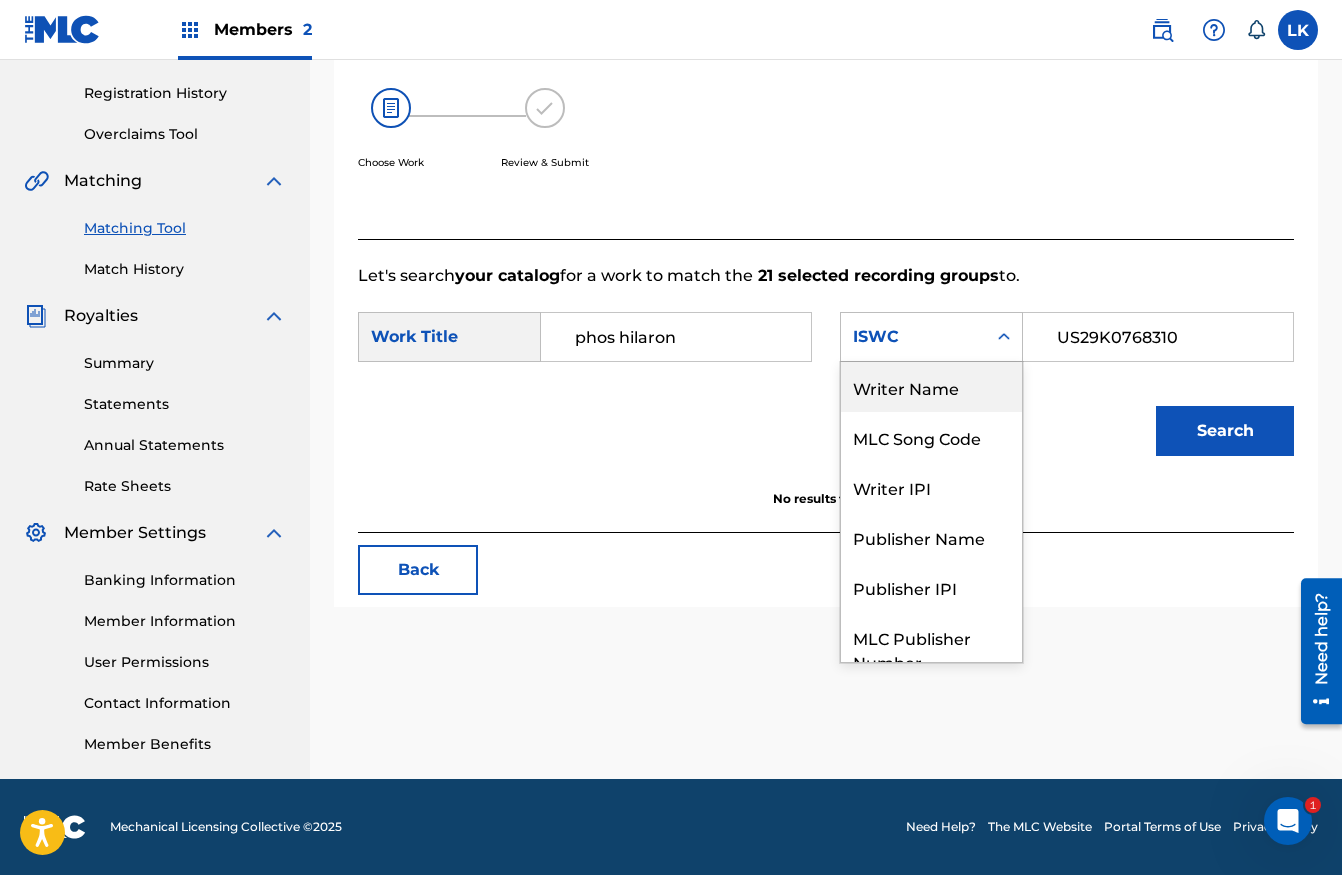 click on "Writer Name" at bounding box center (931, 387) 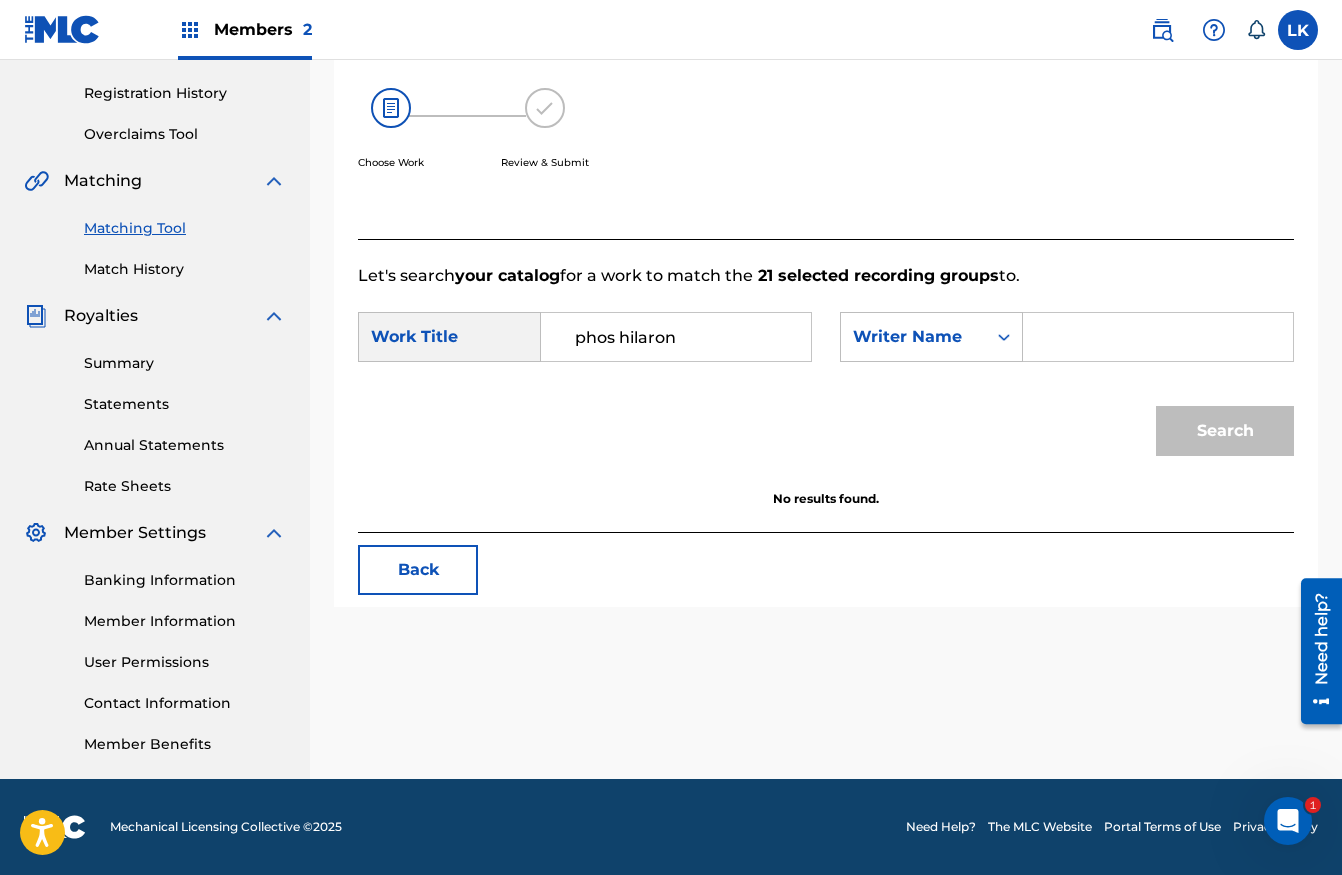 click at bounding box center [1158, 337] 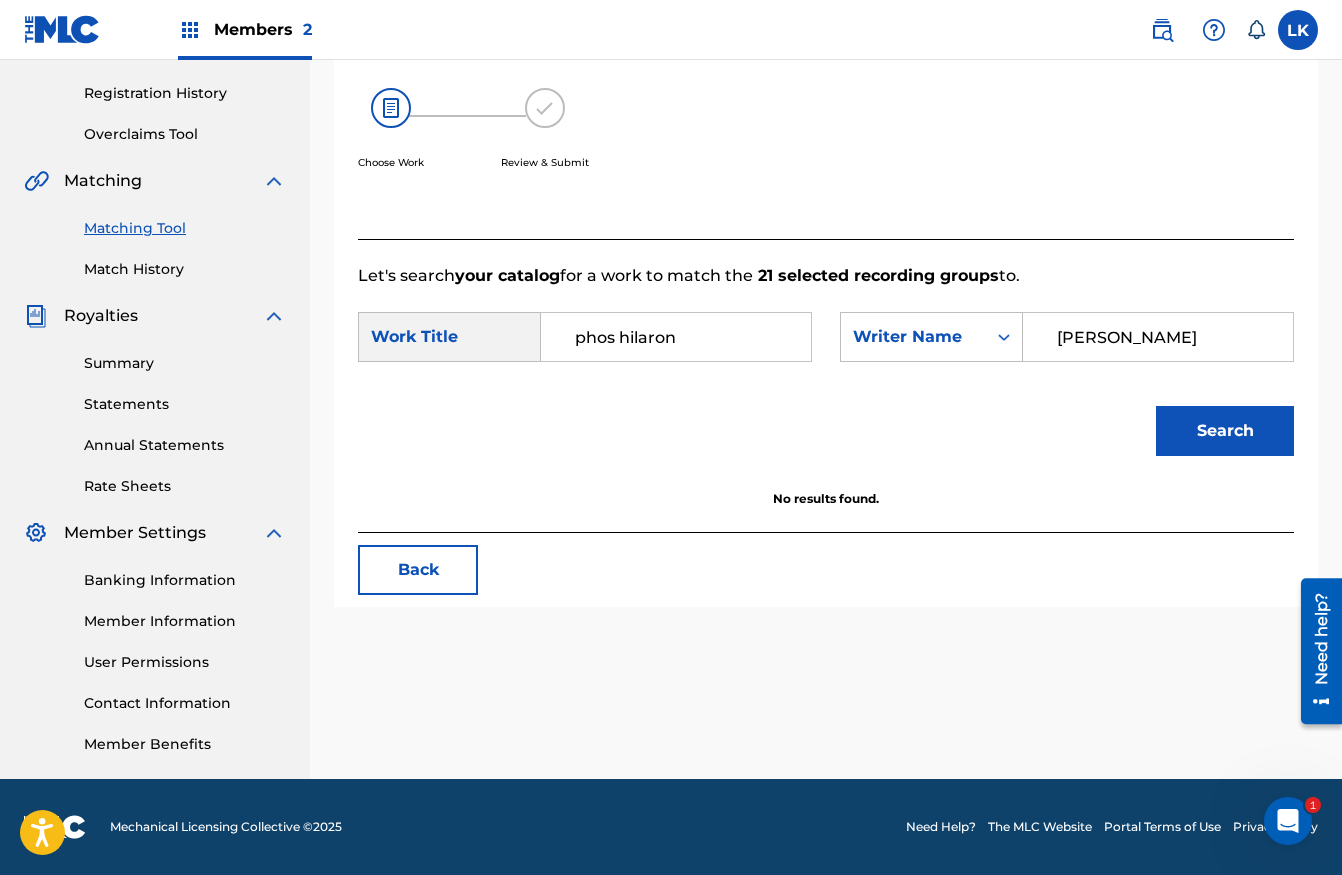type on "[PERSON_NAME]" 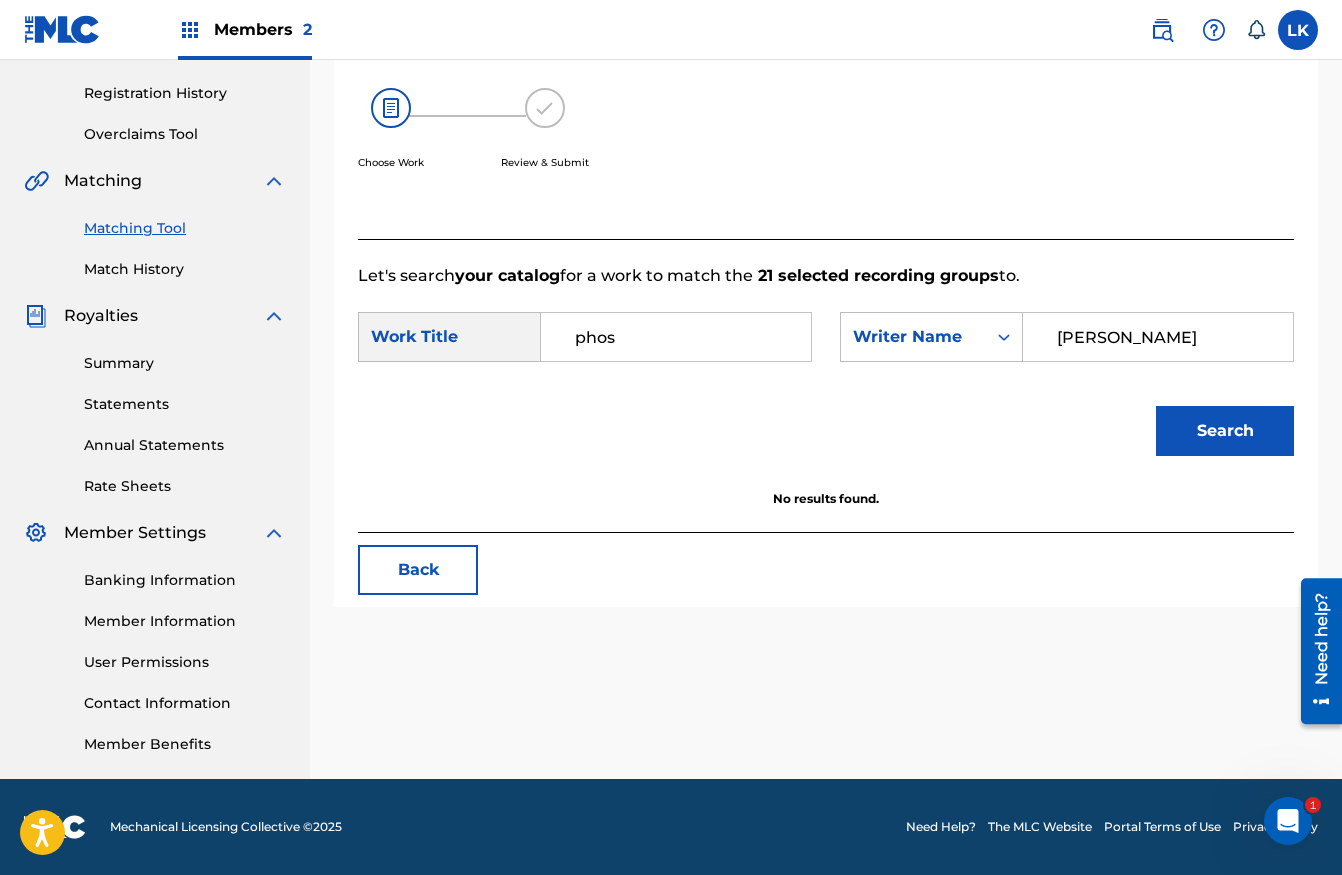 type on "phos" 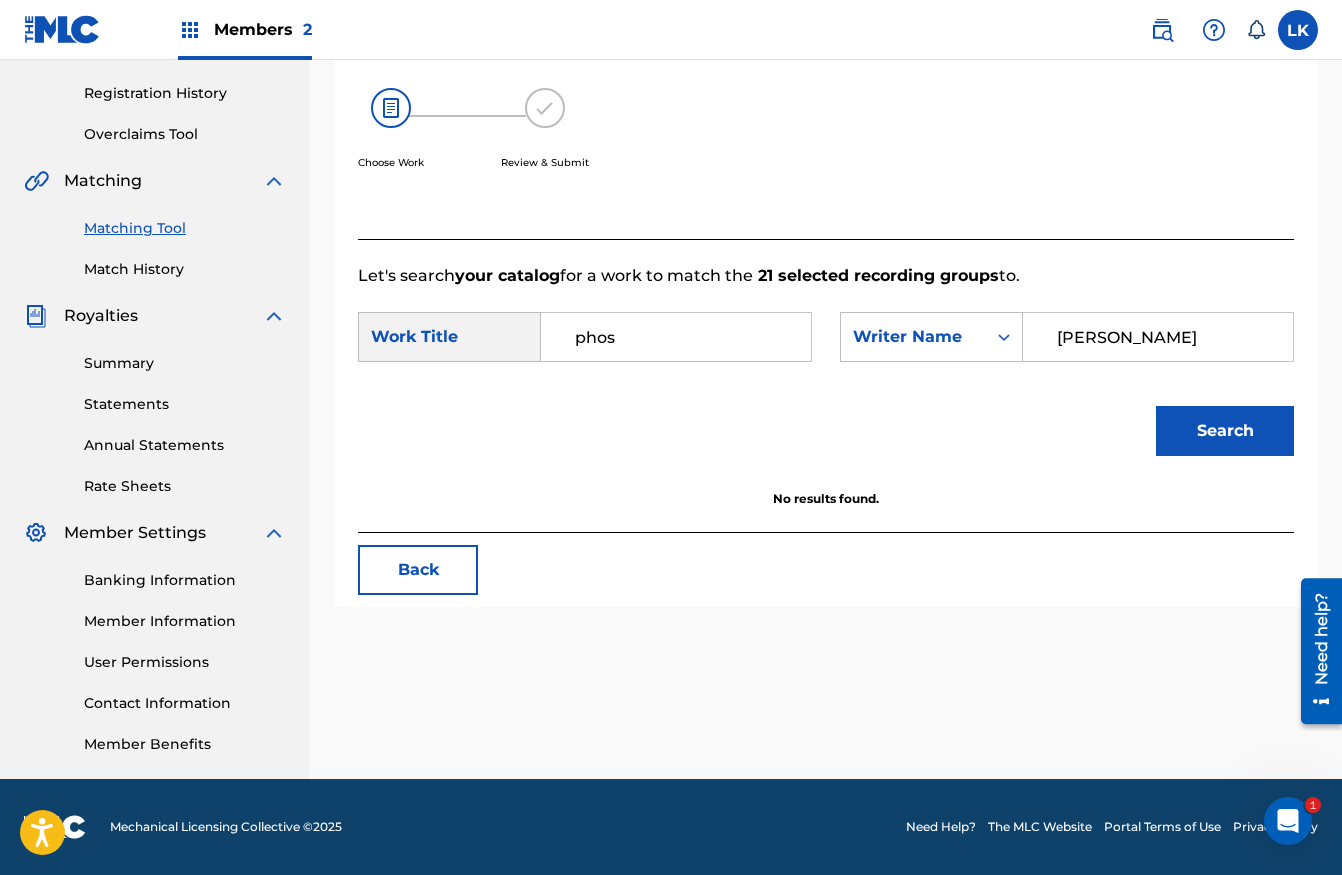 scroll, scrollTop: 0, scrollLeft: 0, axis: both 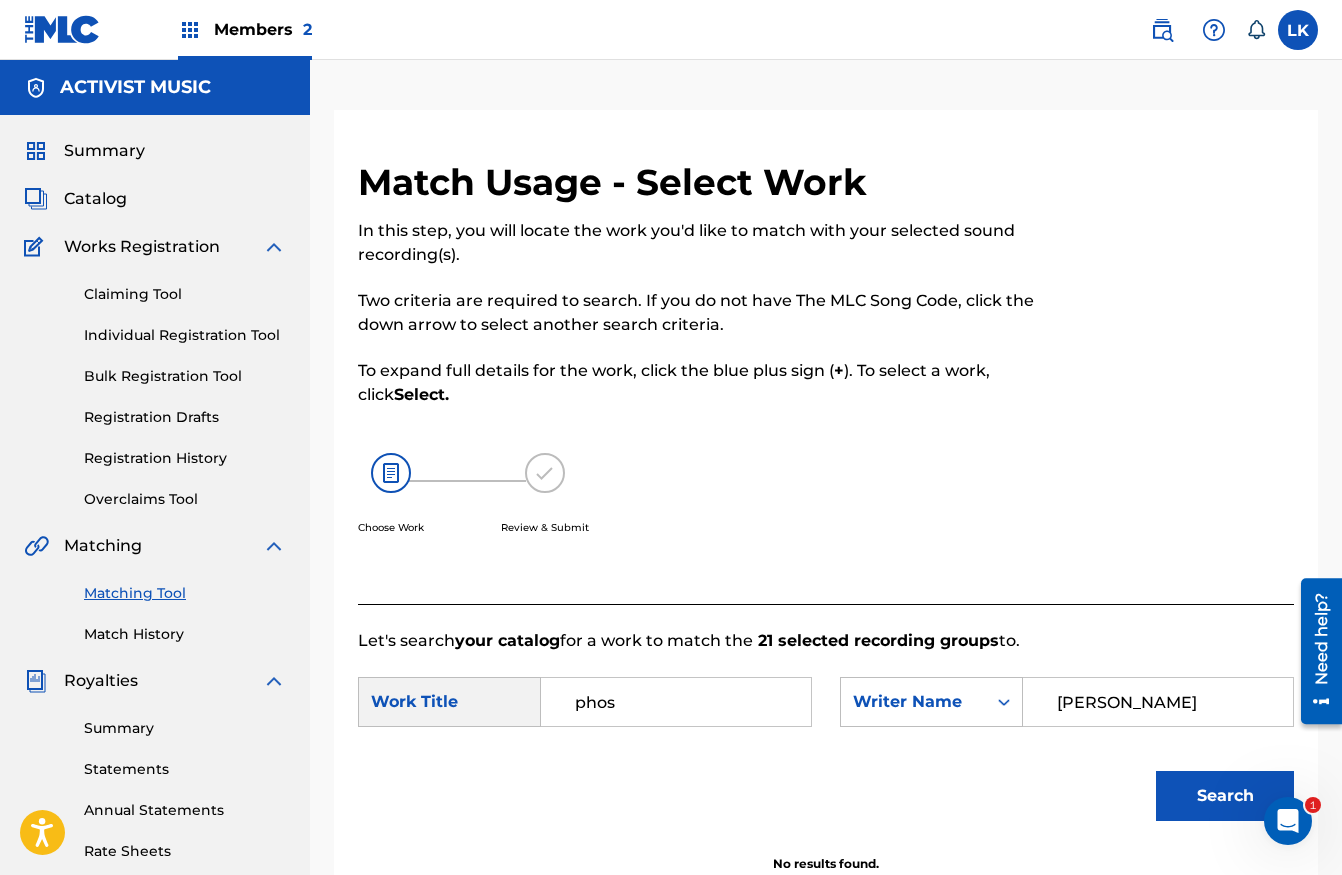 click on "Match History" at bounding box center [185, 634] 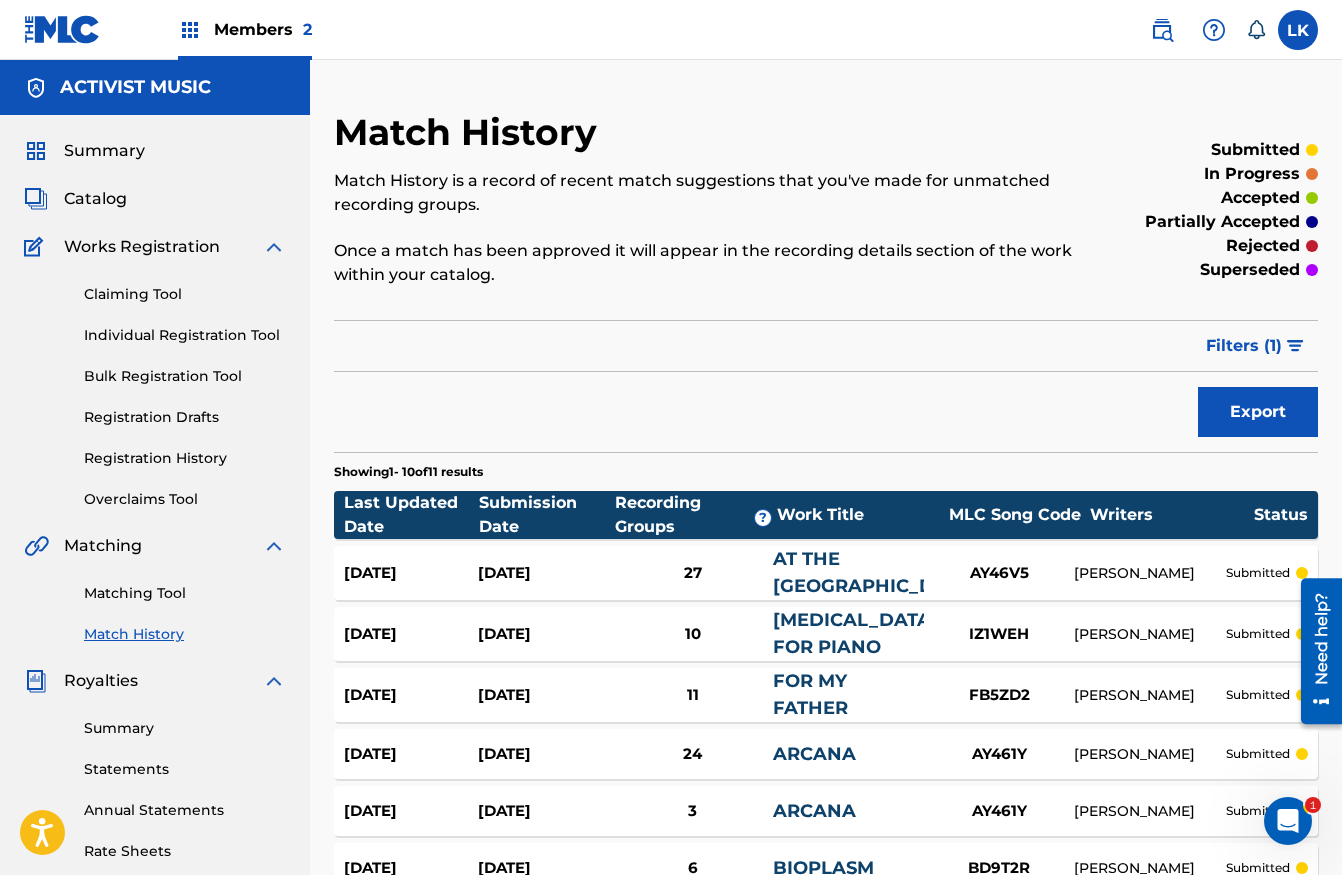 click on "Matching Tool" at bounding box center (185, 593) 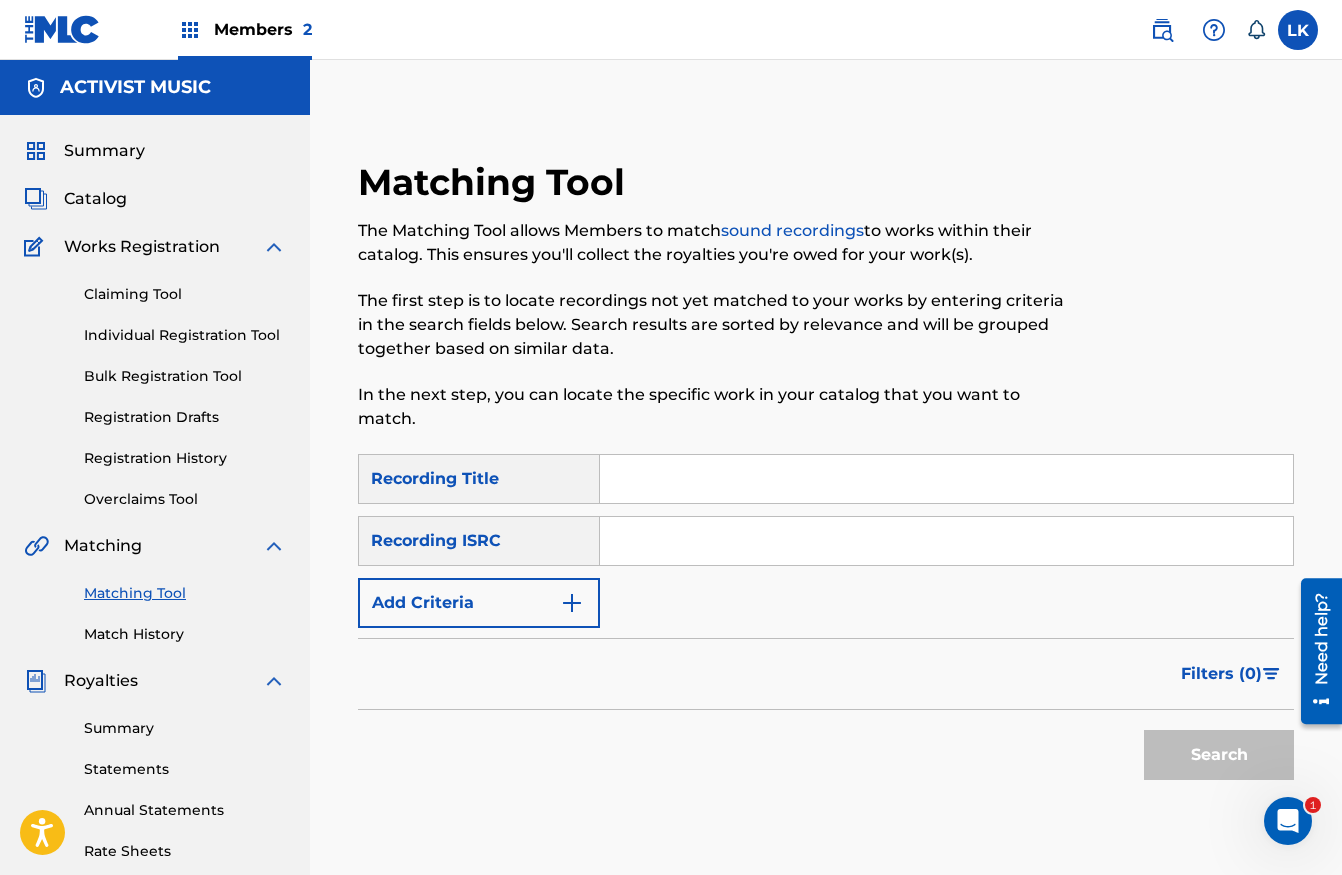 click on "Add Criteria" at bounding box center (479, 603) 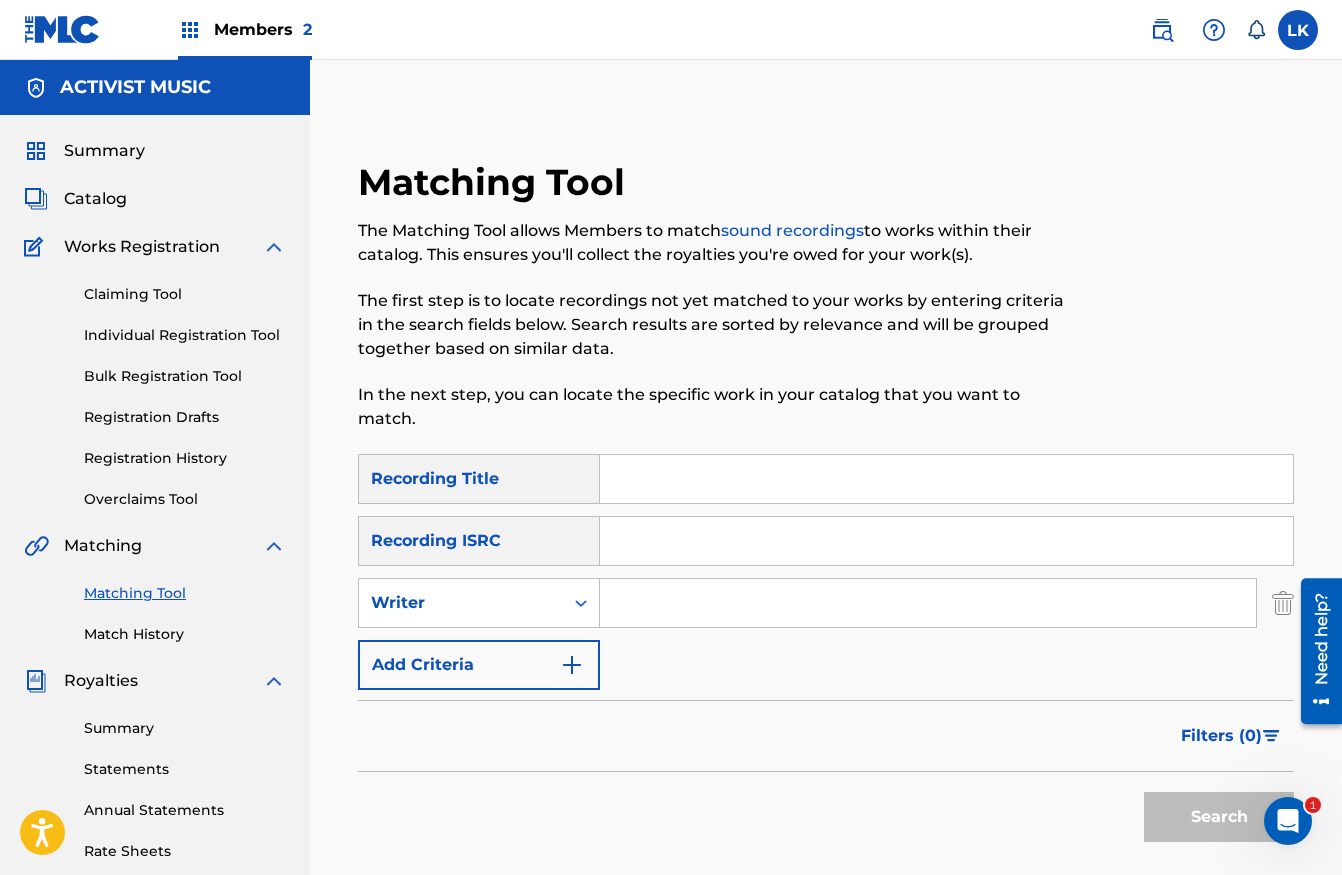 click on "SearchWithCriteria364b4824-a4c3-4247-a4c8-88ec47d06c1a Recording Title SearchWithCriteria3955a073-a775-466a-8f82-b3d9e4c22f1d Recording ISRC SearchWithCriteria043cd08a-e79b-4c1a-8024-a3160b881632 Writer Add Criteria" at bounding box center (826, 572) 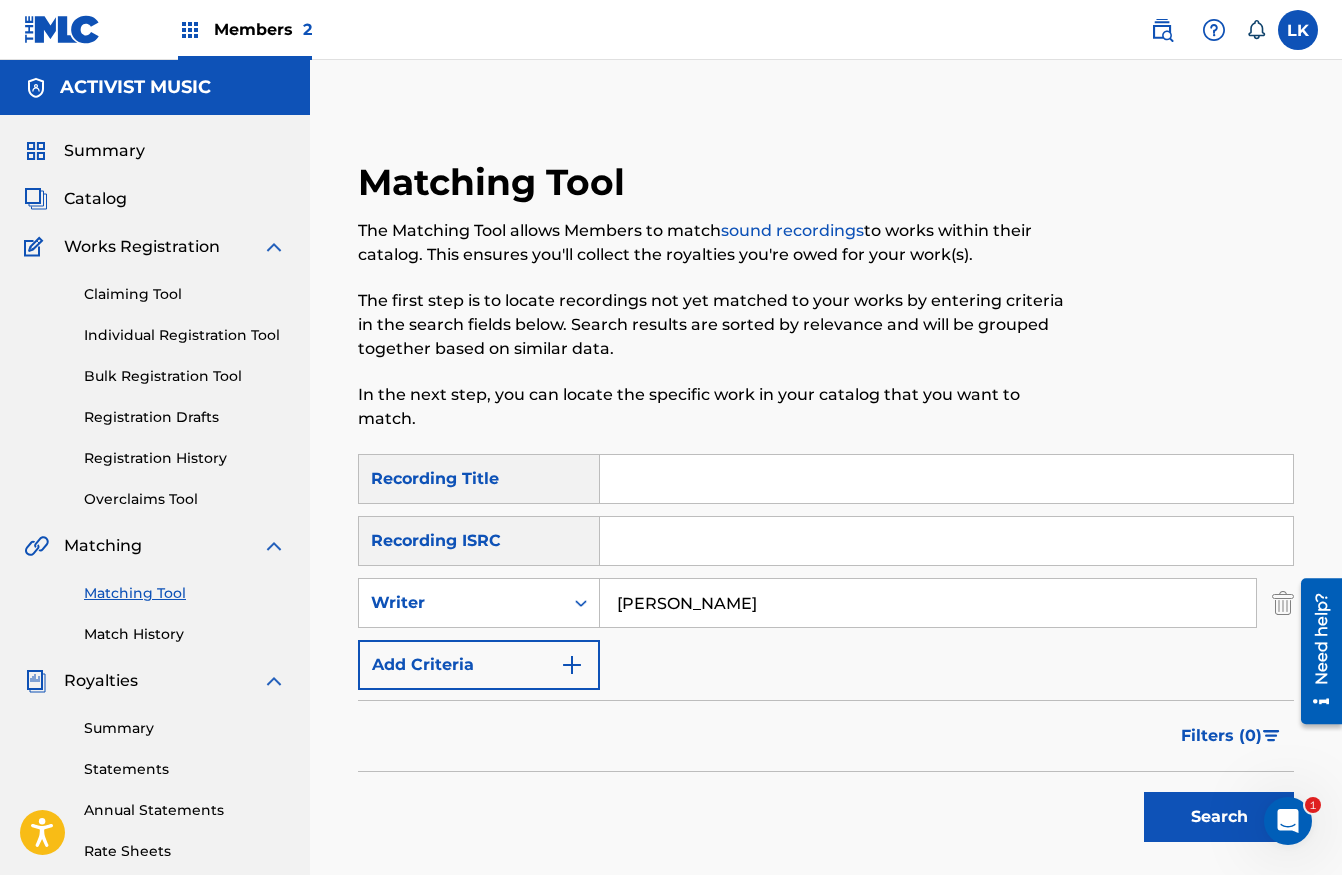 type on "[PERSON_NAME]" 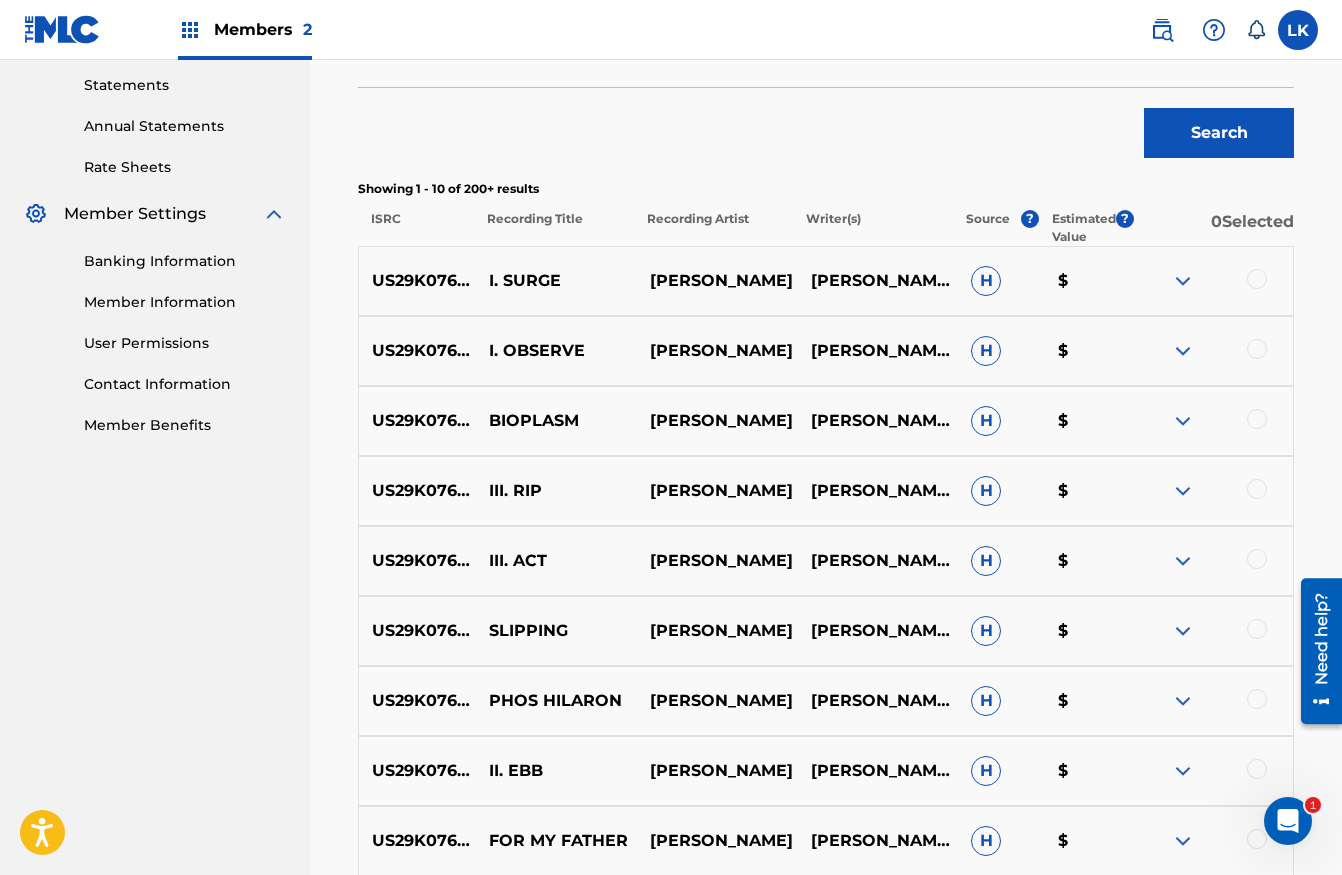 scroll, scrollTop: 977, scrollLeft: 0, axis: vertical 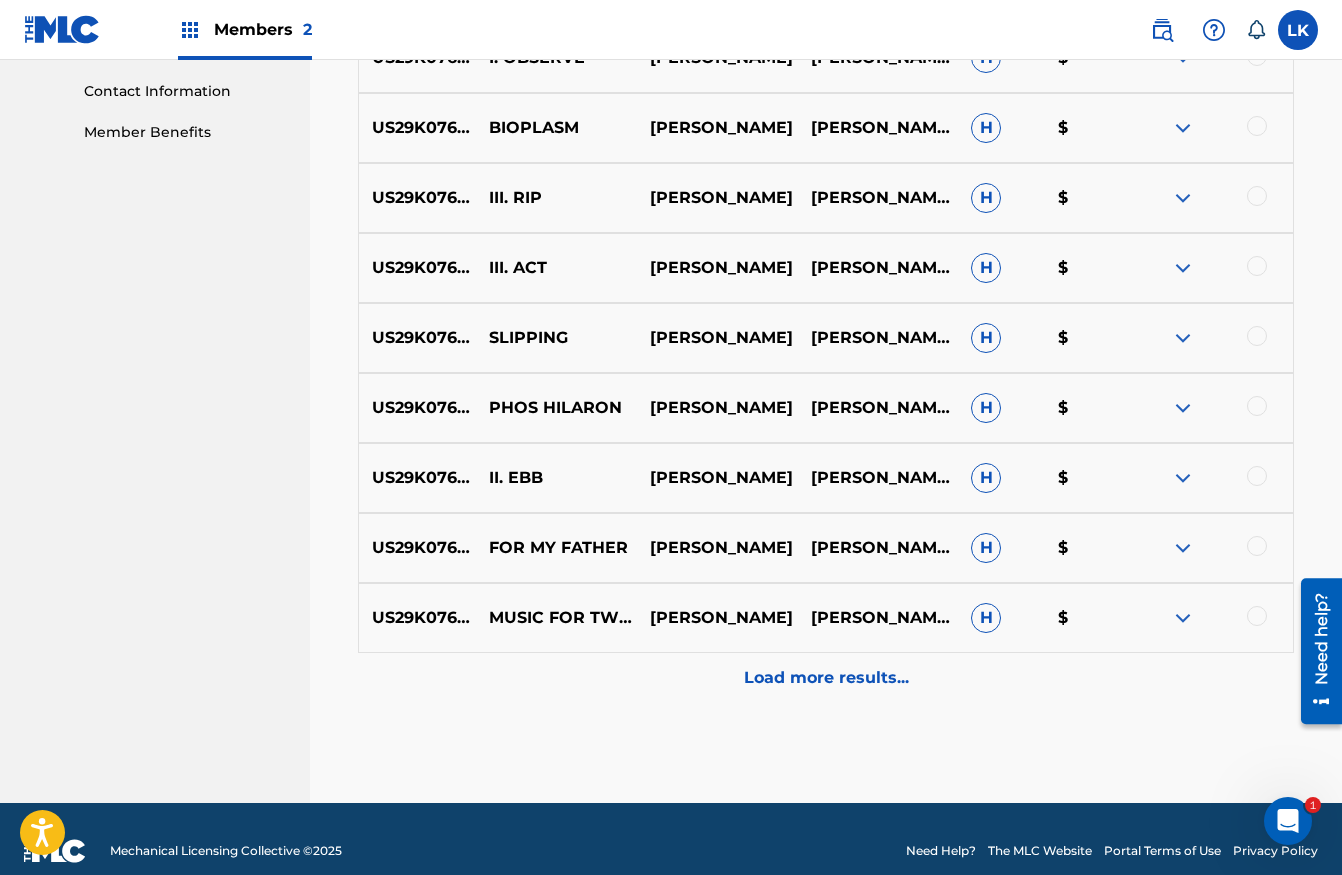 click on "Load more results..." at bounding box center (826, 678) 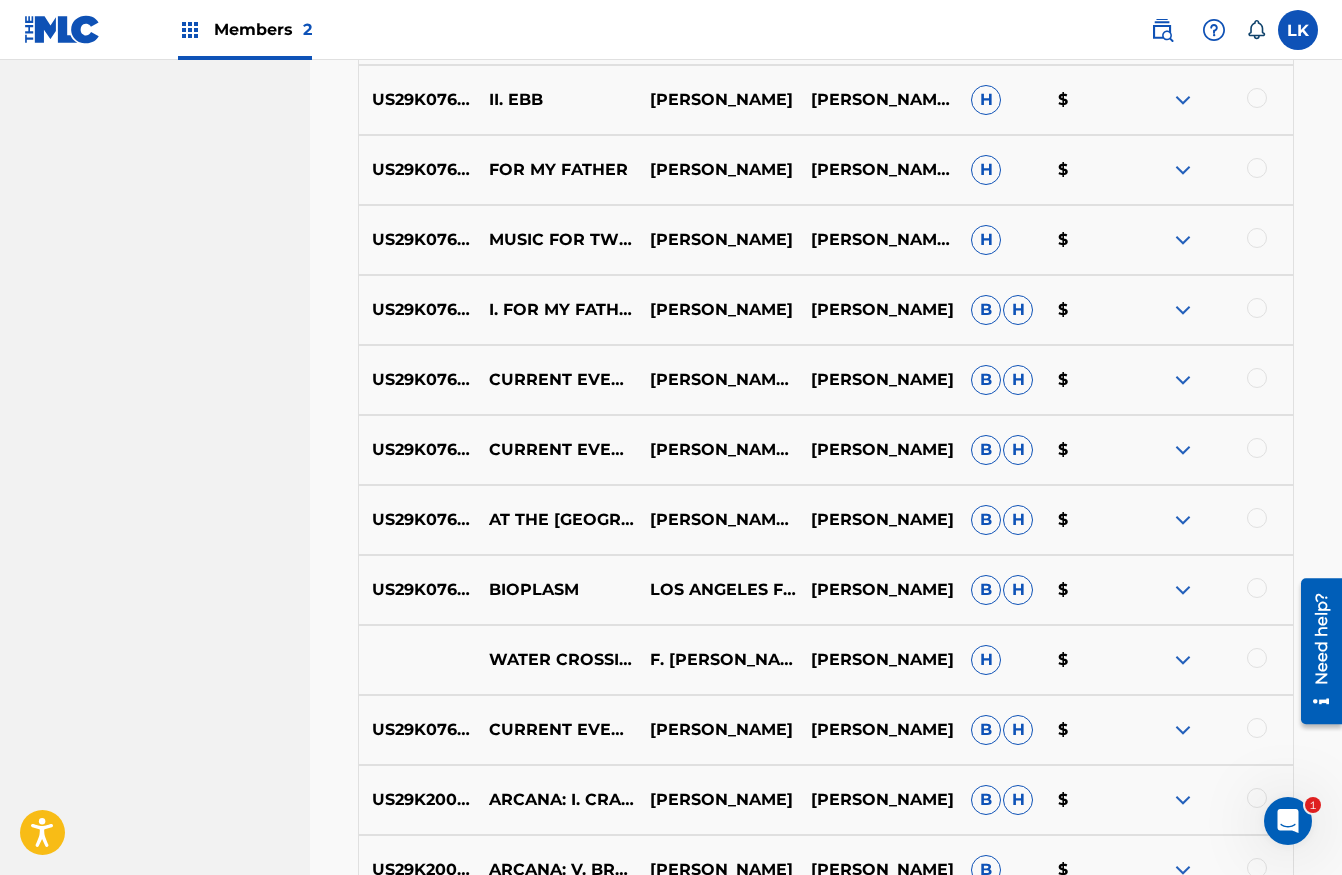scroll, scrollTop: 1676, scrollLeft: 0, axis: vertical 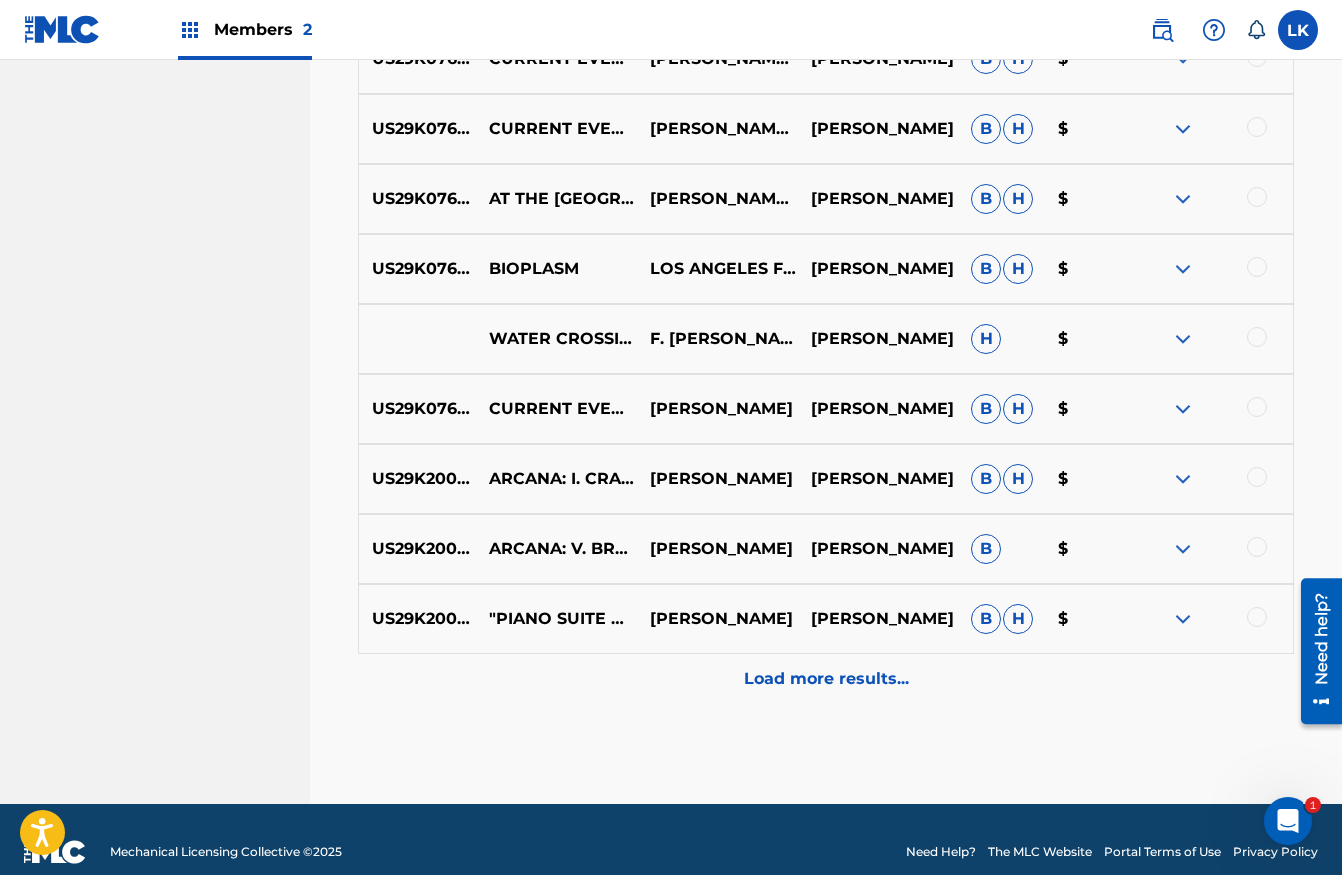 click on "Load more results..." at bounding box center [826, 679] 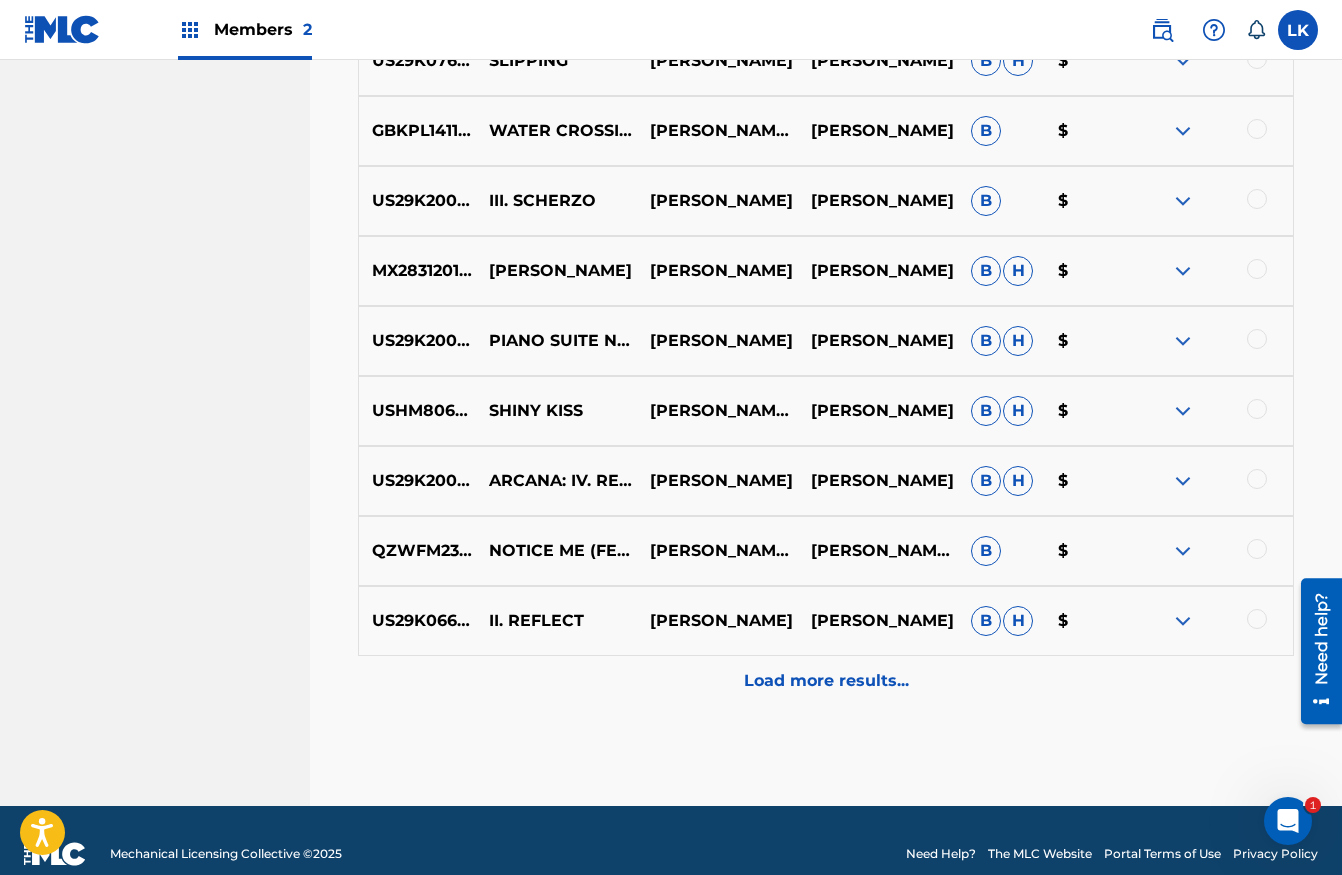scroll, scrollTop: 2377, scrollLeft: 0, axis: vertical 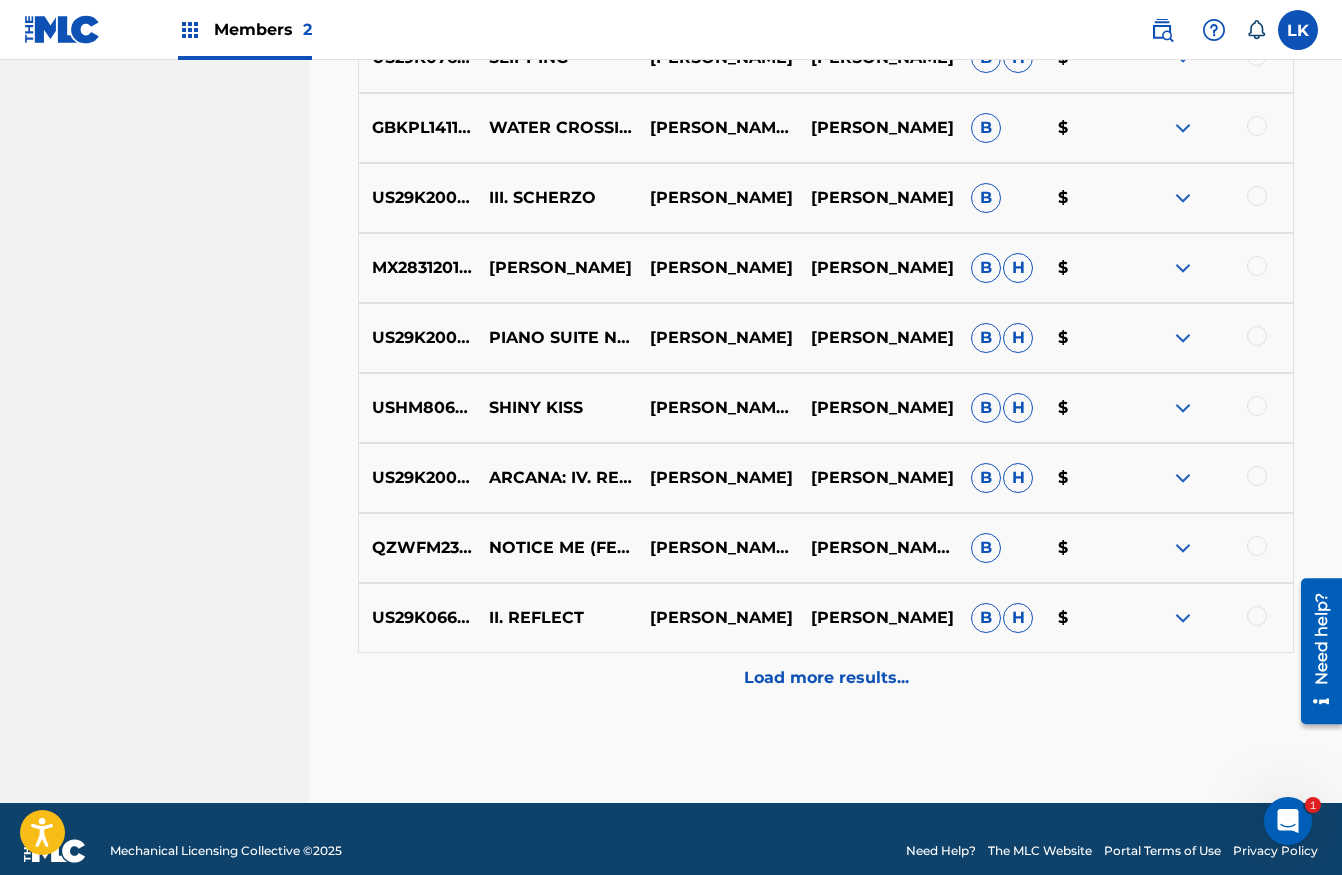 click on "Load more results..." at bounding box center (826, 678) 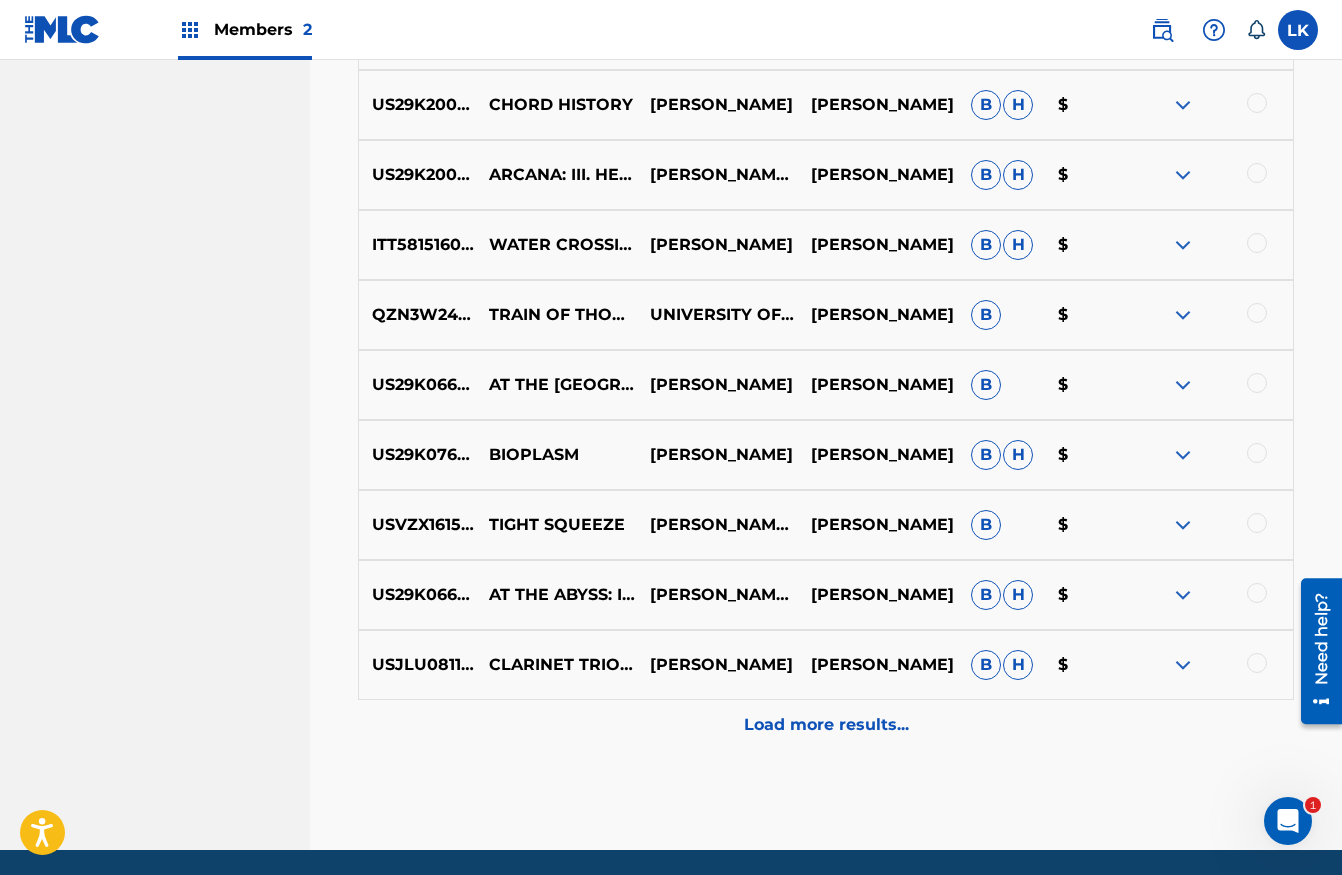 scroll, scrollTop: 3077, scrollLeft: 0, axis: vertical 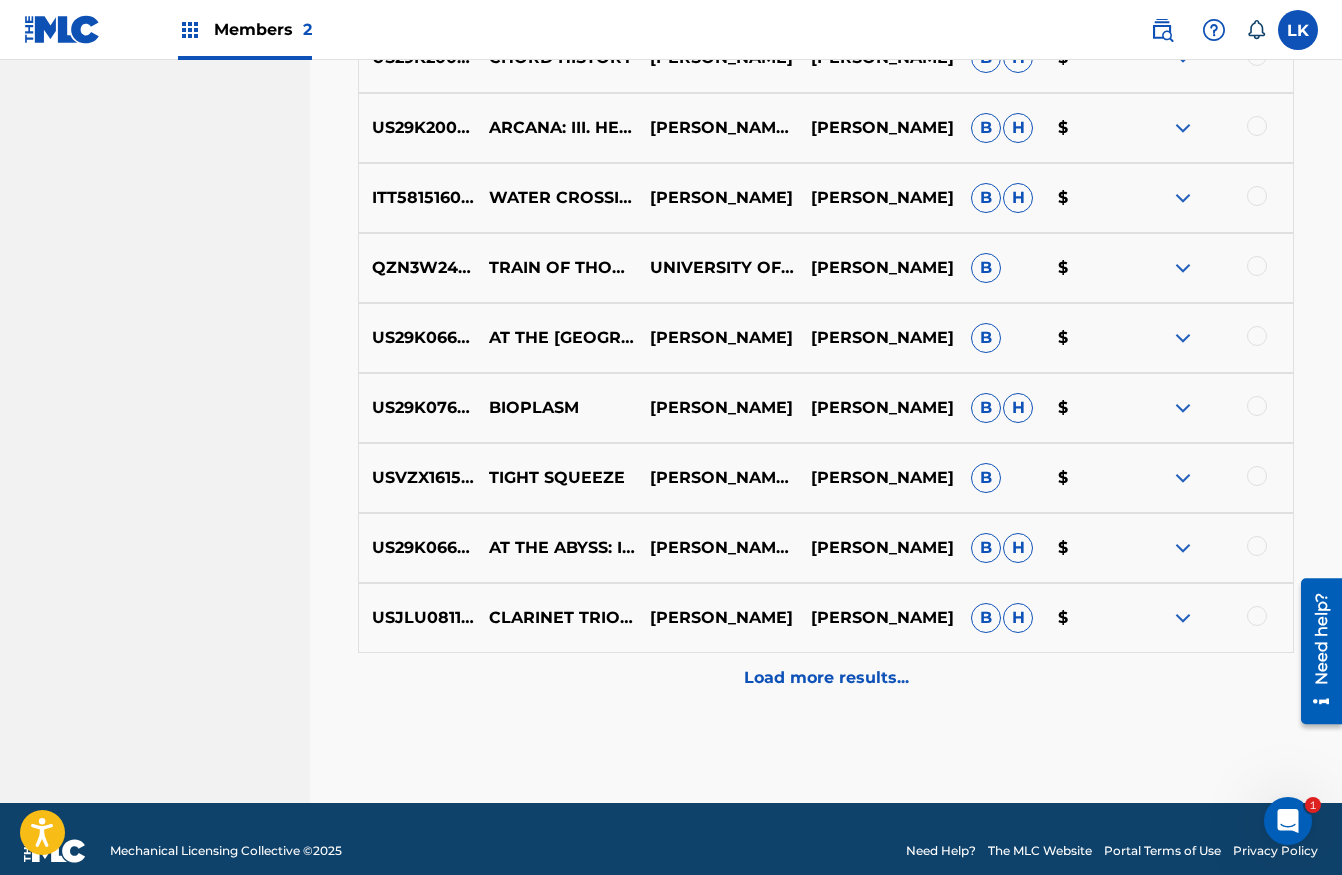 click on "Load more results..." at bounding box center (826, 678) 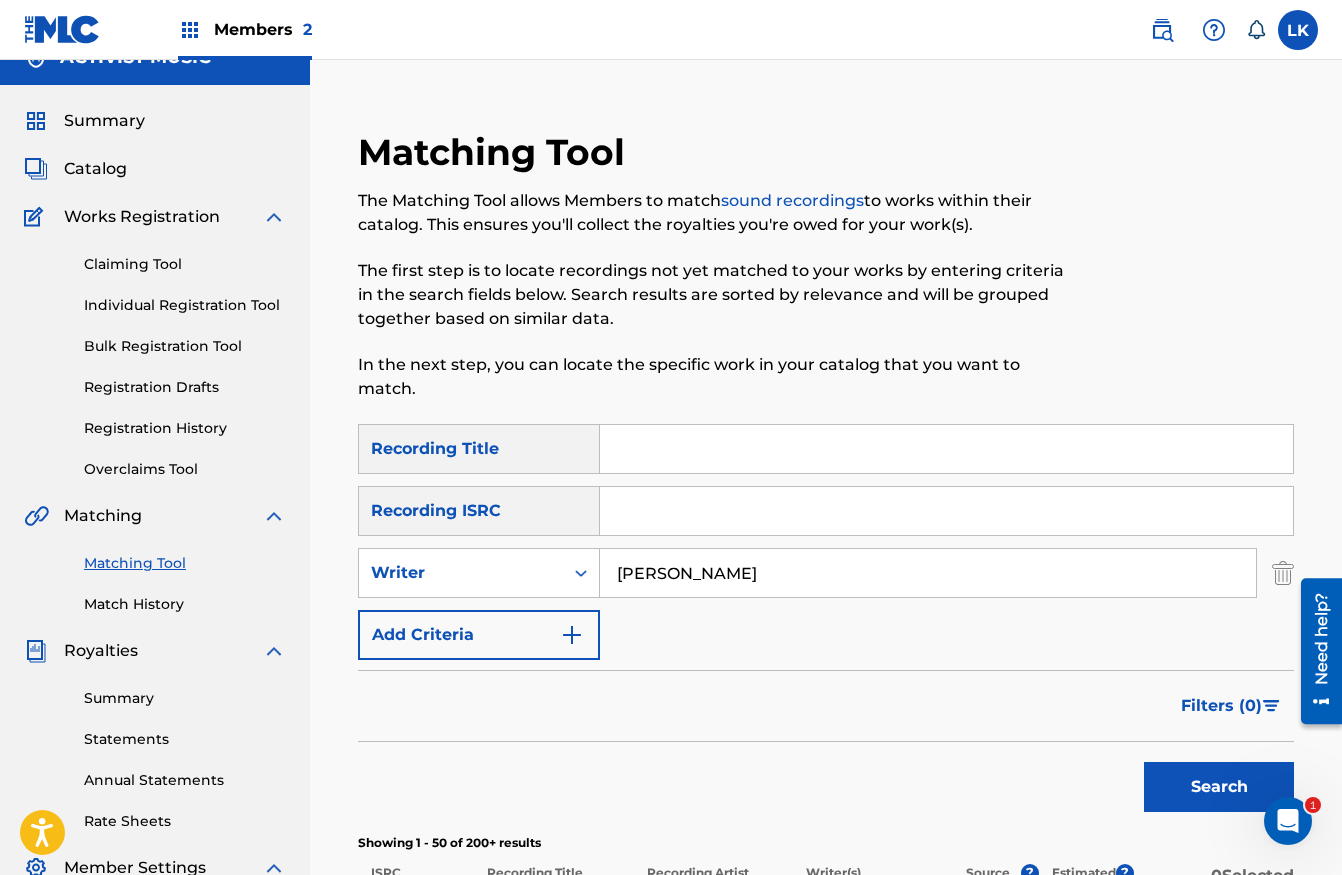 scroll, scrollTop: 17, scrollLeft: 0, axis: vertical 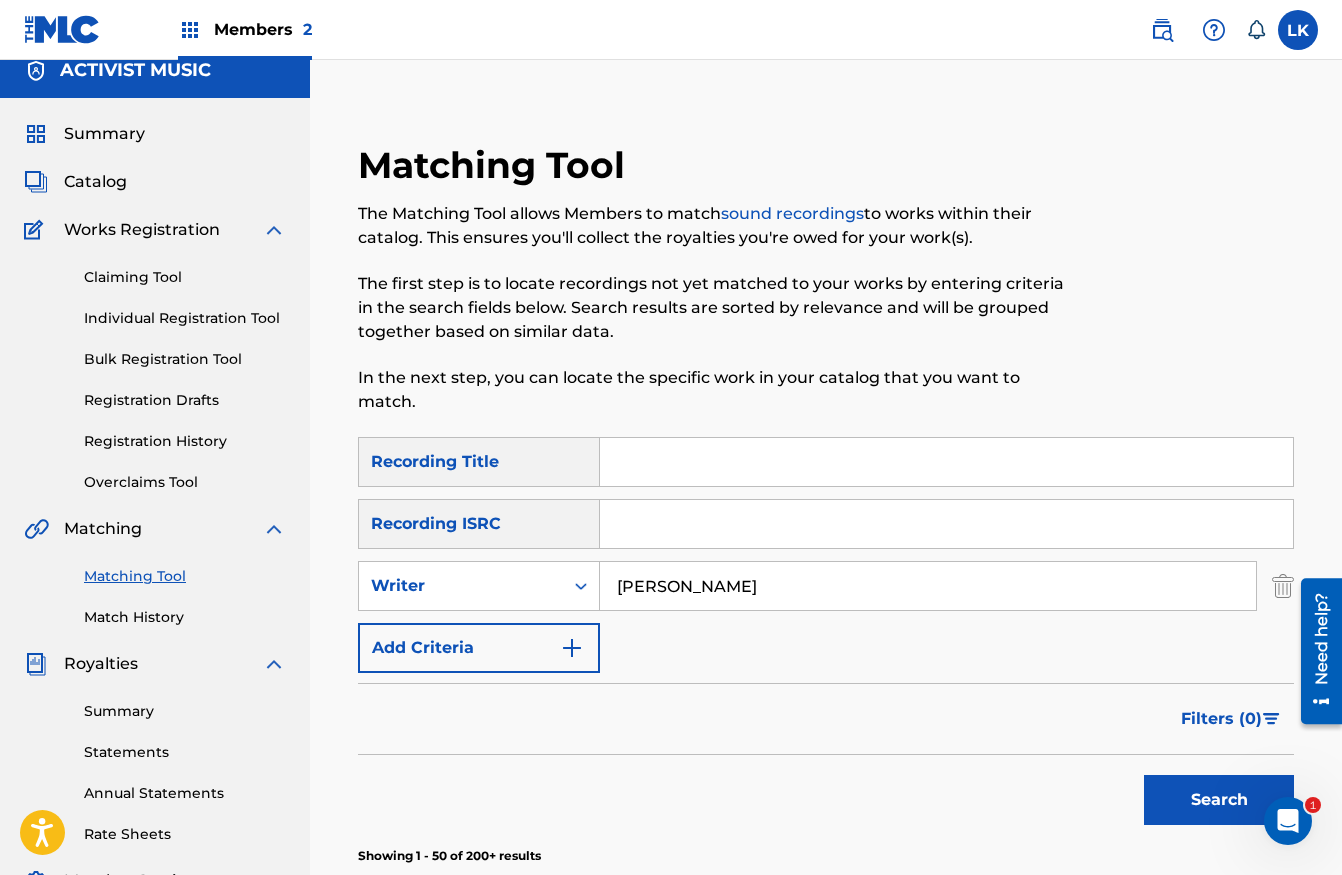 click on "SearchWithCriteria364b4824-a4c3-4247-a4c8-88ec47d06c1a Recording Title SearchWithCriteria3955a073-a775-466a-8f82-b3d9e4c22f1d Recording ISRC SearchWithCriteria043cd08a-e79b-4c1a-8024-a3160b881632 Writer [PERSON_NAME] Add Criteria" at bounding box center (826, 555) 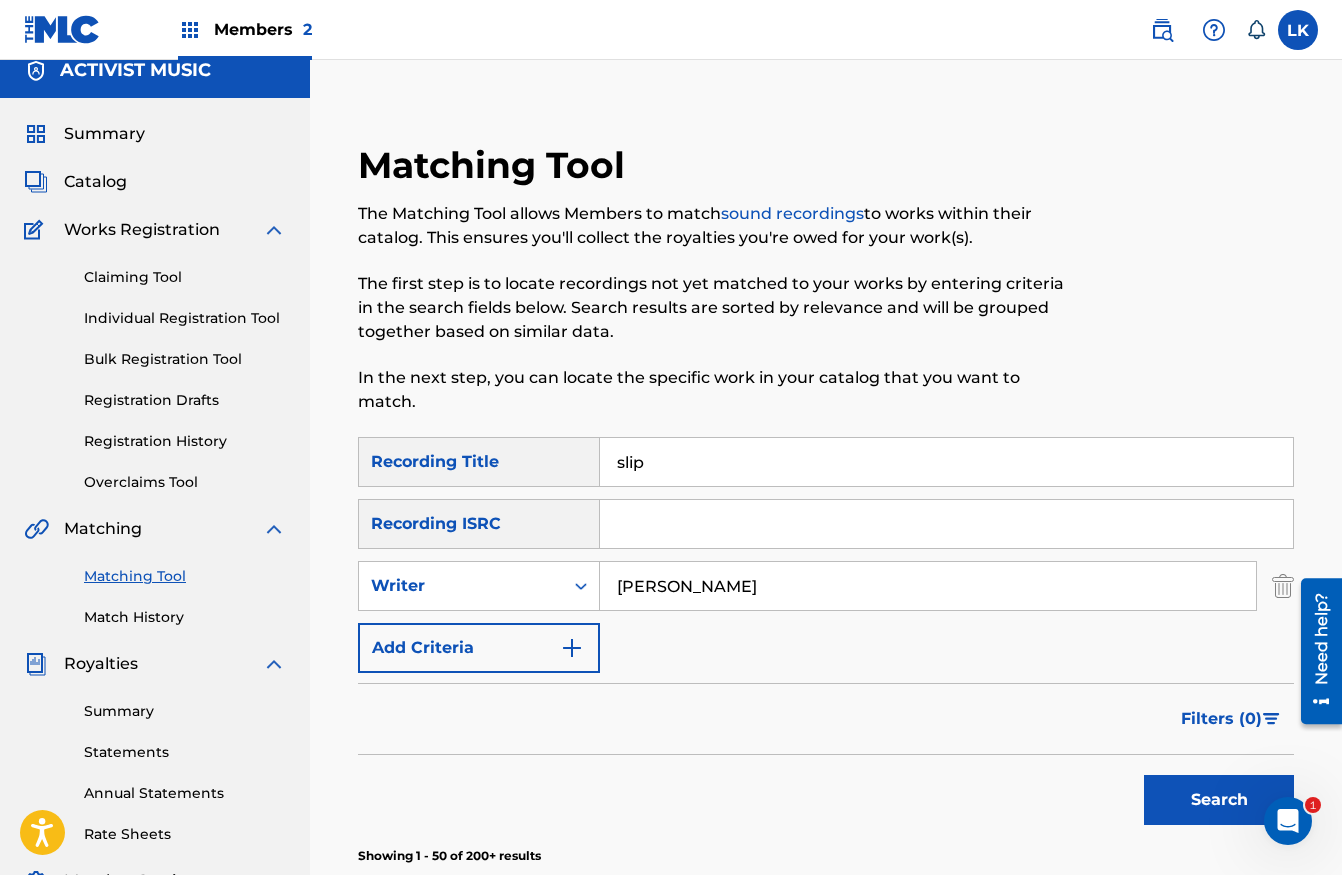 type on "slip" 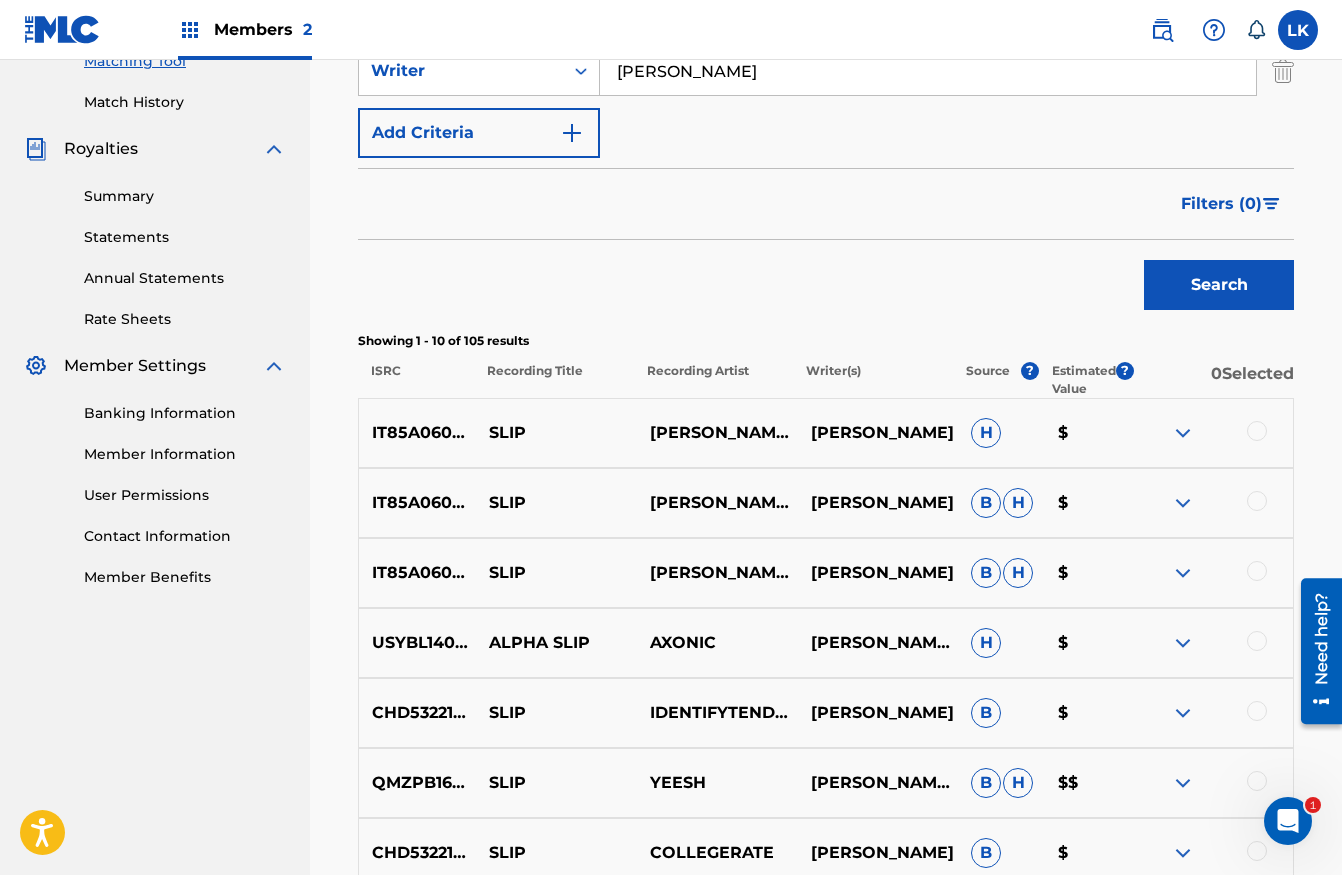 scroll, scrollTop: 545, scrollLeft: 0, axis: vertical 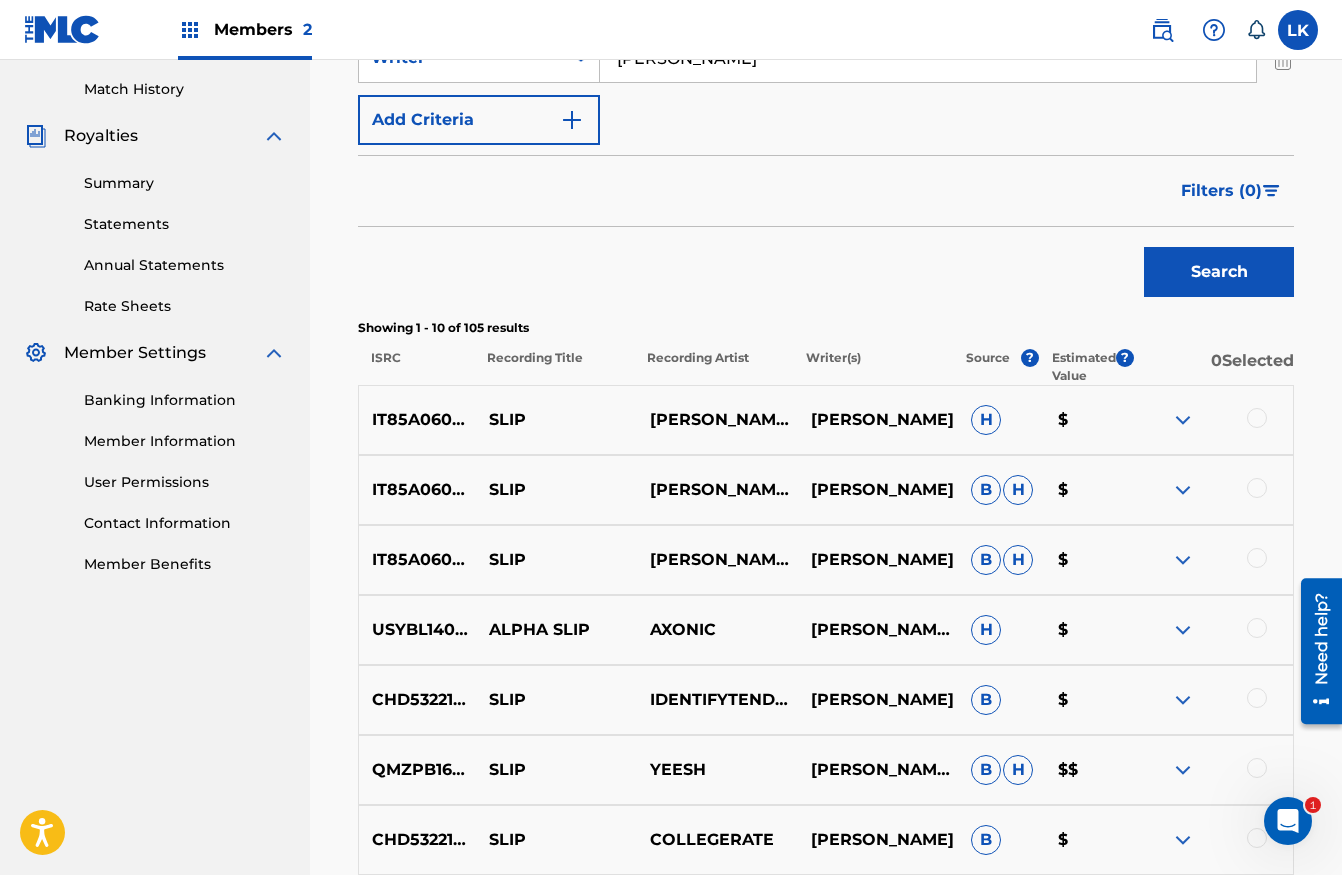 click at bounding box center (1257, 418) 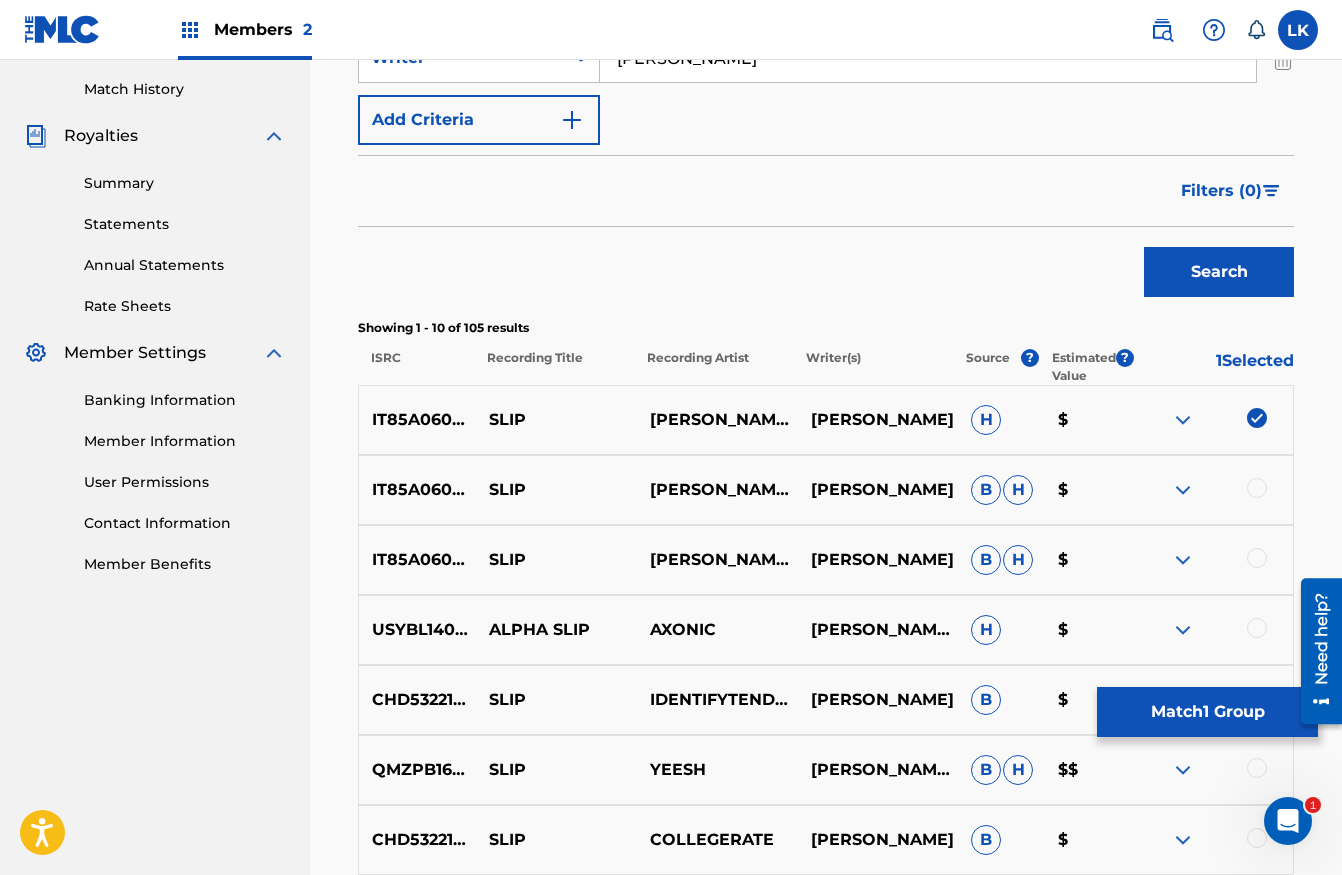 click at bounding box center (1257, 488) 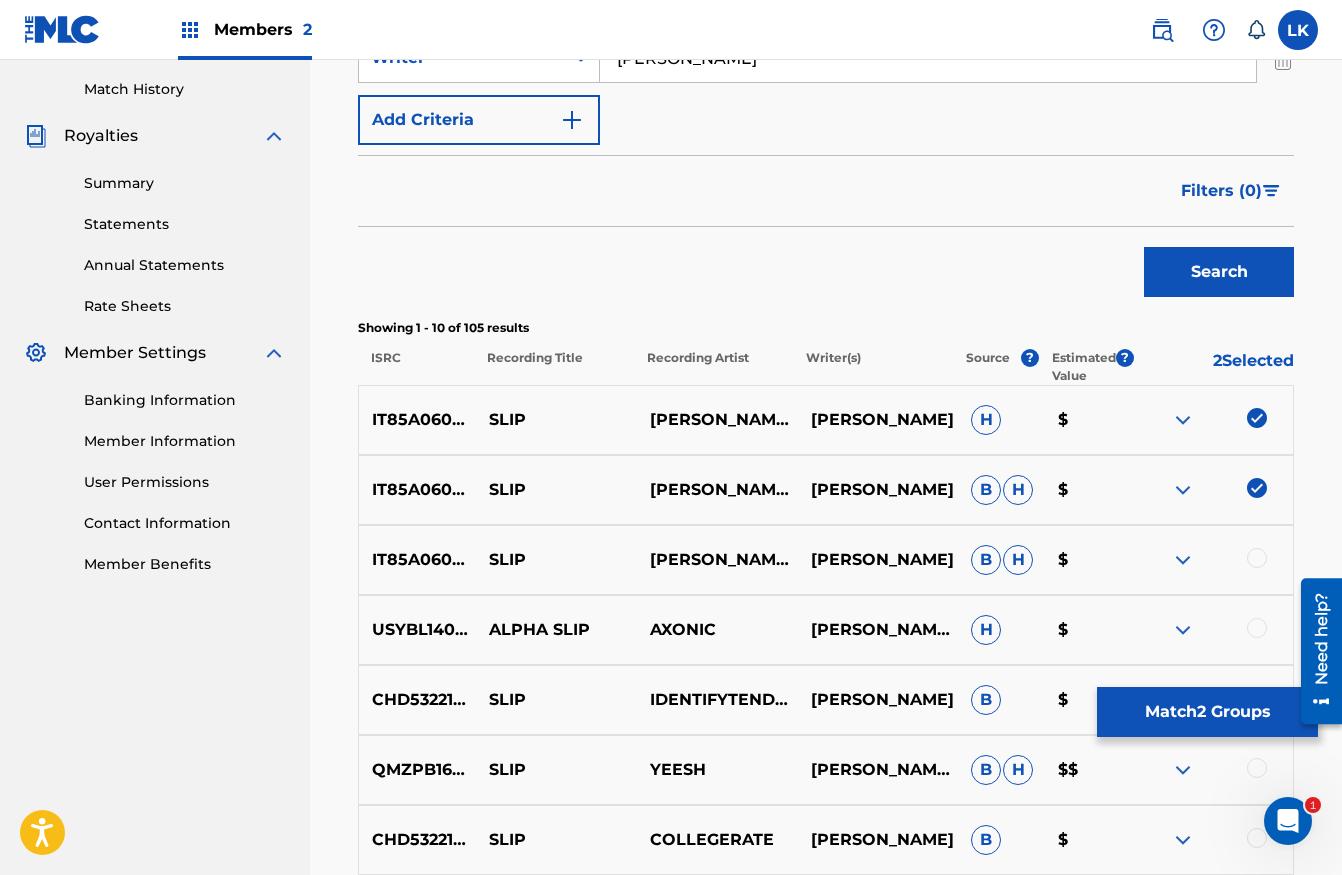 click at bounding box center [1257, 558] 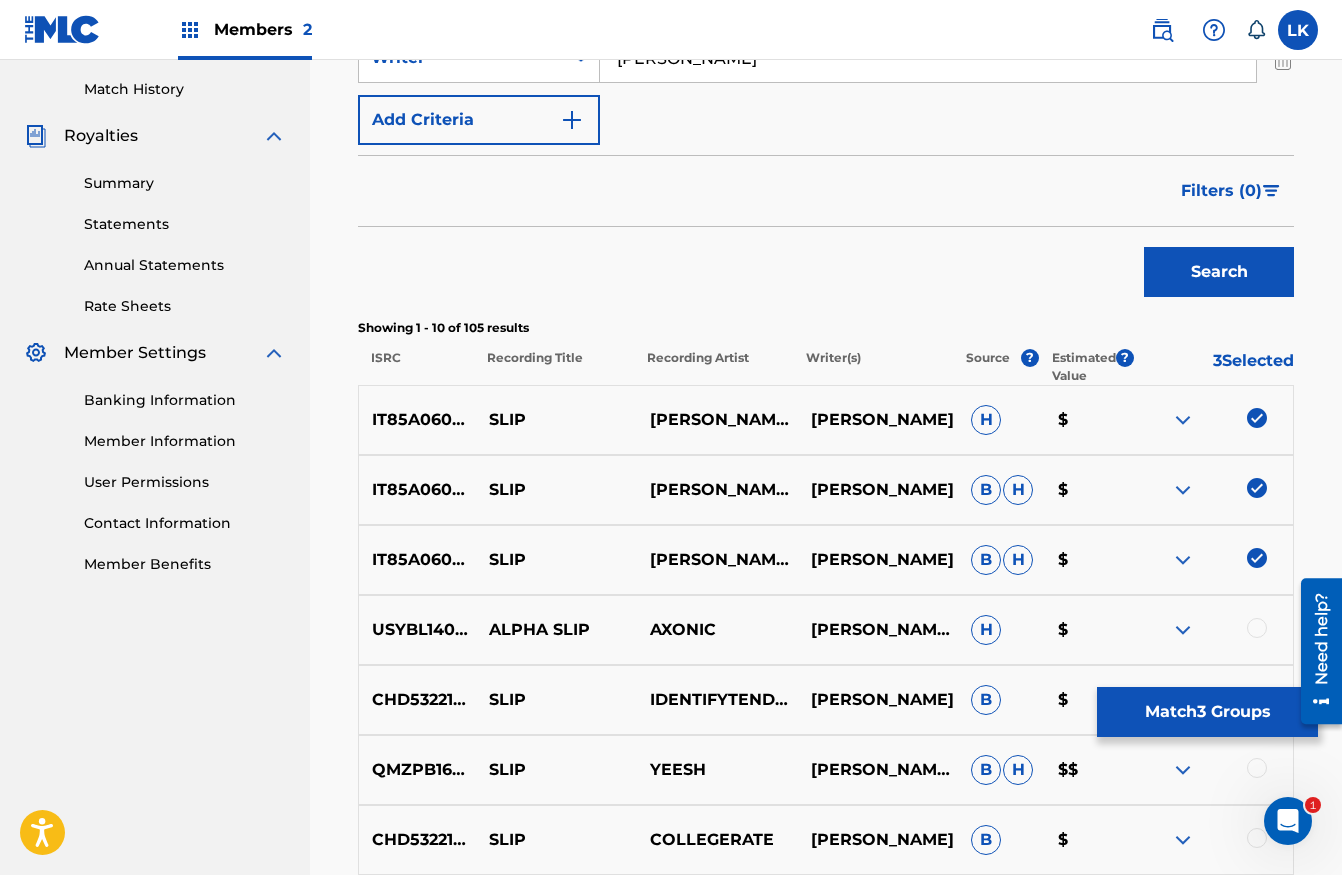 click at bounding box center (1183, 560) 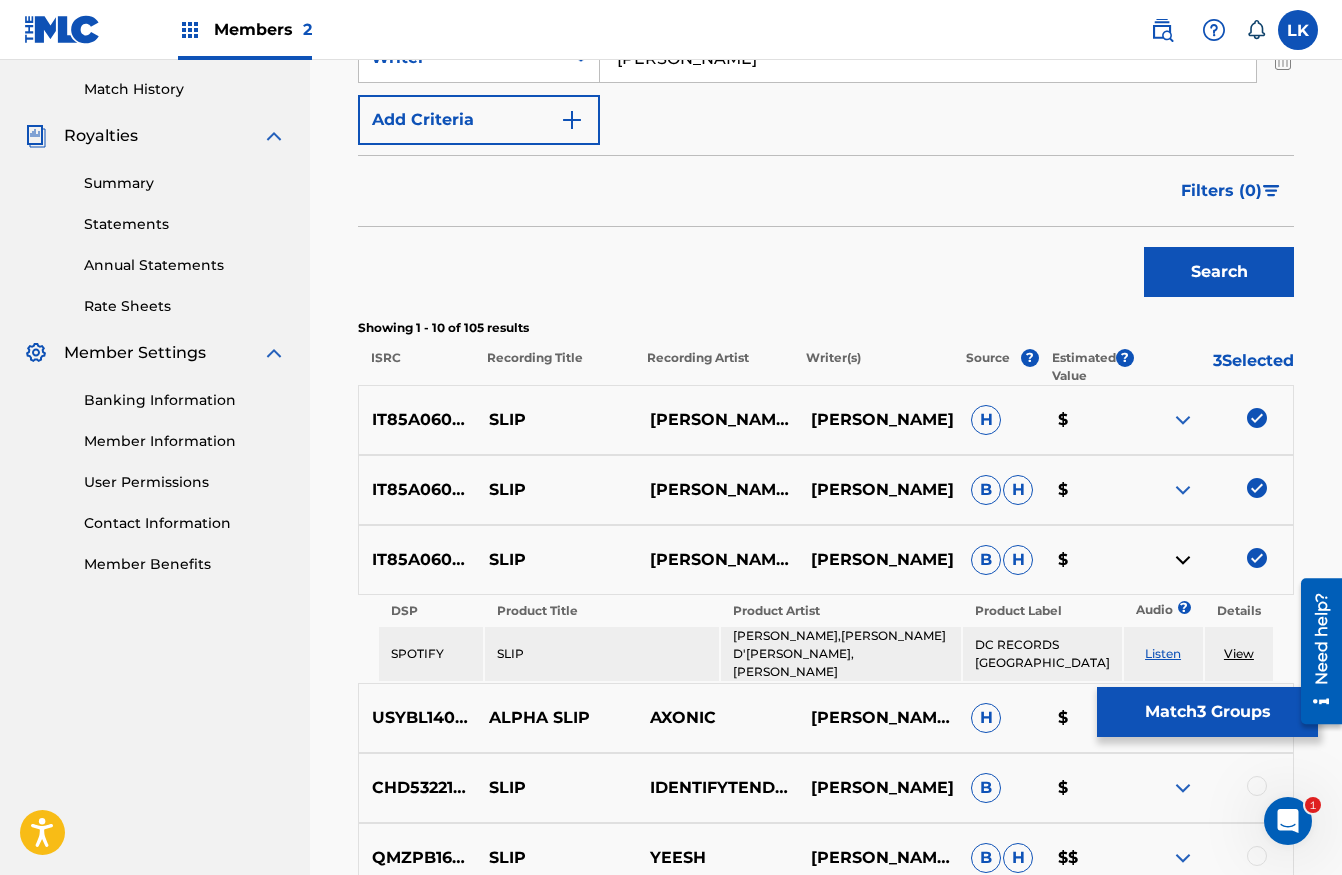 click on "View" at bounding box center [1239, 653] 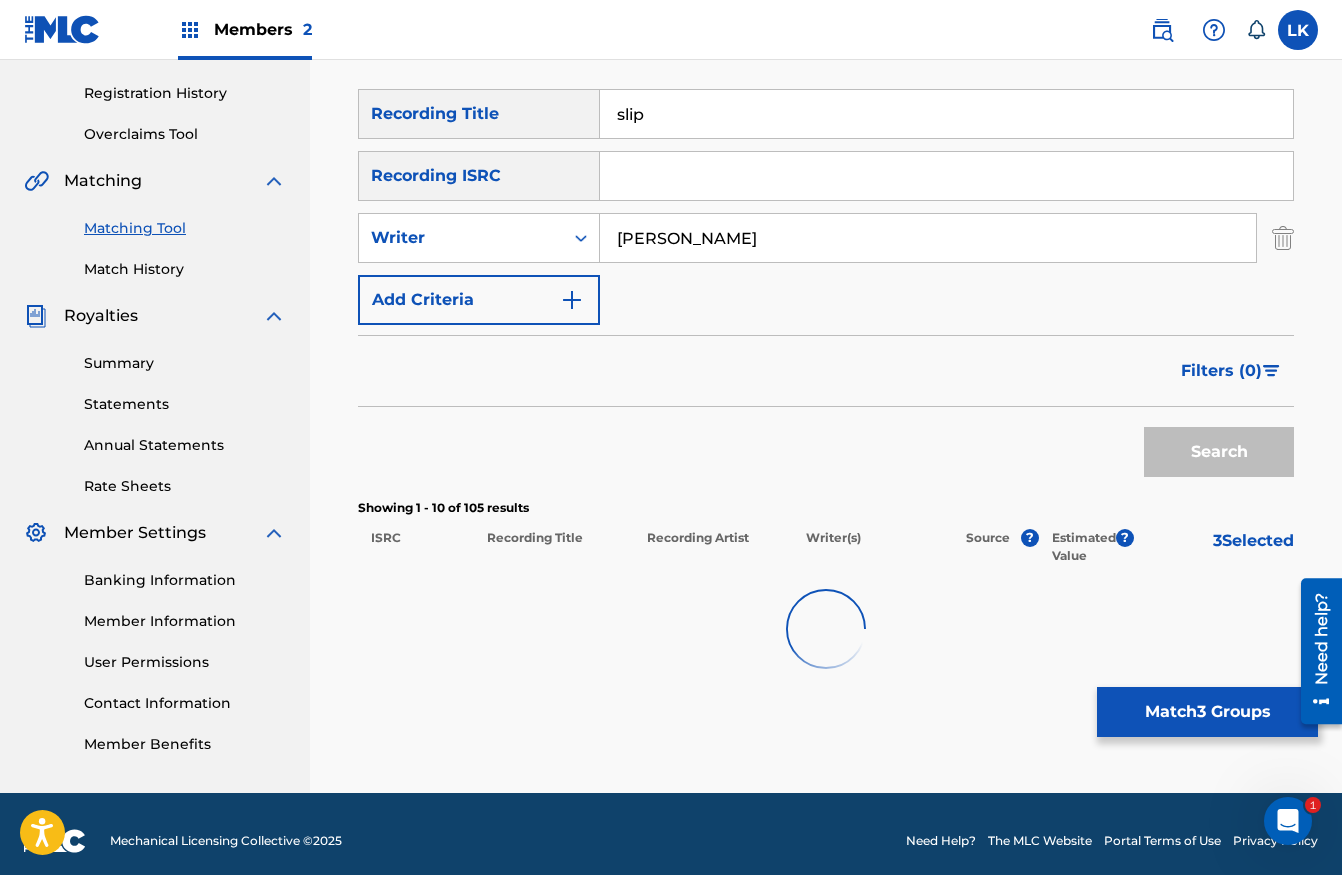 scroll, scrollTop: 545, scrollLeft: 0, axis: vertical 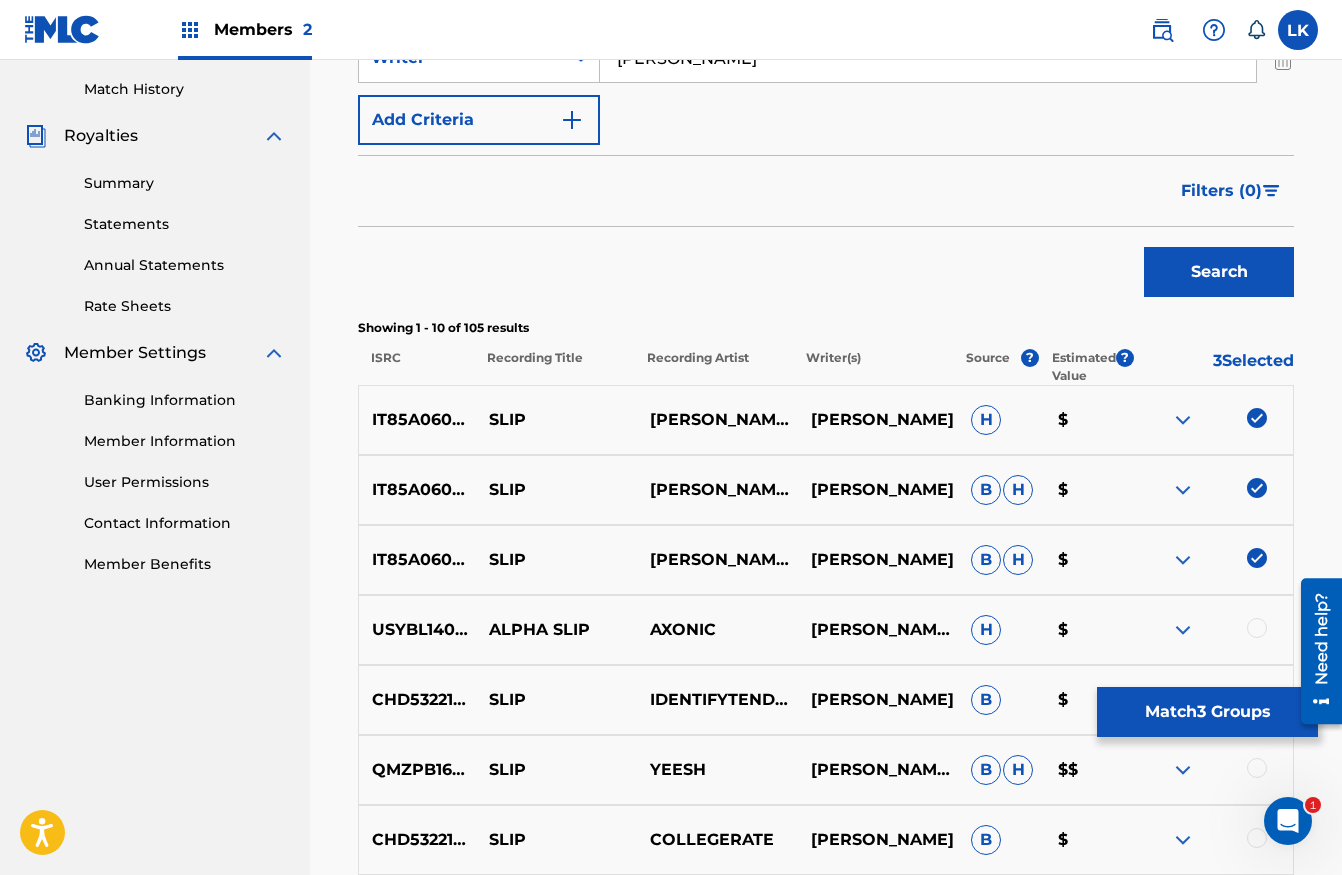 click on "Match  3 Groups" at bounding box center [1207, 712] 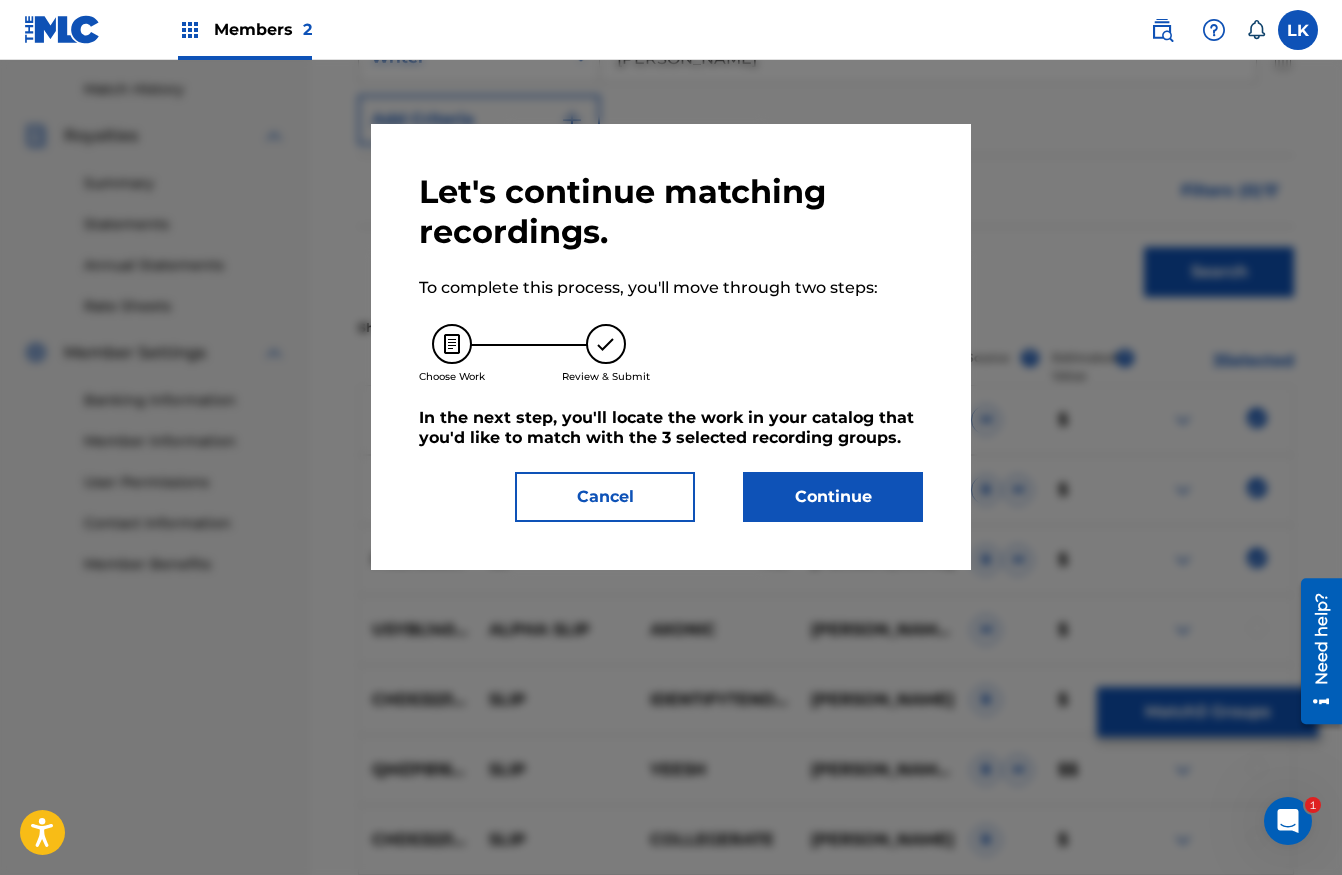 click on "Continue" at bounding box center [833, 497] 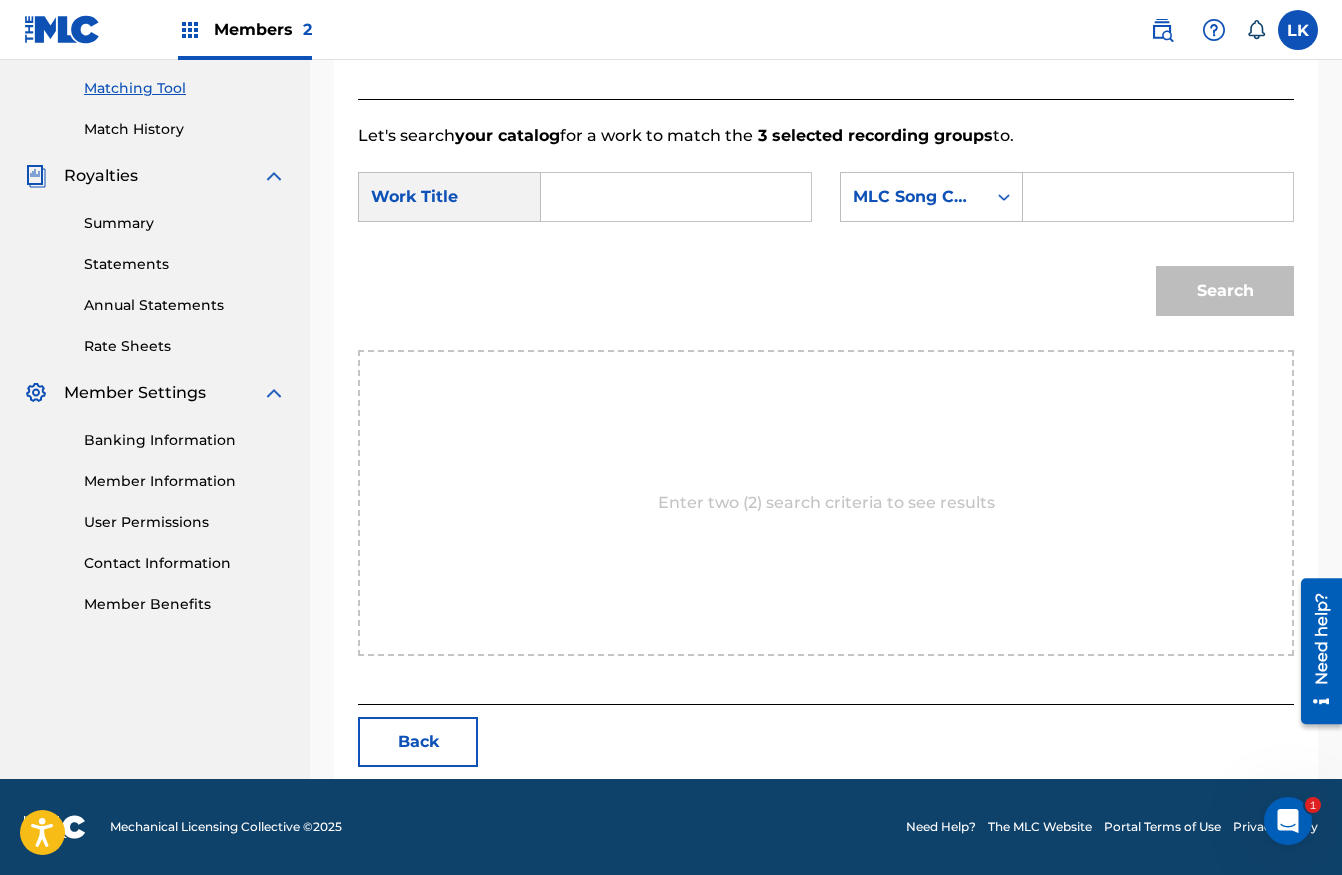 click at bounding box center [676, 197] 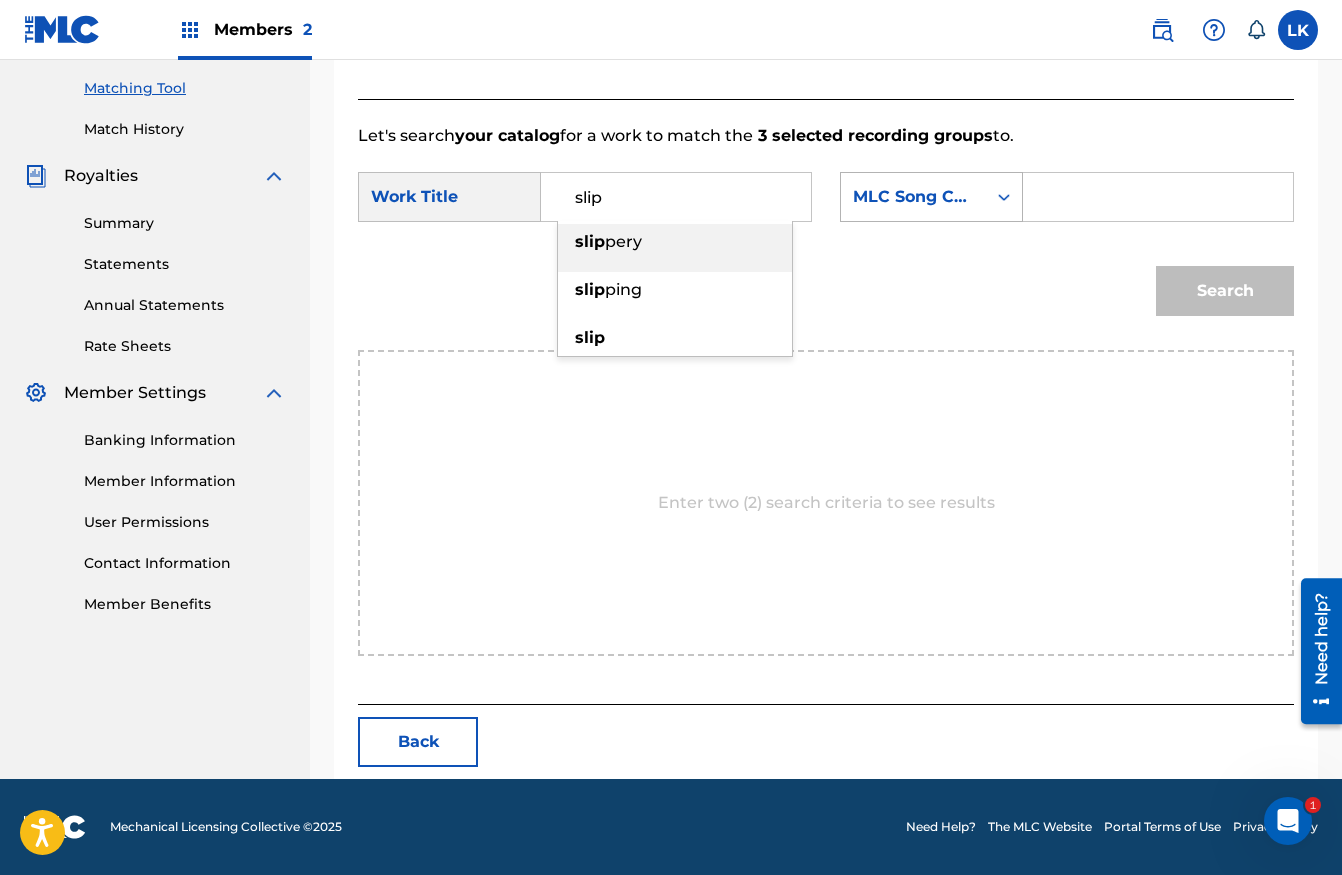 type on "slip" 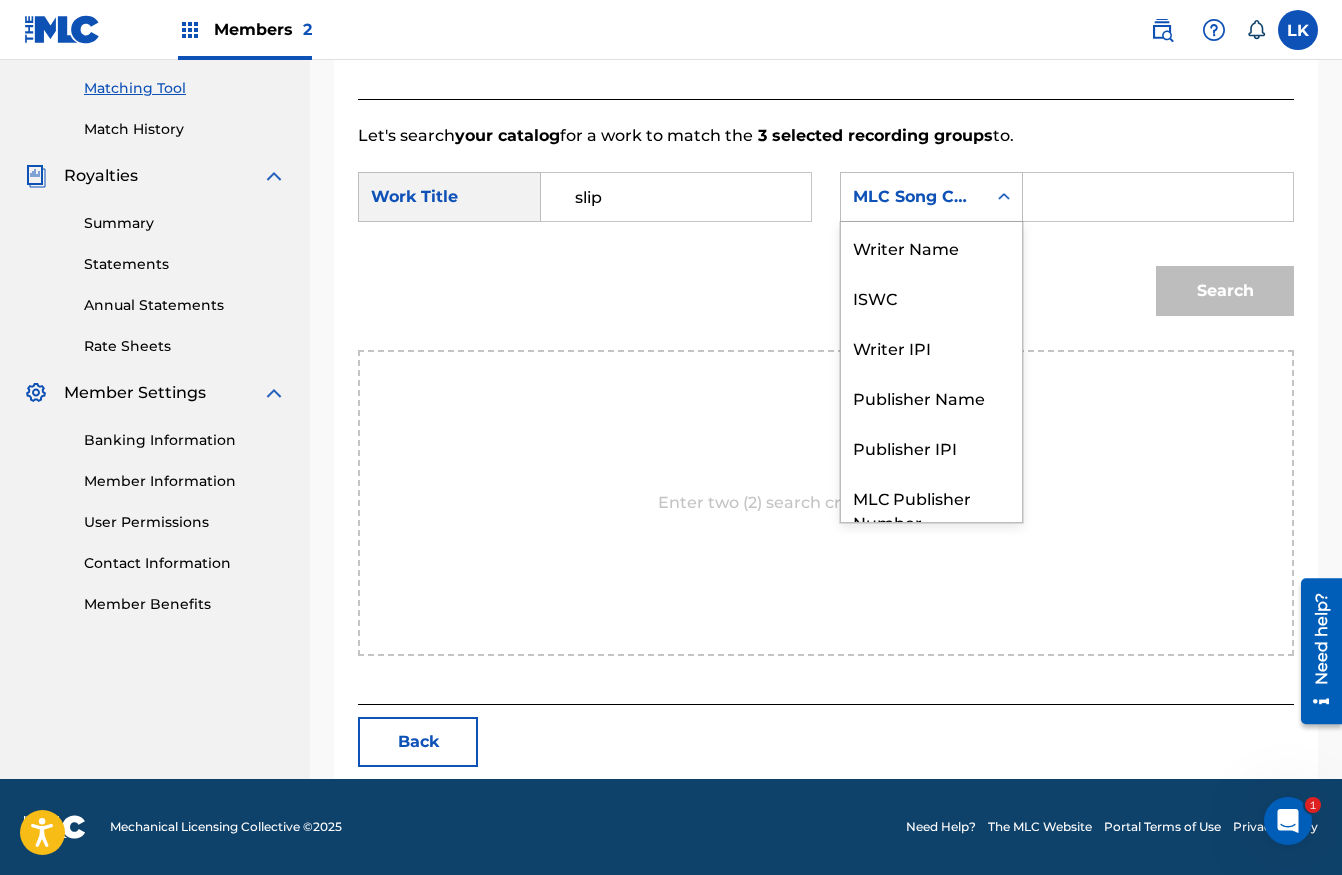 click at bounding box center [1004, 197] 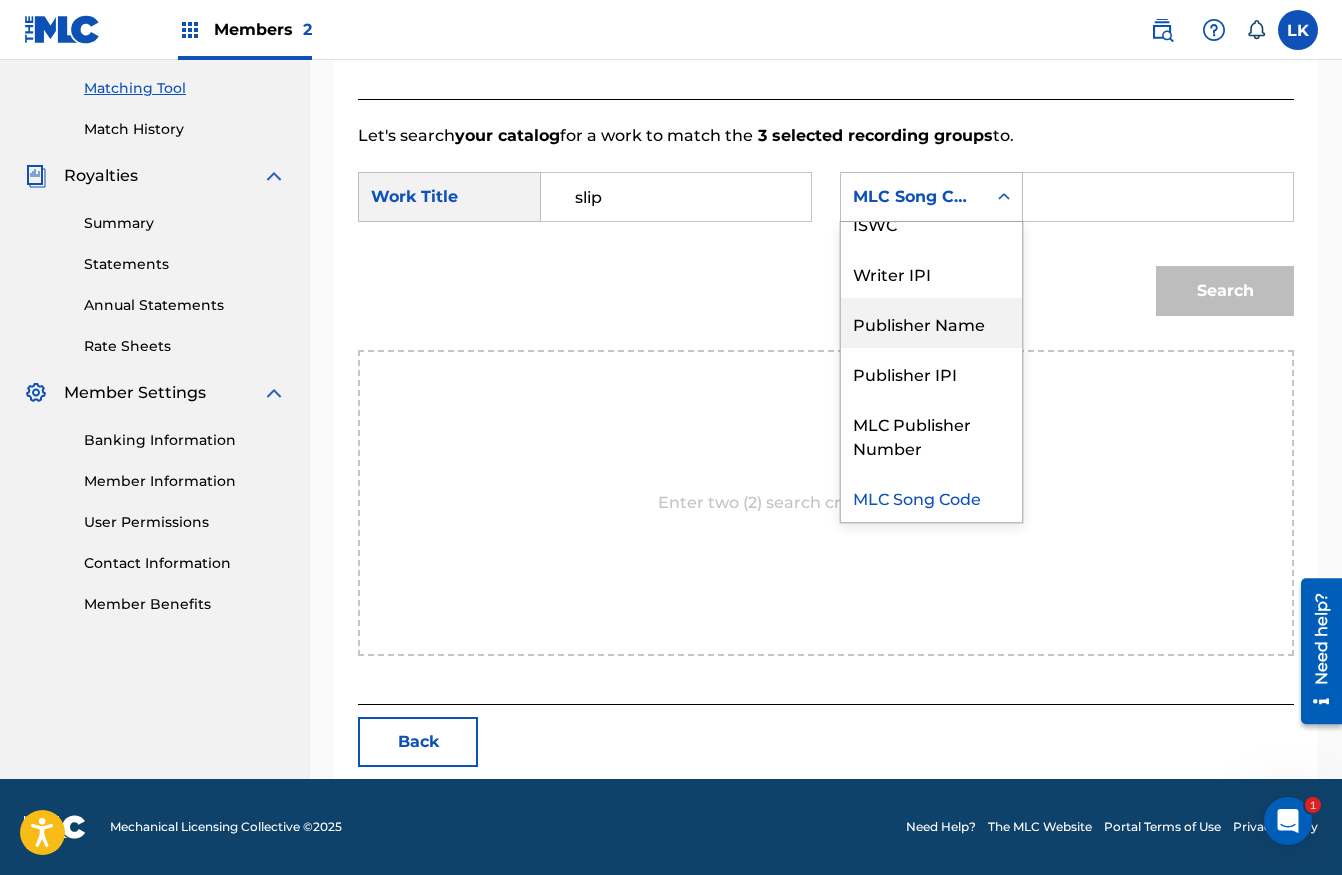 scroll, scrollTop: 0, scrollLeft: 0, axis: both 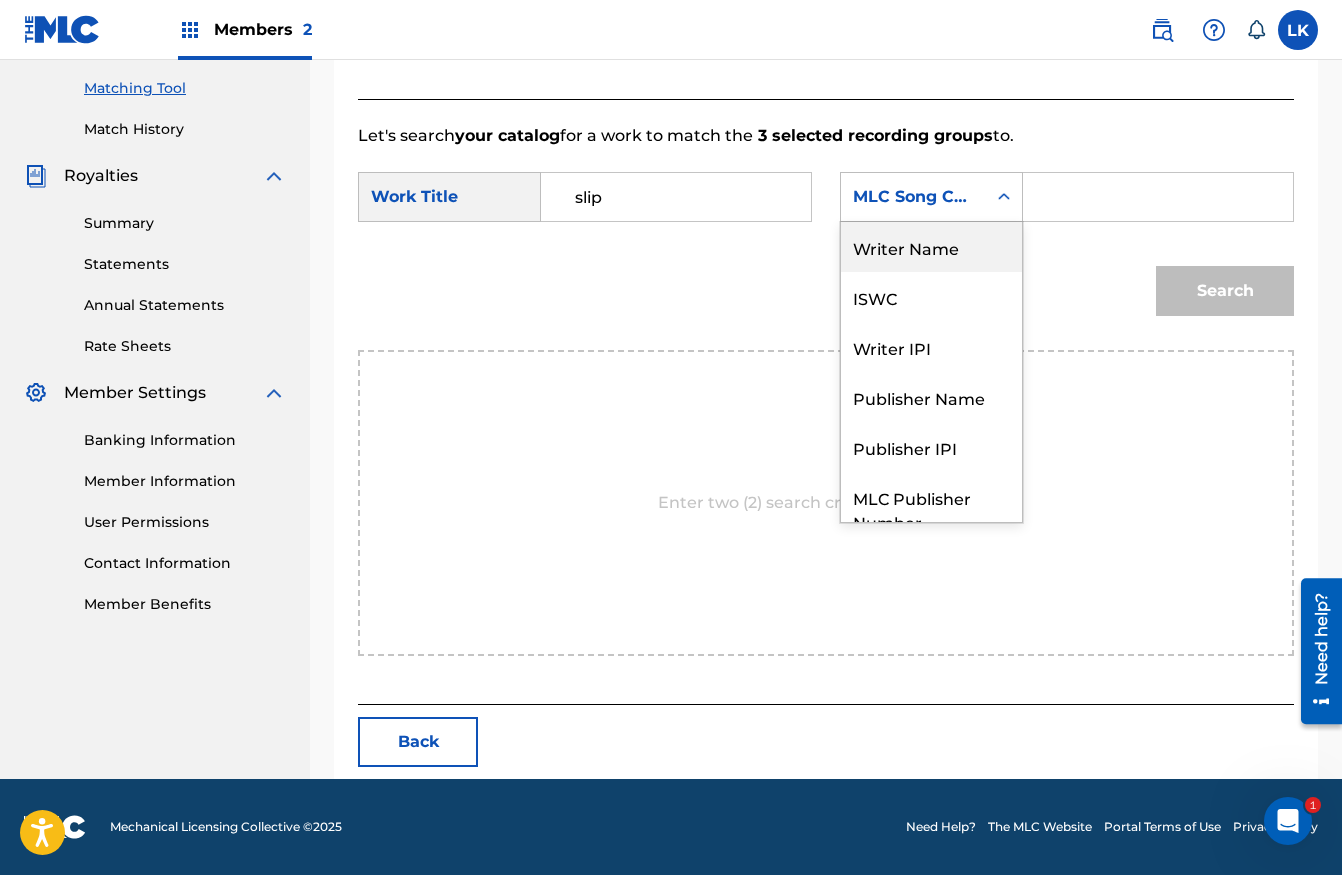 click on "Writer Name" at bounding box center (931, 247) 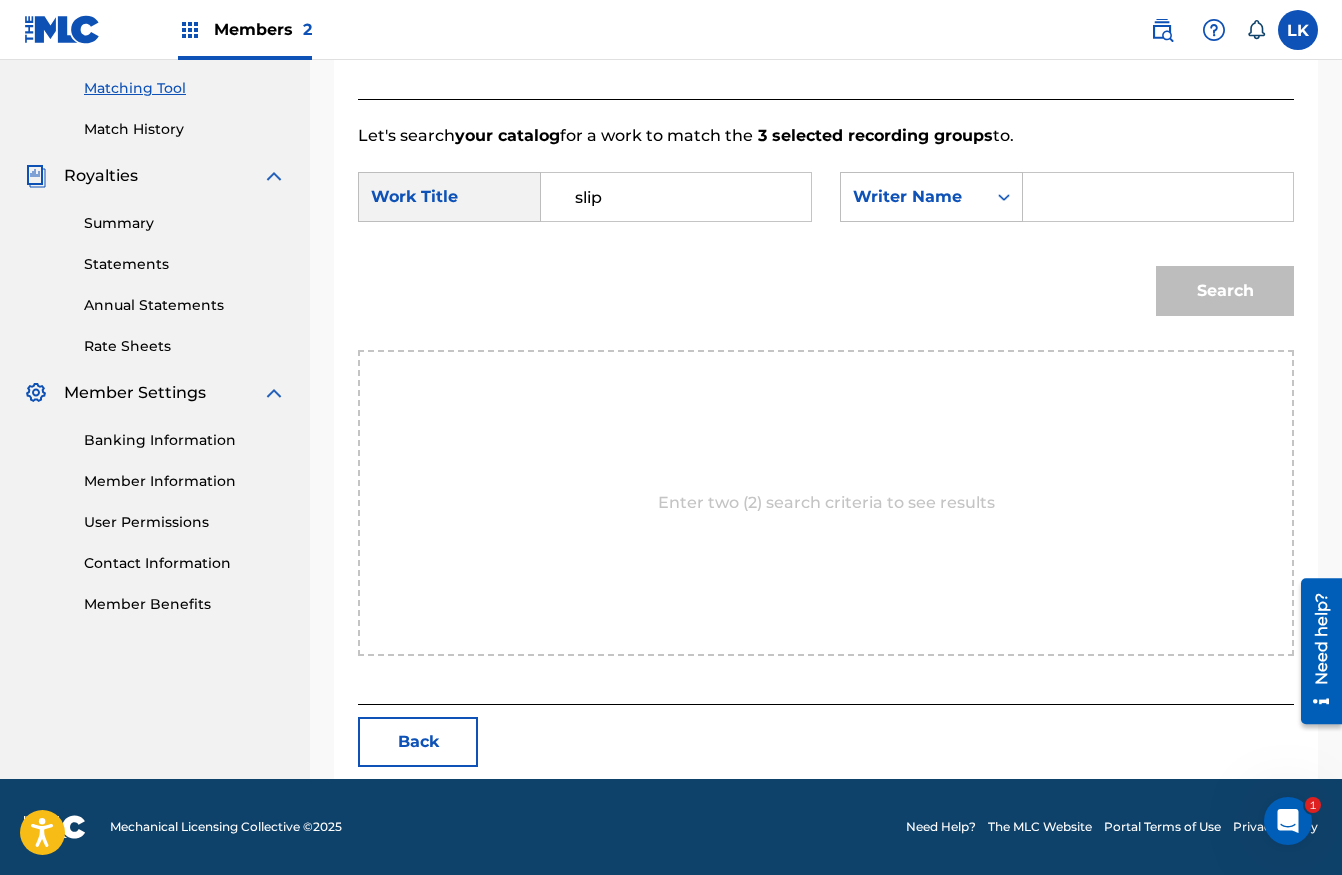 click at bounding box center (1158, 197) 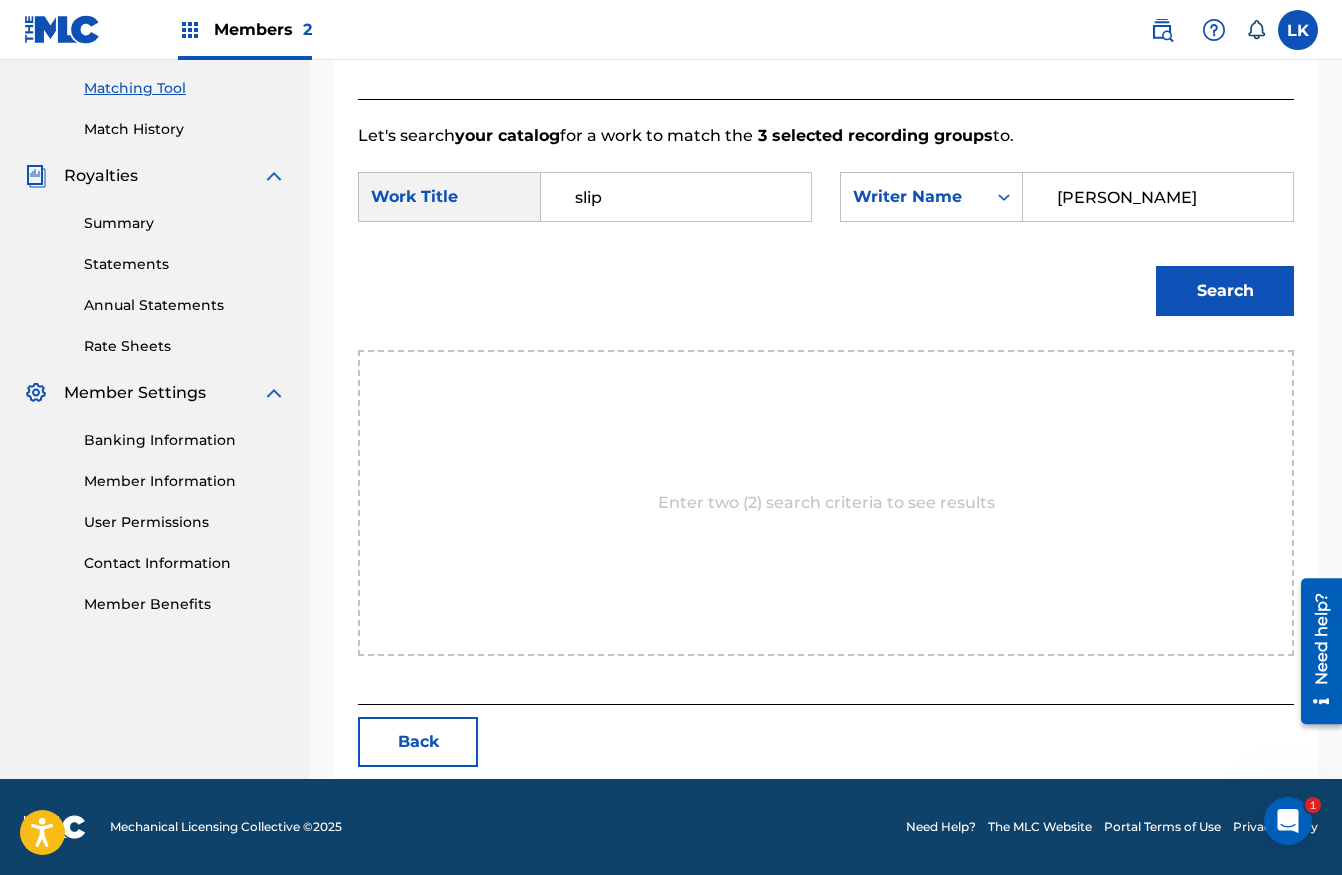 type on "[PERSON_NAME]" 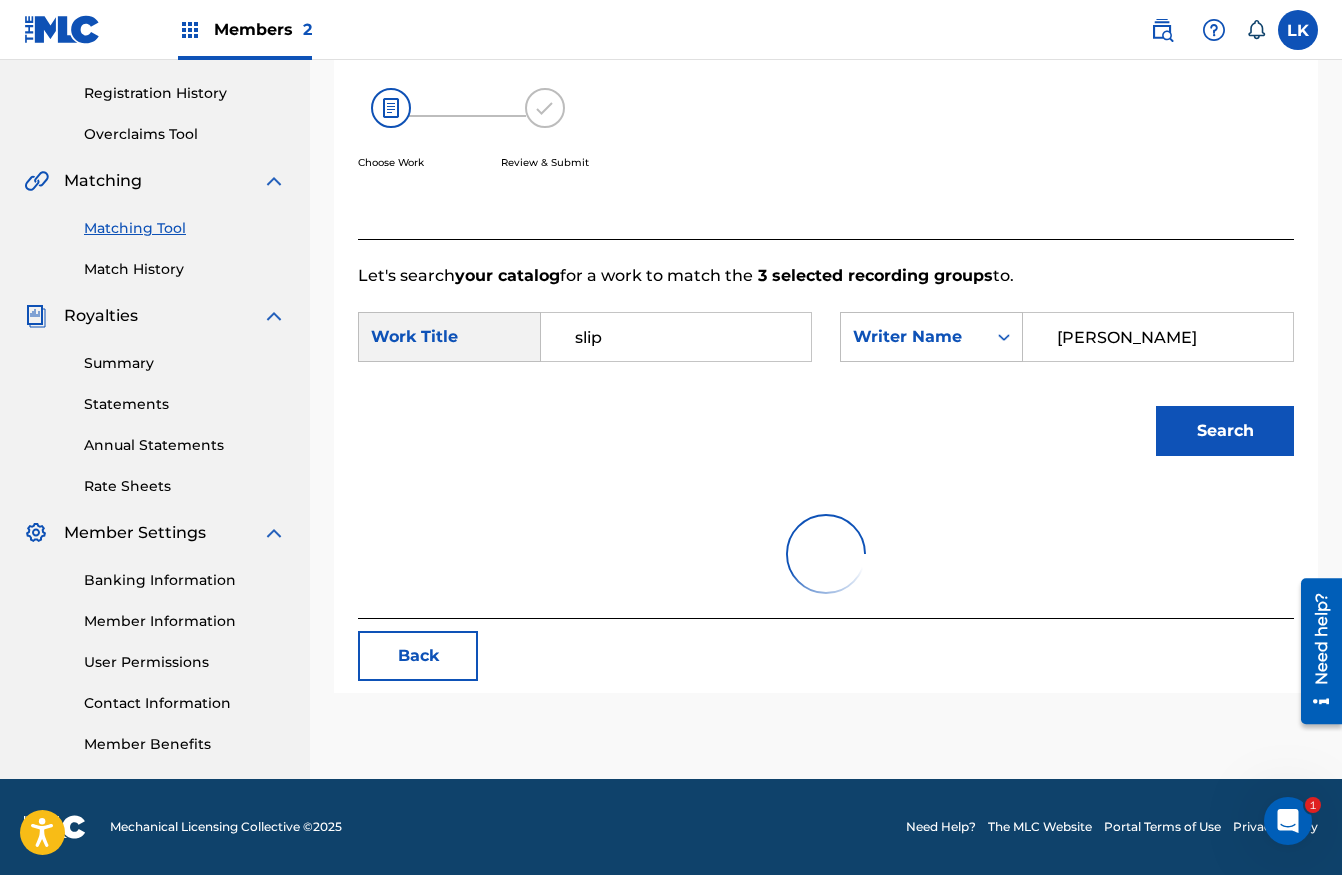 scroll, scrollTop: 446, scrollLeft: 0, axis: vertical 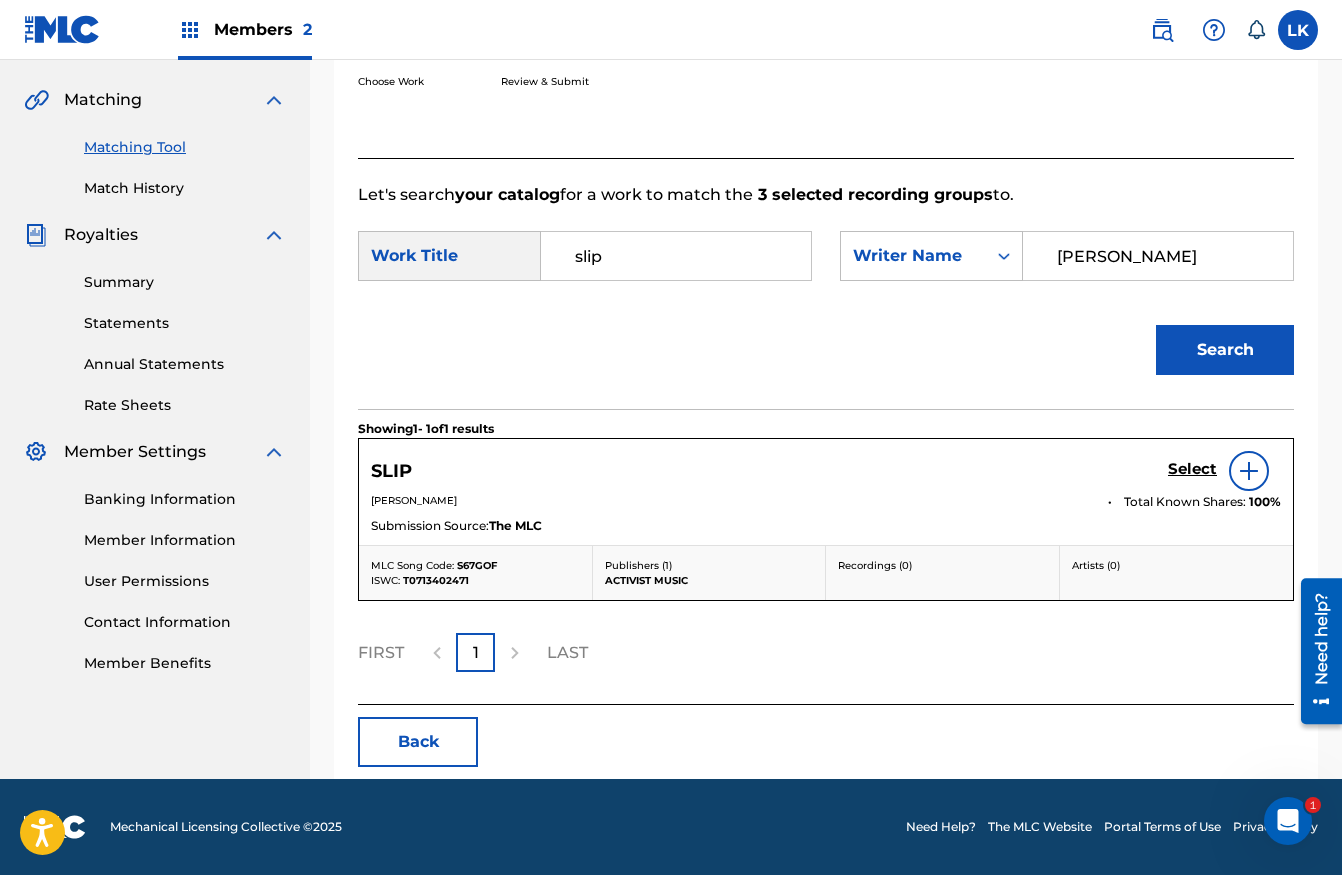 click at bounding box center [1249, 471] 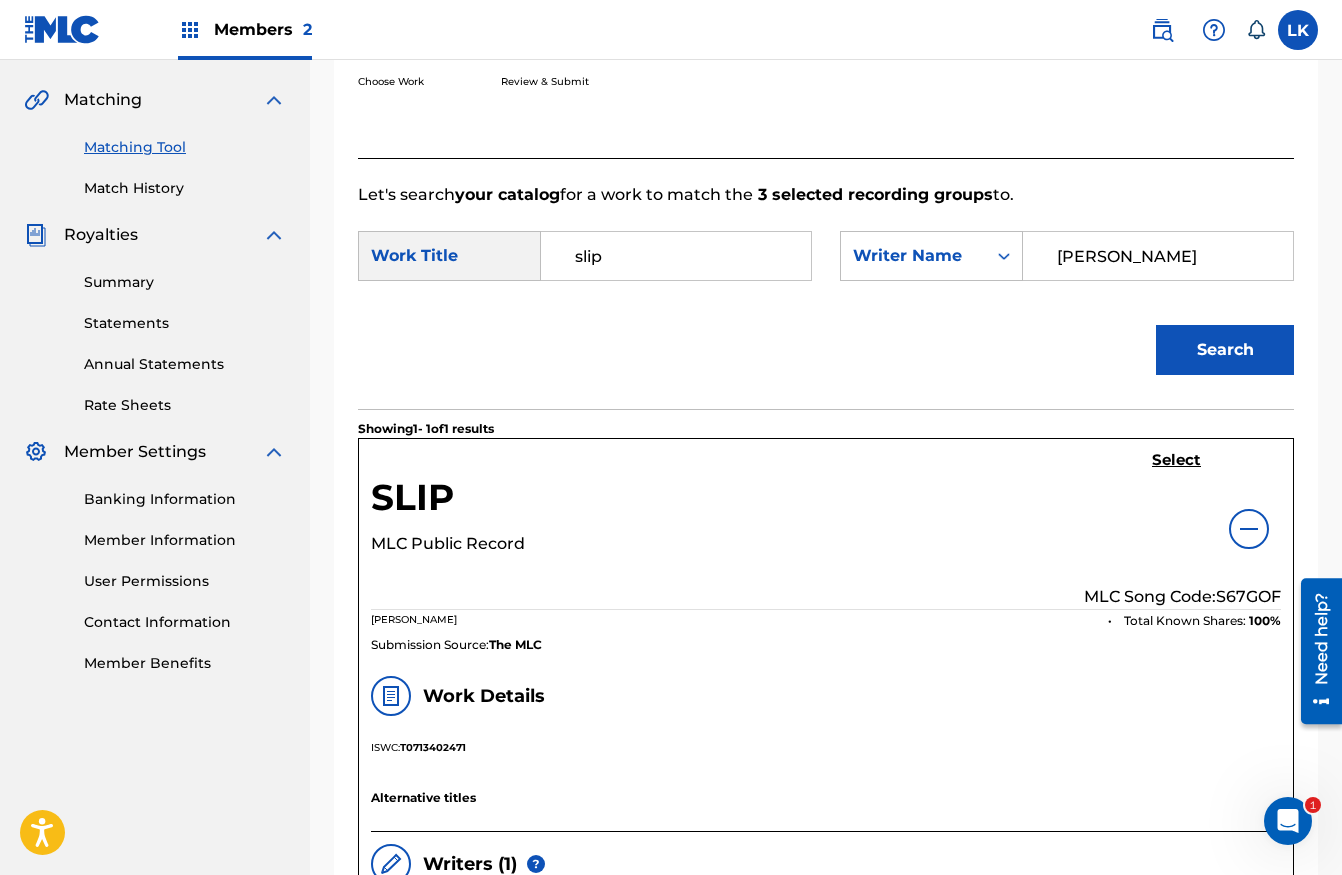 click on "Select" at bounding box center [1176, 460] 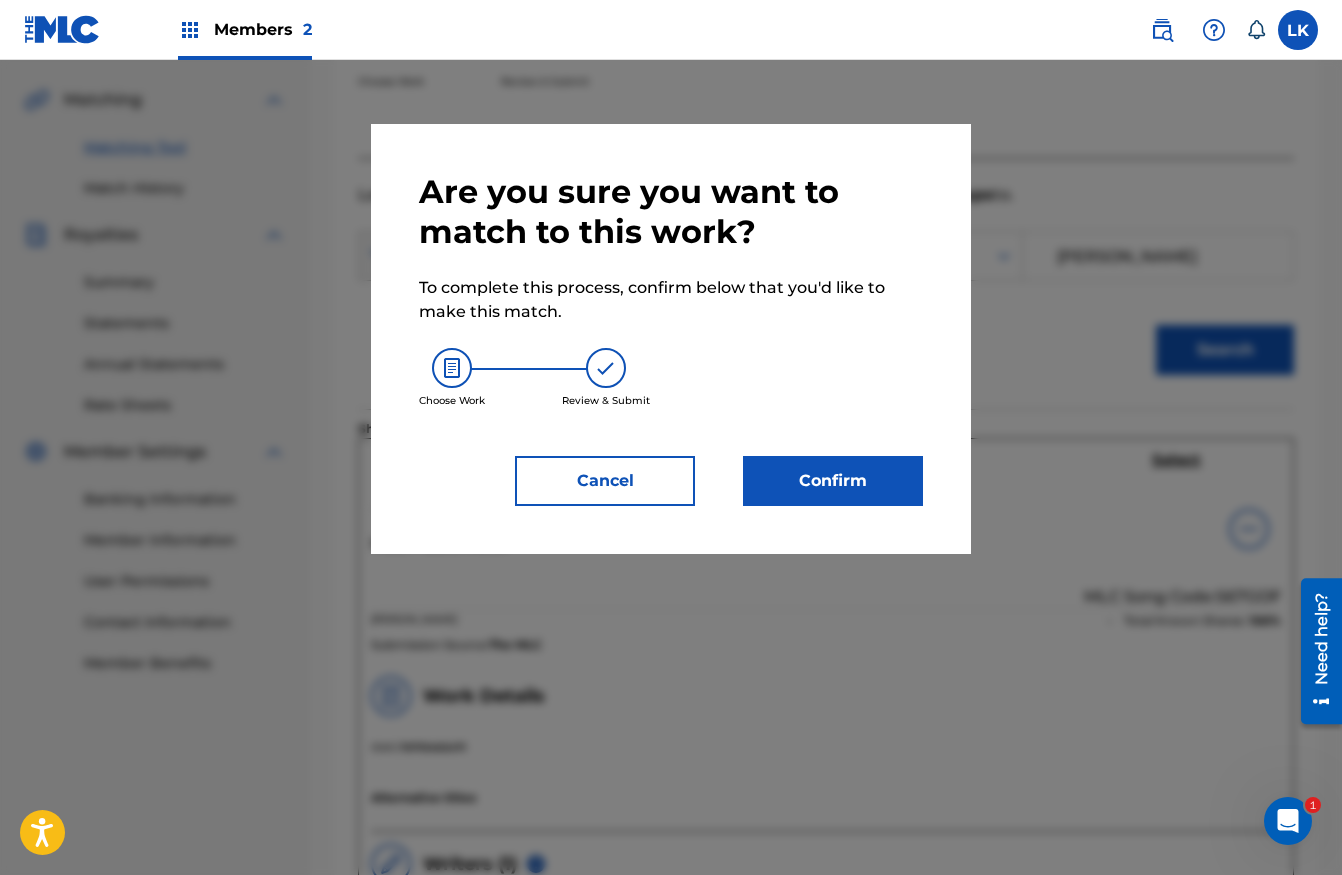 click on "Confirm" at bounding box center [833, 481] 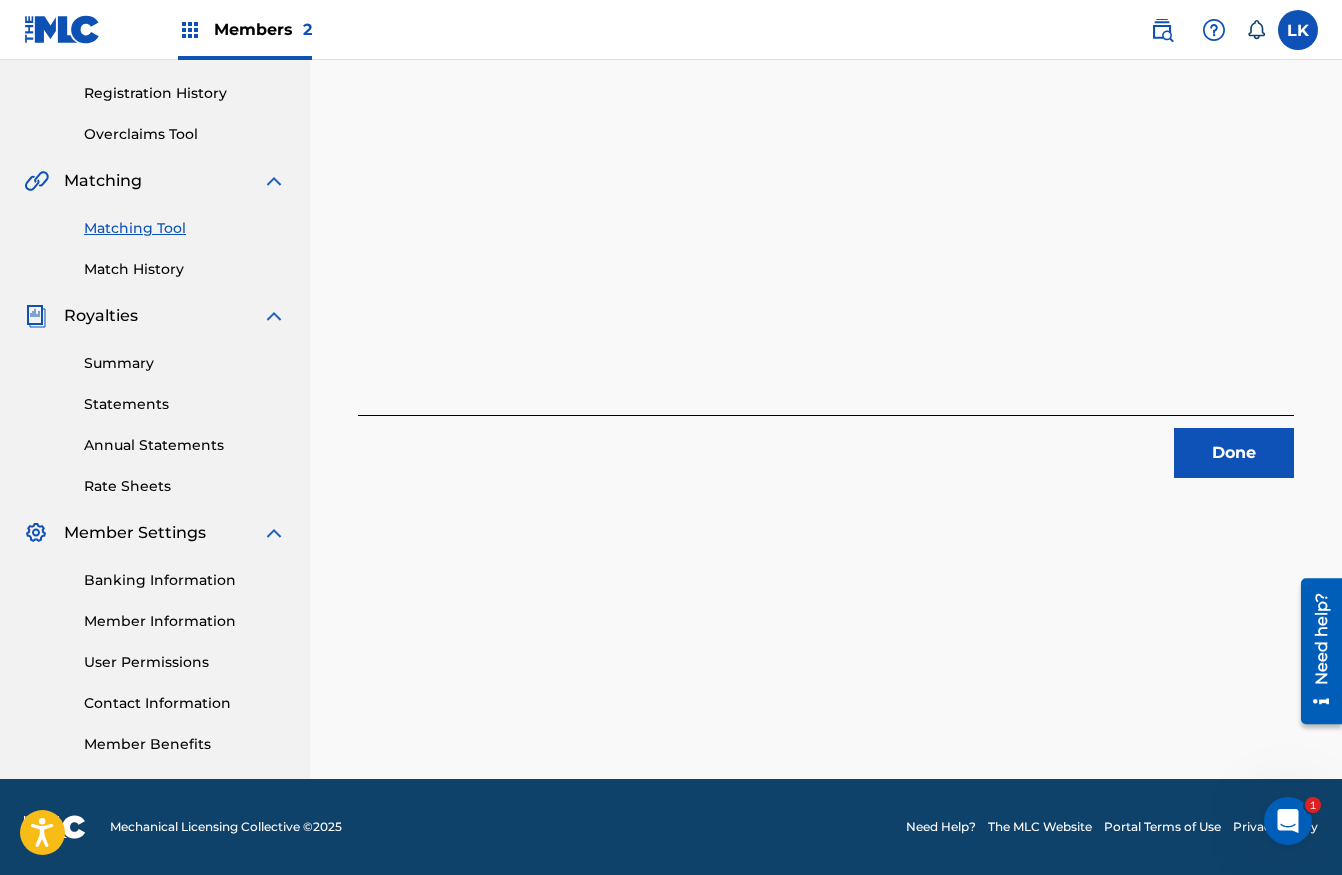 click on "Done" at bounding box center (1234, 453) 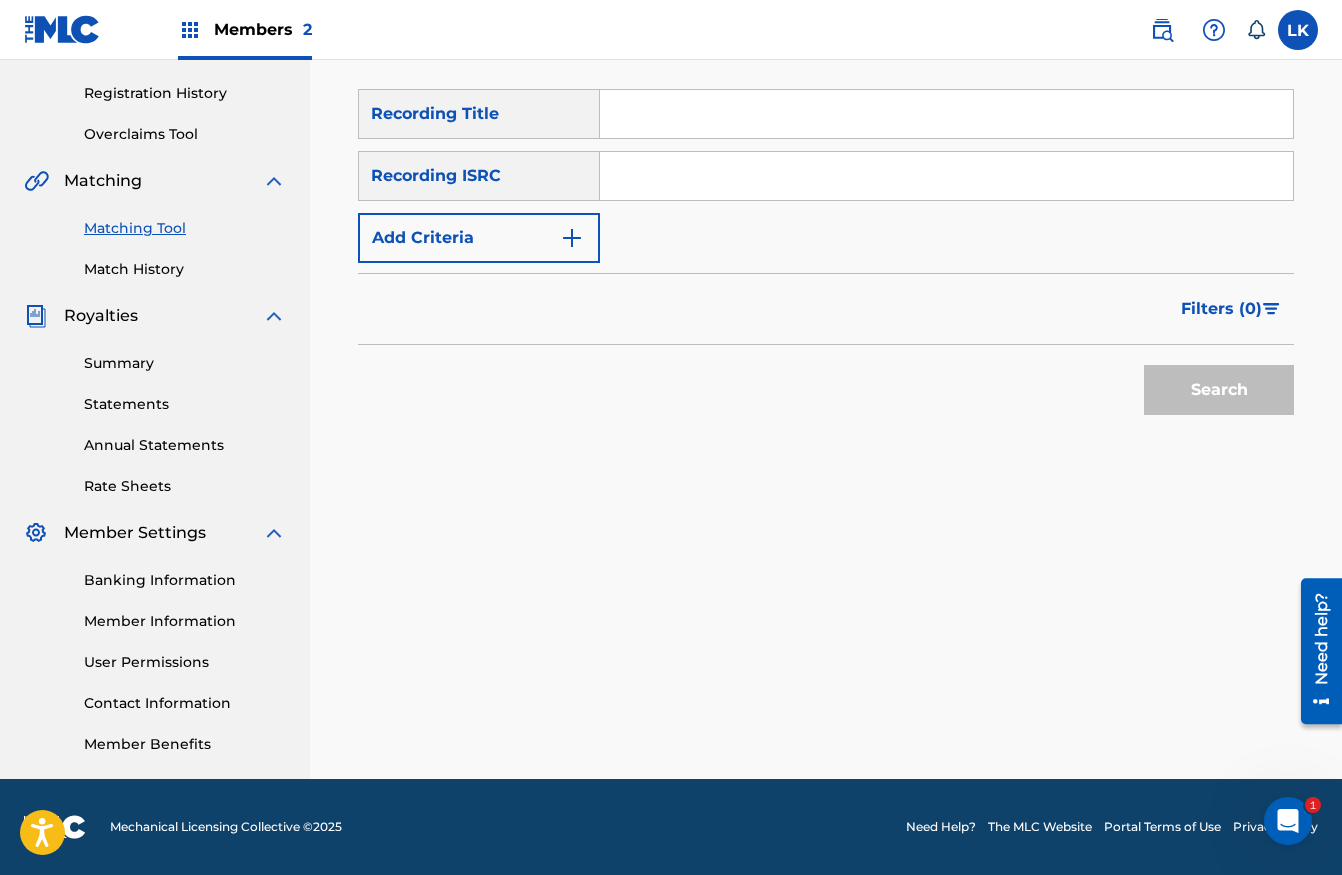 click on "Match History" at bounding box center (185, 269) 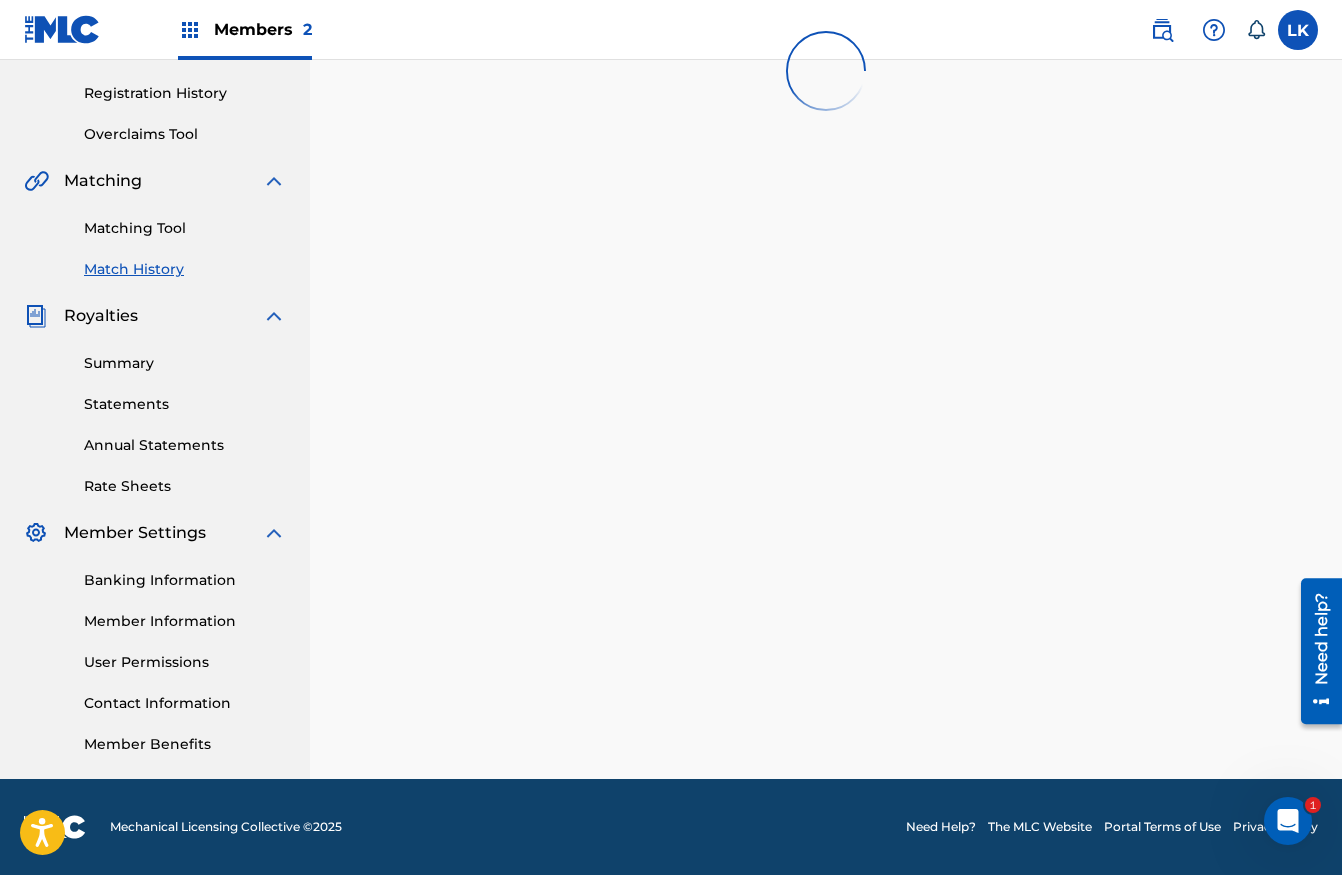 scroll, scrollTop: 0, scrollLeft: 0, axis: both 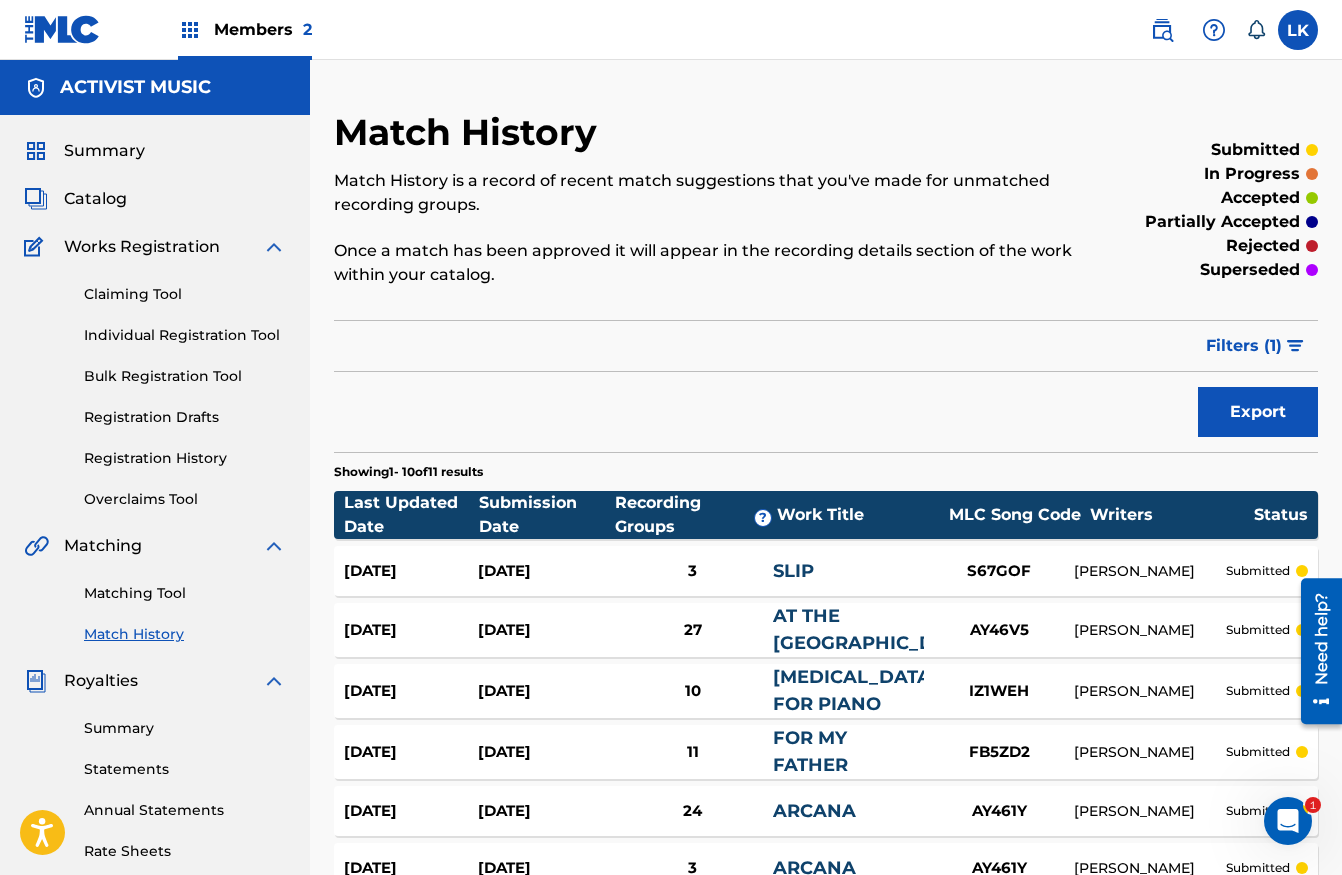 click on "Matching Tool" at bounding box center (185, 593) 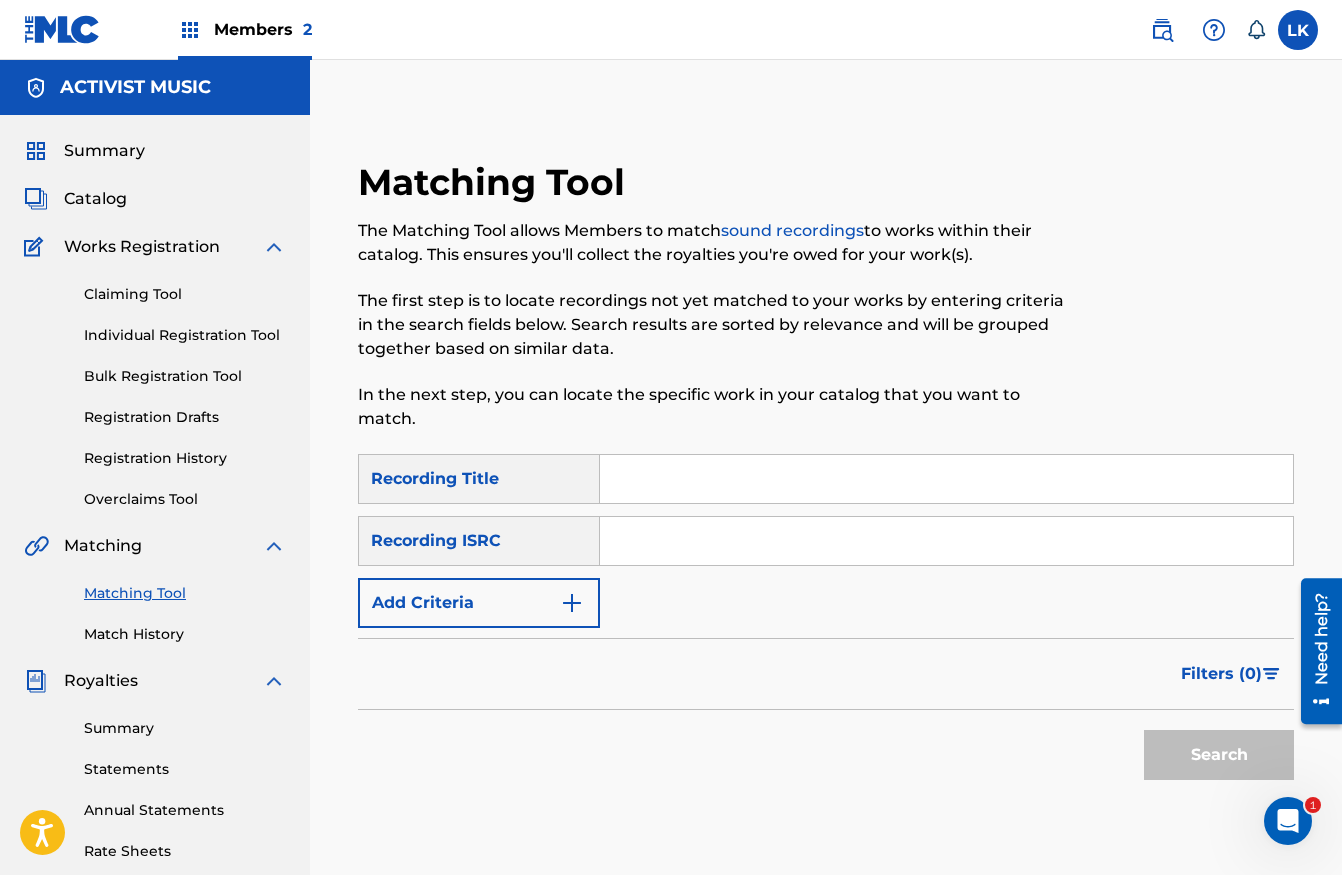 click at bounding box center [572, 603] 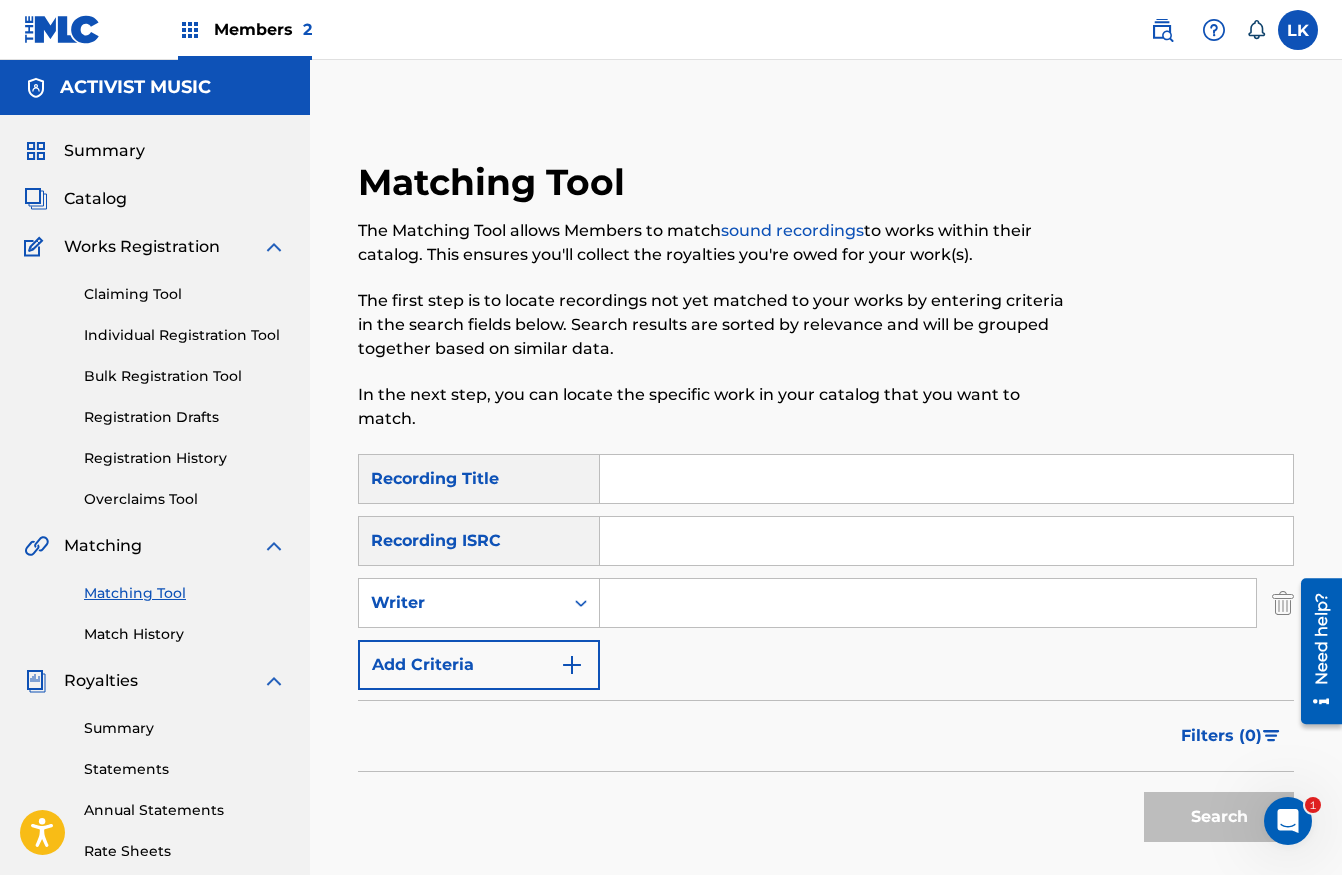 click at bounding box center [928, 603] 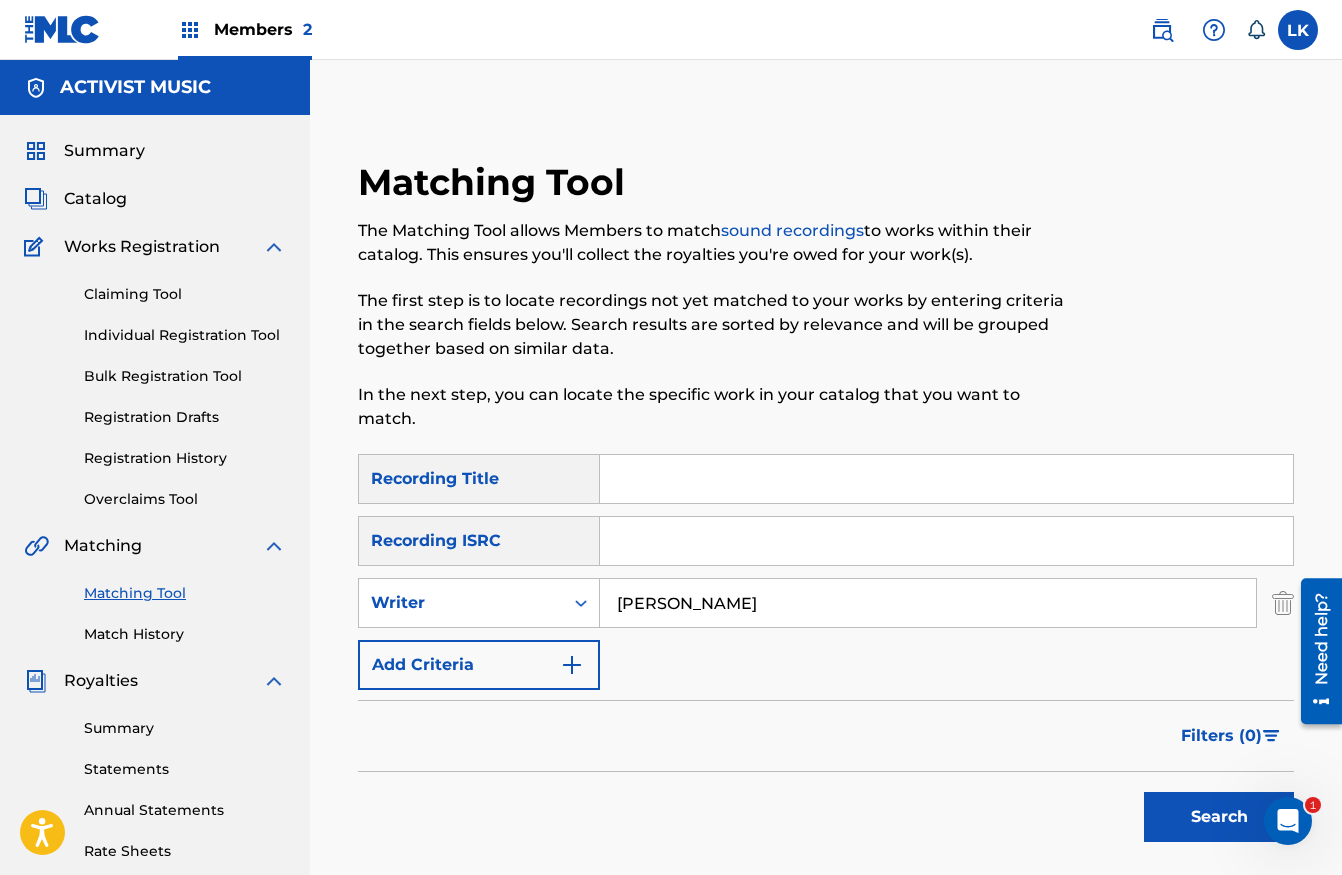 type on "[PERSON_NAME]" 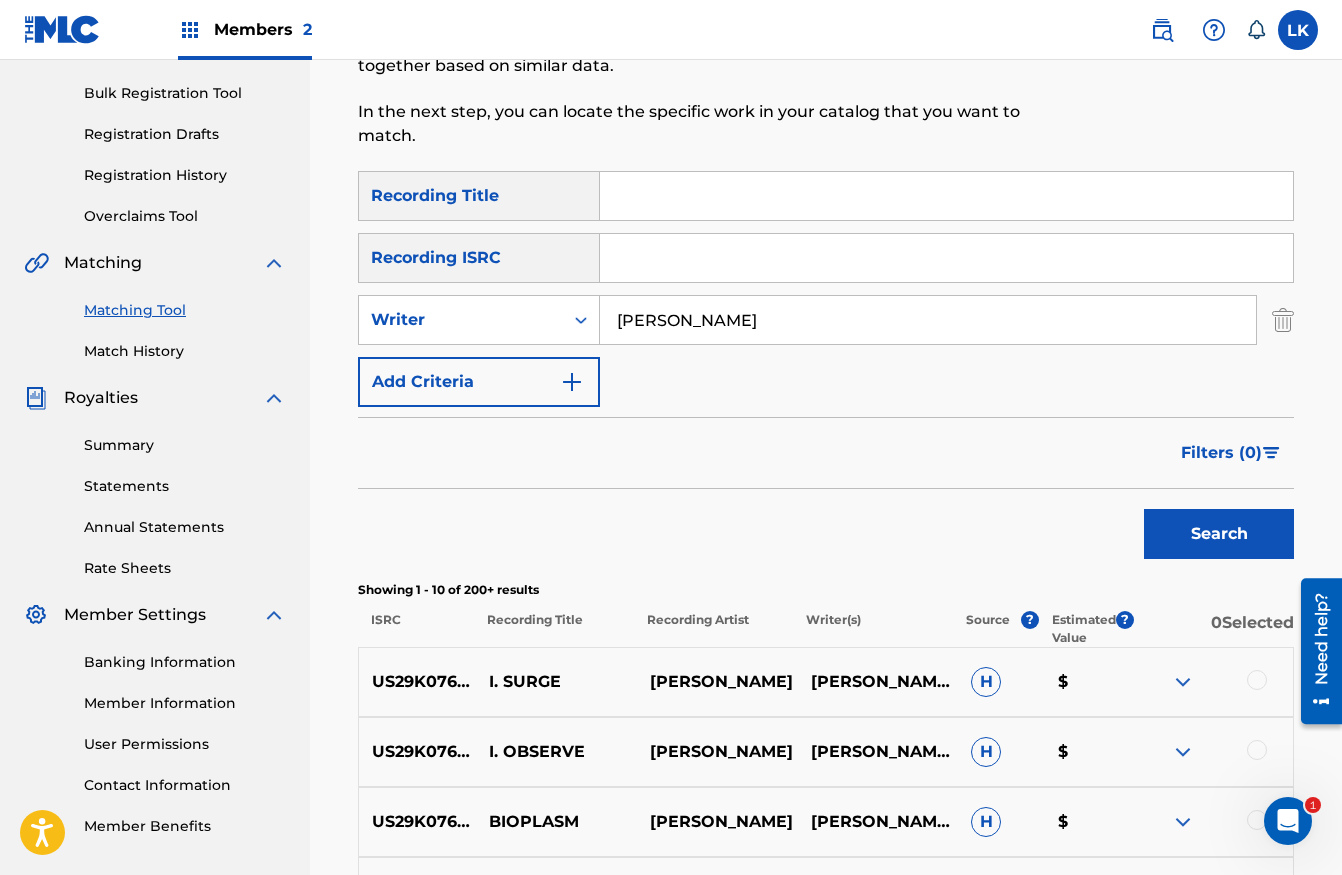 scroll, scrollTop: 386, scrollLeft: 0, axis: vertical 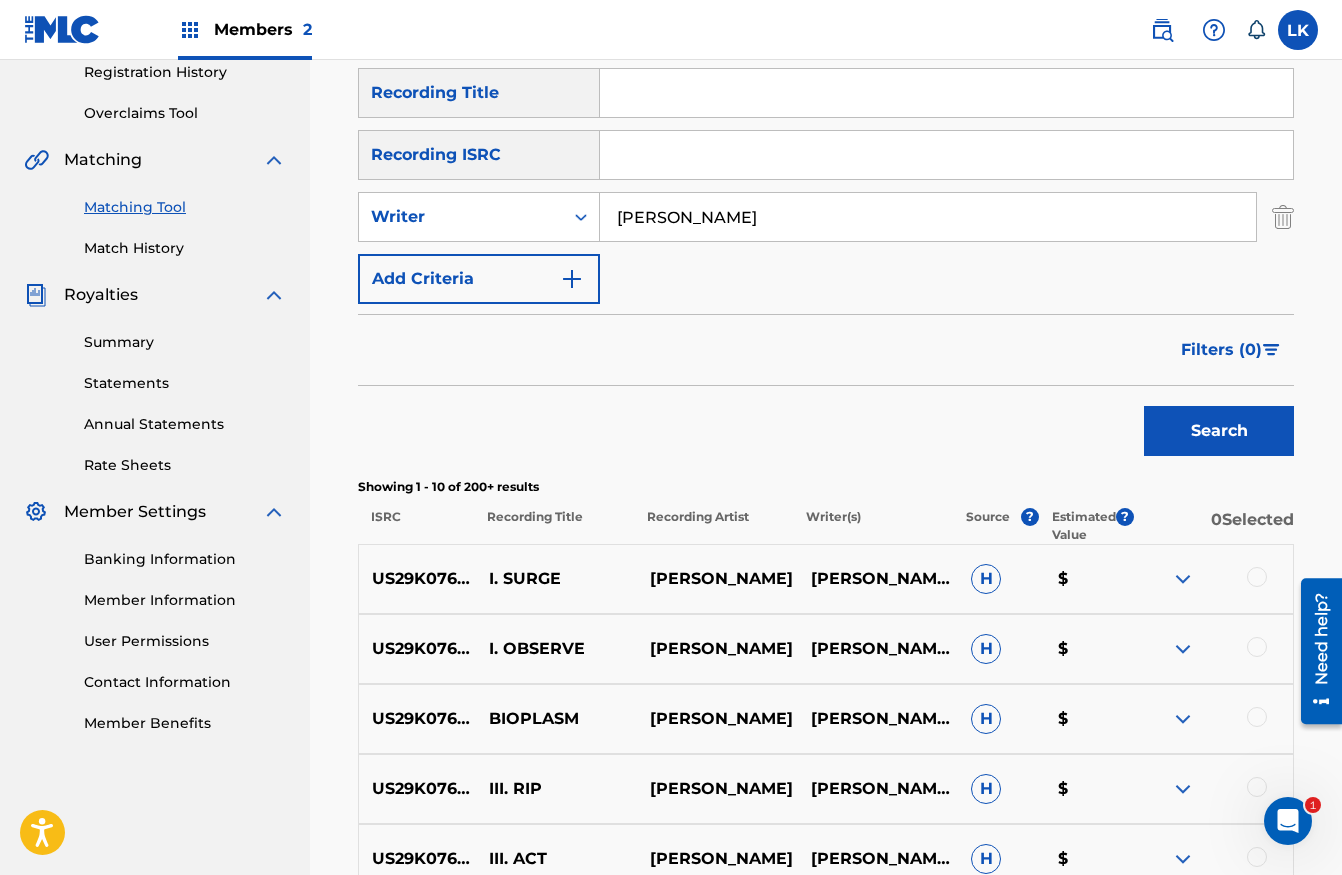 click on "Recording Title" at bounding box center [554, 526] 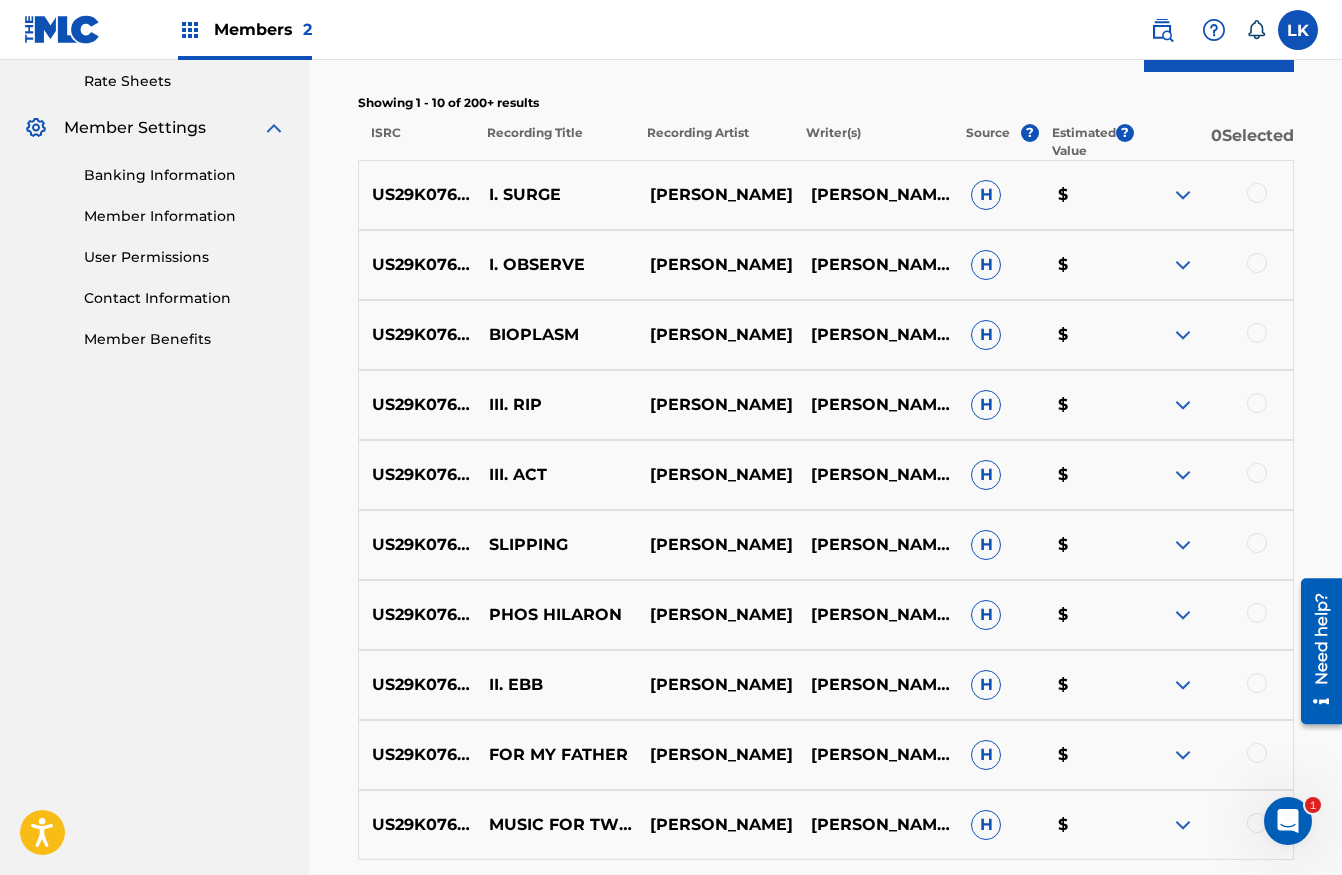scroll, scrollTop: 977, scrollLeft: 0, axis: vertical 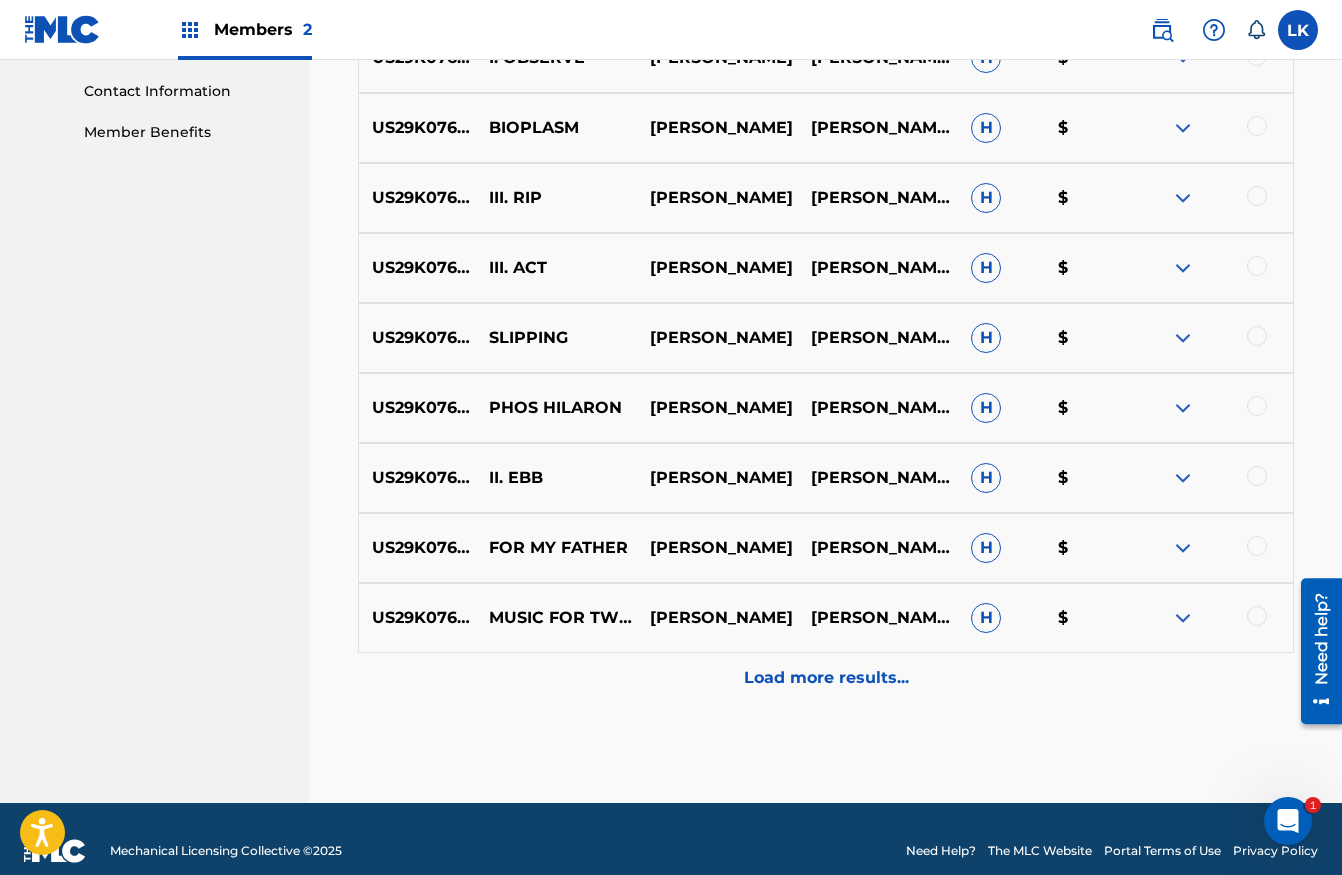 click on "Load more results..." at bounding box center [826, 678] 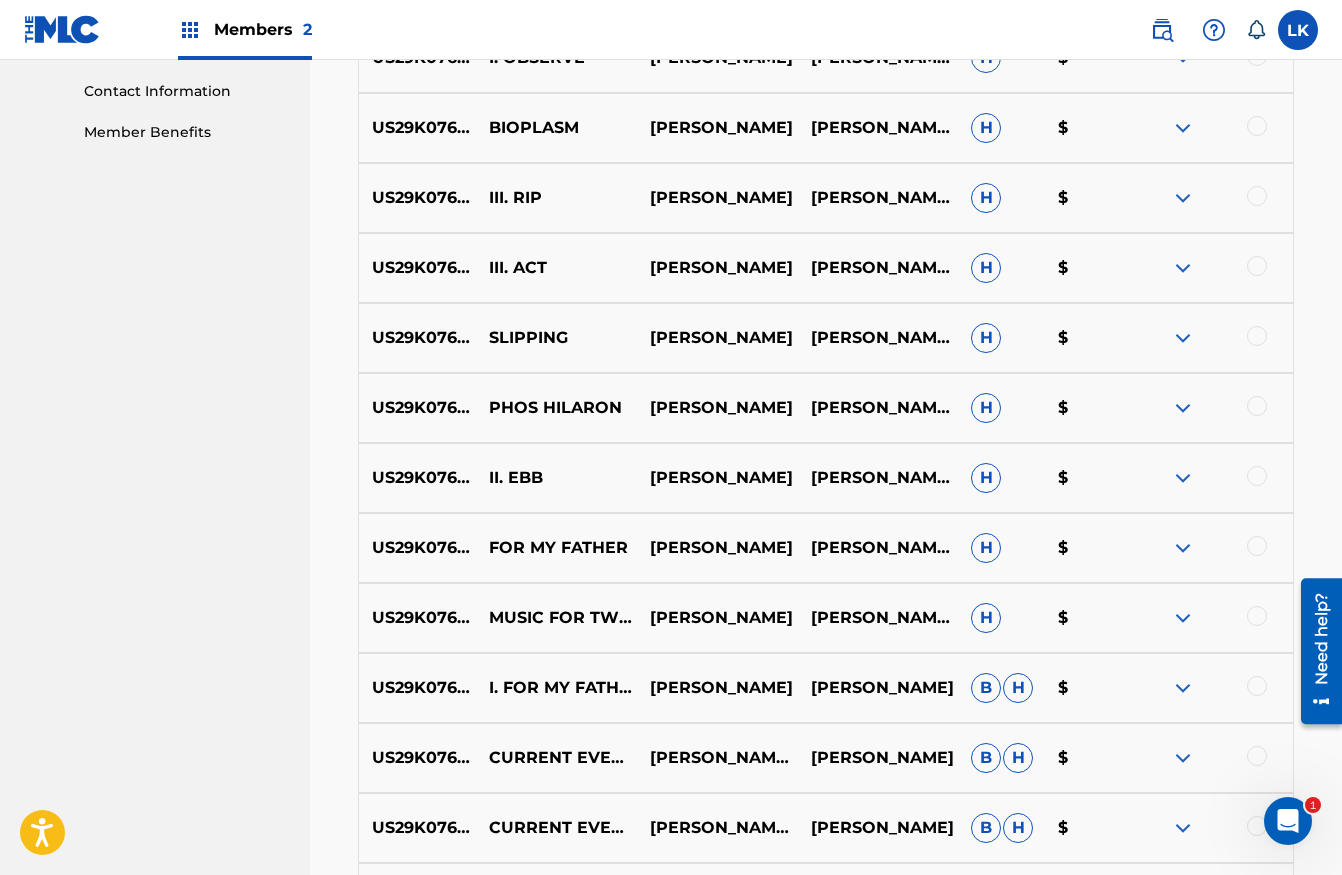 scroll, scrollTop: 1677, scrollLeft: 0, axis: vertical 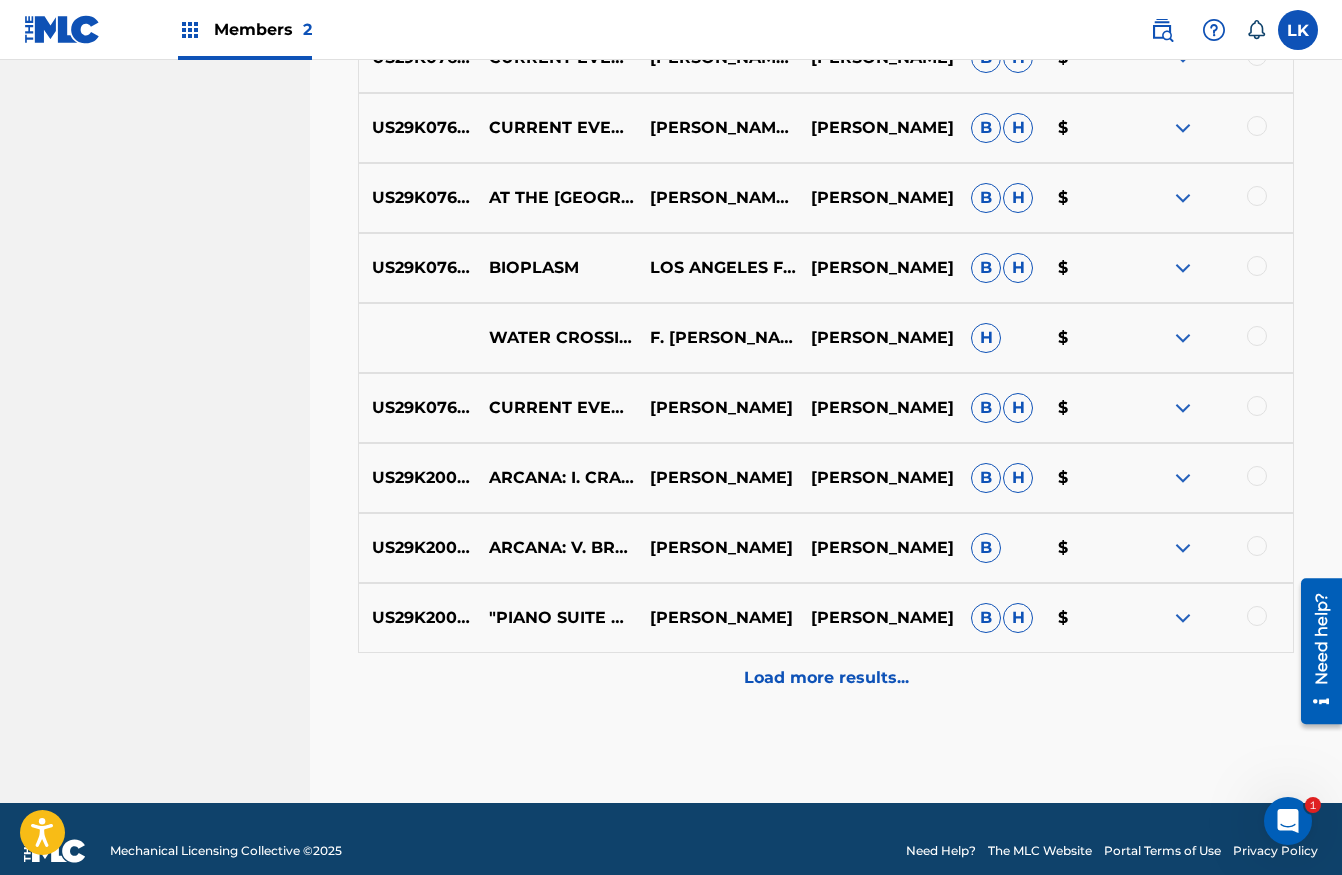 click on "Load more results..." at bounding box center (826, 678) 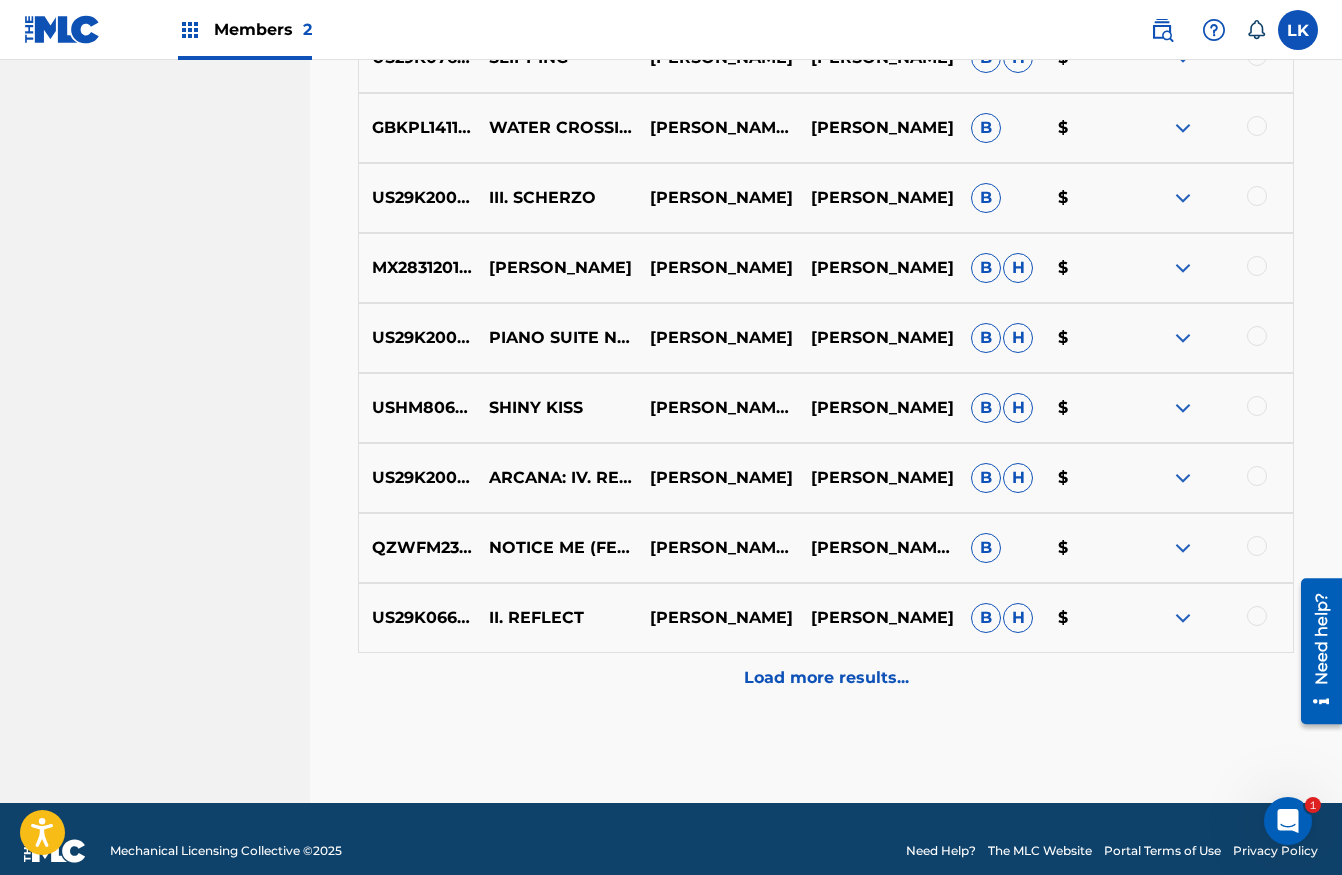 click on "Load more results..." at bounding box center (826, 678) 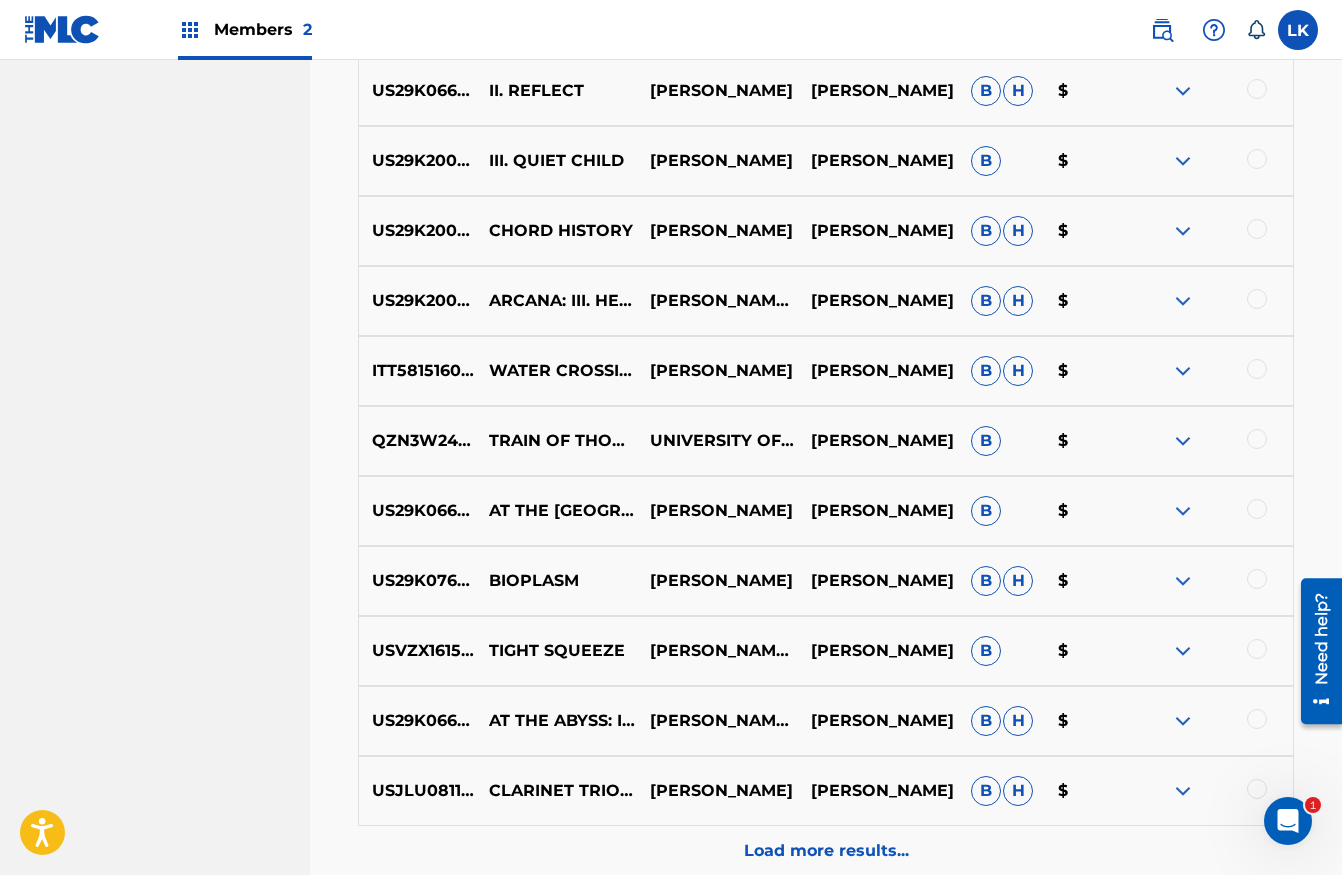 scroll, scrollTop: 3077, scrollLeft: 0, axis: vertical 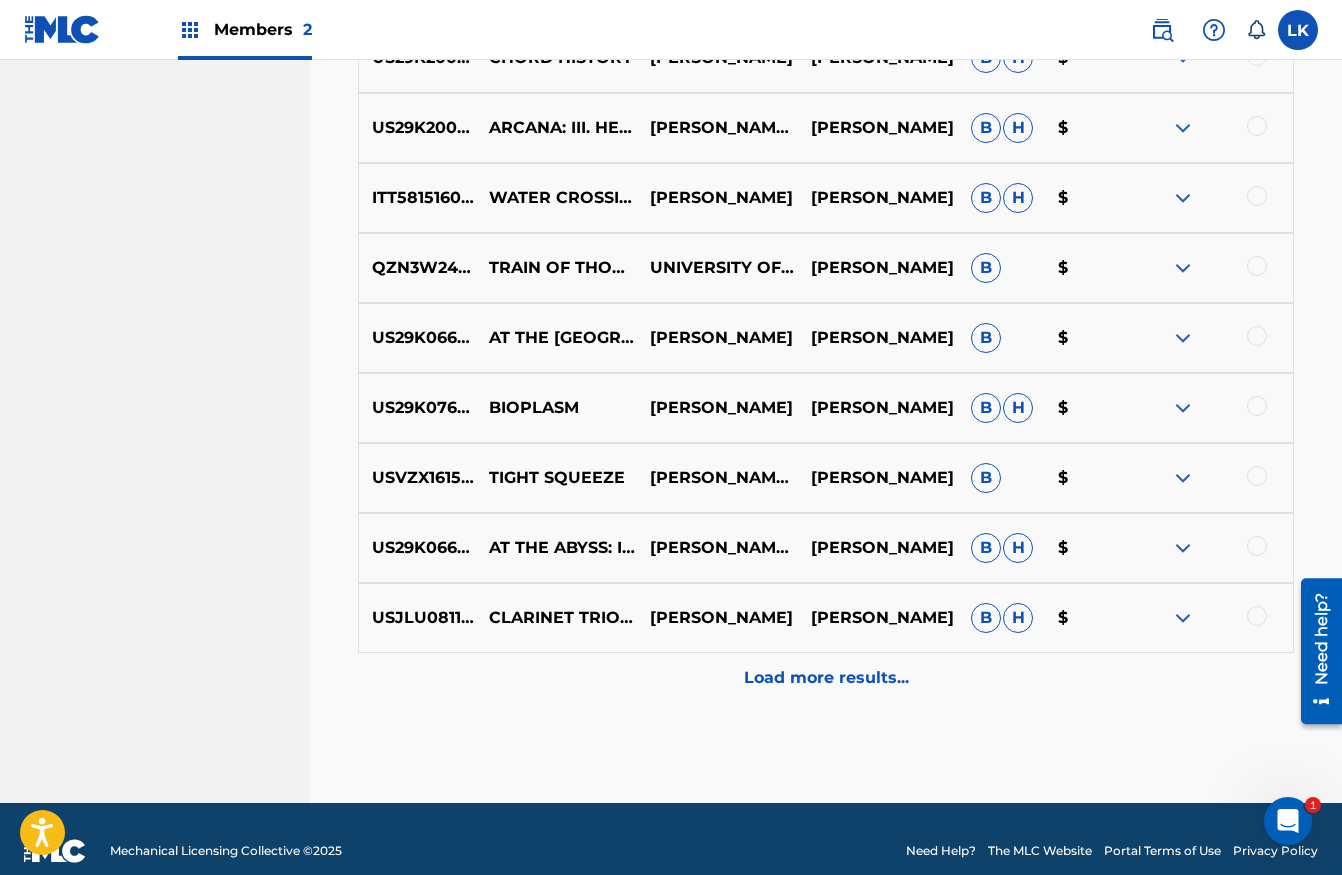 click on "Load more results..." at bounding box center [826, 678] 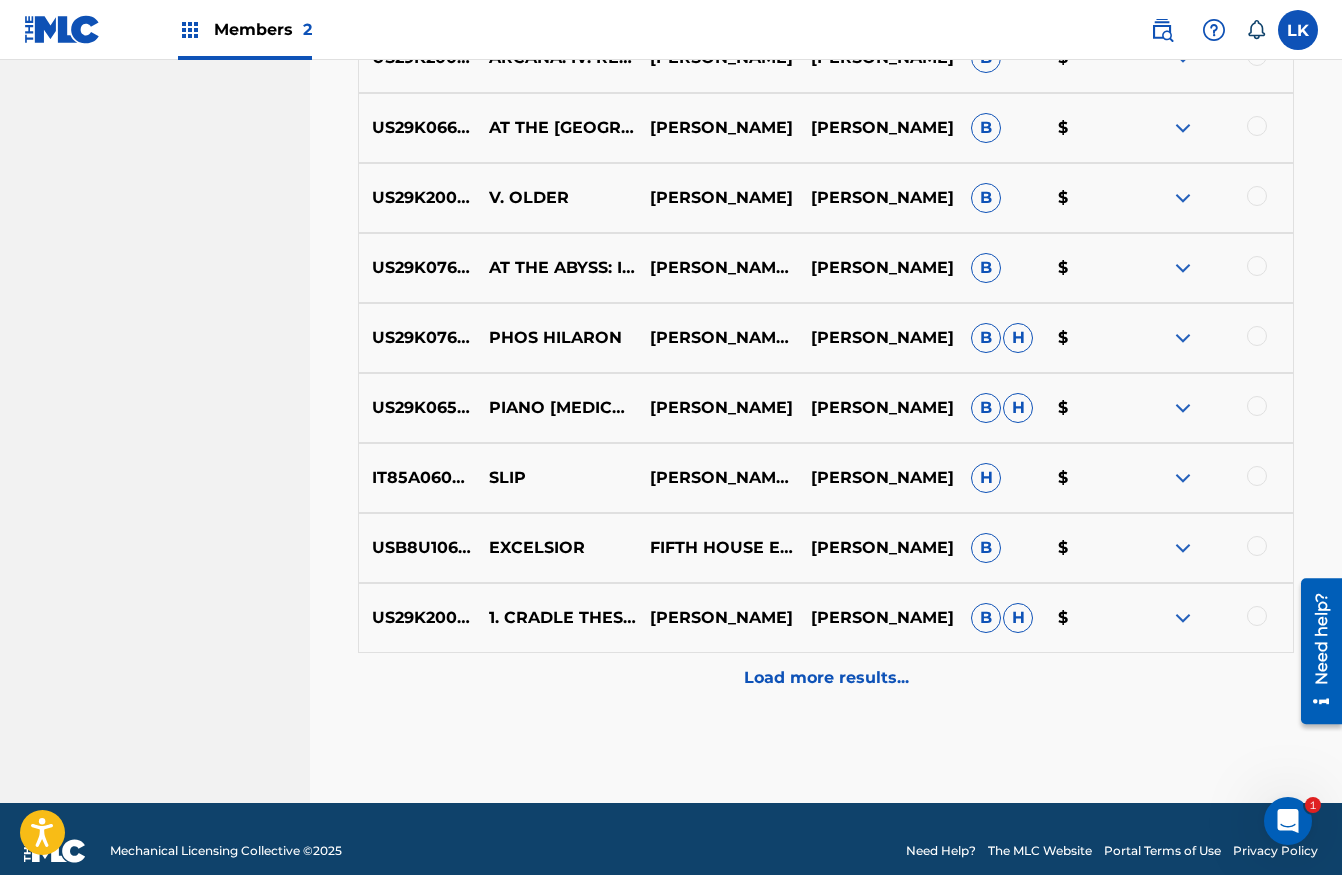 click on "Load more results..." at bounding box center (826, 678) 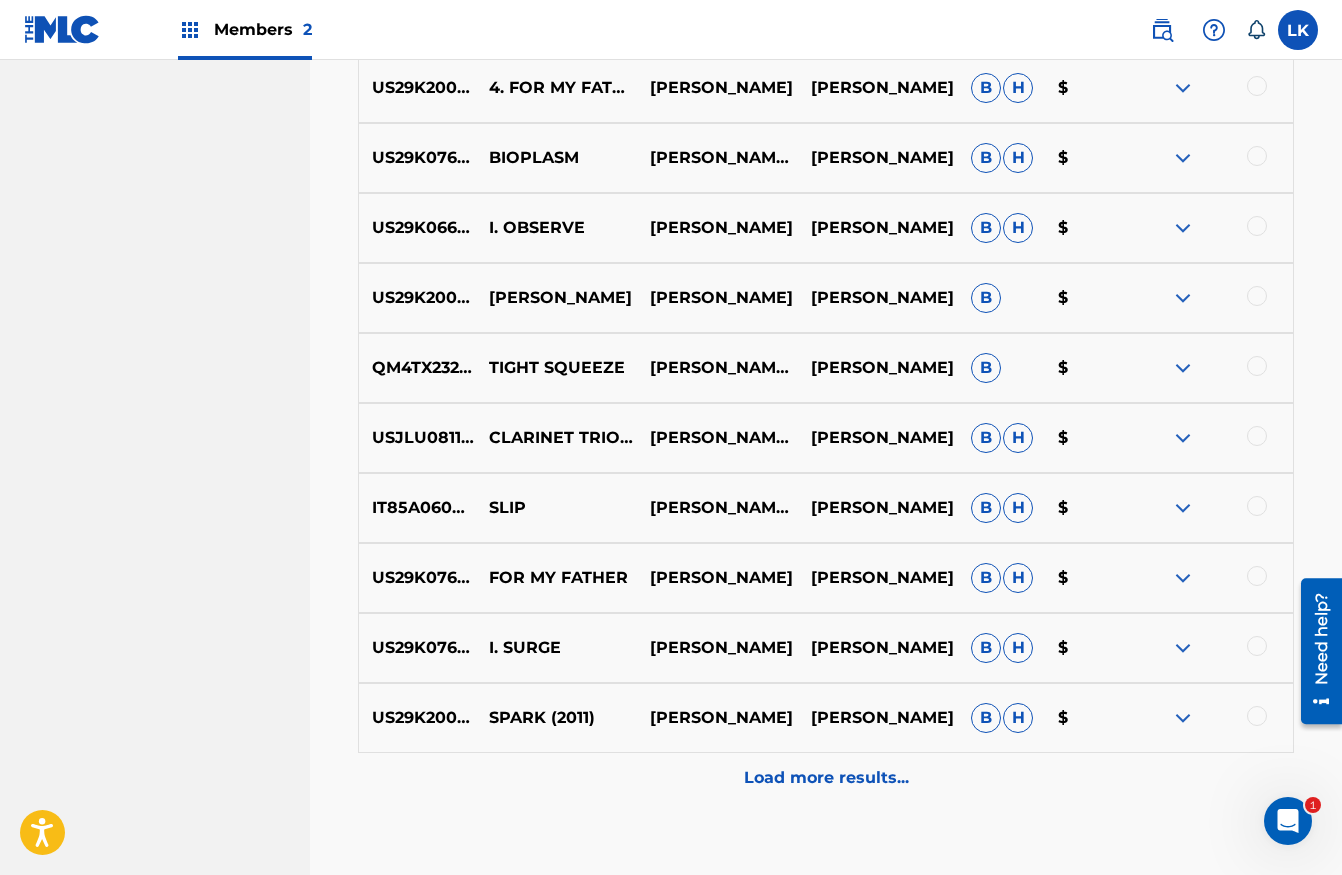 scroll, scrollTop: 4409, scrollLeft: 0, axis: vertical 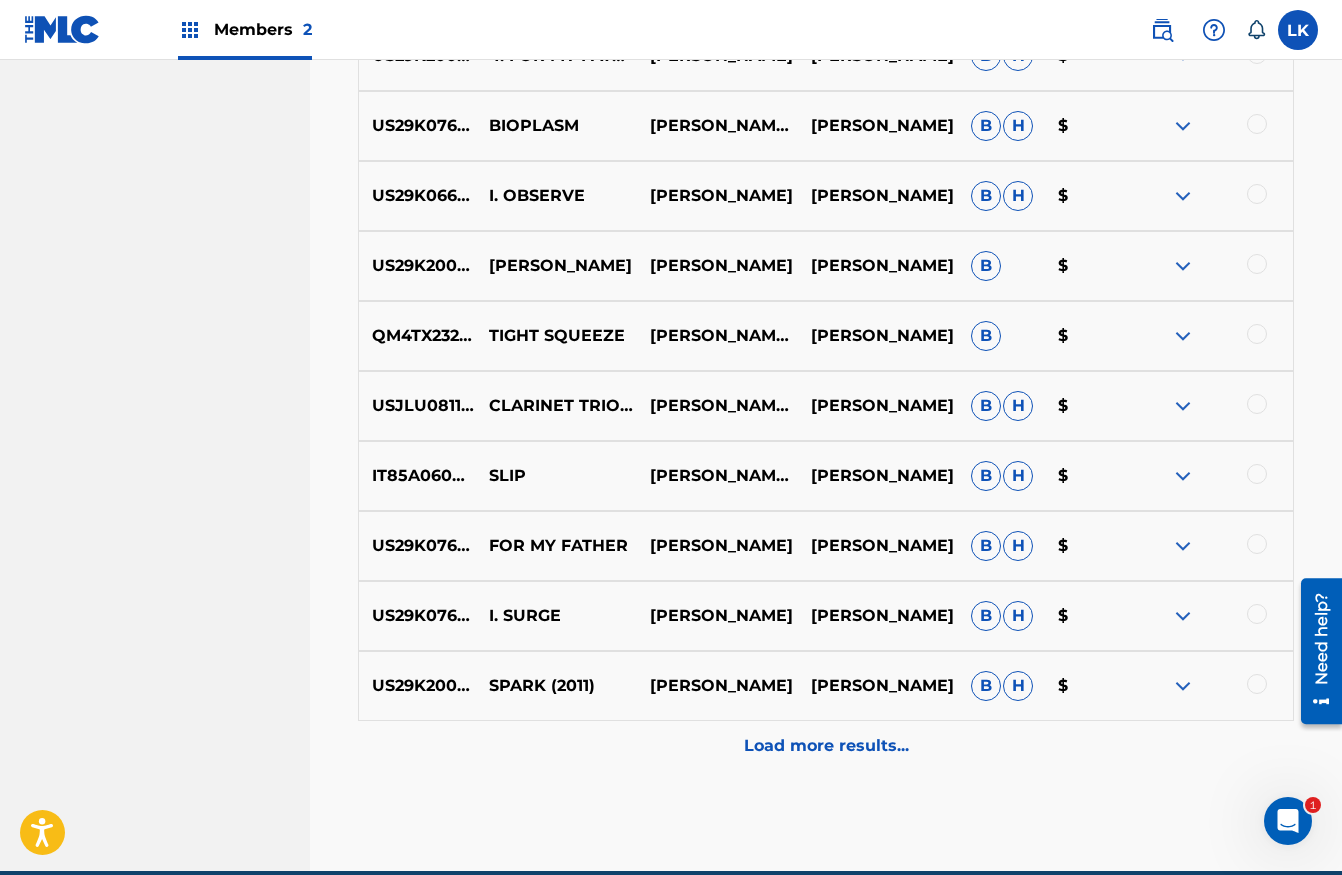 click on "Load more results..." at bounding box center (826, 746) 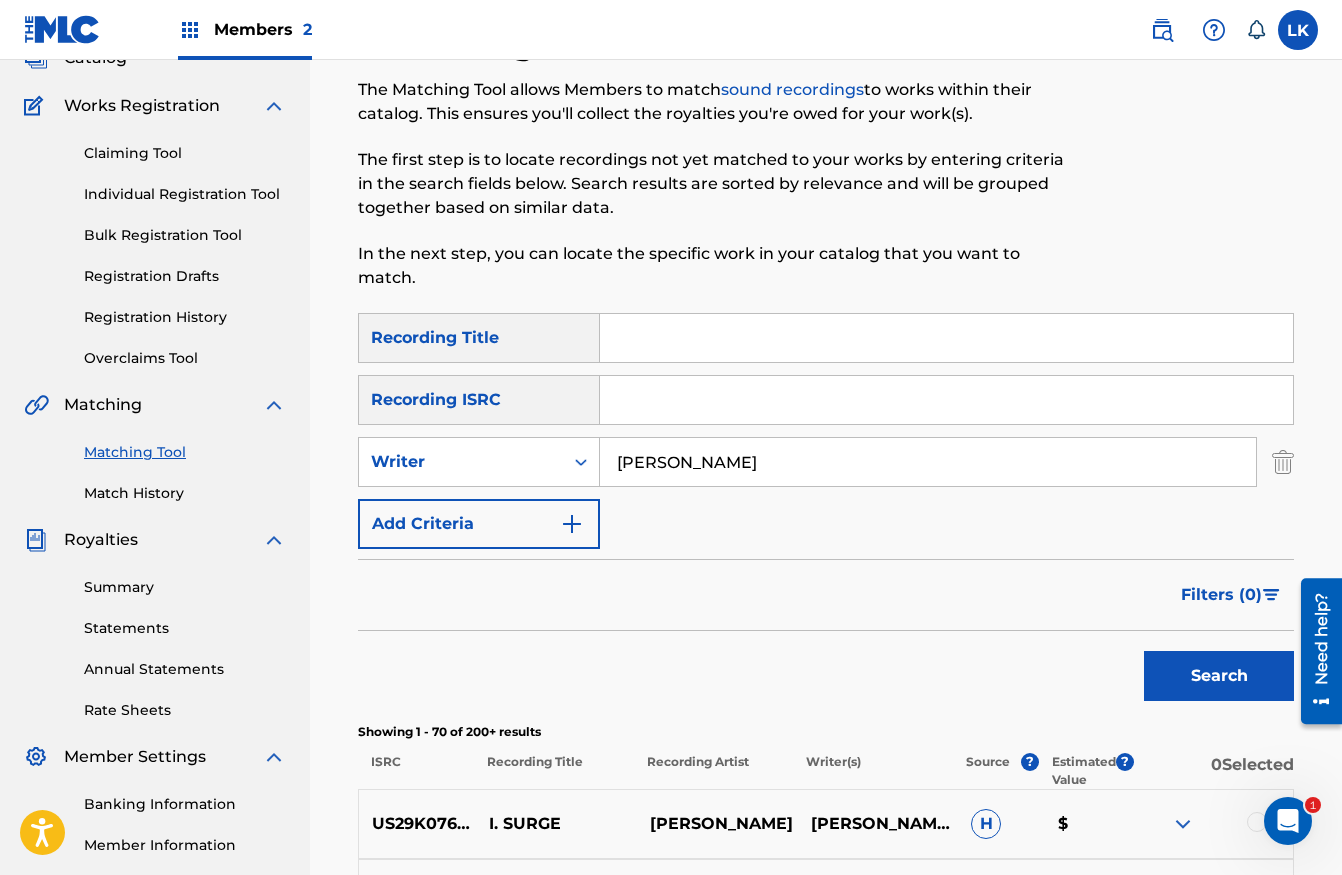 scroll, scrollTop: 0, scrollLeft: 0, axis: both 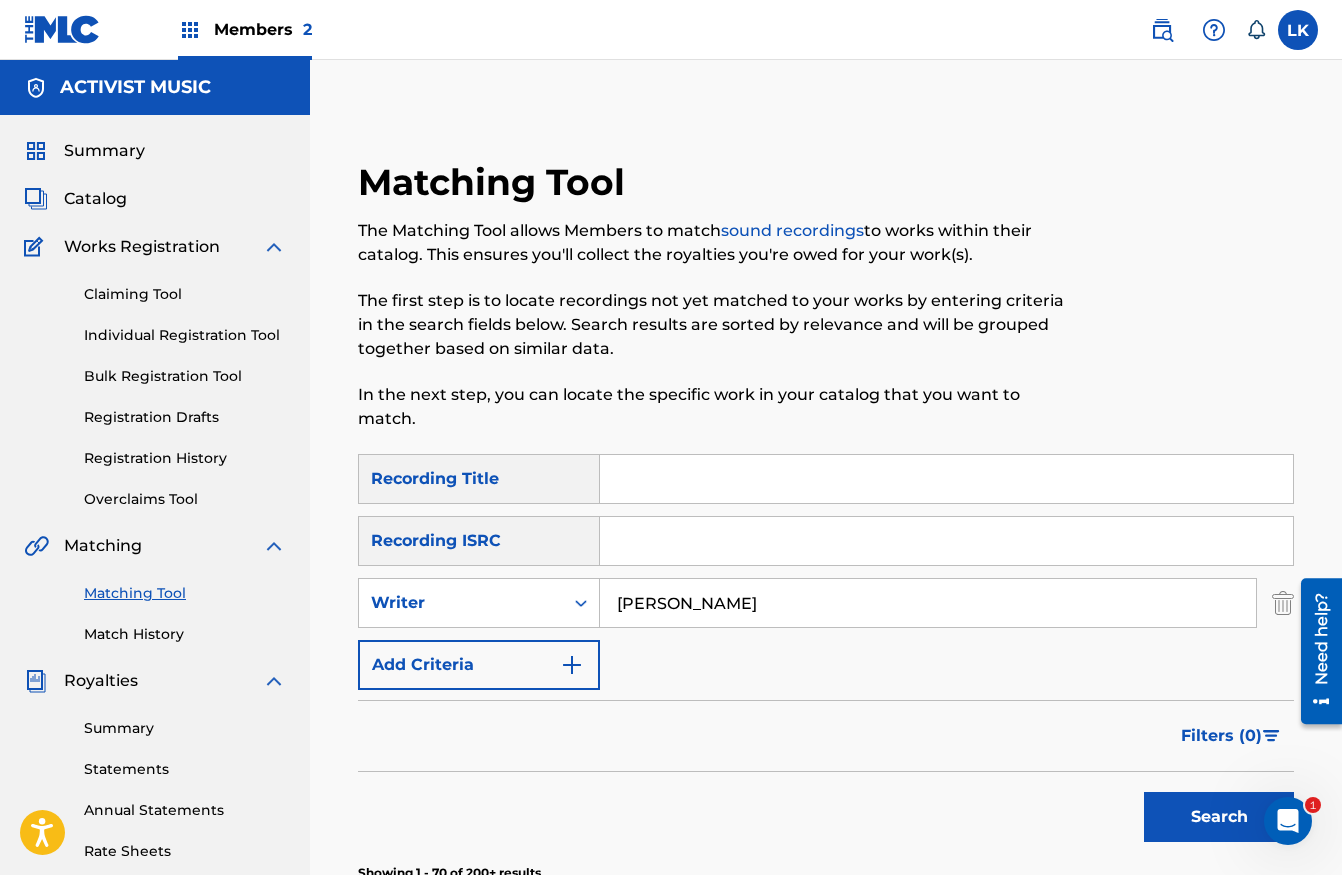 click at bounding box center [946, 479] 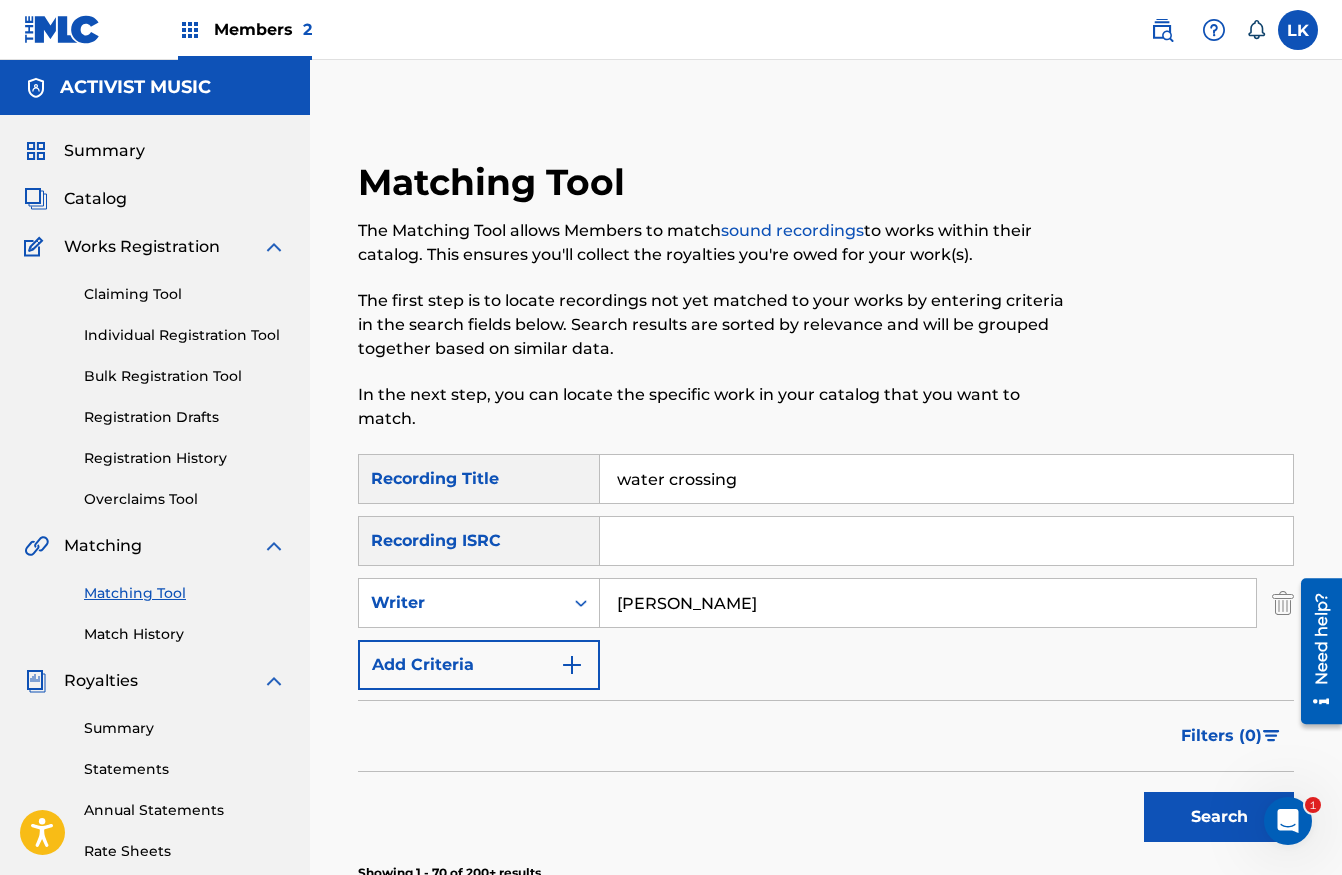 type on "water crossing" 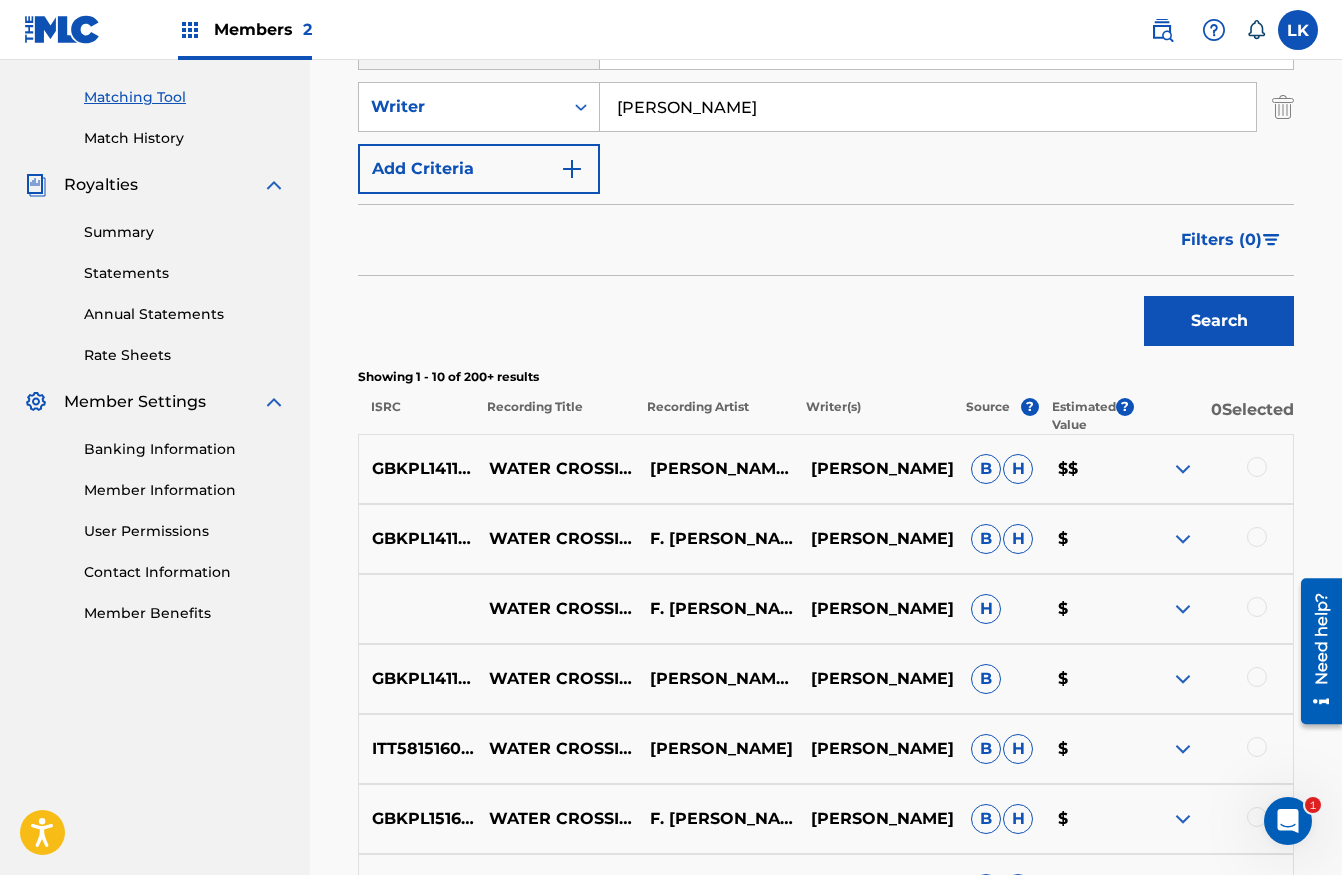 scroll, scrollTop: 599, scrollLeft: 0, axis: vertical 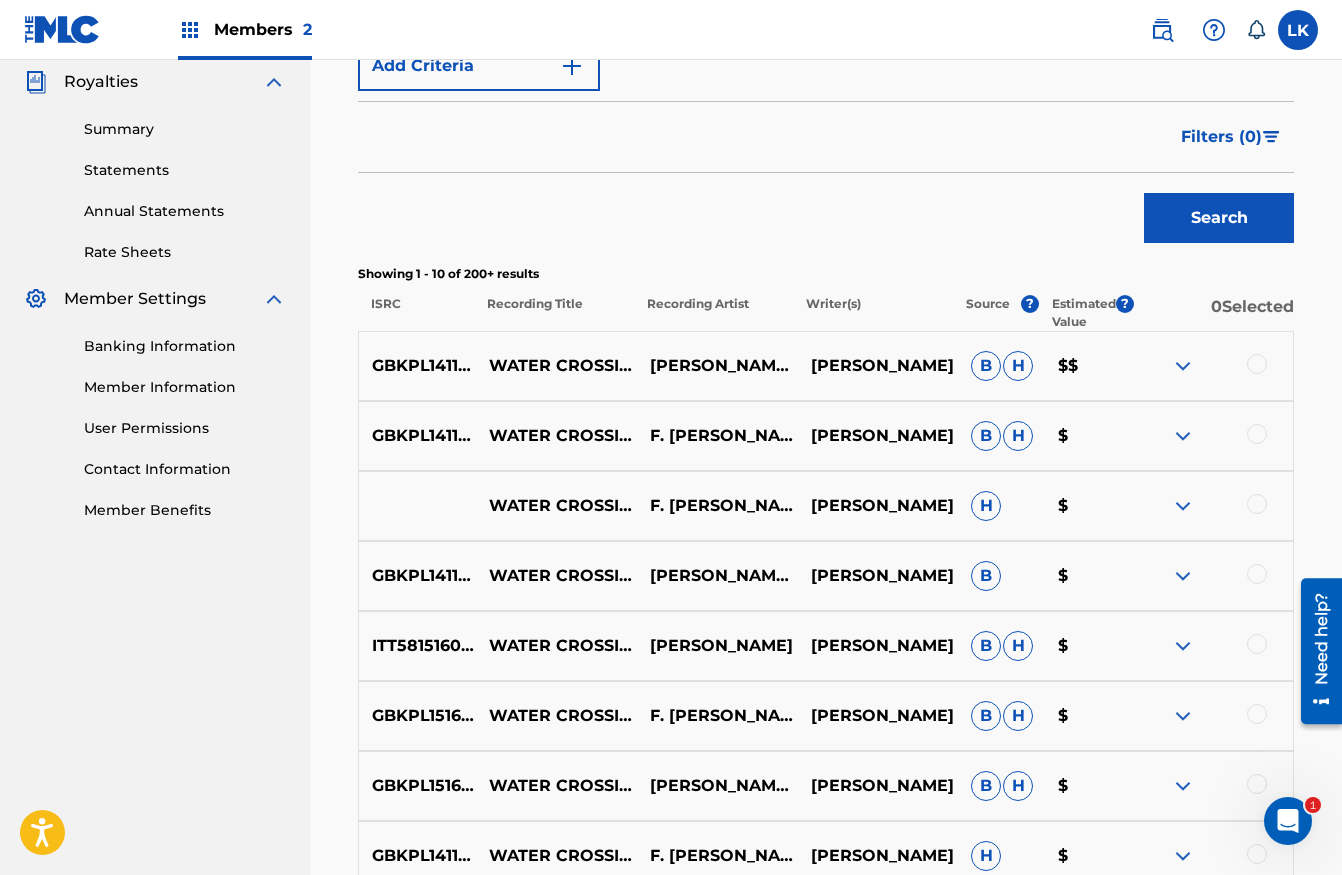 click at bounding box center (1257, 364) 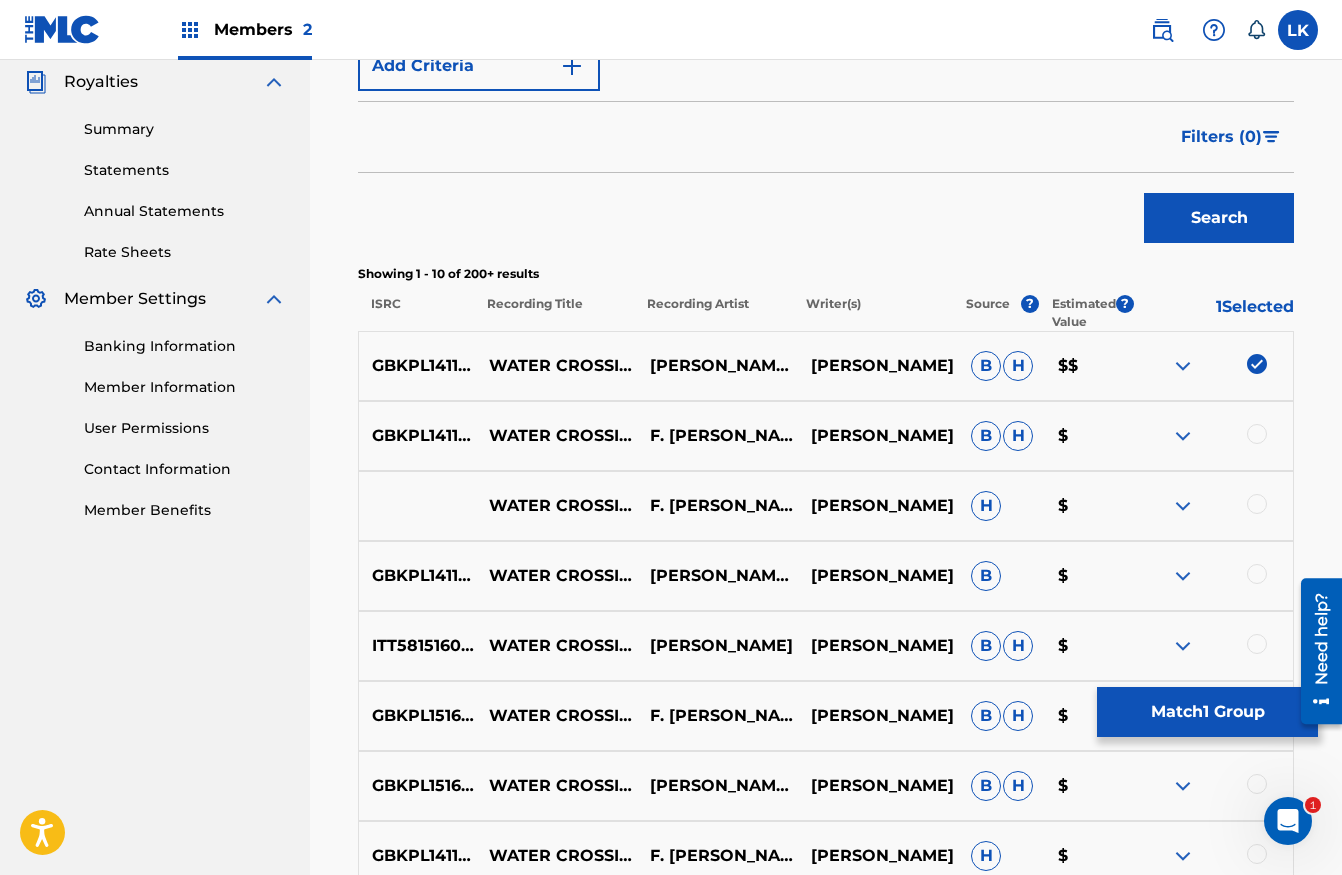 click at bounding box center (1257, 434) 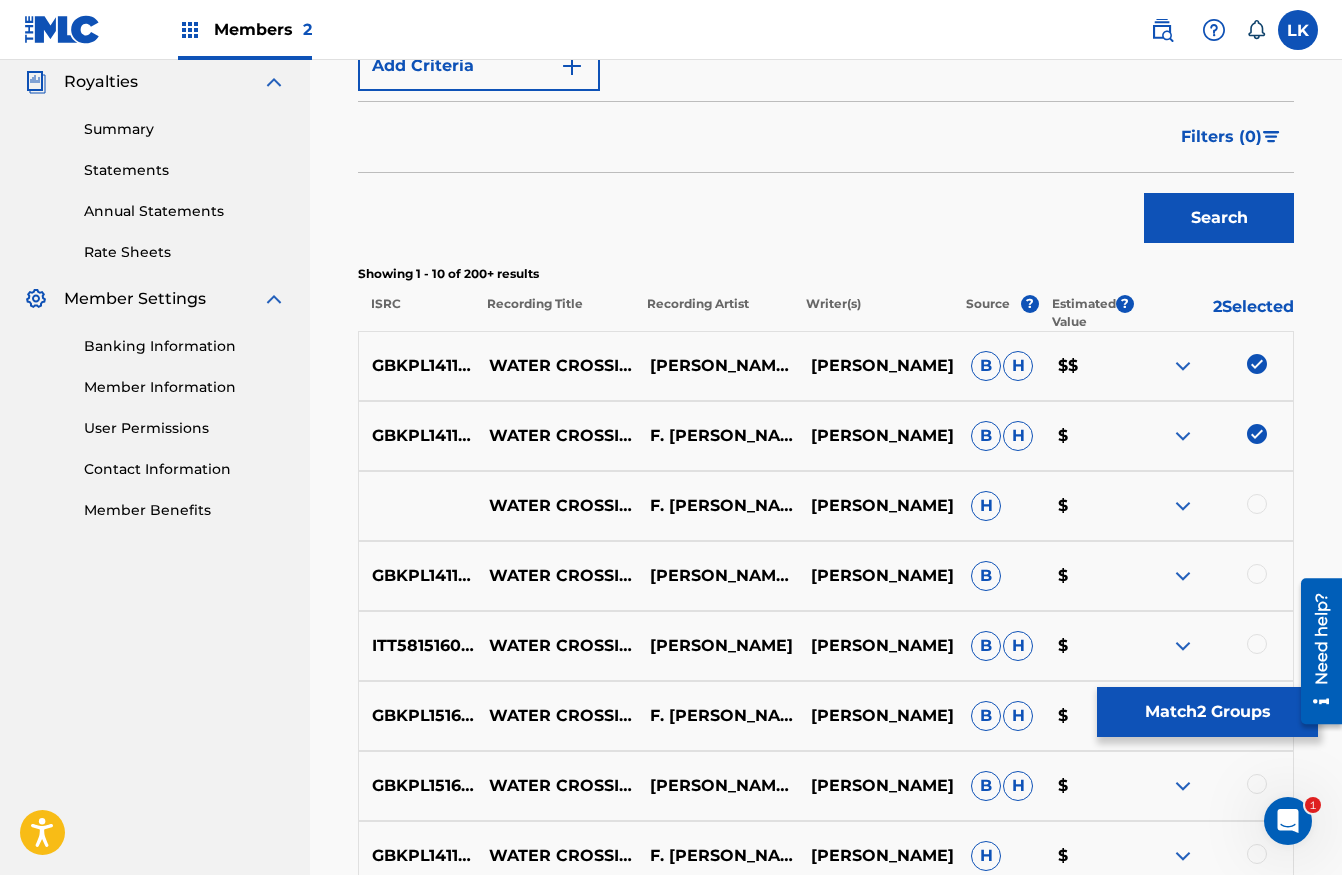 click at bounding box center [1257, 504] 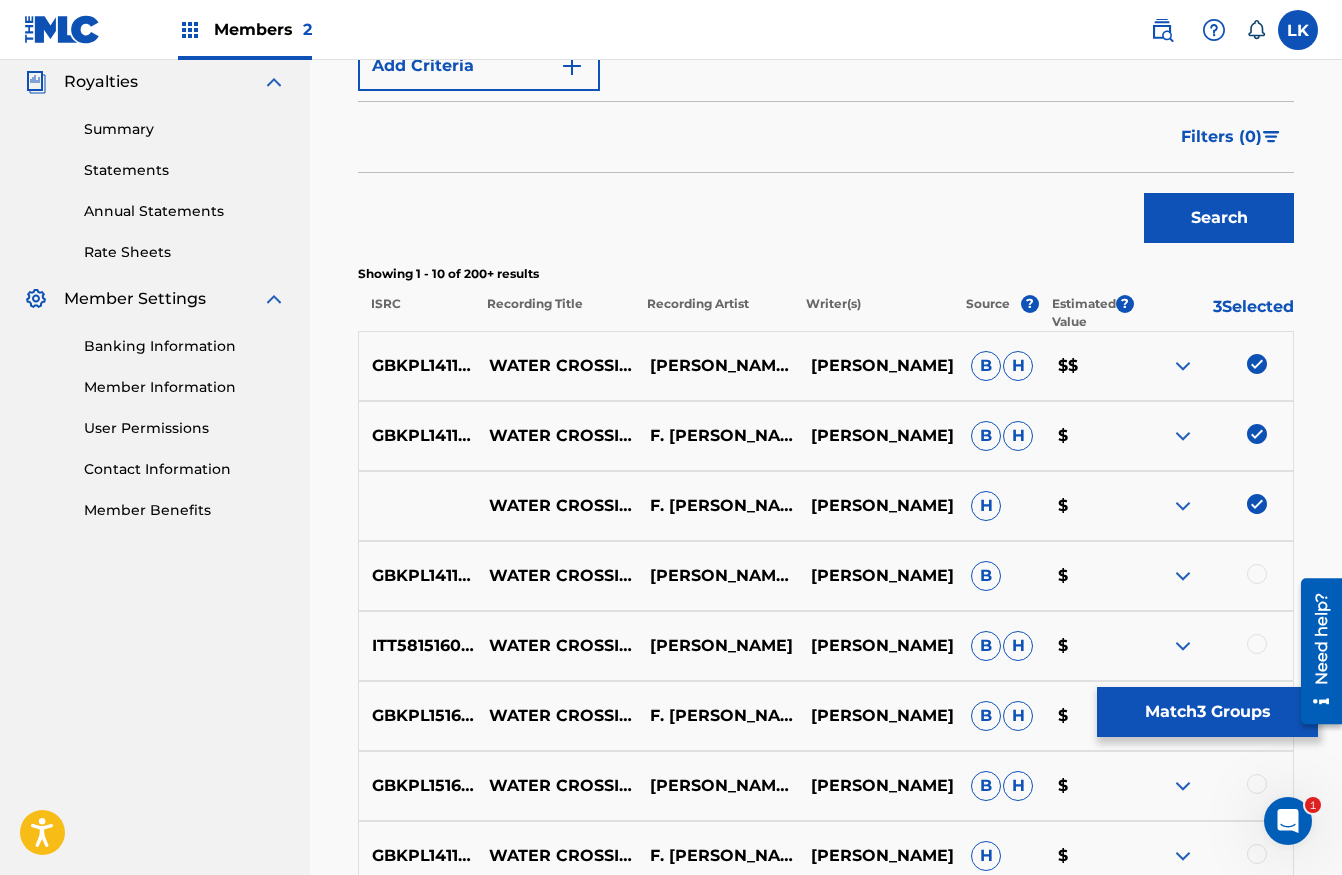 click at bounding box center (1257, 574) 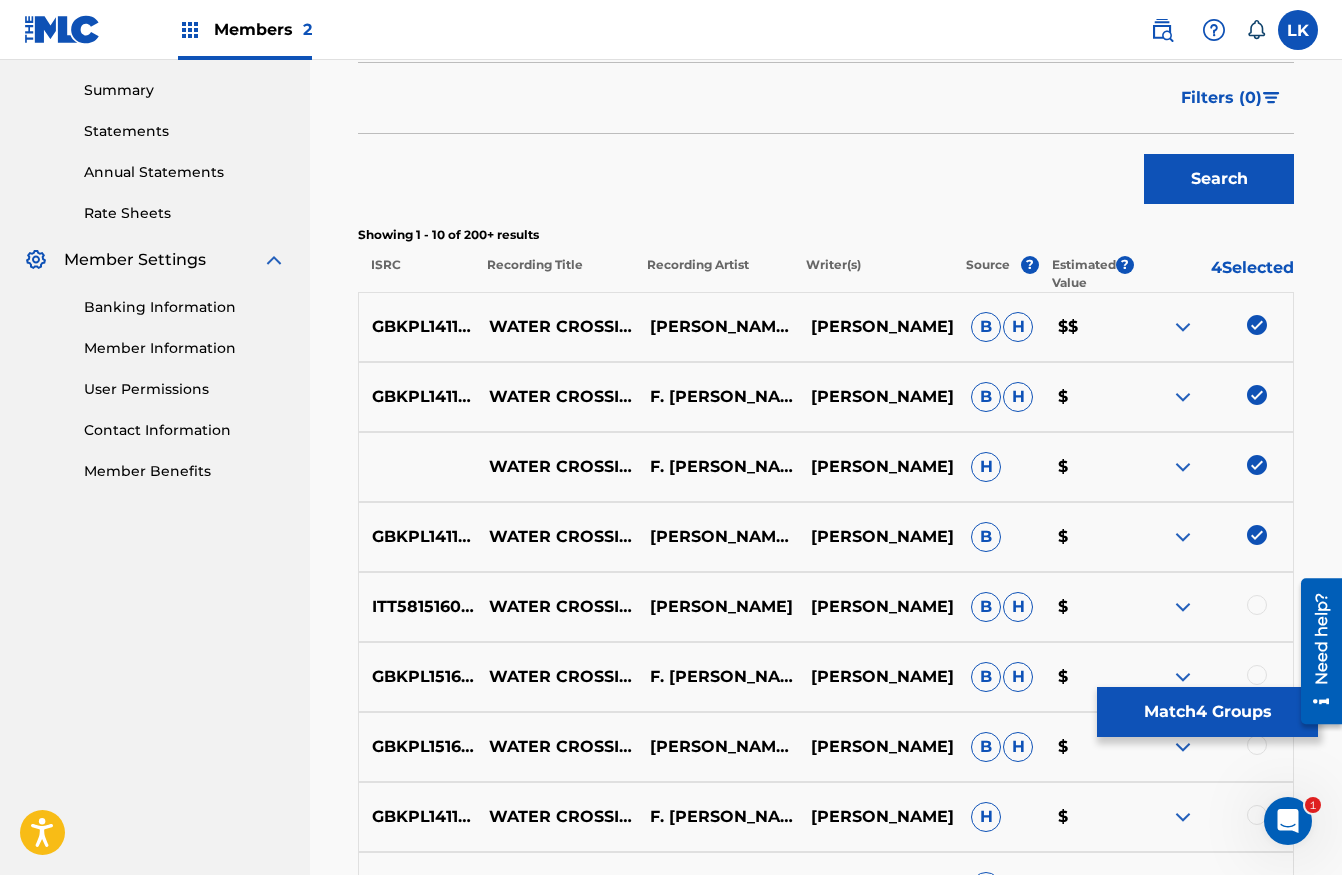 scroll, scrollTop: 771, scrollLeft: 0, axis: vertical 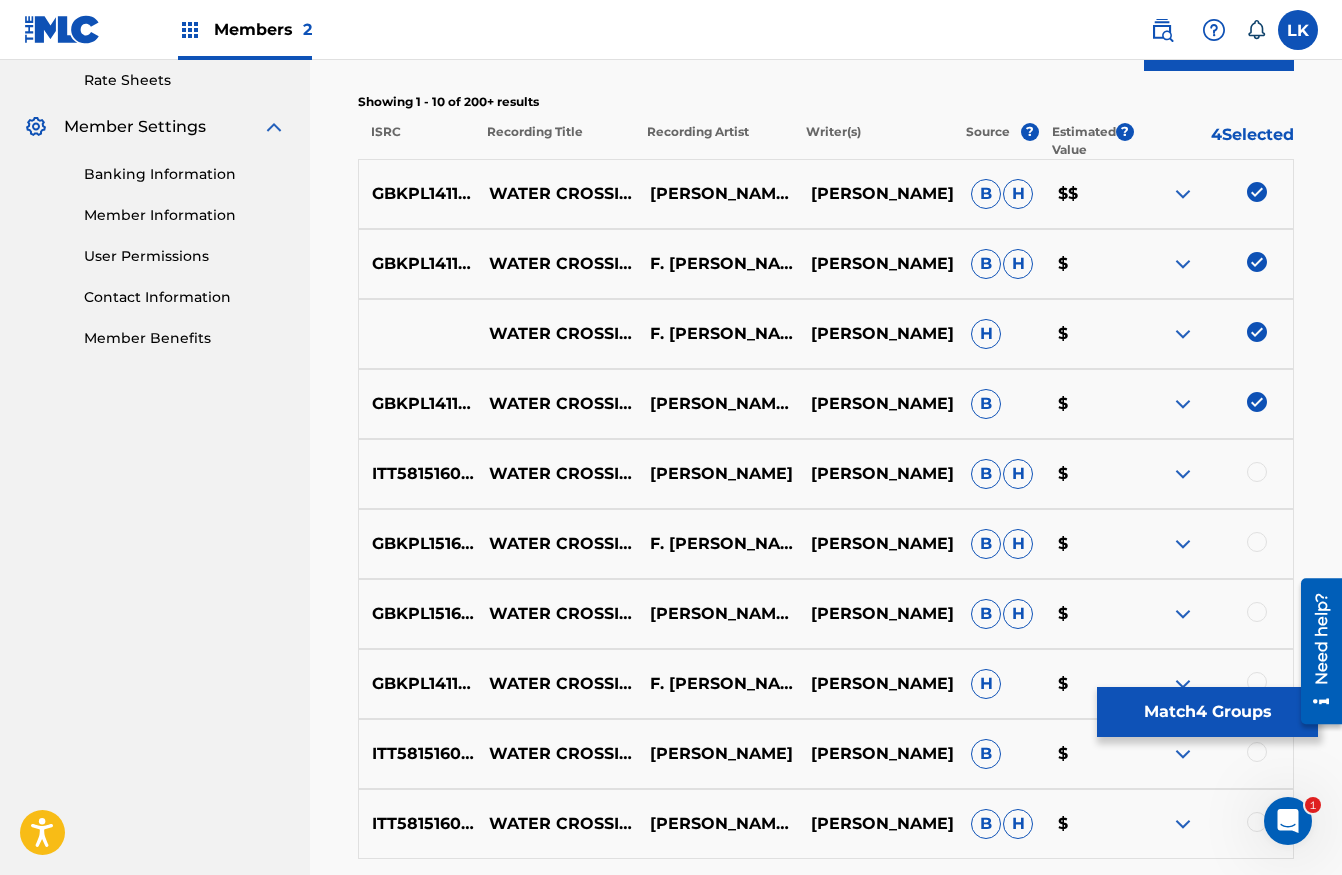 click at bounding box center [1257, 472] 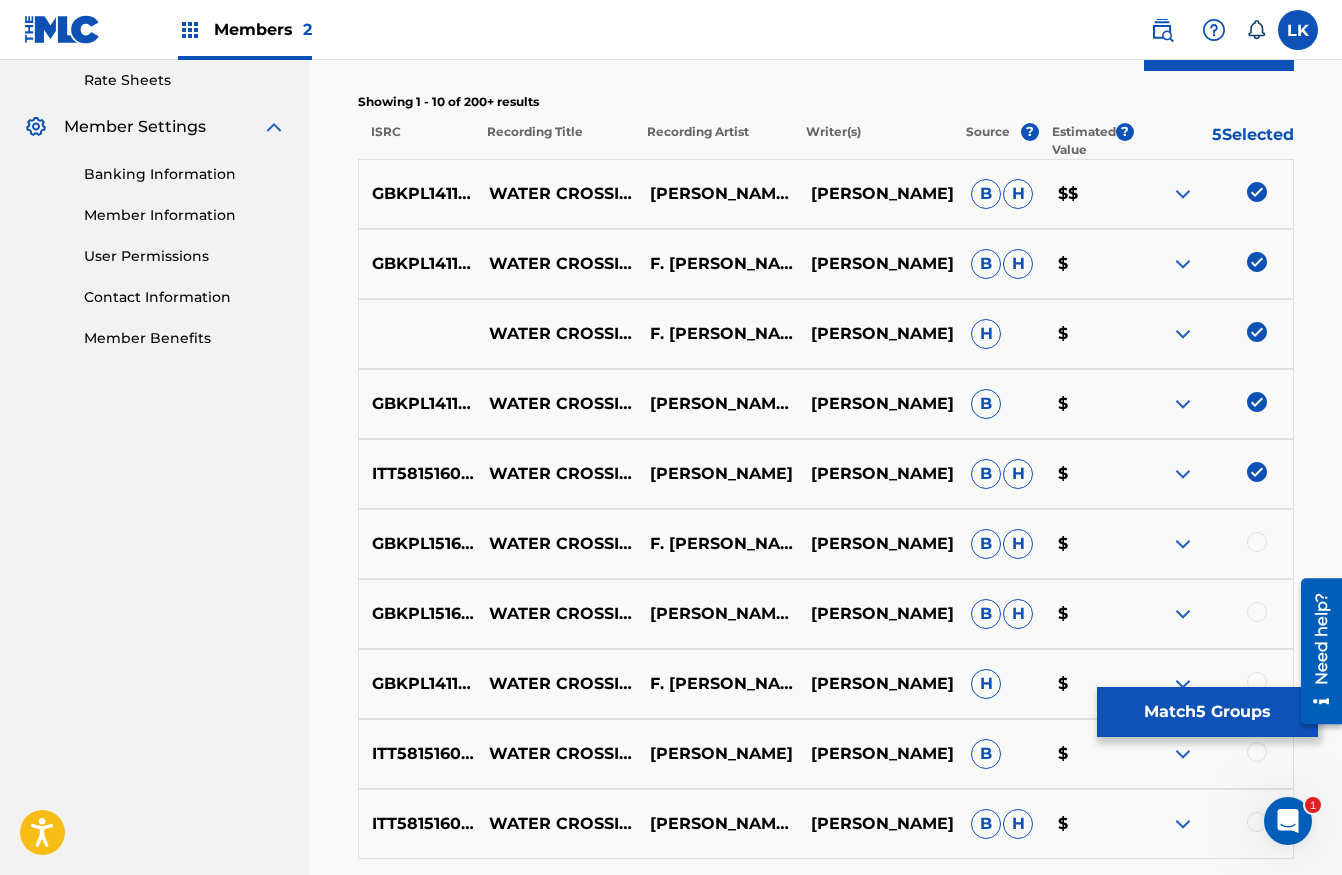 click at bounding box center (1257, 542) 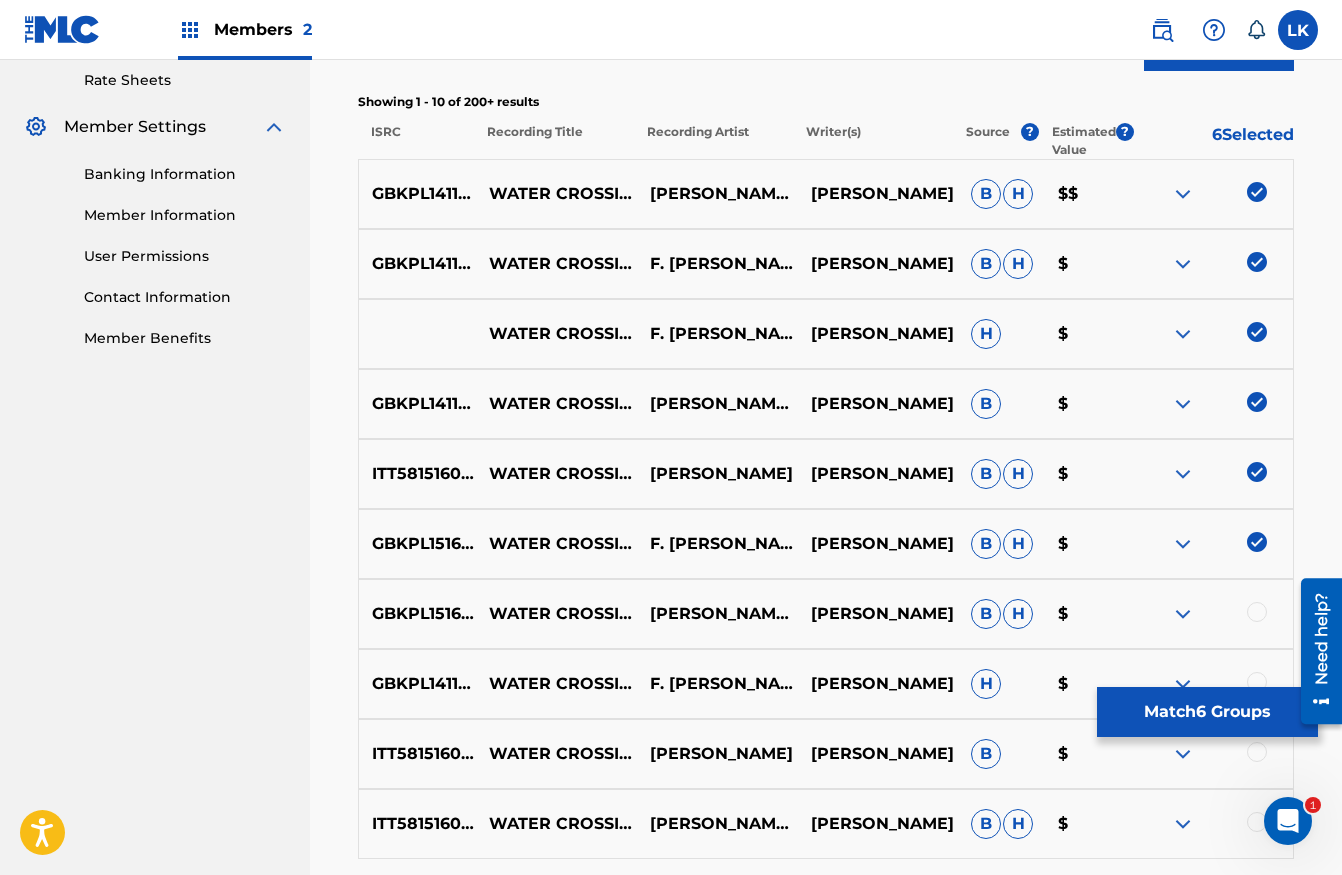 click at bounding box center [1257, 612] 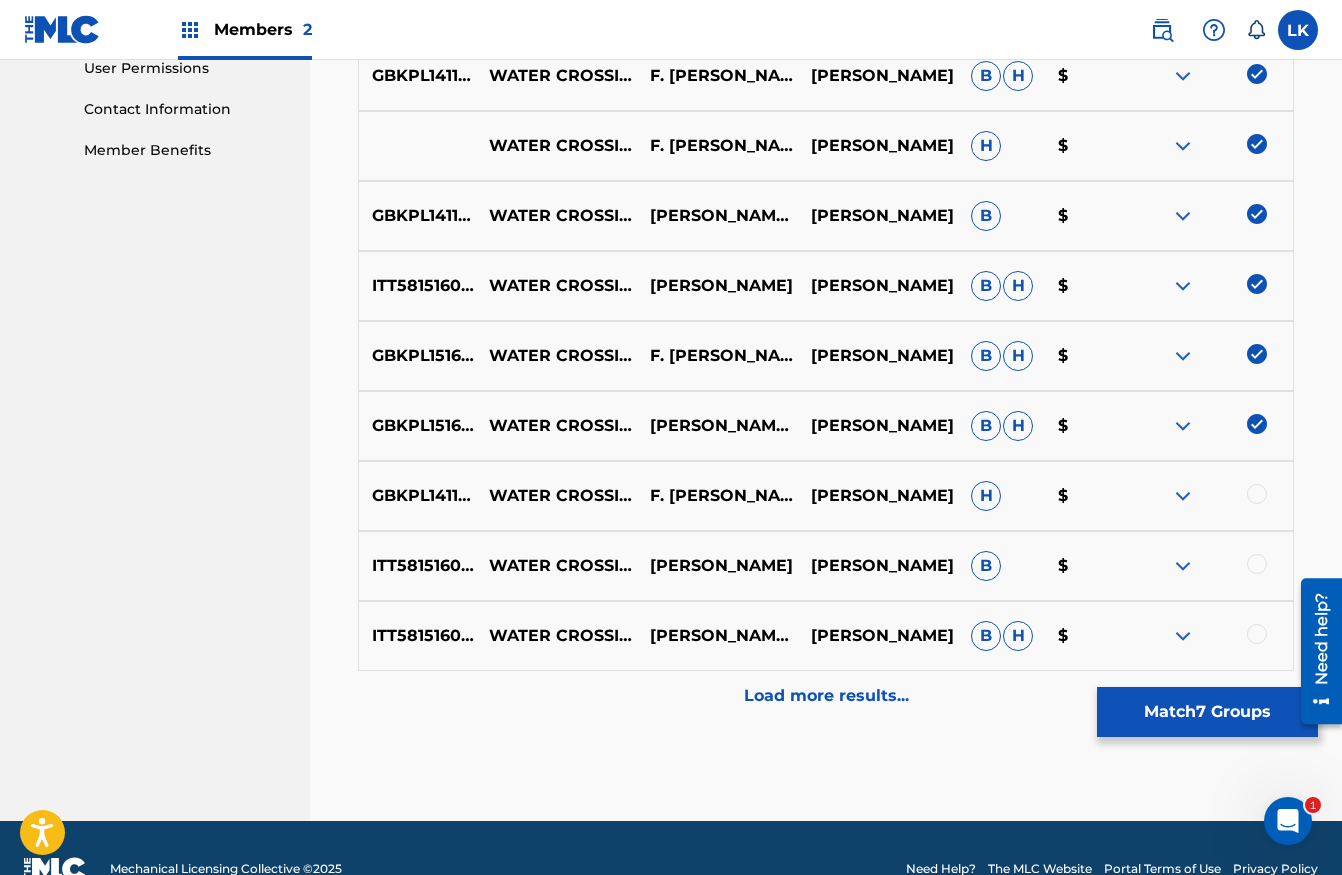 scroll, scrollTop: 972, scrollLeft: 0, axis: vertical 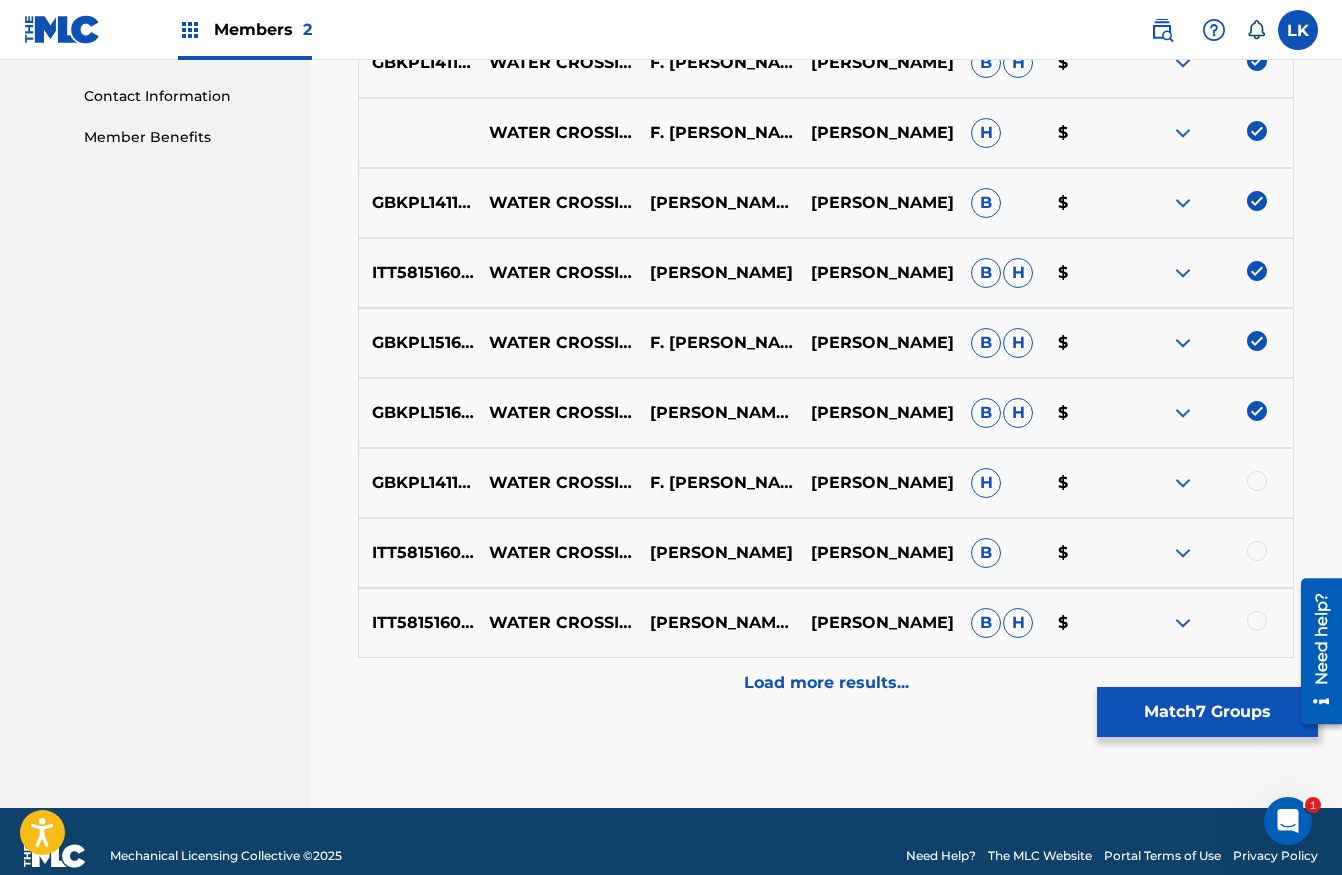 click at bounding box center [1257, 481] 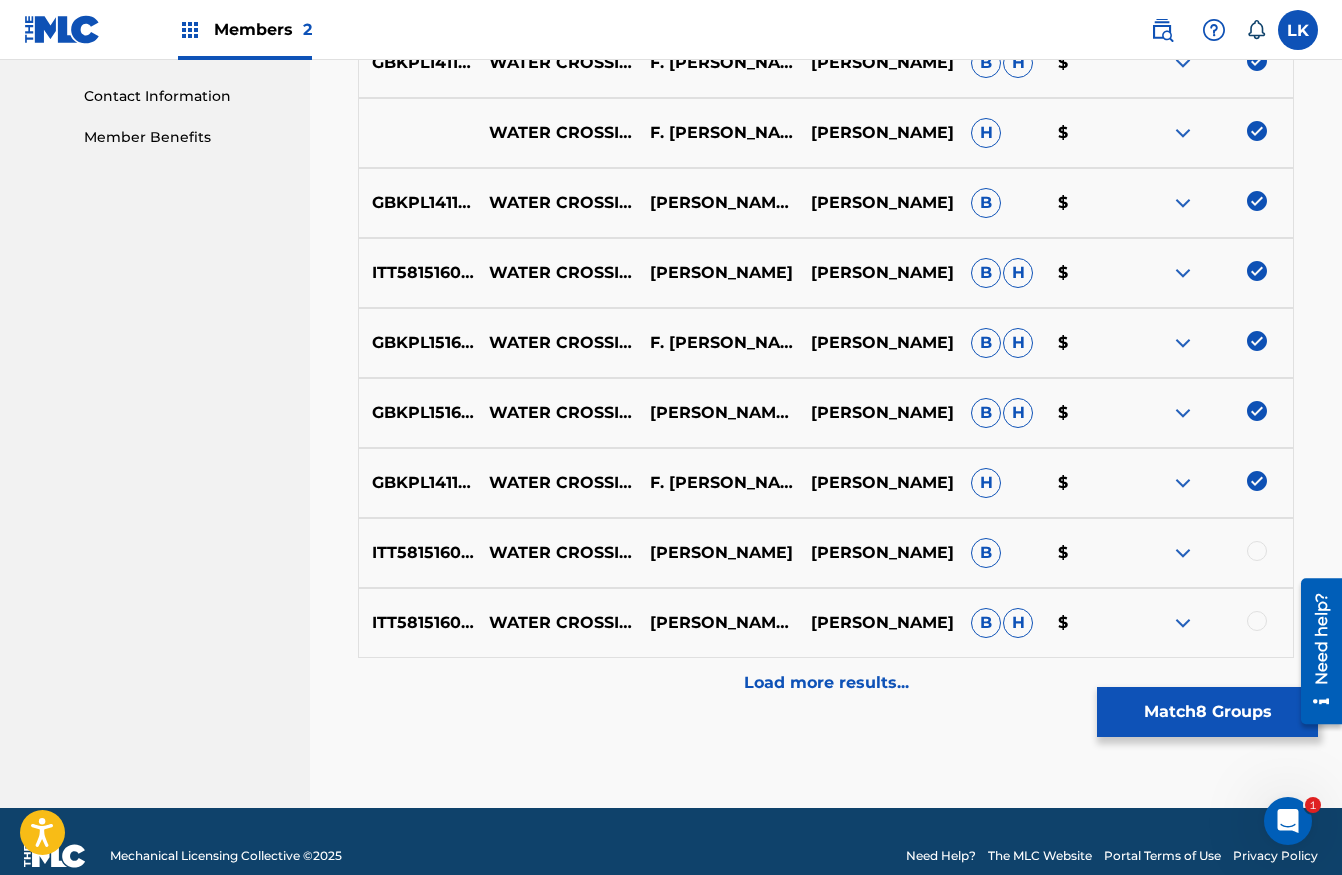 click at bounding box center [1257, 551] 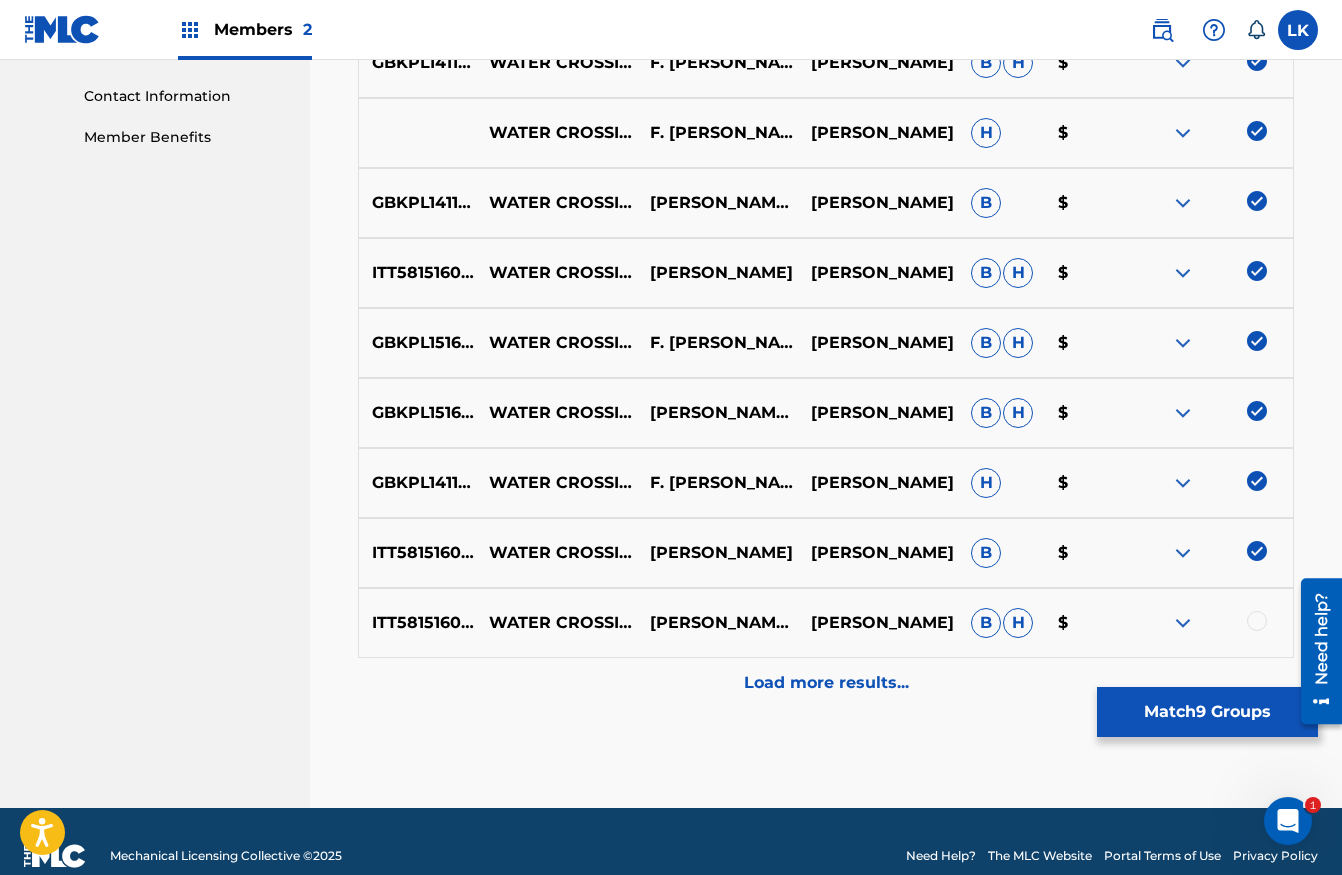 click at bounding box center (1257, 621) 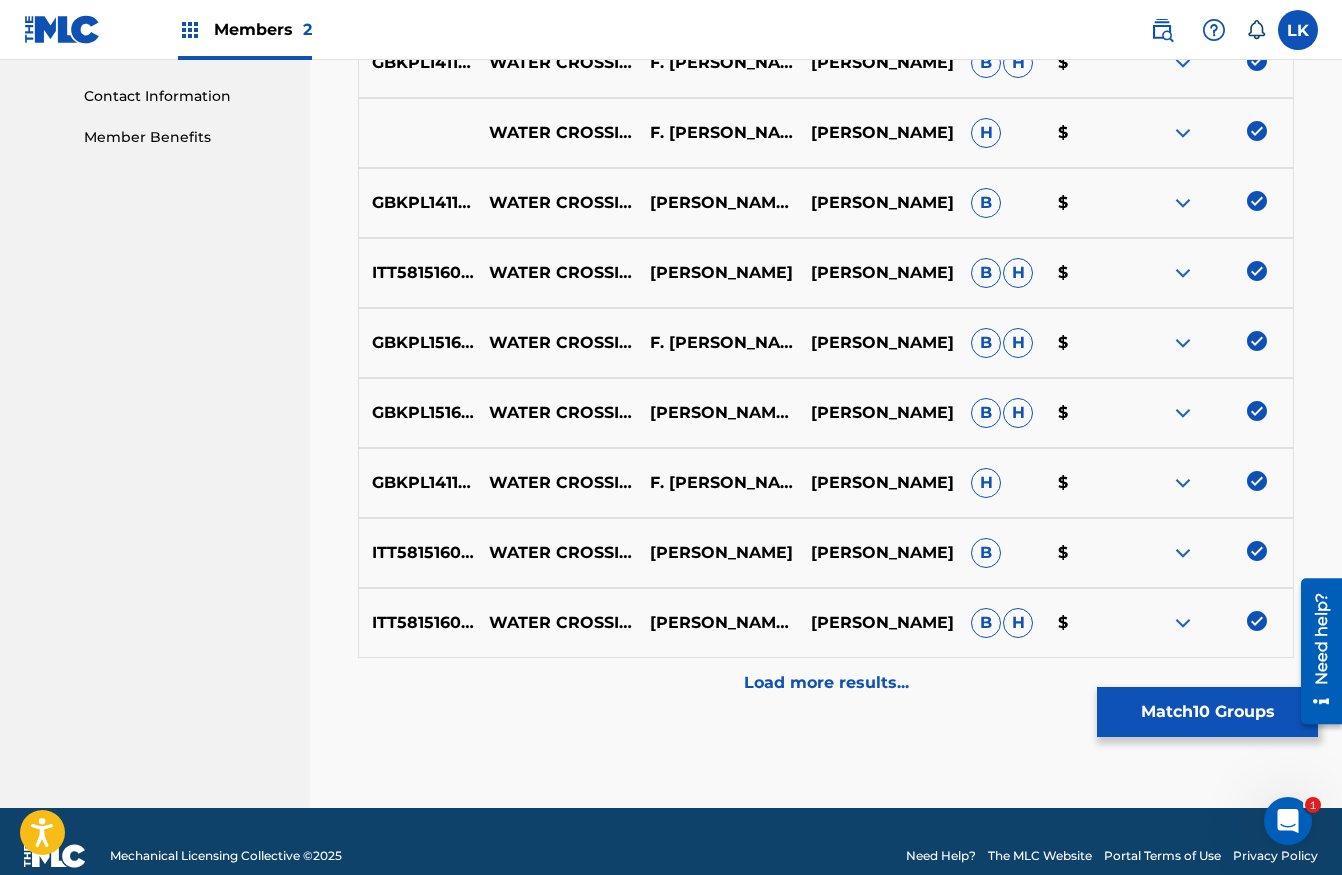 click on "Load more results..." at bounding box center (826, 683) 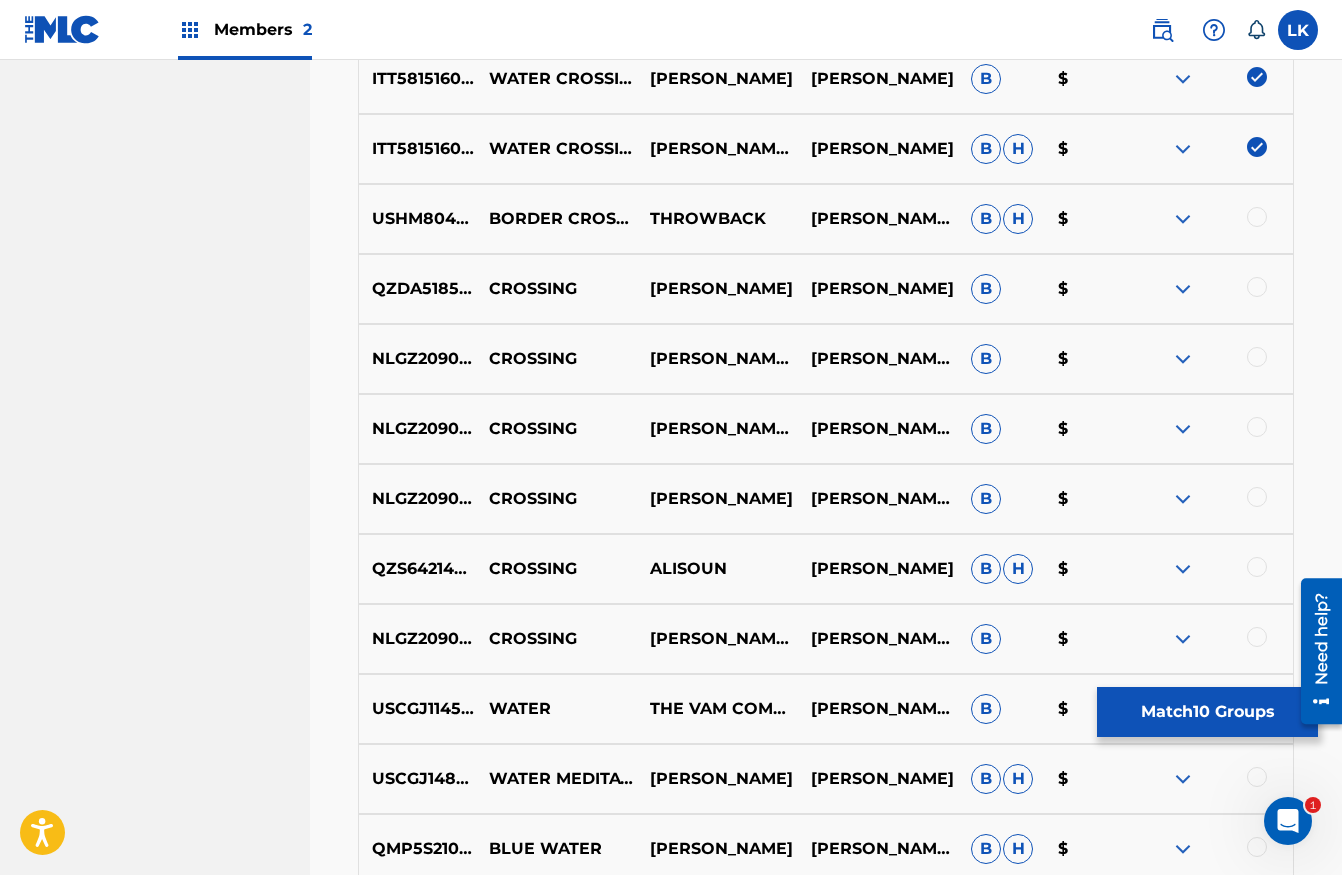 scroll, scrollTop: 1336, scrollLeft: 0, axis: vertical 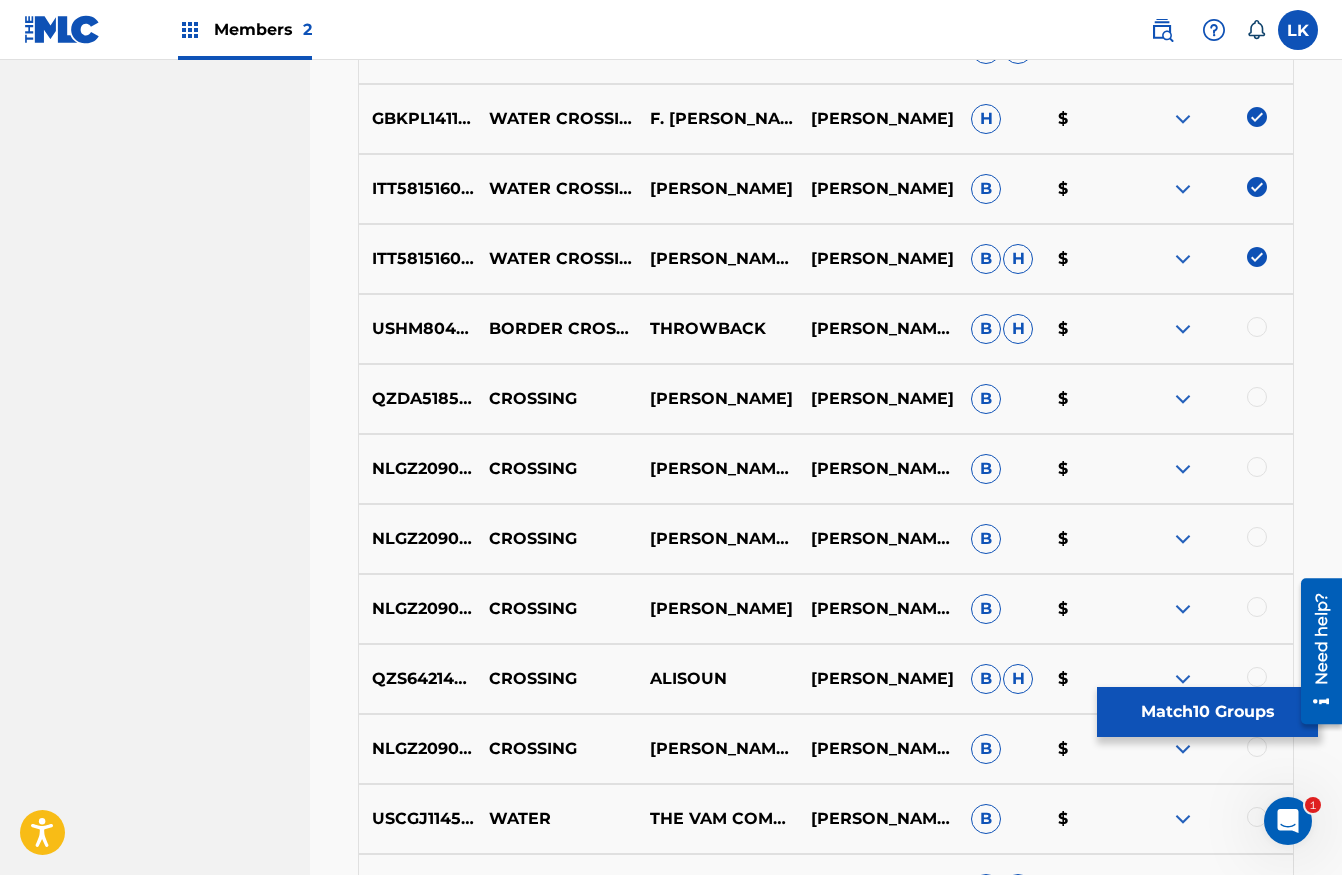 click on "Match  10 Groups" at bounding box center [1207, 712] 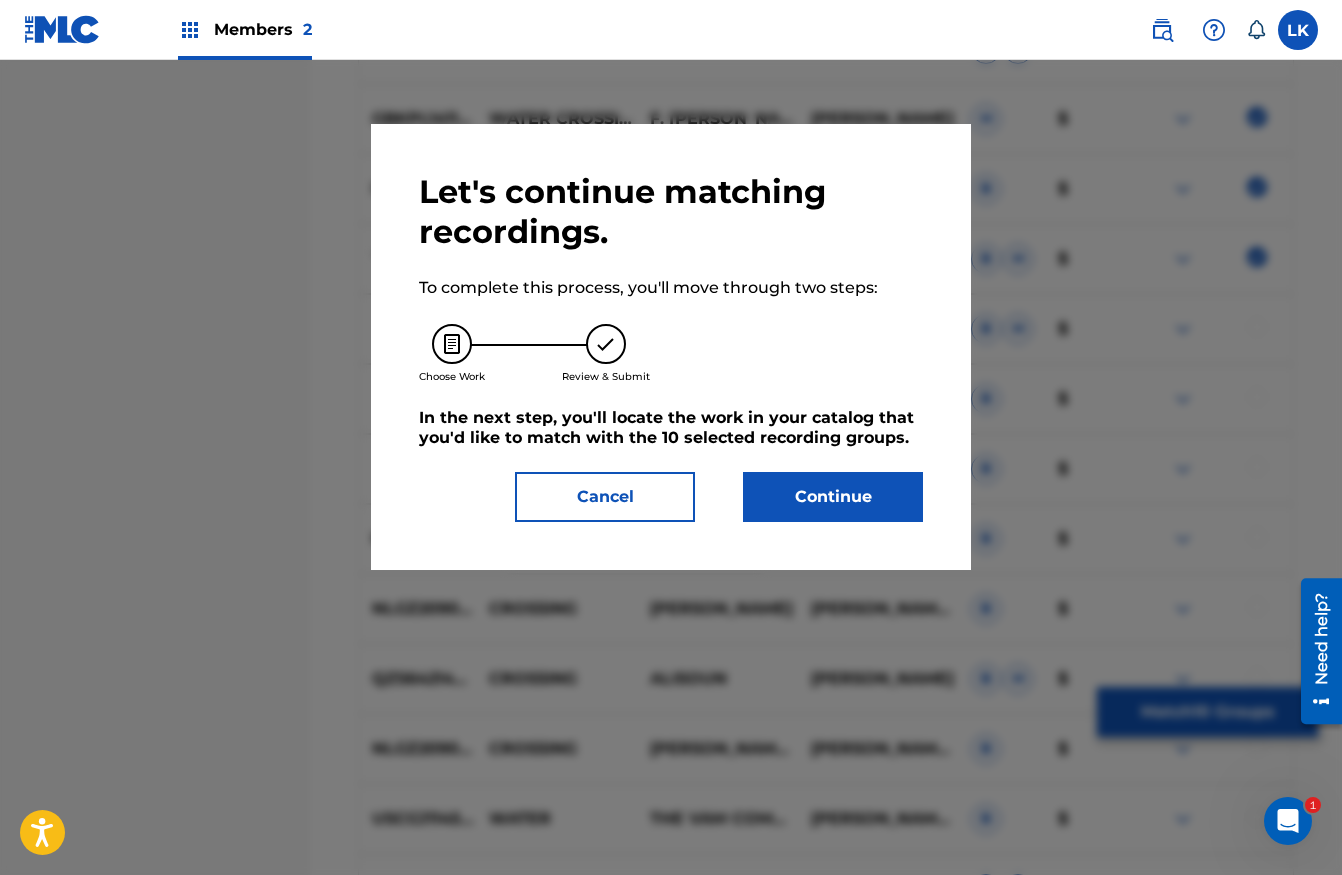 click on "Continue" at bounding box center [833, 497] 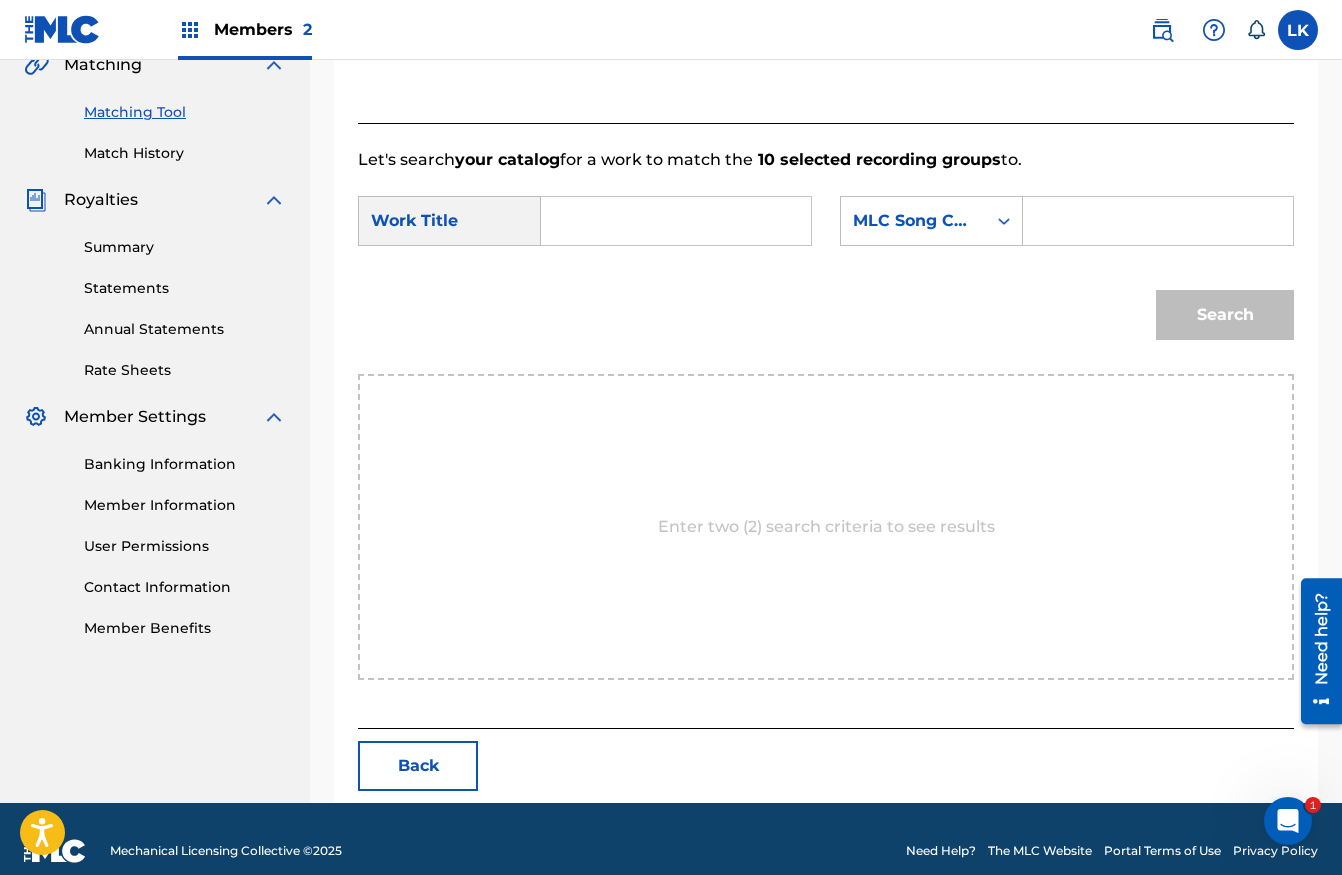 scroll, scrollTop: 505, scrollLeft: 0, axis: vertical 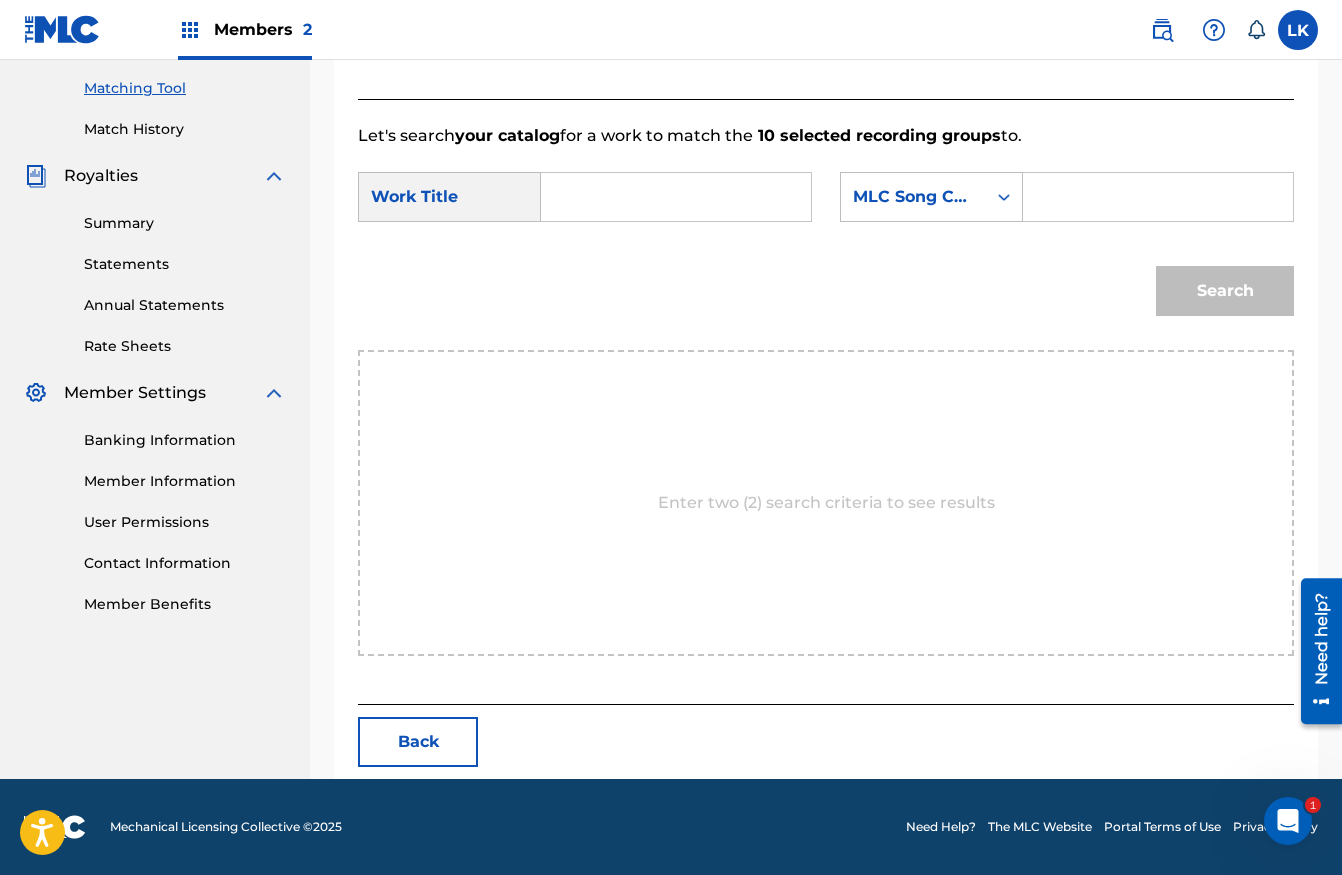 click at bounding box center (676, 197) 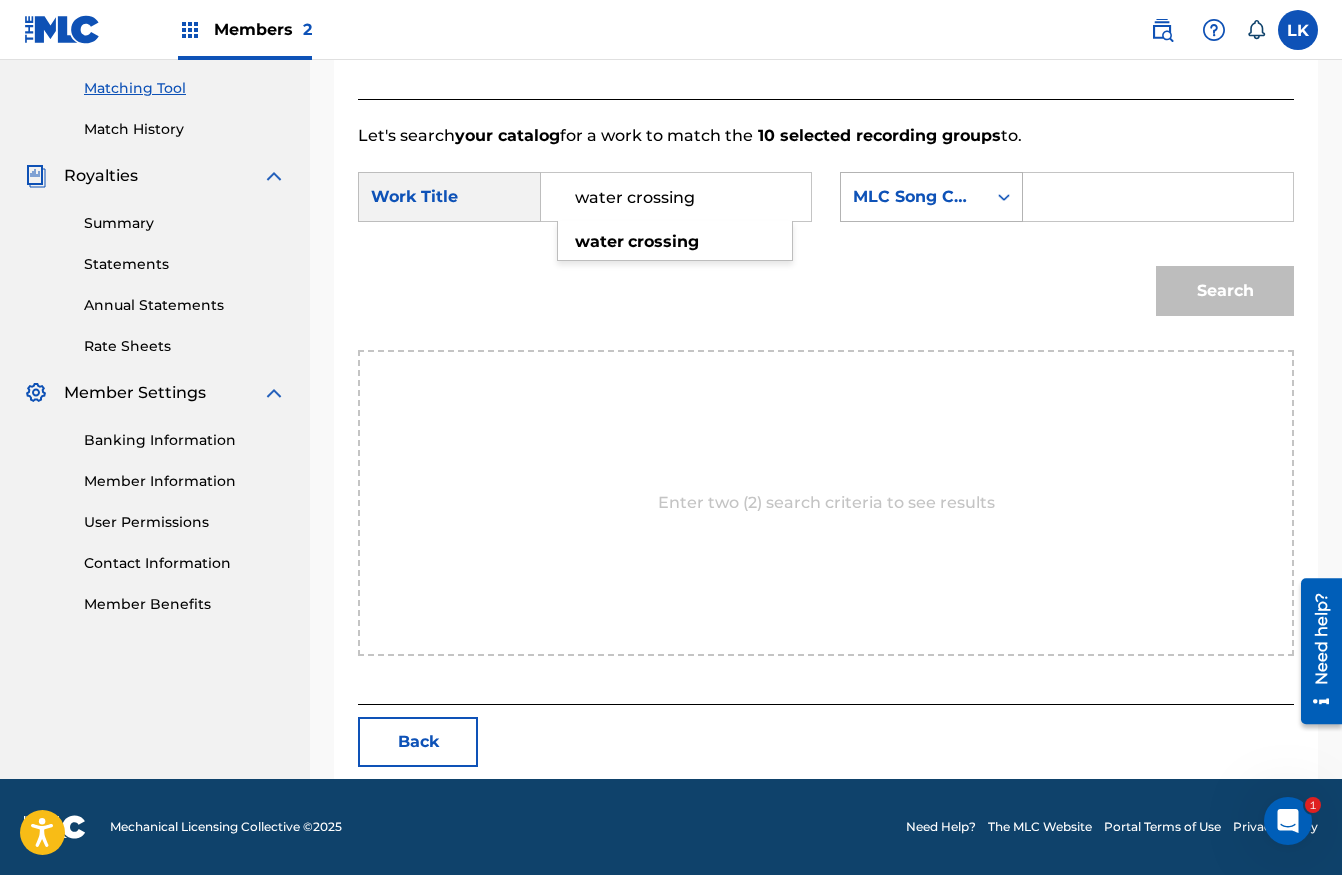 type on "water crossing" 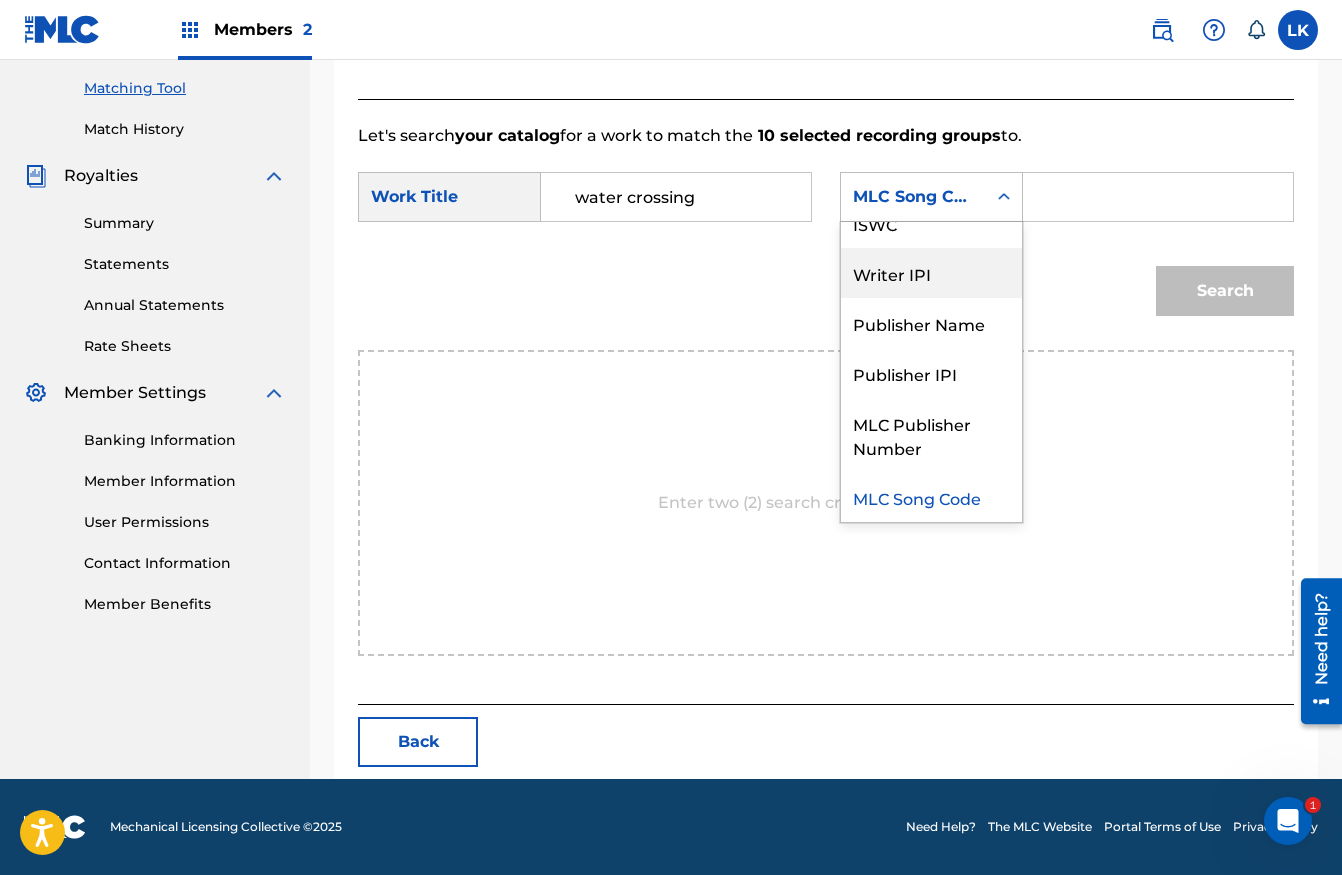 scroll, scrollTop: 0, scrollLeft: 0, axis: both 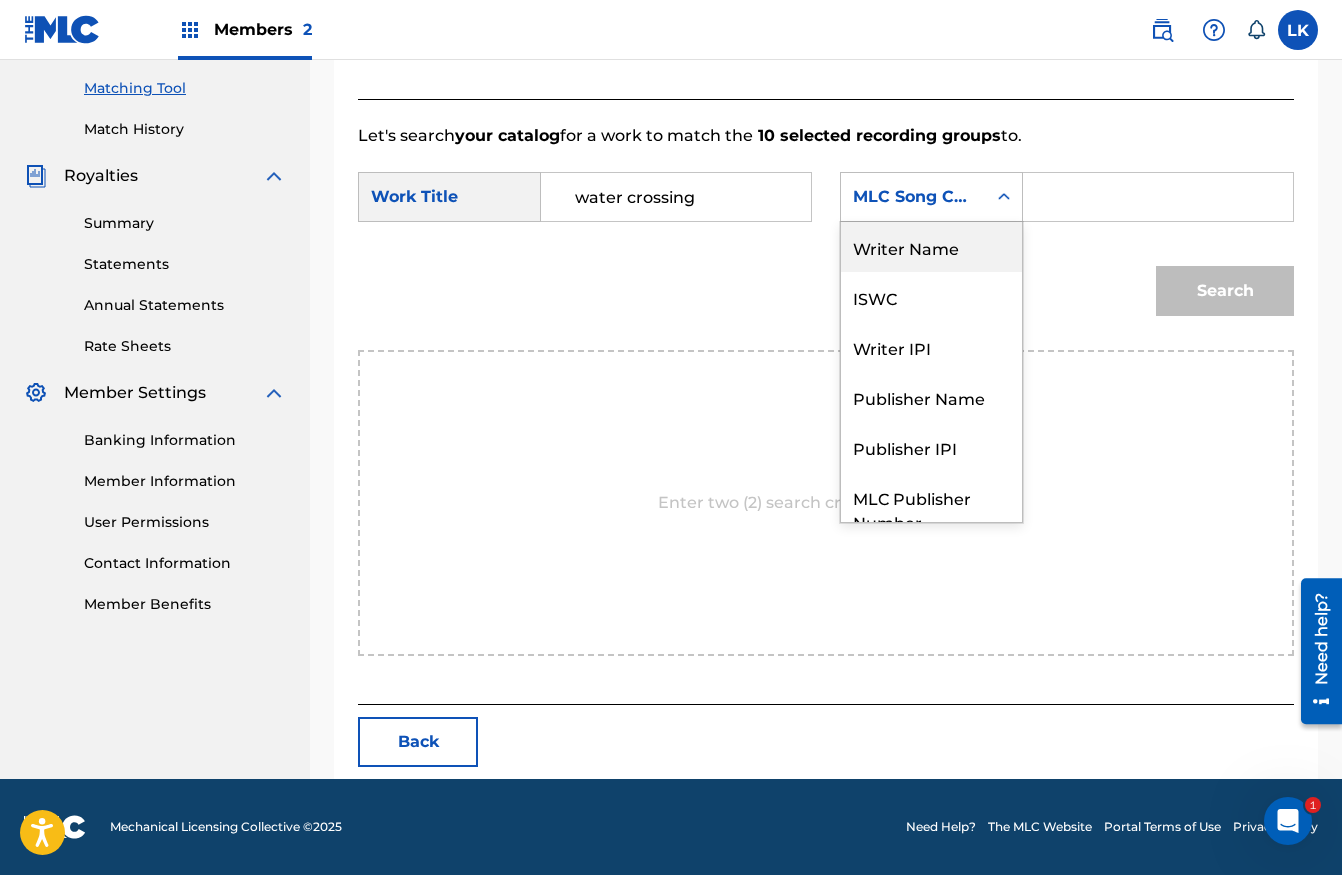 click on "Writer Name" at bounding box center (931, 247) 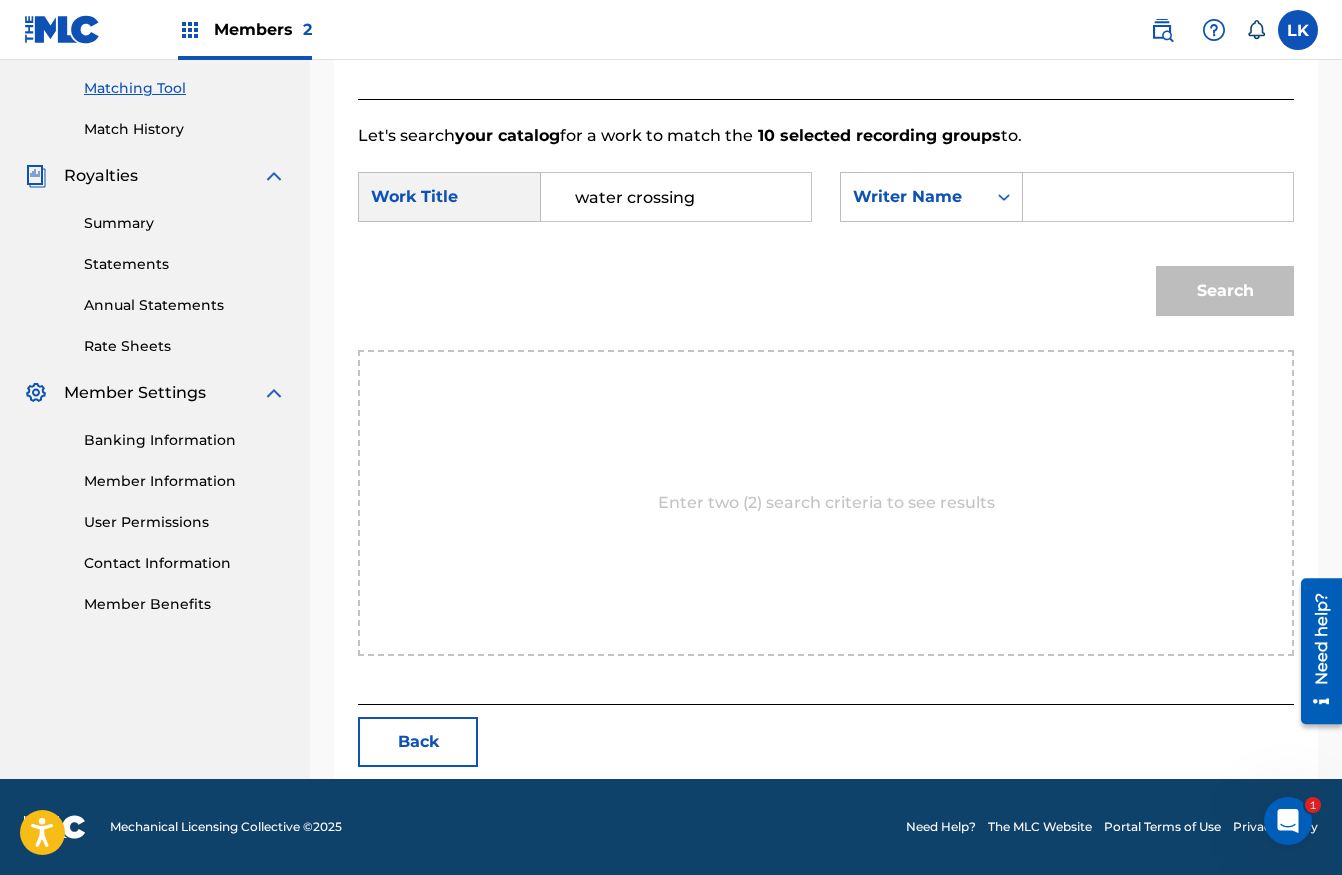 click at bounding box center (1158, 197) 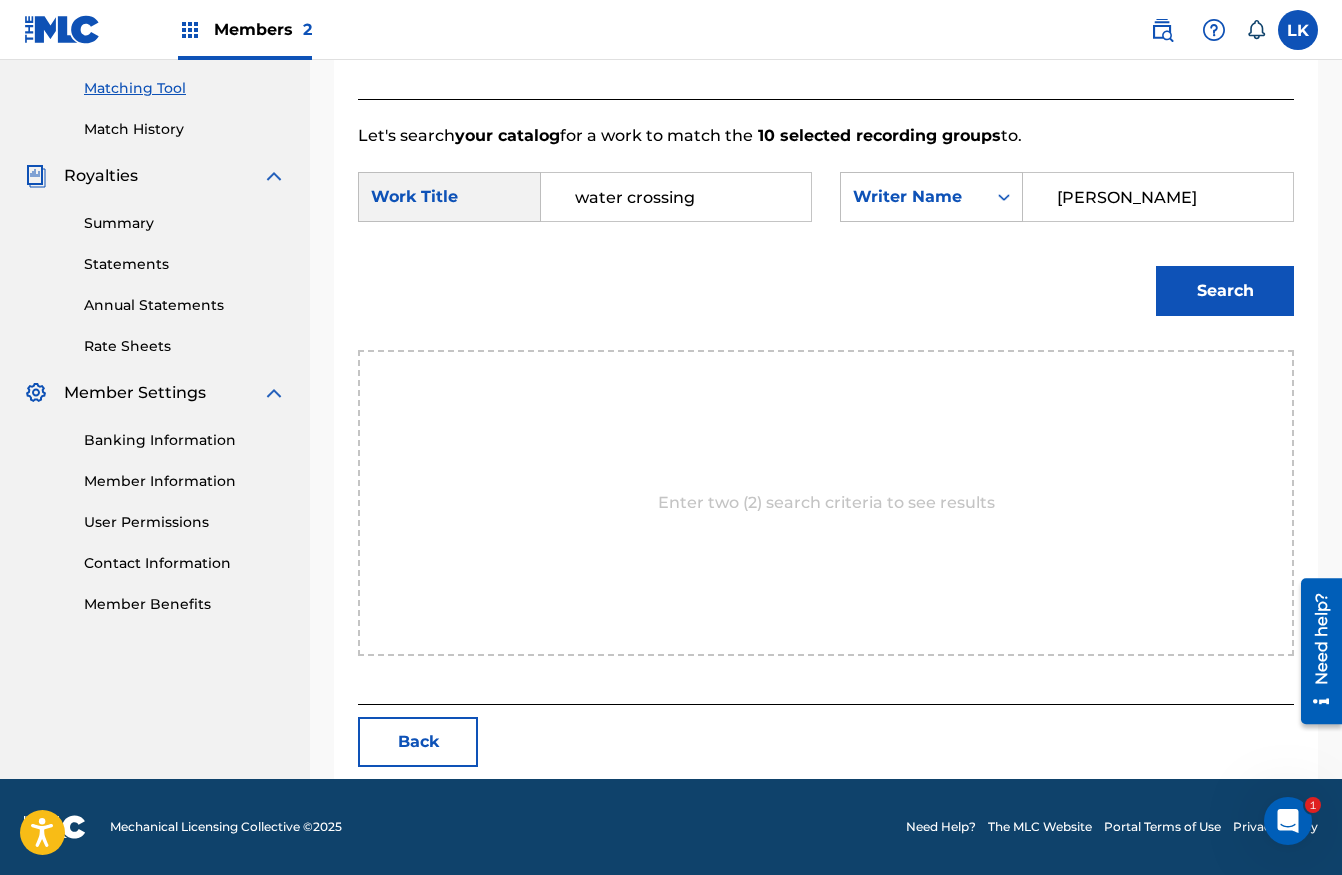 type on "[PERSON_NAME]" 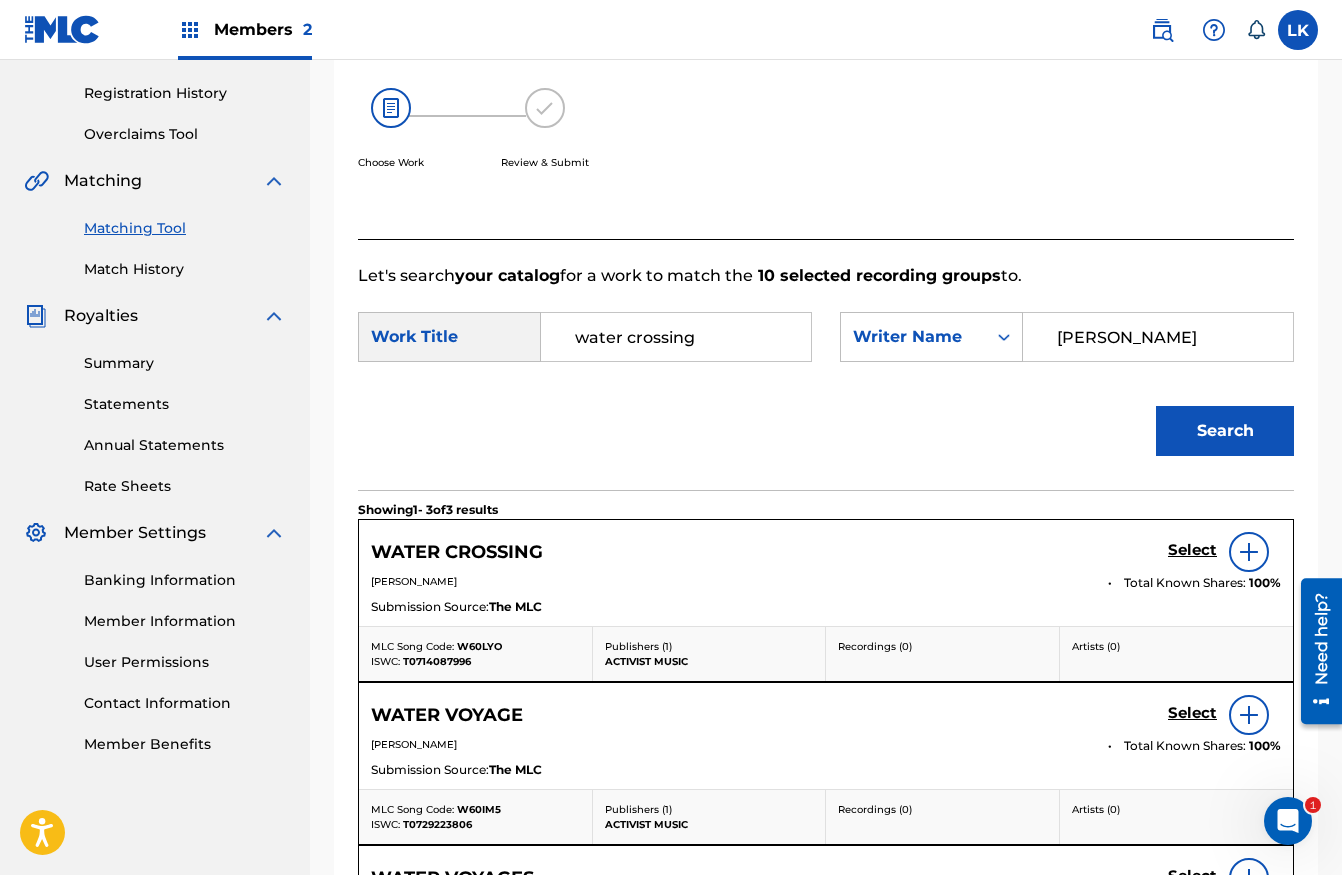 scroll, scrollTop: 505, scrollLeft: 0, axis: vertical 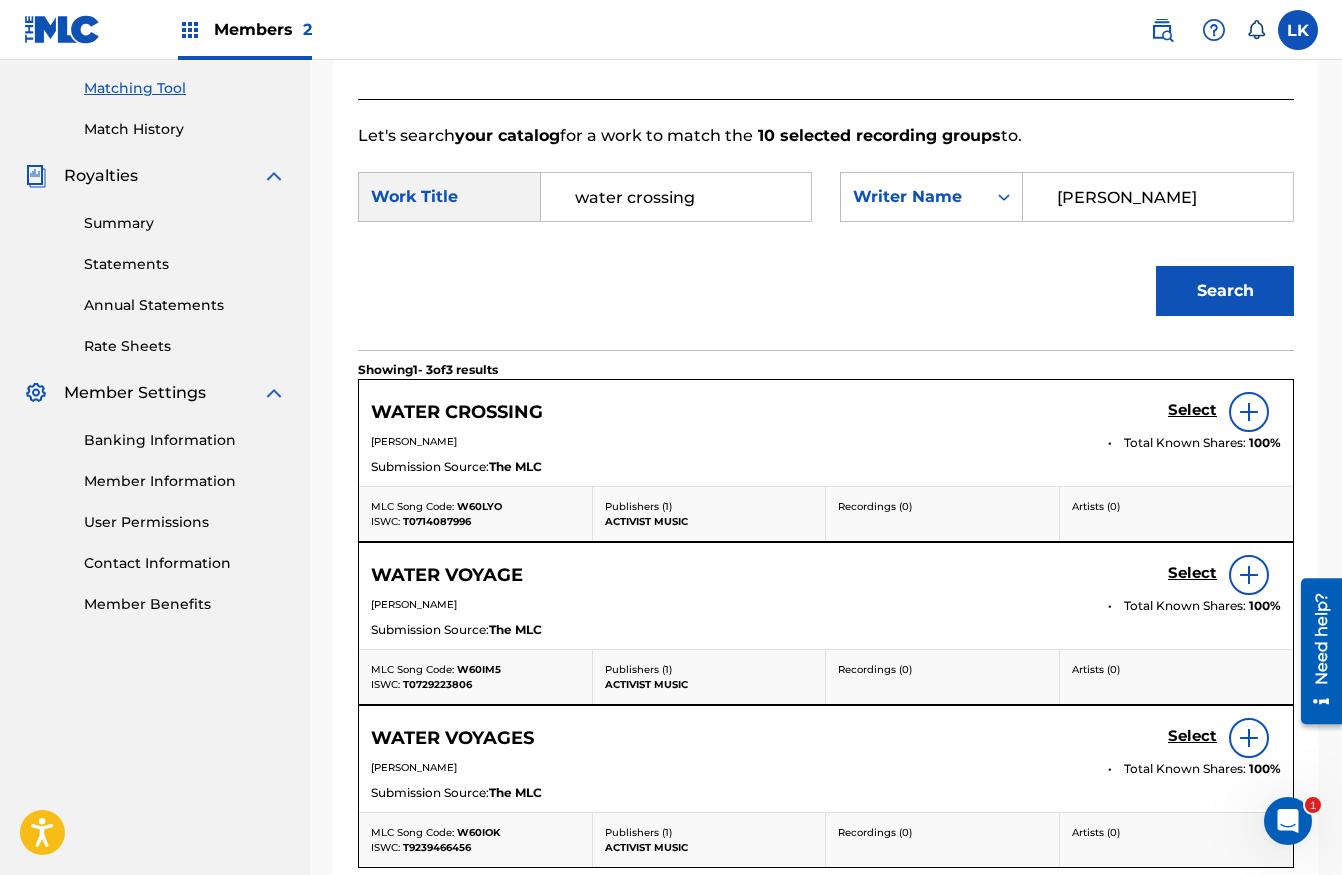 click on "Select" at bounding box center [1192, 410] 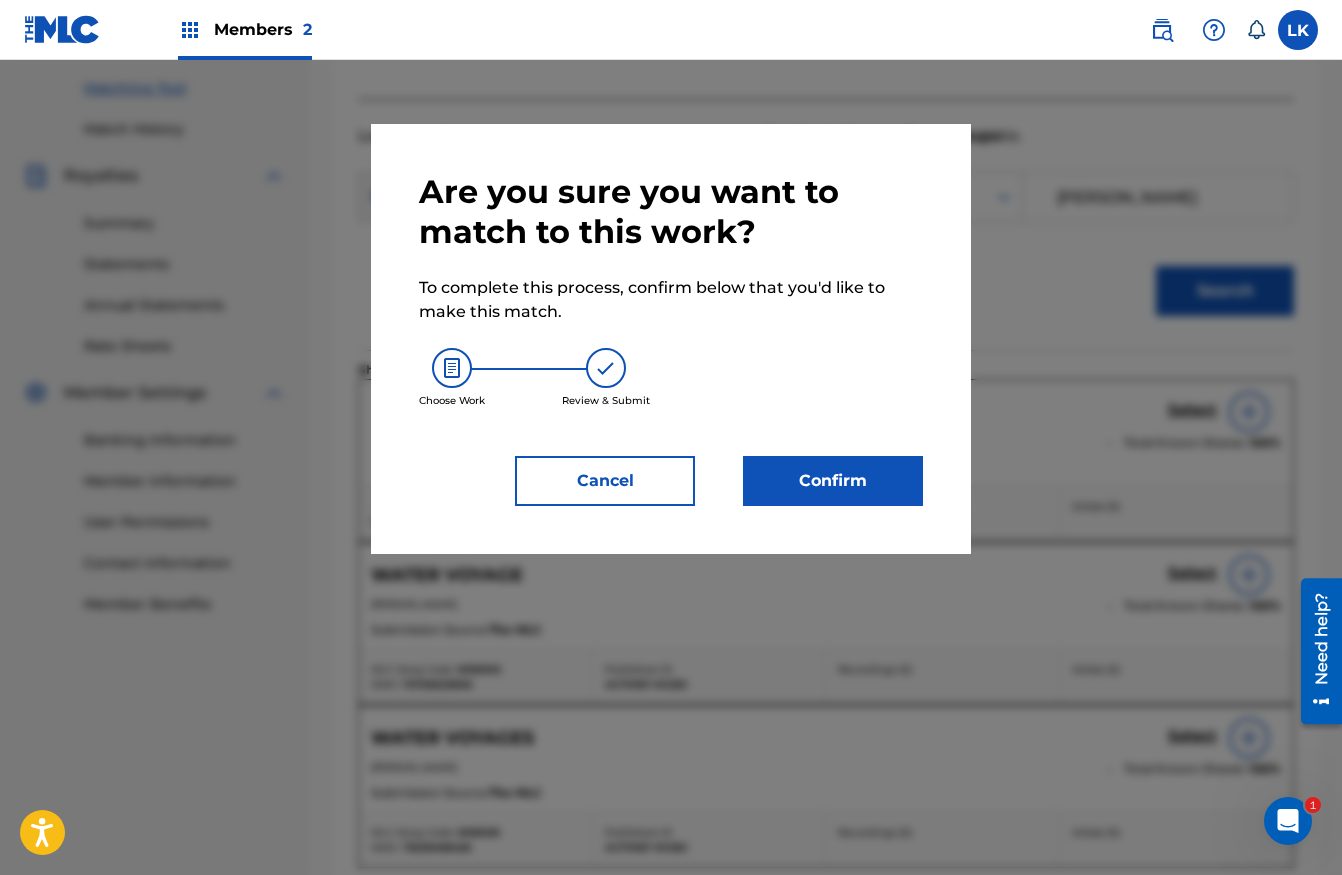 click on "Confirm" at bounding box center [833, 481] 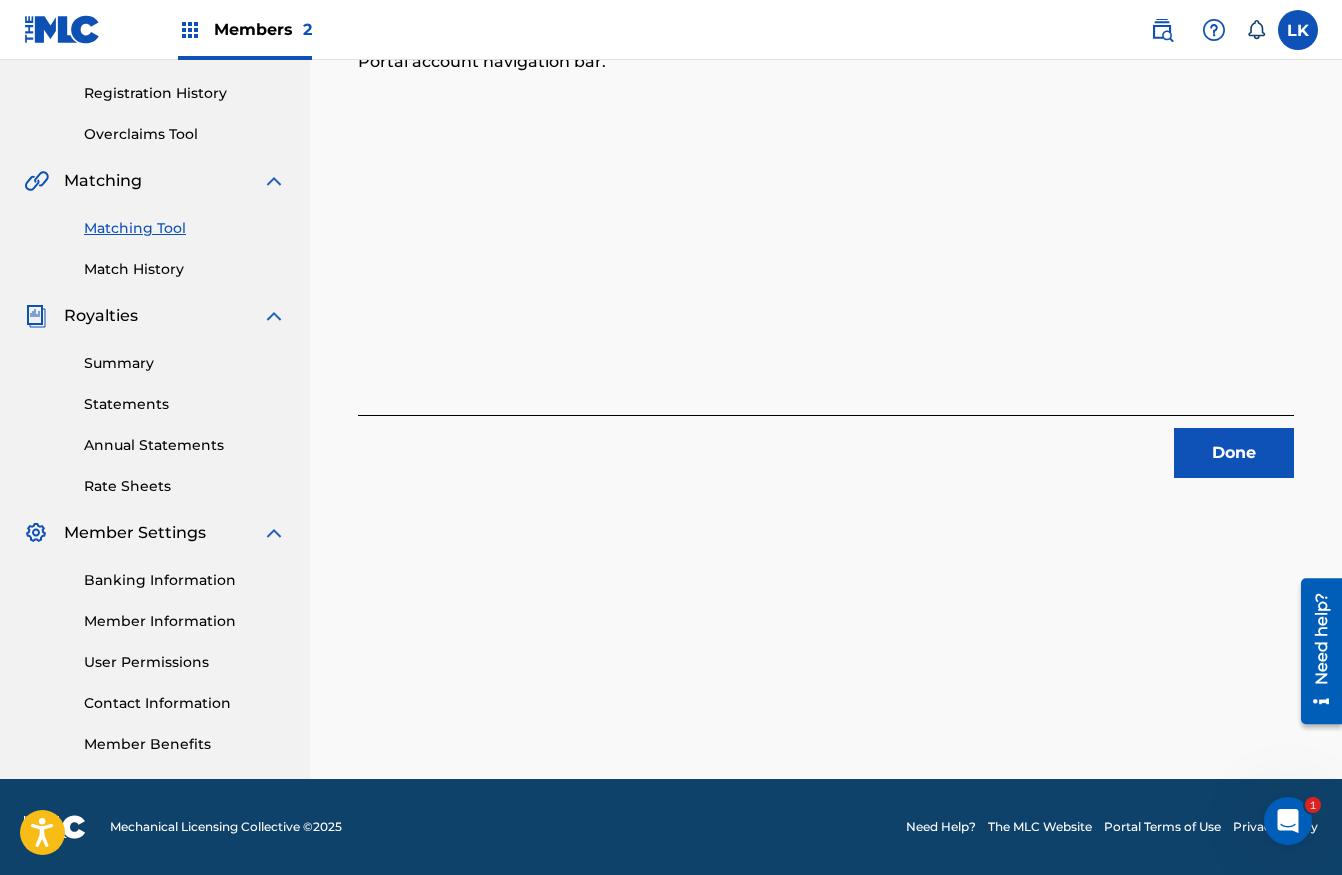 click on "Done" at bounding box center (1234, 453) 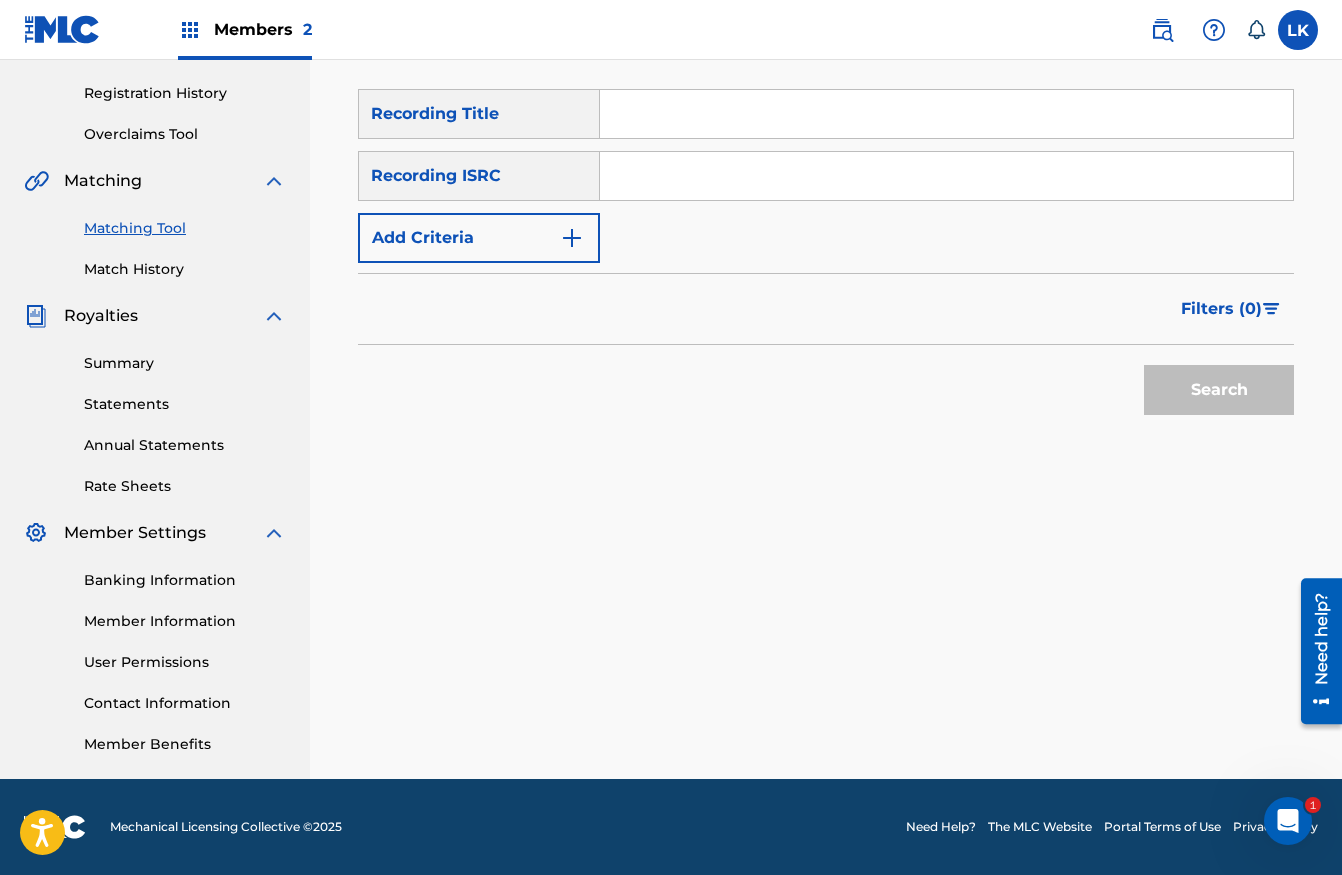 click on "Match History" at bounding box center [185, 269] 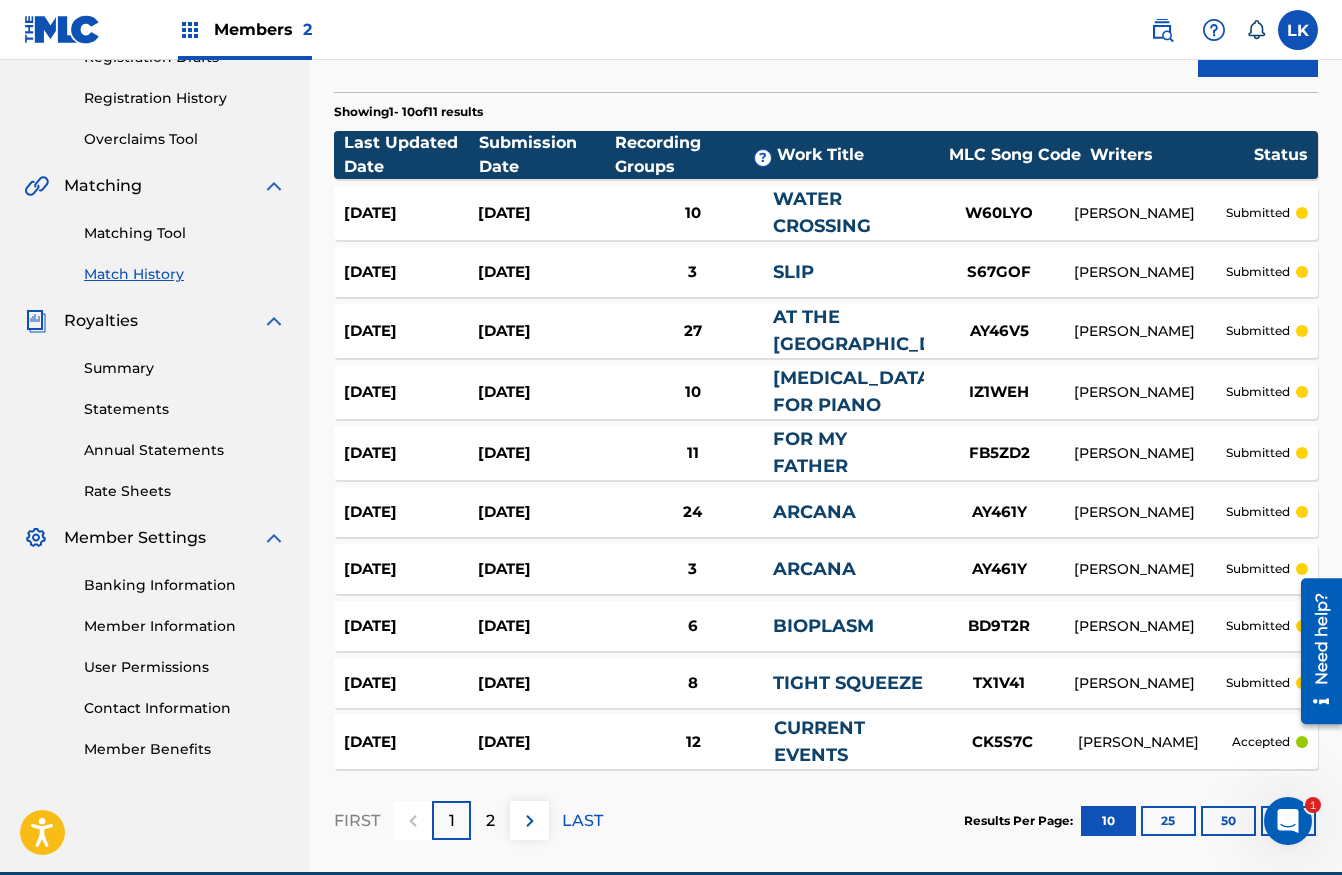 scroll, scrollTop: 453, scrollLeft: 0, axis: vertical 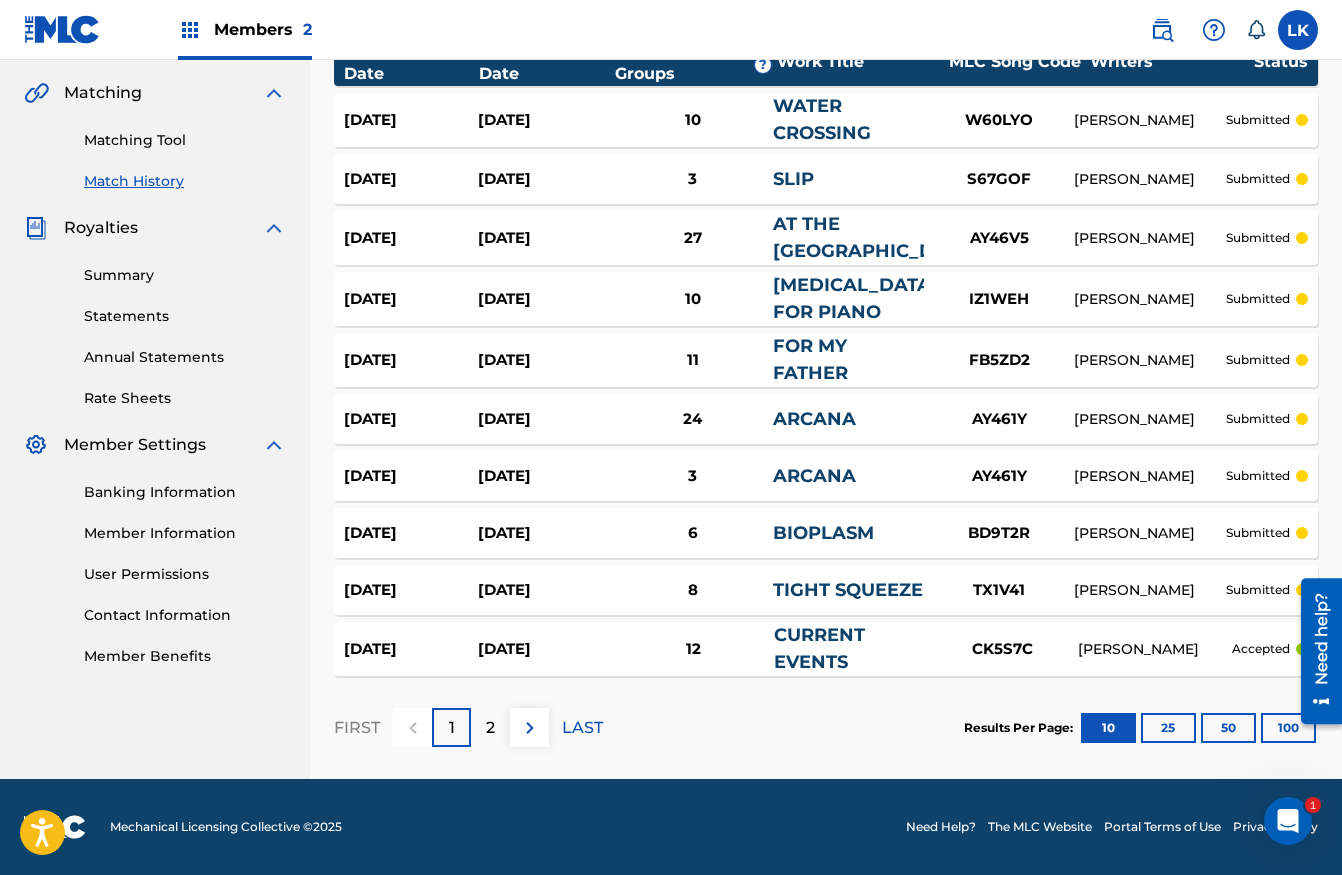 click on "100" at bounding box center [1288, 728] 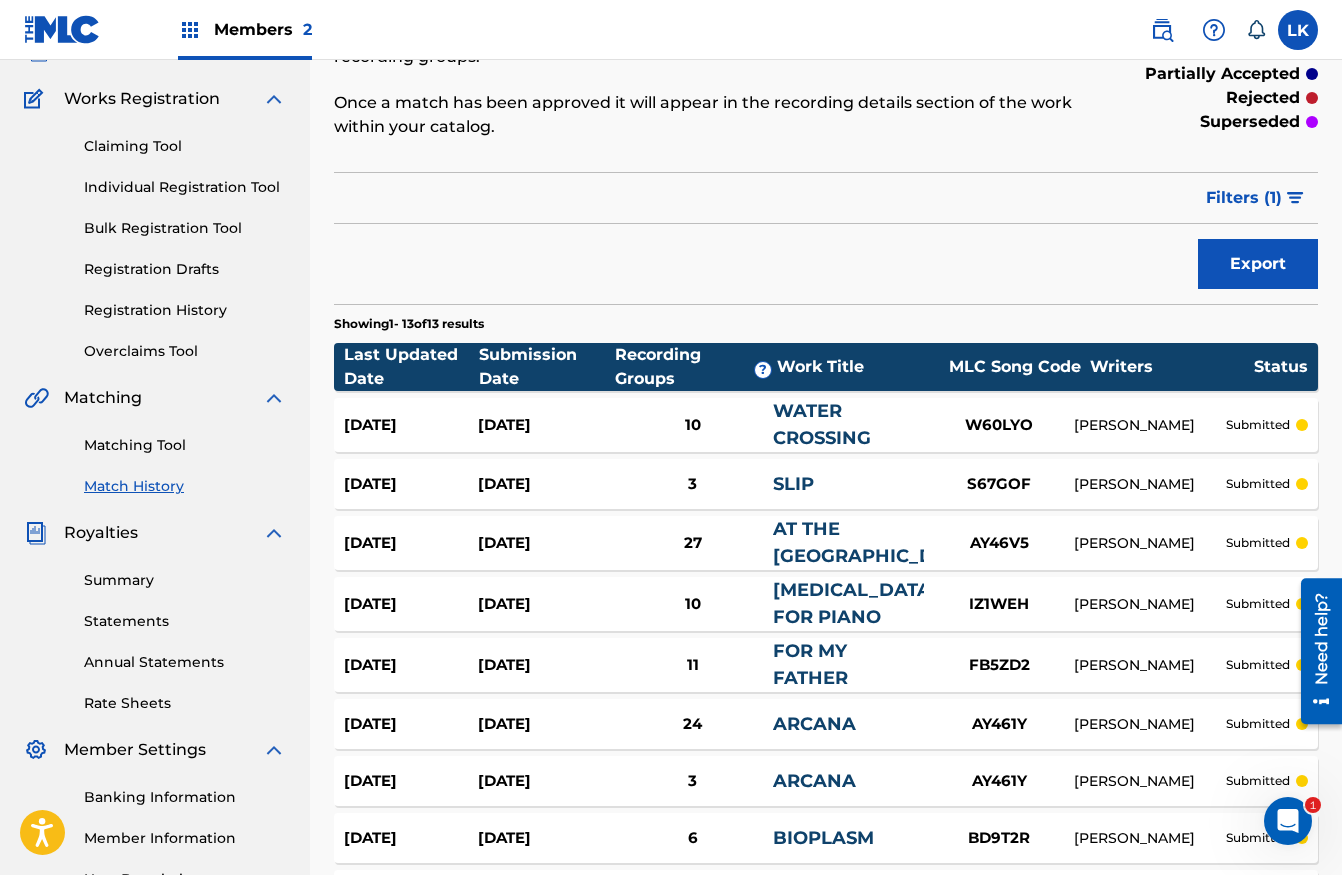 scroll, scrollTop: 135, scrollLeft: 0, axis: vertical 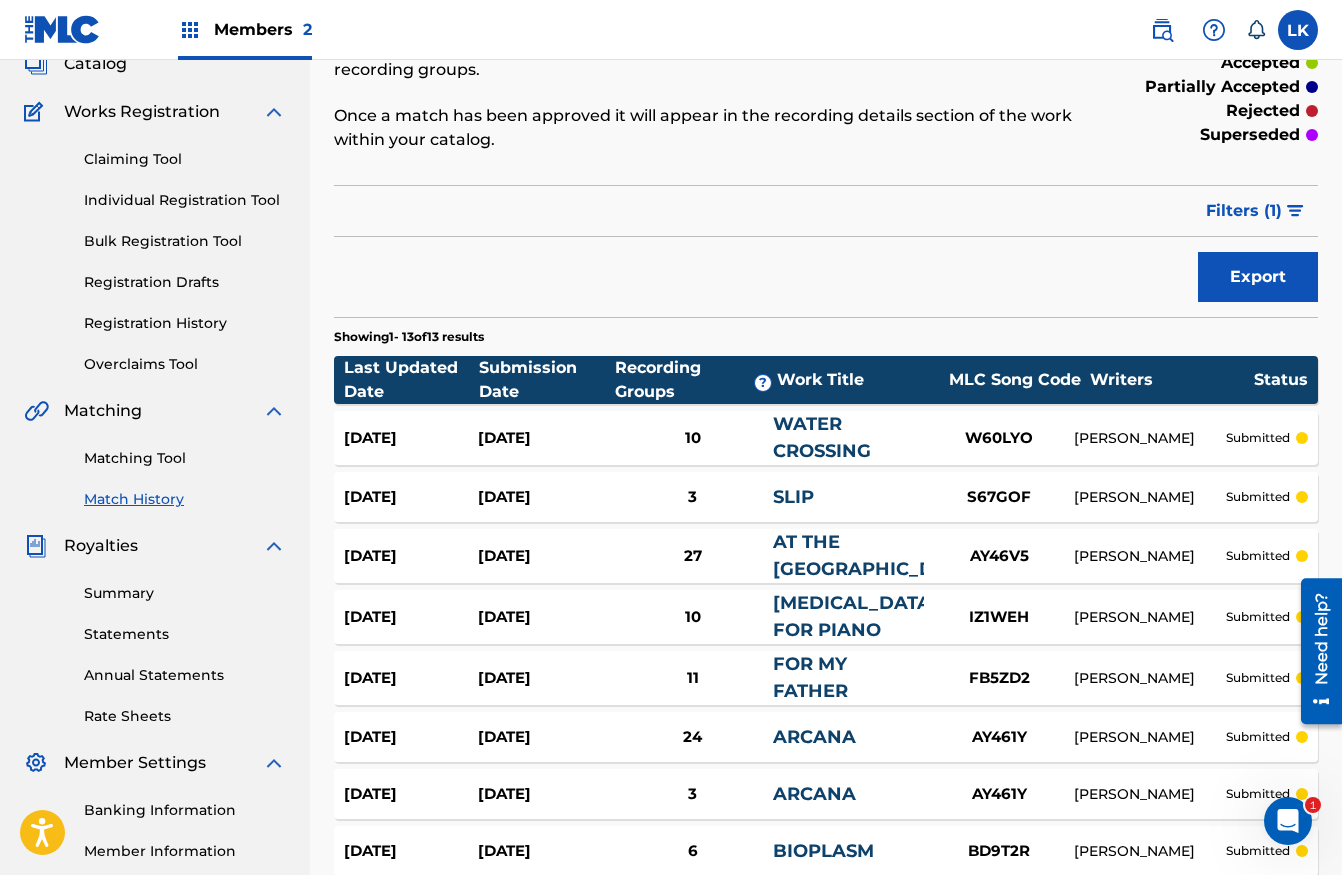 click on "Matching Tool" at bounding box center (185, 458) 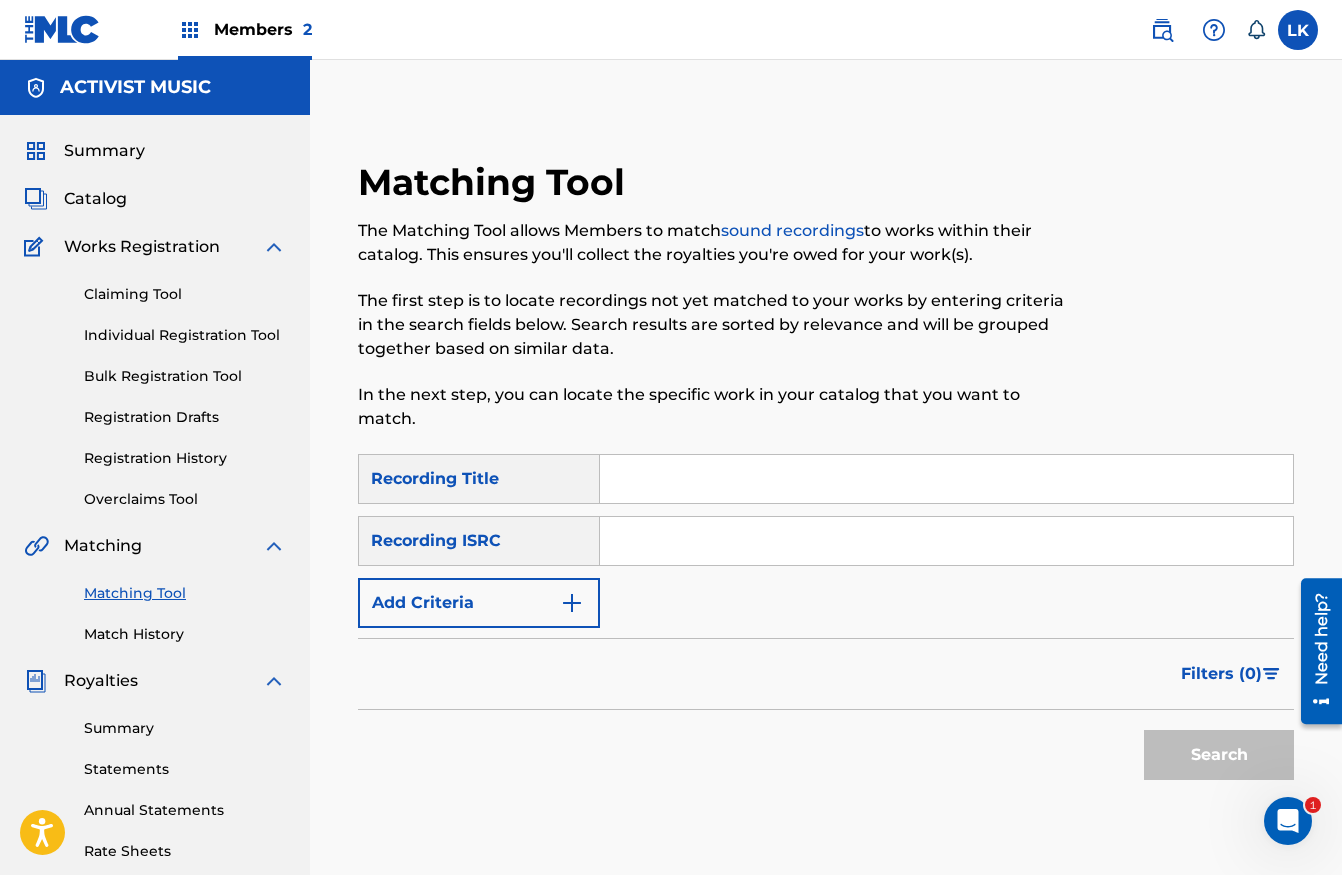 click at bounding box center [572, 603] 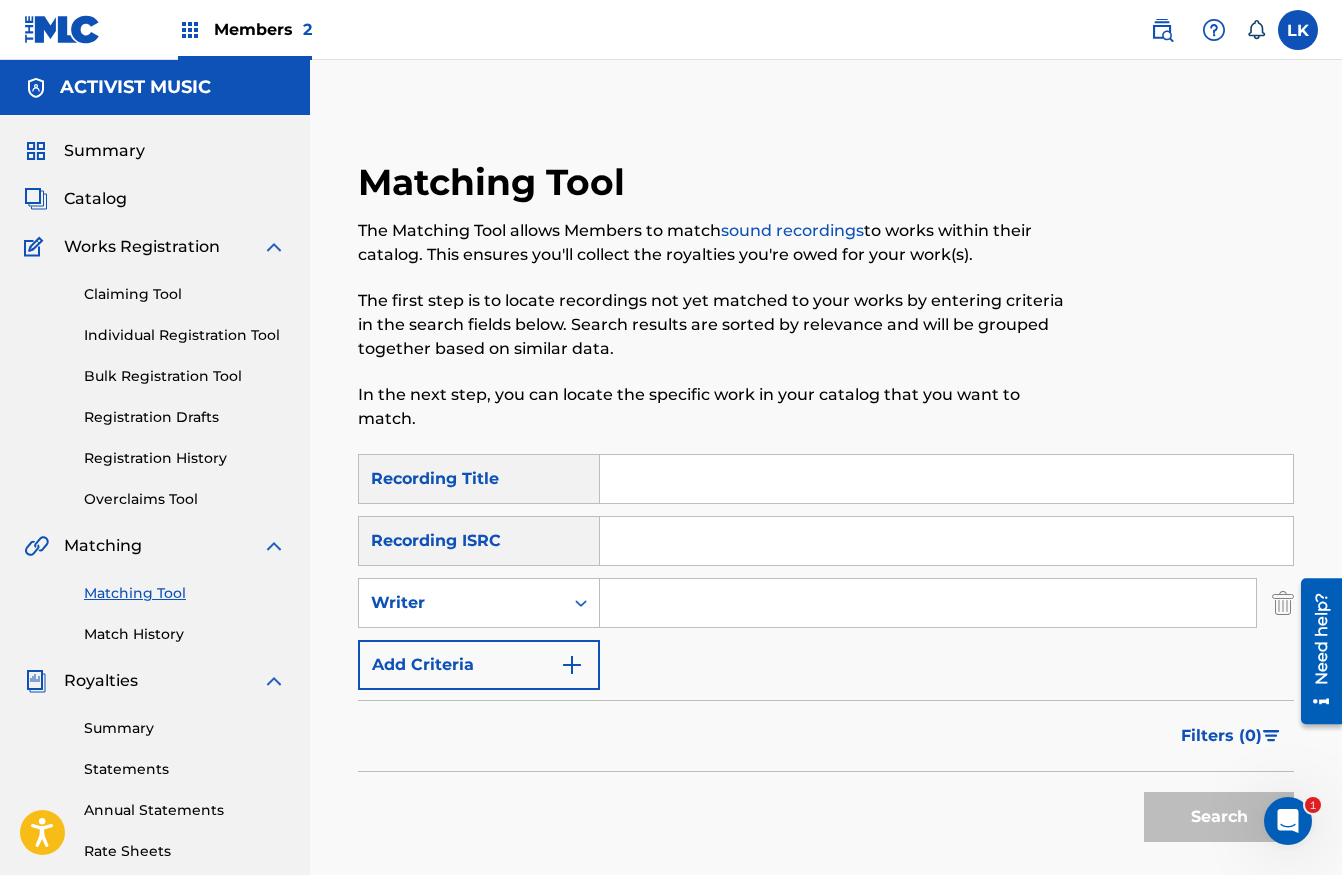 click at bounding box center [928, 603] 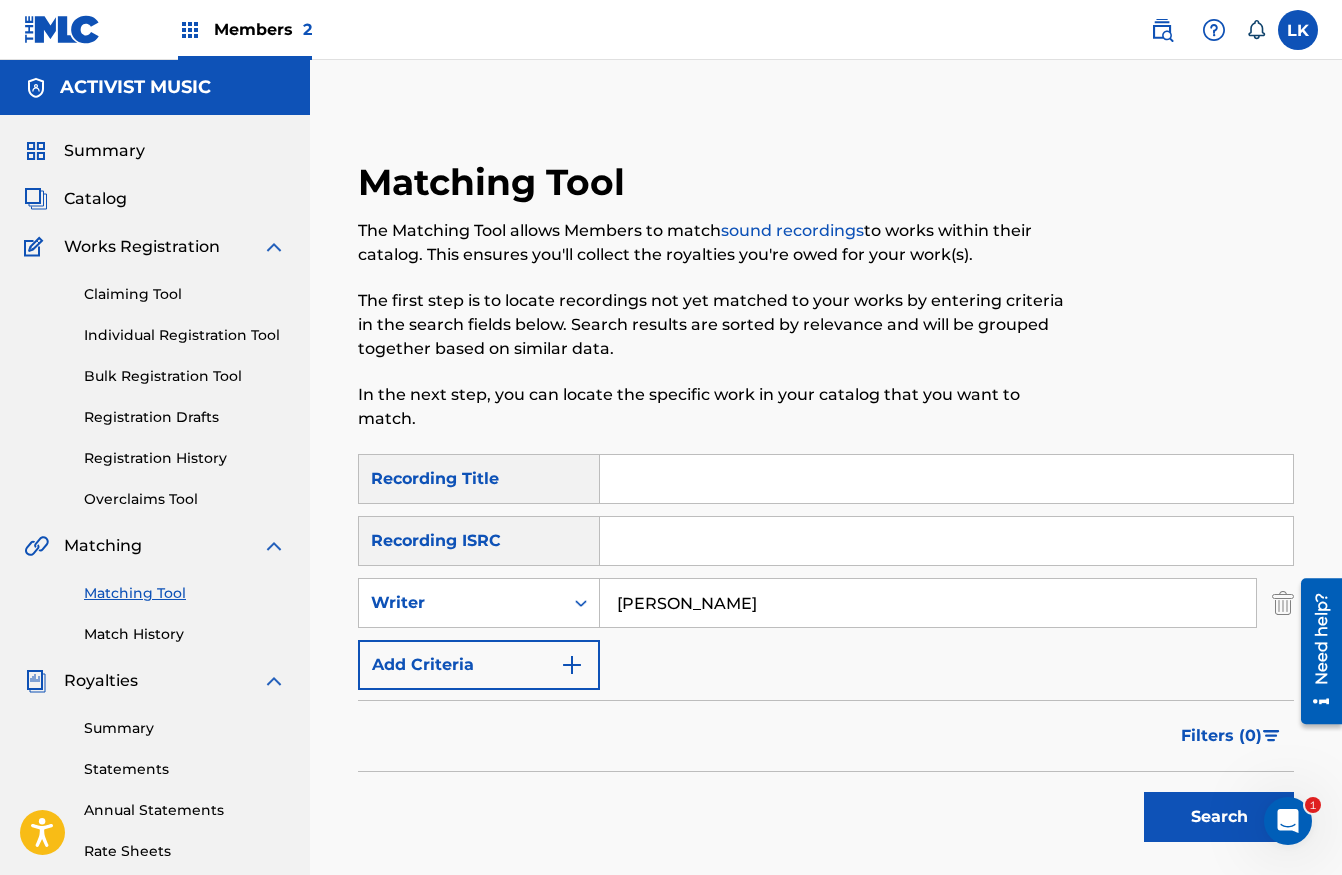 type on "[PERSON_NAME]" 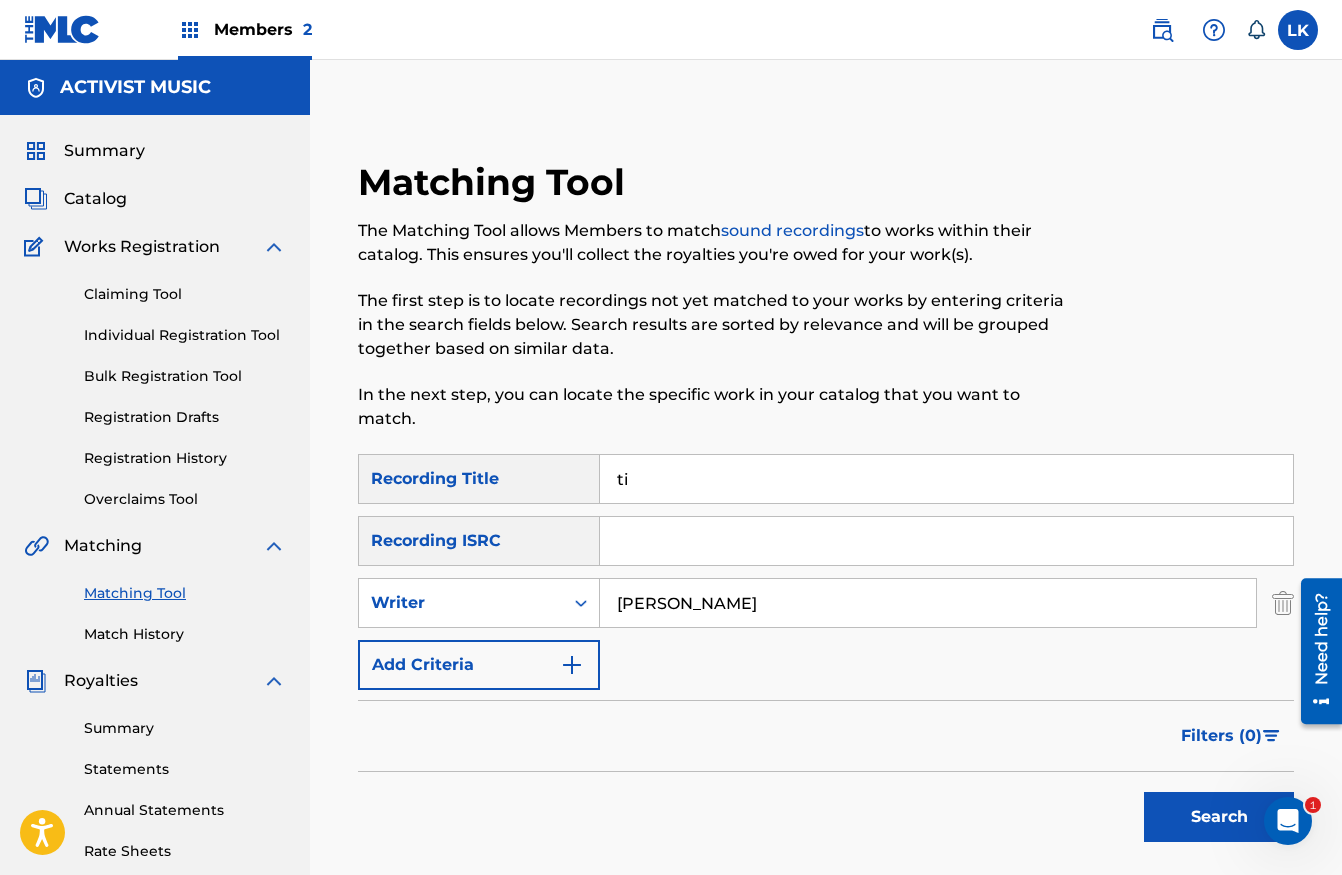 type on "t" 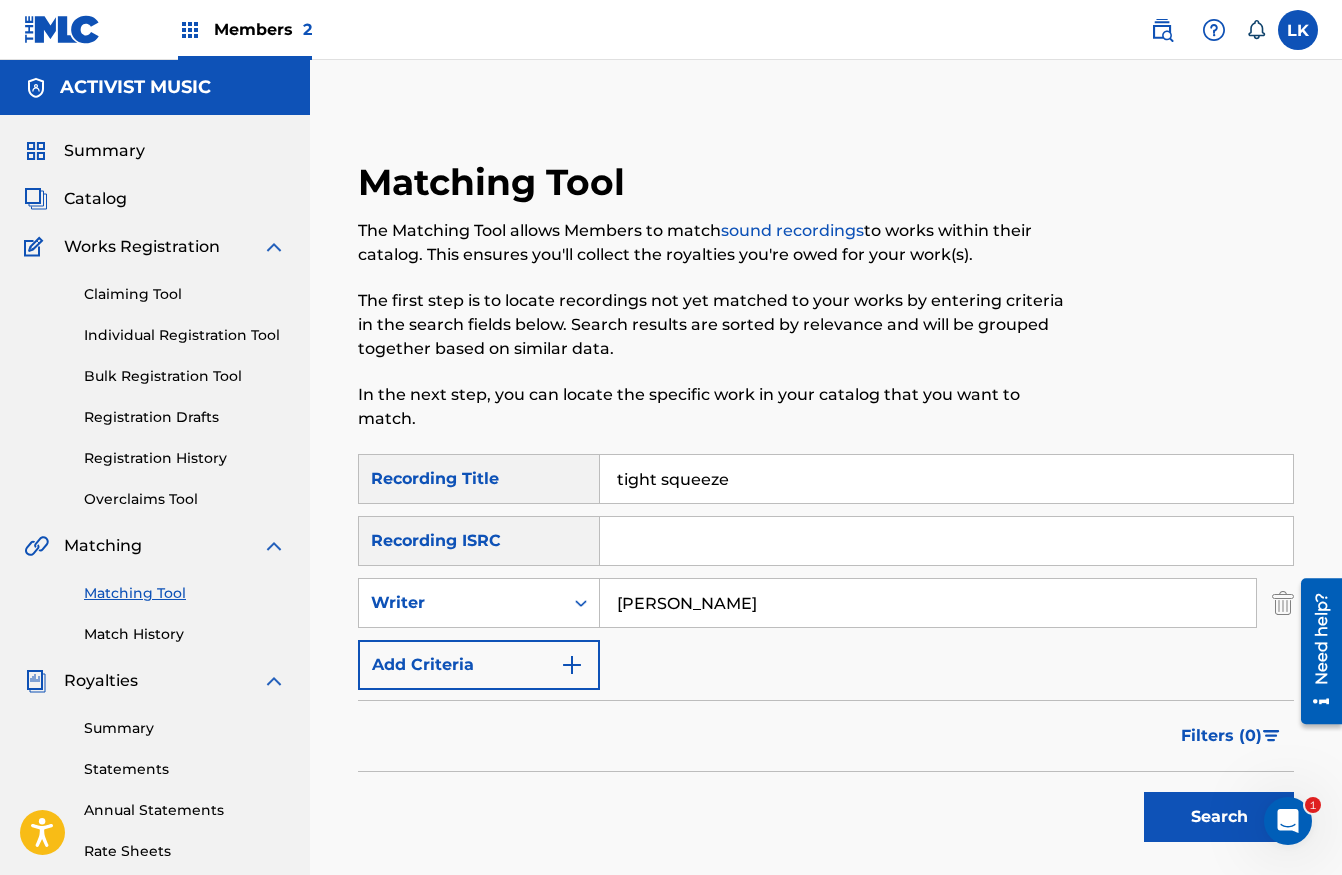 type on "tight squeeze" 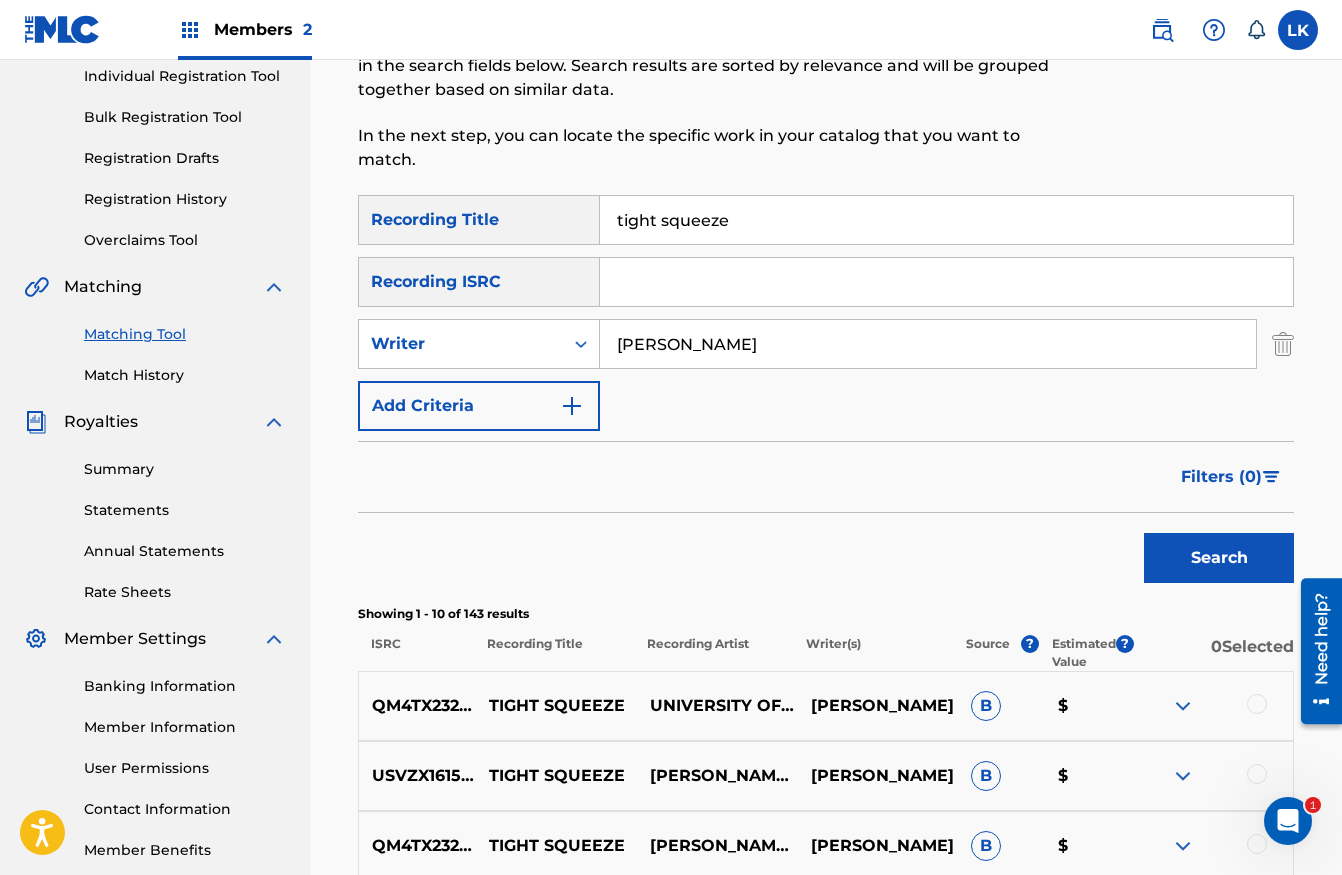 scroll, scrollTop: 670, scrollLeft: 0, axis: vertical 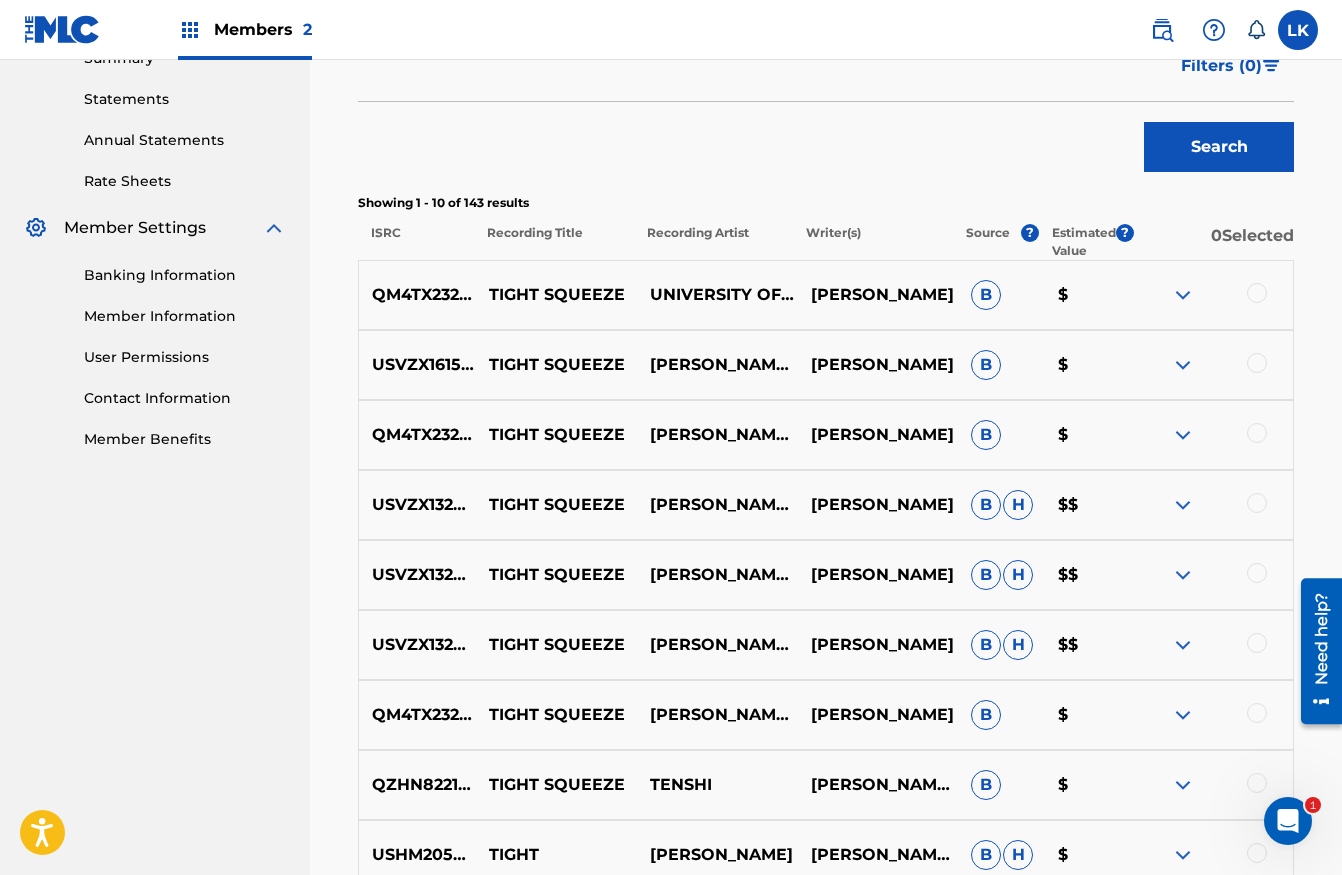 click at bounding box center [1257, 293] 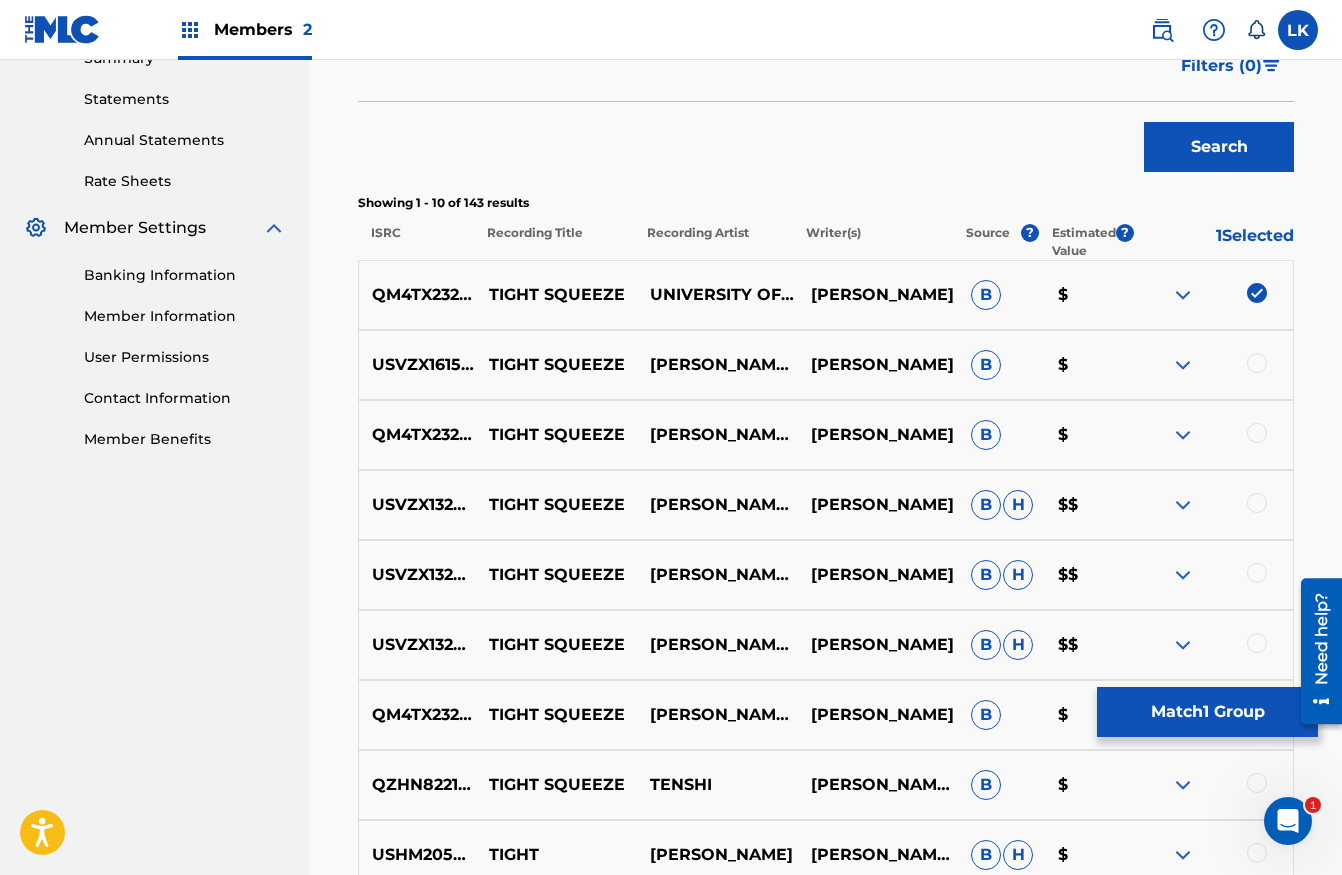 click at bounding box center [1257, 363] 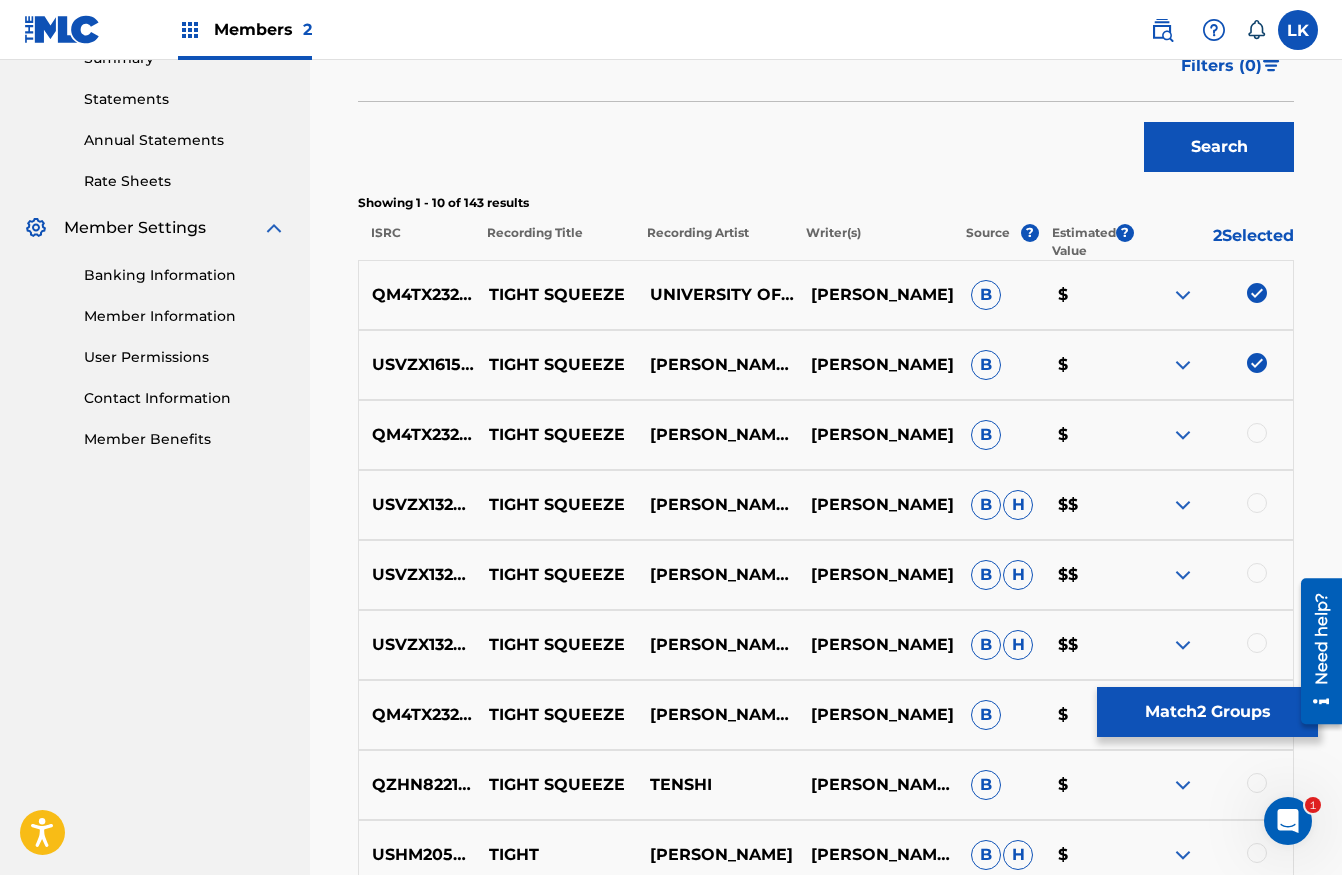click at bounding box center [1257, 433] 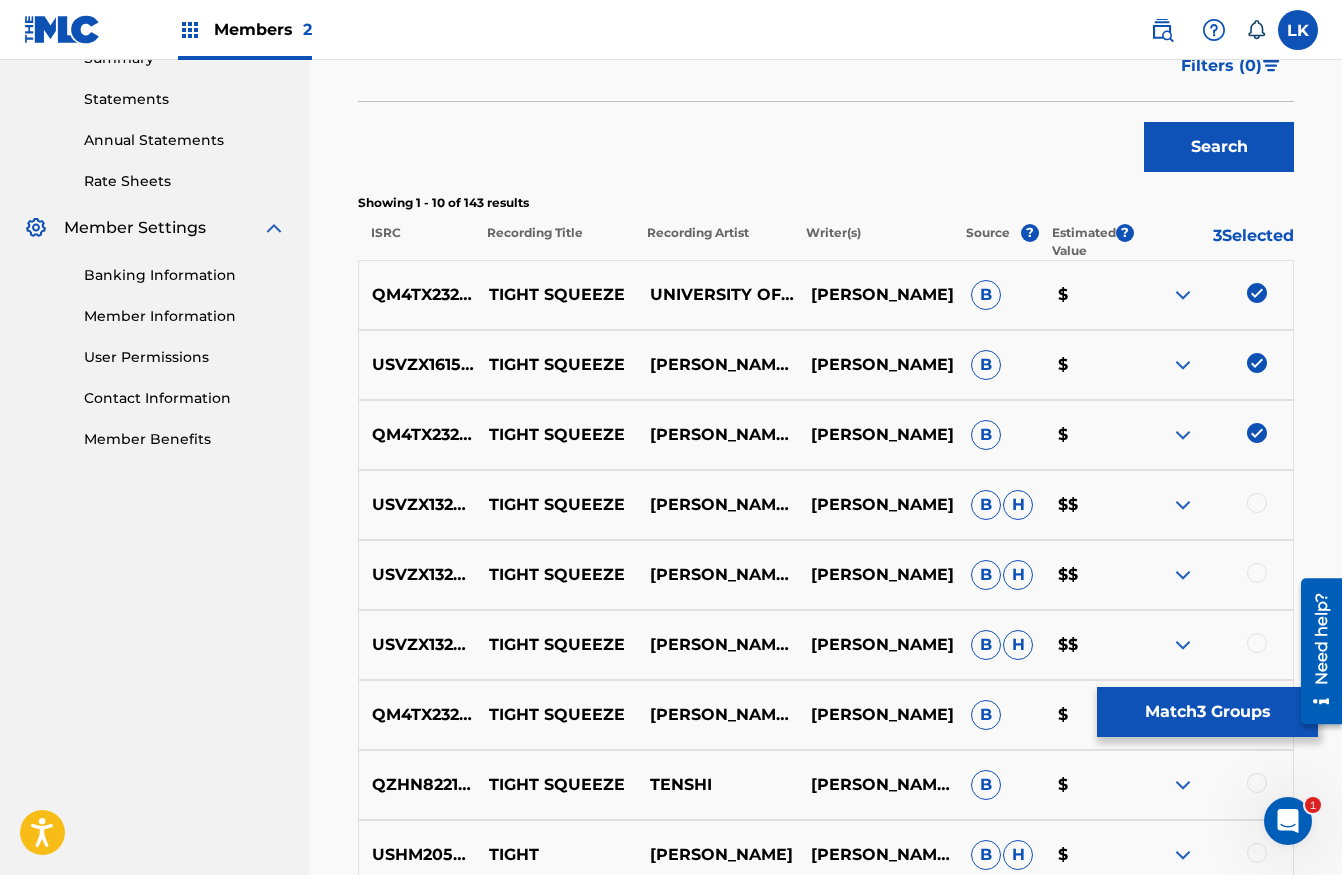 click at bounding box center (1257, 503) 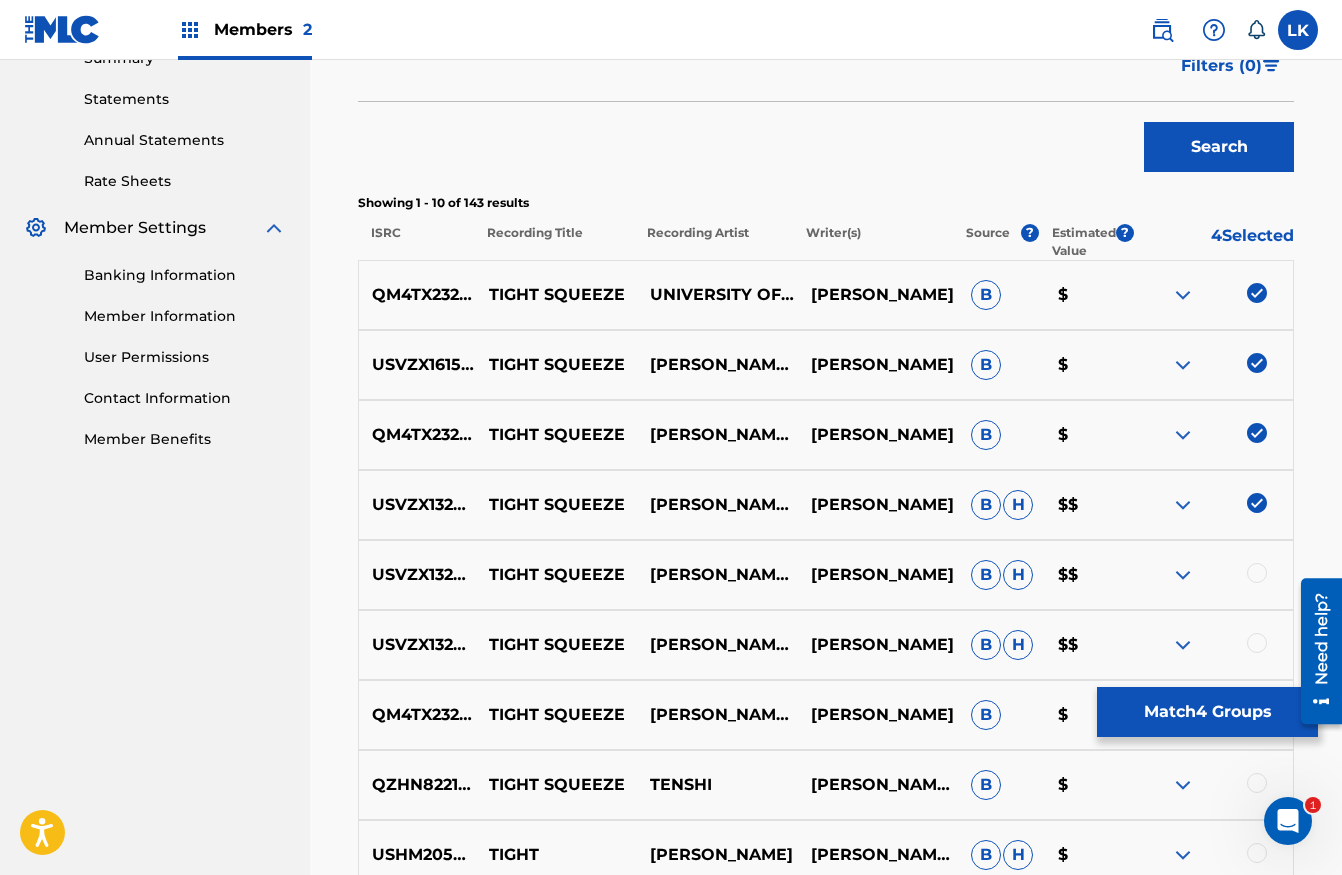 click at bounding box center [1257, 573] 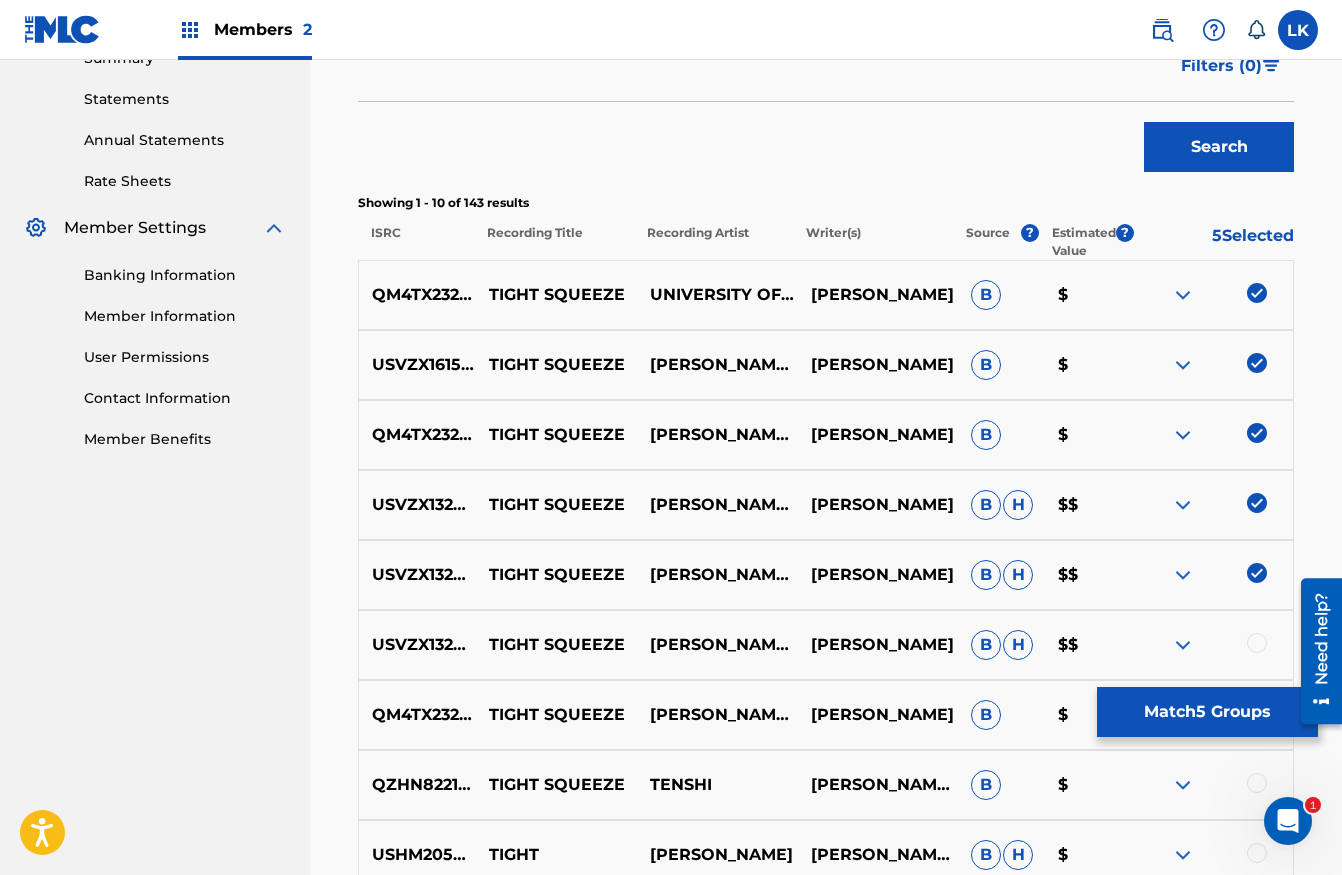 click at bounding box center [1257, 643] 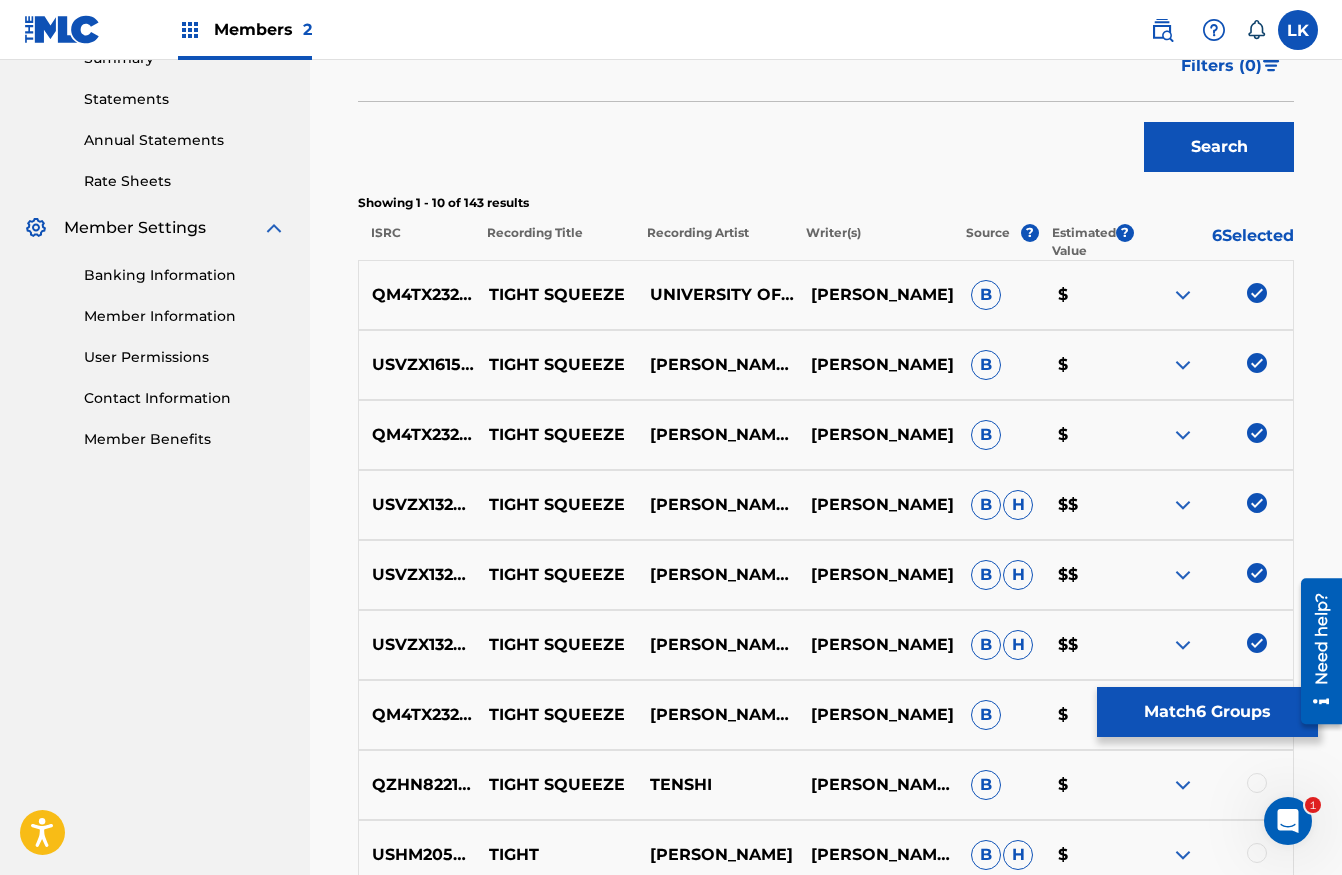 scroll, scrollTop: 977, scrollLeft: 0, axis: vertical 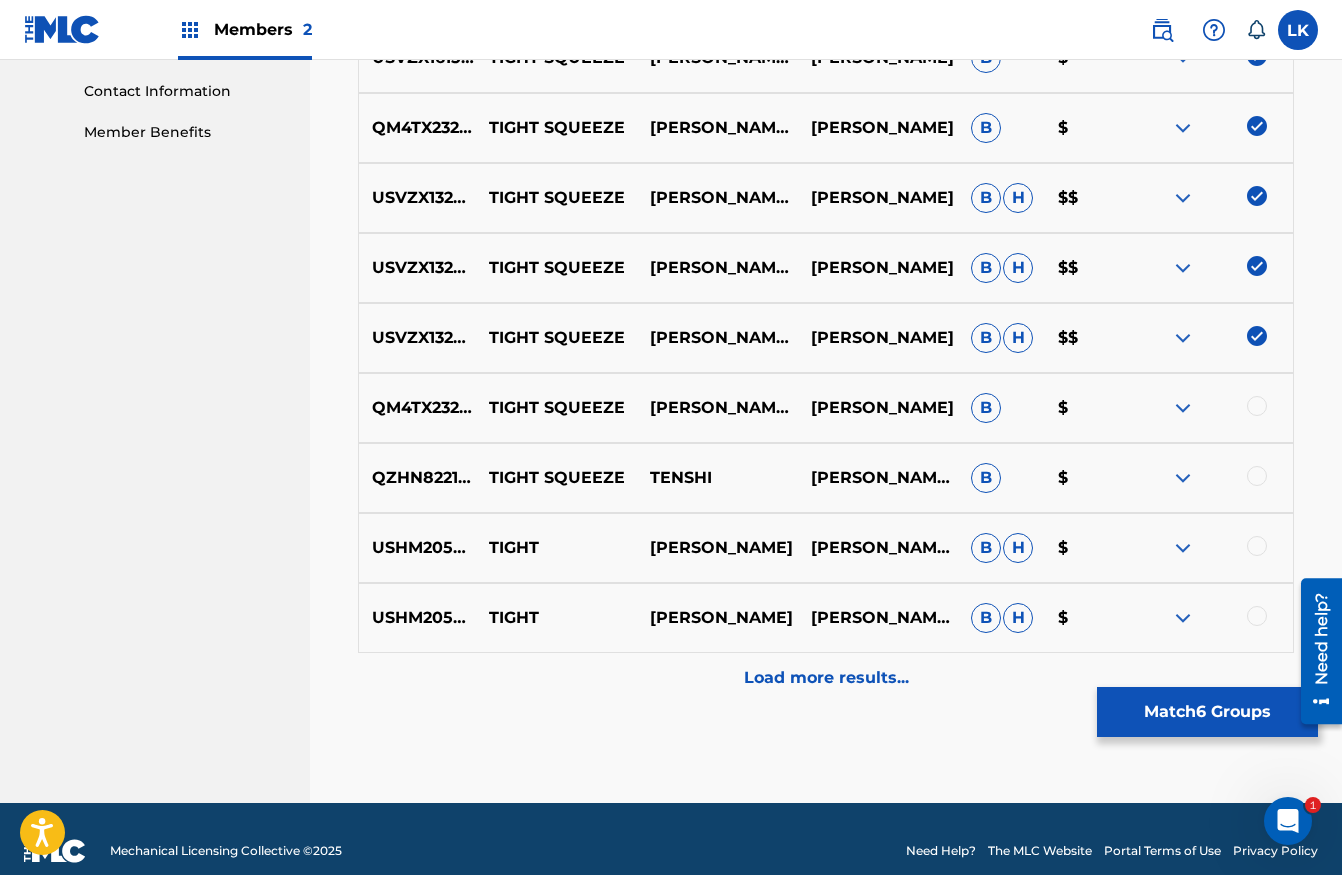 click at bounding box center [1257, 406] 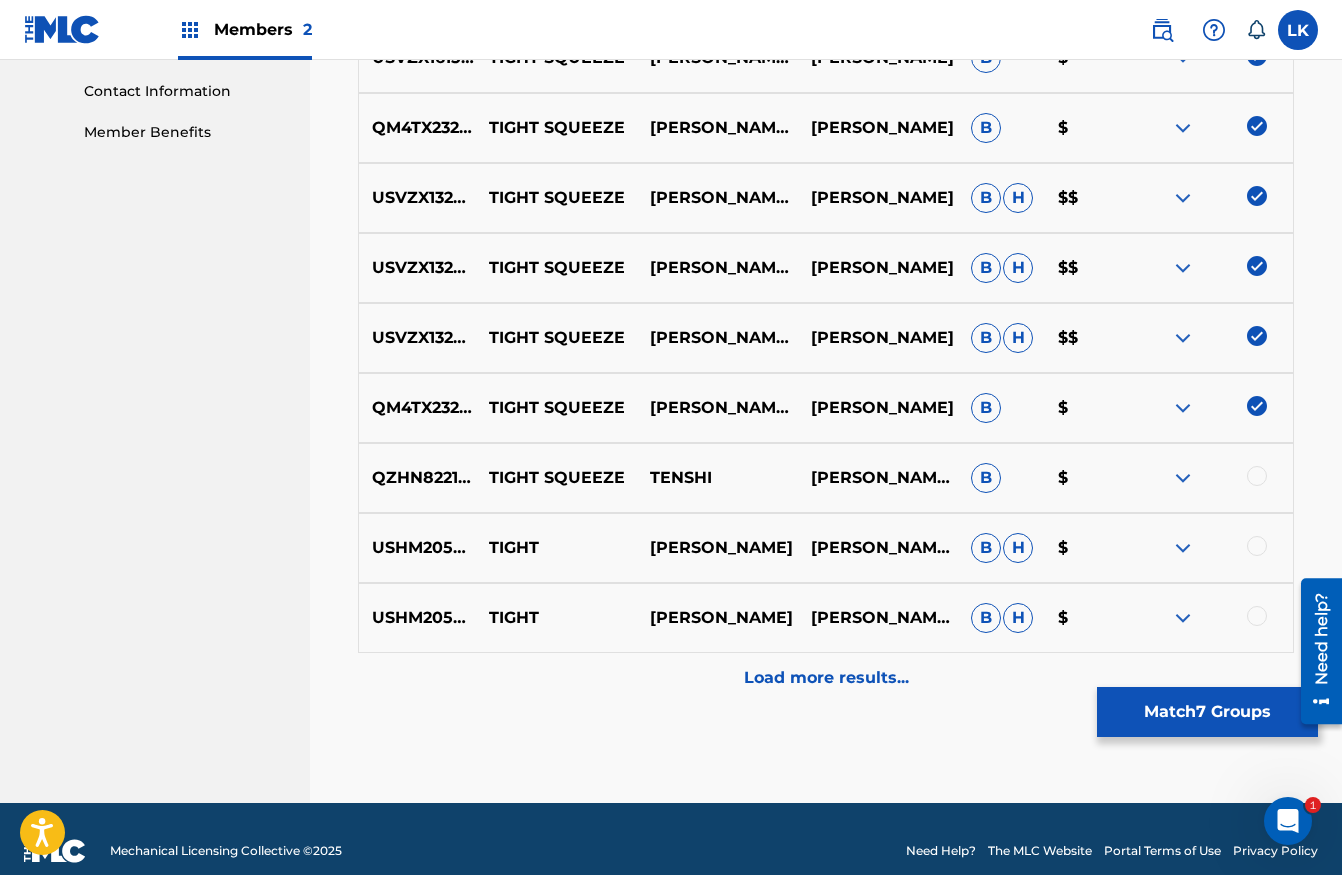click on "Match  7 Groups" at bounding box center [1207, 712] 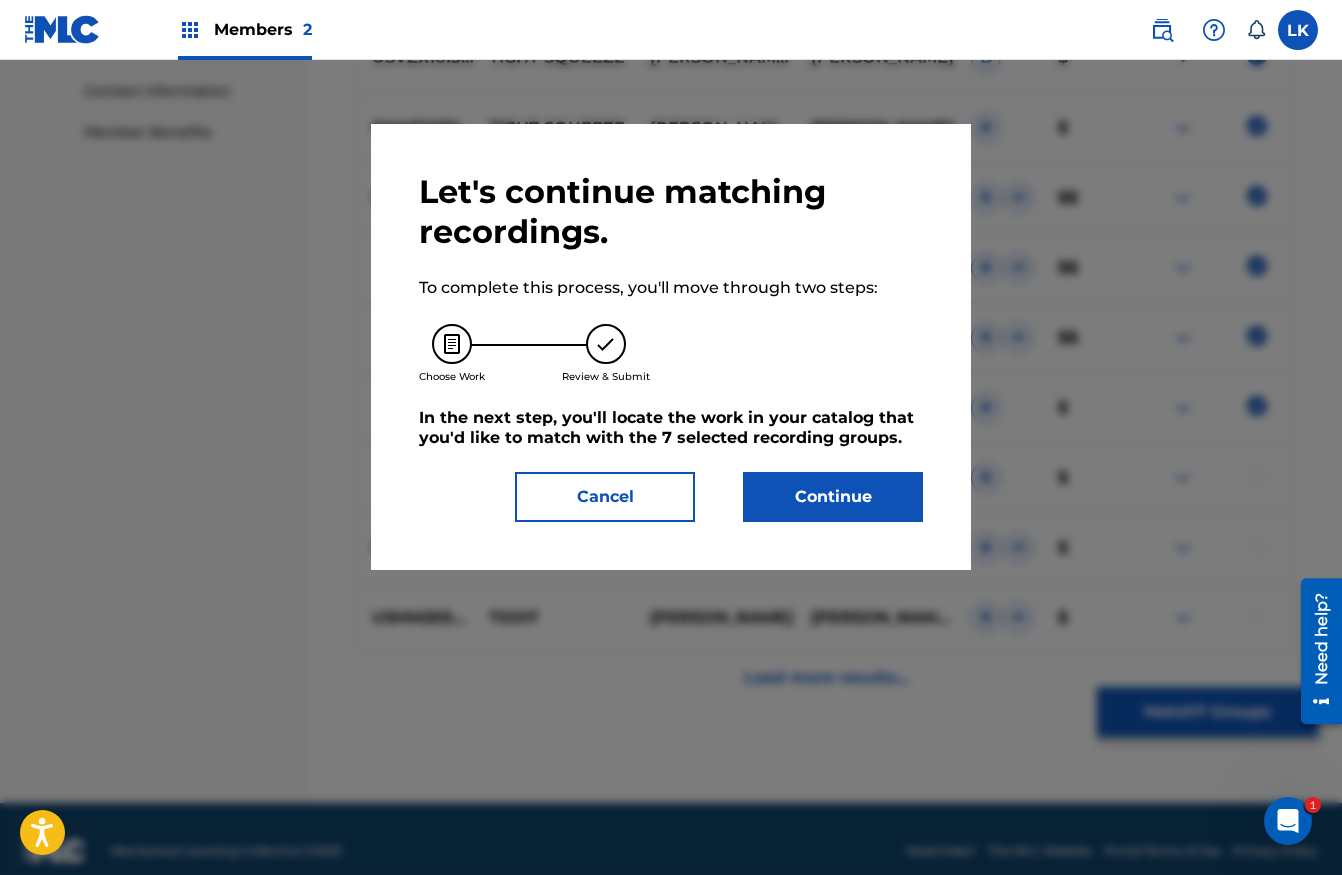 click on "Continue" at bounding box center [833, 497] 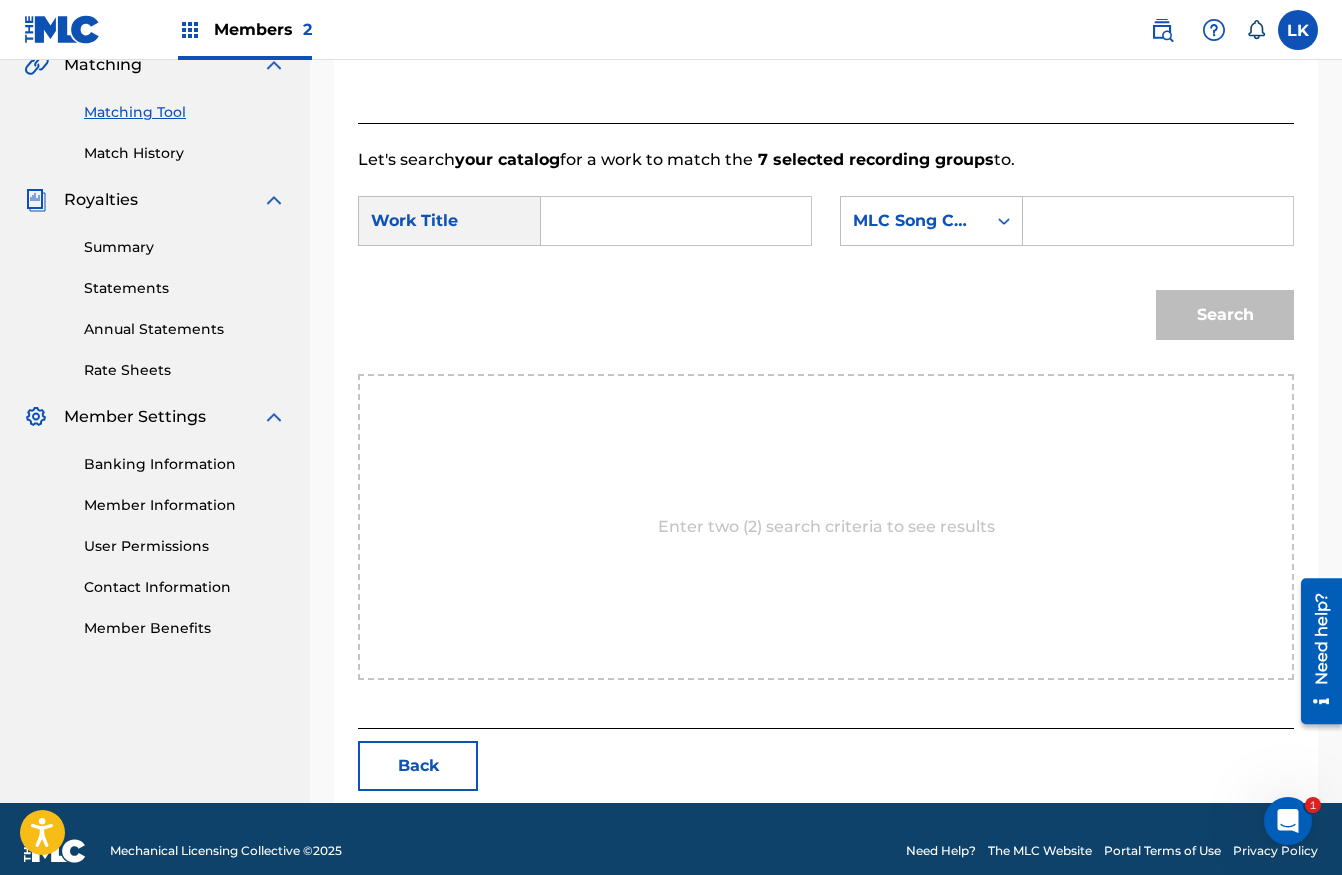 scroll, scrollTop: 505, scrollLeft: 0, axis: vertical 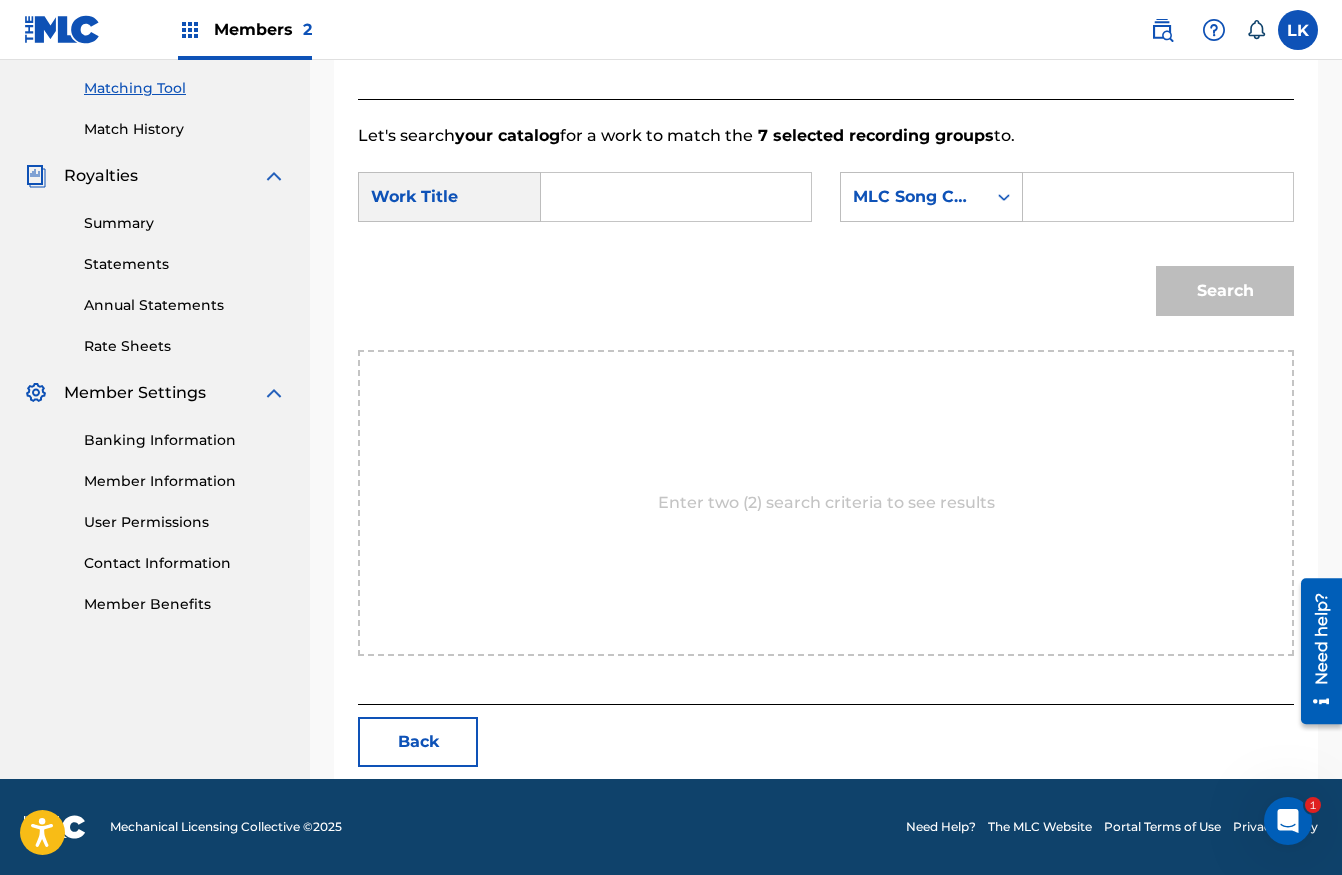 click at bounding box center (676, 197) 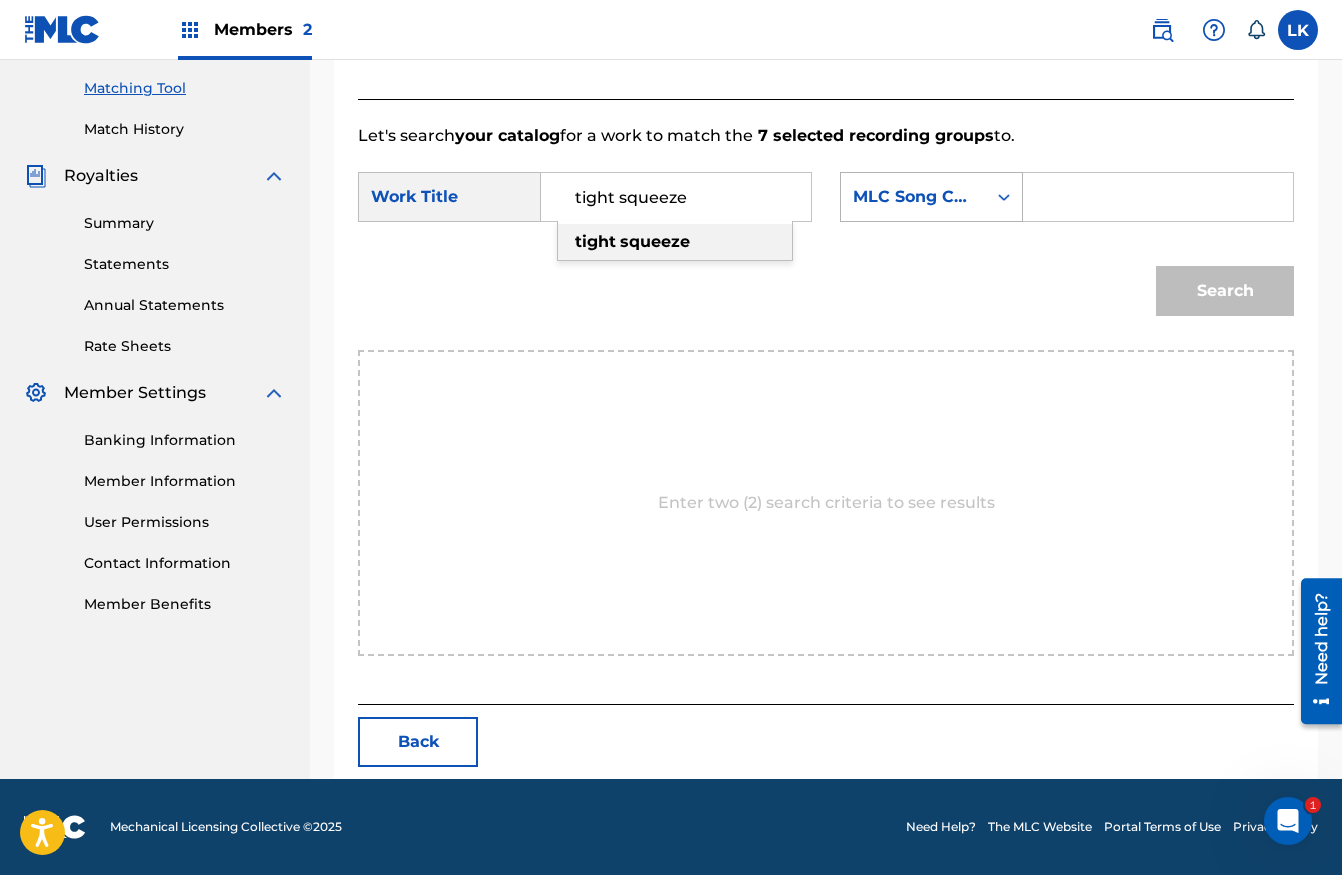 type on "tight squeeze" 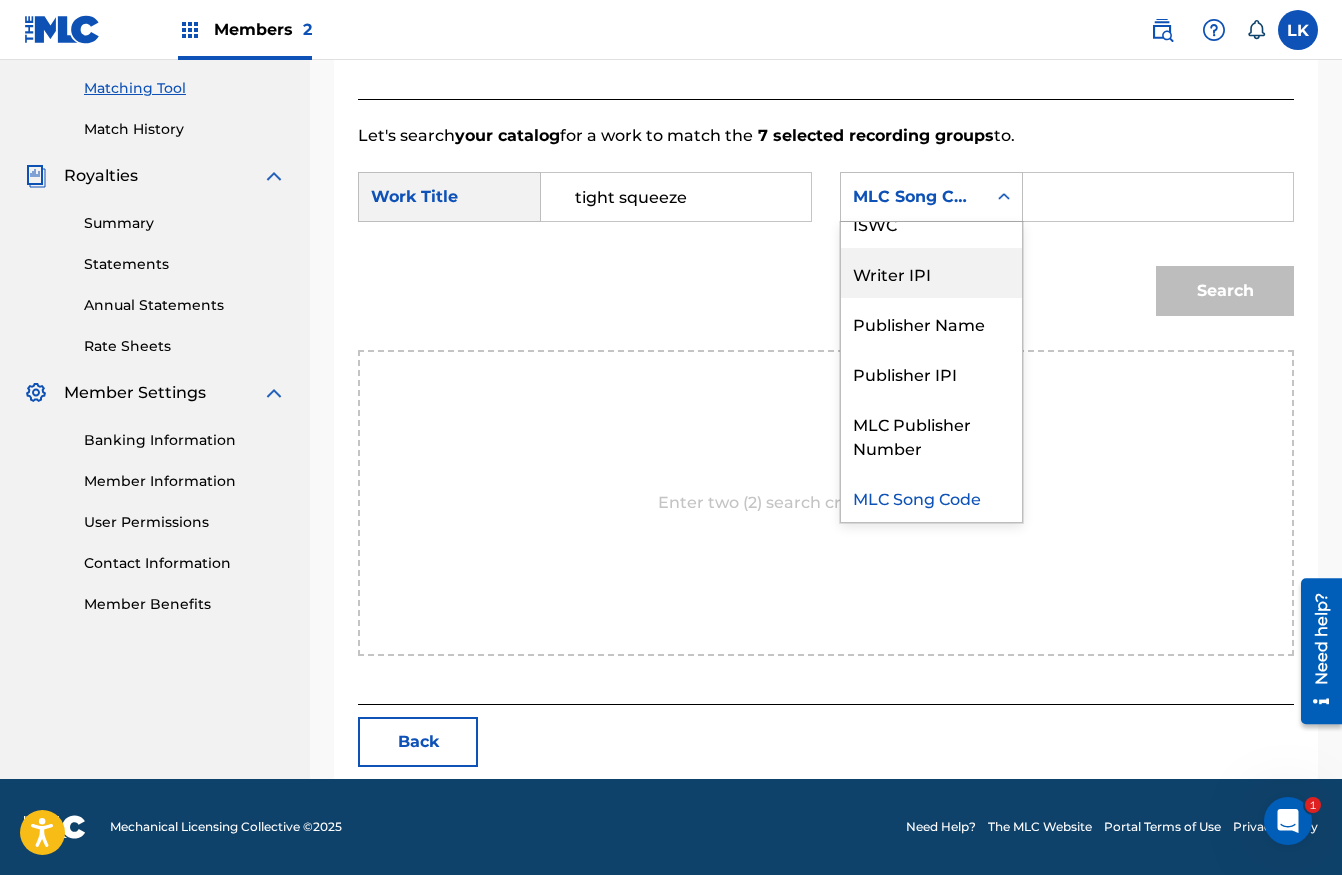 scroll, scrollTop: 0, scrollLeft: 0, axis: both 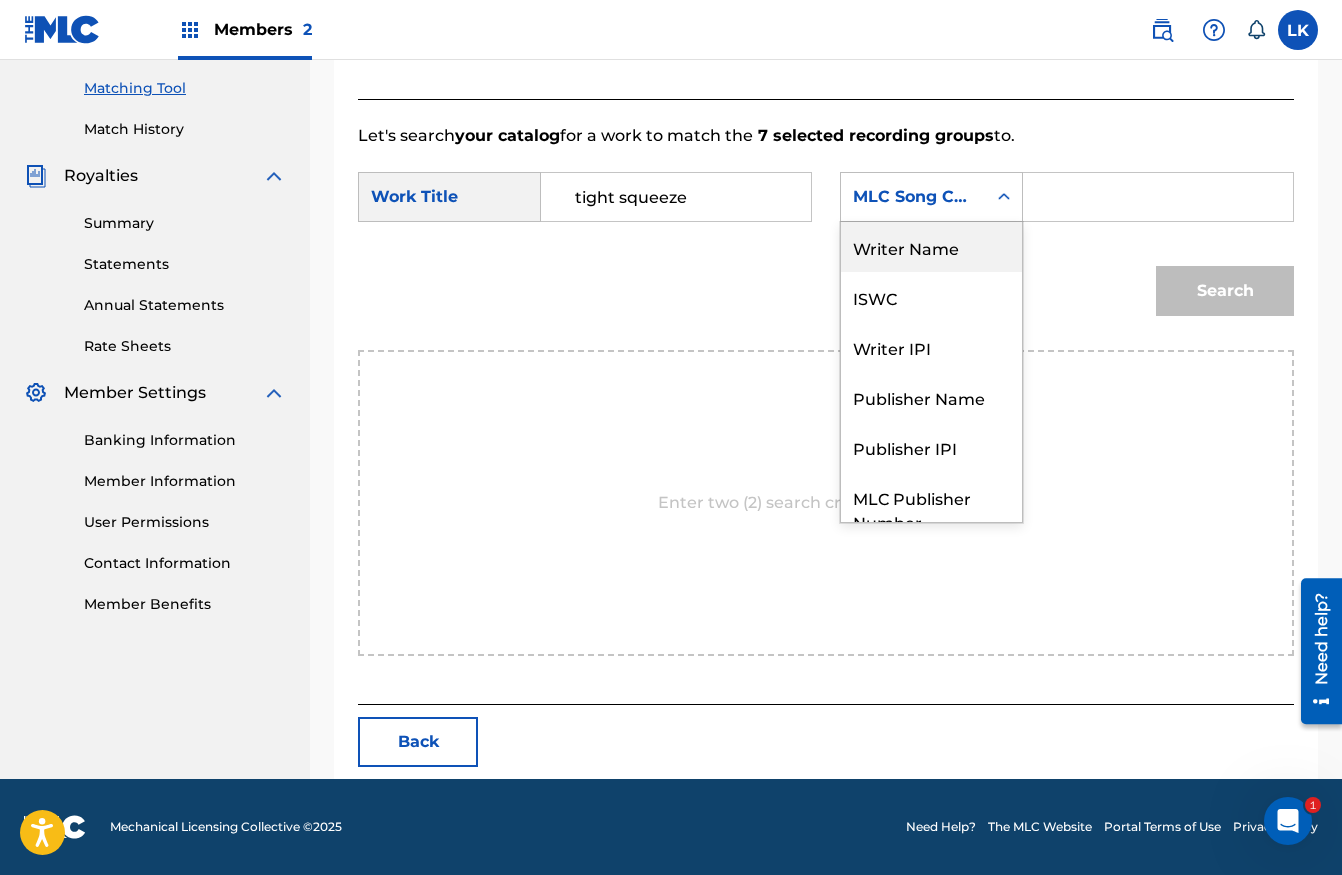 click on "Writer Name" at bounding box center (931, 247) 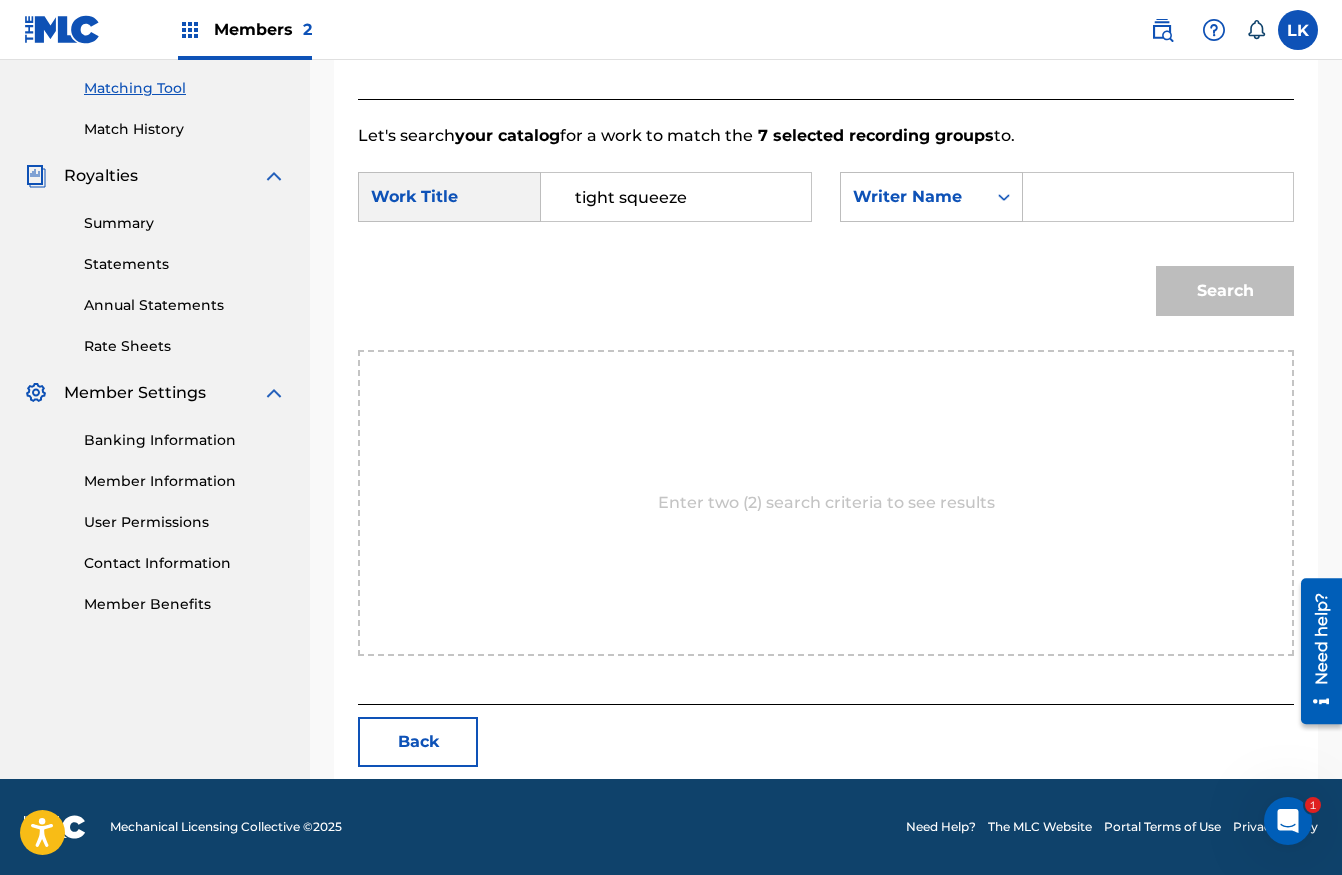 click at bounding box center [1158, 197] 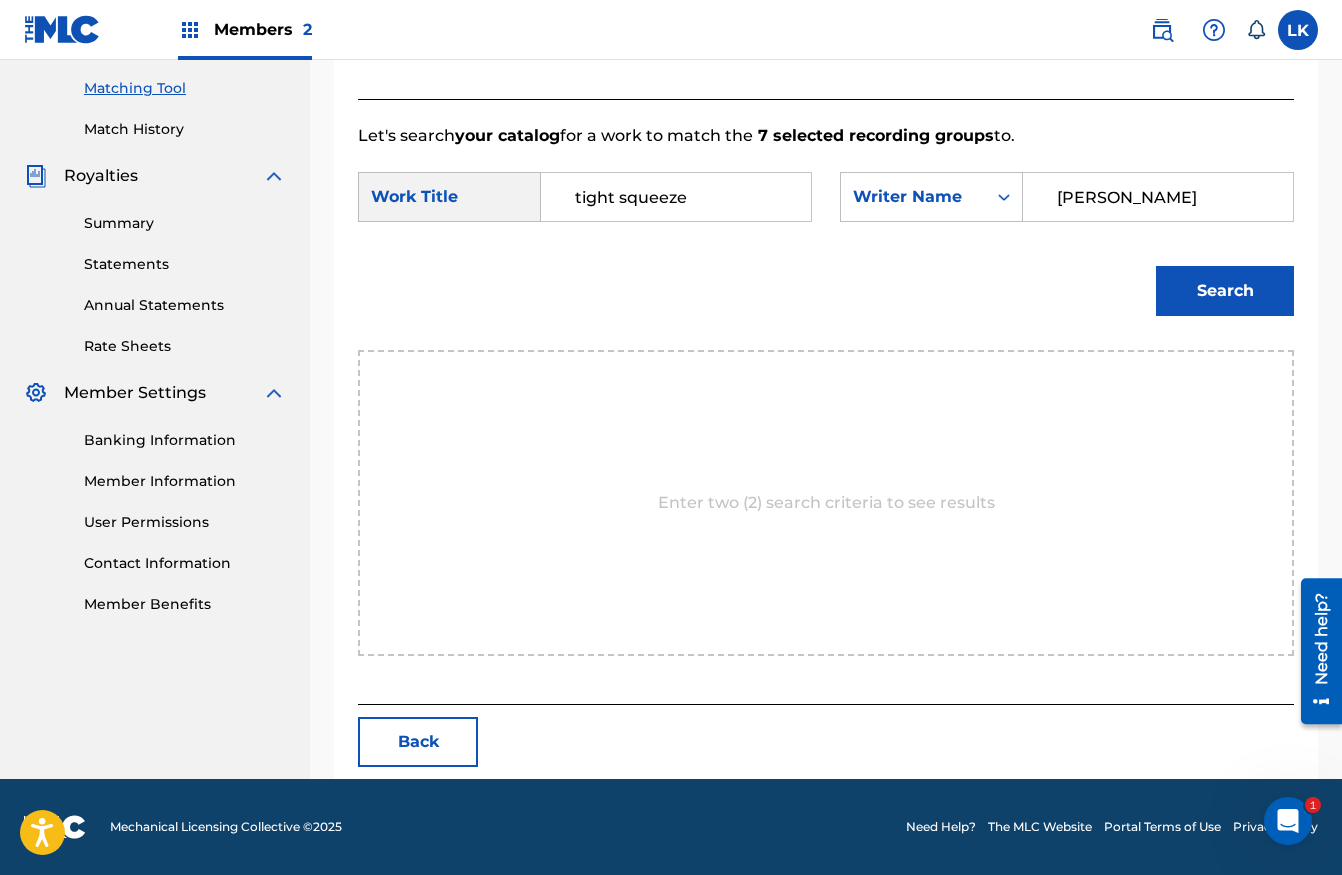 type on "[PERSON_NAME]" 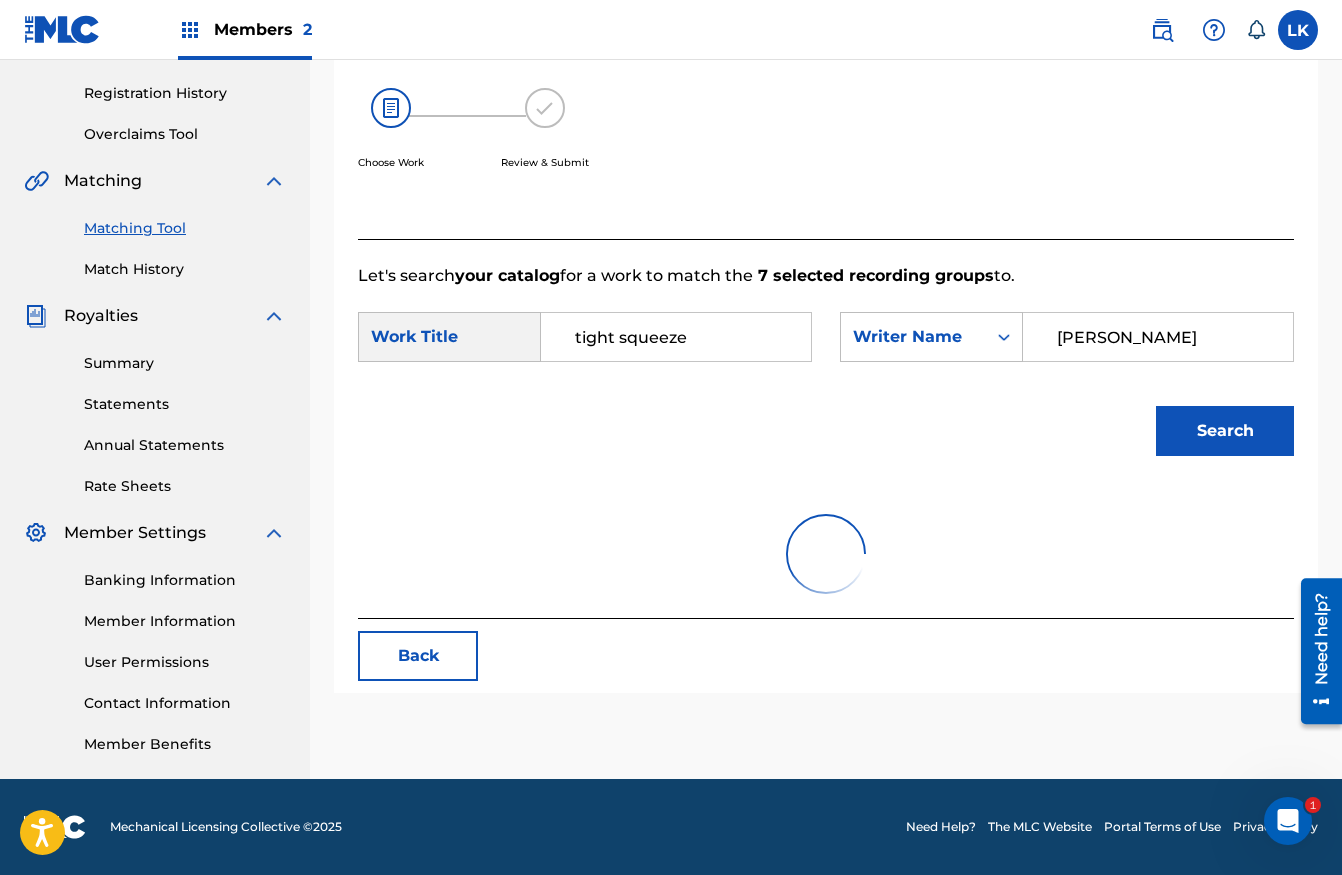 scroll, scrollTop: 446, scrollLeft: 0, axis: vertical 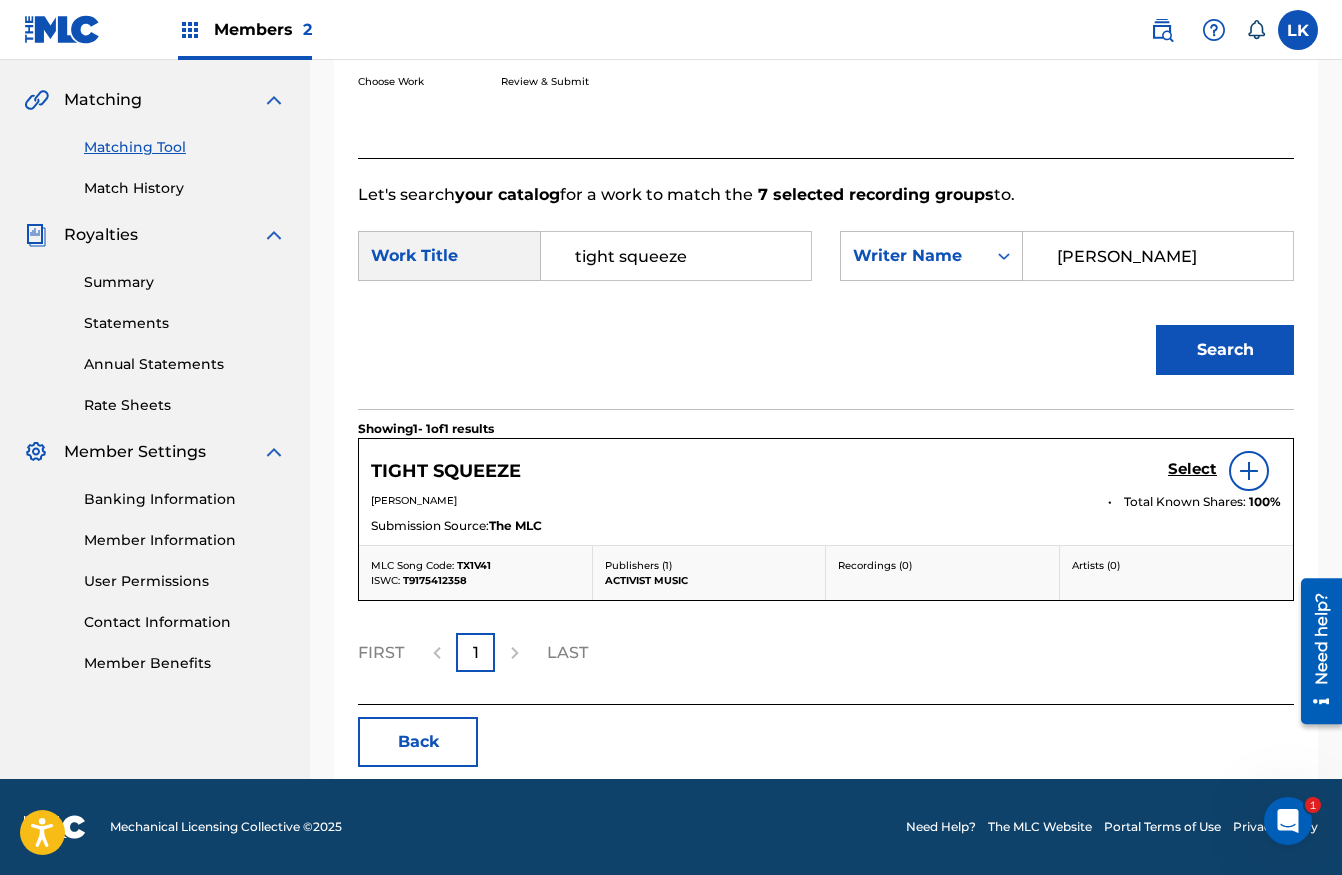 click on "Select" at bounding box center [1192, 469] 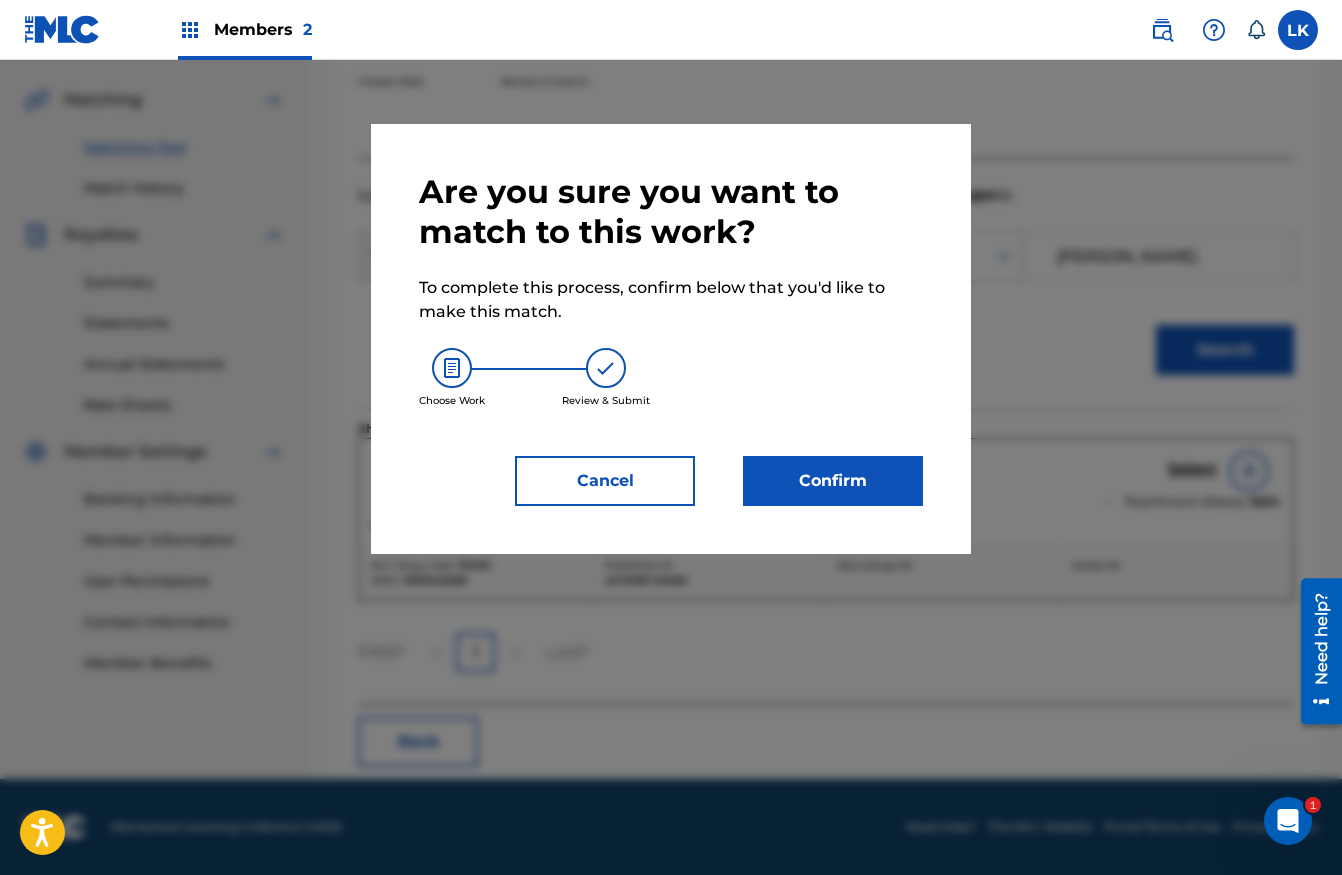 click on "Confirm" at bounding box center (833, 481) 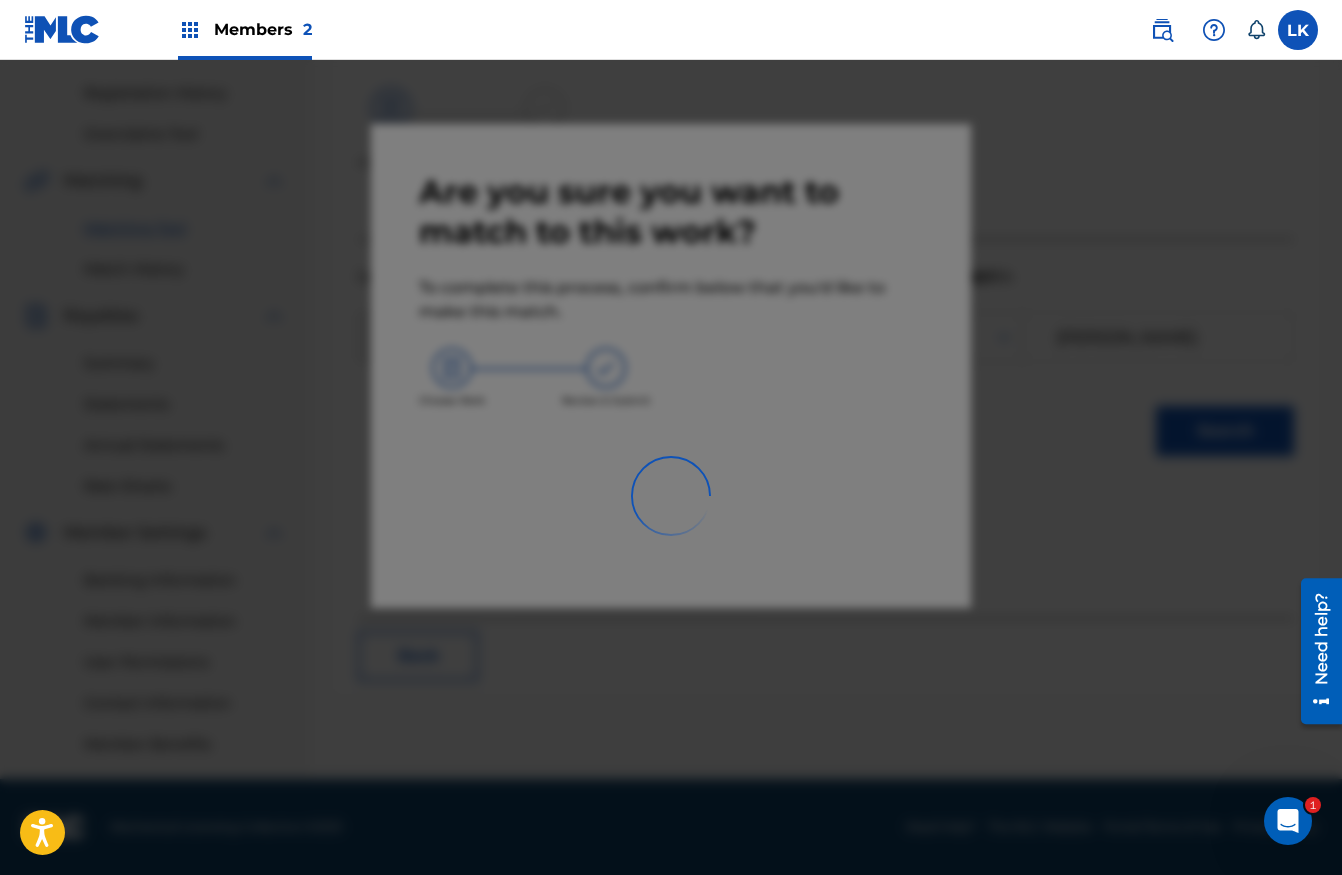 scroll, scrollTop: 365, scrollLeft: 0, axis: vertical 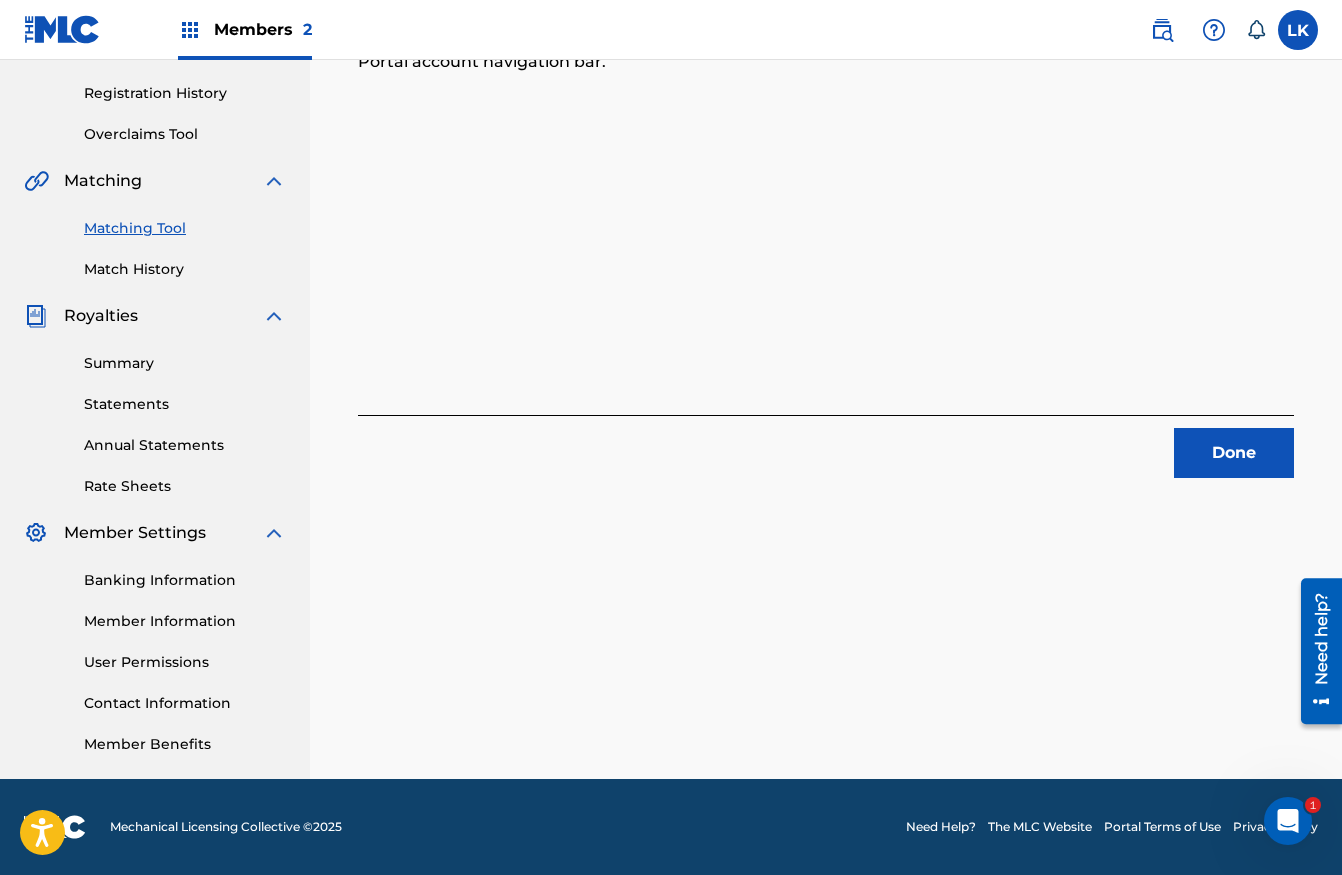 click on "Done" at bounding box center [1234, 453] 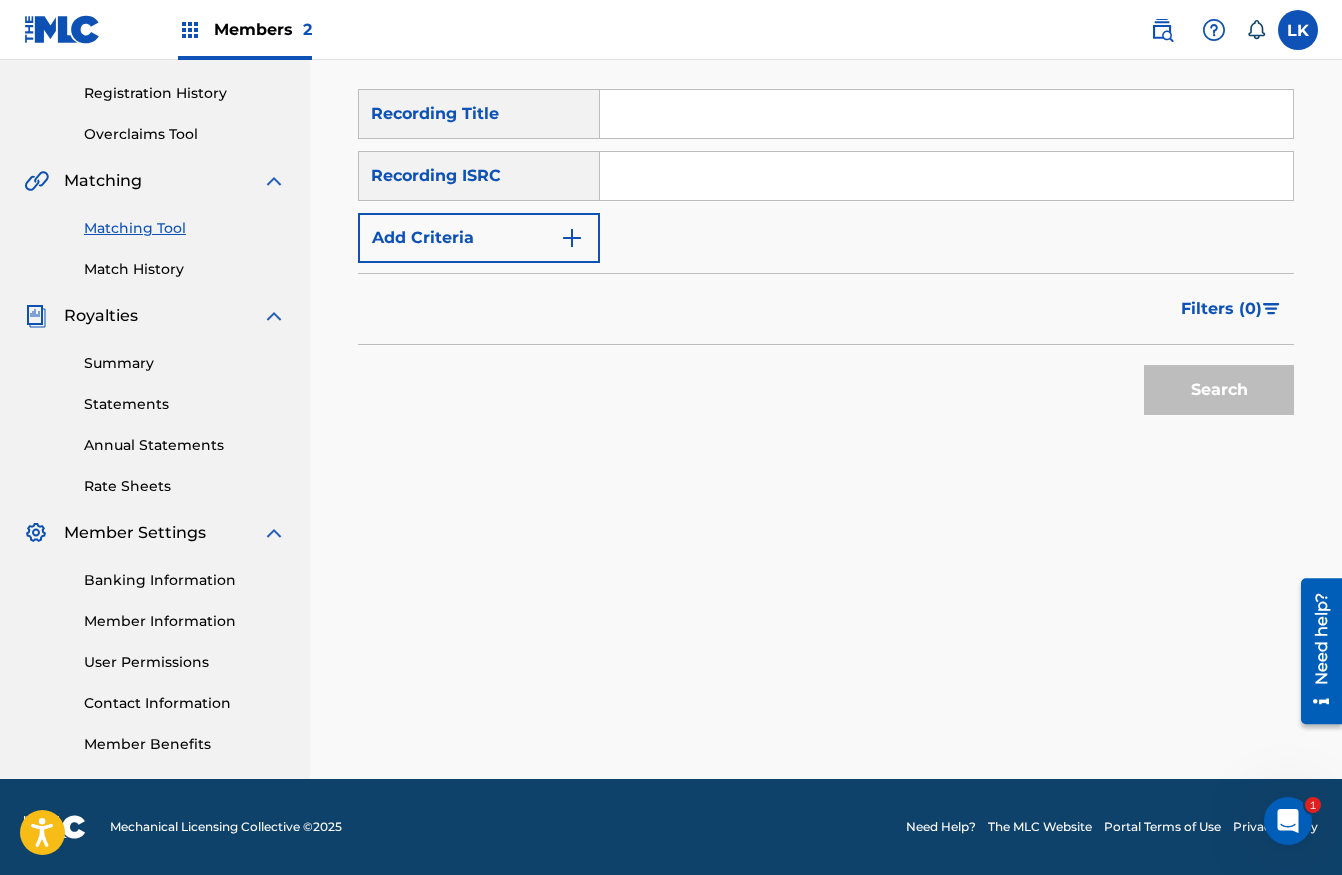 click on "Match History" at bounding box center [185, 269] 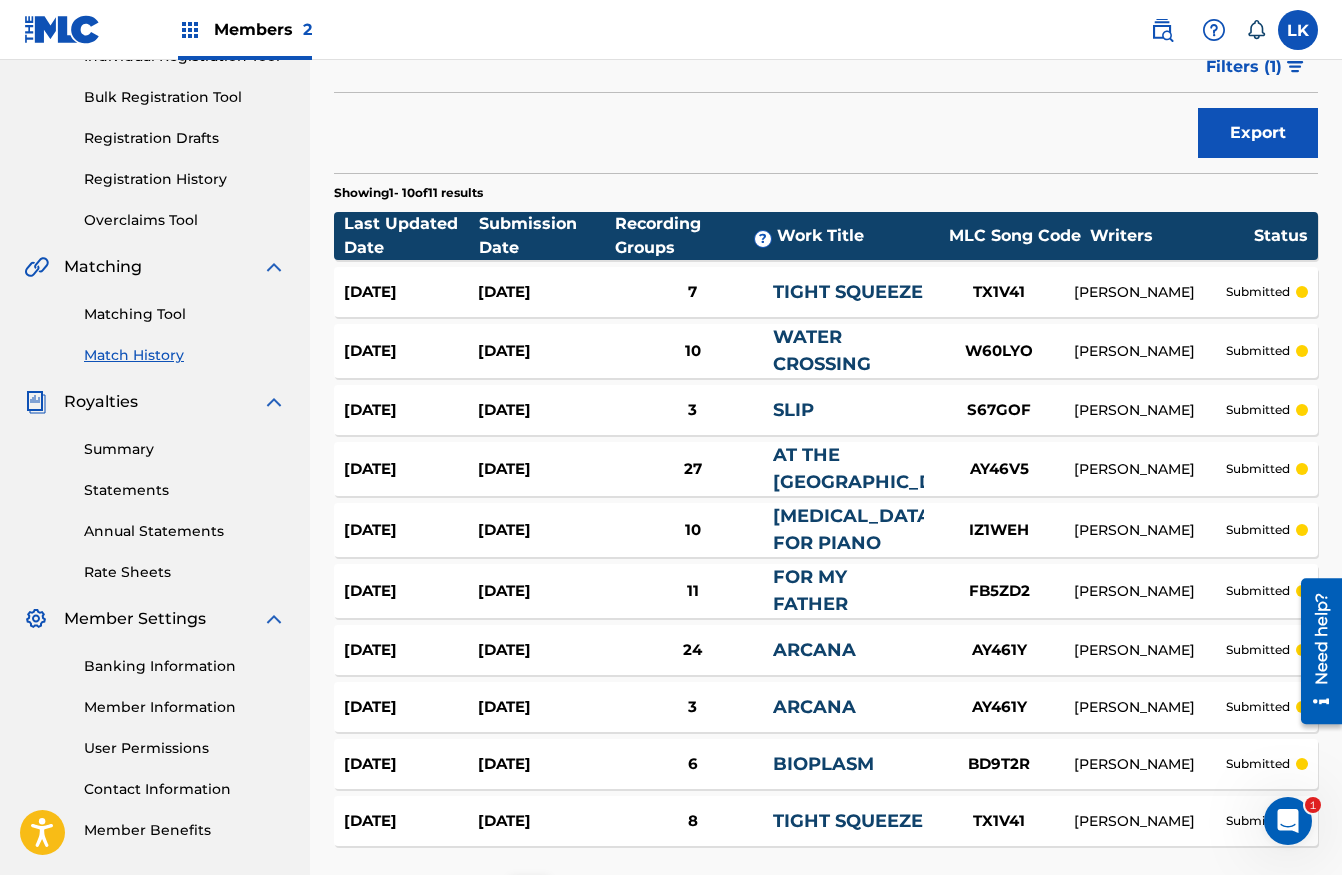 scroll, scrollTop: 0, scrollLeft: 0, axis: both 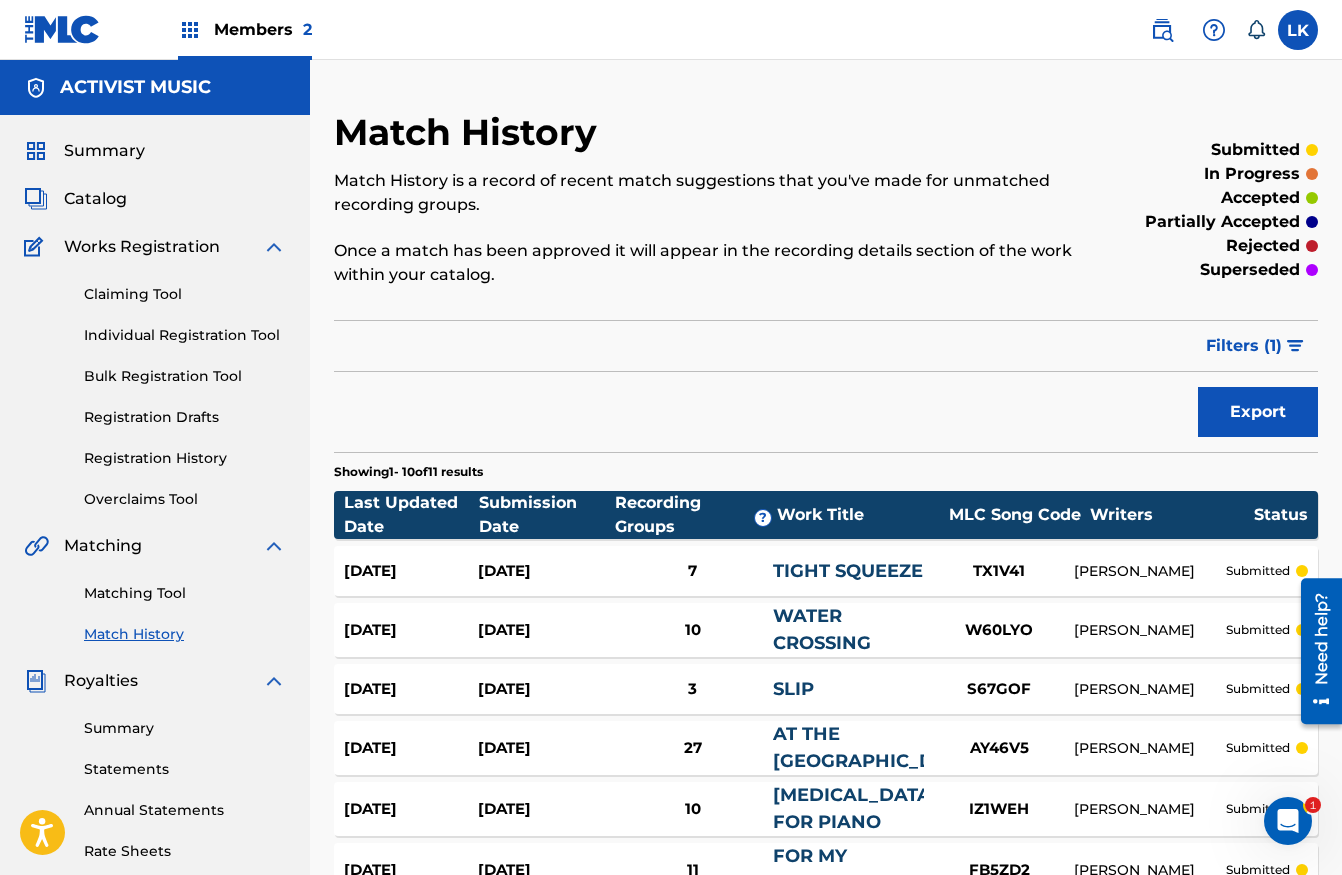 click on "Matching Tool" at bounding box center [185, 593] 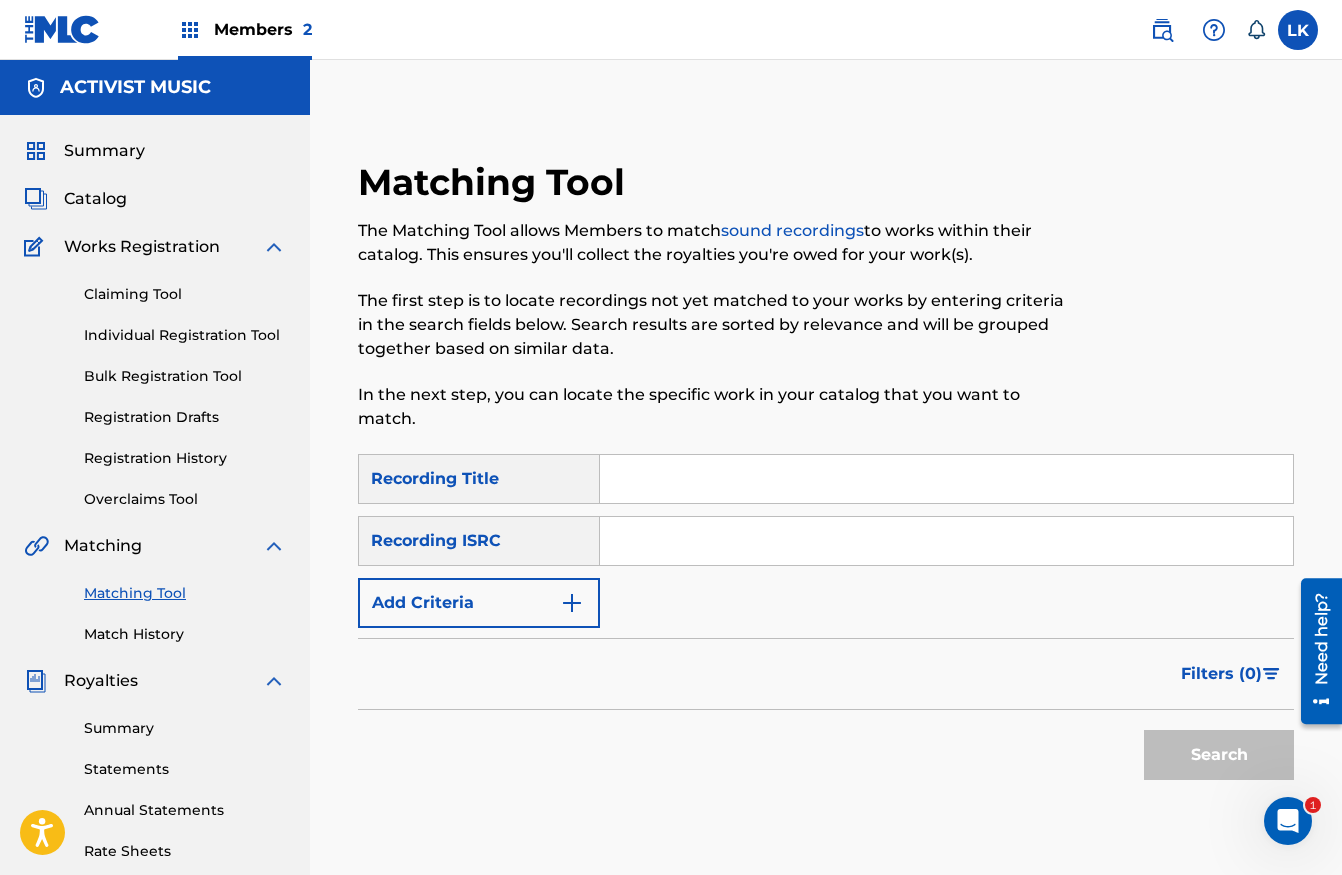 click on "Add Criteria" at bounding box center (479, 603) 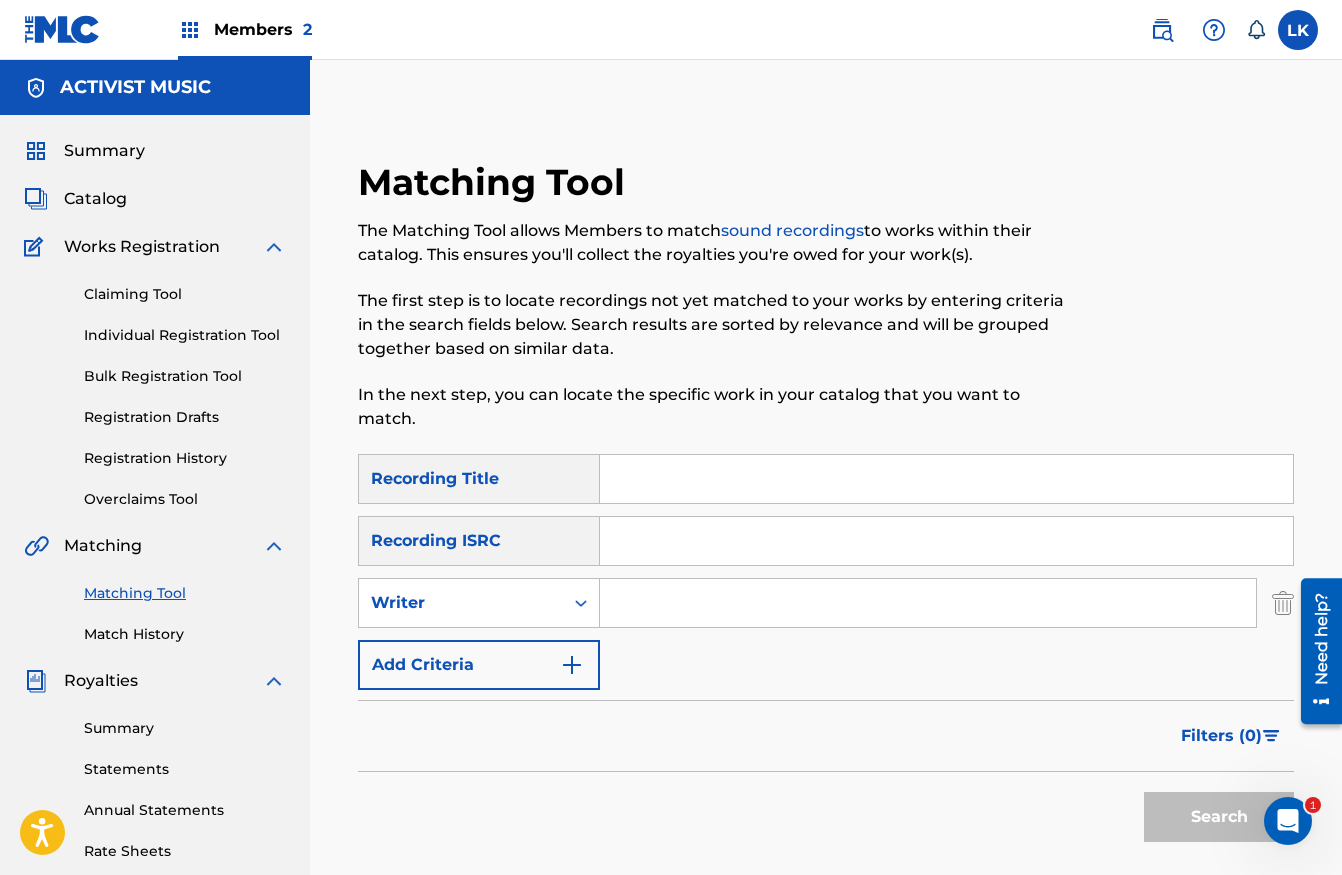 click at bounding box center (928, 603) 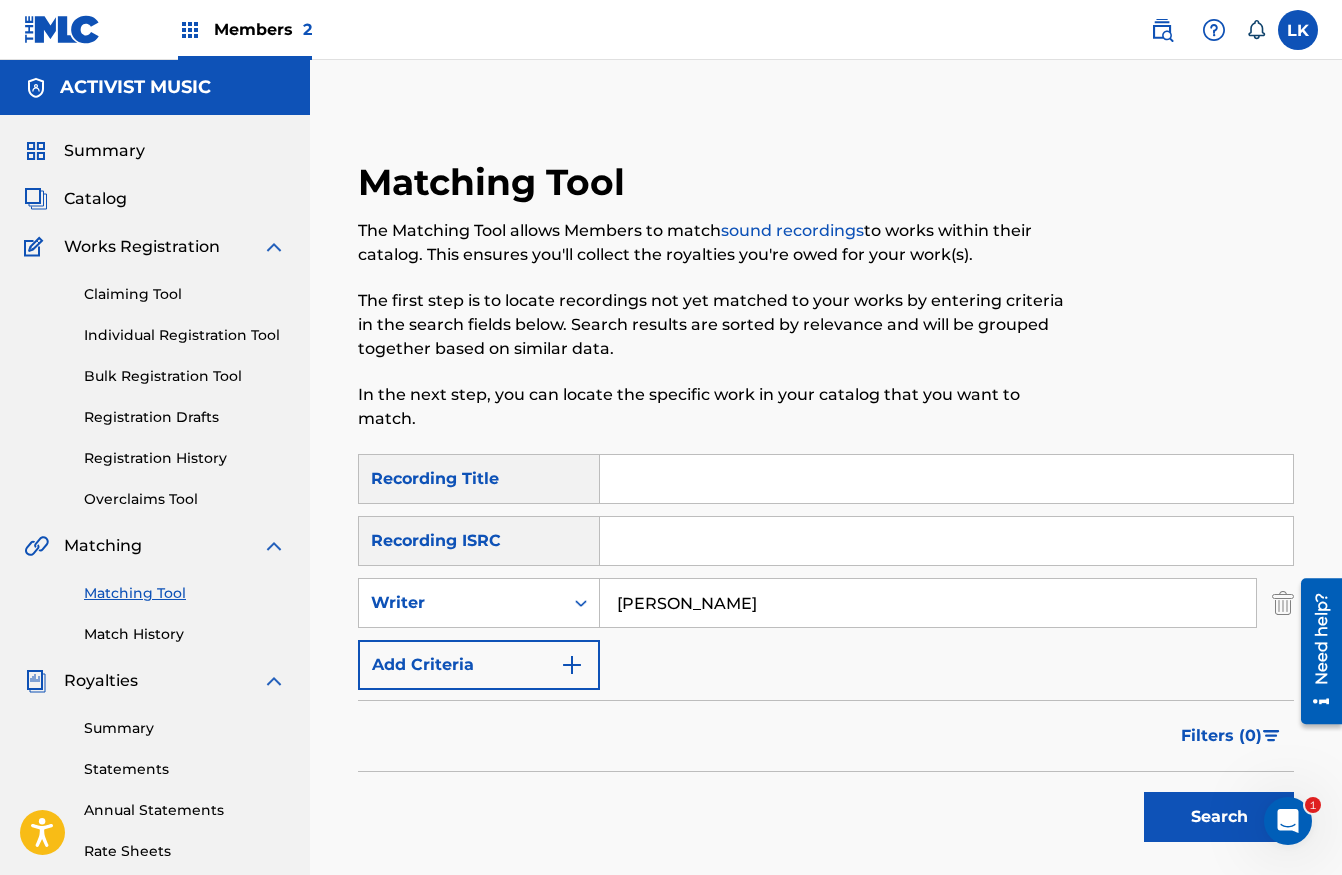 type on "[PERSON_NAME]" 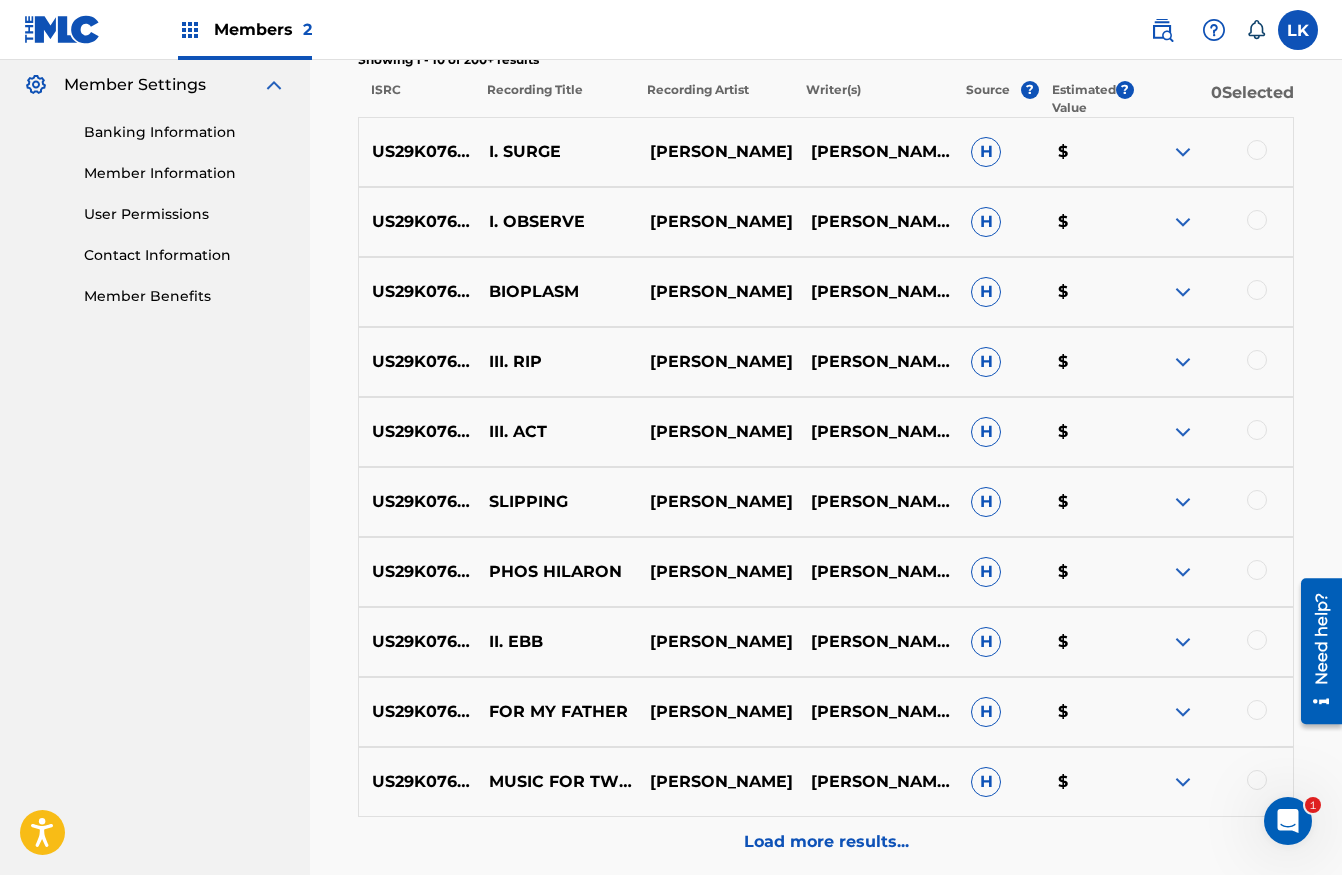 scroll, scrollTop: 959, scrollLeft: 0, axis: vertical 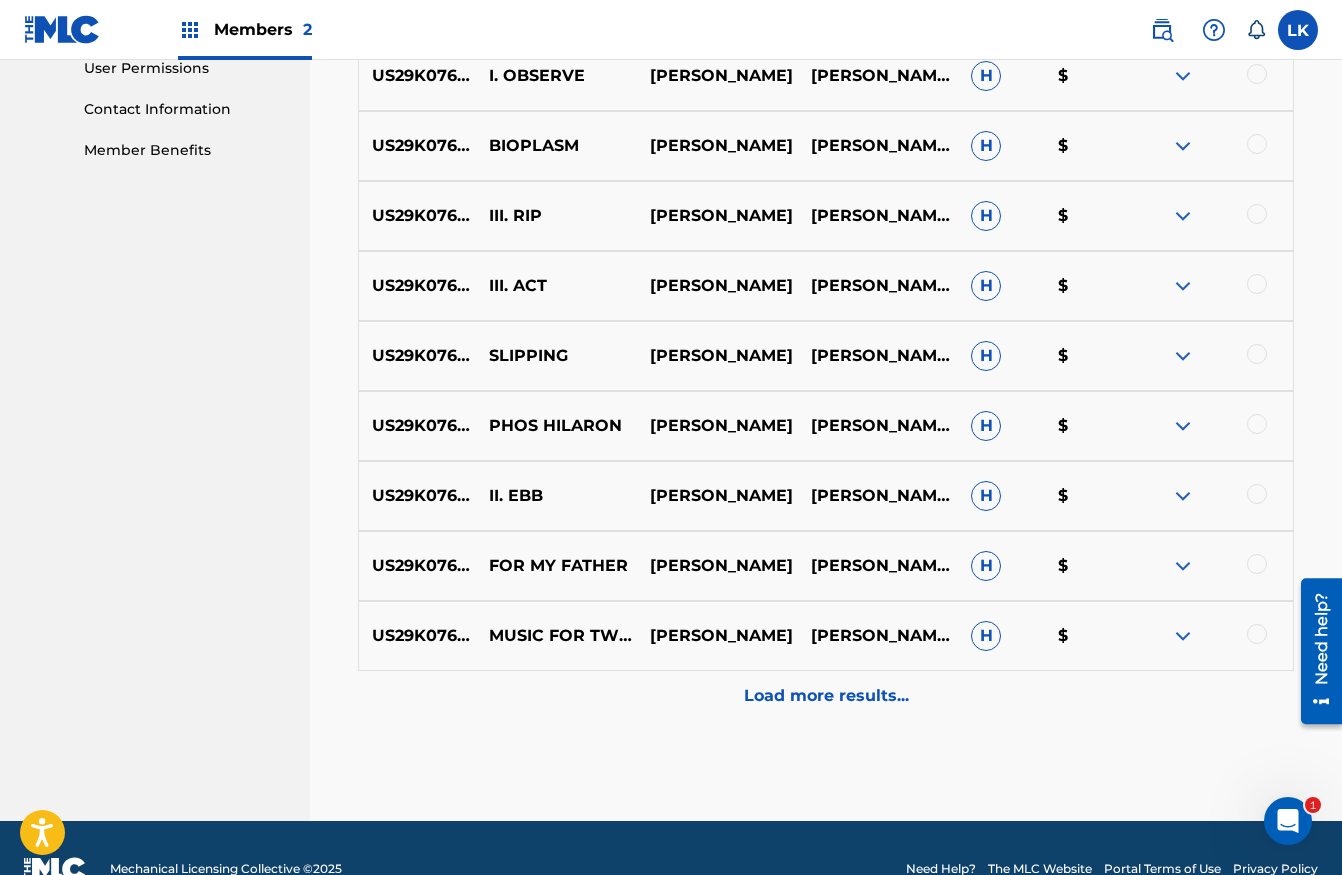 click on "Load more results..." at bounding box center (826, 696) 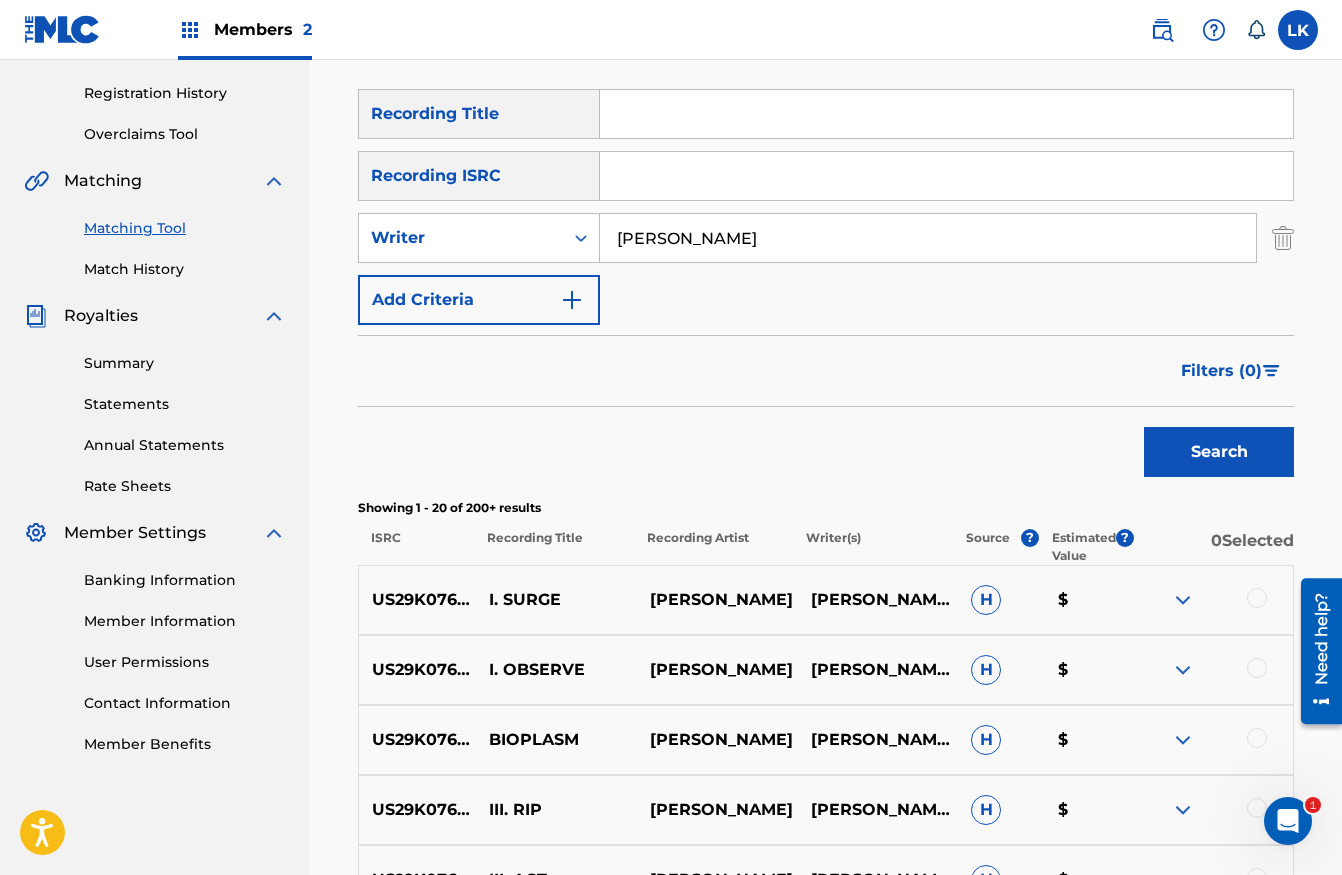 scroll, scrollTop: 959, scrollLeft: 0, axis: vertical 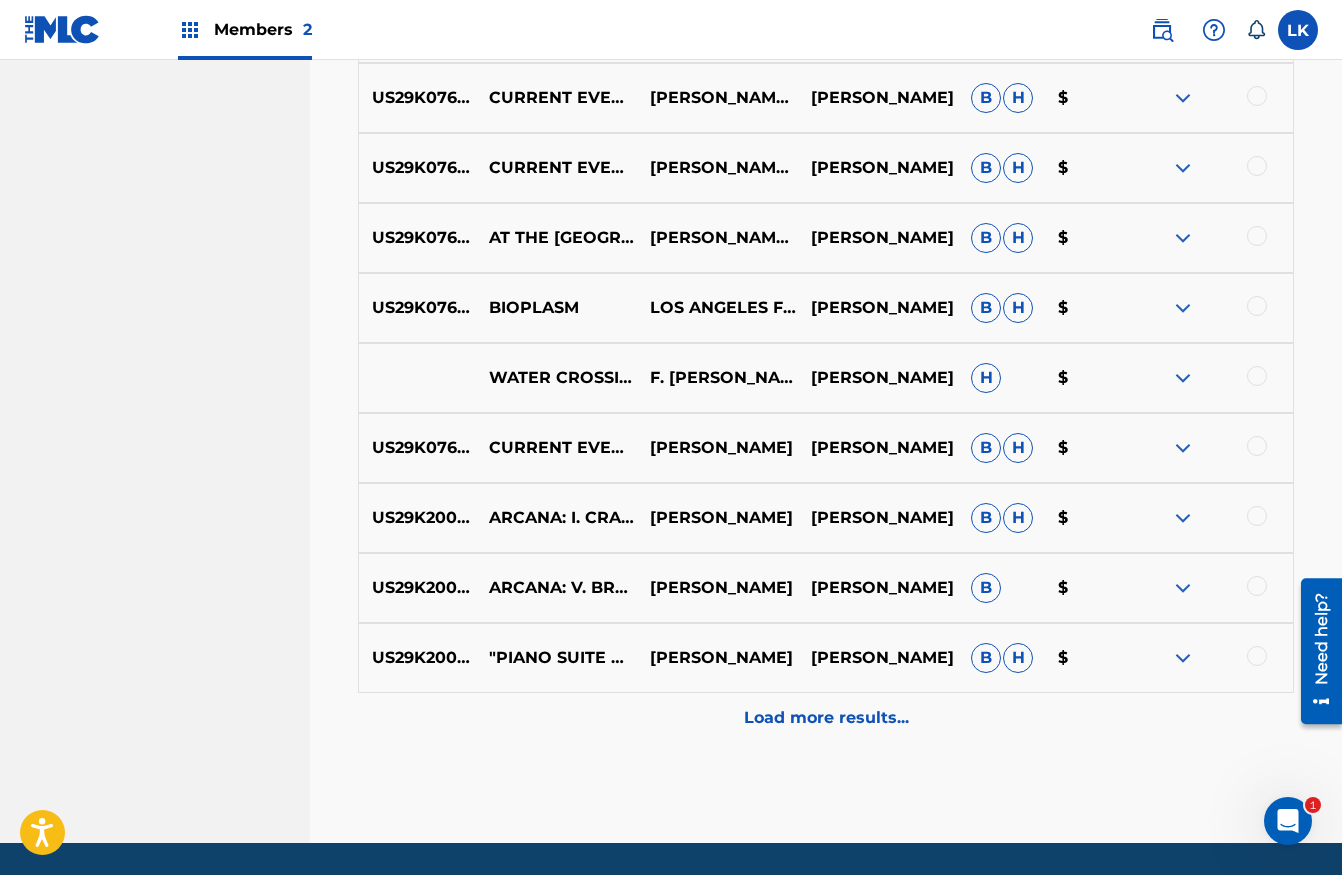 click on "Load more results..." at bounding box center (826, 718) 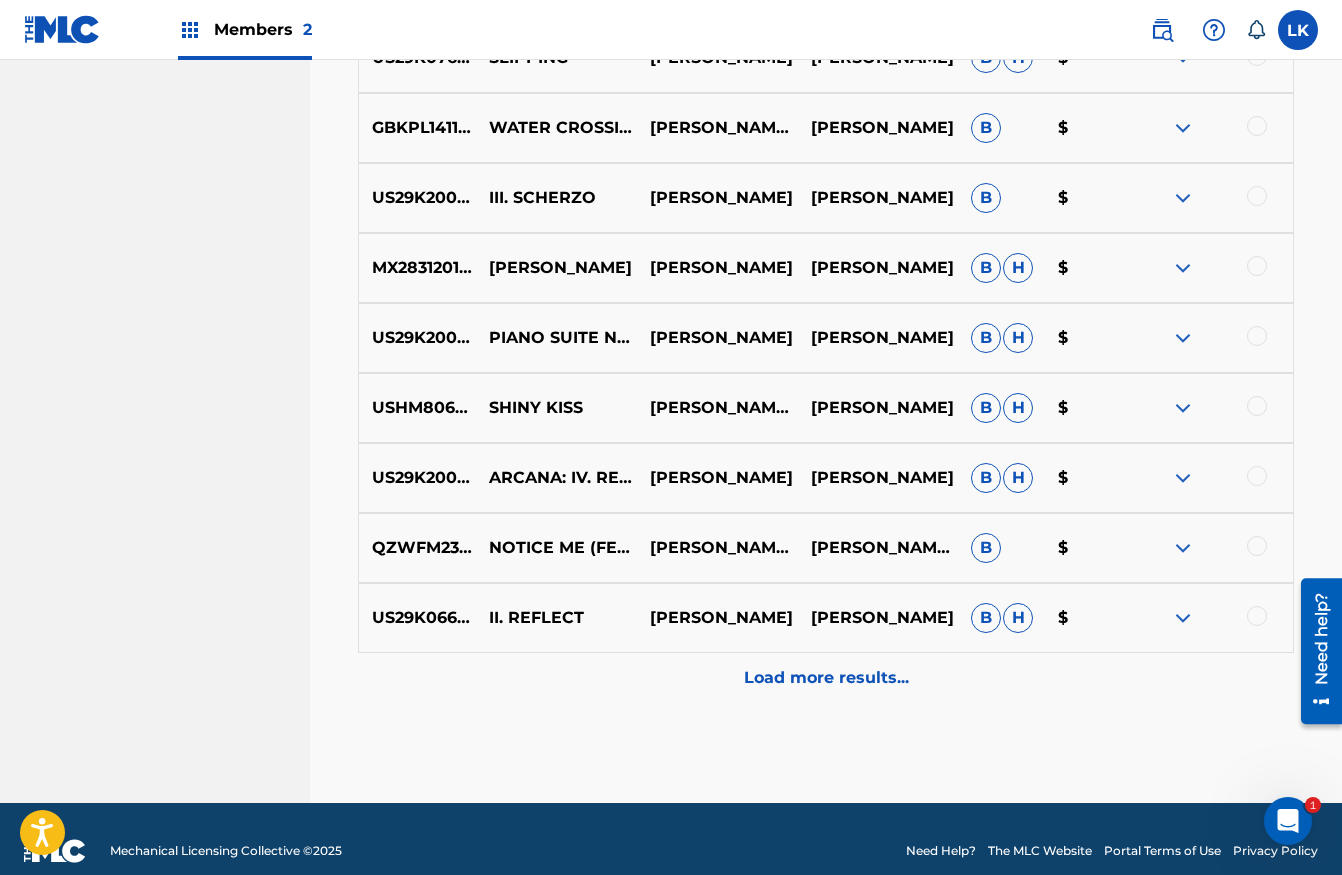 click on "Load more results..." at bounding box center (826, 678) 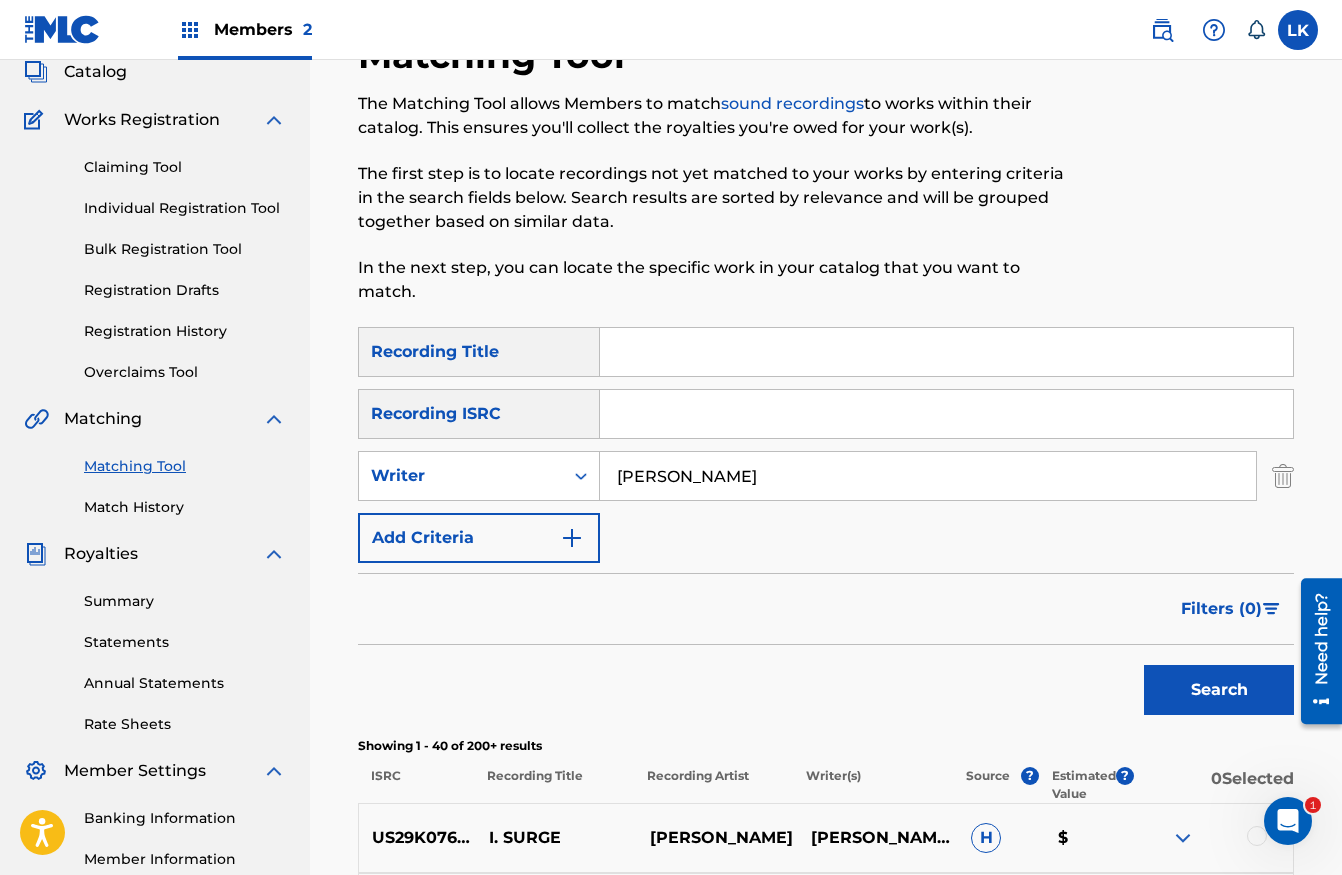 scroll, scrollTop: 0, scrollLeft: 0, axis: both 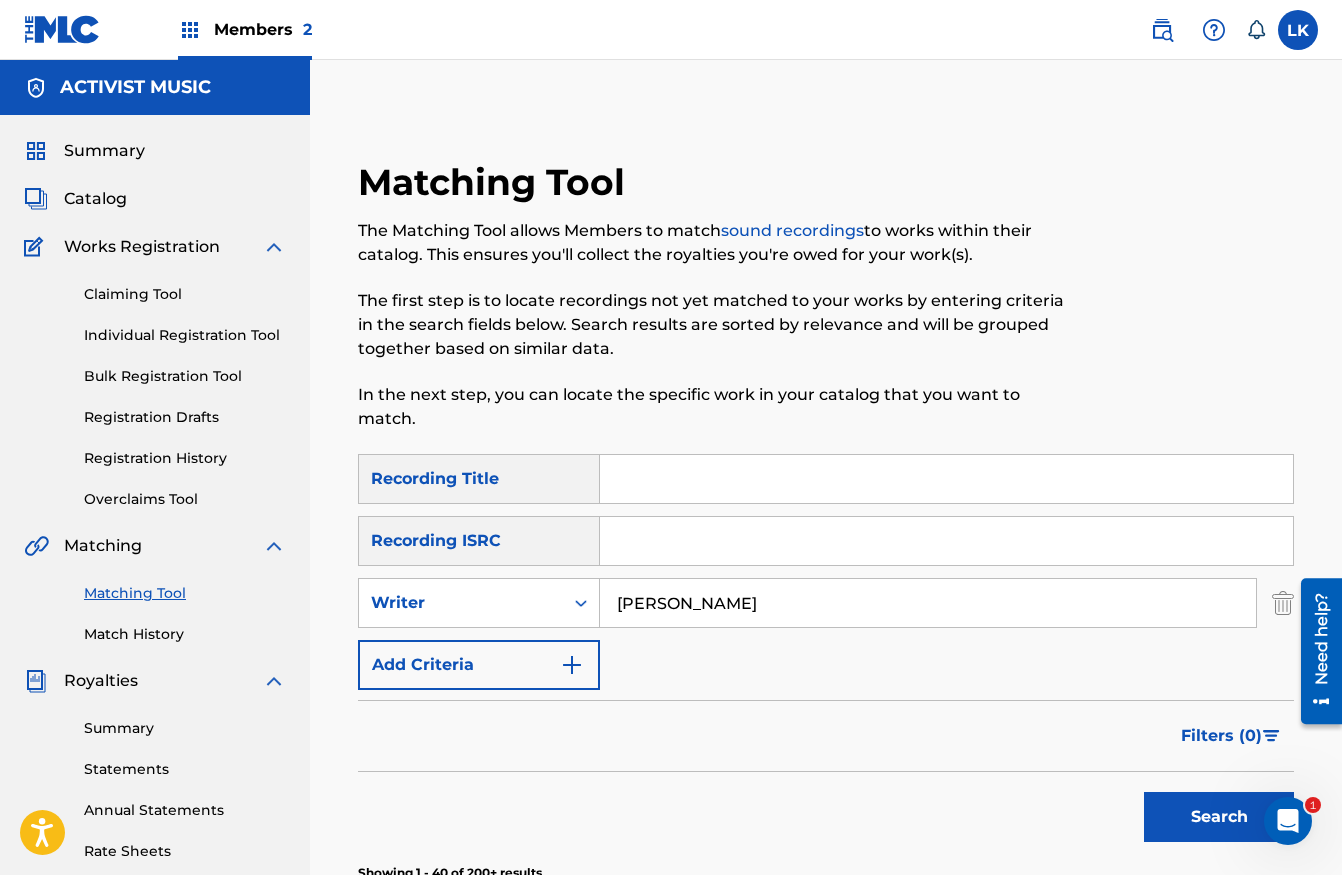 click at bounding box center [946, 479] 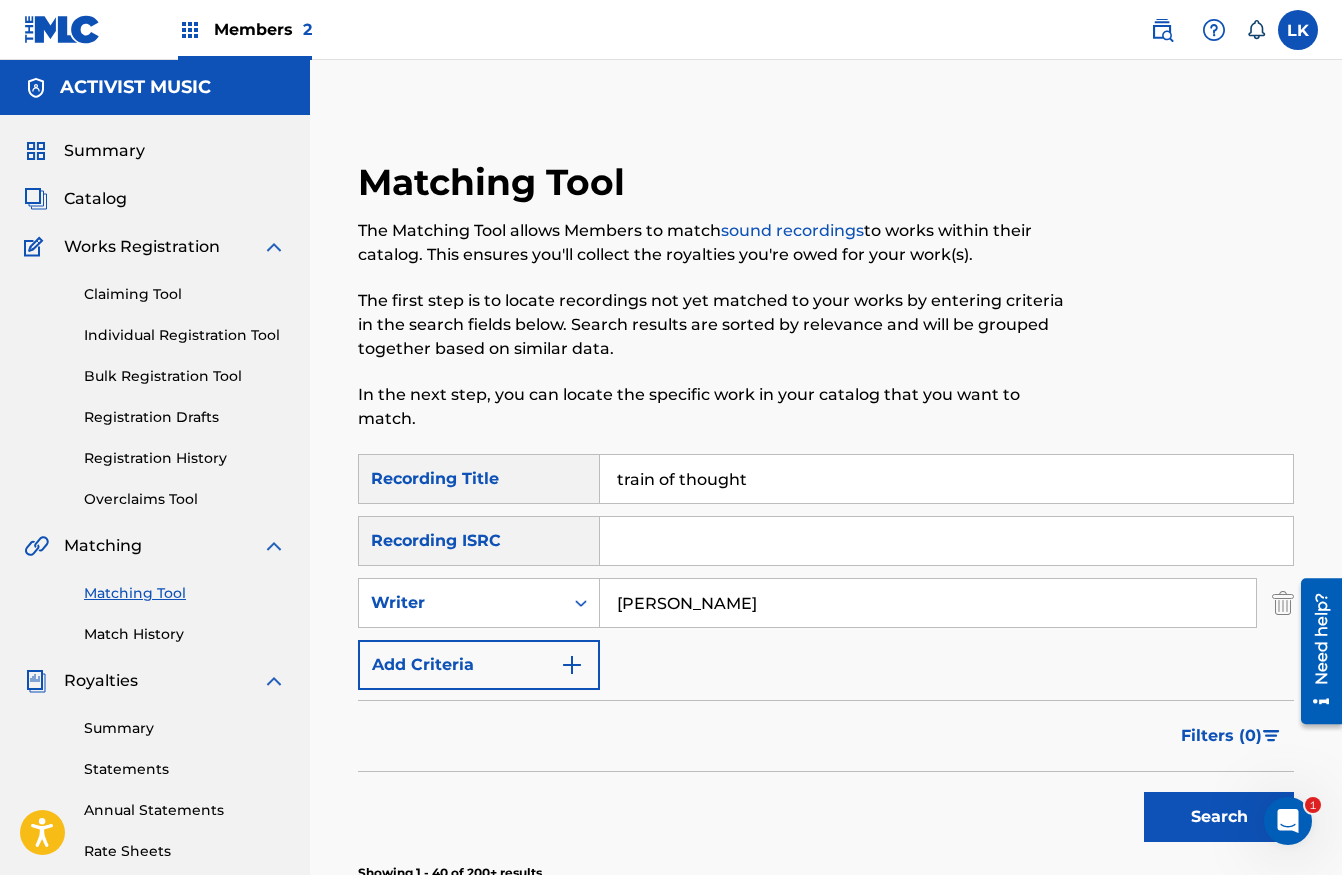 type on "train of thought" 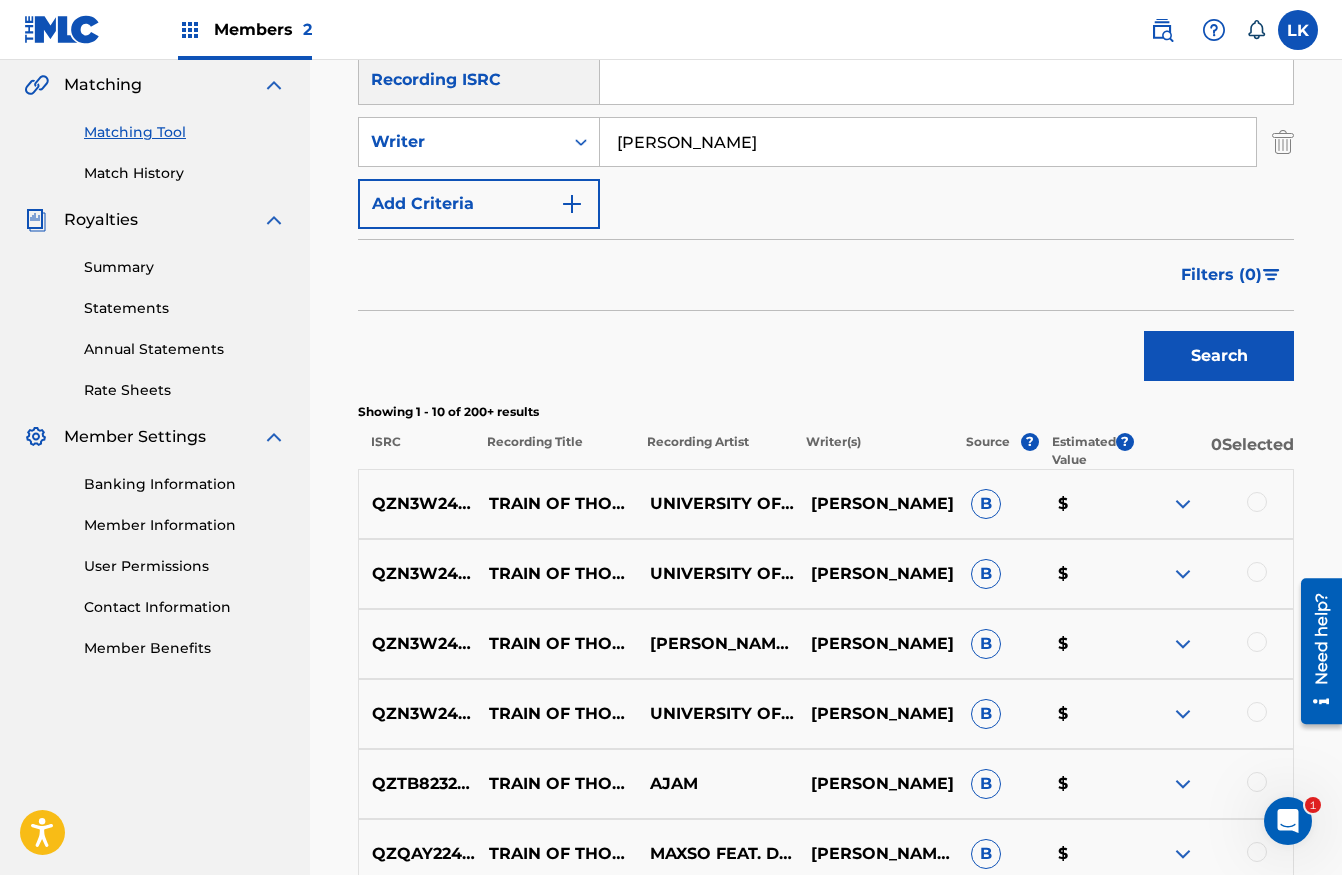 scroll, scrollTop: 564, scrollLeft: 0, axis: vertical 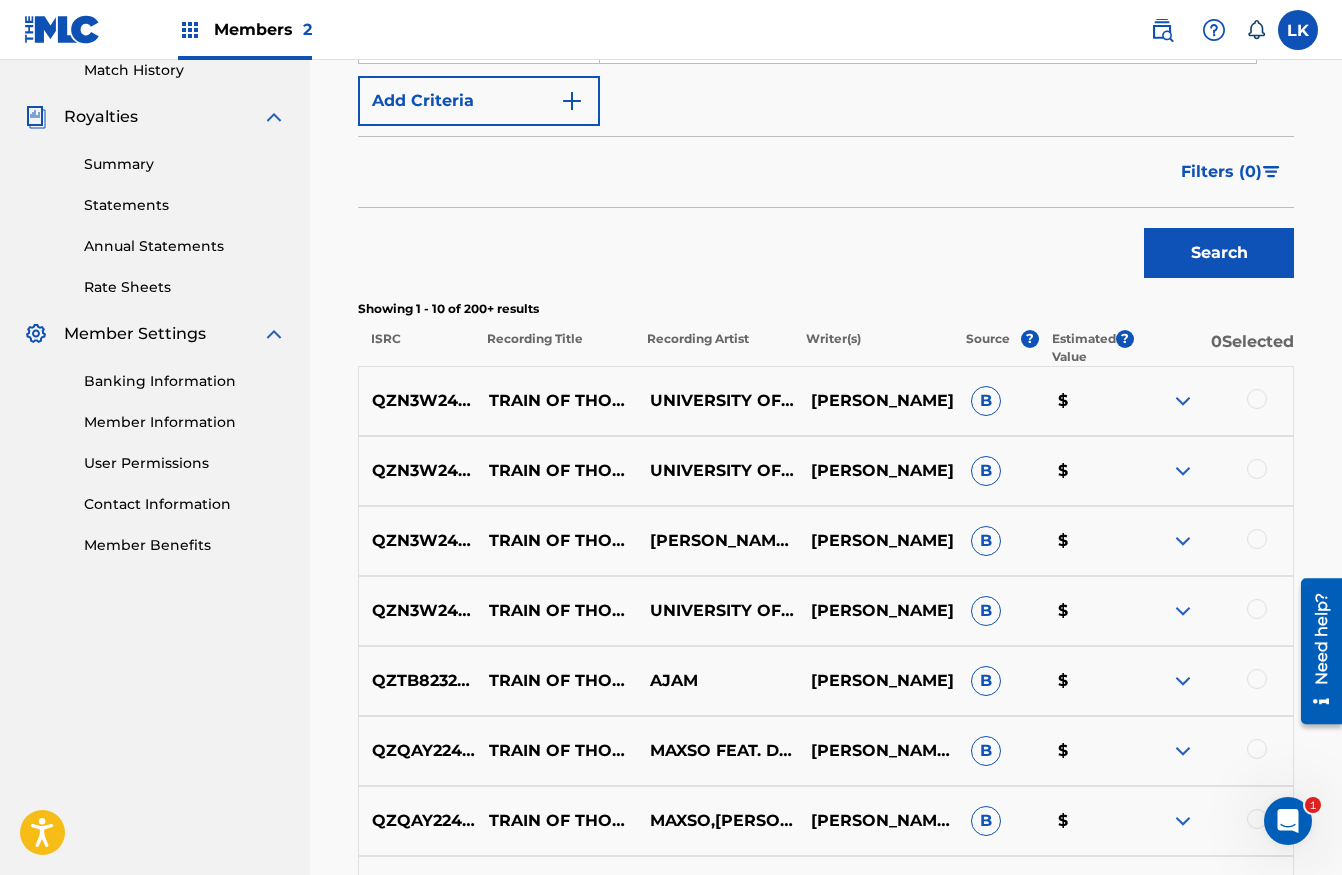 click at bounding box center [1257, 399] 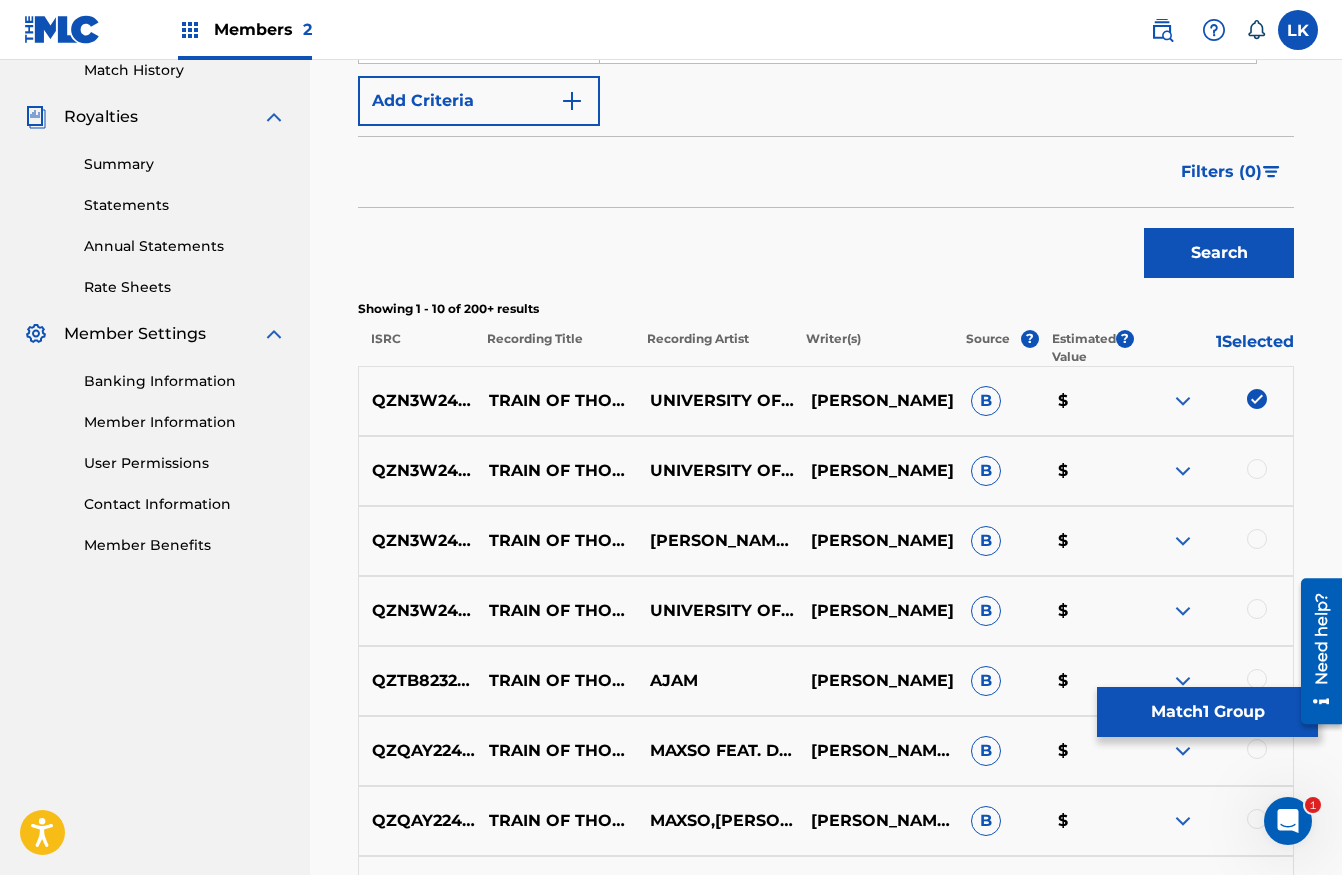 click at bounding box center (1257, 469) 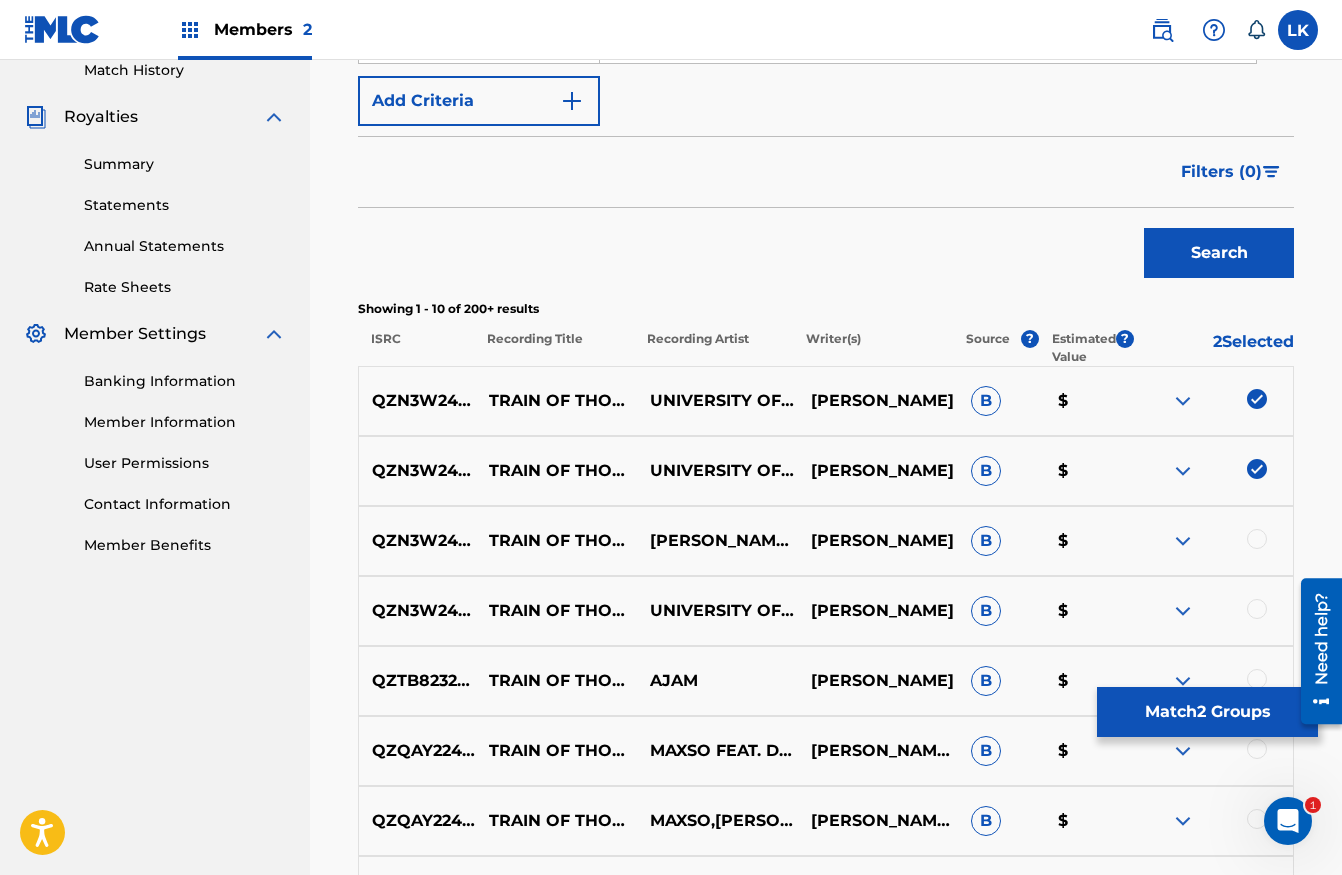 click at bounding box center [1257, 539] 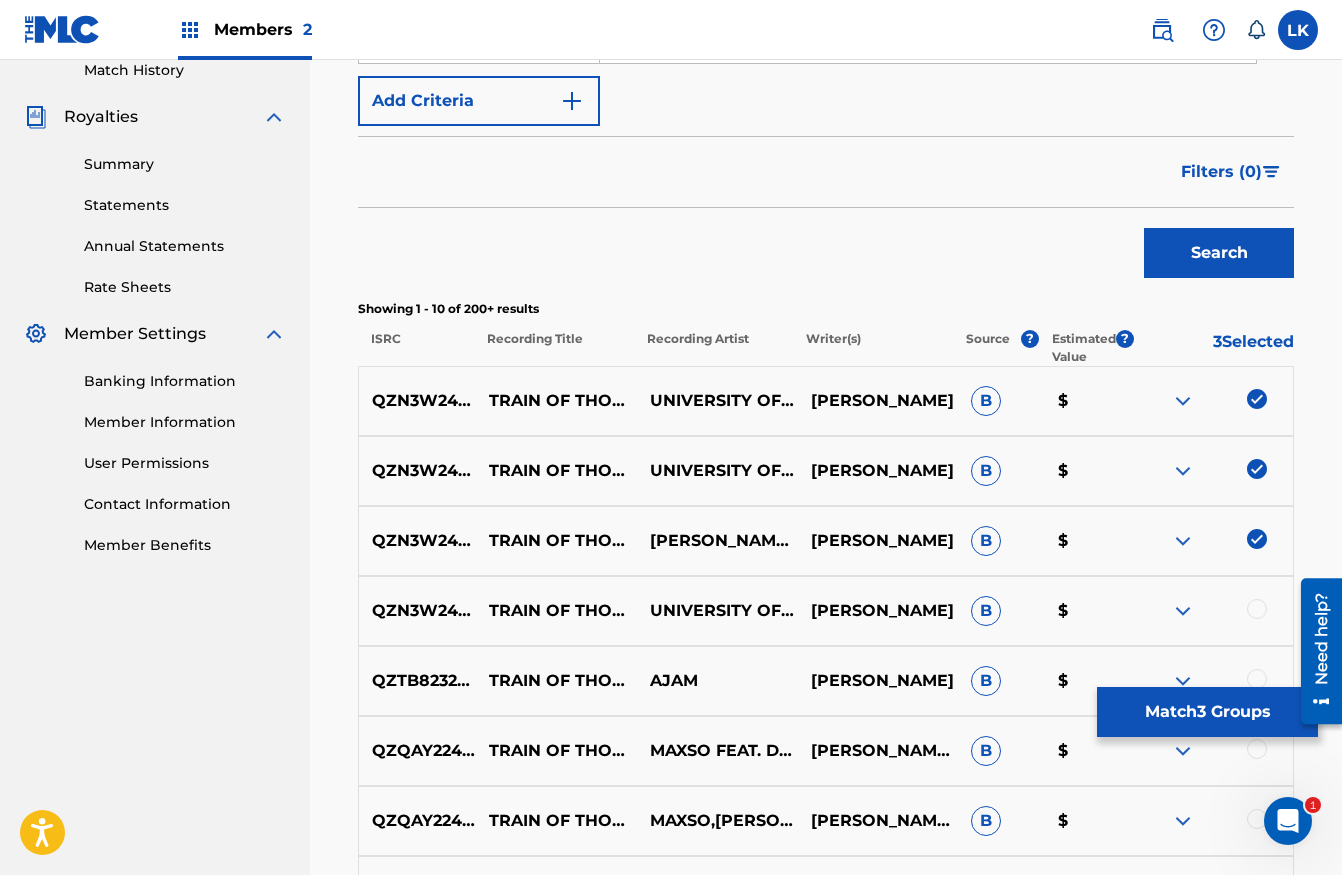 click at bounding box center (1257, 609) 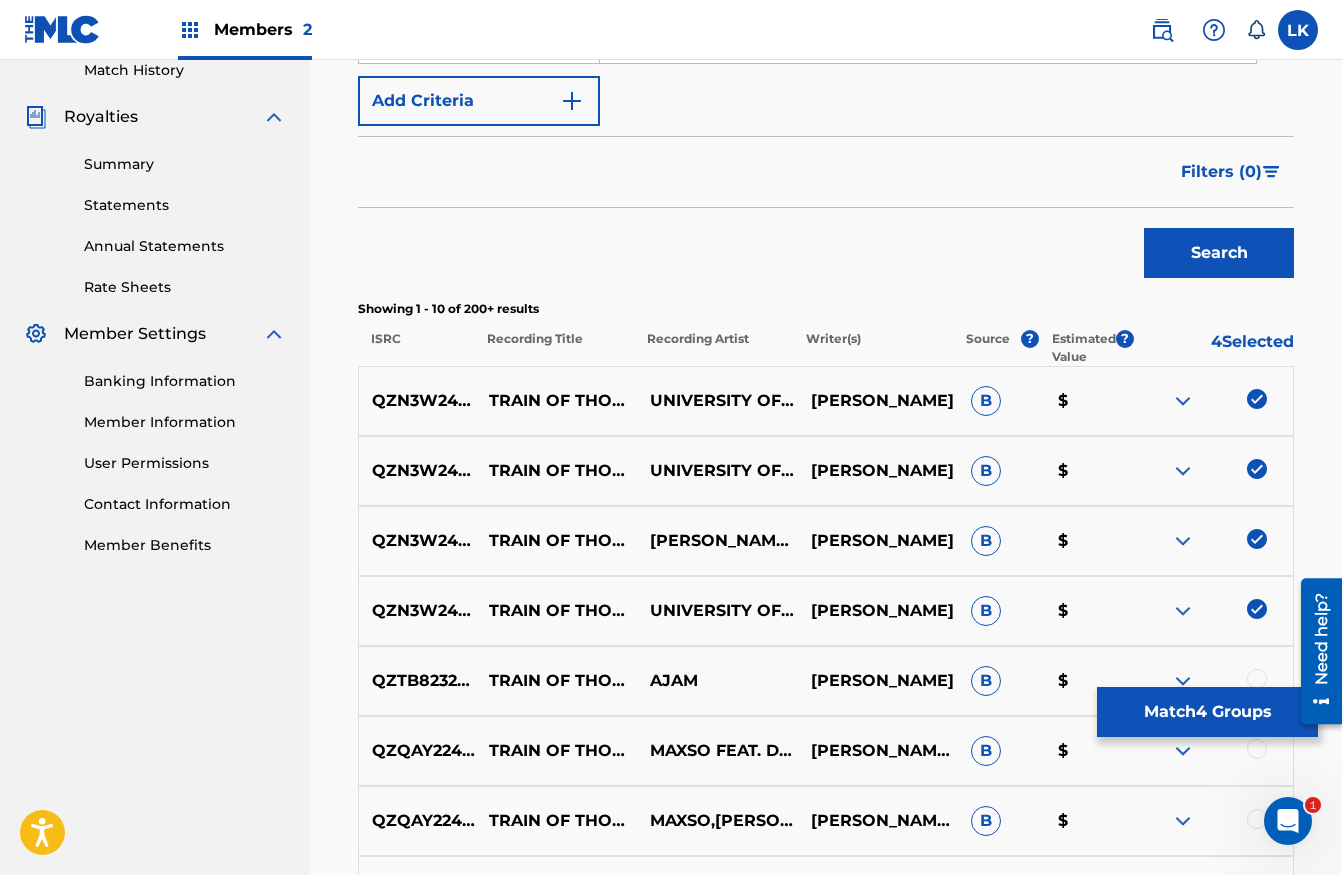 click on "Search" at bounding box center [1219, 253] 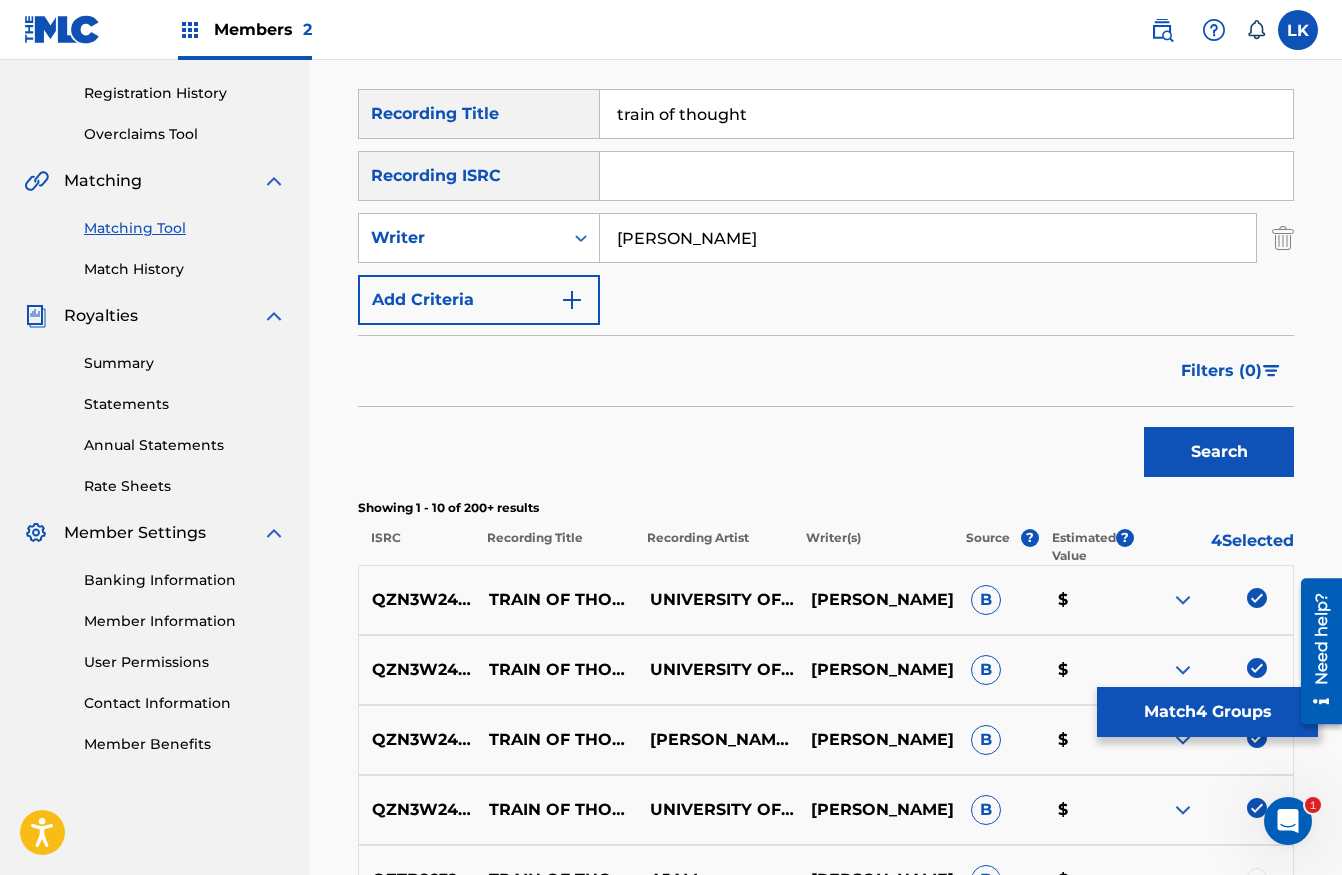scroll, scrollTop: 564, scrollLeft: 0, axis: vertical 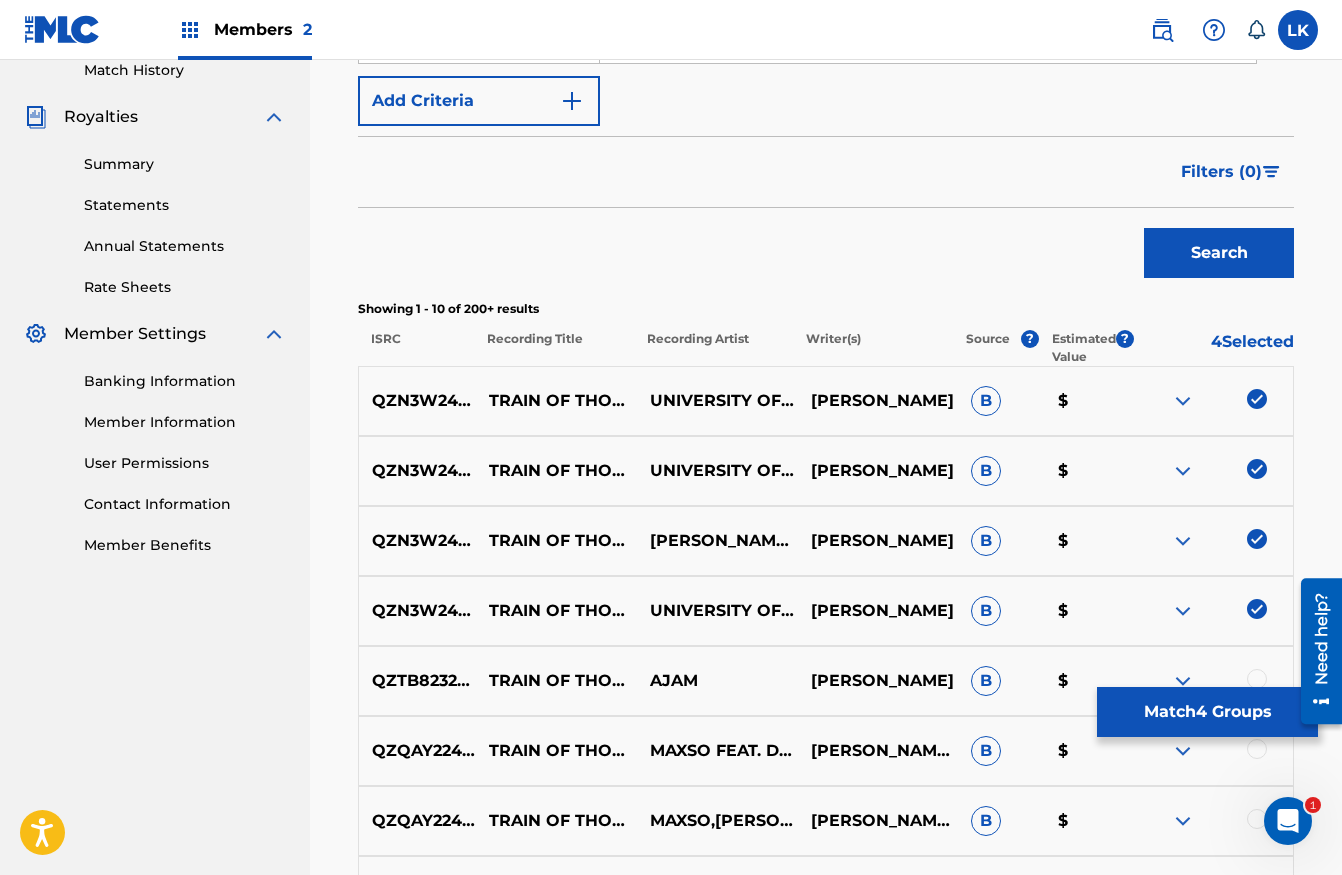 click on "Match  4 Groups" at bounding box center [1207, 712] 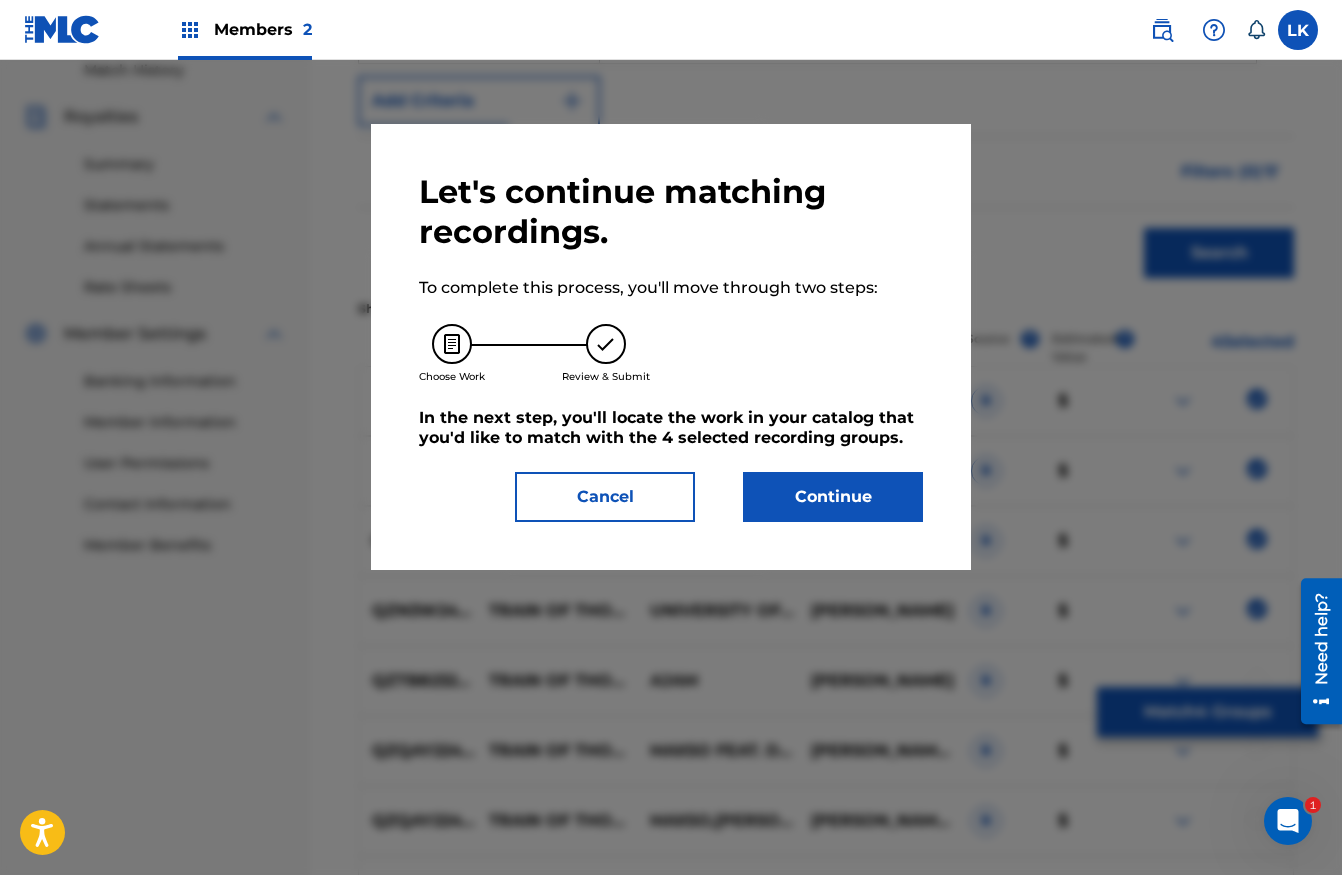 click on "Continue" at bounding box center [833, 497] 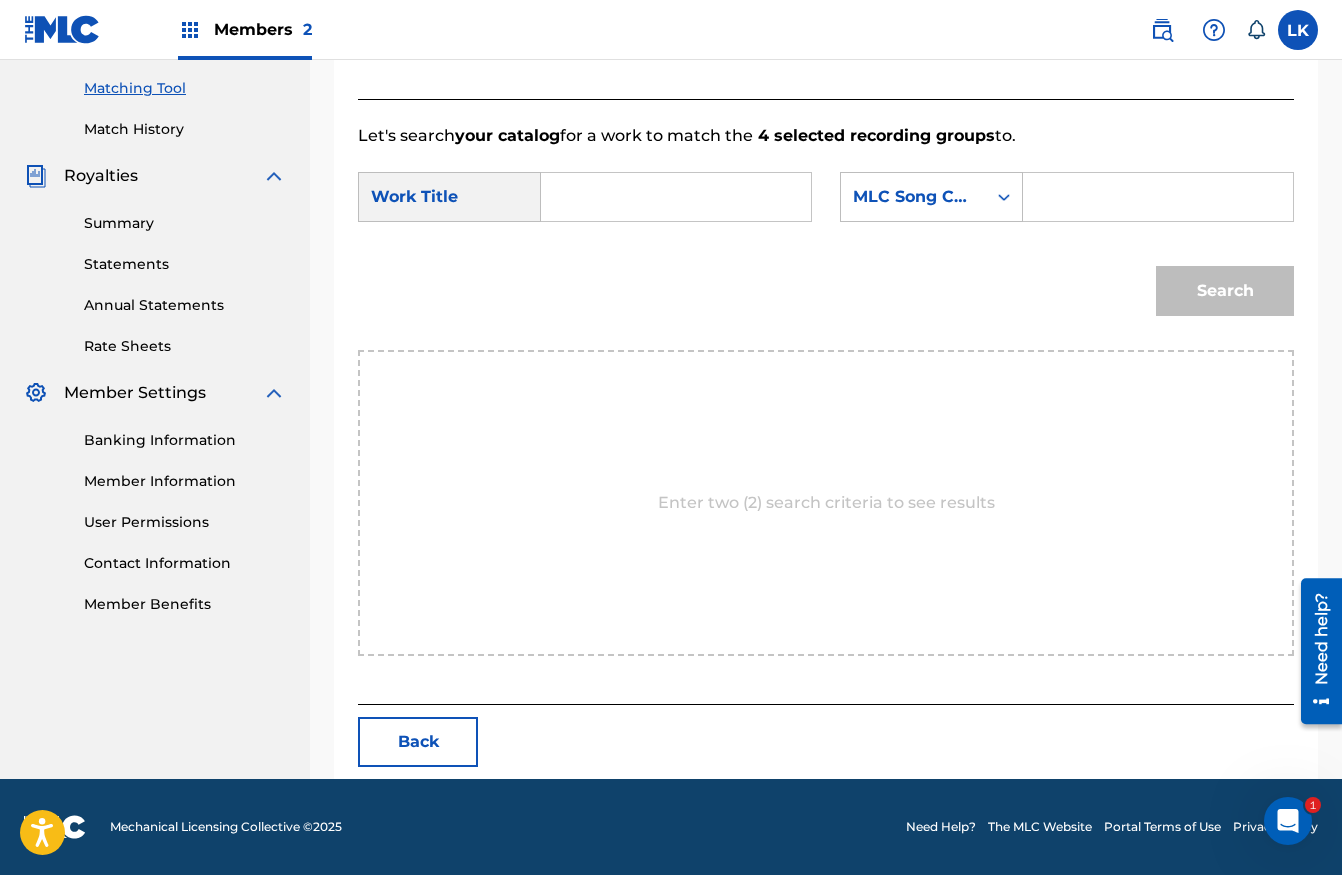 click at bounding box center [676, 197] 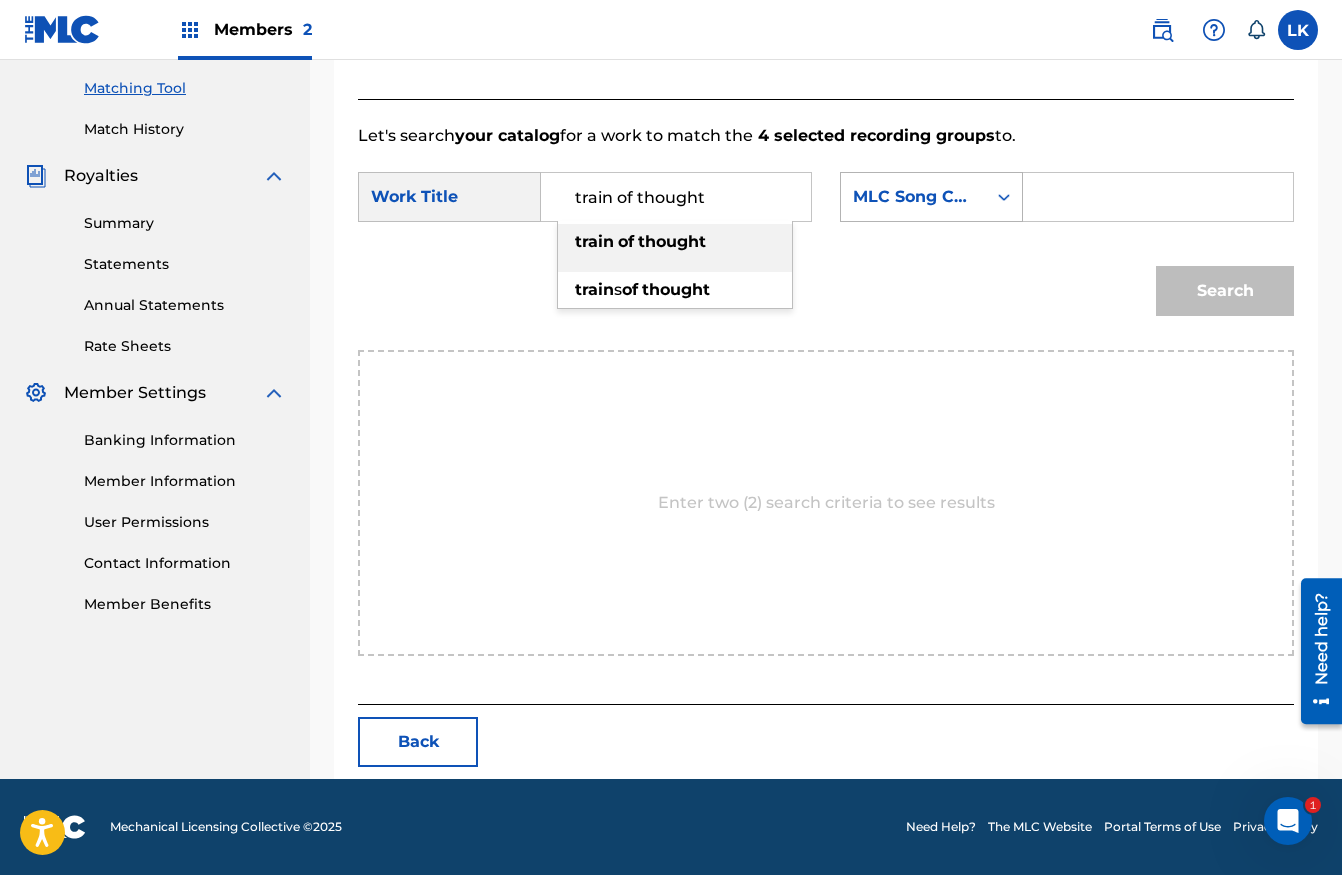type on "train of thought" 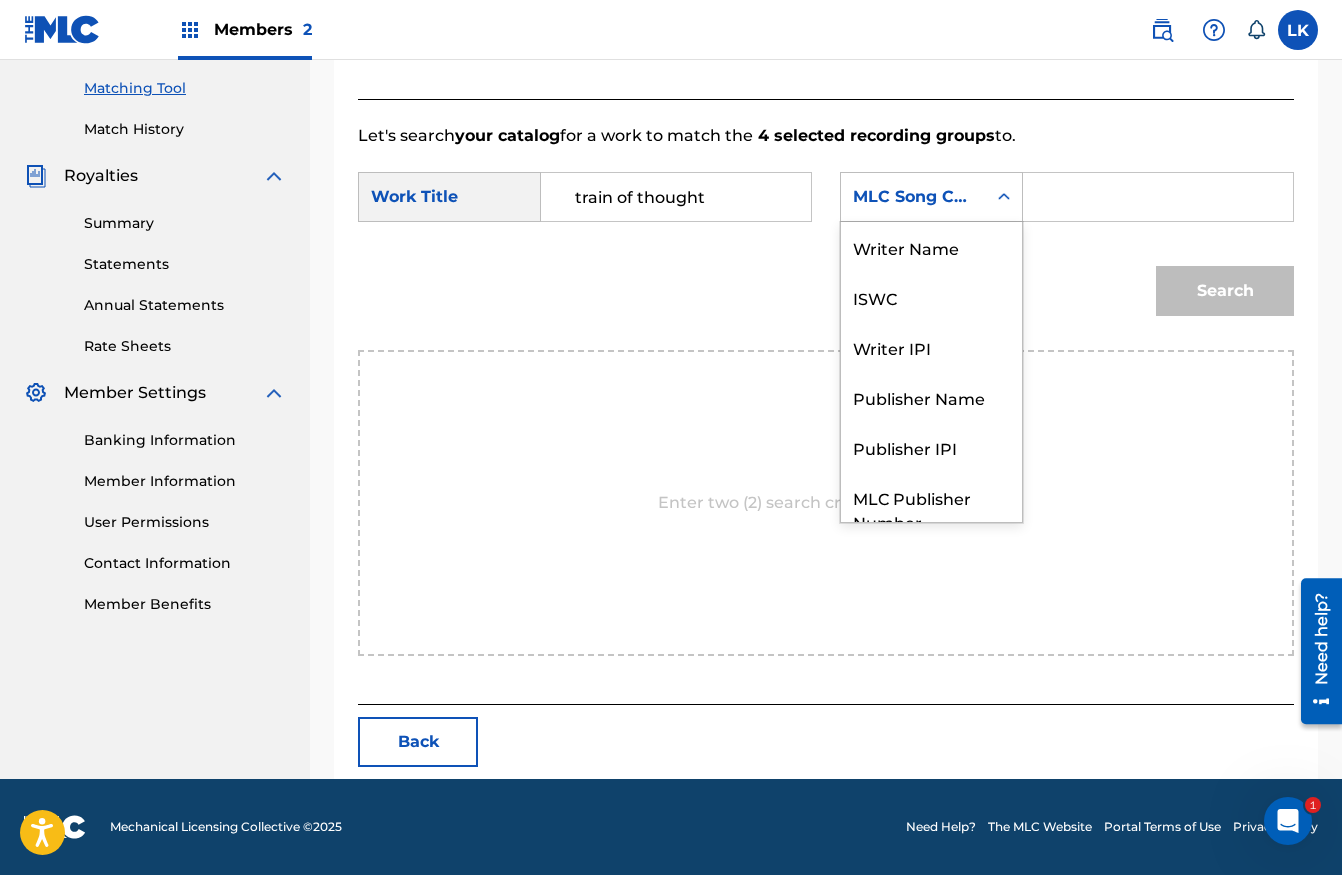 click on "MLC Song Code" at bounding box center (913, 197) 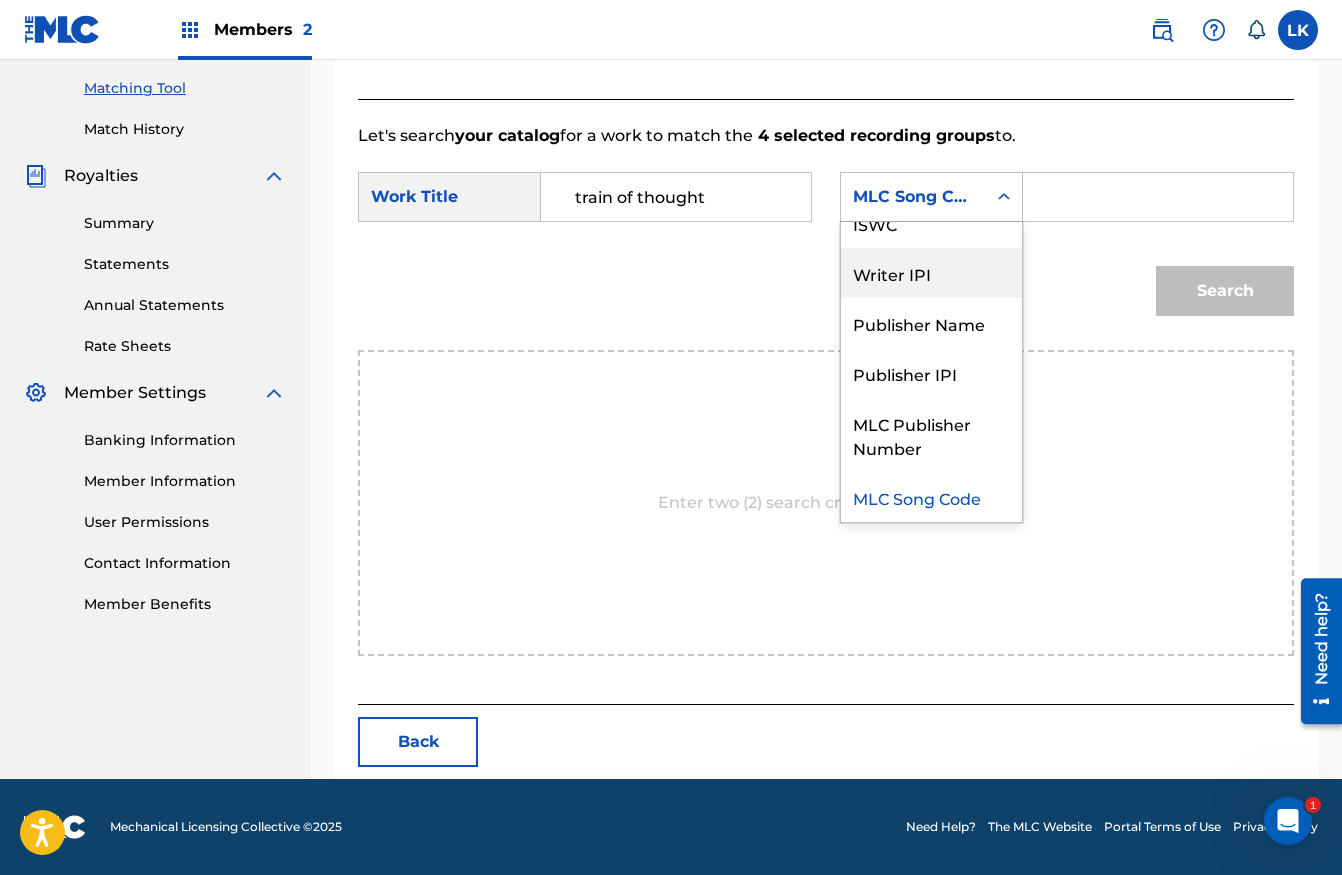 scroll, scrollTop: 0, scrollLeft: 0, axis: both 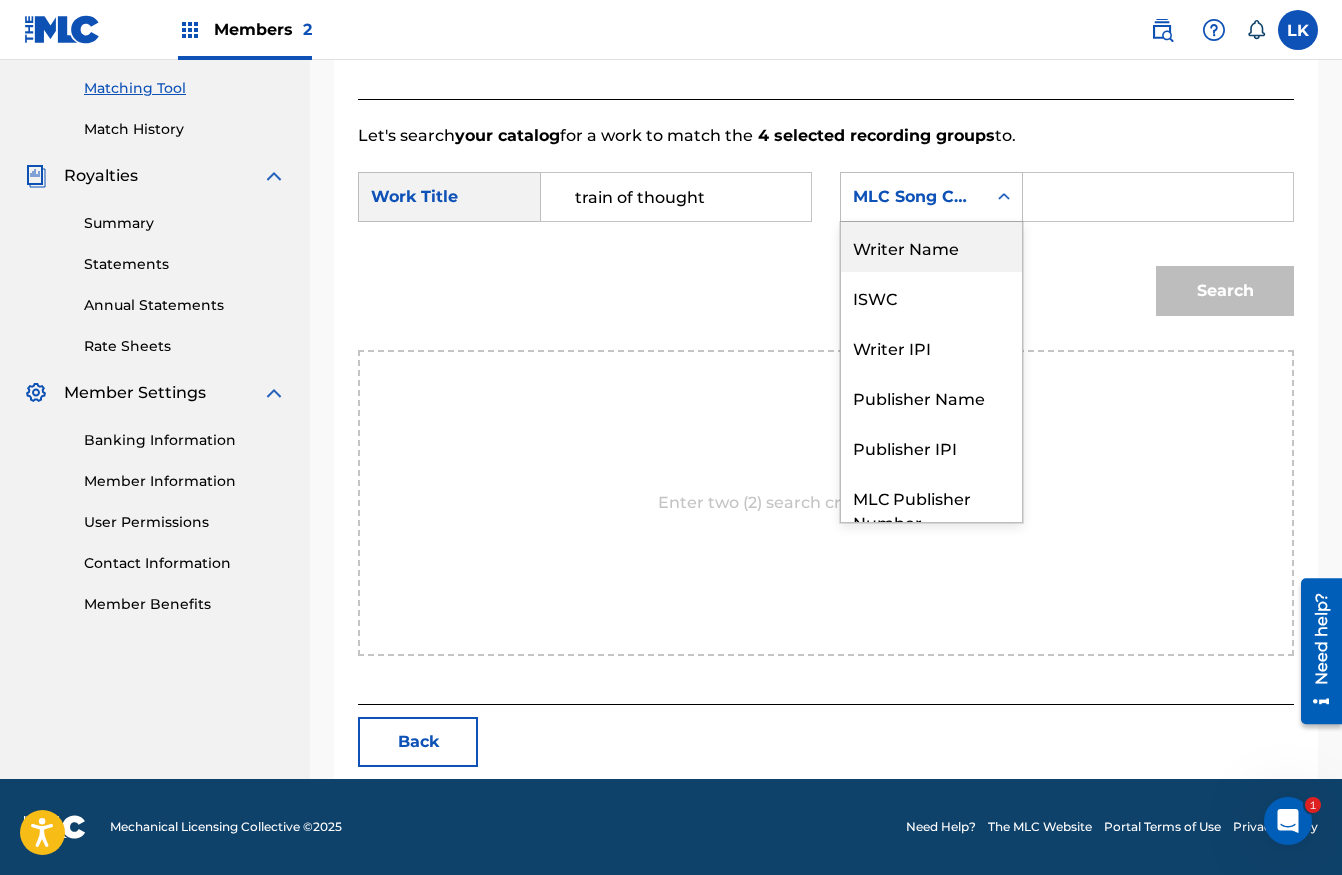 click on "Writer Name" at bounding box center [931, 247] 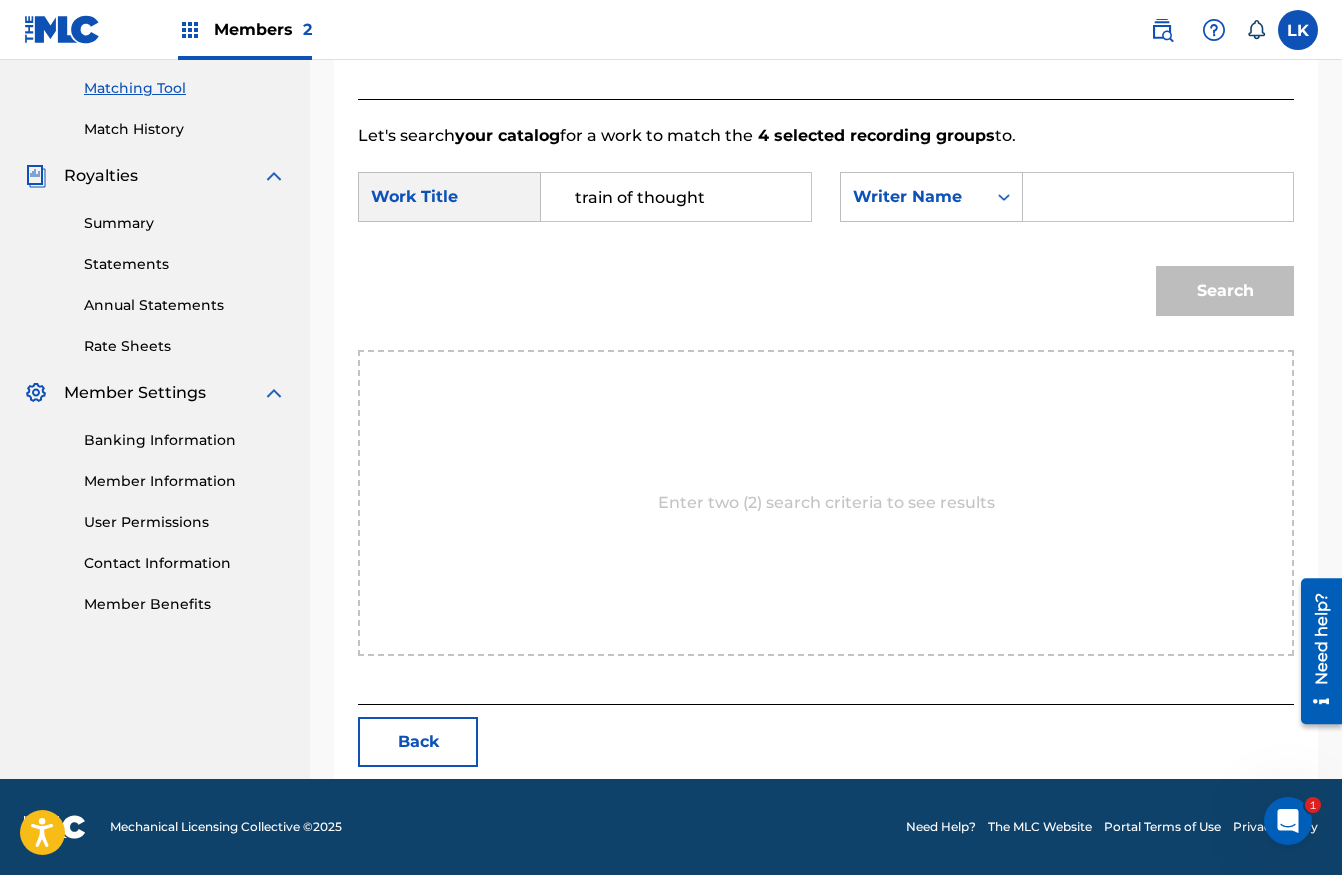 click at bounding box center [1158, 197] 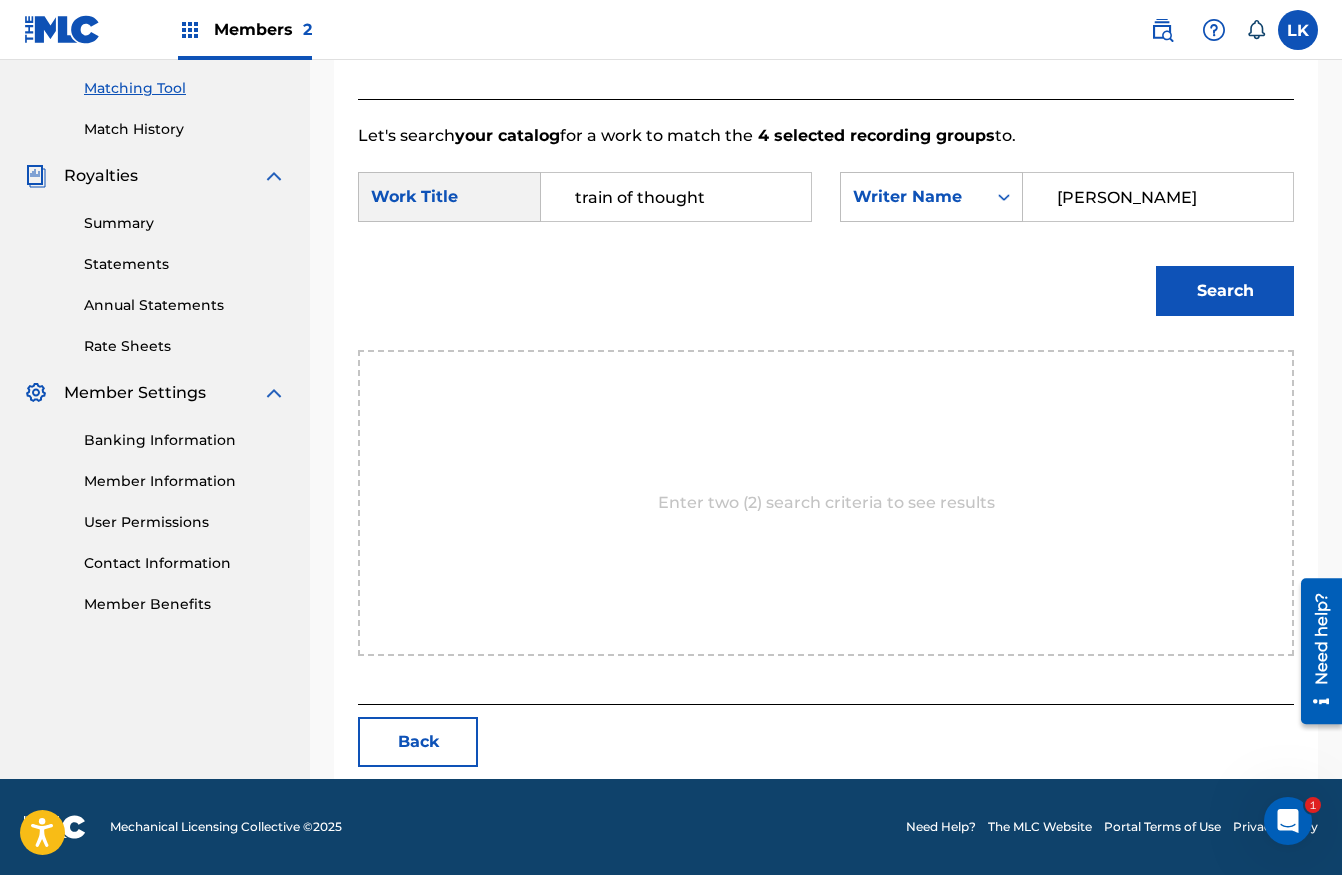 type on "[PERSON_NAME]" 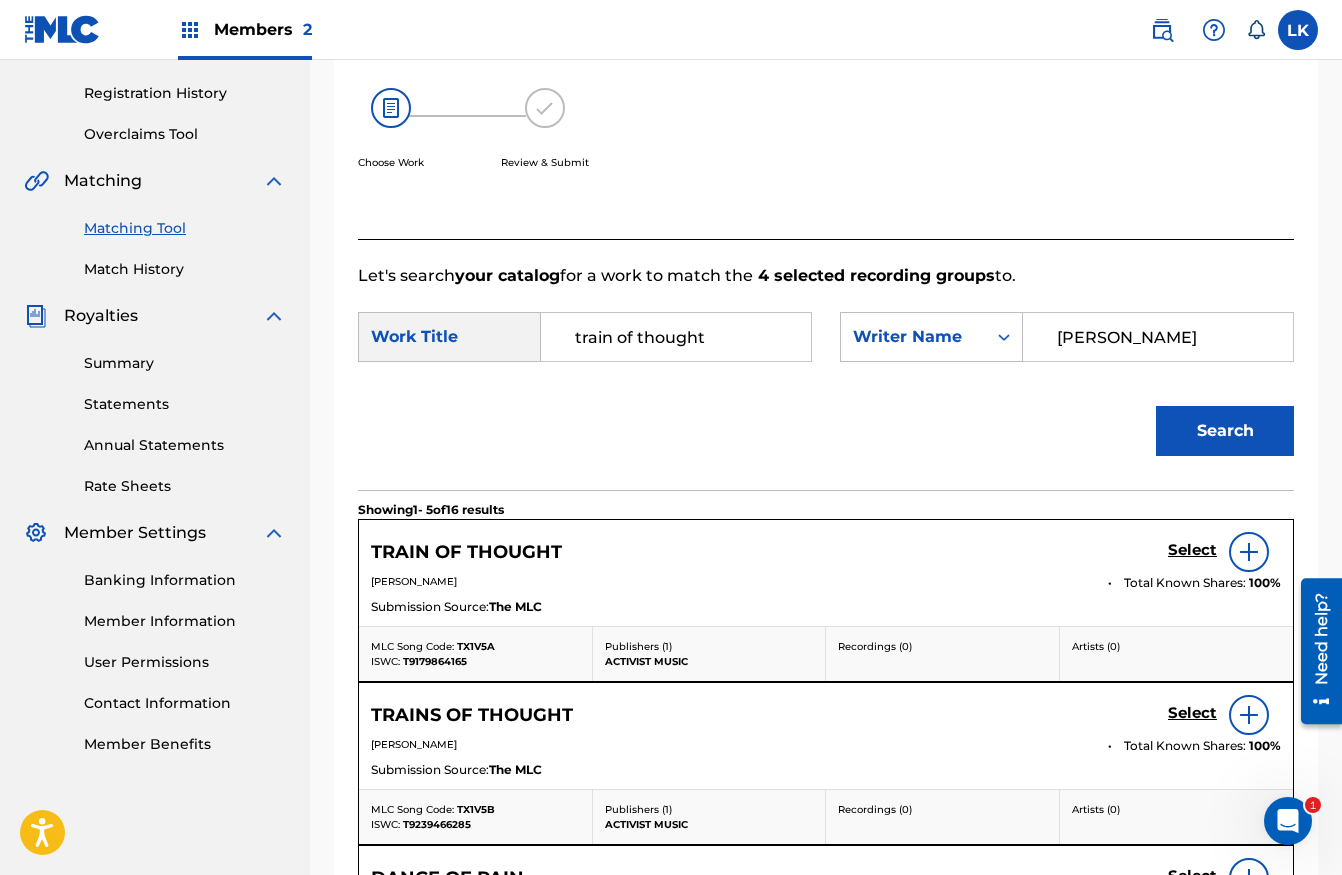 scroll, scrollTop: 505, scrollLeft: 0, axis: vertical 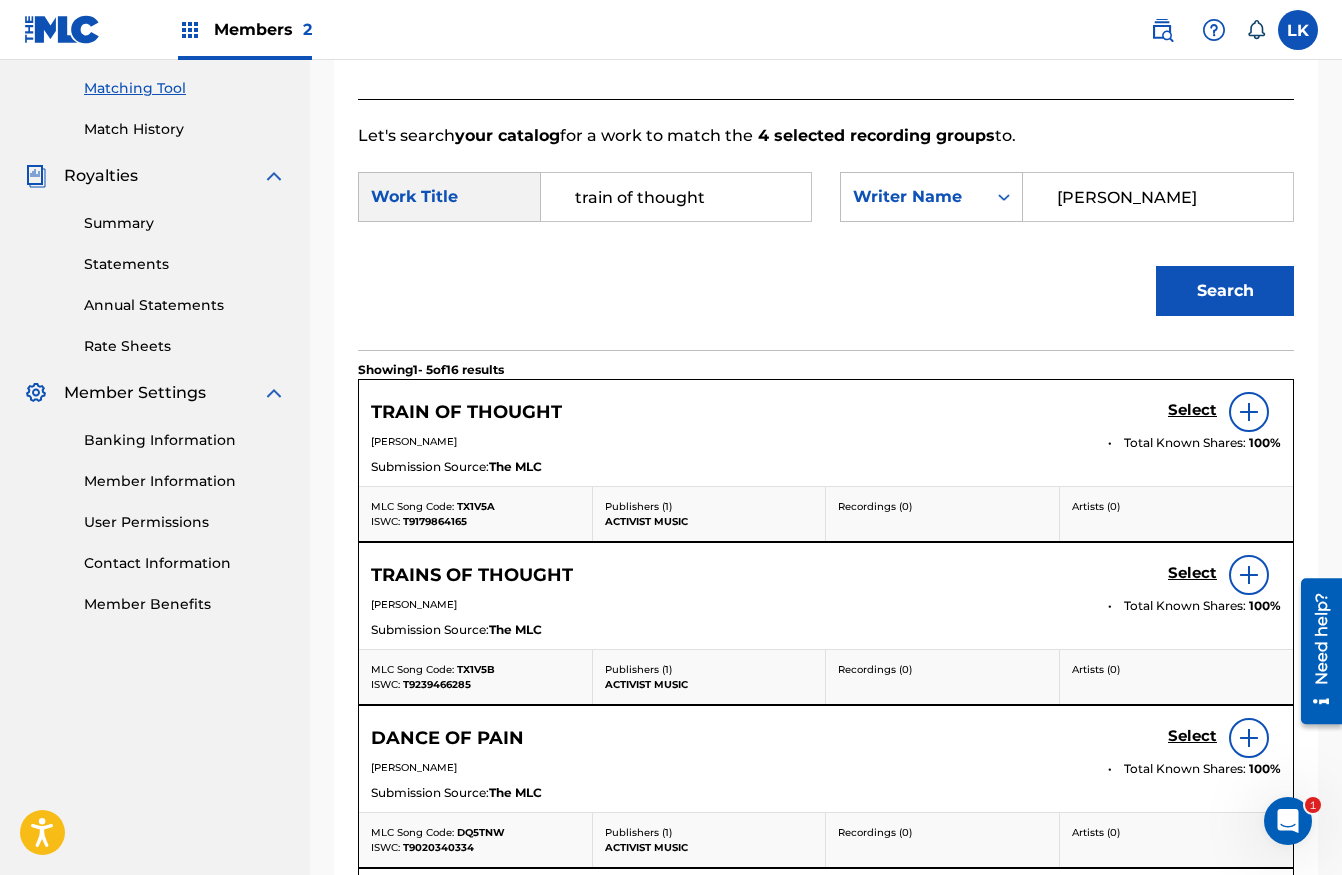 click on "Select" at bounding box center [1192, 410] 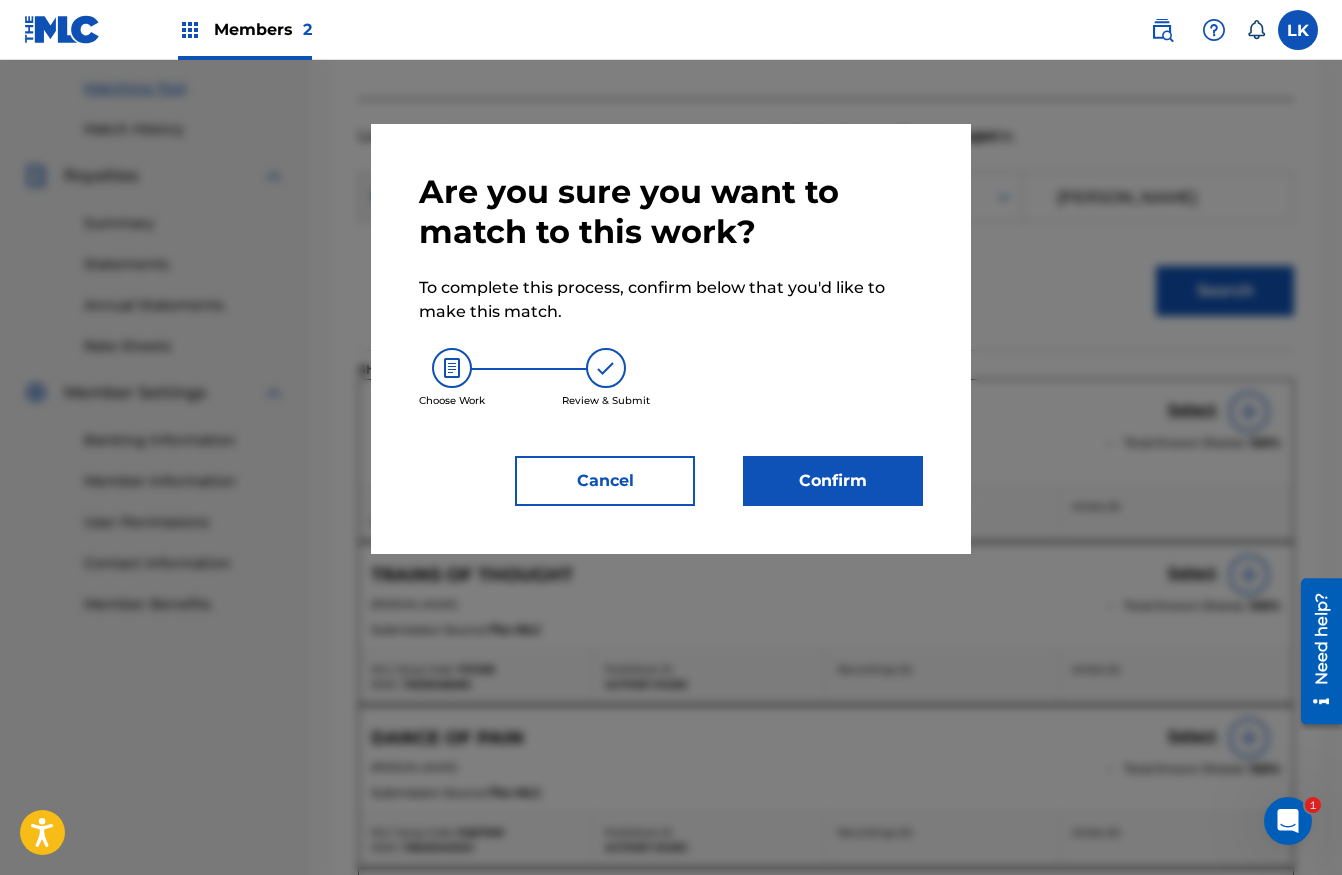 click on "Confirm" at bounding box center (833, 481) 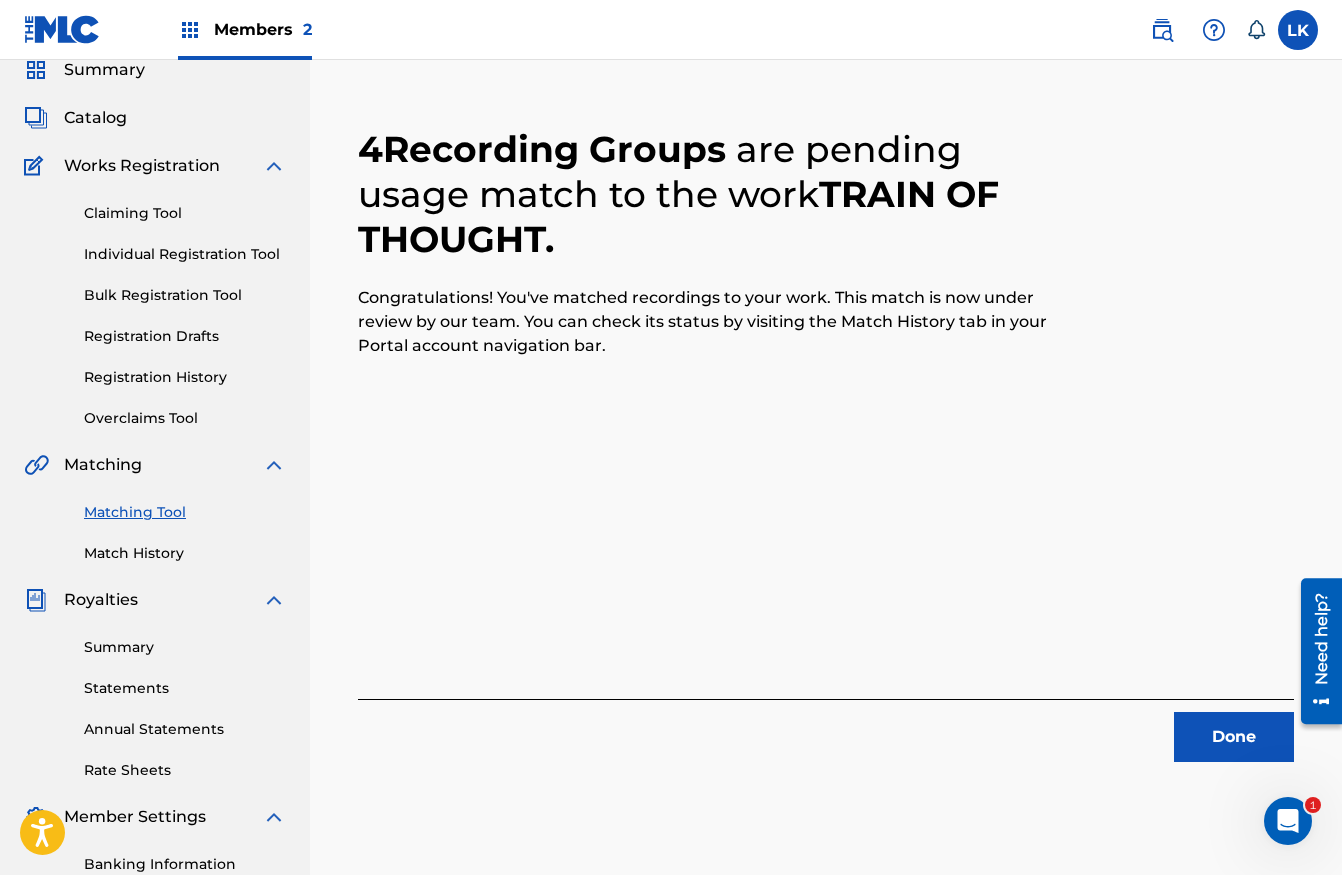 scroll, scrollTop: 127, scrollLeft: 0, axis: vertical 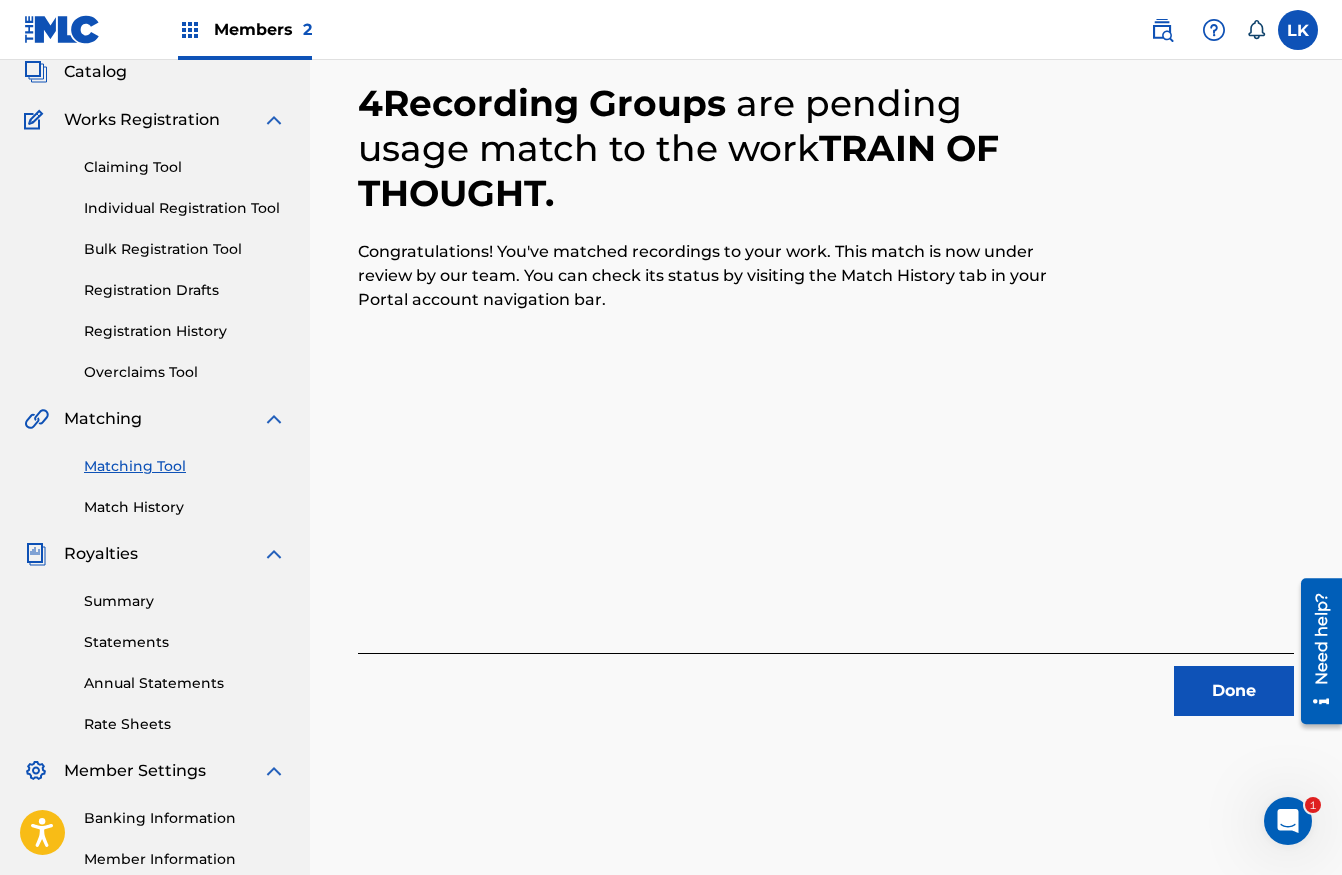 click on "Done" at bounding box center [1234, 691] 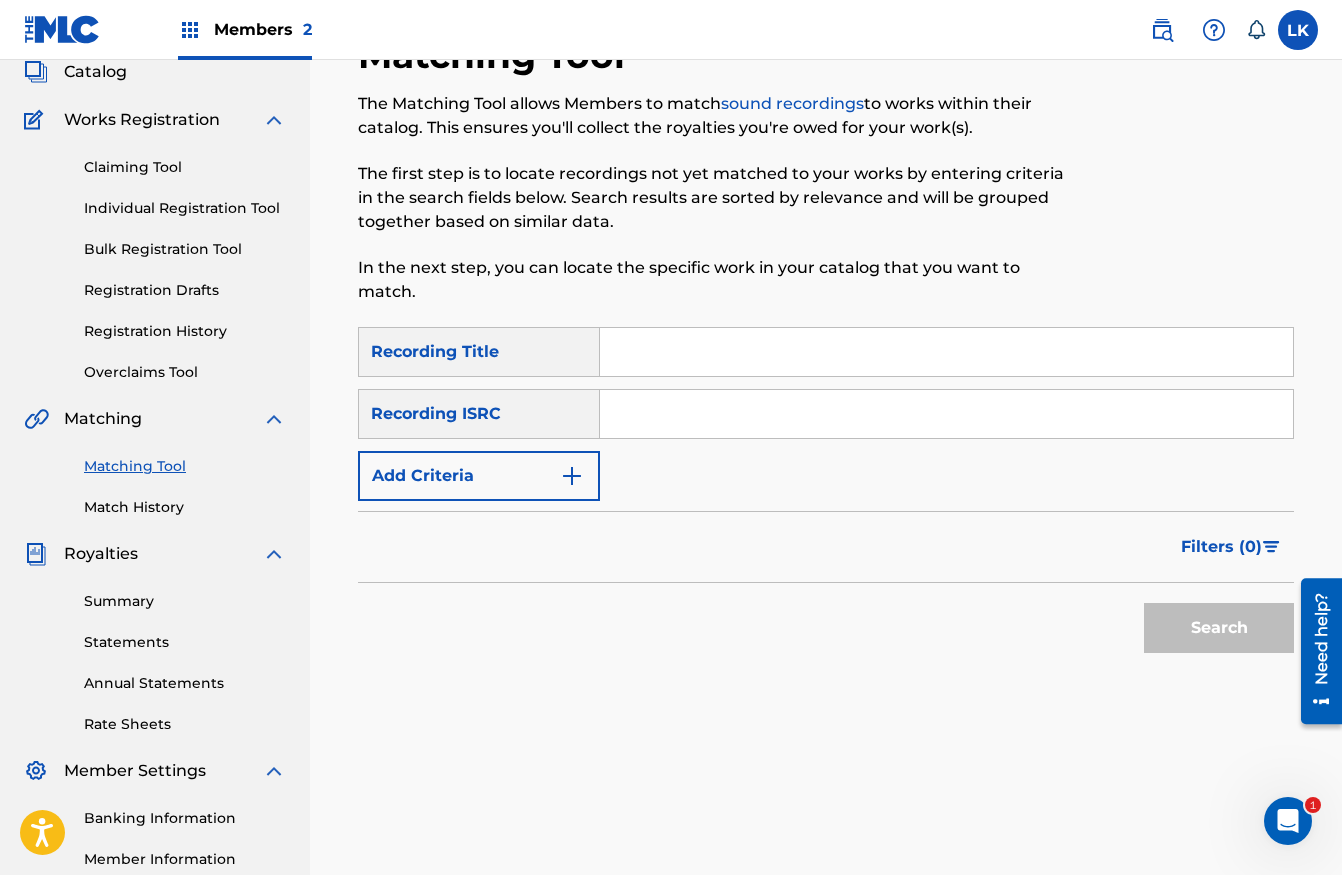 click on "SearchWithCriteria364b4824-a4c3-4247-a4c8-88ec47d06c1a Recording Title SearchWithCriteria3955a073-a775-466a-8f82-b3d9e4c22f1d Recording ISRC Add Criteria" at bounding box center [826, 414] 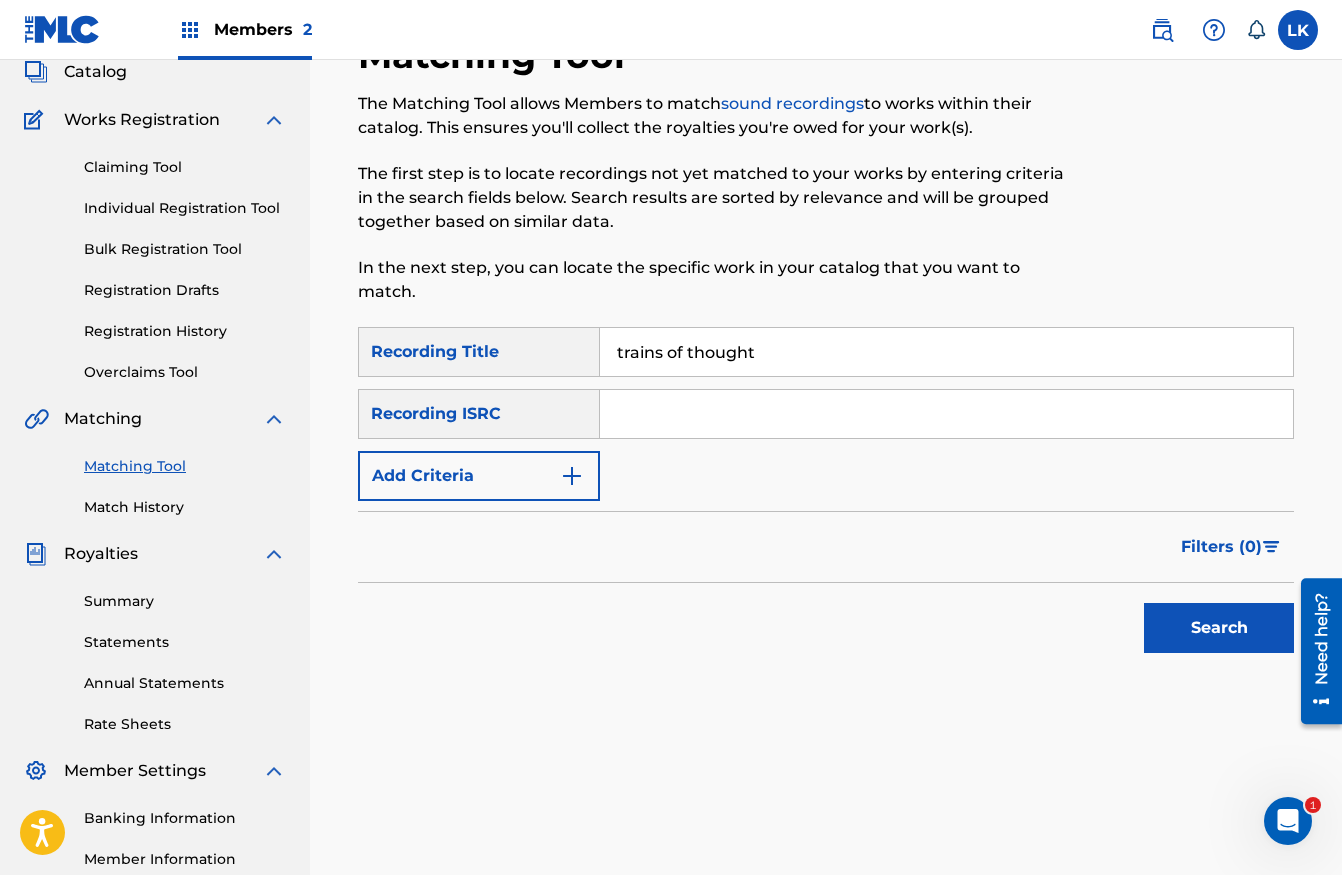 type on "trains of thought" 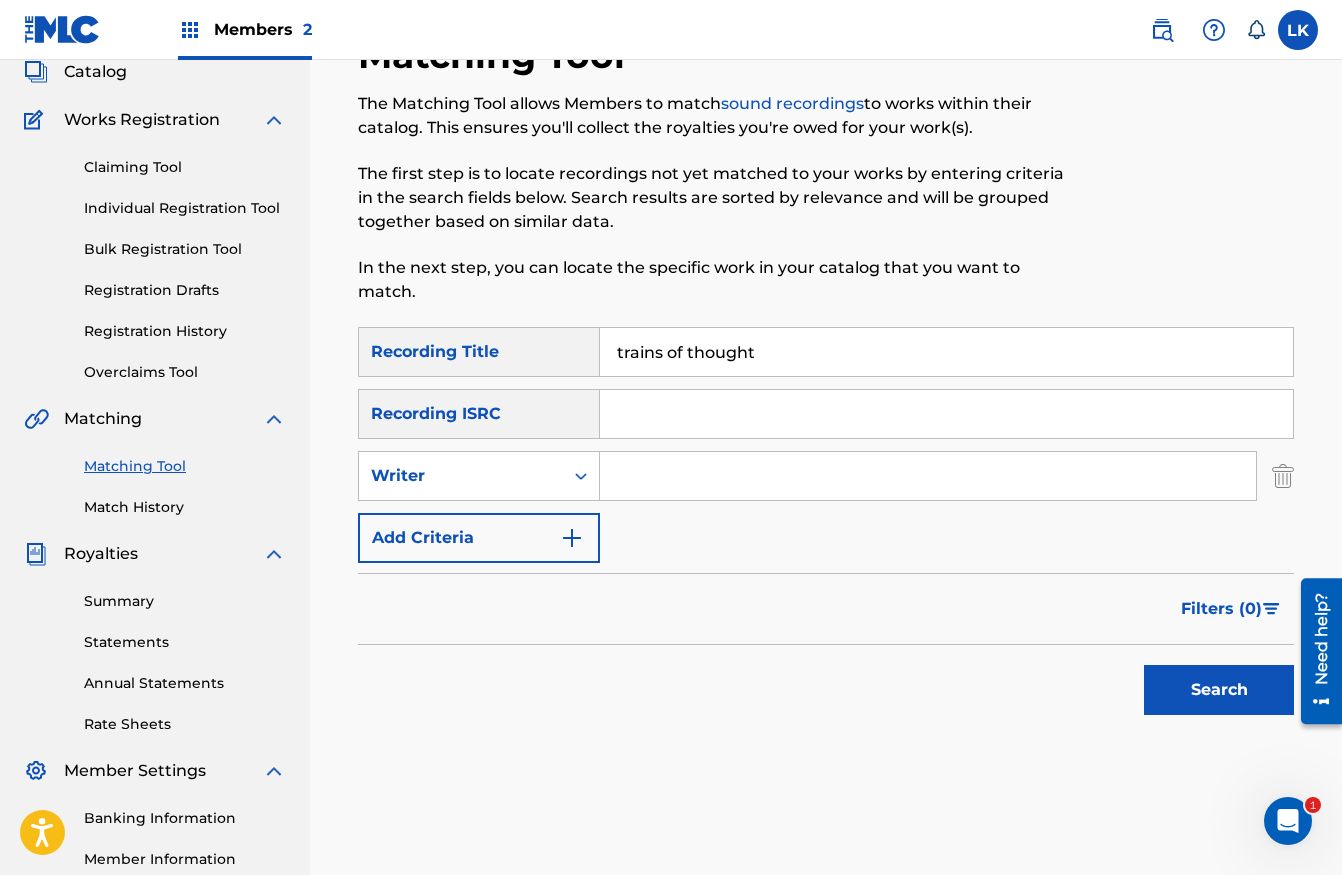 click at bounding box center [928, 476] 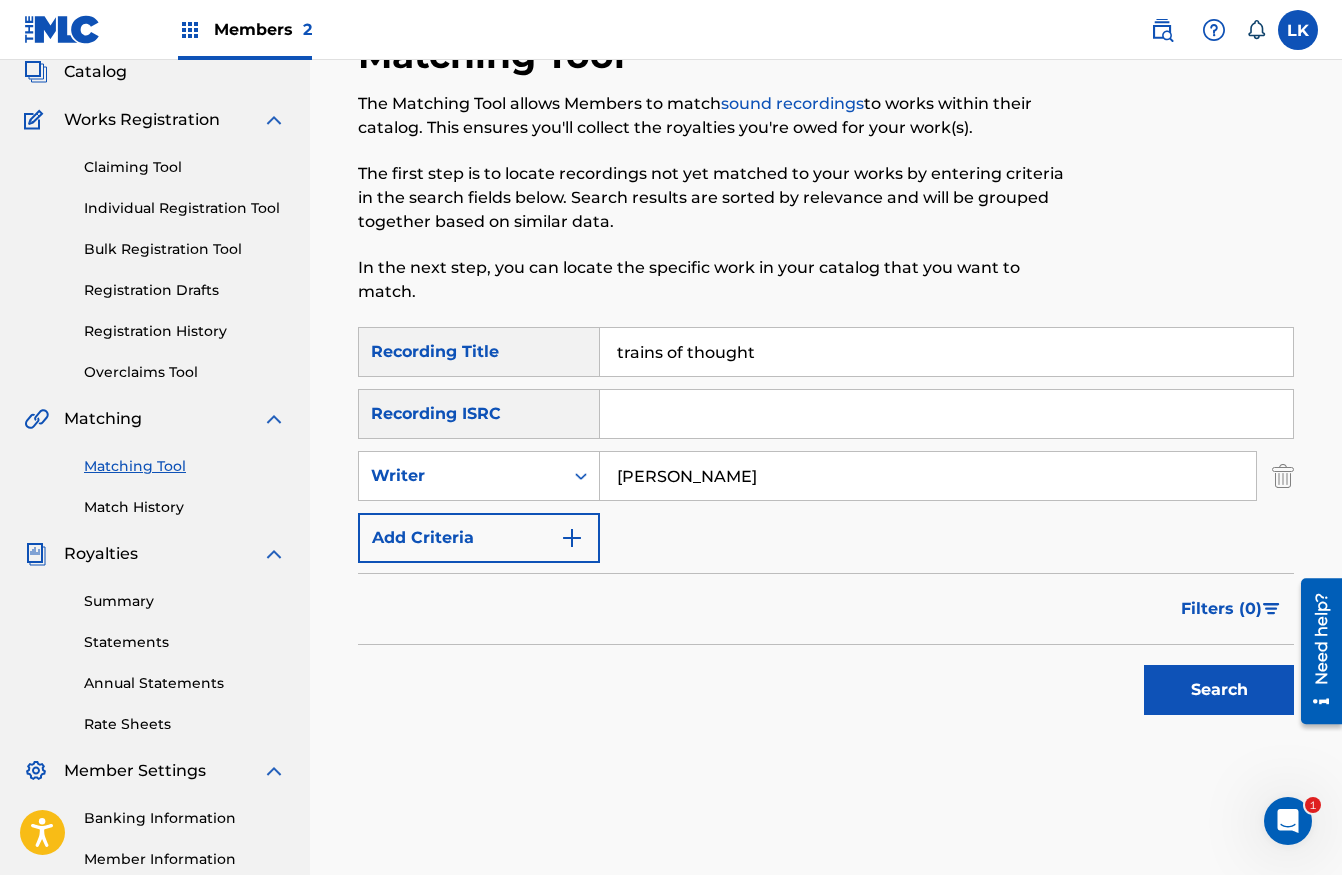 type on "[PERSON_NAME]" 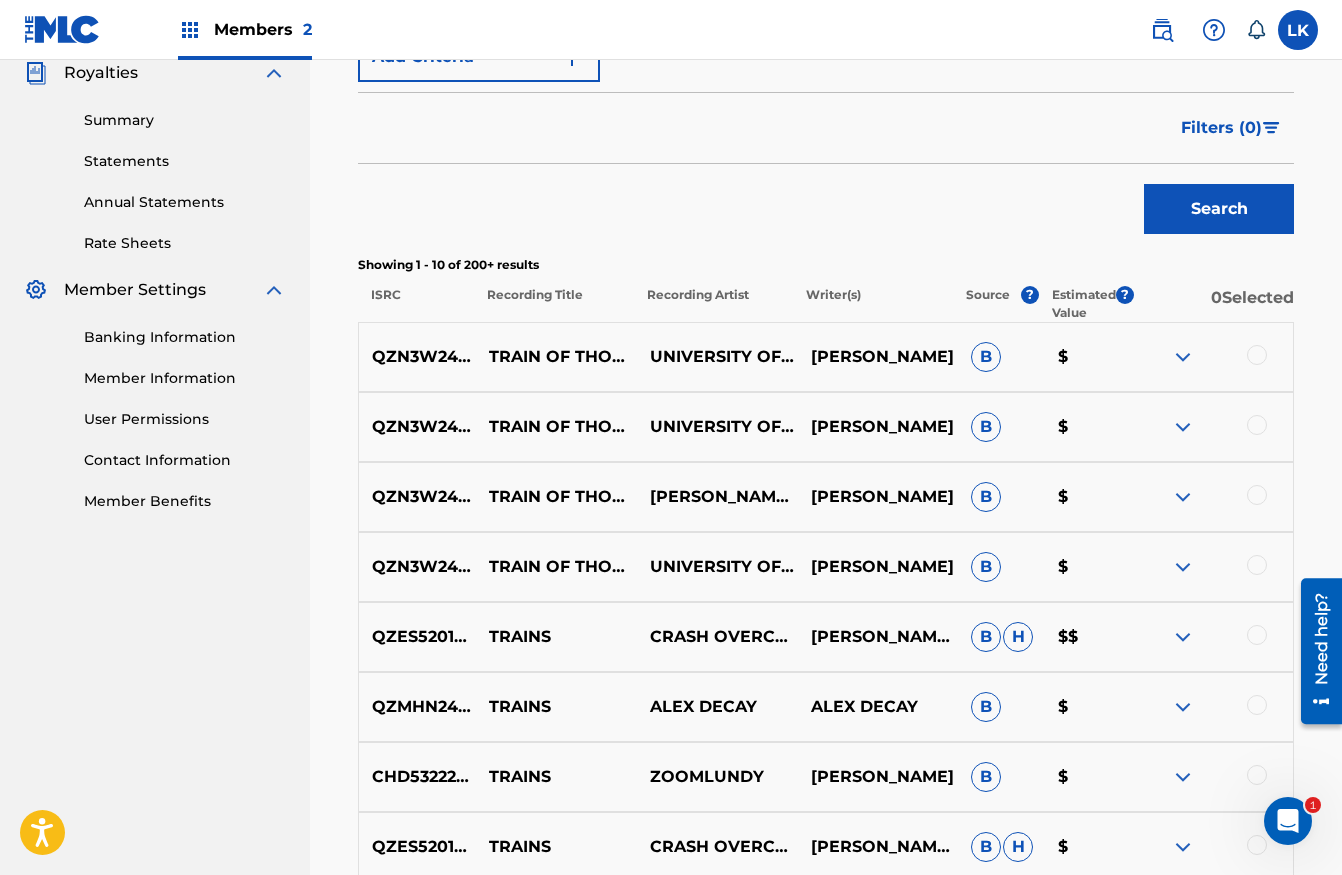 scroll, scrollTop: 0, scrollLeft: 0, axis: both 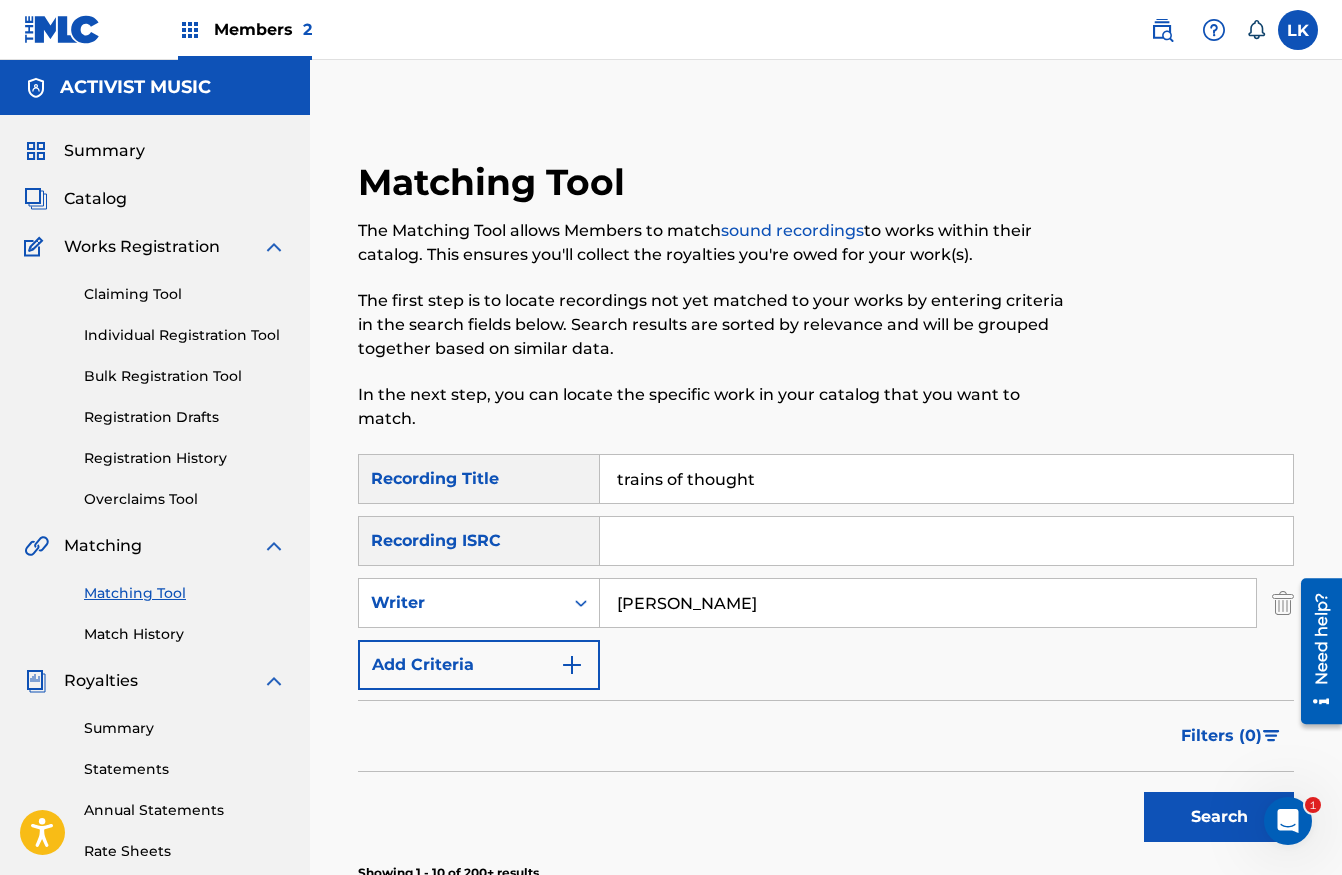 drag, startPoint x: 778, startPoint y: 450, endPoint x: 593, endPoint y: 449, distance: 185.0027 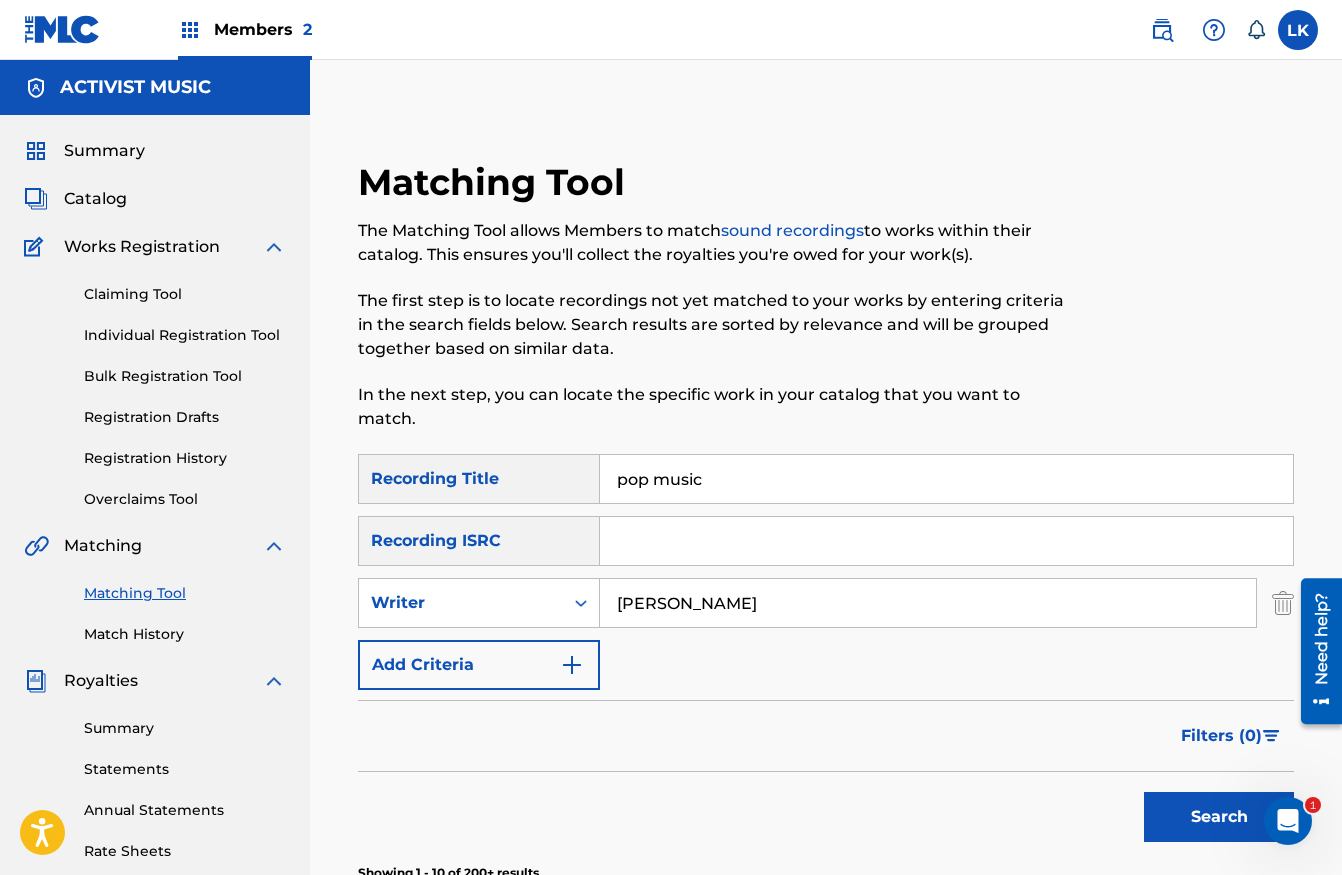 click on "Search" at bounding box center [1219, 817] 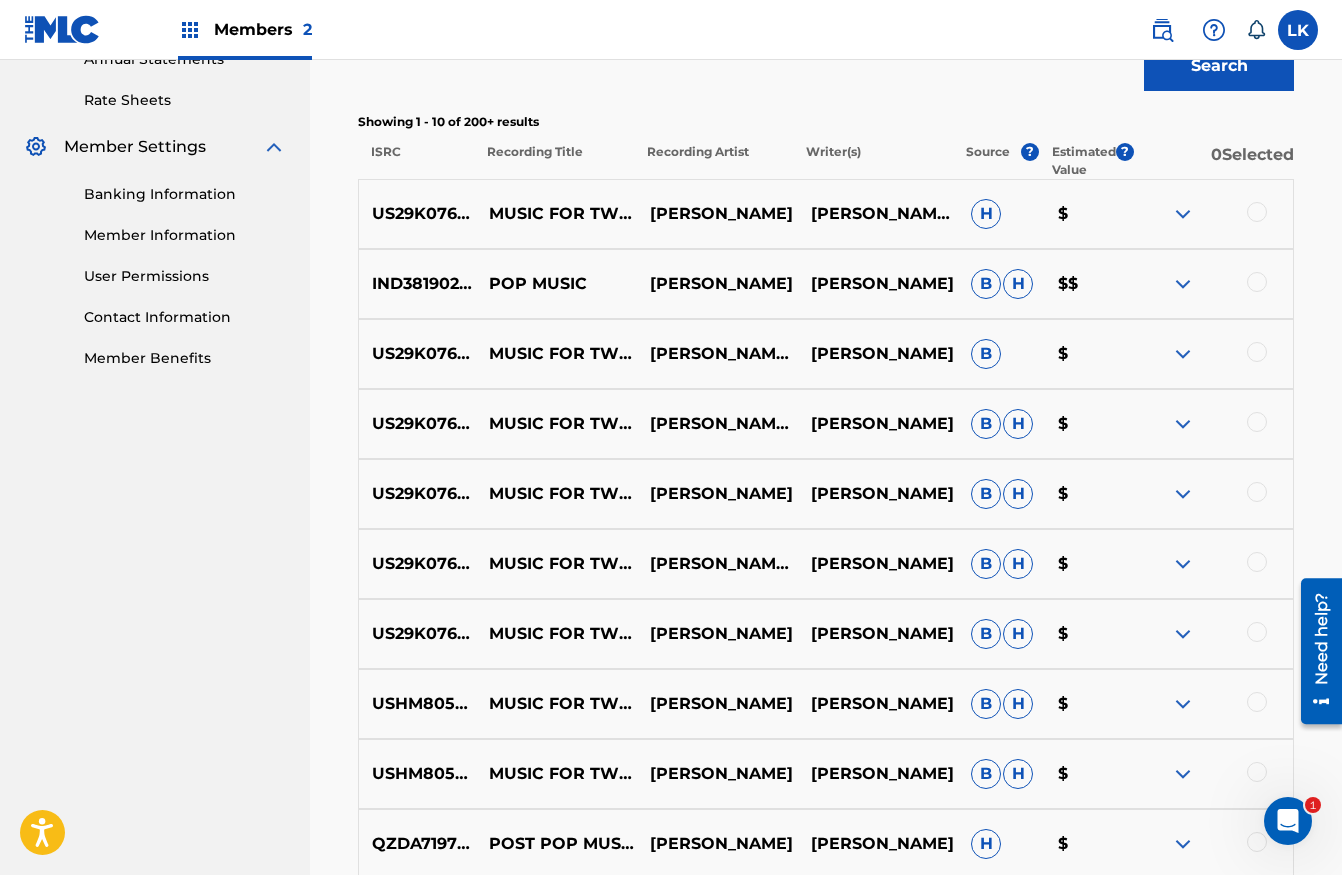 scroll, scrollTop: 302, scrollLeft: 0, axis: vertical 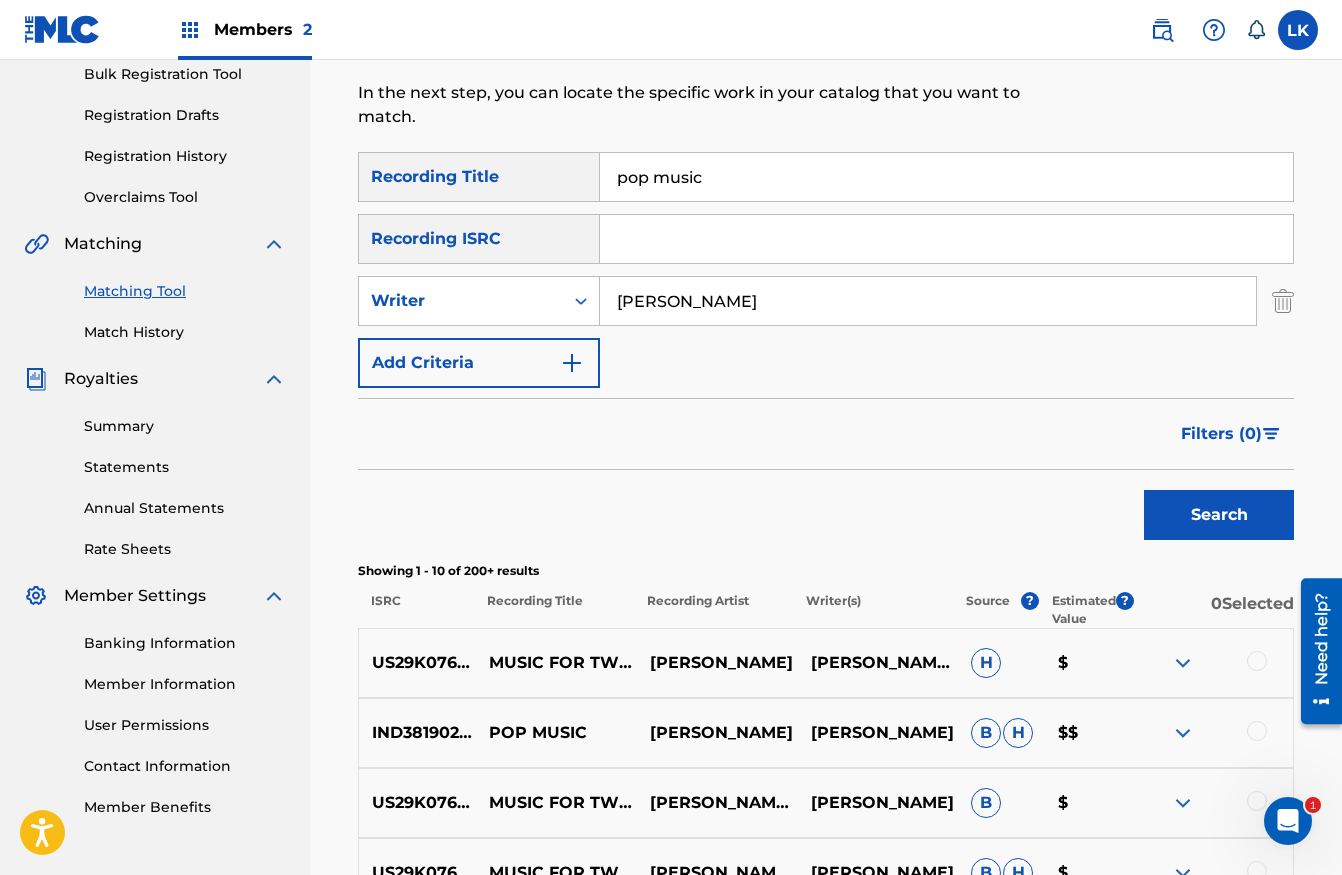 drag, startPoint x: 715, startPoint y: 163, endPoint x: 553, endPoint y: 138, distance: 163.91766 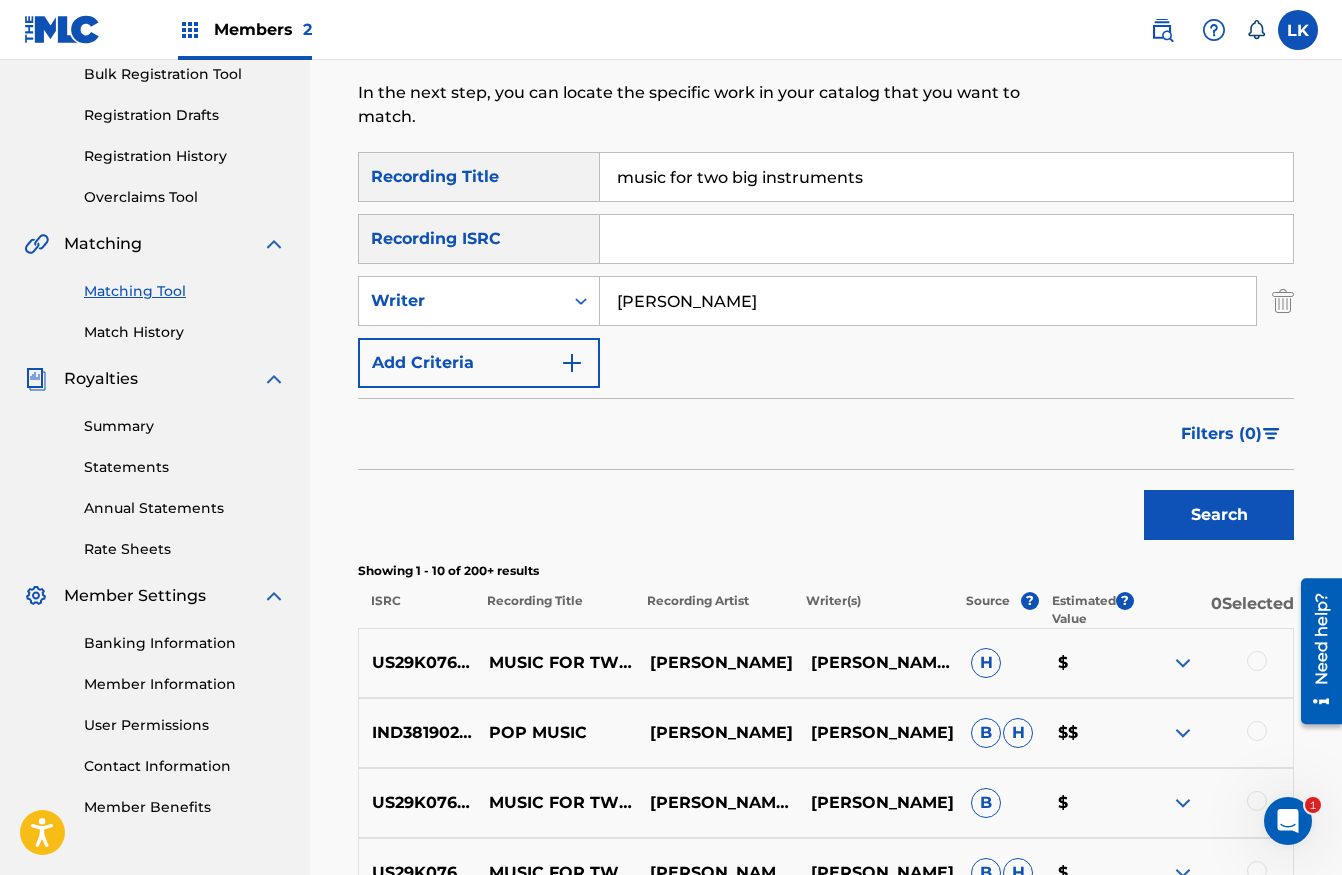 type on "music for two big instruments" 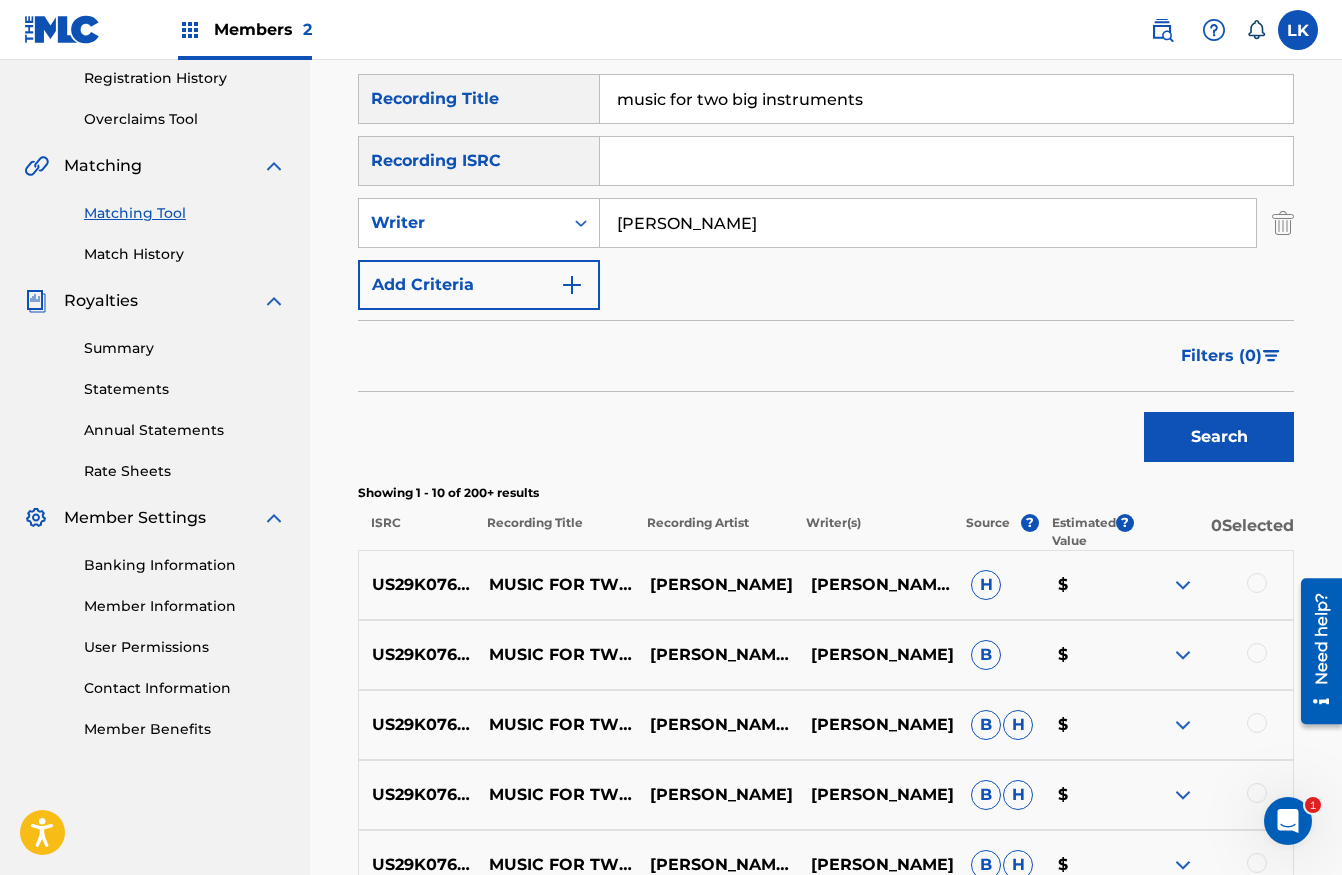 scroll, scrollTop: 535, scrollLeft: 0, axis: vertical 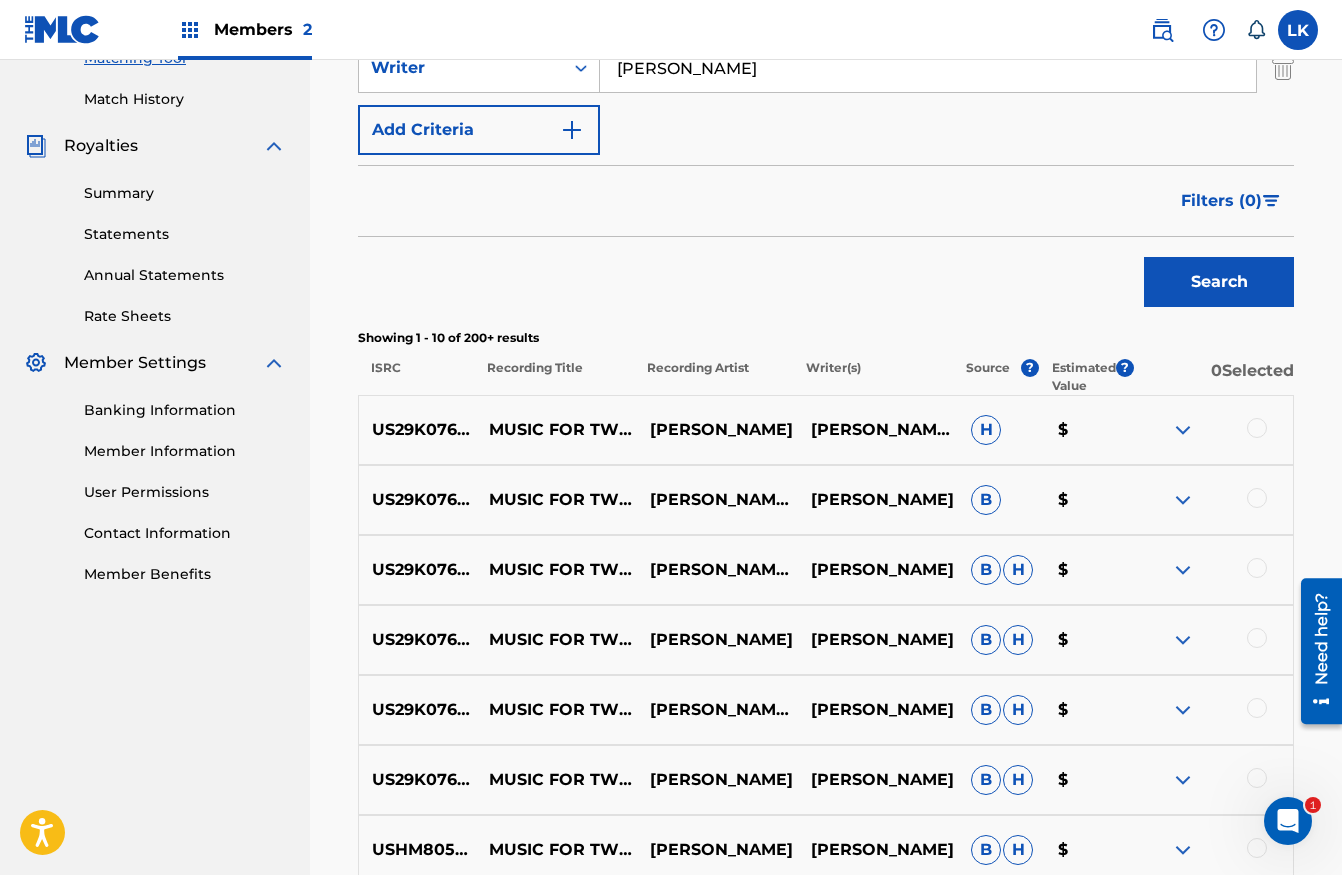 click at bounding box center (1257, 428) 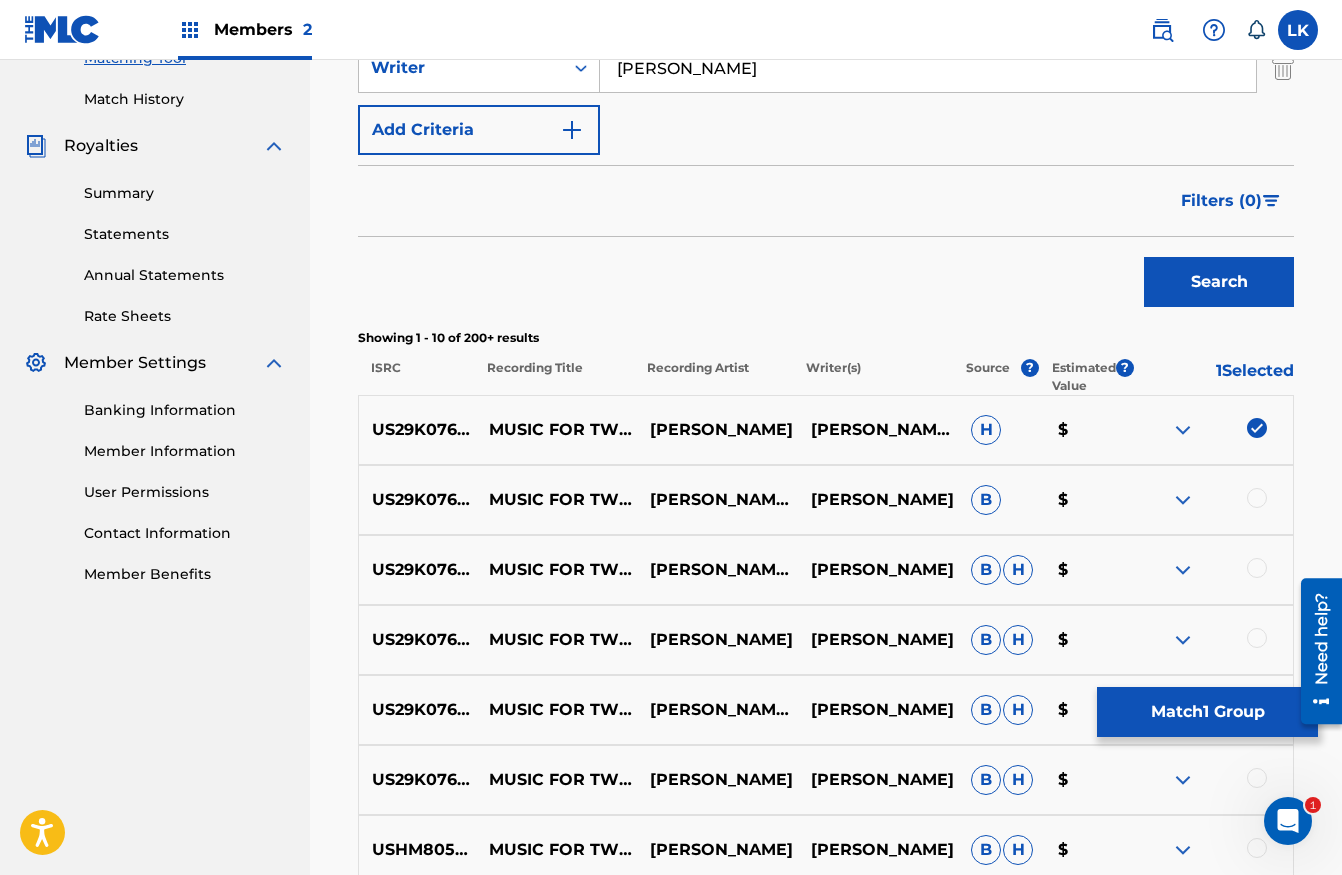 click at bounding box center (1257, 498) 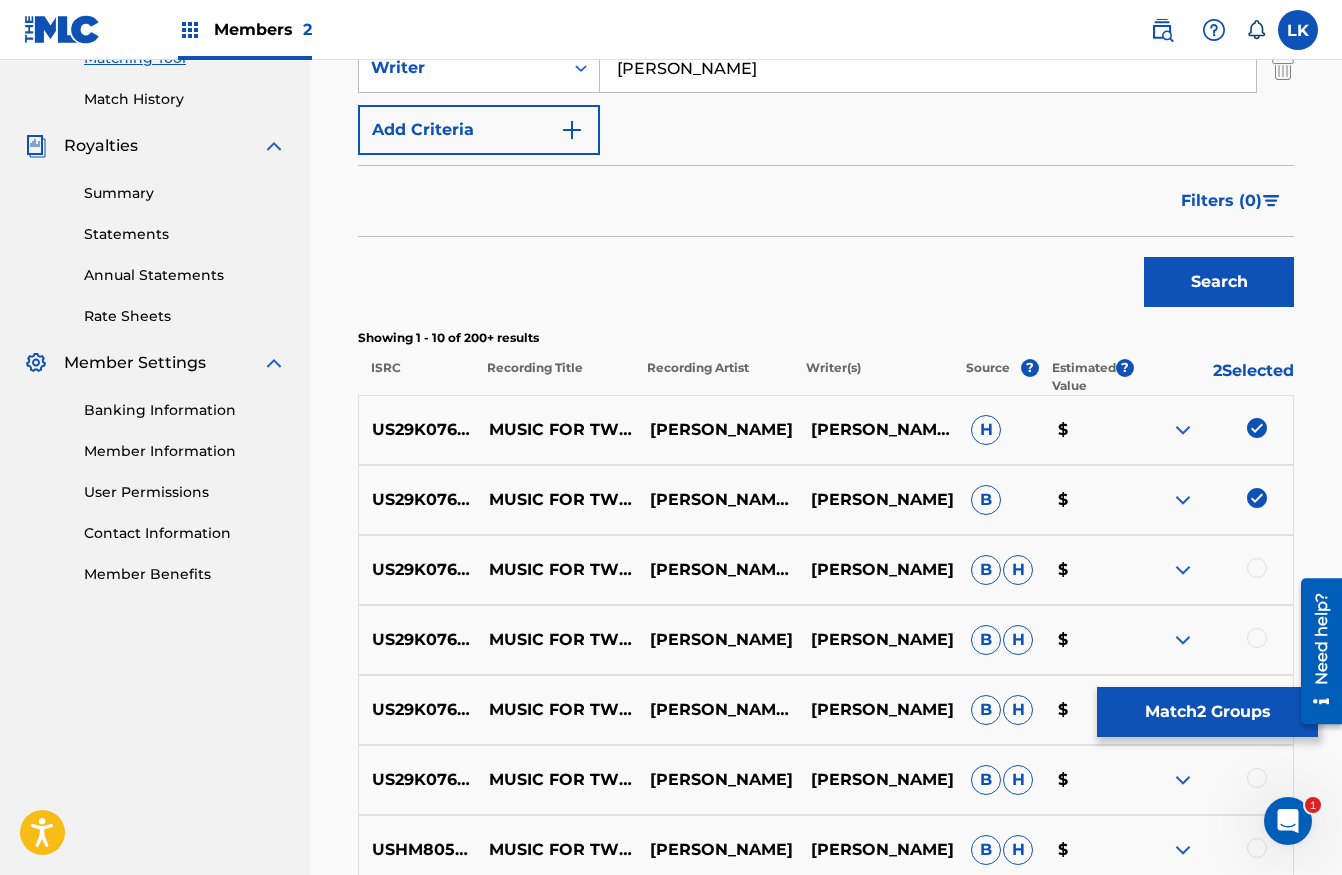click at bounding box center [1257, 568] 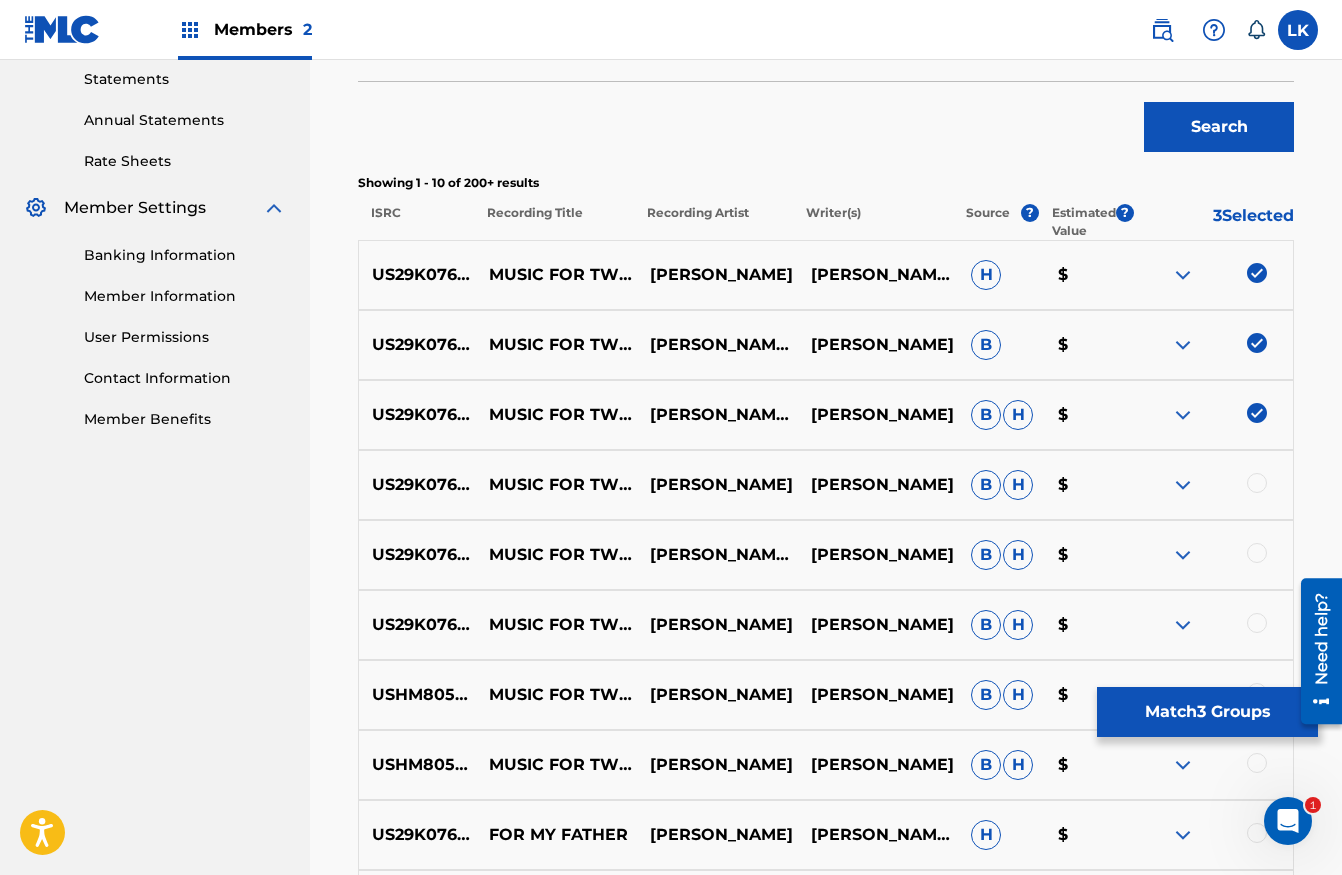 scroll, scrollTop: 703, scrollLeft: 0, axis: vertical 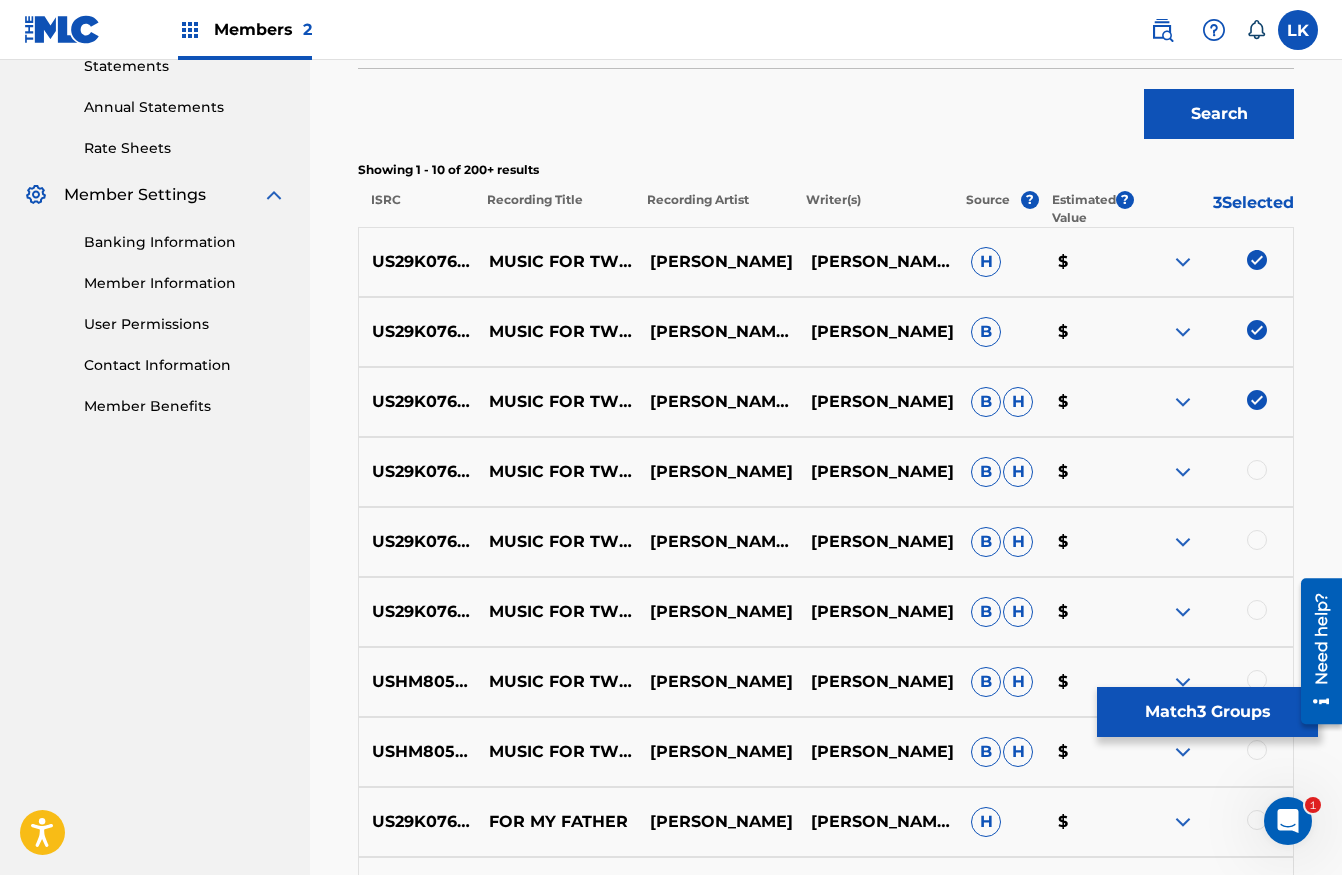 click at bounding box center [1257, 470] 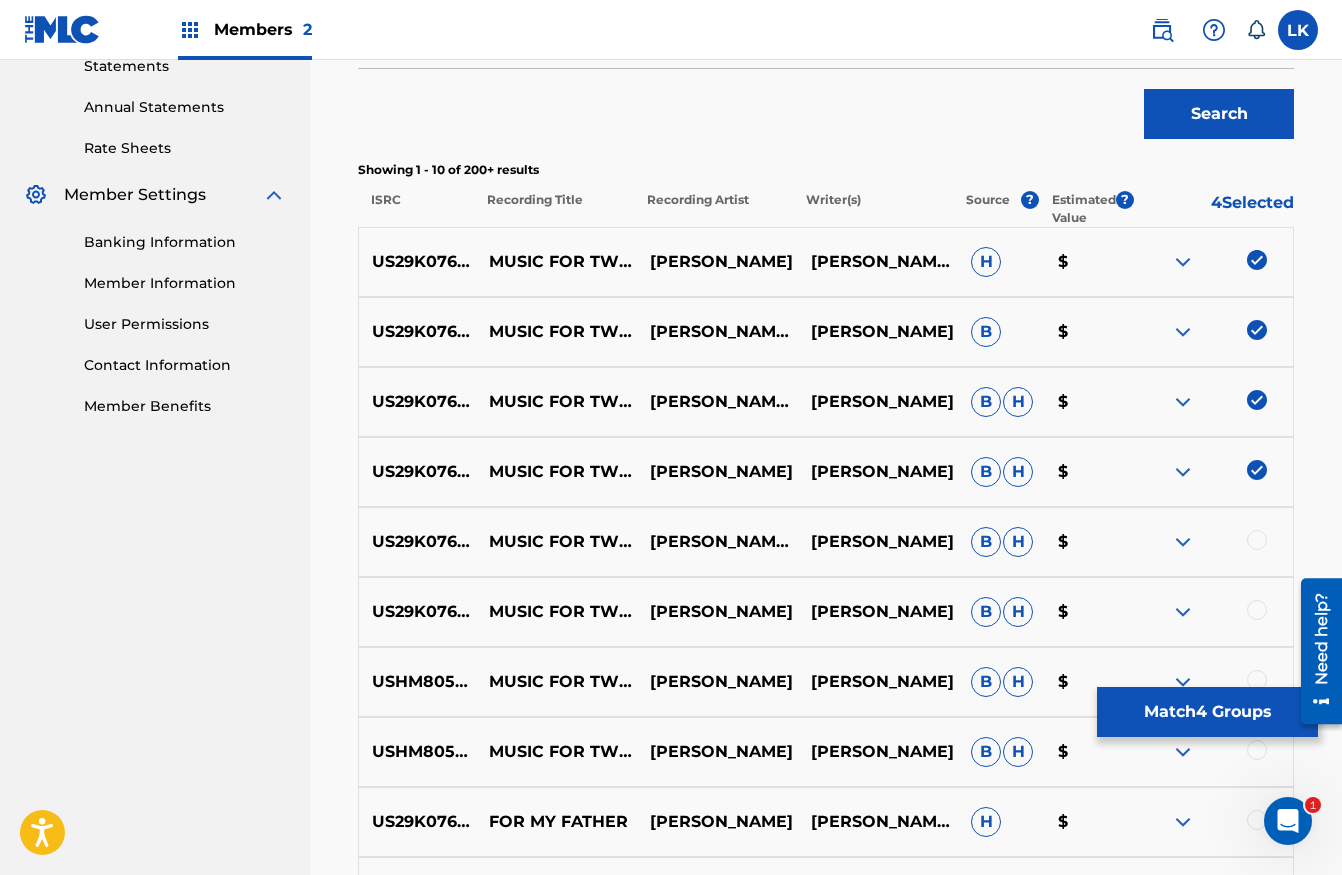 click at bounding box center (1257, 540) 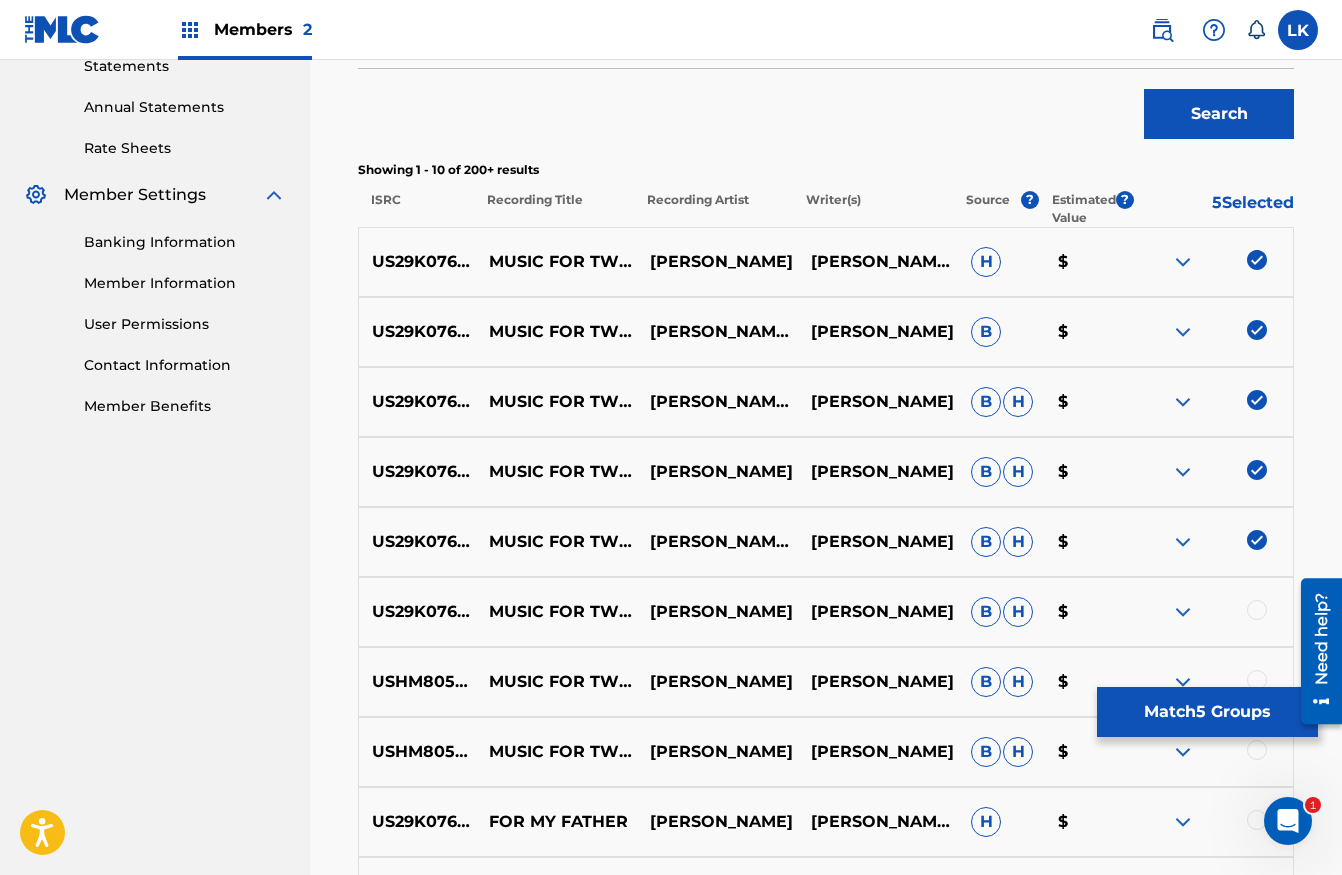click at bounding box center [1257, 610] 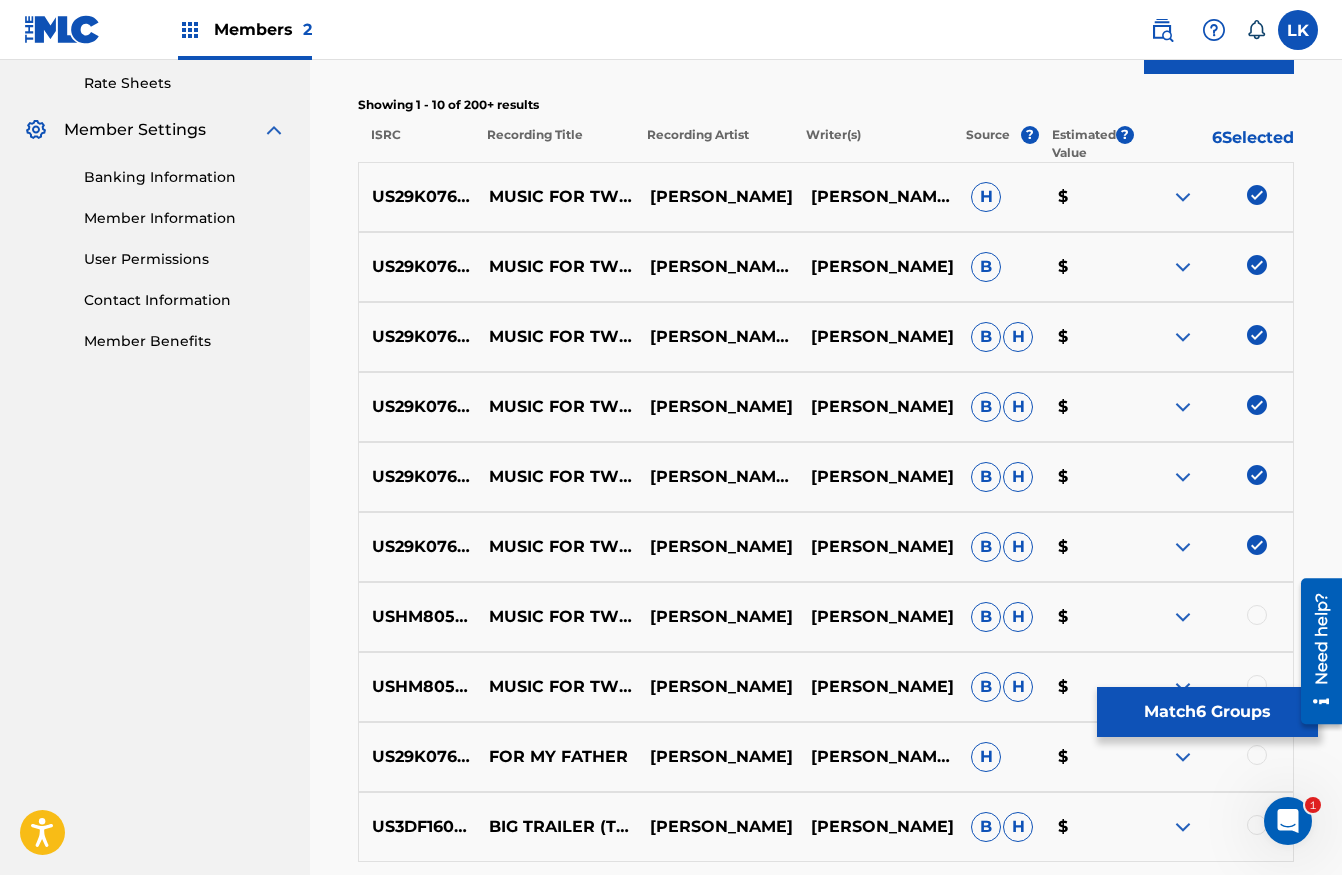 scroll, scrollTop: 810, scrollLeft: 0, axis: vertical 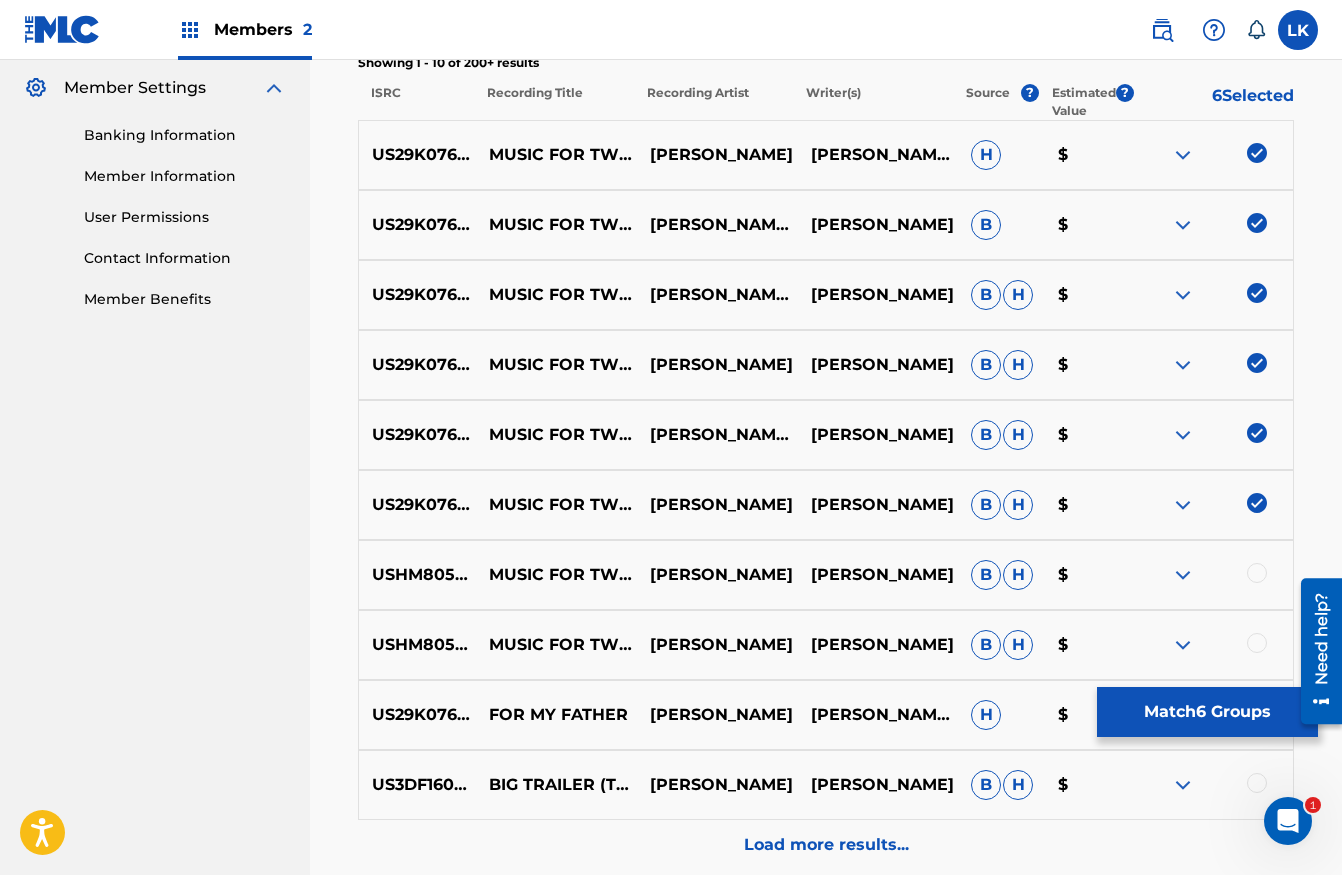 click at bounding box center [1257, 503] 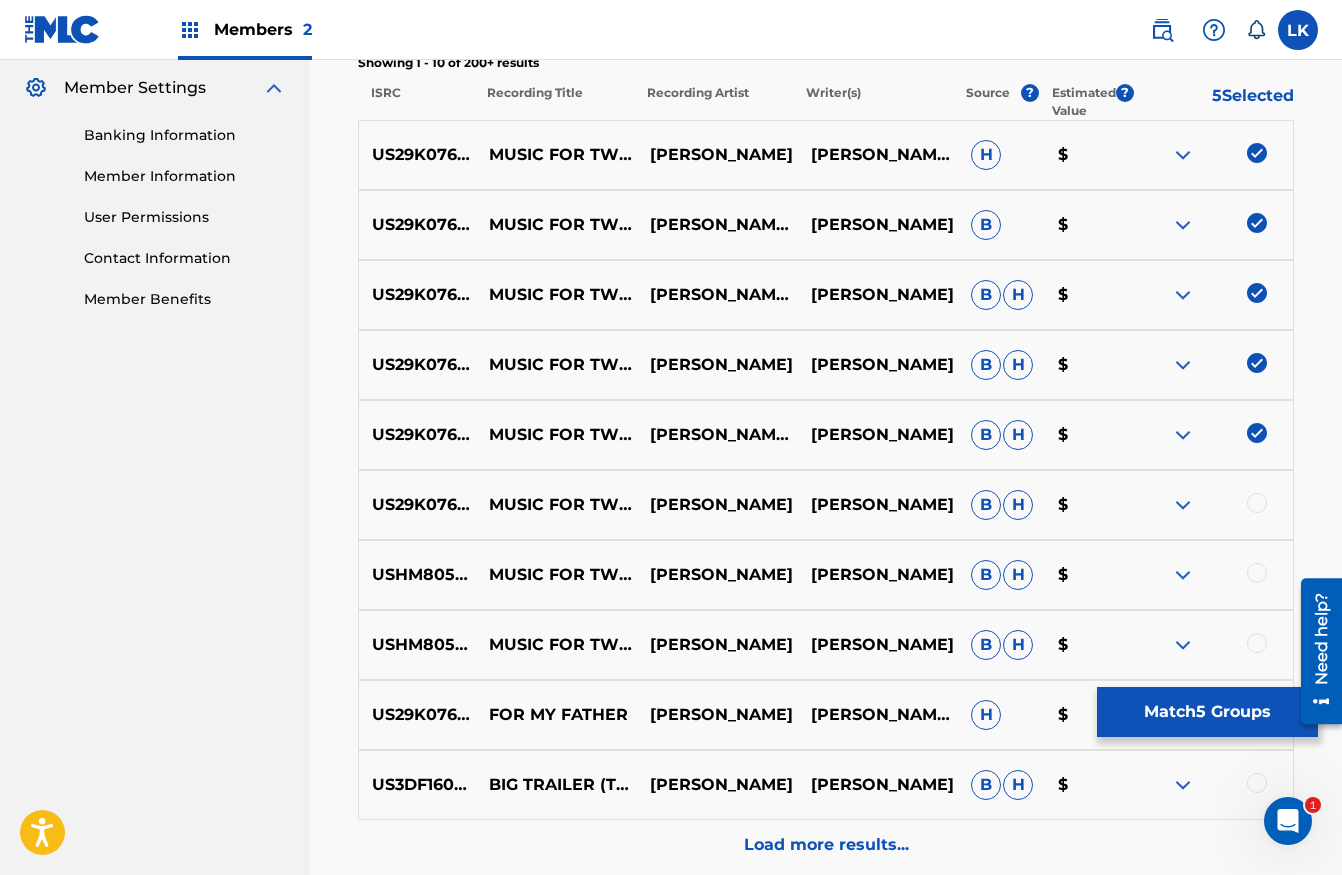 click at bounding box center [1257, 643] 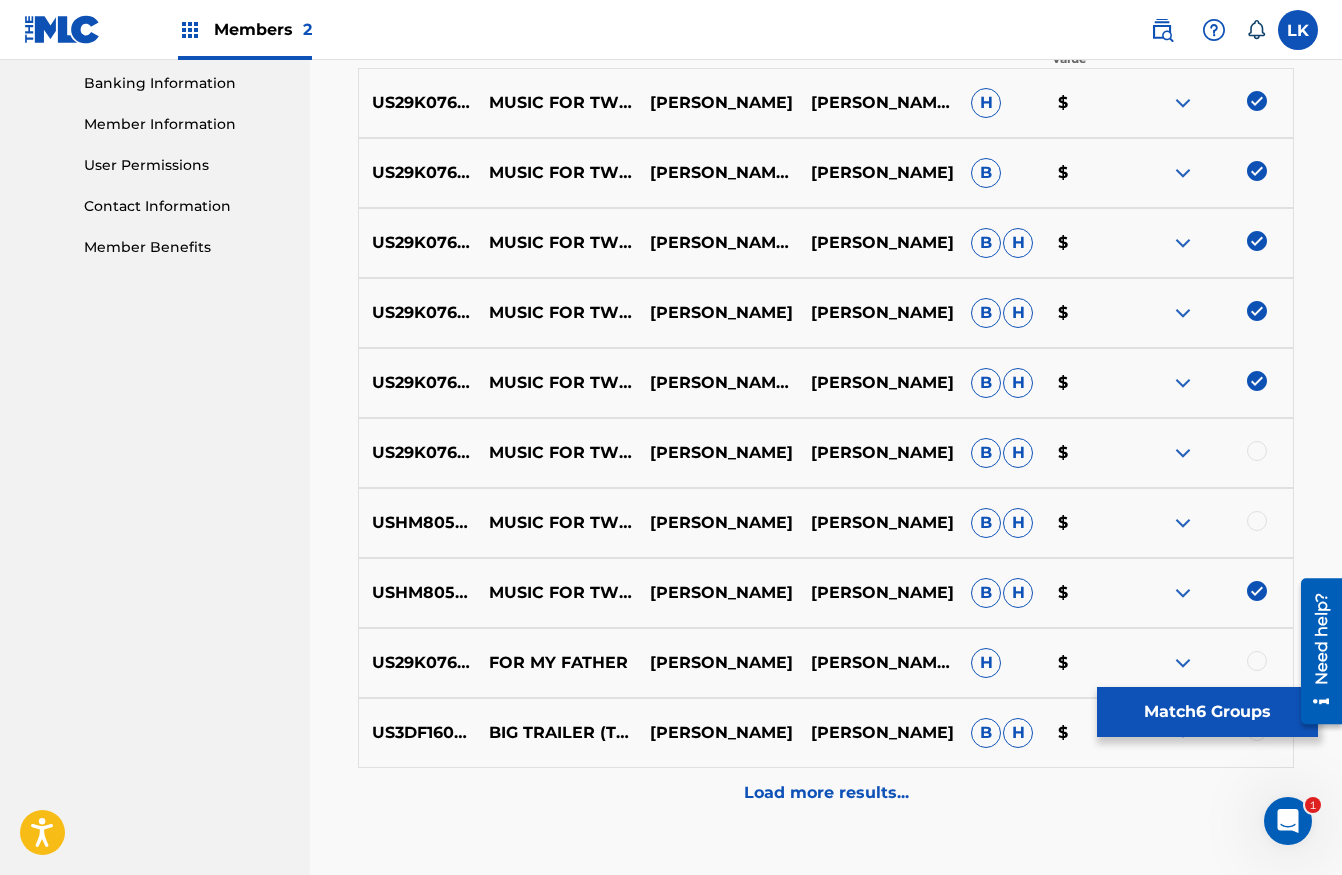 scroll, scrollTop: 875, scrollLeft: 0, axis: vertical 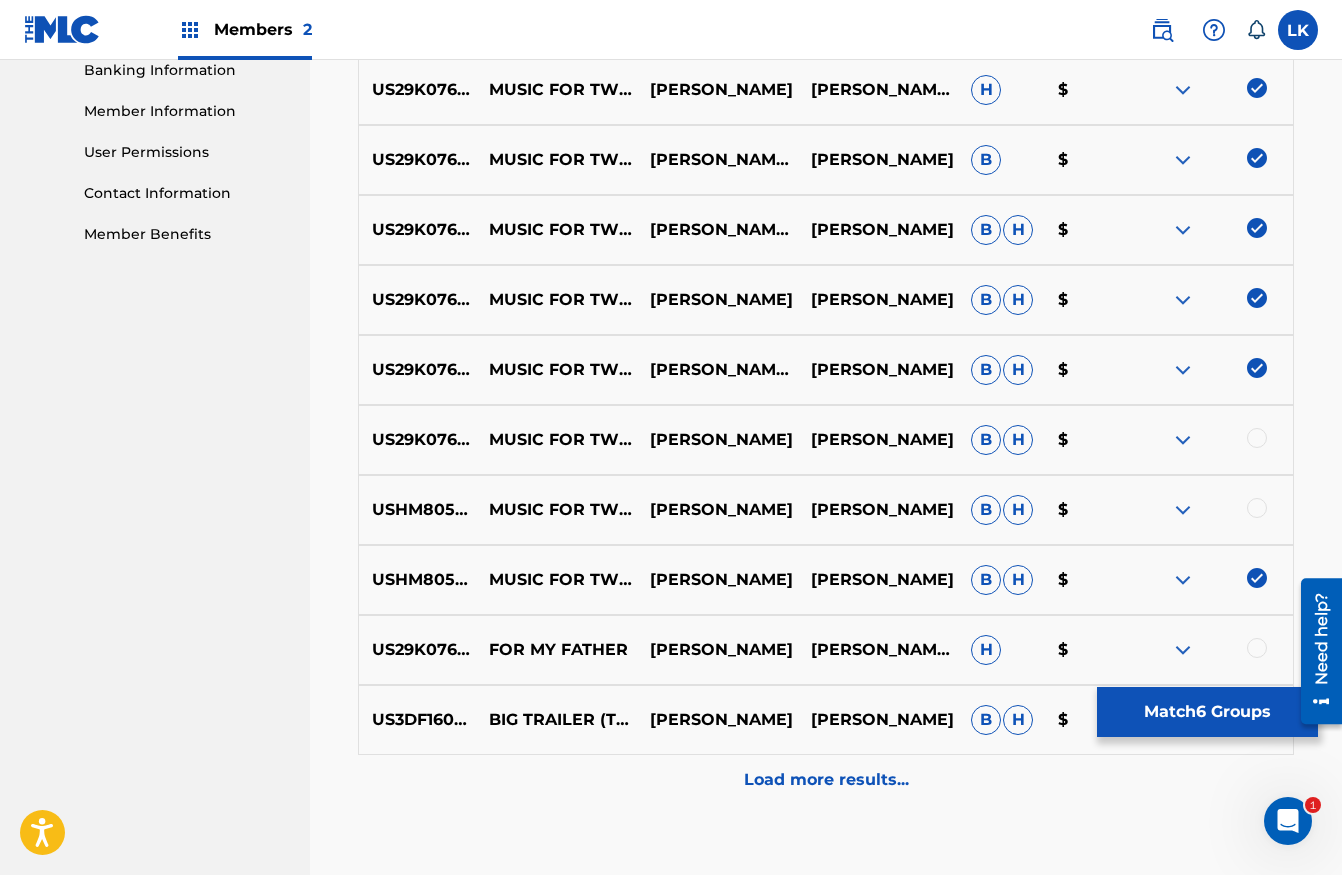 click at bounding box center (1257, 508) 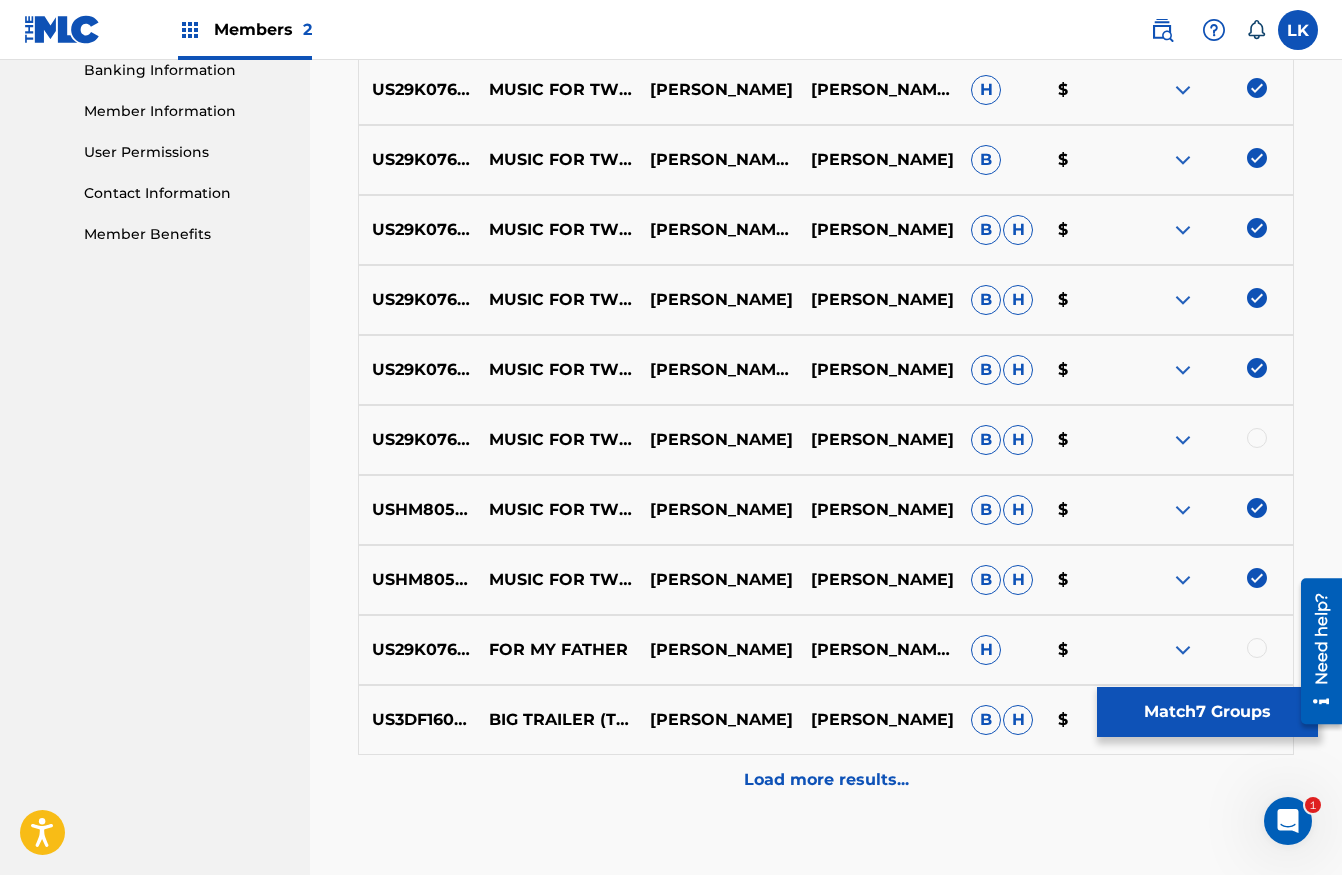 click at bounding box center (1257, 438) 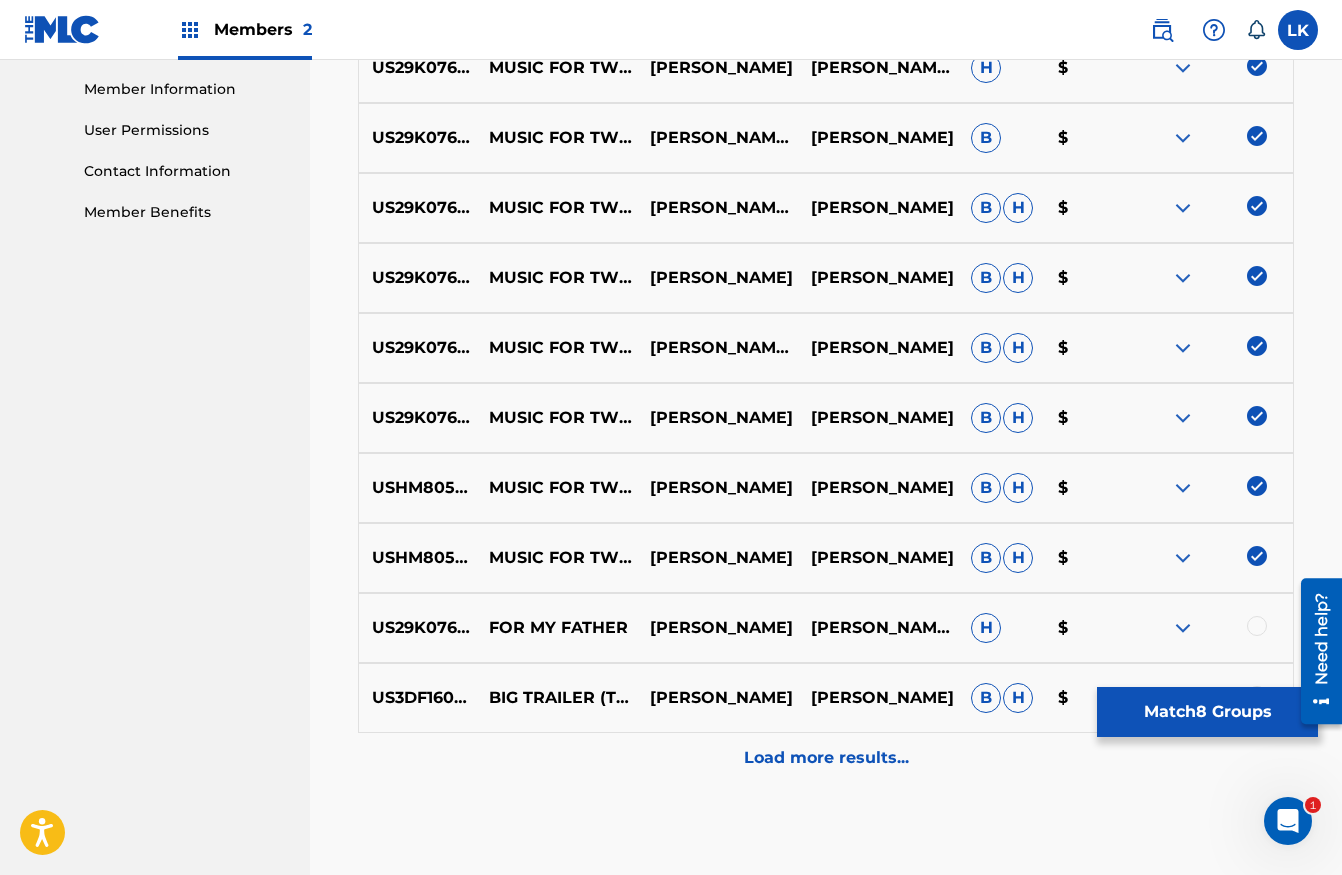 scroll, scrollTop: 910, scrollLeft: 0, axis: vertical 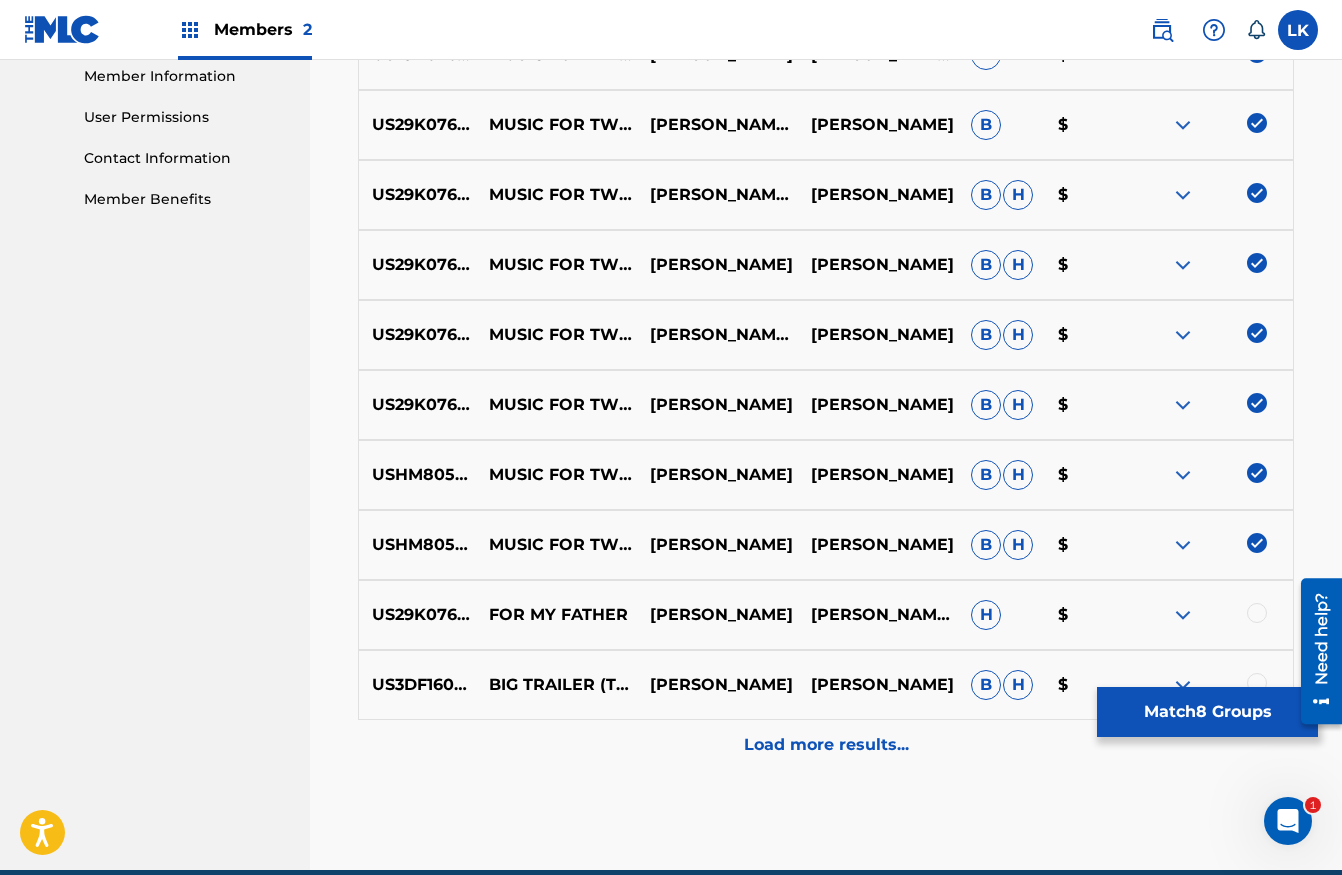 click on "Load more results..." at bounding box center [826, 745] 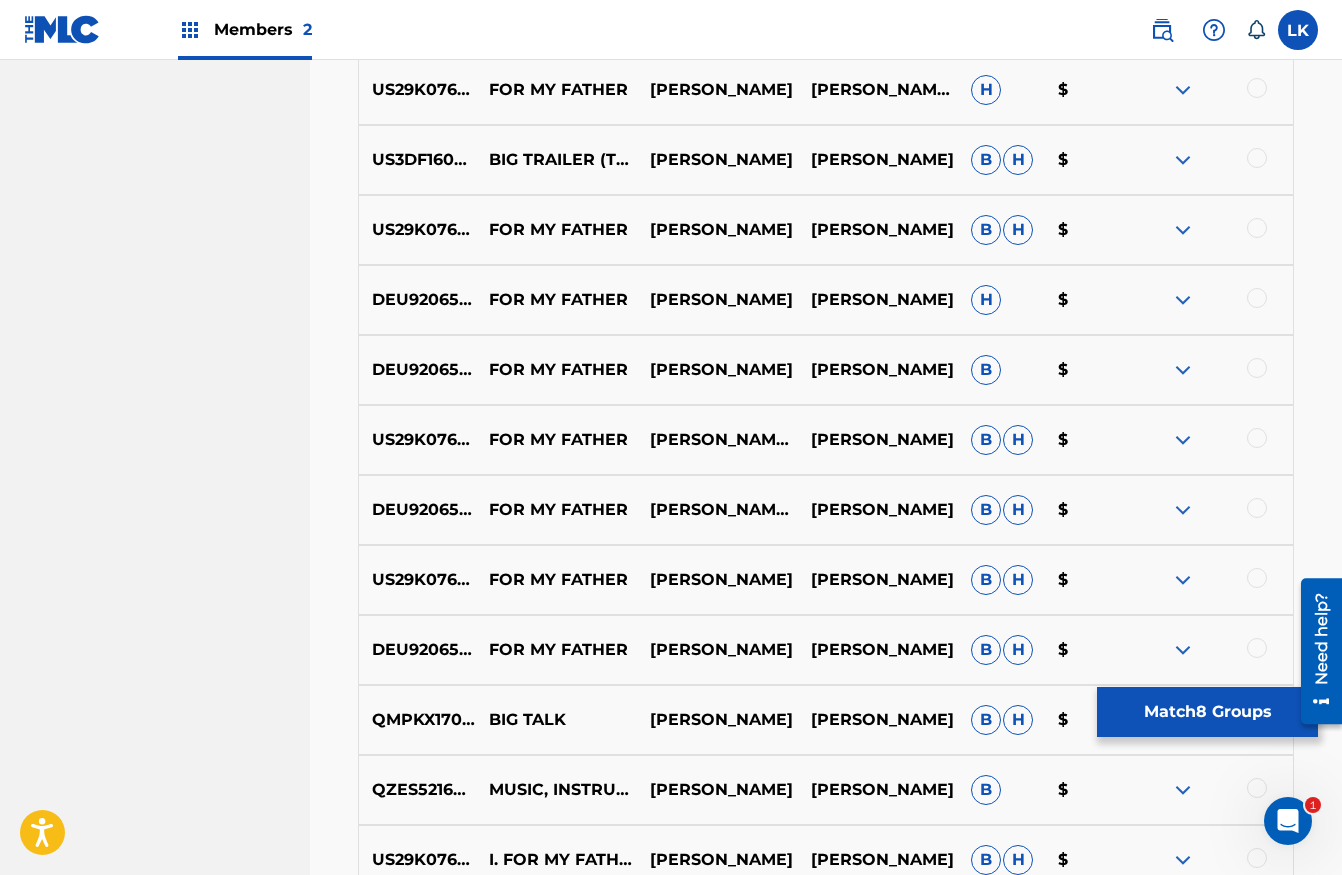 scroll, scrollTop: 1126, scrollLeft: 0, axis: vertical 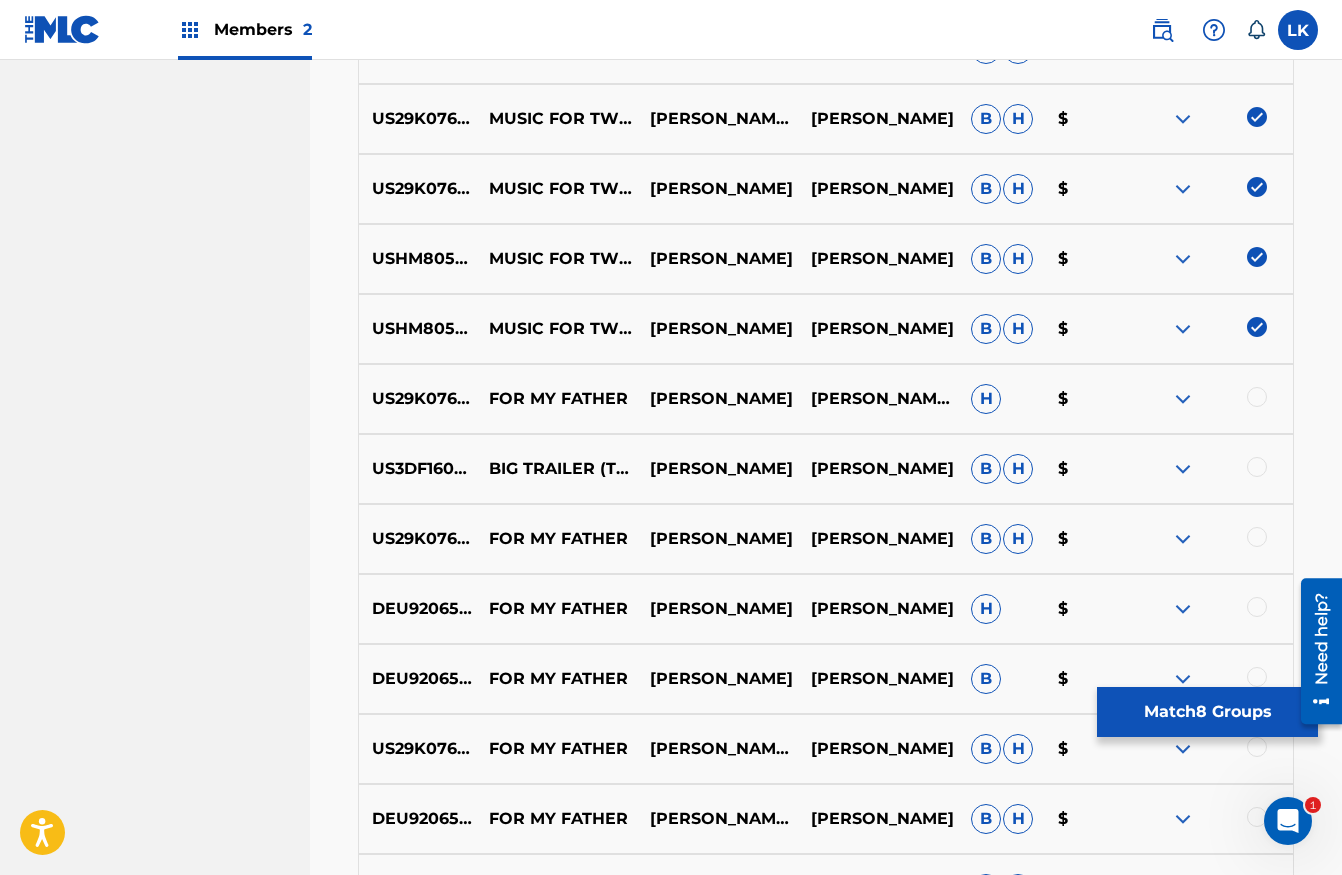 click on "Match  8 Groups" at bounding box center (1207, 712) 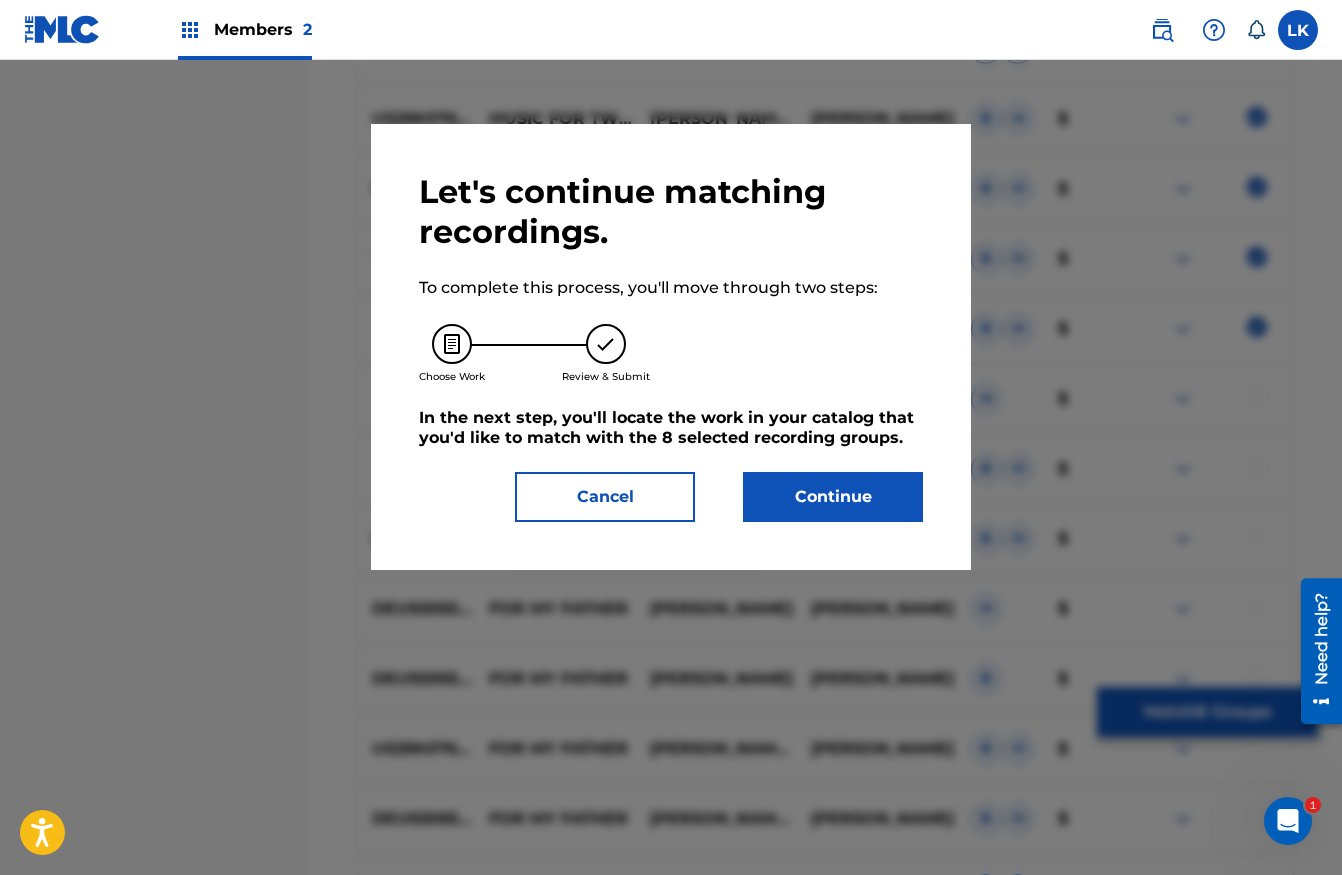 click on "Continue" at bounding box center (833, 497) 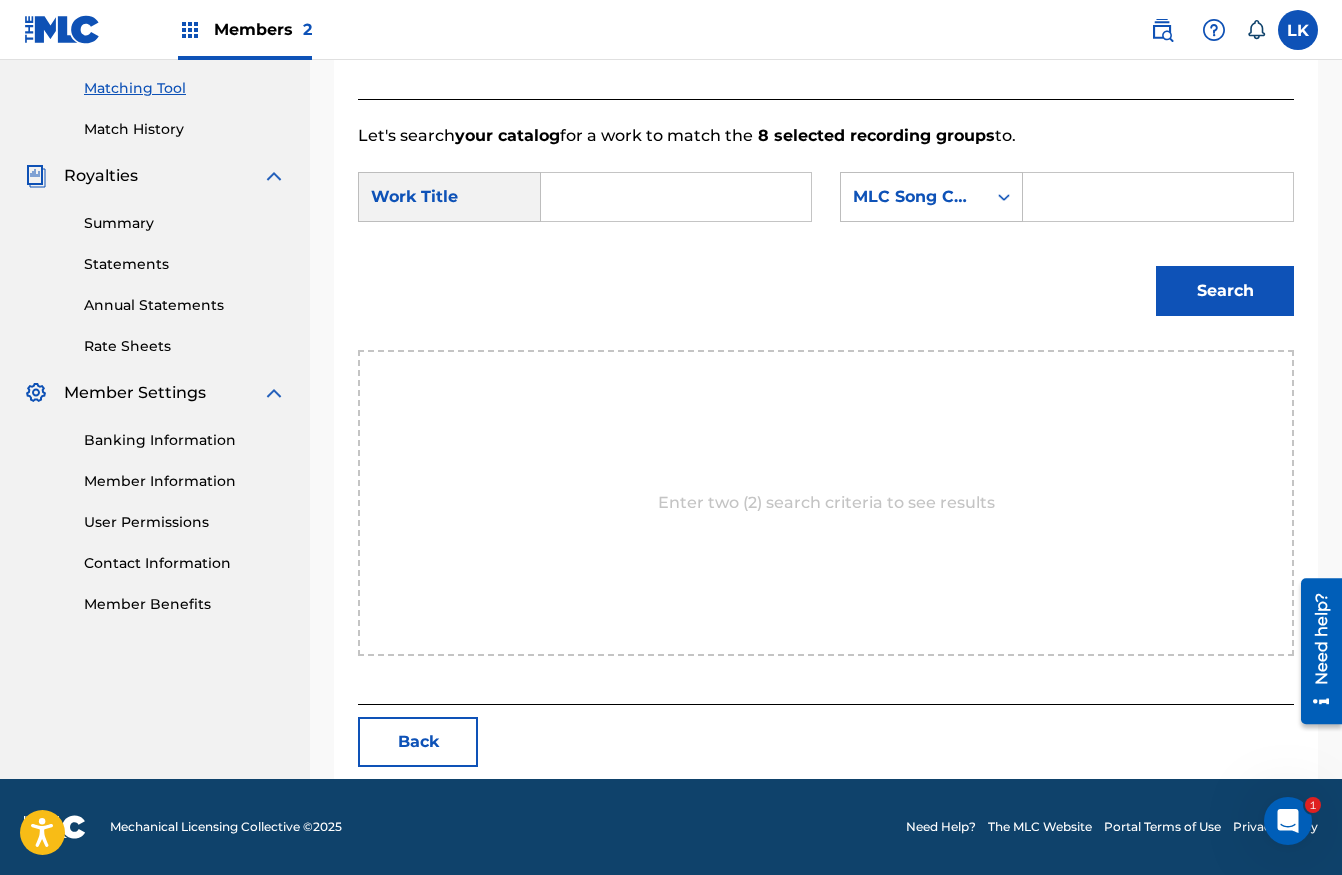 scroll, scrollTop: 505, scrollLeft: 0, axis: vertical 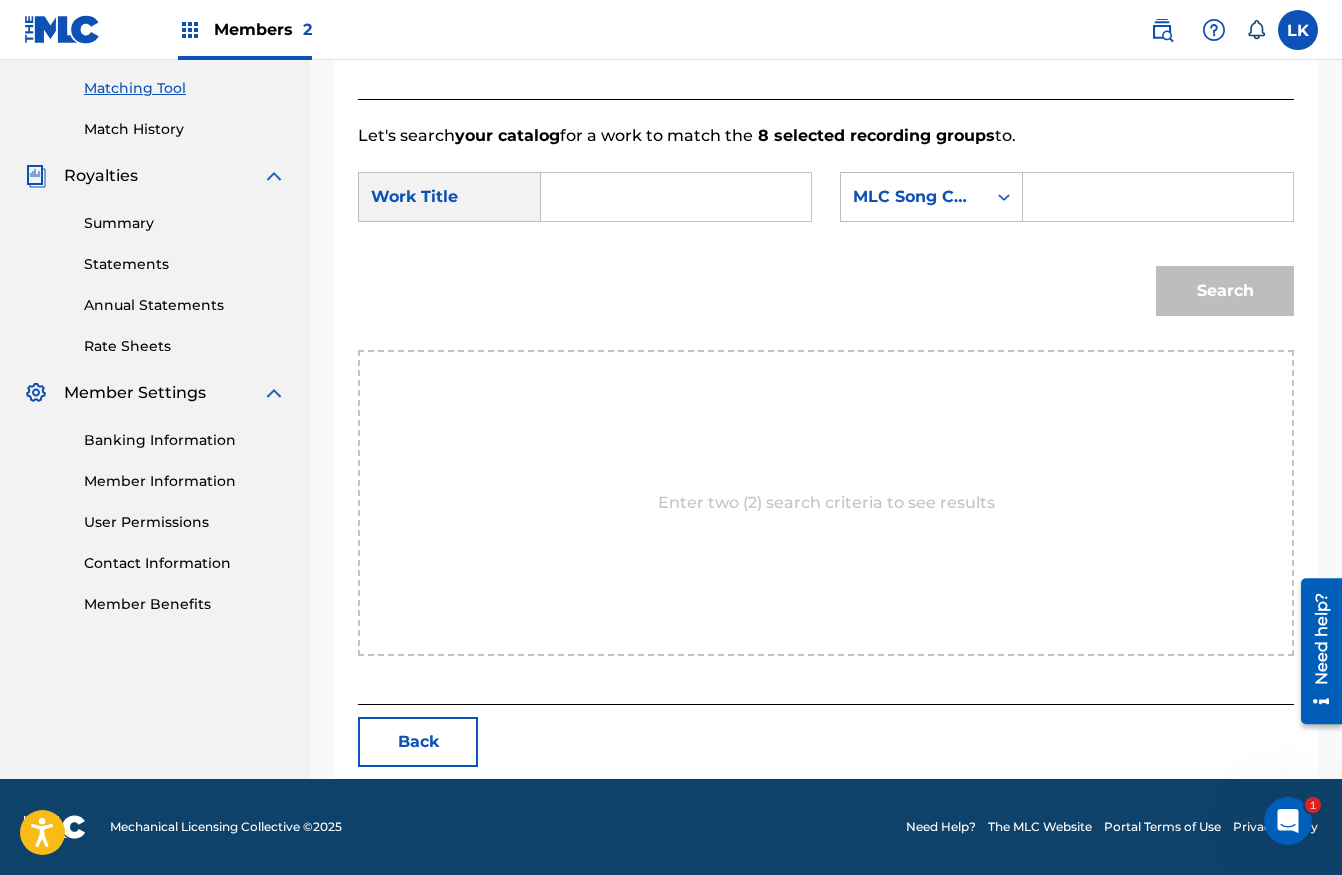 click at bounding box center (676, 197) 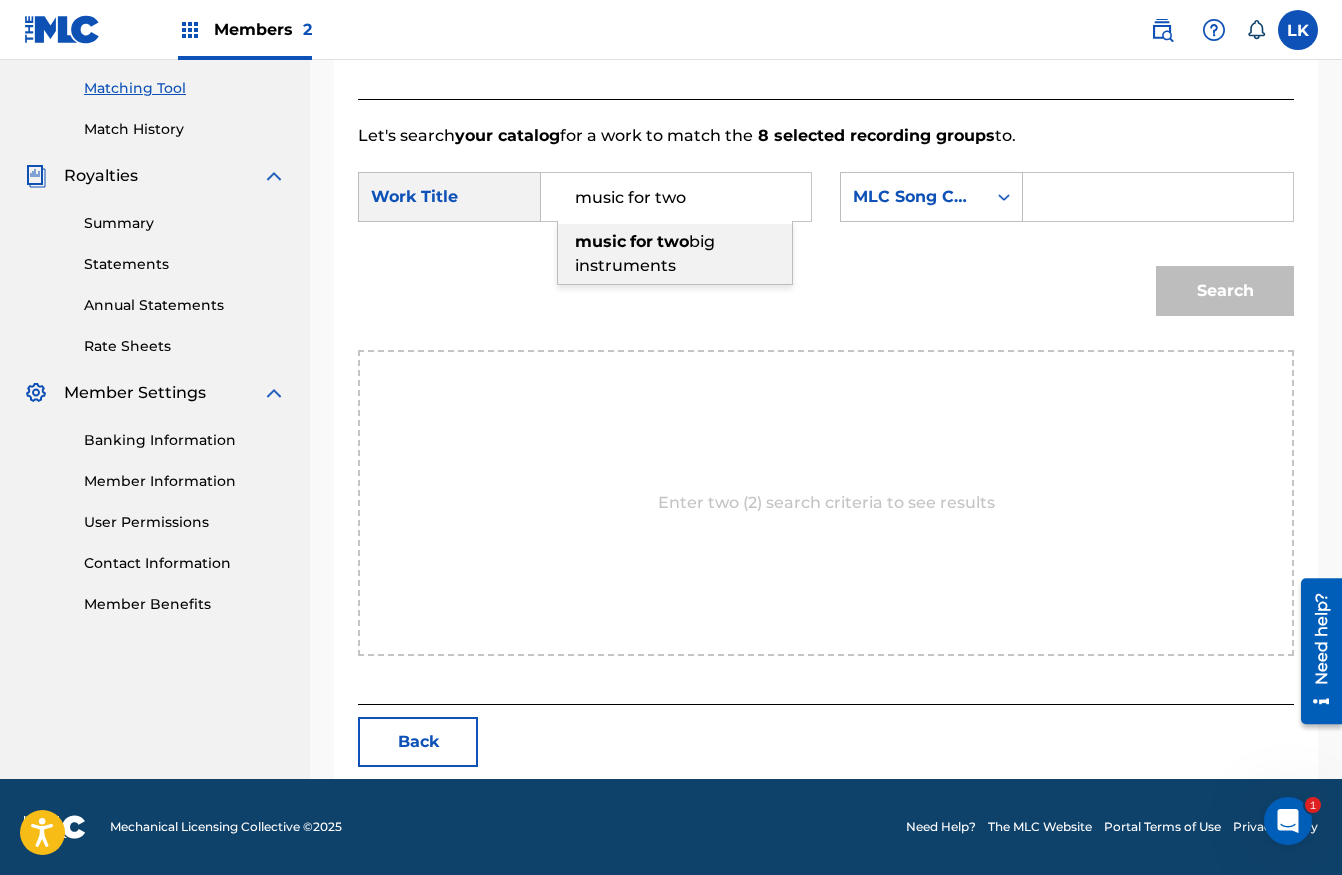 click on "big instruments" at bounding box center (645, 253) 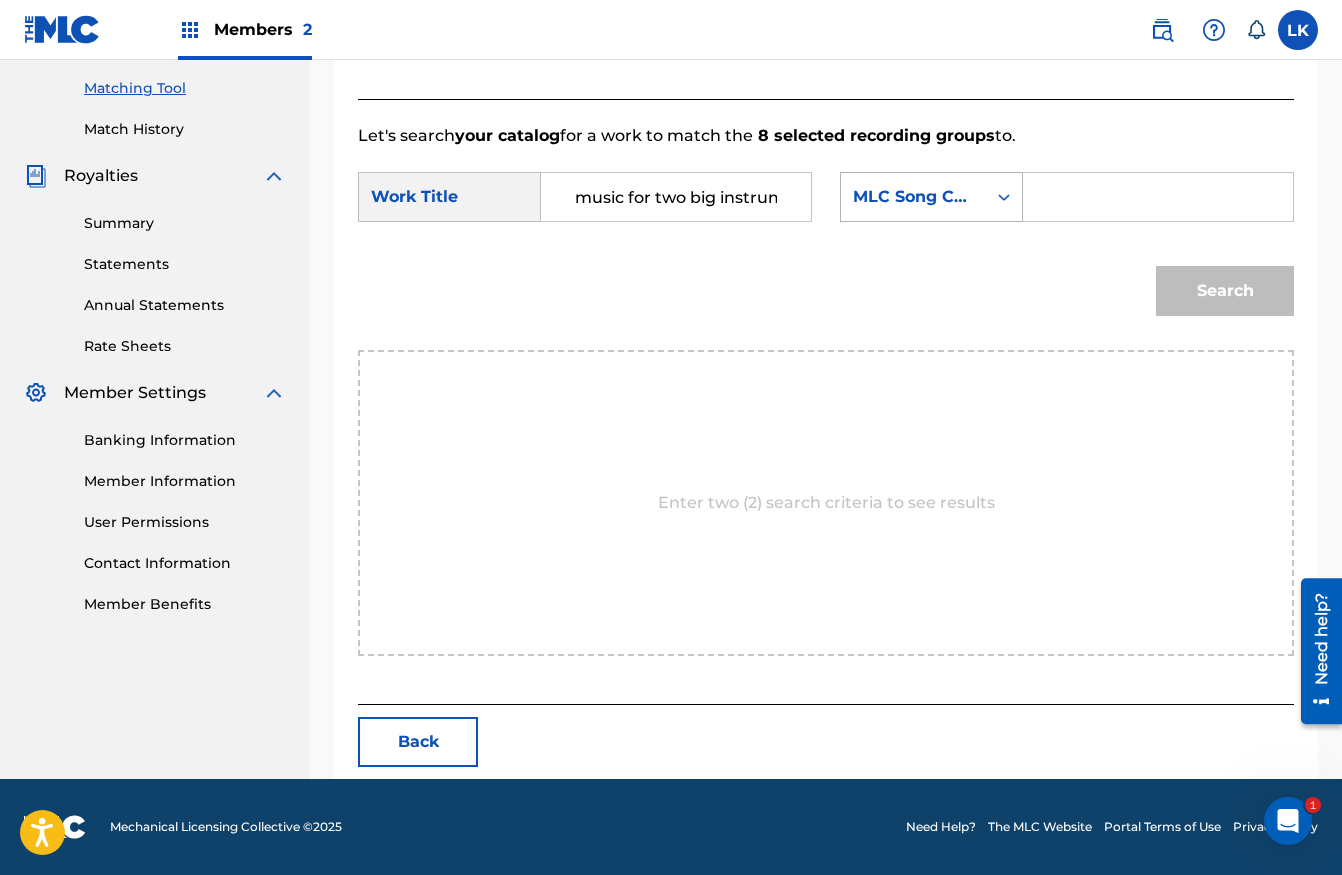 click on "MLC Song Code" at bounding box center (913, 197) 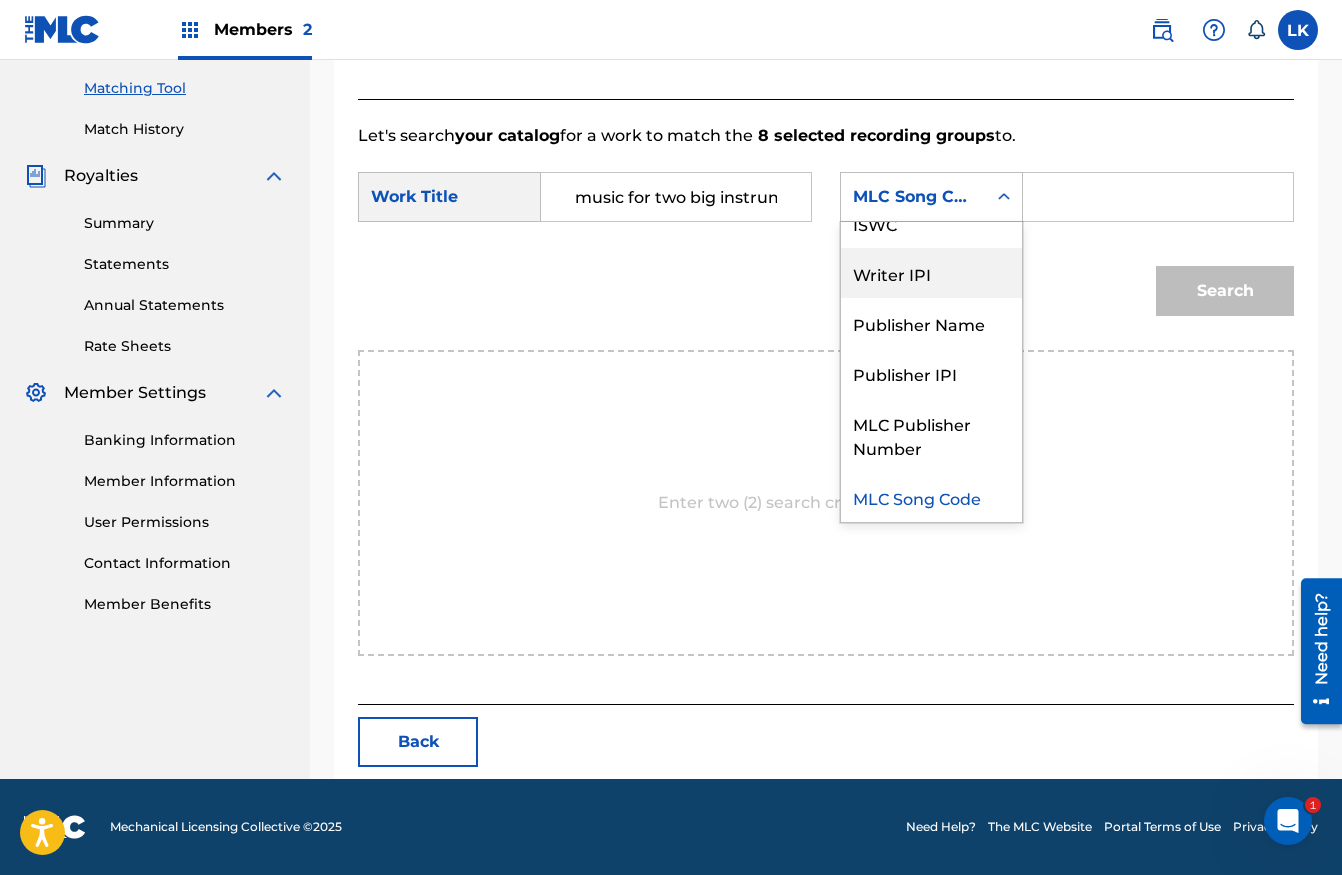 scroll, scrollTop: 0, scrollLeft: 0, axis: both 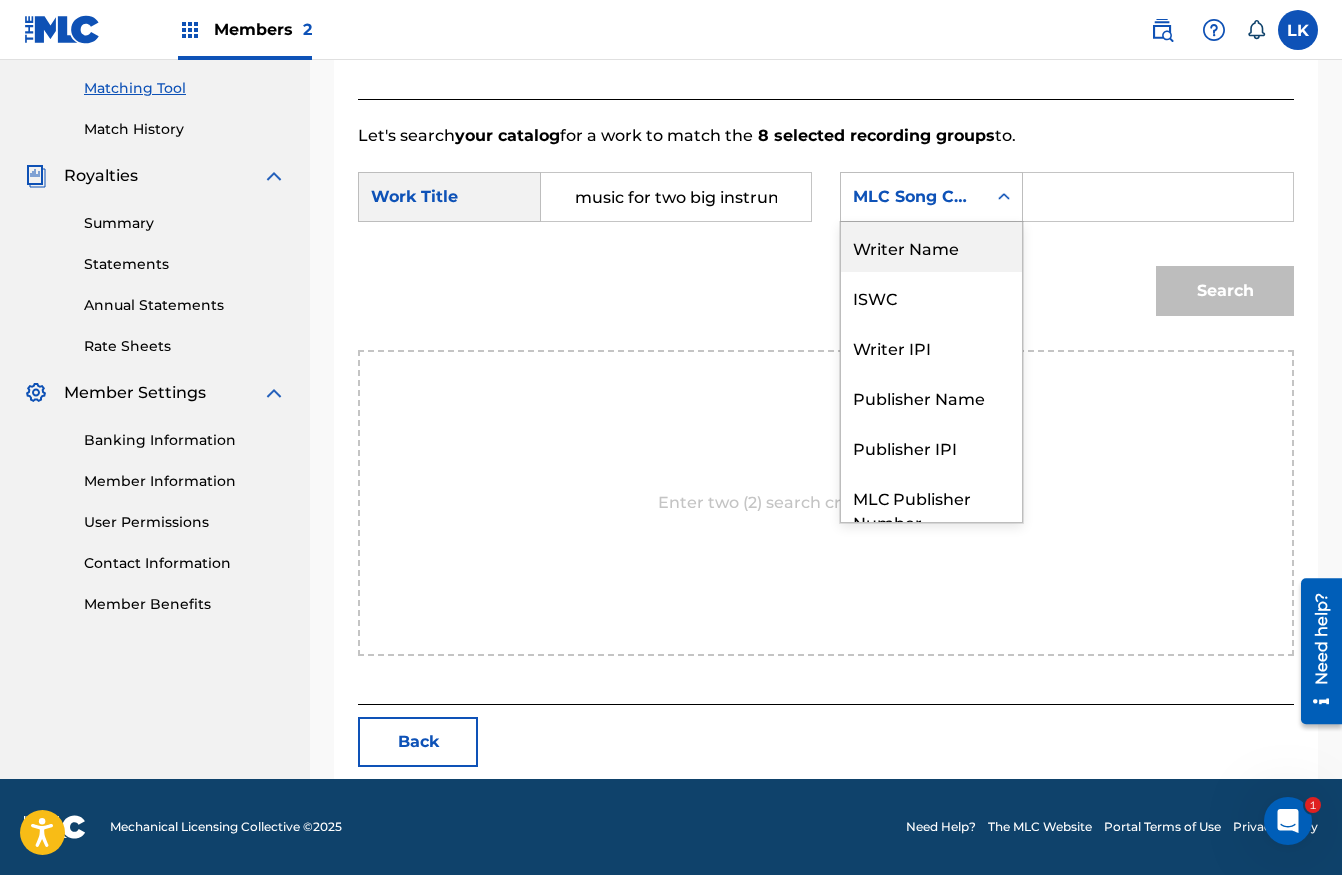 click on "Writer Name" at bounding box center [931, 247] 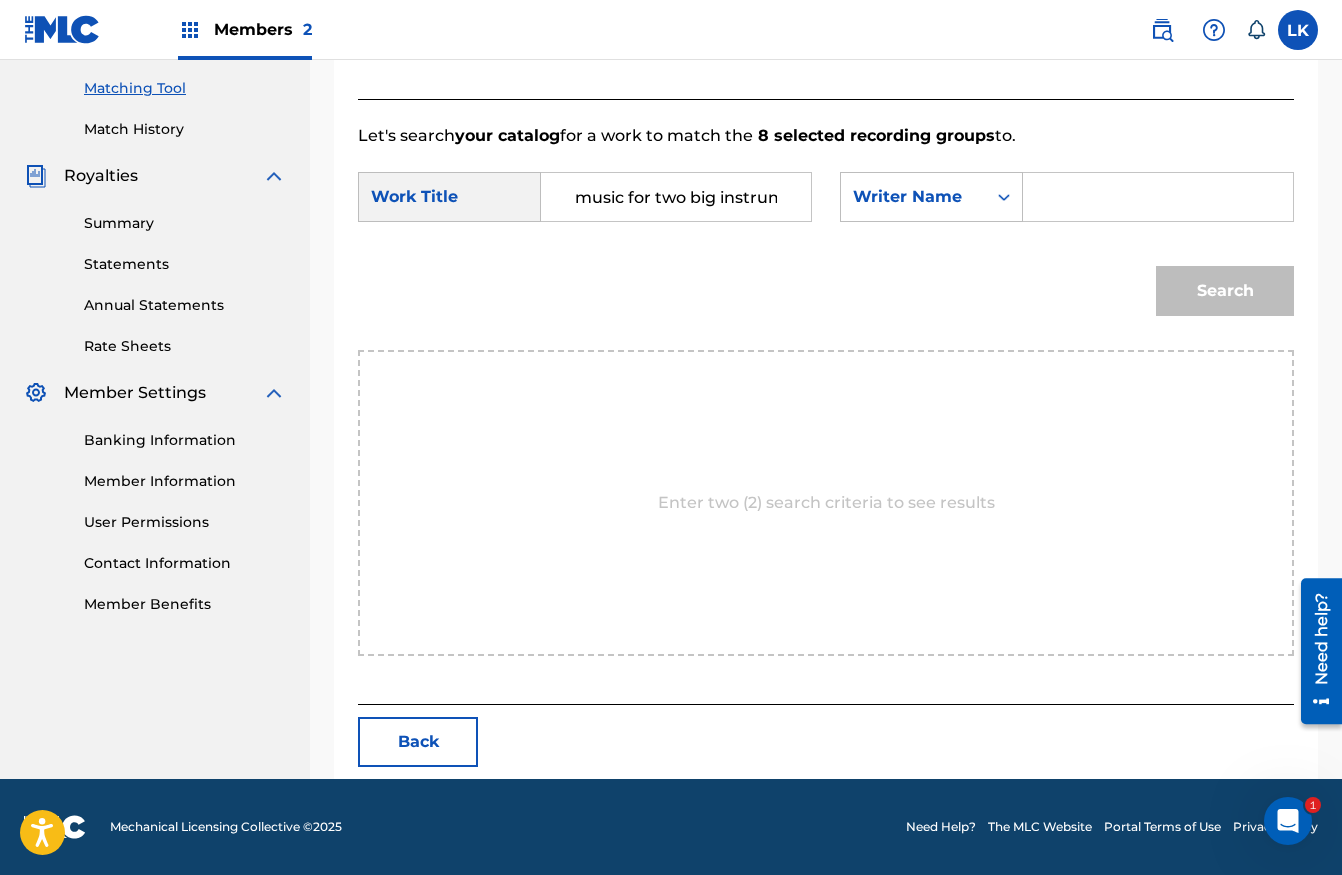 click at bounding box center (1158, 197) 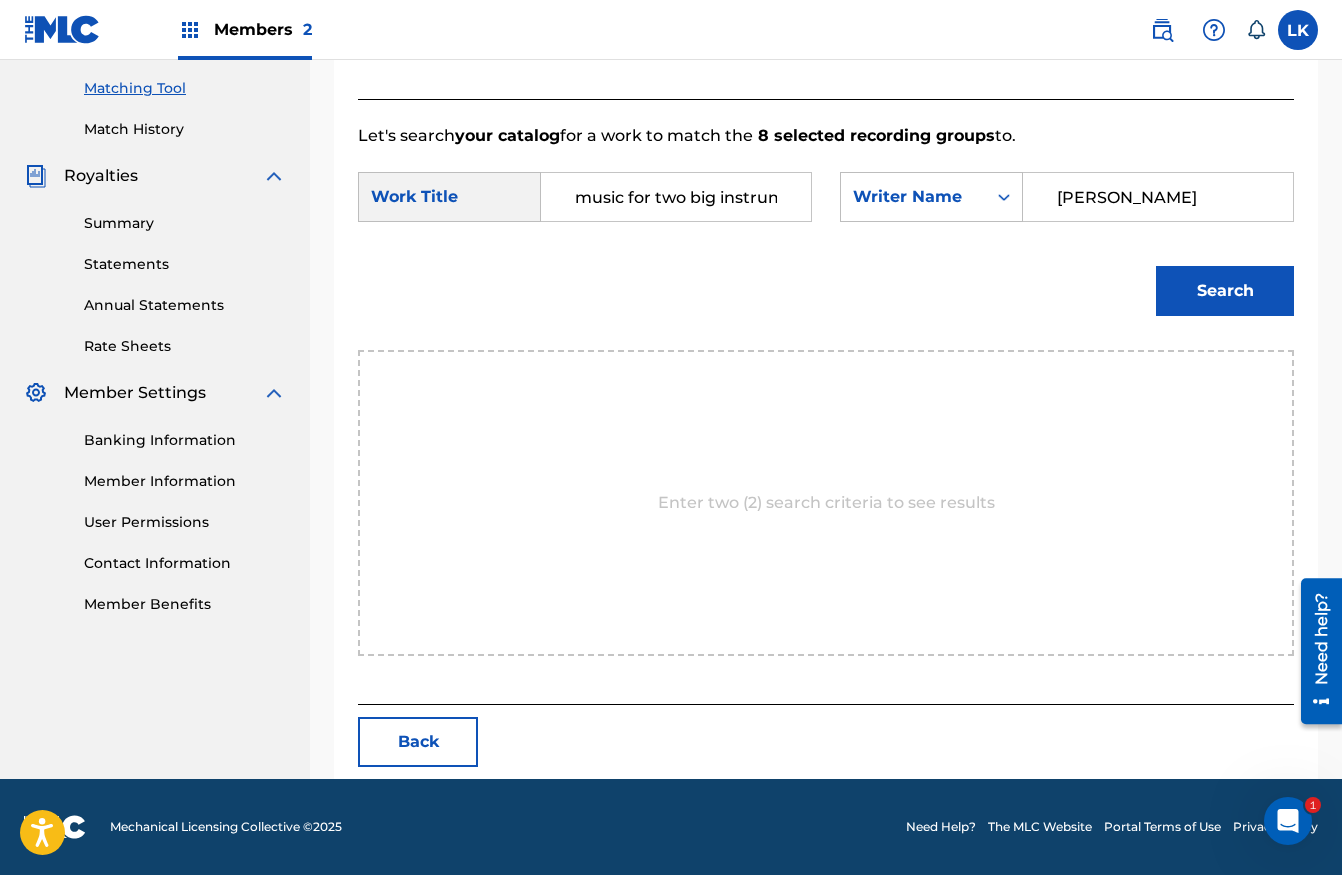 type on "[PERSON_NAME]" 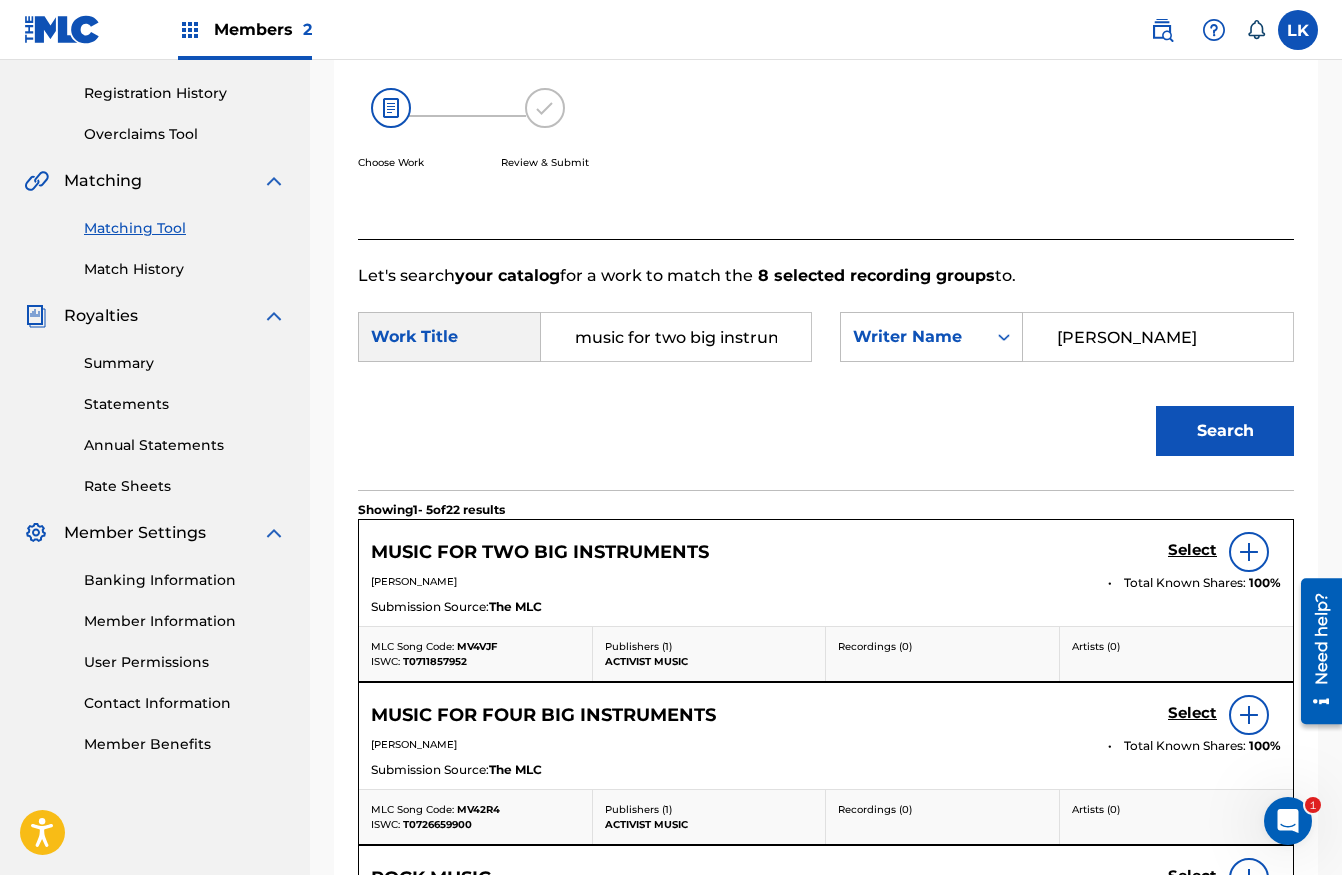 scroll, scrollTop: 505, scrollLeft: 0, axis: vertical 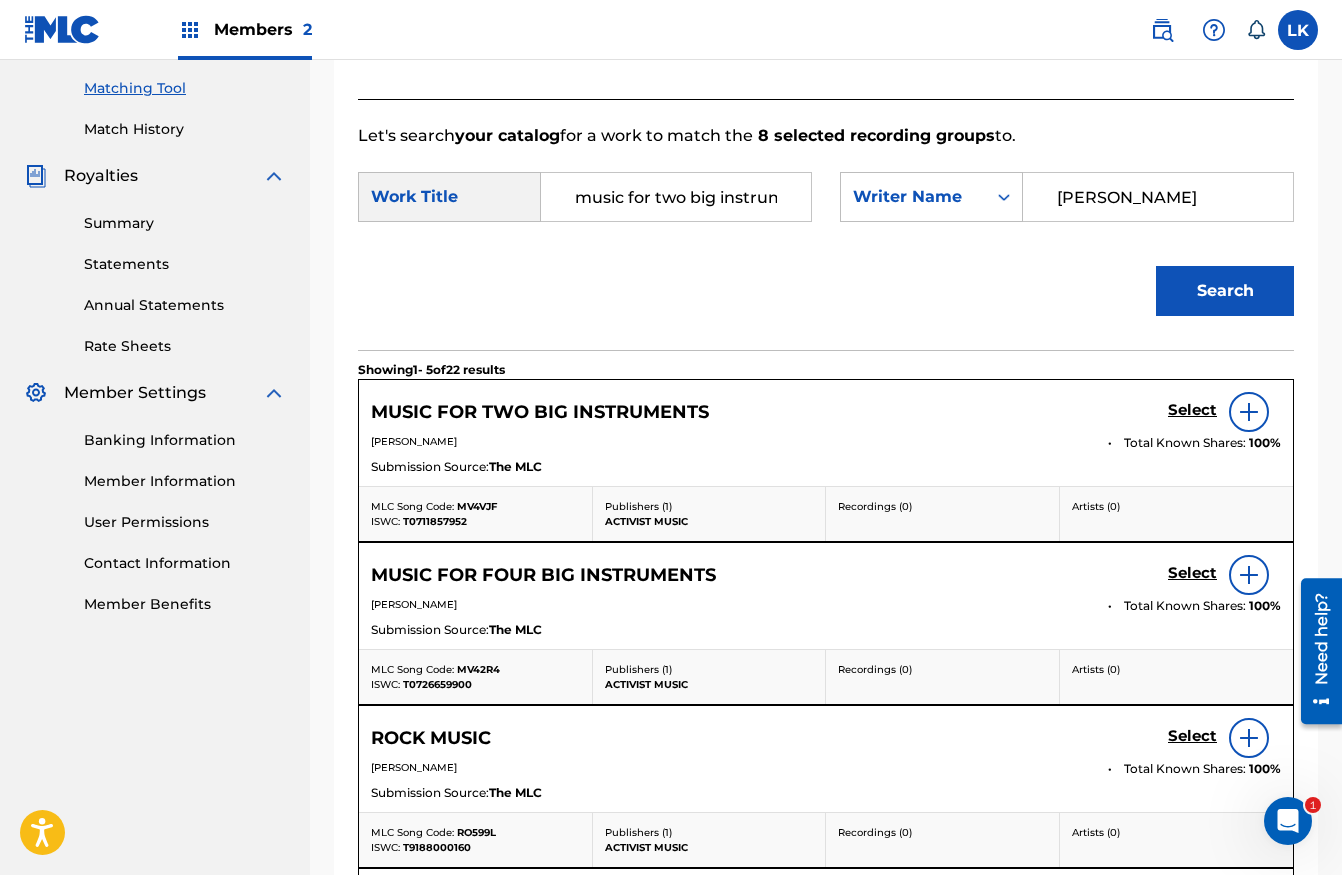 click on "Select" at bounding box center (1192, 410) 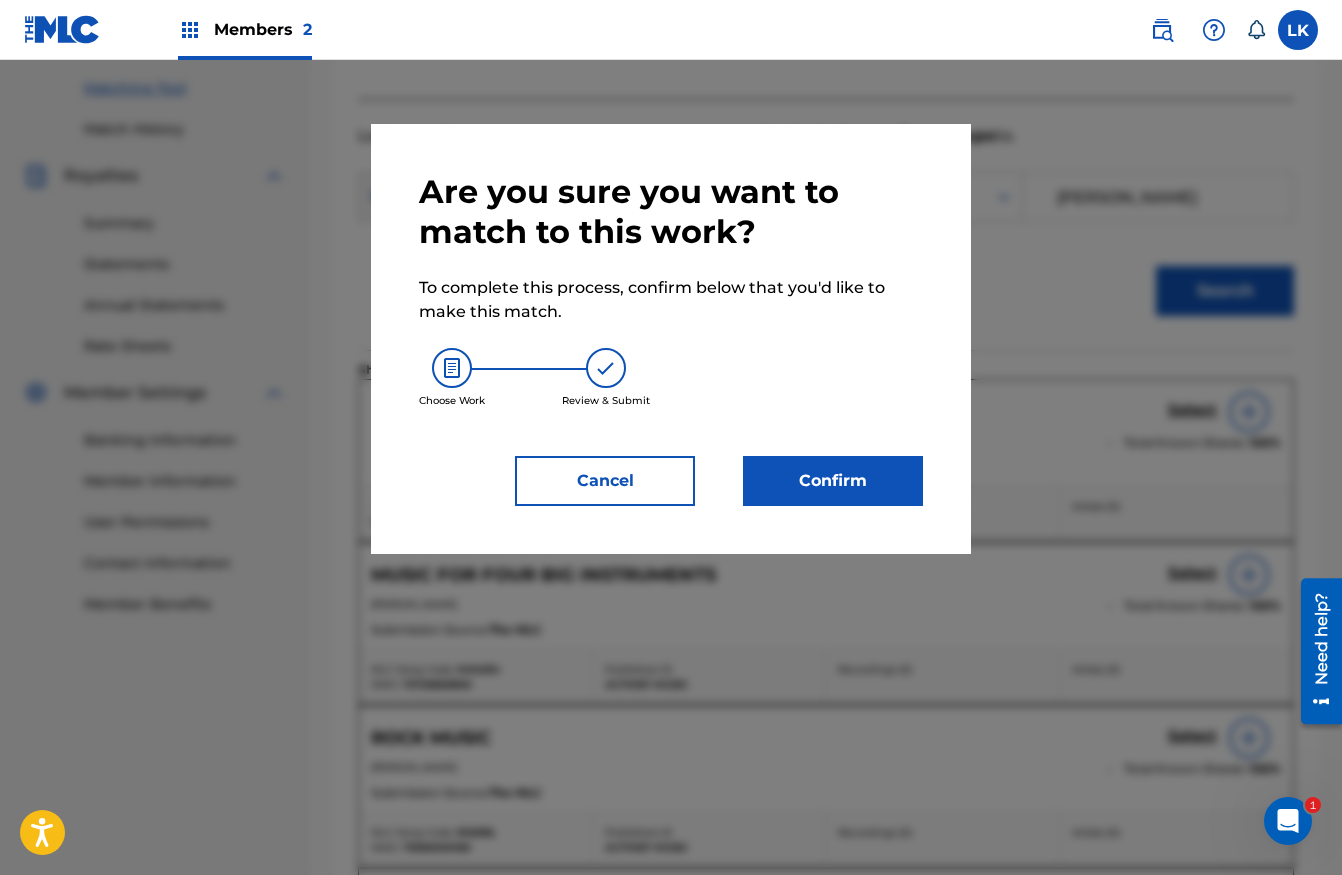 click on "Confirm" at bounding box center (833, 481) 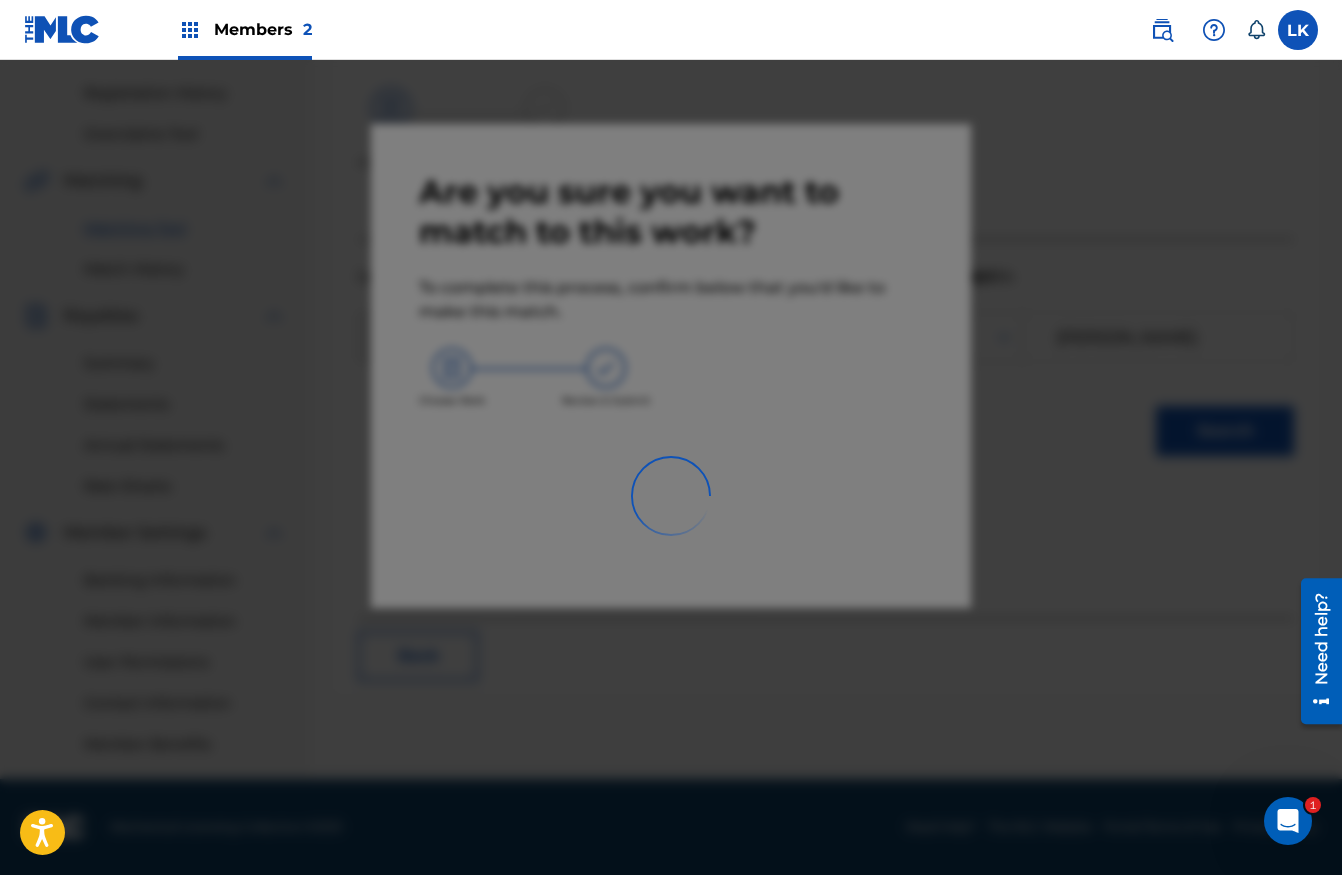 scroll, scrollTop: 365, scrollLeft: 0, axis: vertical 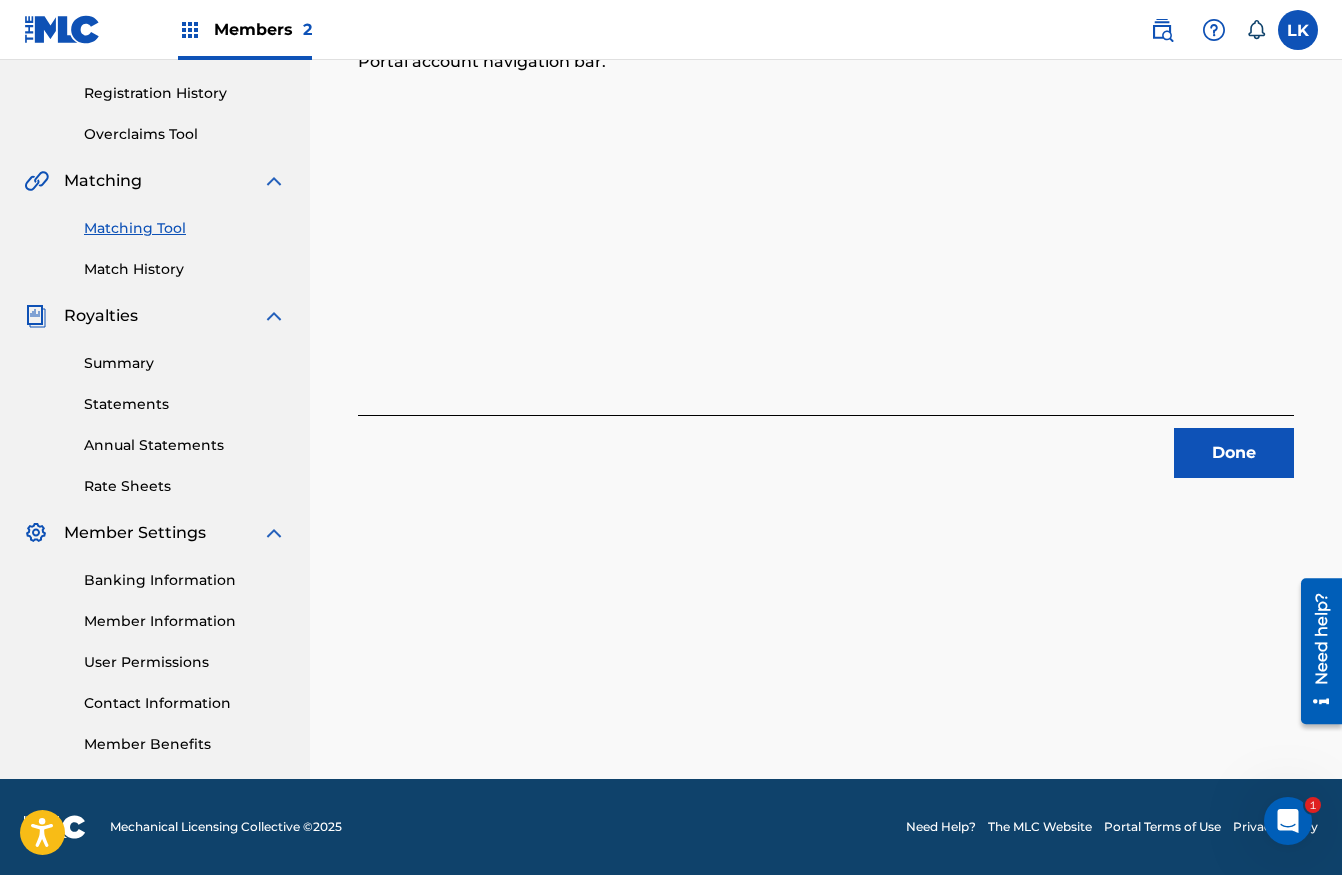 click on "Done" at bounding box center [1234, 453] 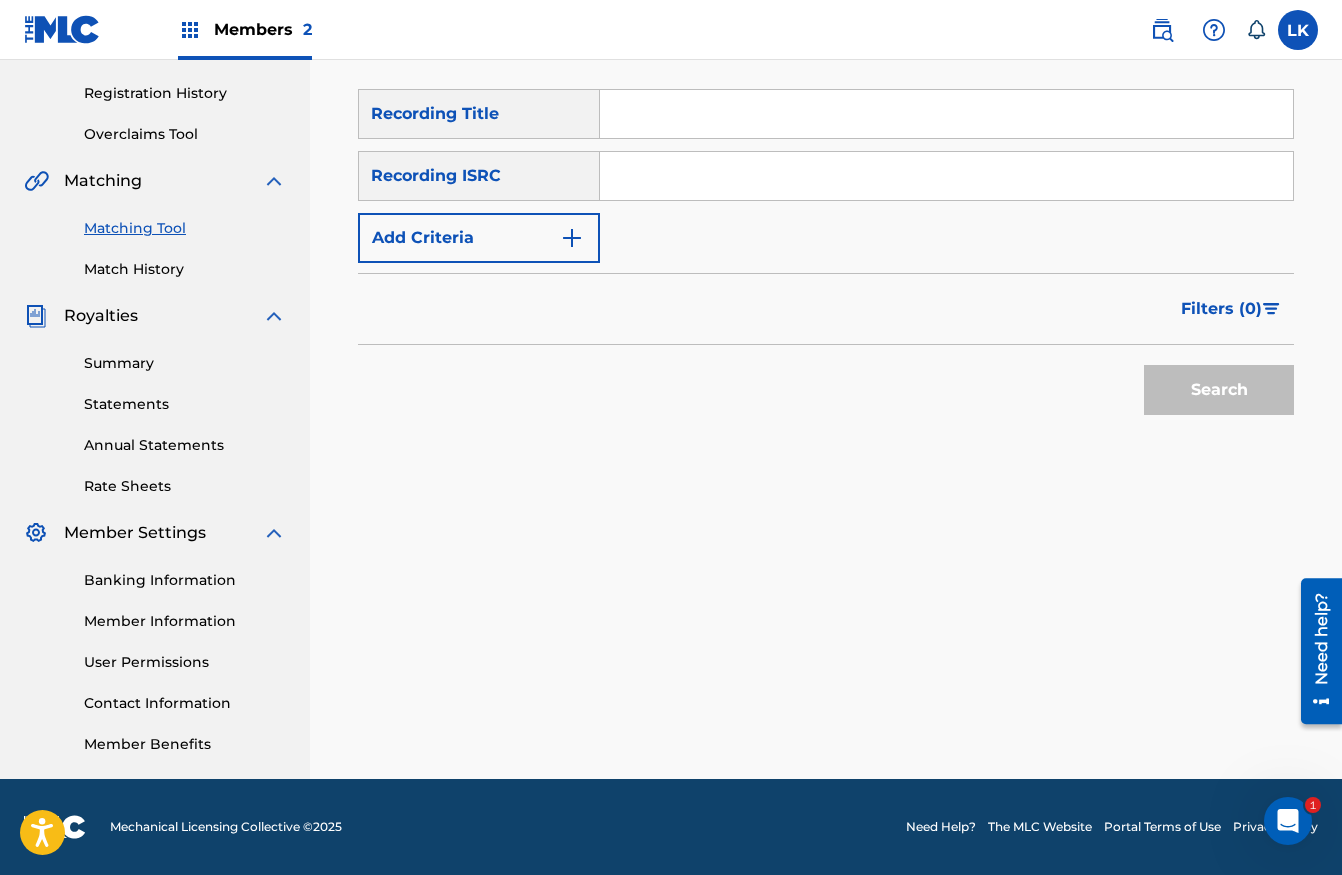 click on "Match History" at bounding box center [185, 269] 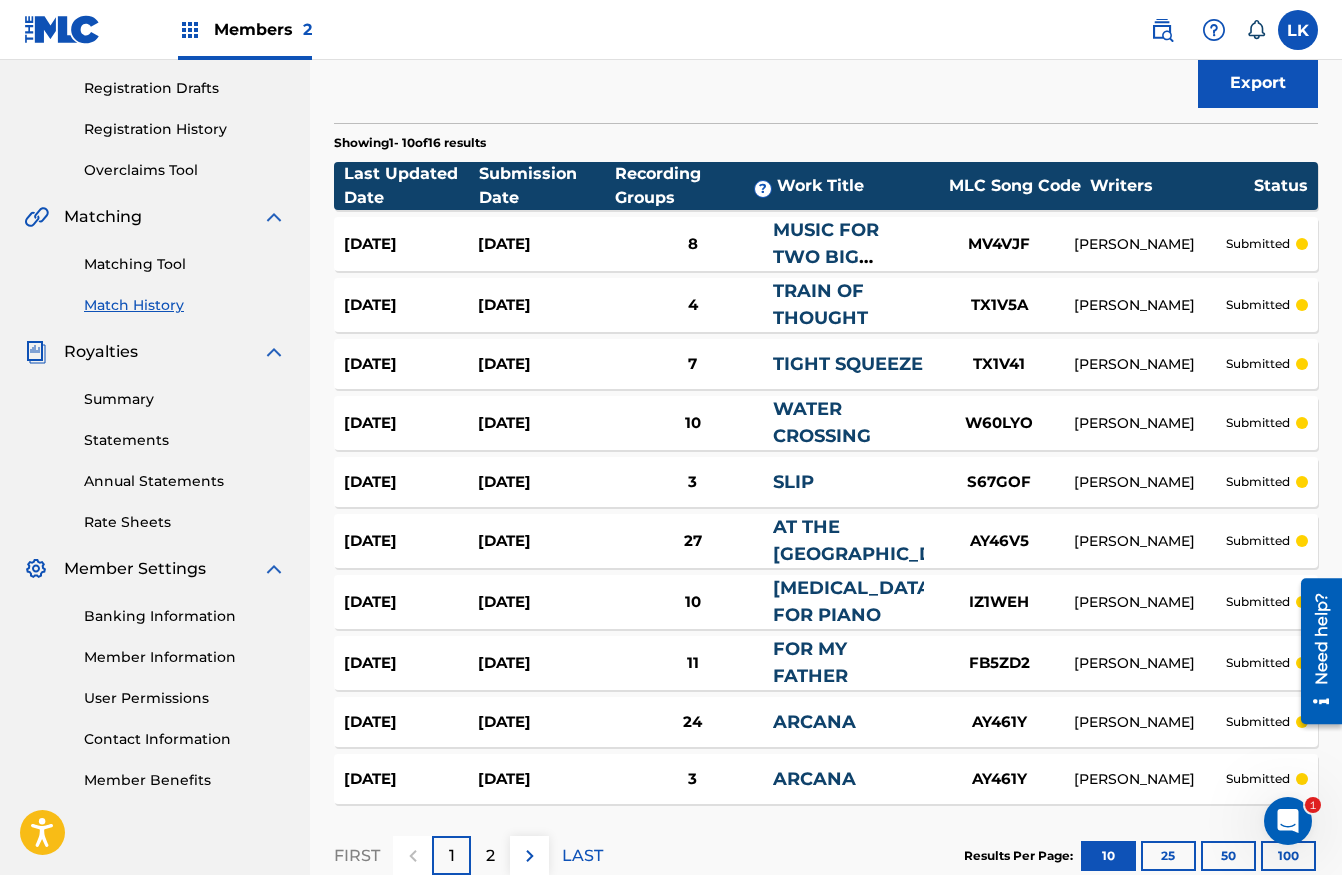 scroll, scrollTop: 0, scrollLeft: 0, axis: both 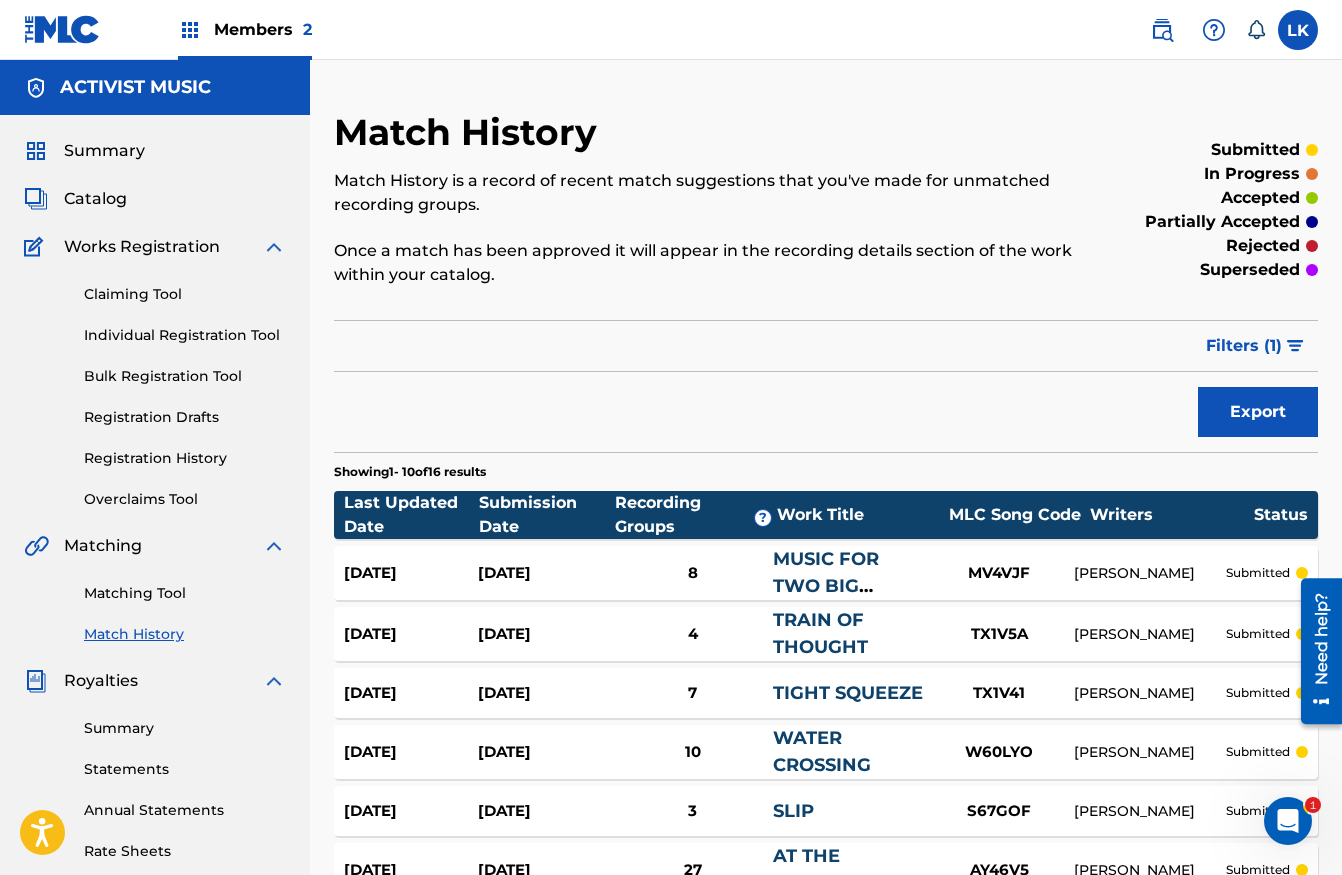 click on "Matching Tool" at bounding box center (185, 593) 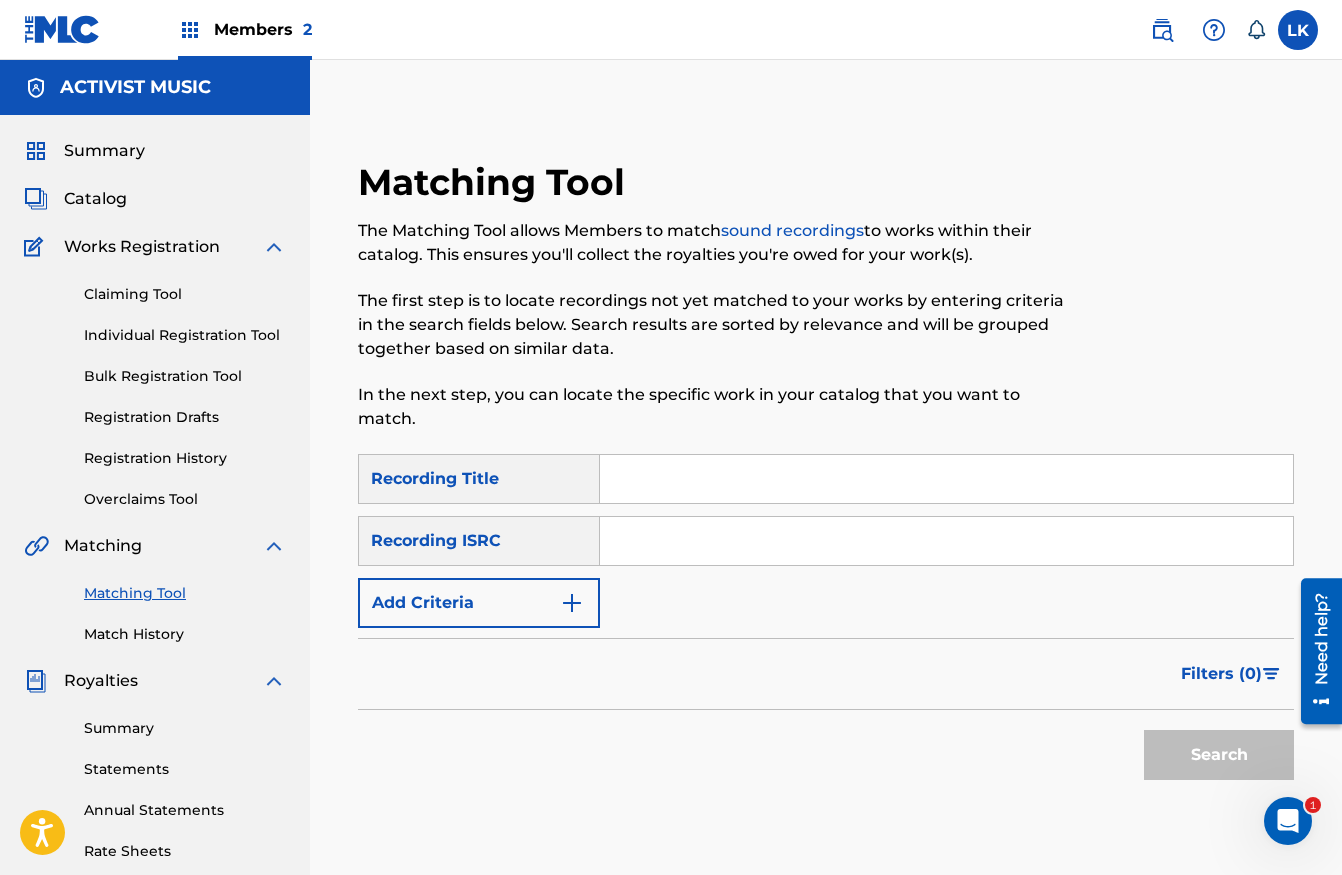 click at bounding box center [946, 479] 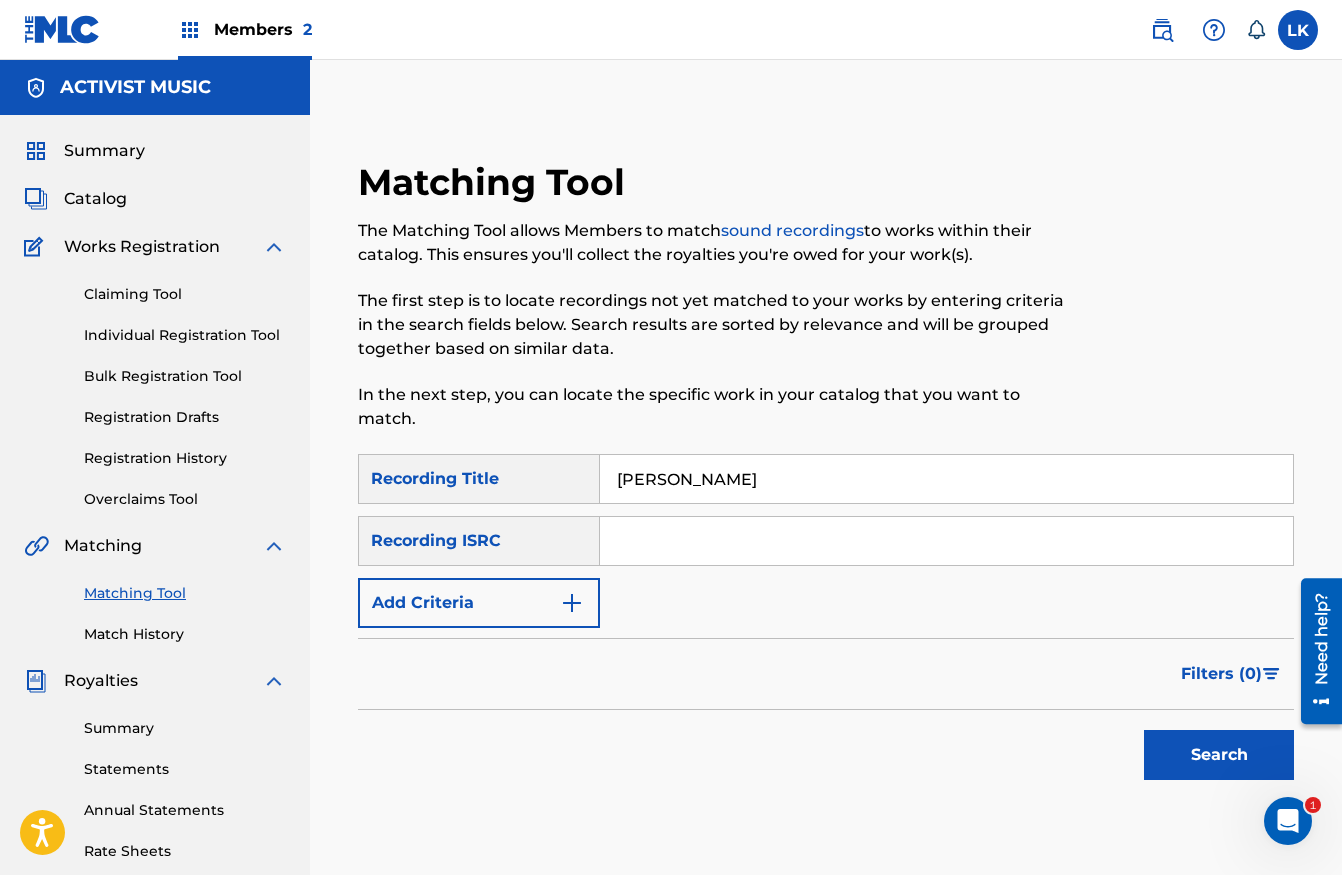 type on "[PERSON_NAME]" 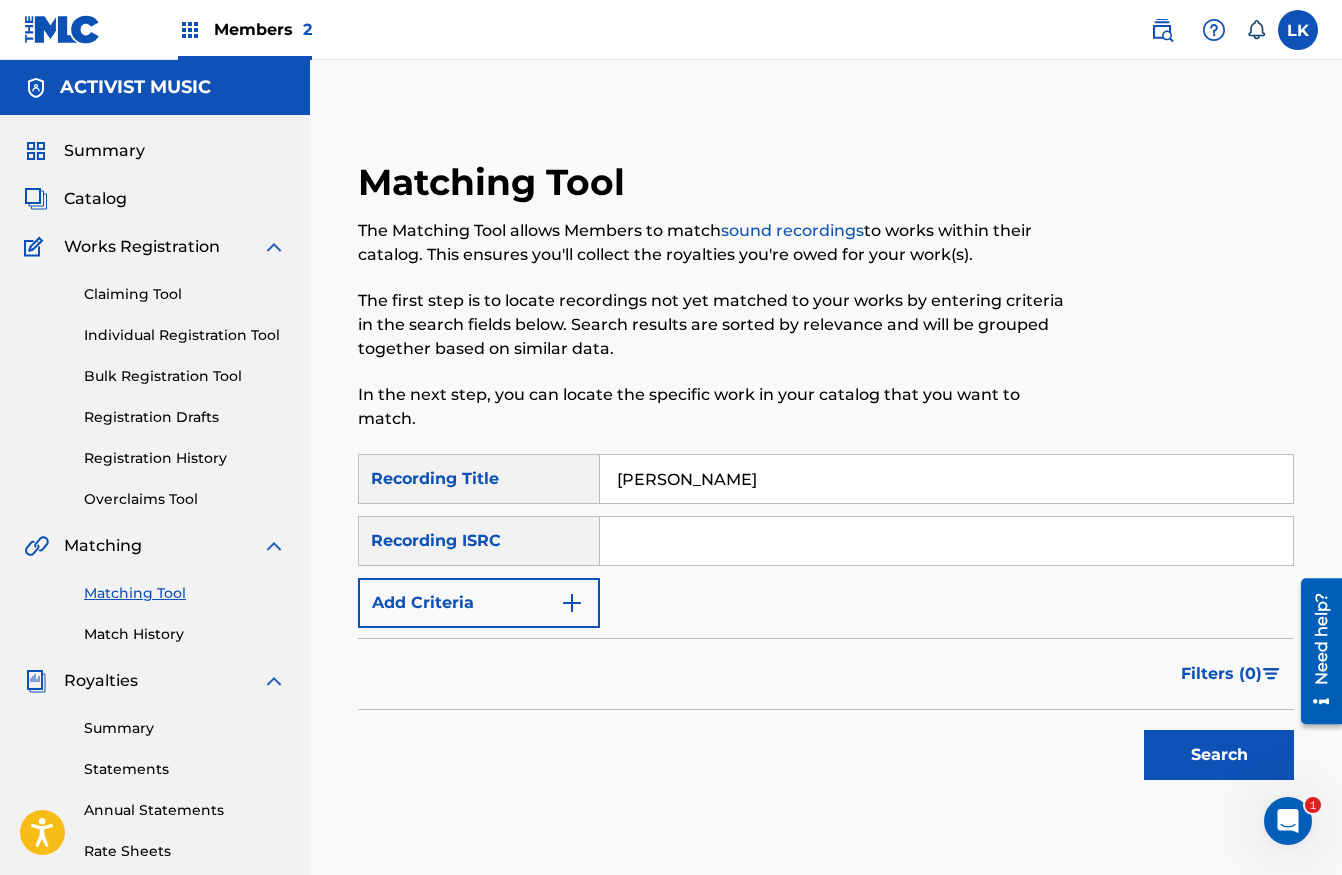 click on "Add Criteria" at bounding box center (479, 603) 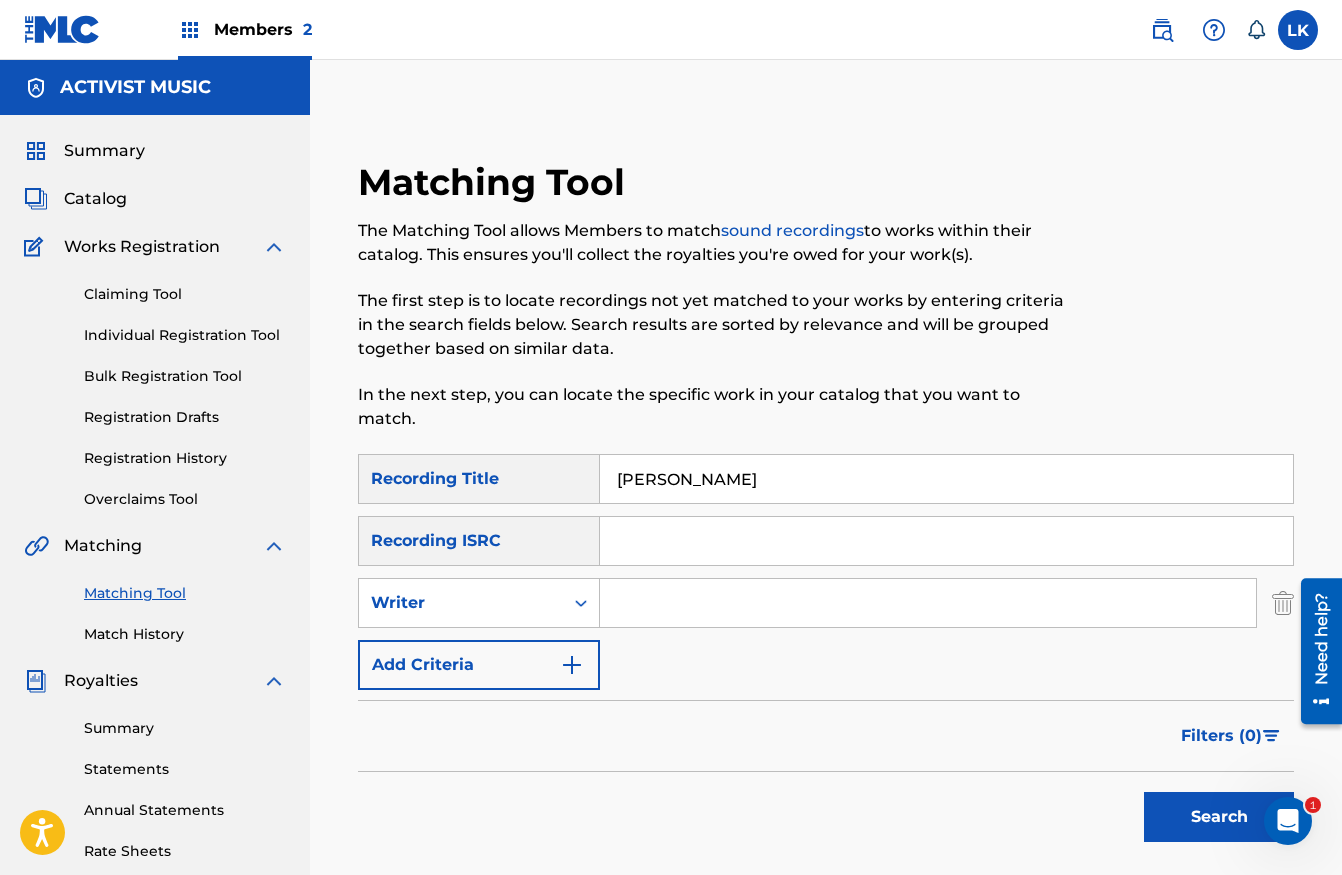 click at bounding box center (928, 603) 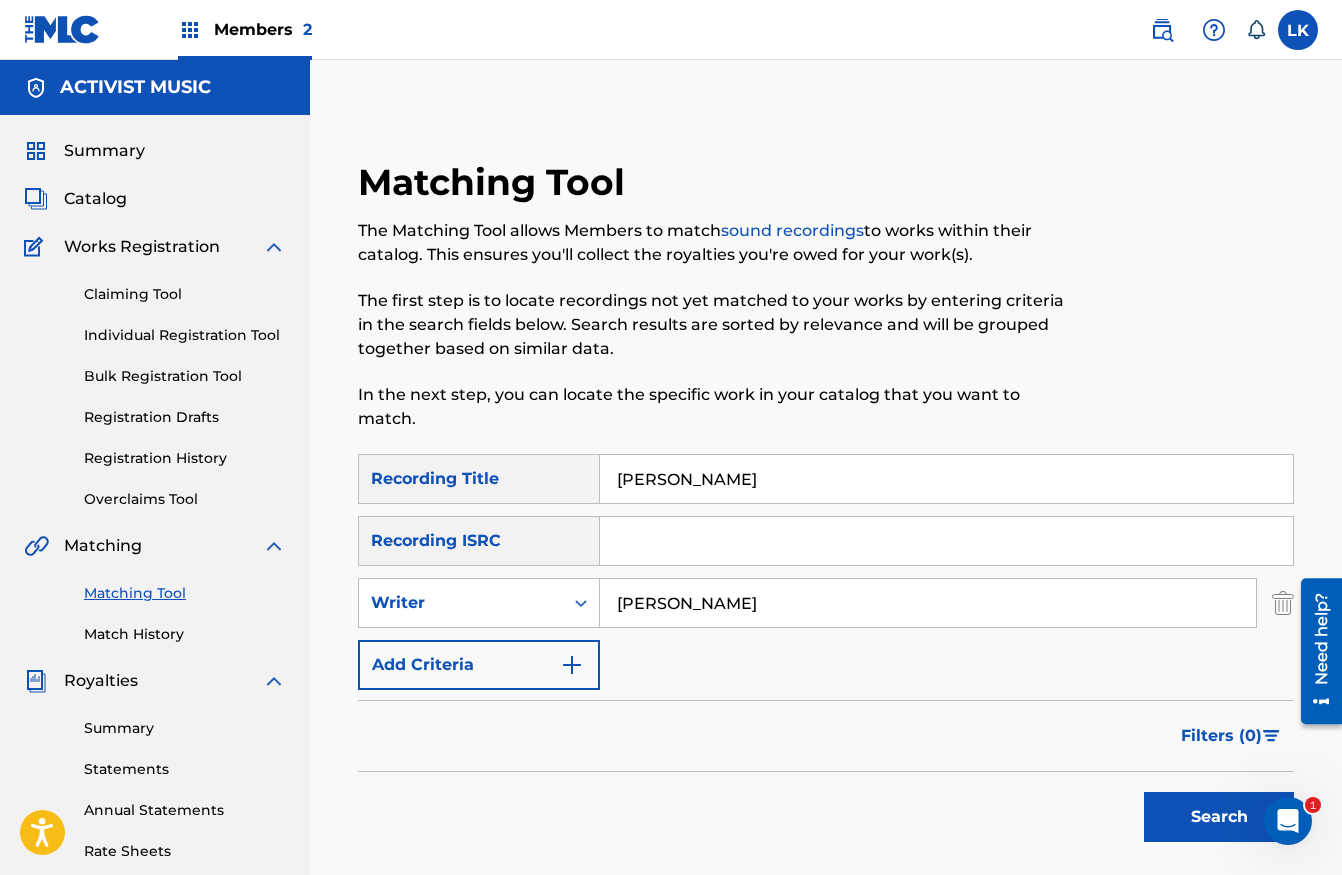 type on "[PERSON_NAME]" 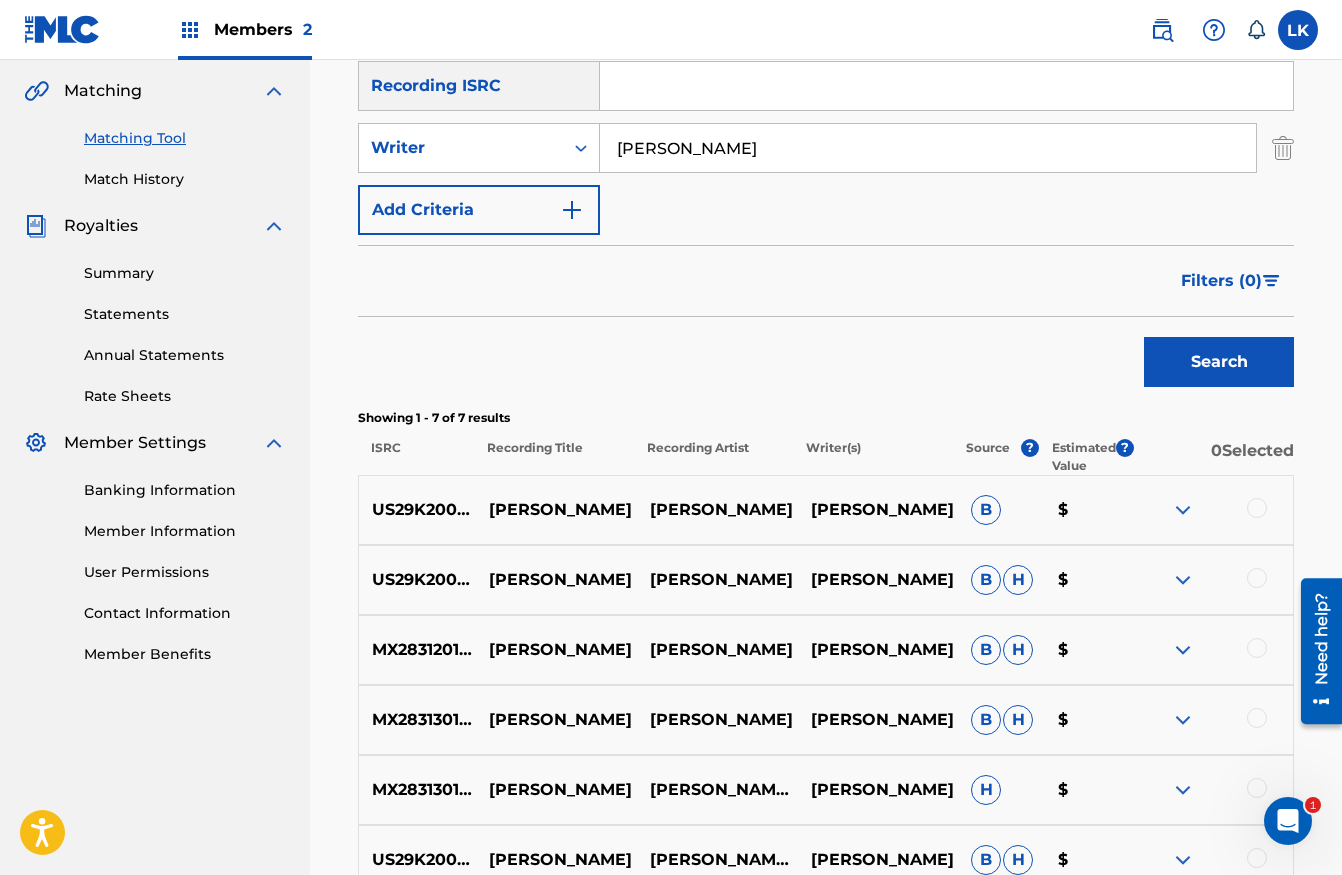 scroll, scrollTop: 545, scrollLeft: 0, axis: vertical 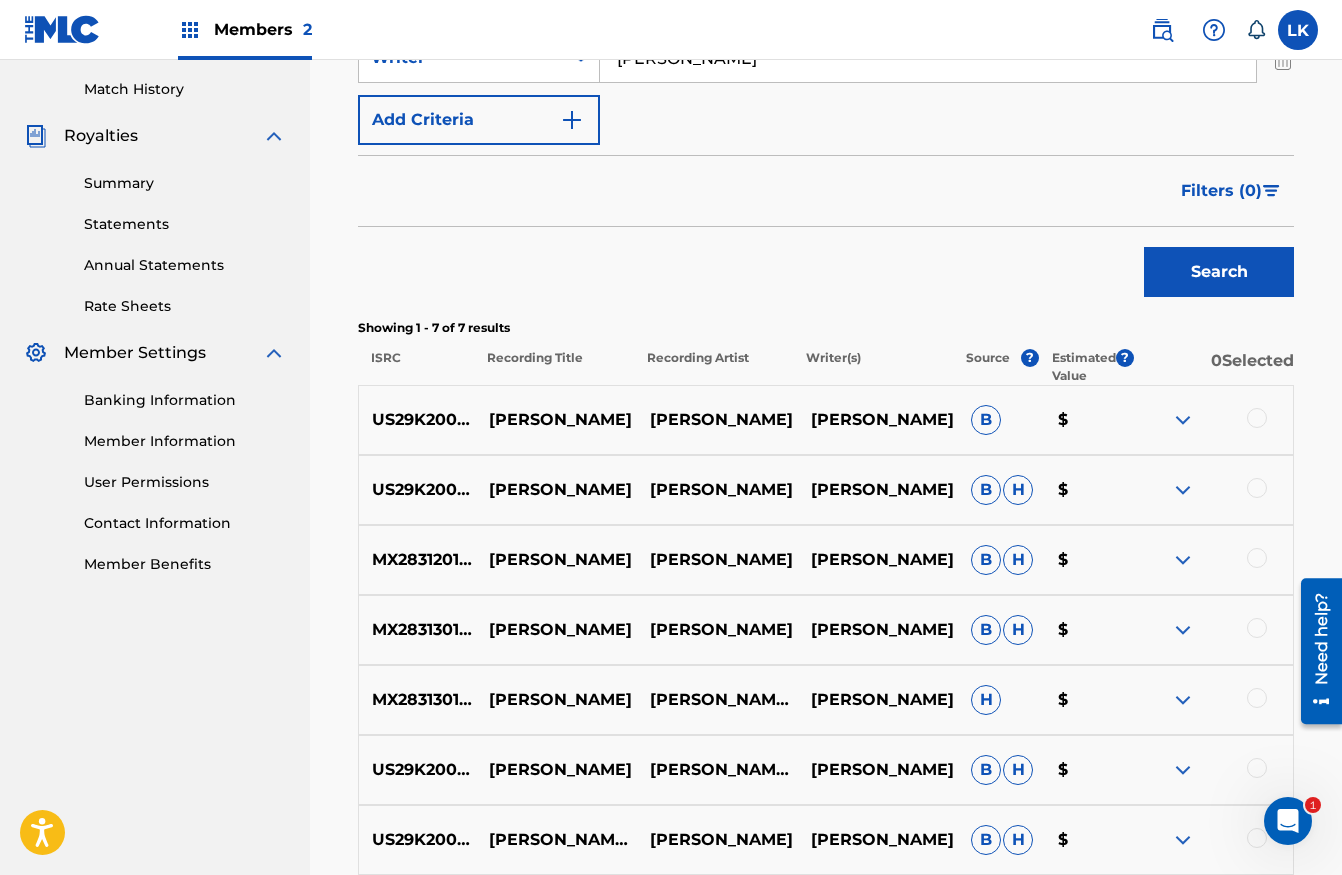 click at bounding box center (1257, 418) 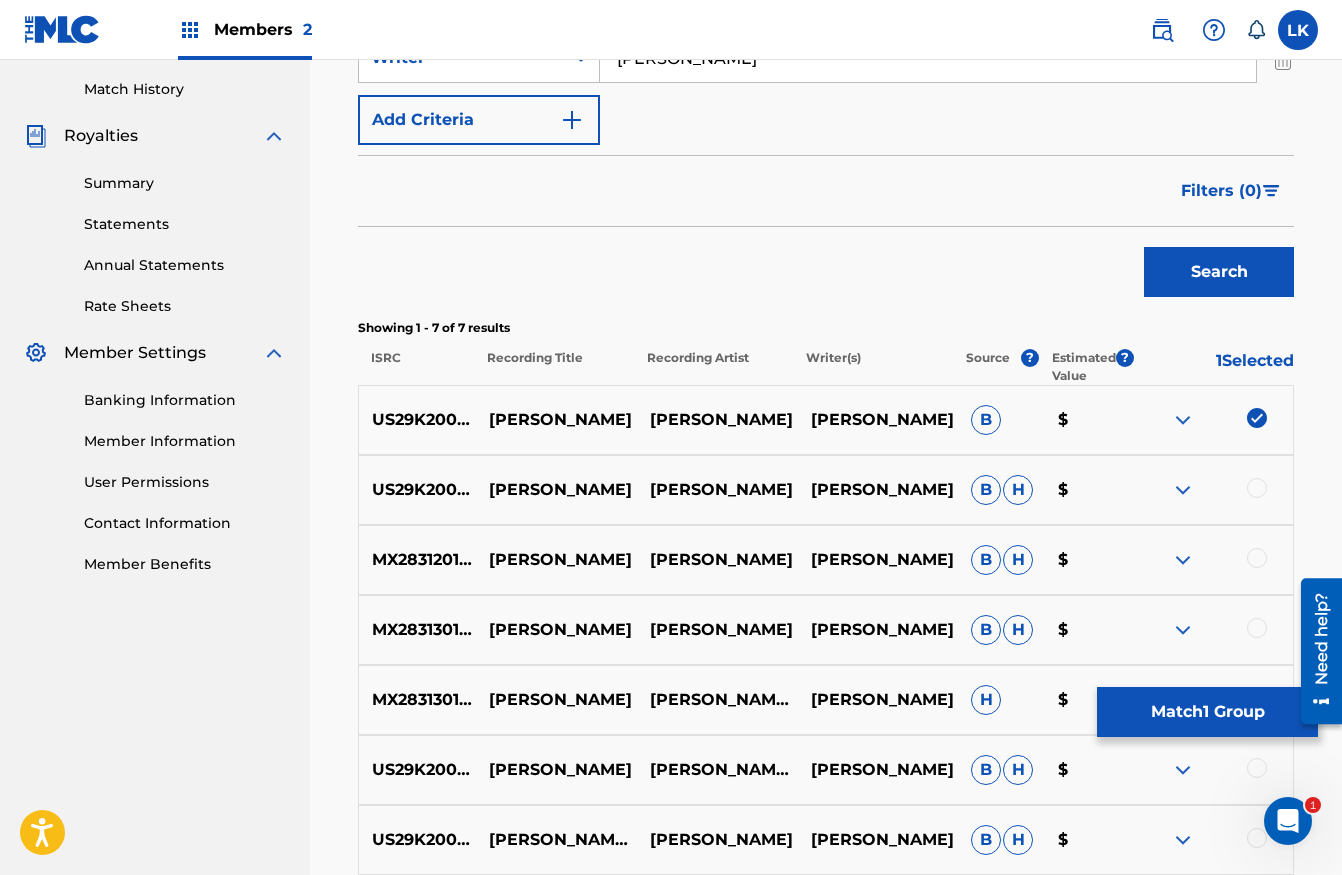 click at bounding box center (1257, 488) 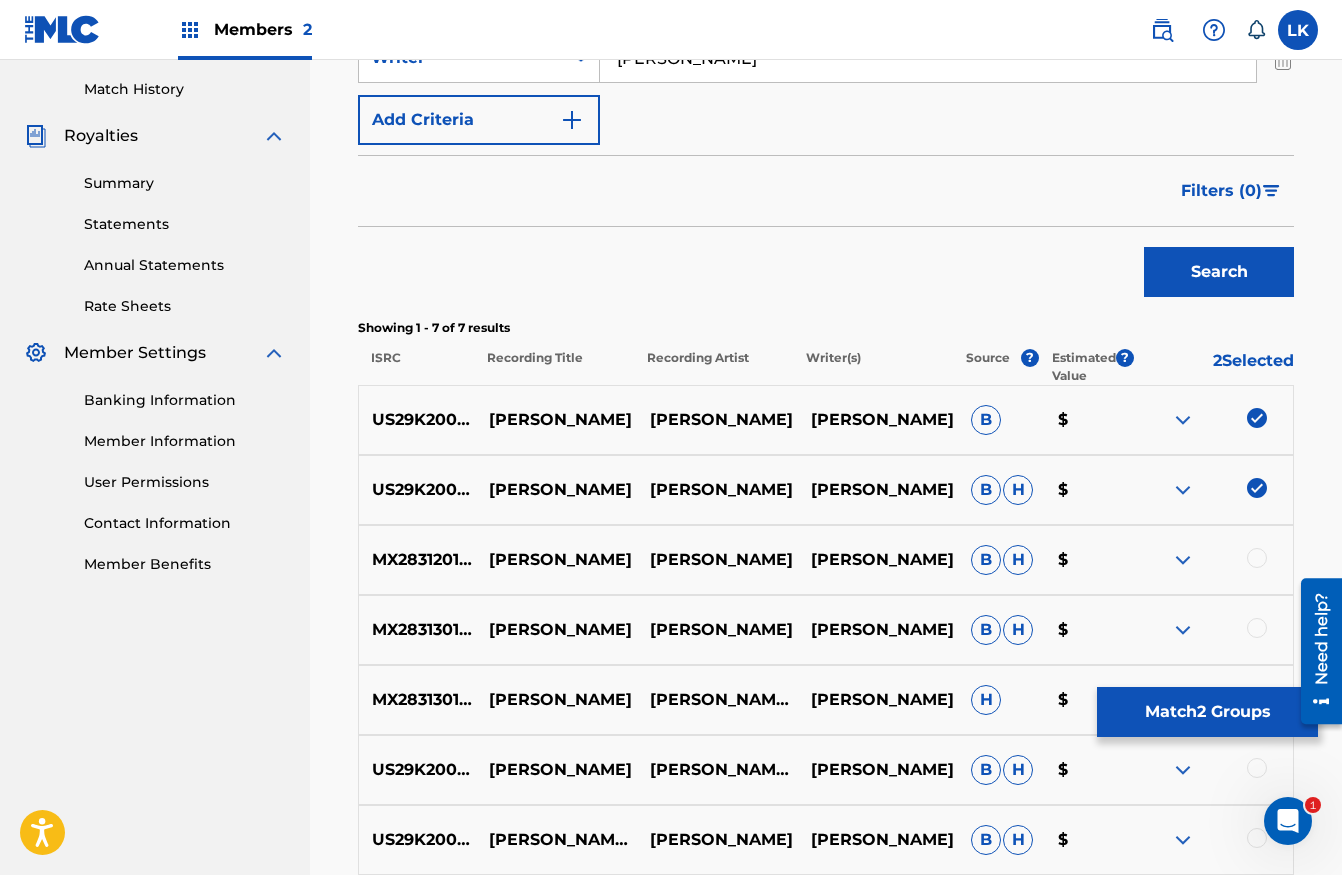 click at bounding box center (1257, 558) 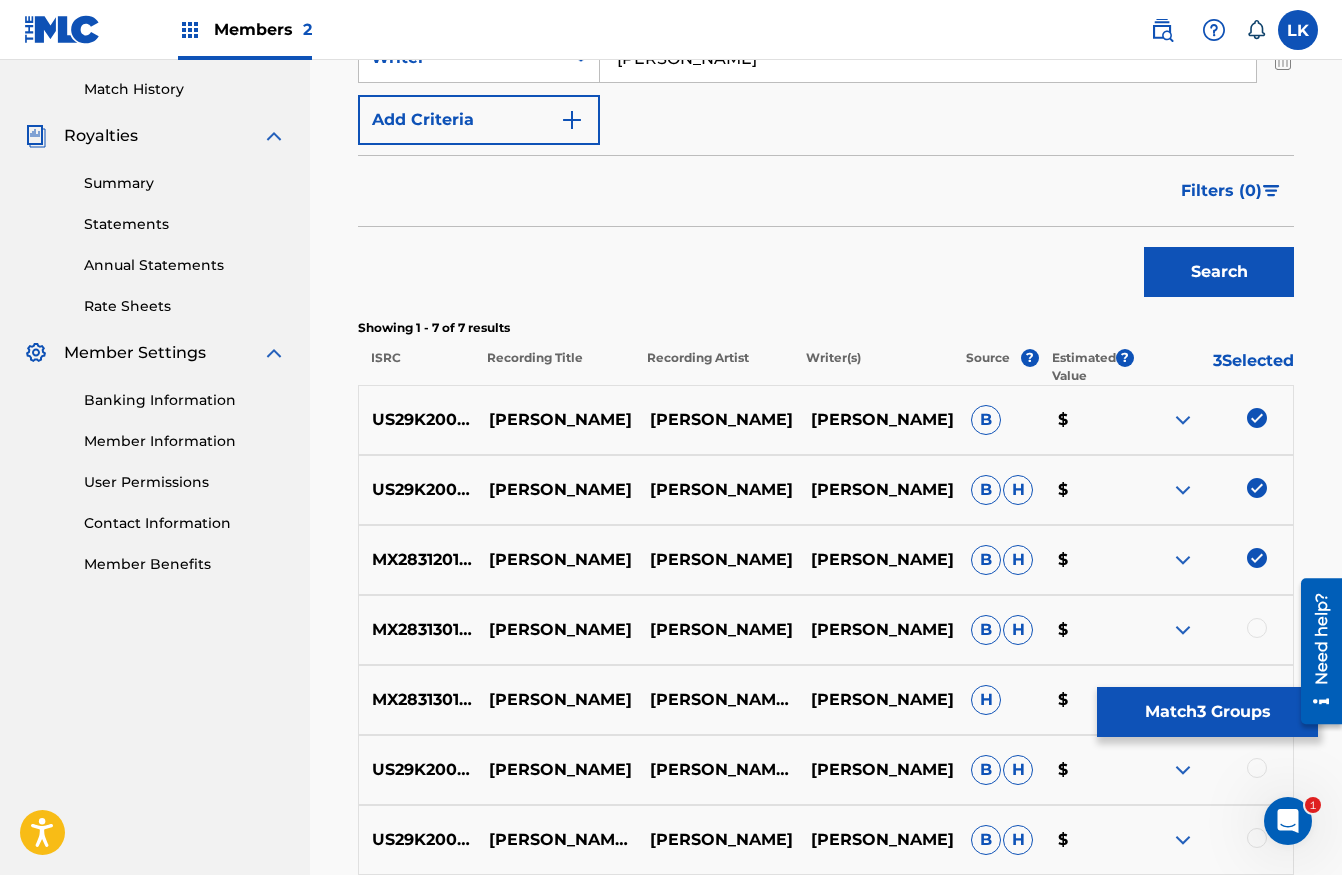 click at bounding box center [1257, 628] 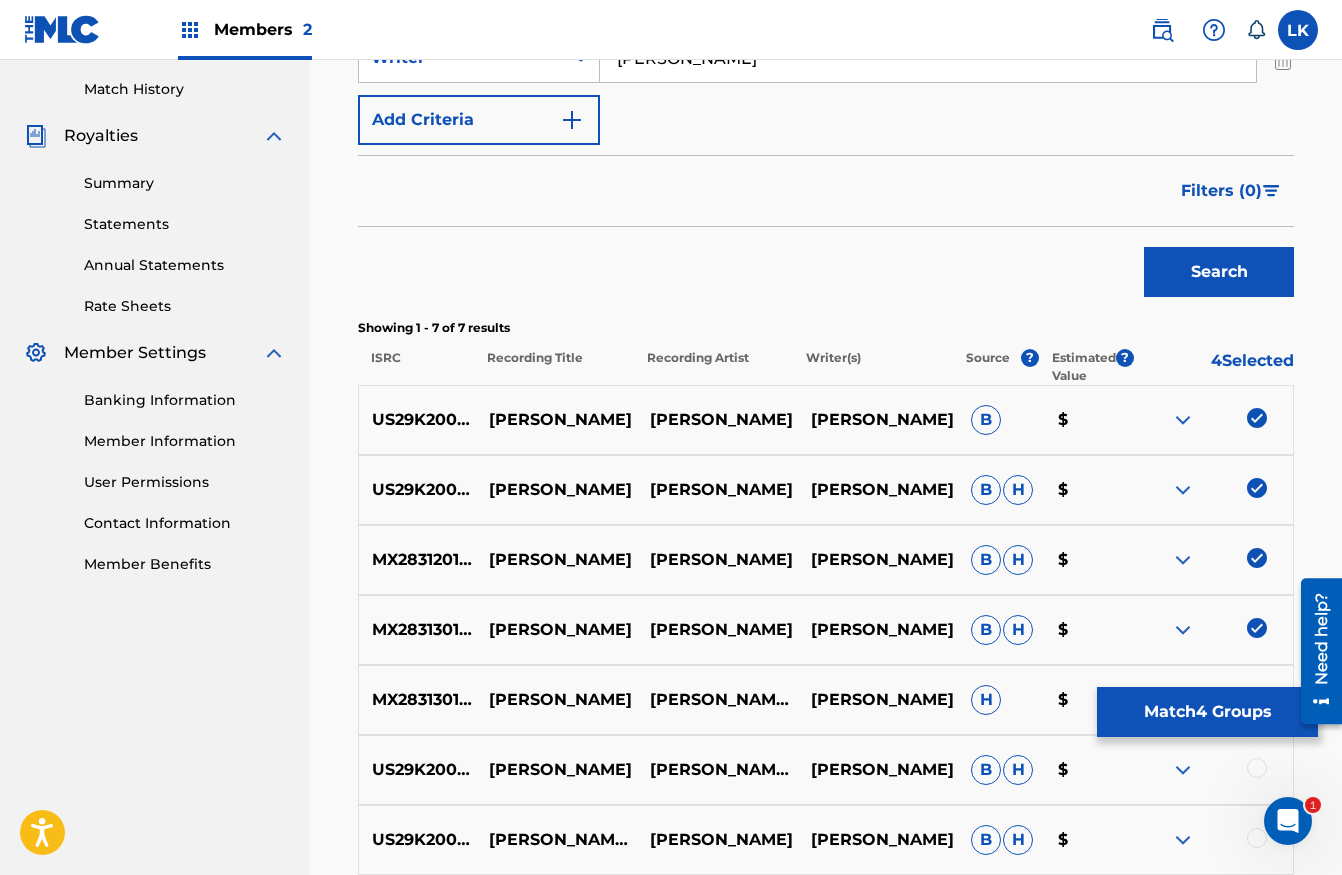 click at bounding box center (1257, 698) 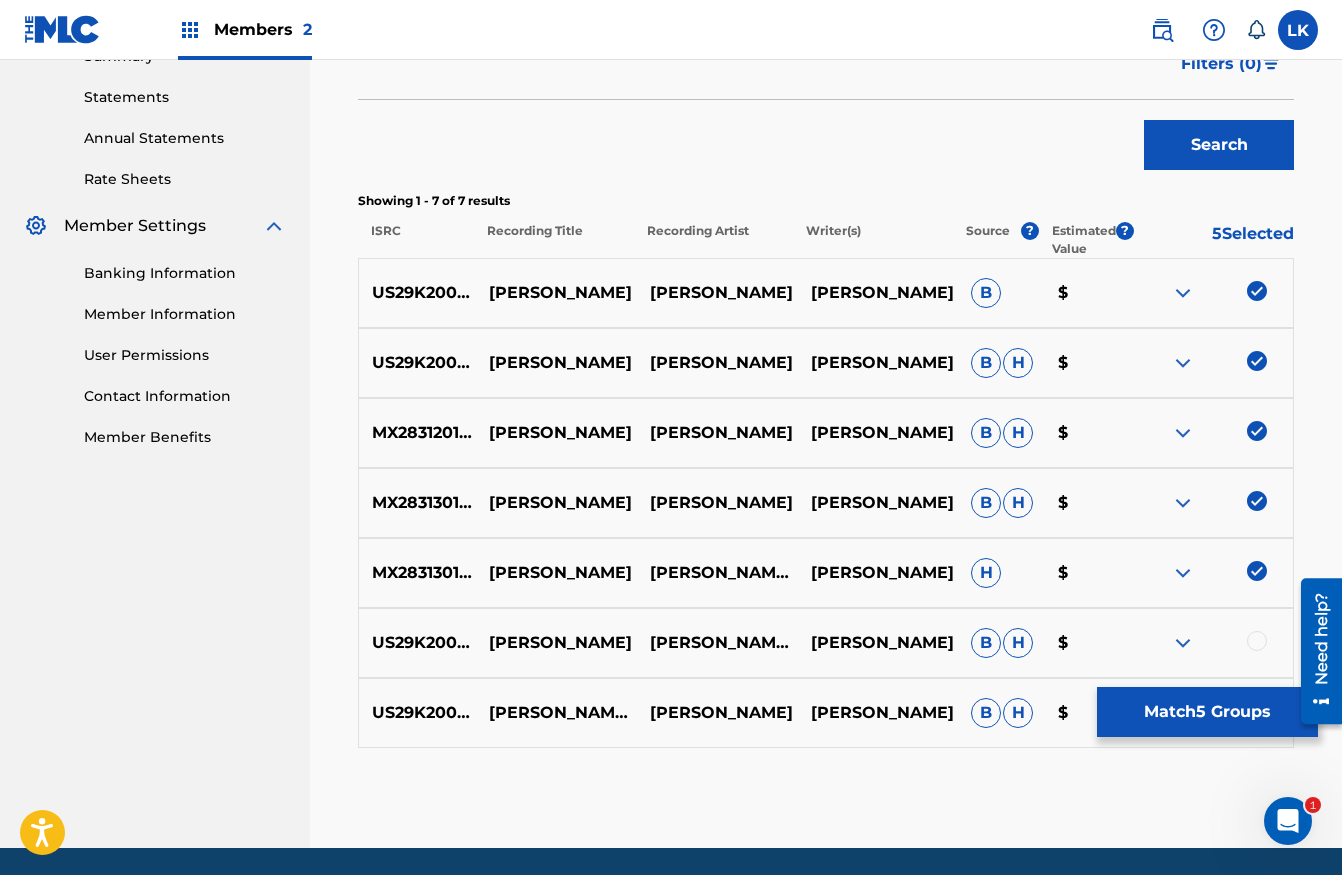 scroll, scrollTop: 717, scrollLeft: 0, axis: vertical 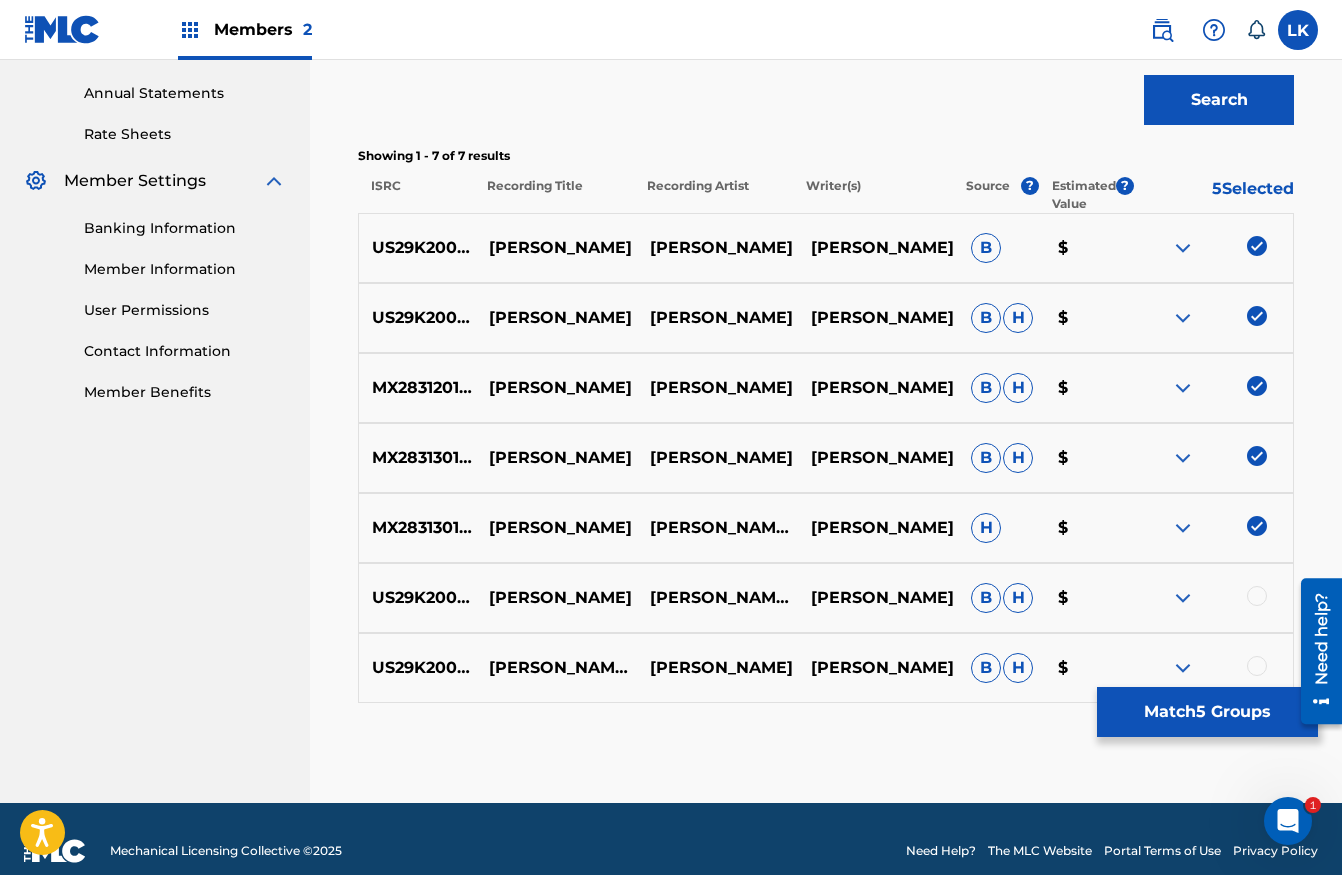 click at bounding box center [1257, 596] 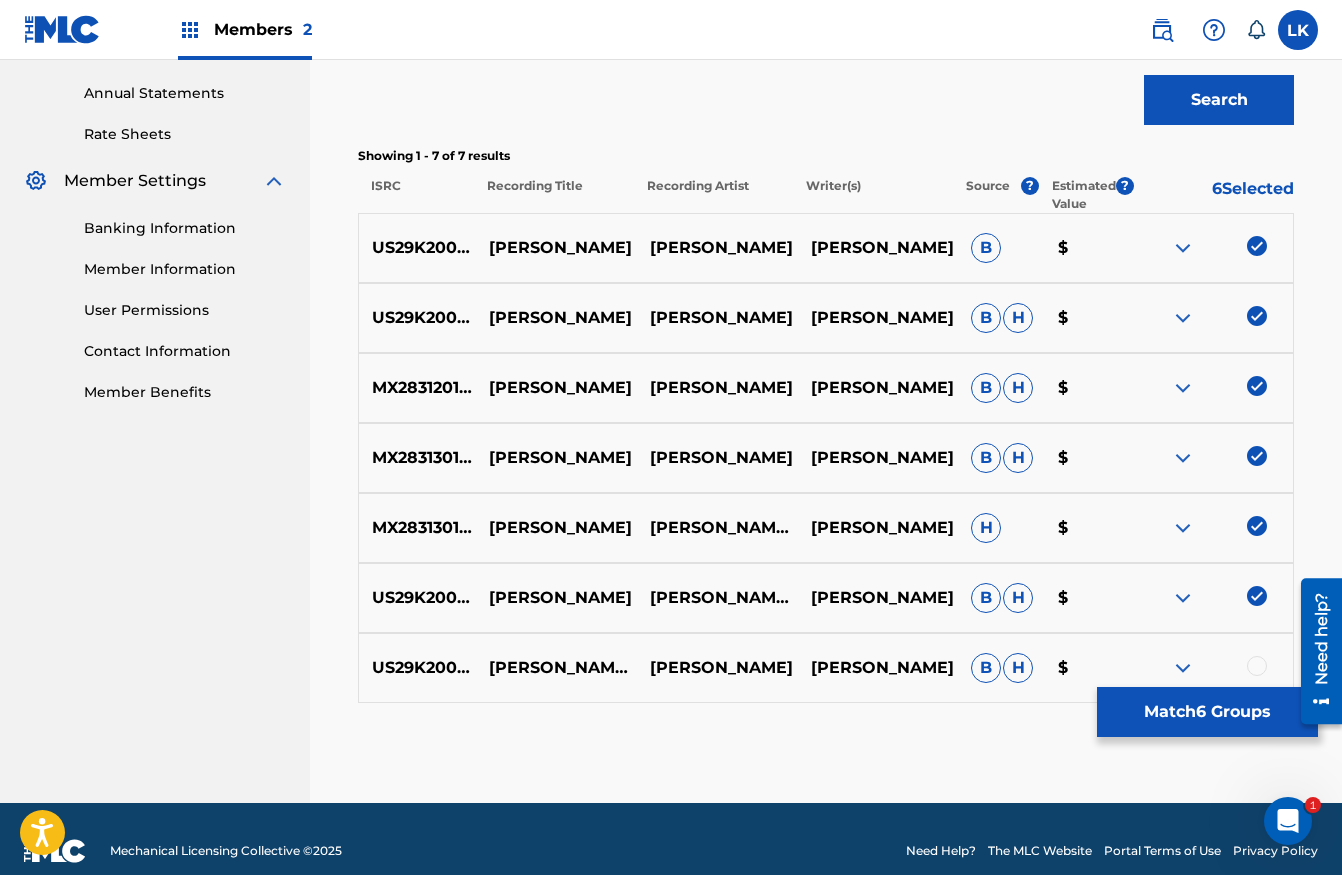 click at bounding box center (1257, 666) 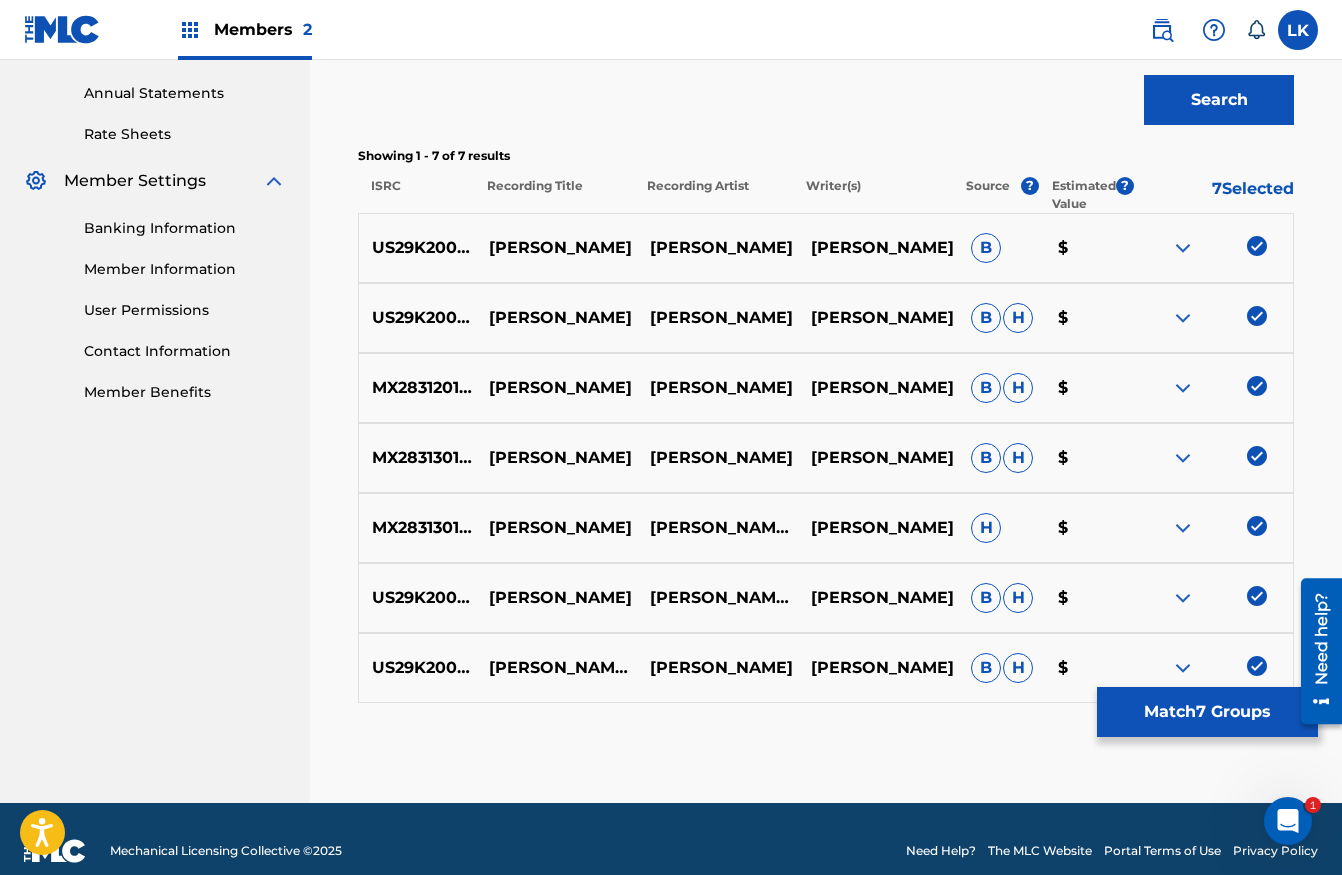 click on "Match  7 Groups" at bounding box center (1207, 712) 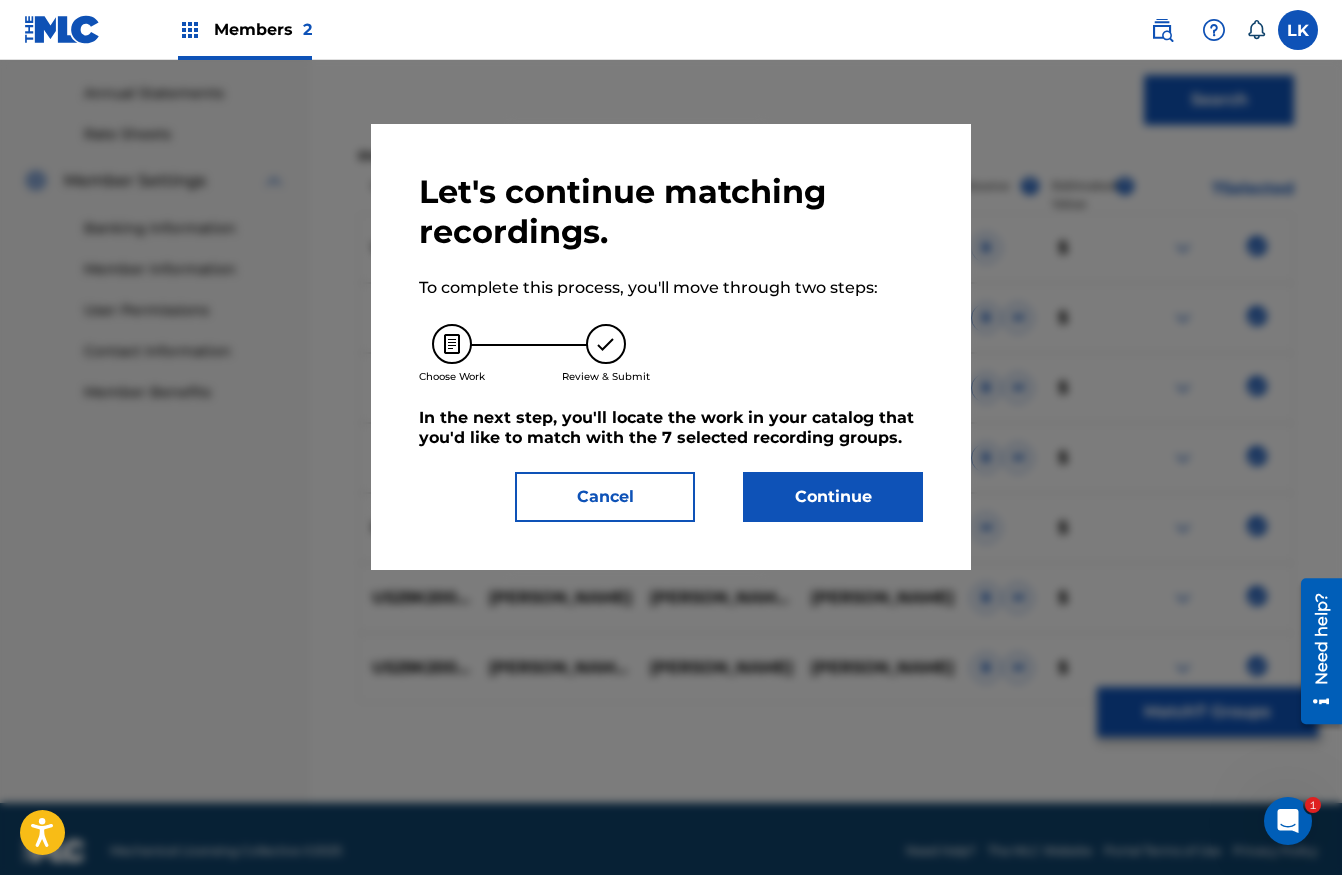 click on "Continue" at bounding box center (833, 497) 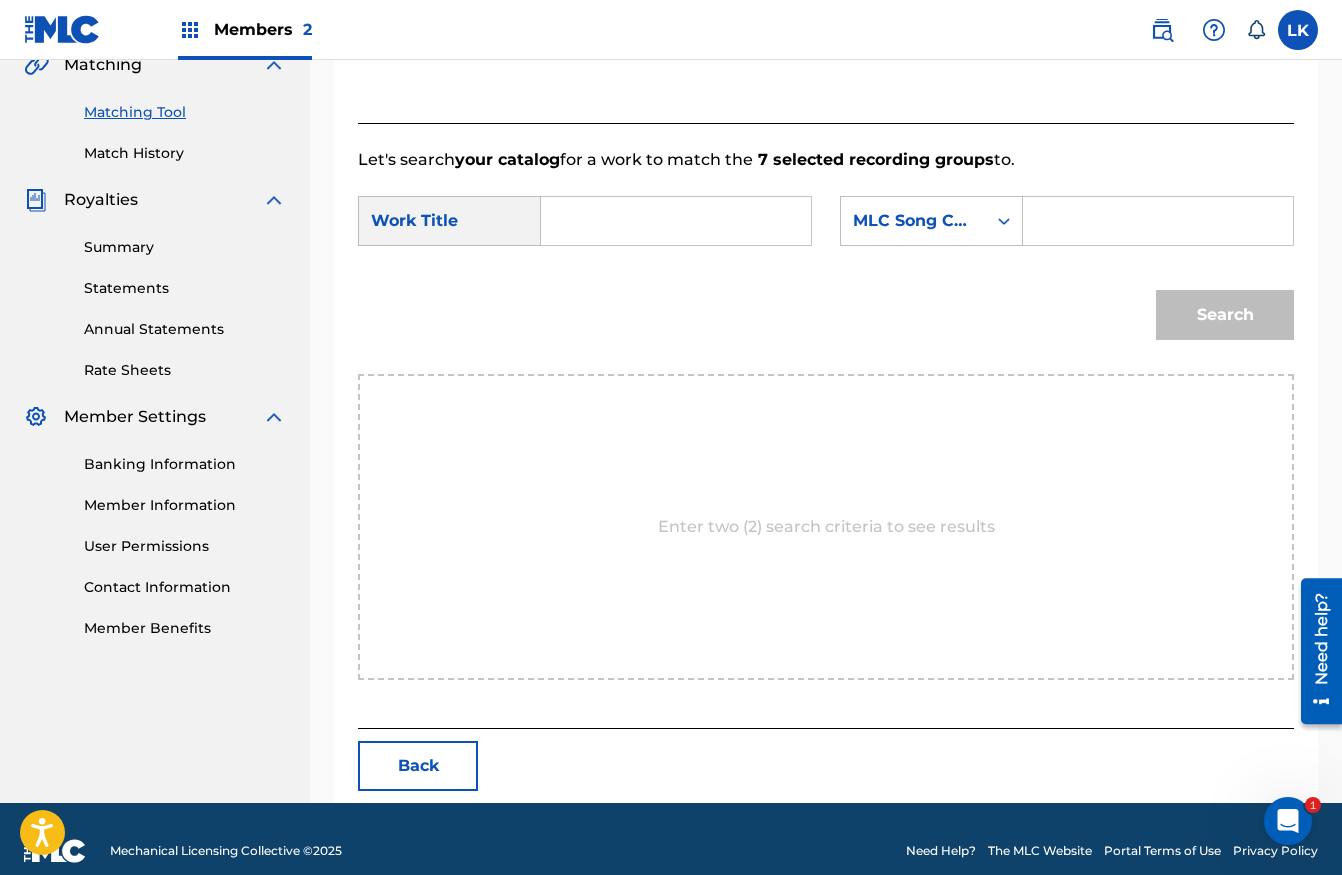 scroll, scrollTop: 505, scrollLeft: 0, axis: vertical 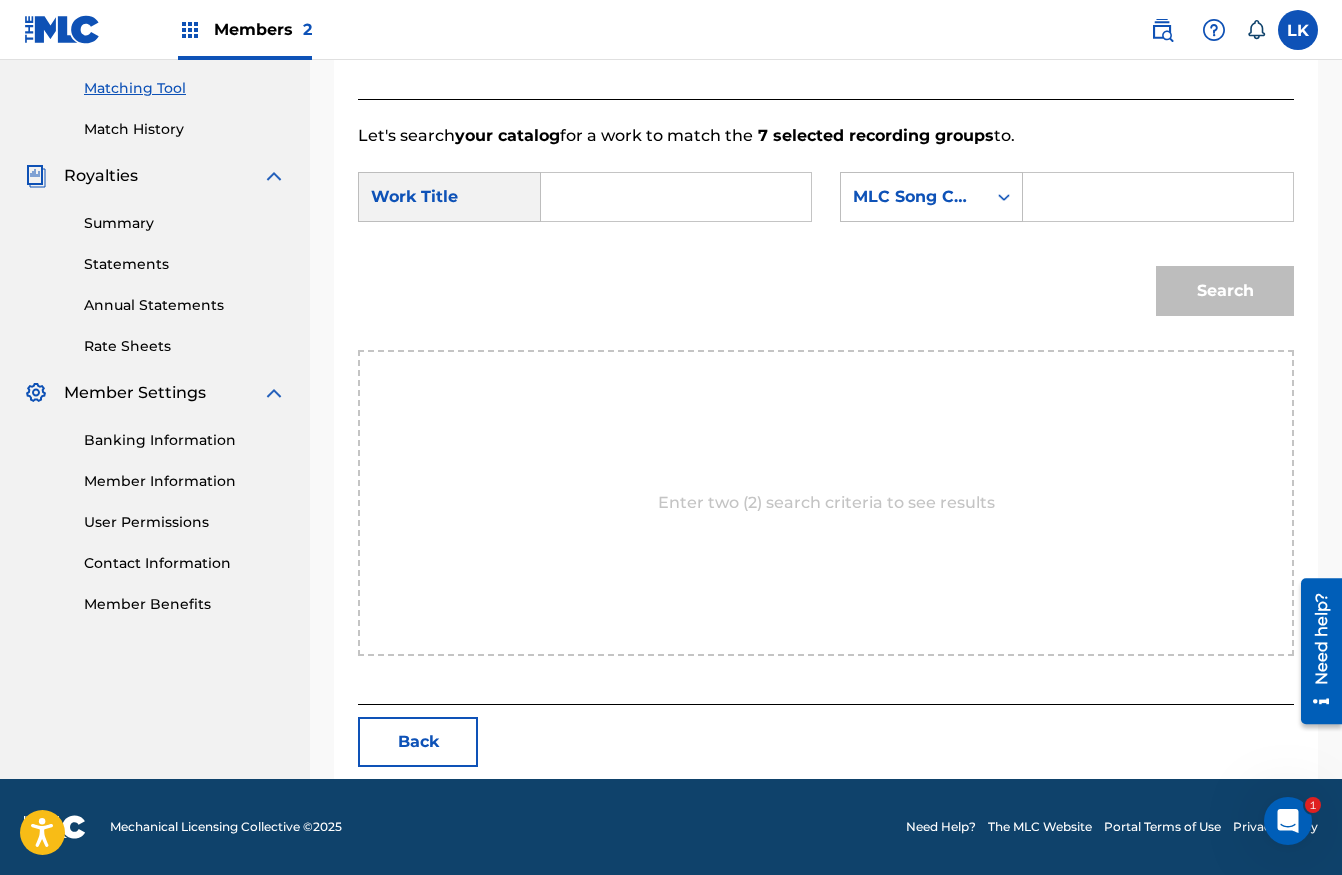 click at bounding box center [676, 197] 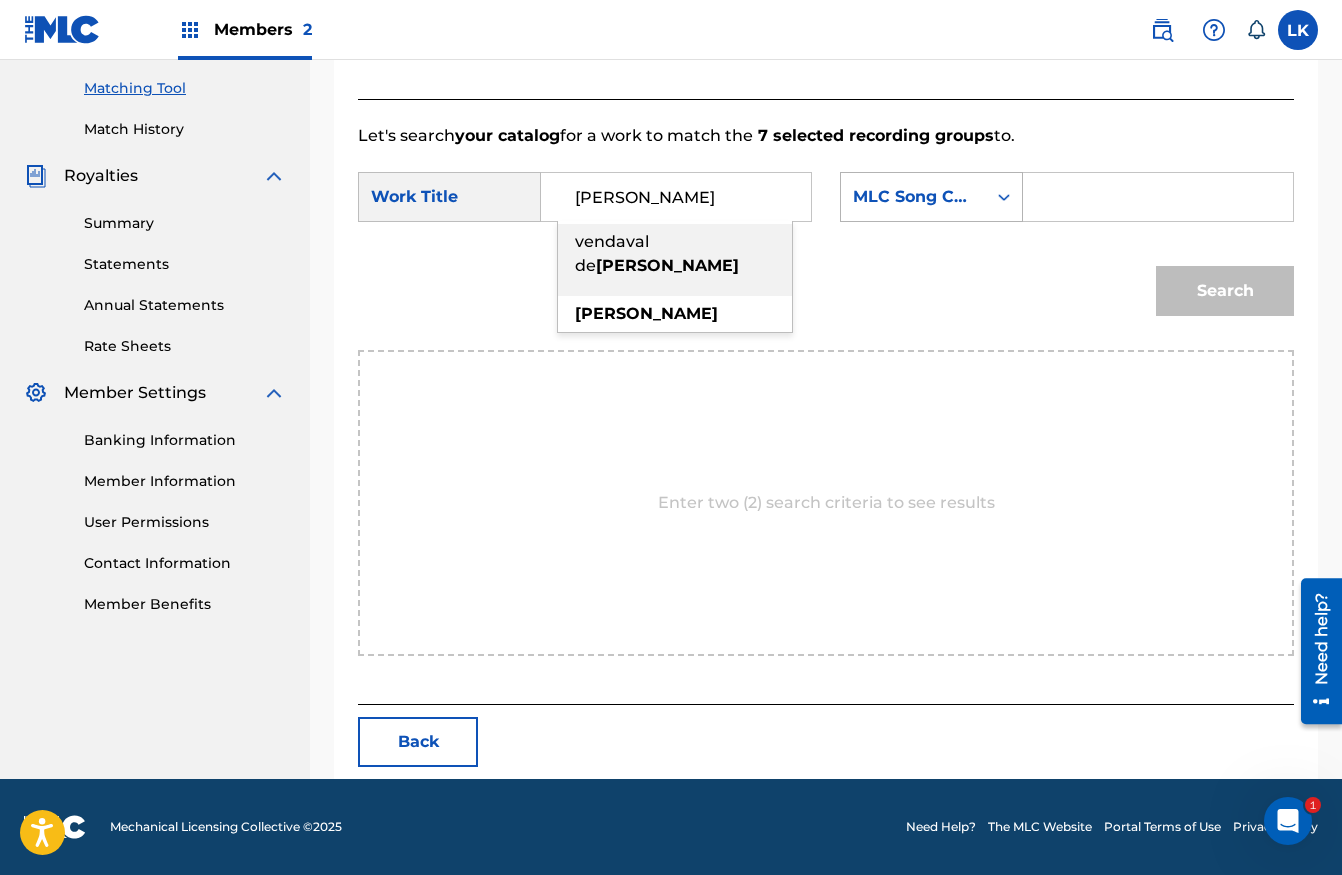 type on "[PERSON_NAME]" 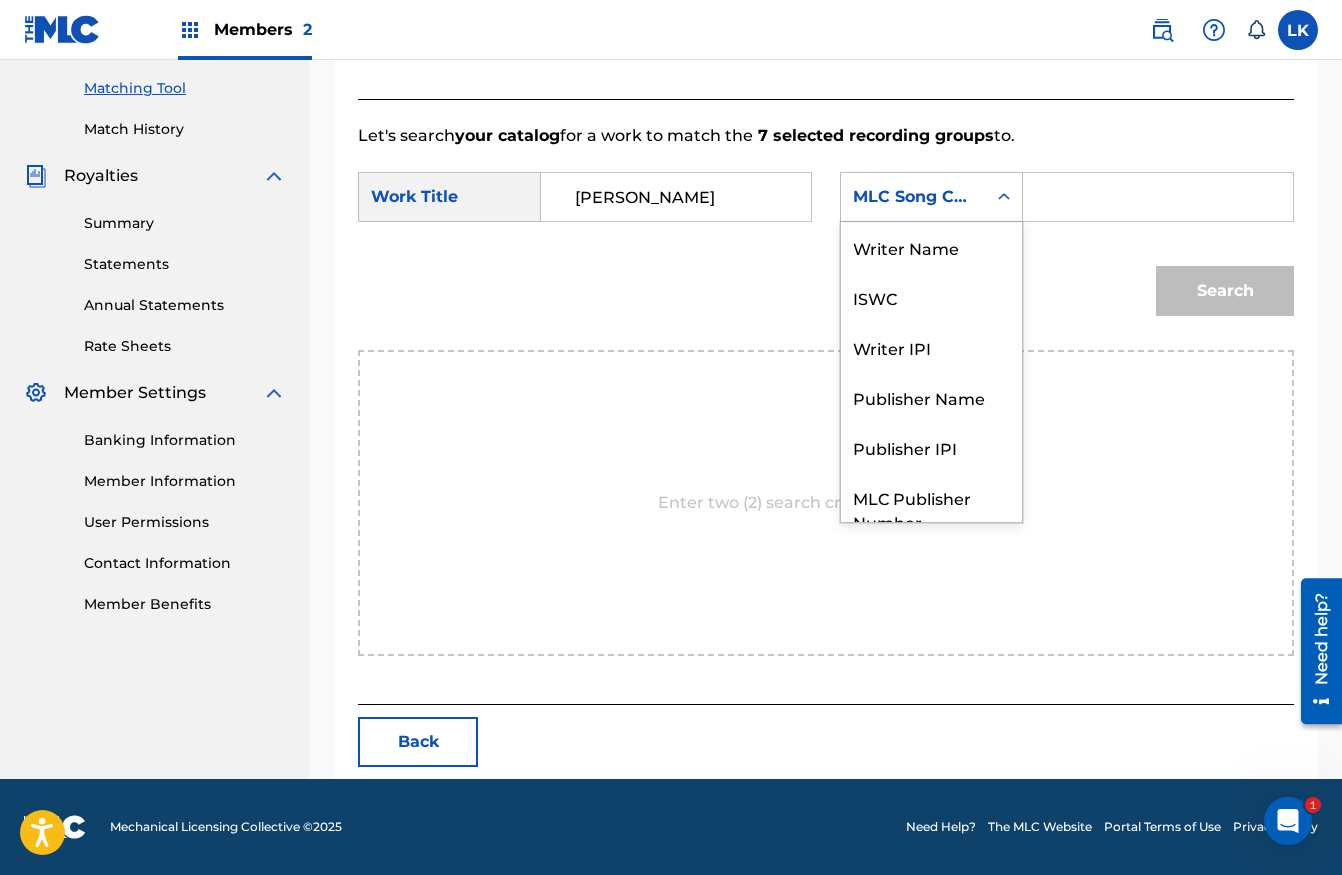 click on "MLC Song Code" at bounding box center (913, 197) 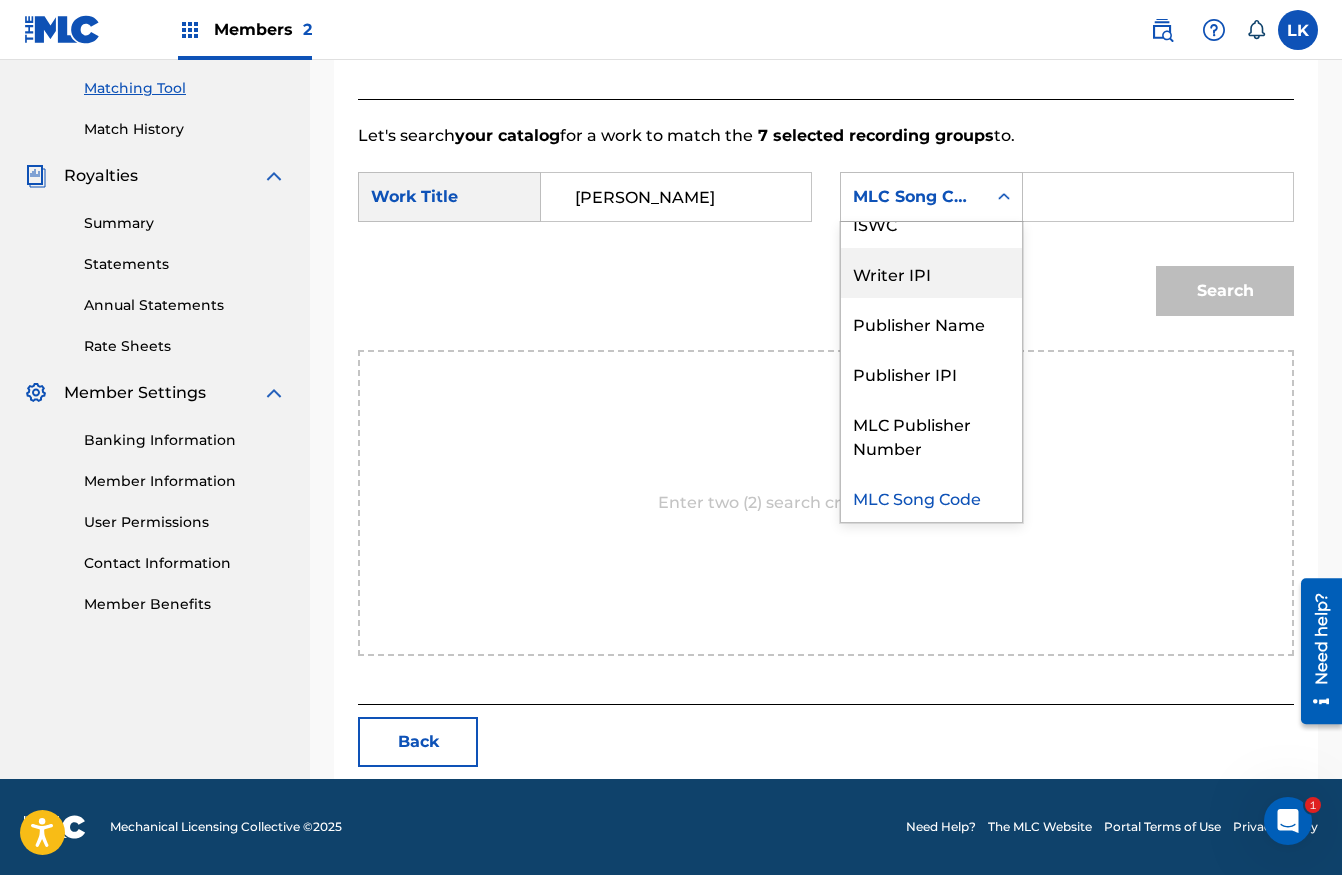 scroll, scrollTop: 0, scrollLeft: 0, axis: both 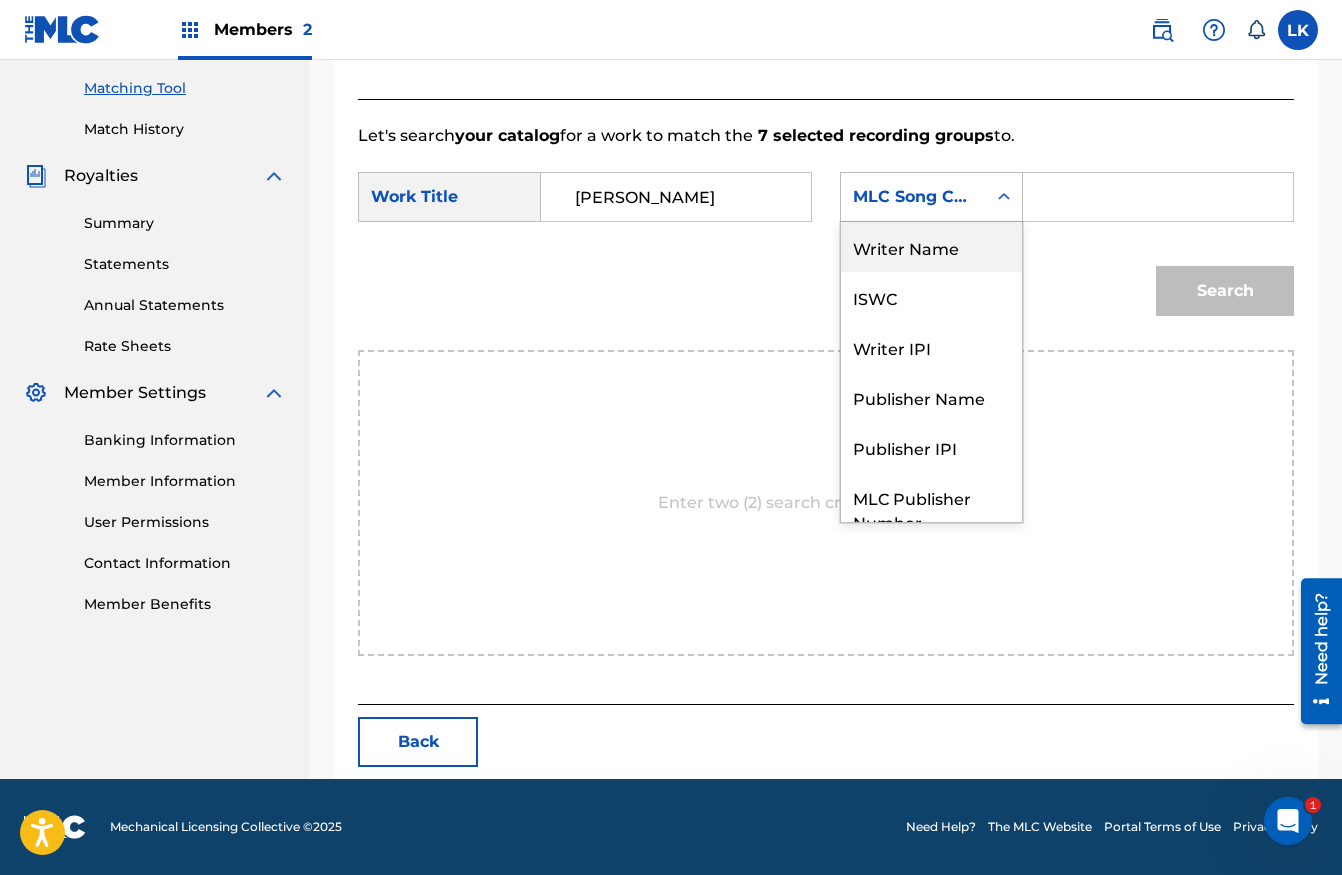 click on "Writer Name" at bounding box center [931, 247] 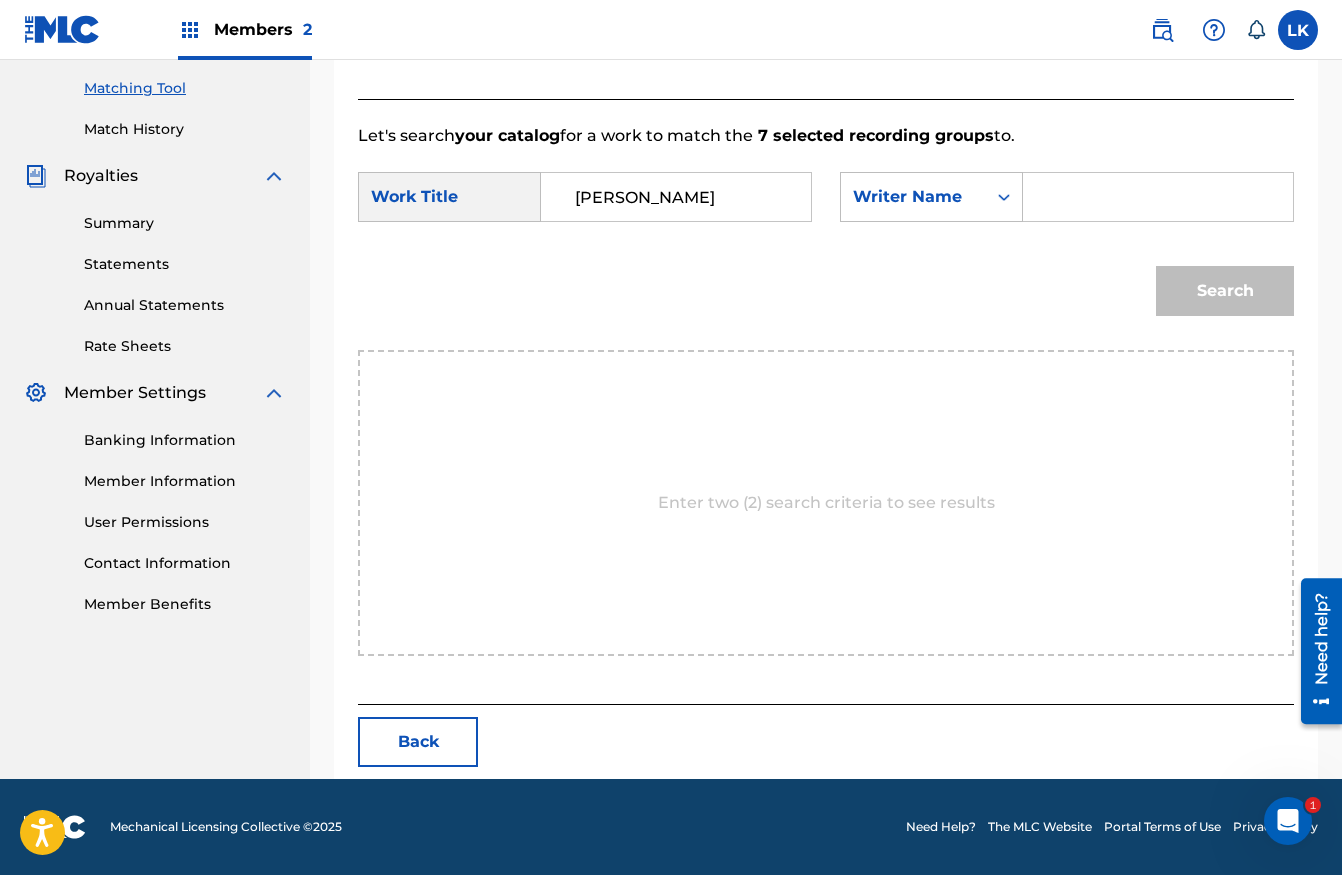 click at bounding box center [1158, 197] 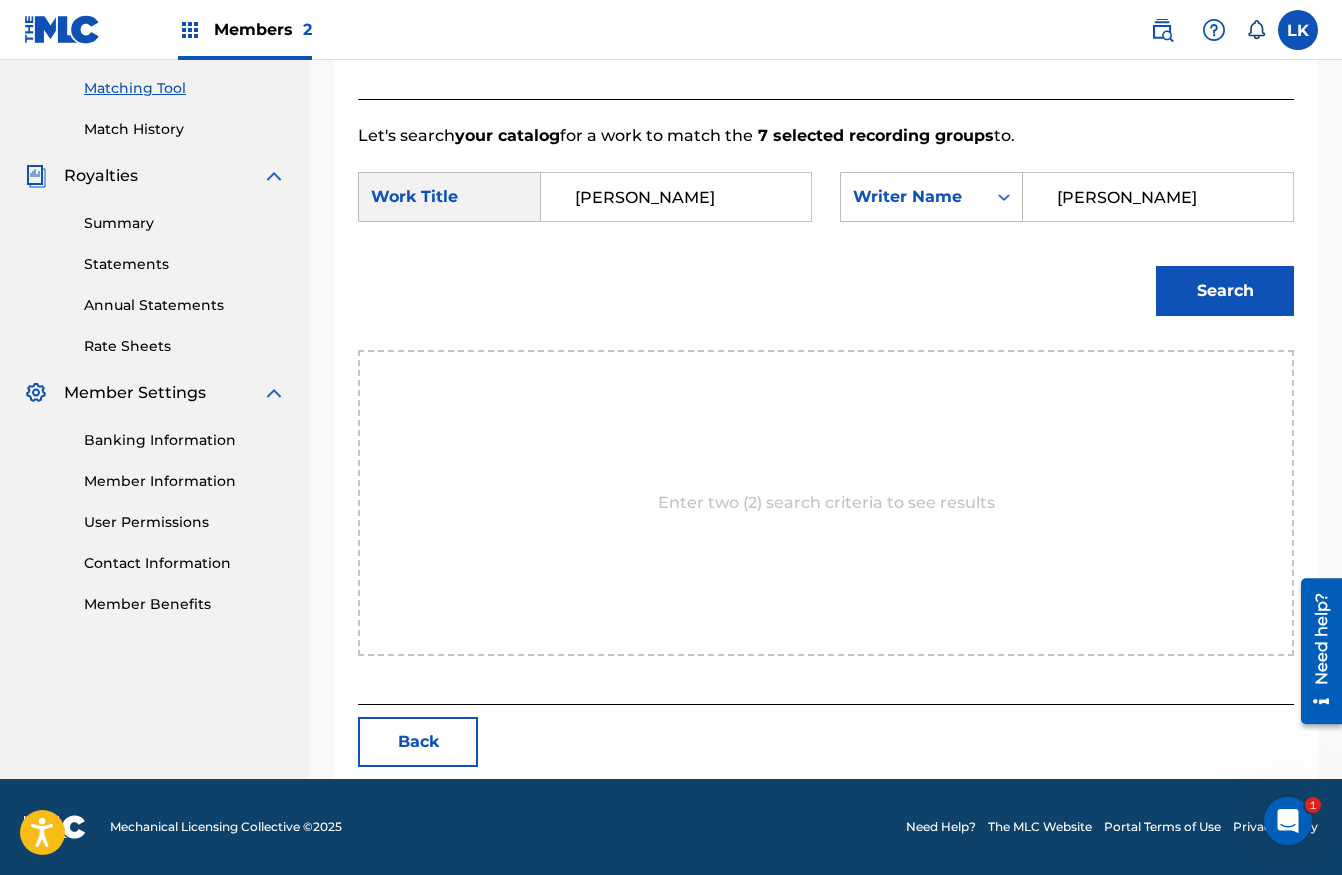type on "[PERSON_NAME]" 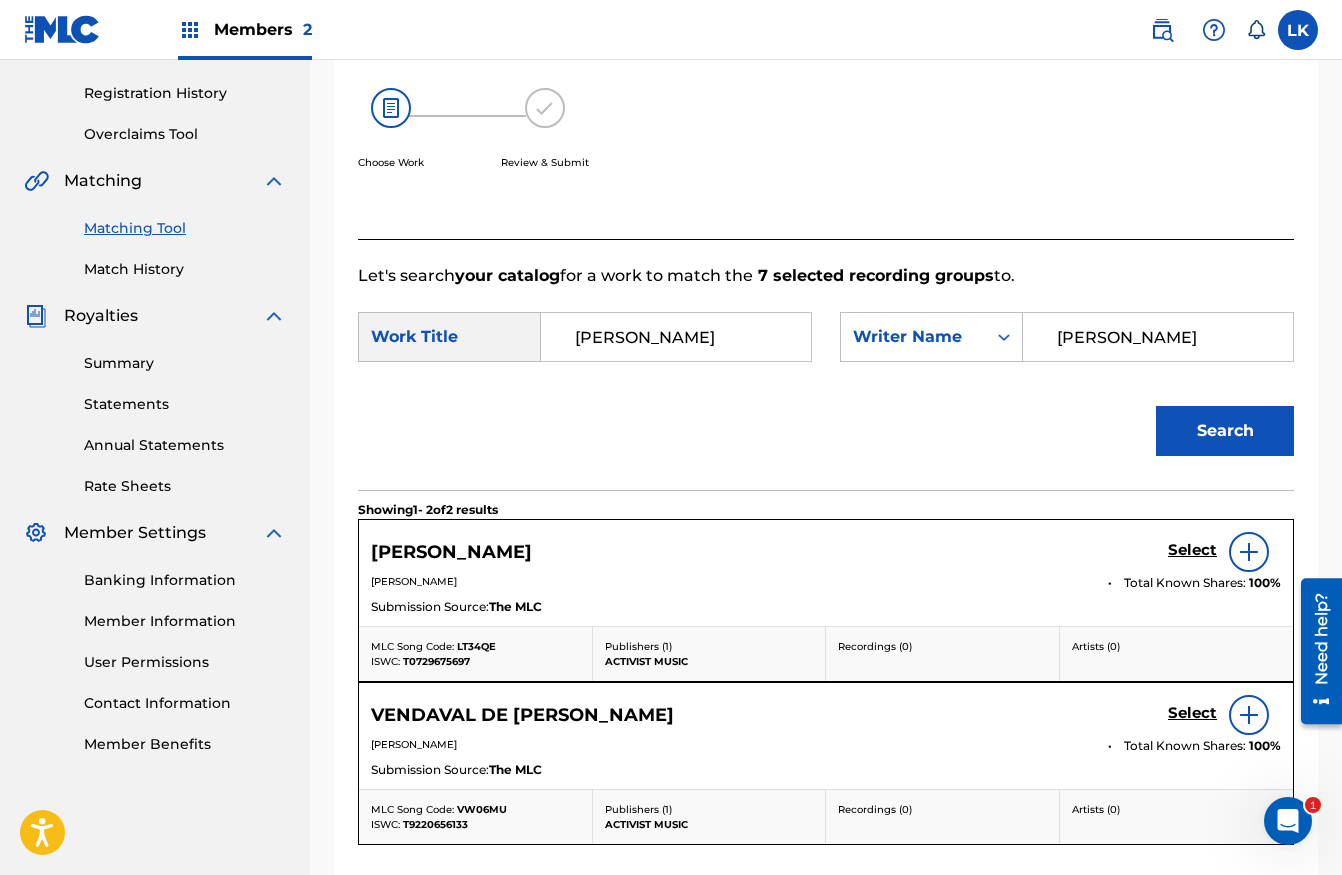 scroll, scrollTop: 505, scrollLeft: 0, axis: vertical 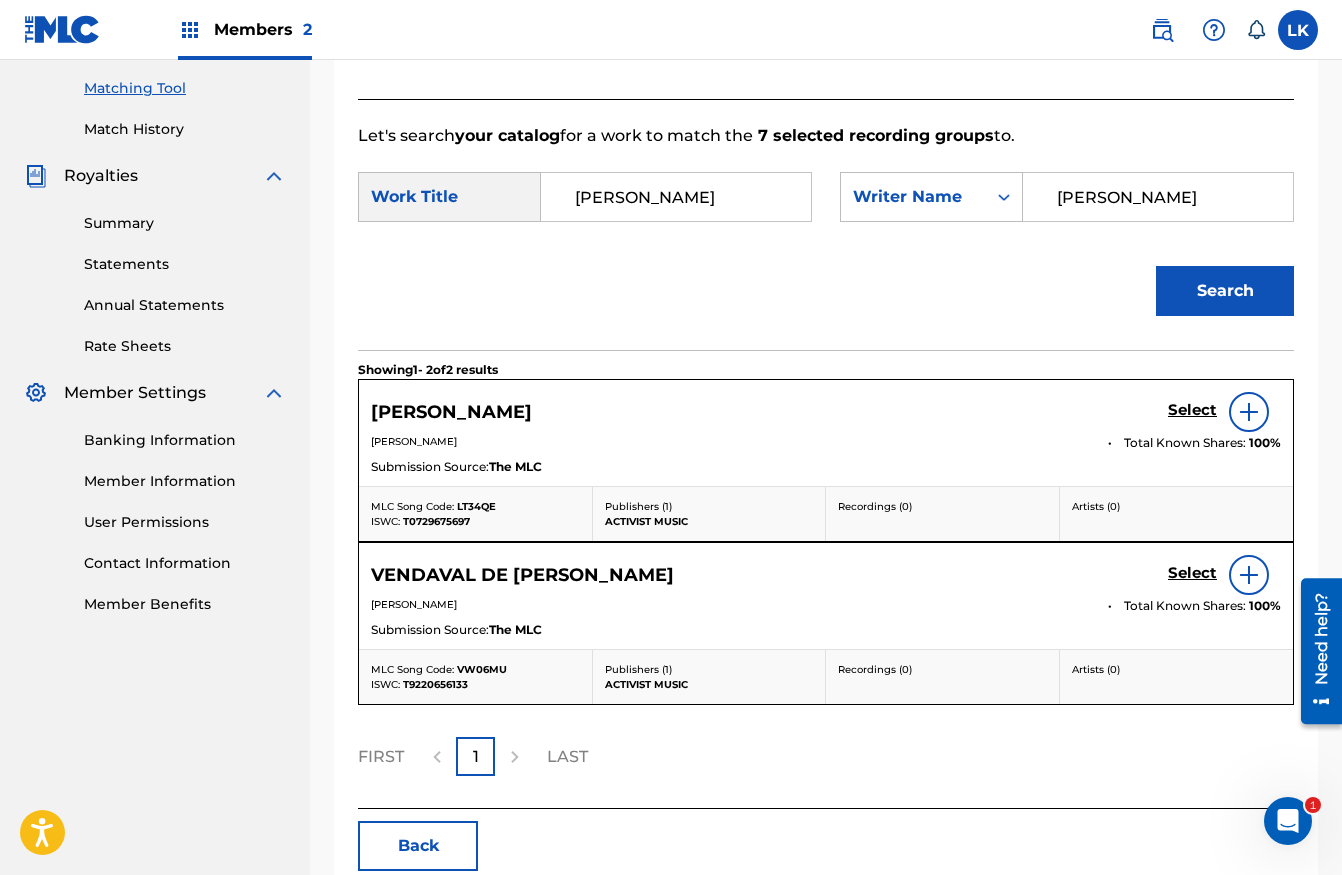 click on "Select" at bounding box center (1192, 410) 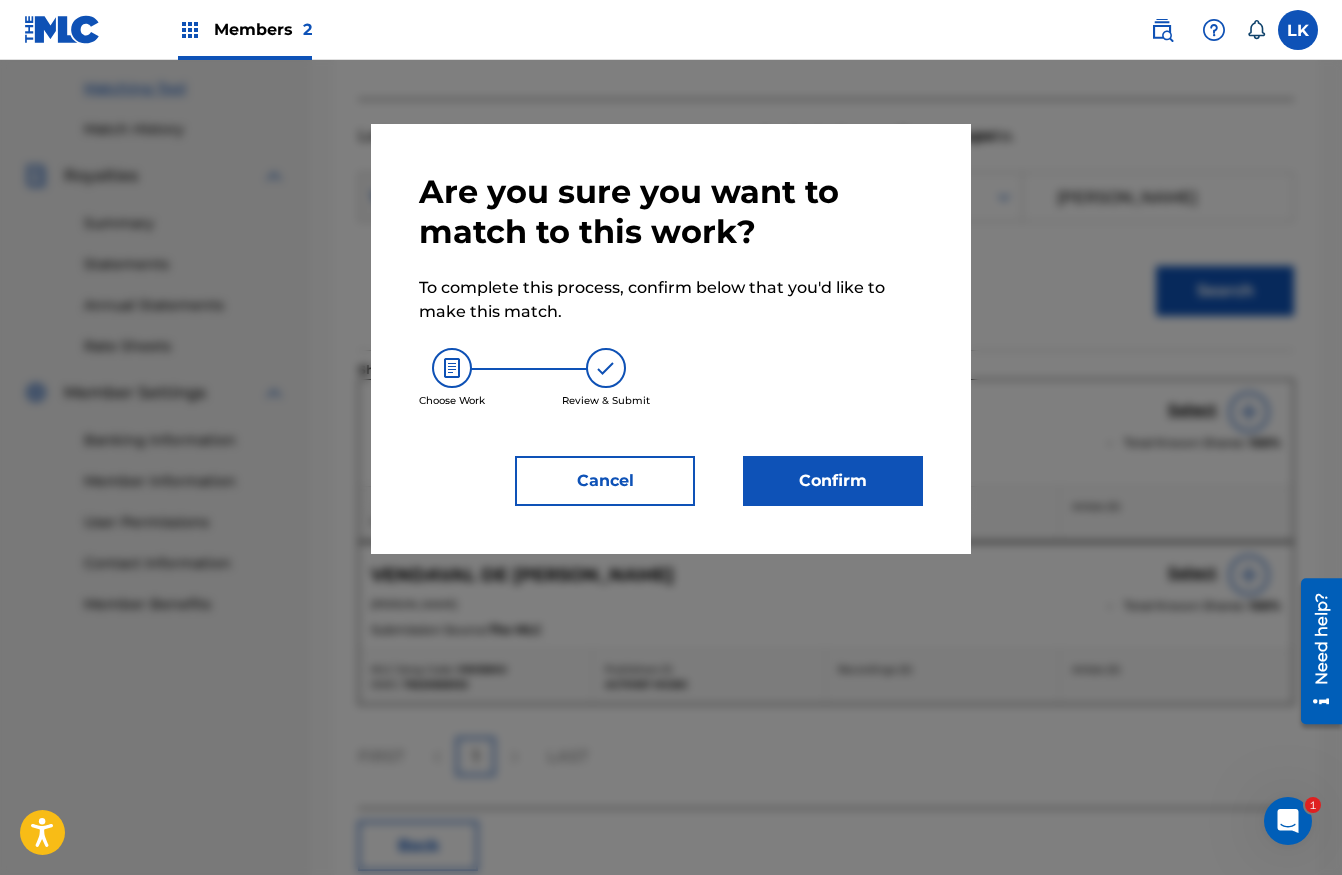click on "Confirm" at bounding box center (833, 481) 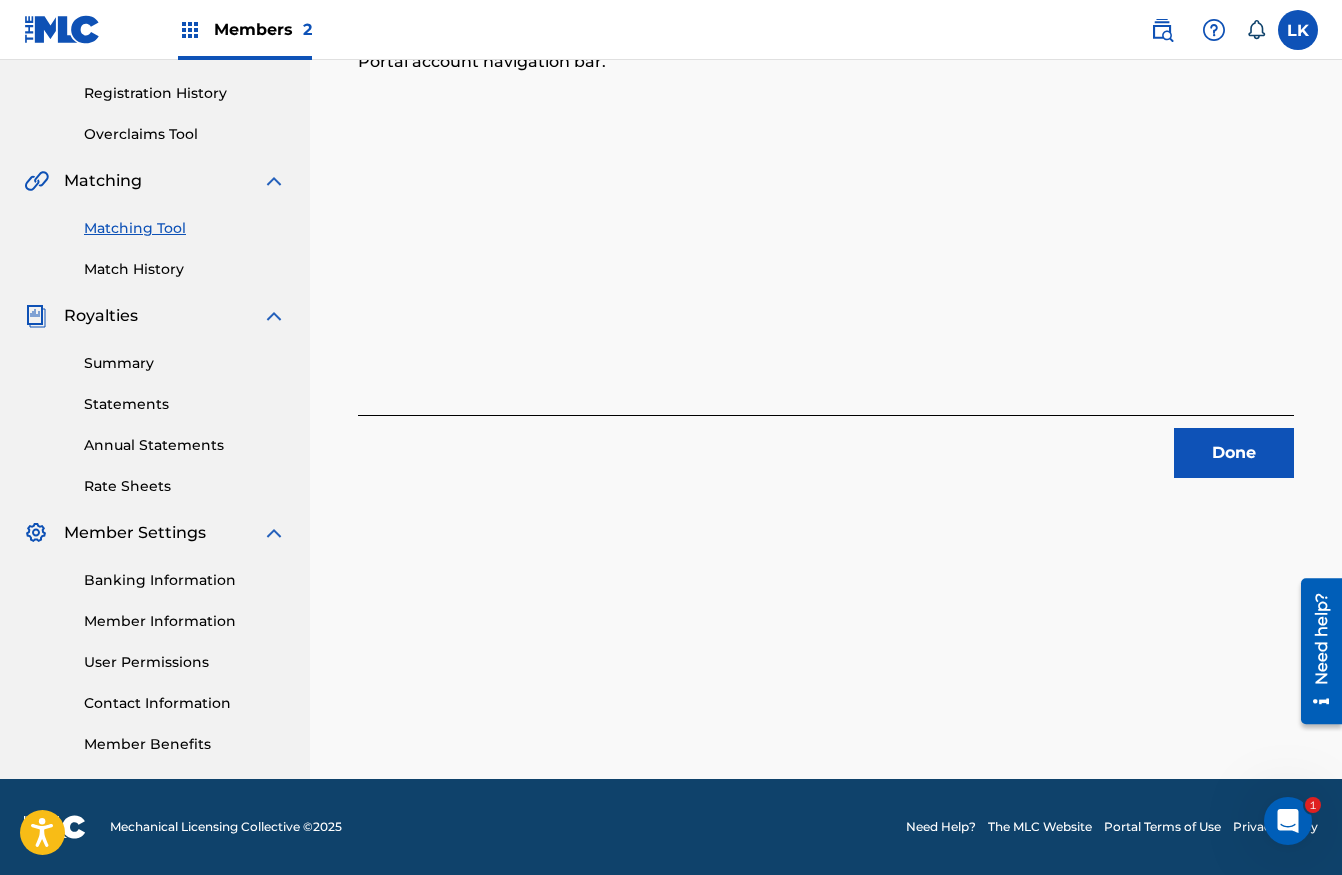 click on "Done" at bounding box center [1234, 453] 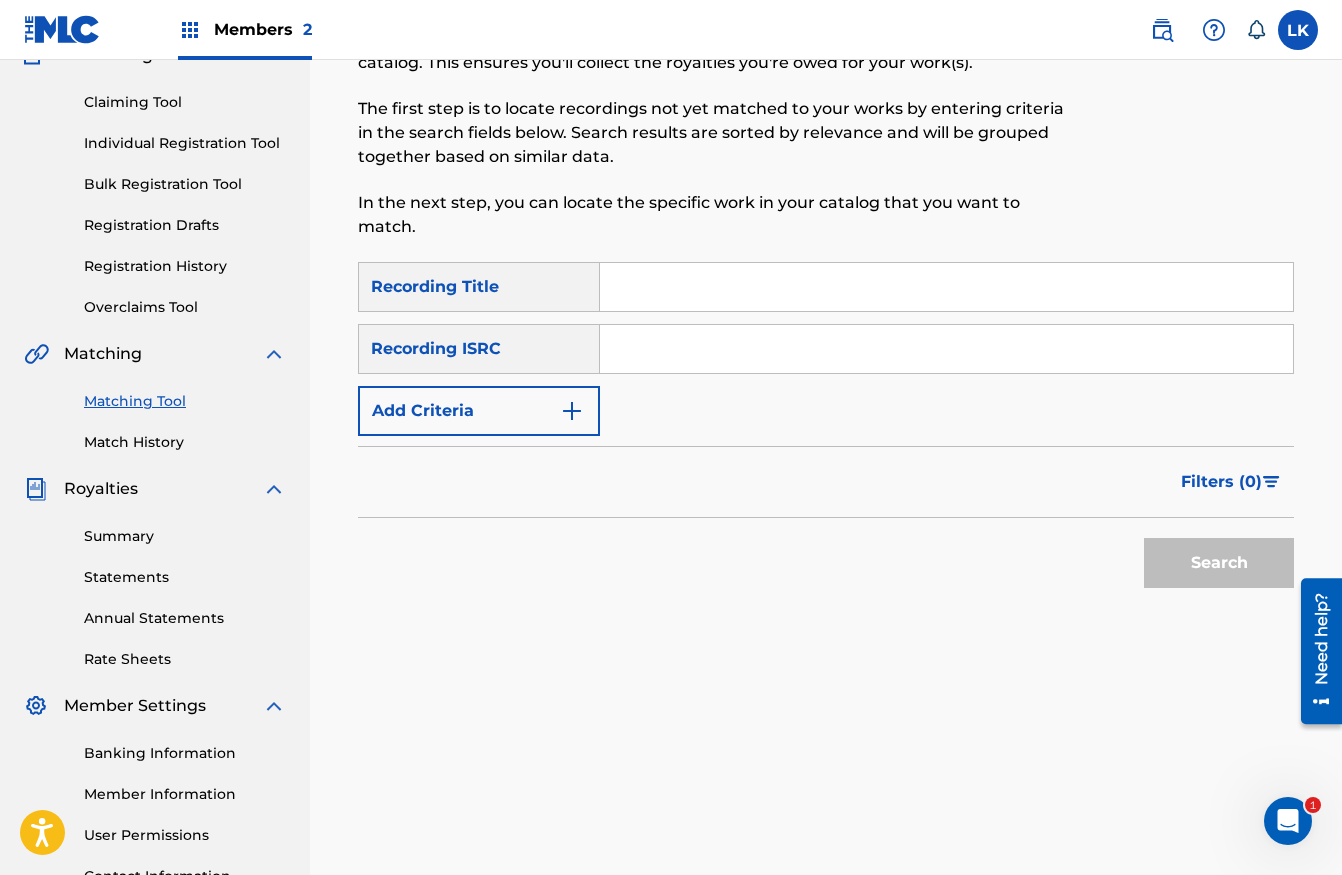 scroll, scrollTop: 179, scrollLeft: 0, axis: vertical 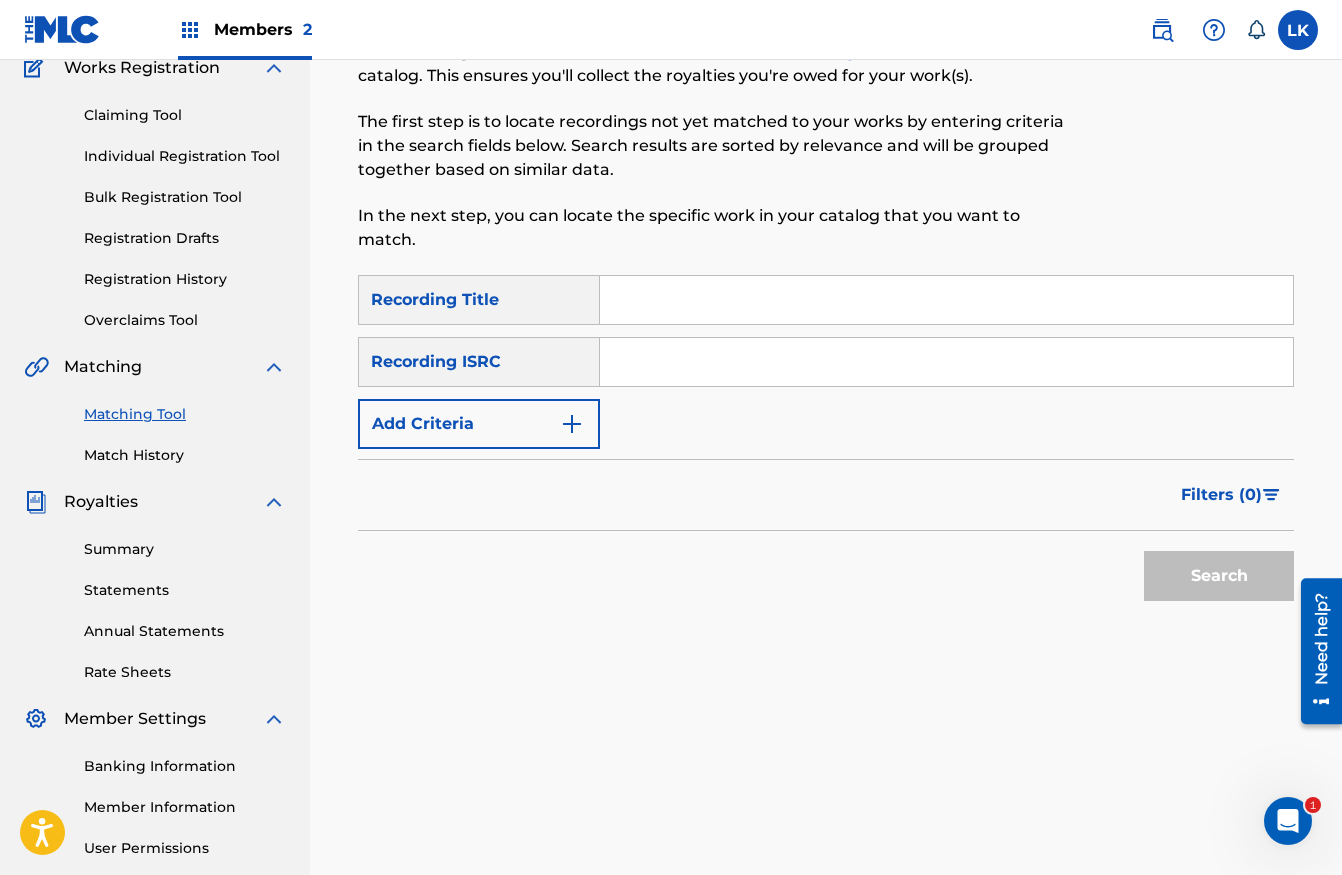 click at bounding box center [572, 424] 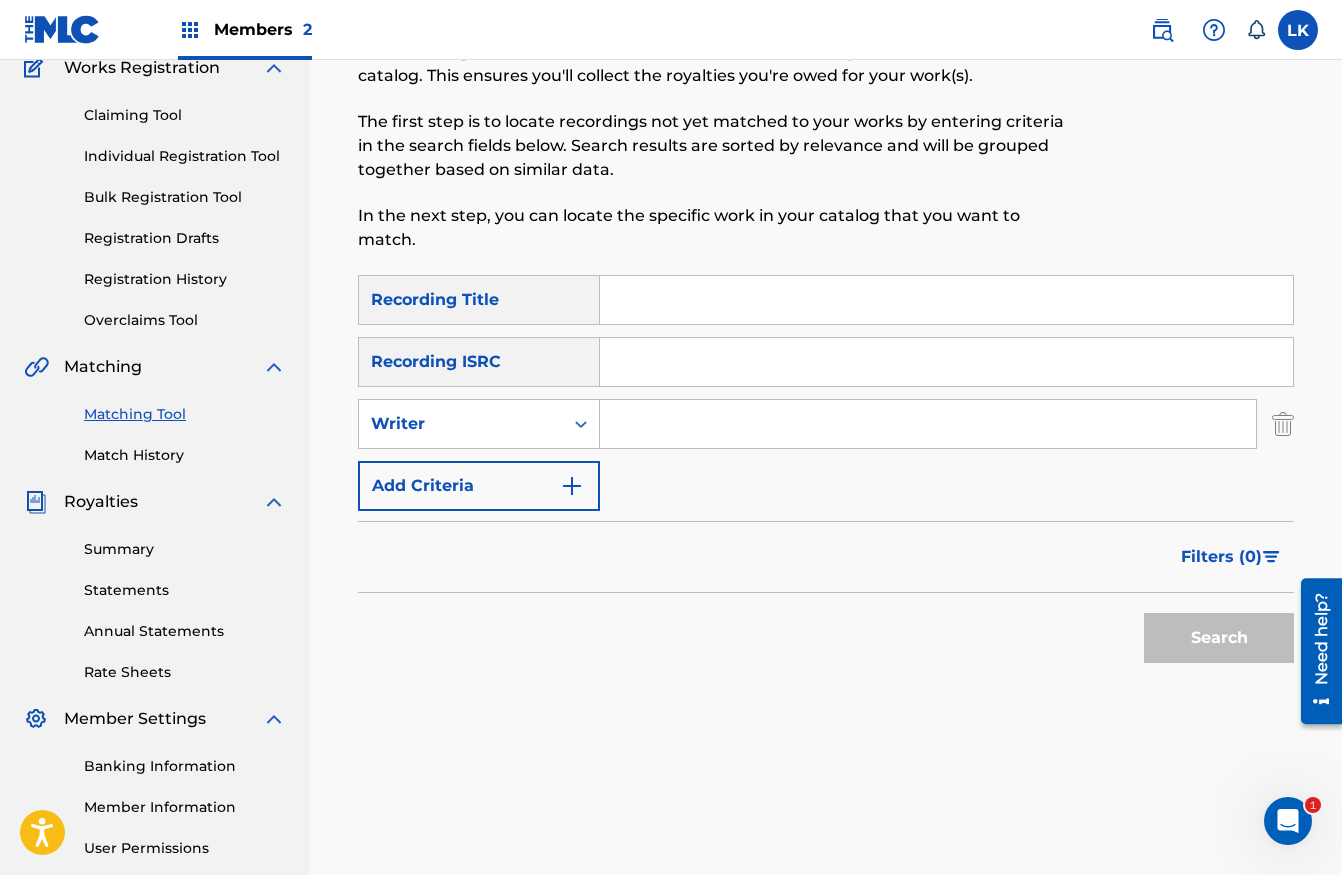 click at bounding box center [928, 424] 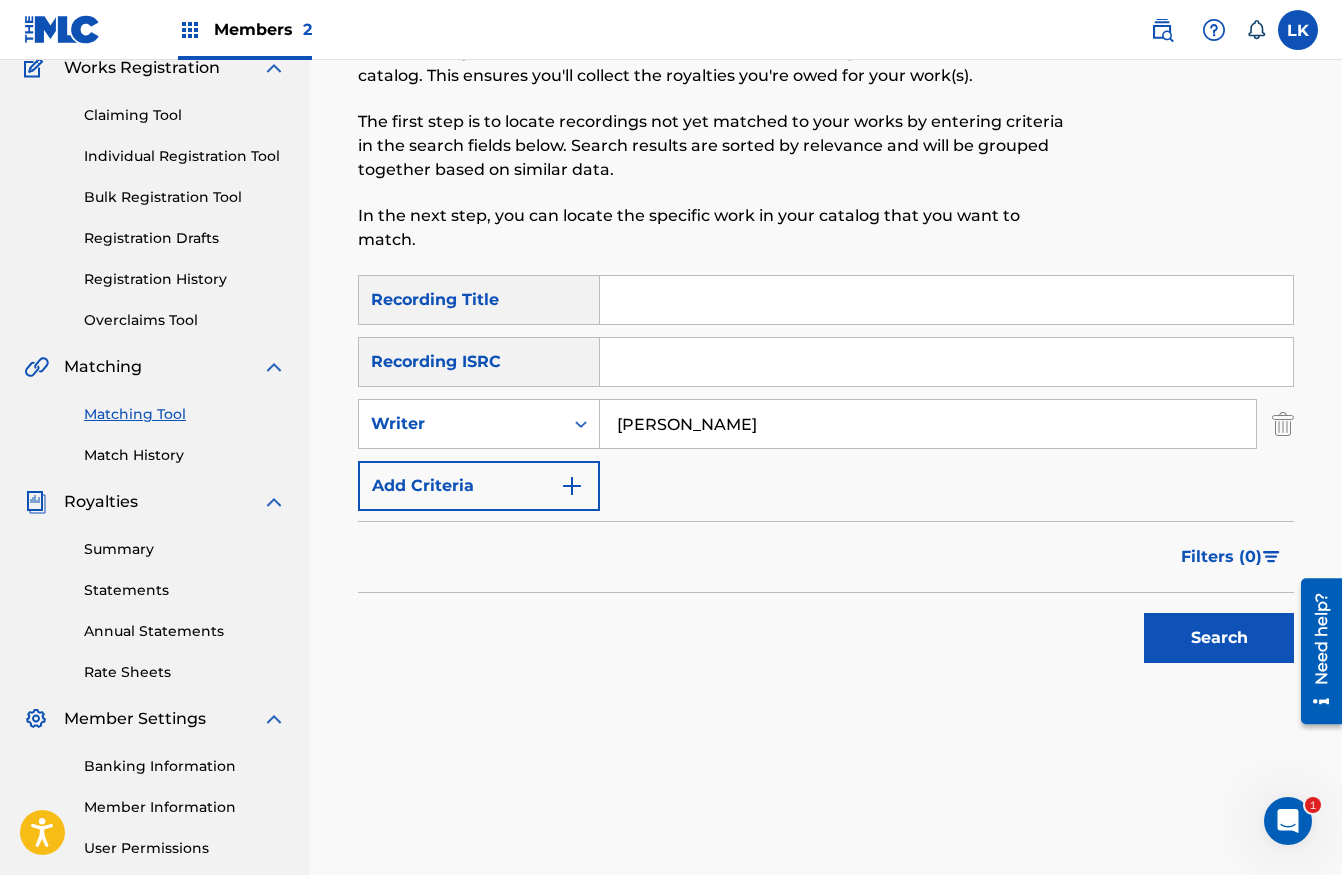 type on "[PERSON_NAME]" 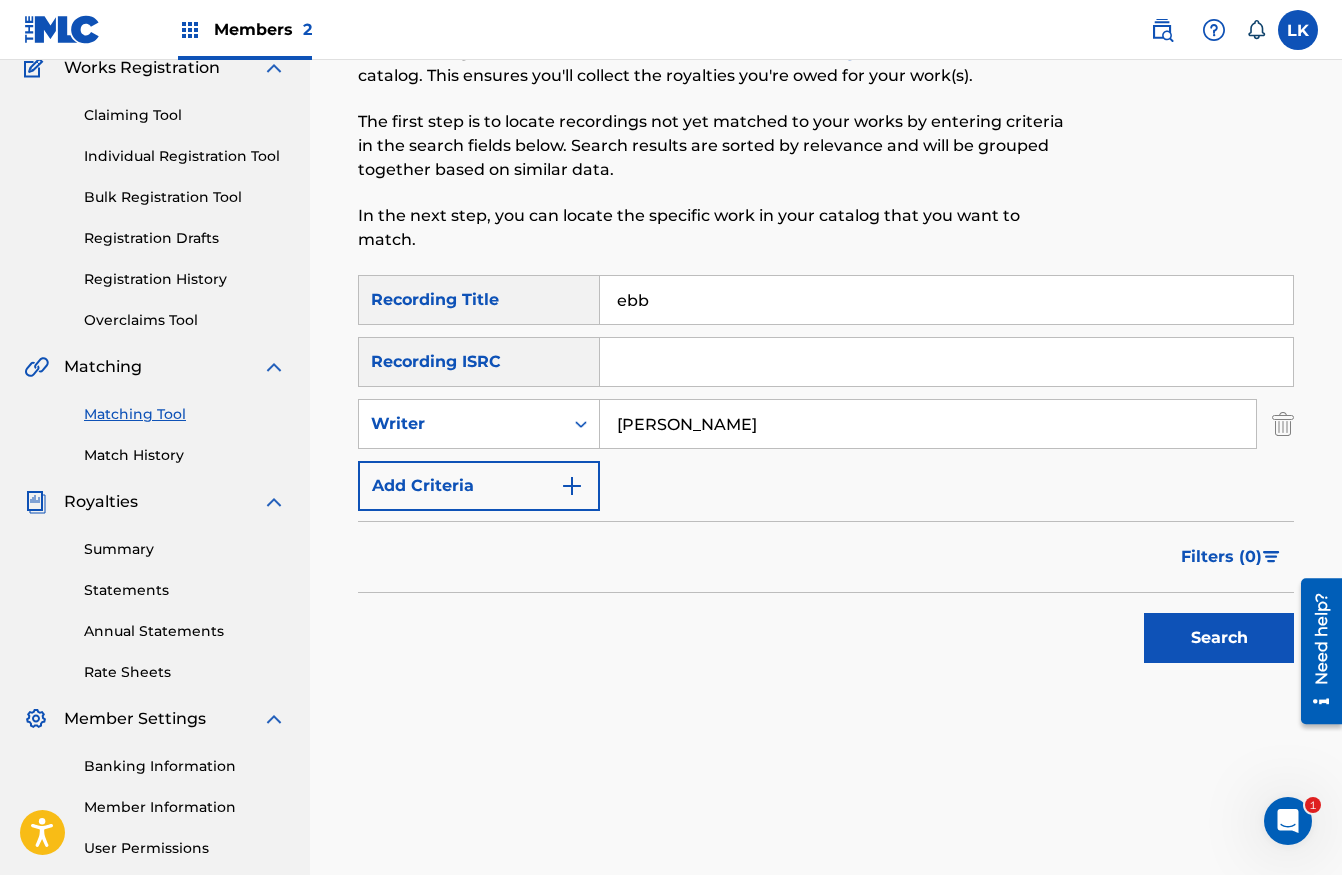 type on "ebb" 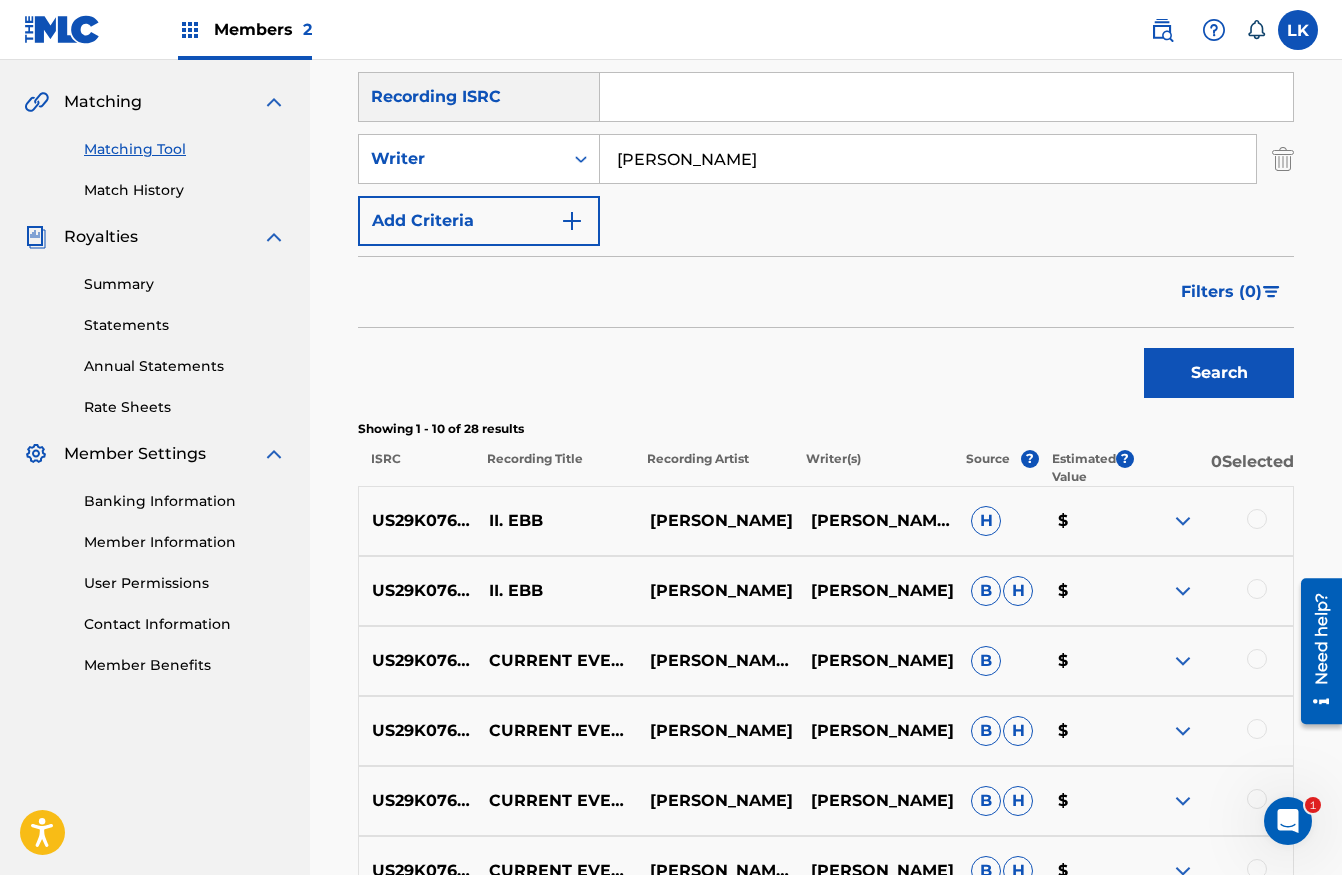 scroll, scrollTop: 547, scrollLeft: 0, axis: vertical 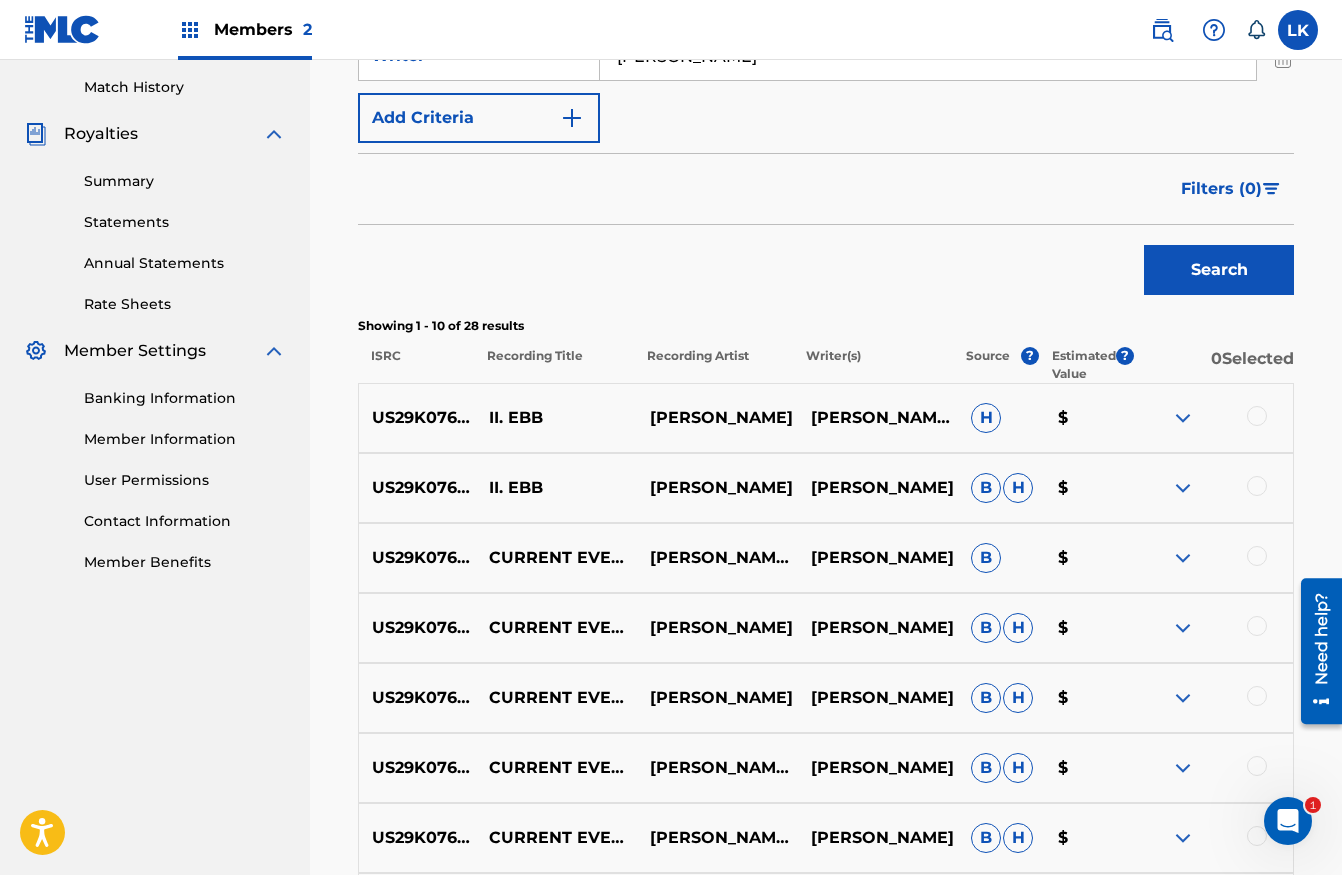 click at bounding box center (1257, 416) 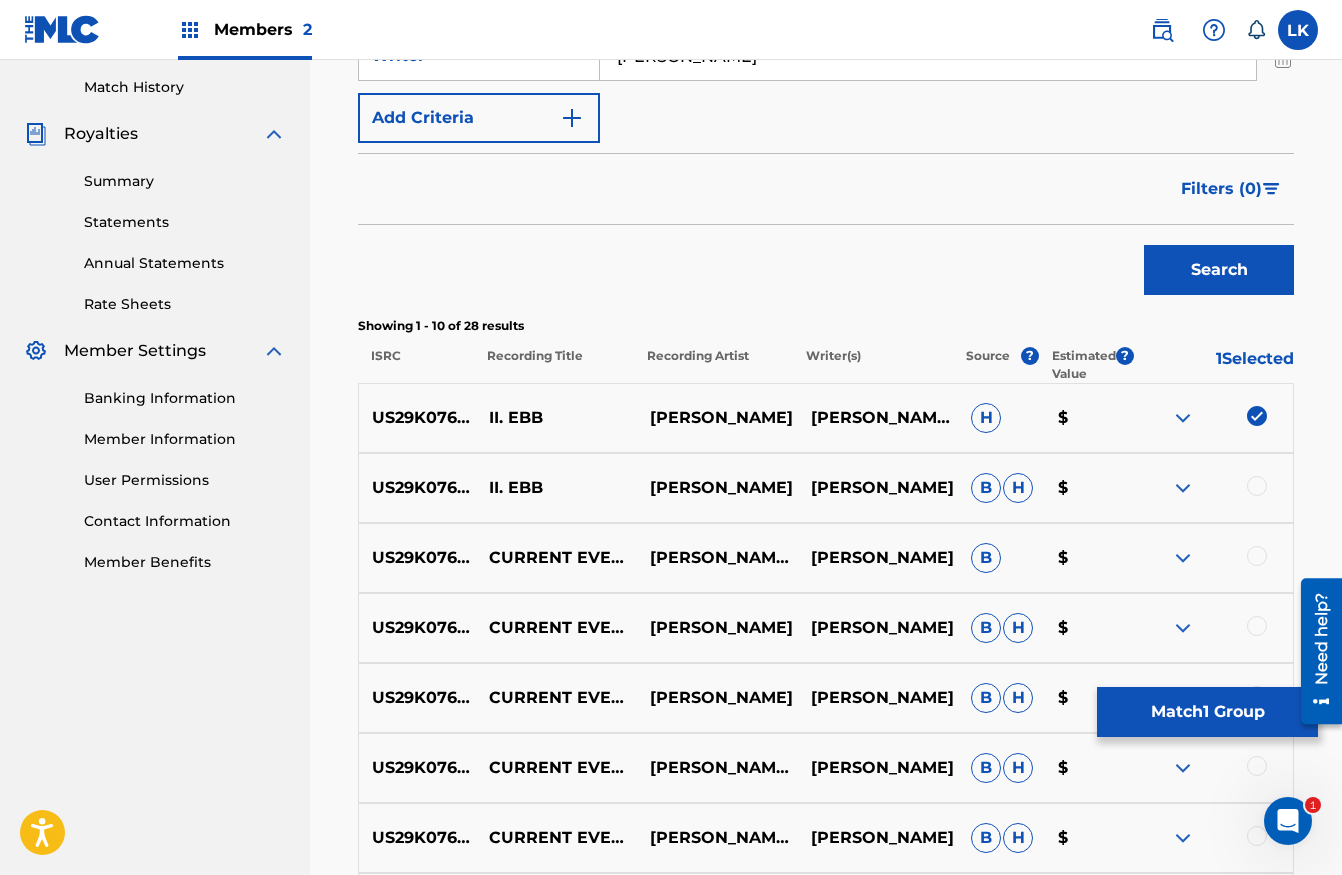 click at bounding box center (1257, 486) 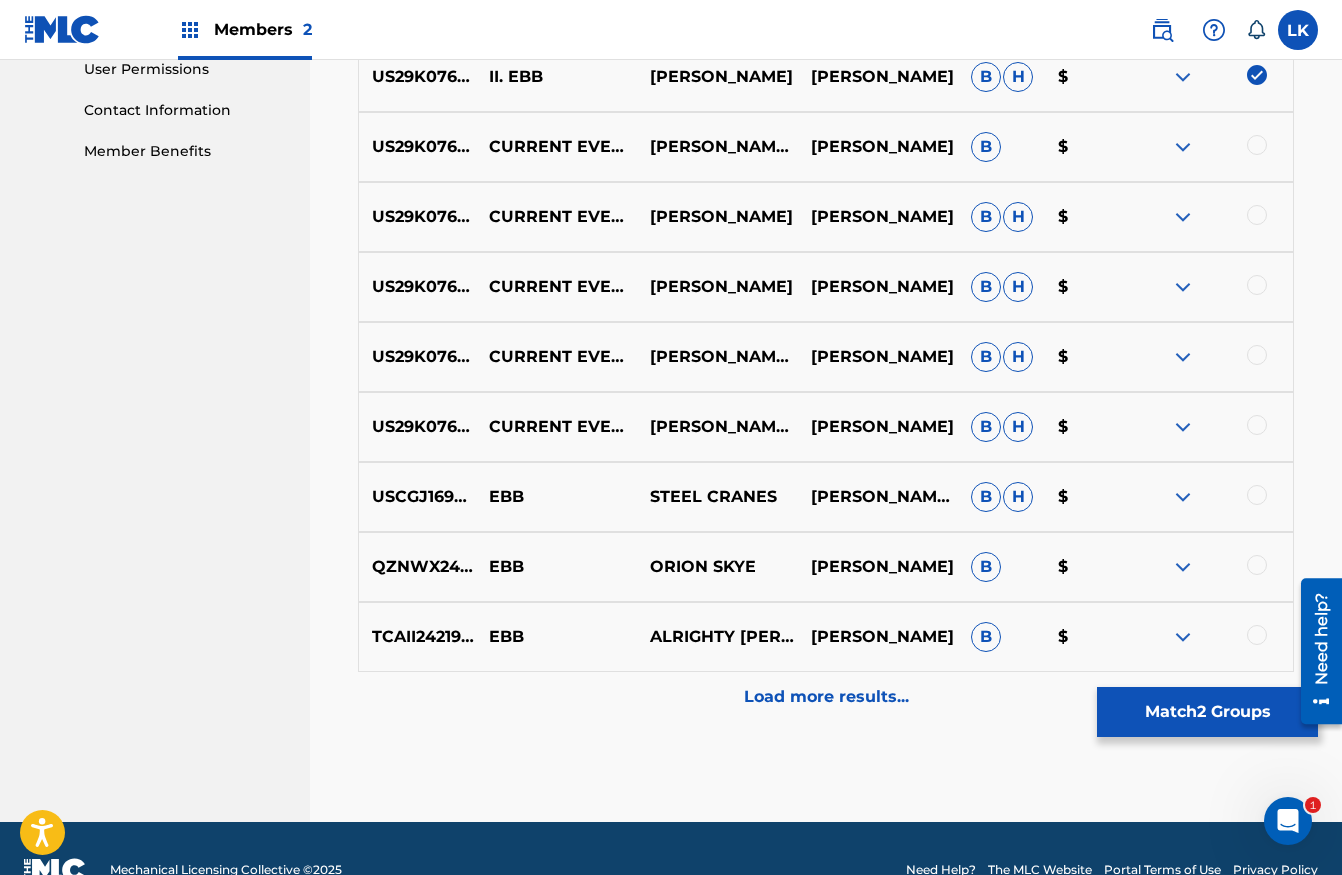 scroll, scrollTop: 977, scrollLeft: 0, axis: vertical 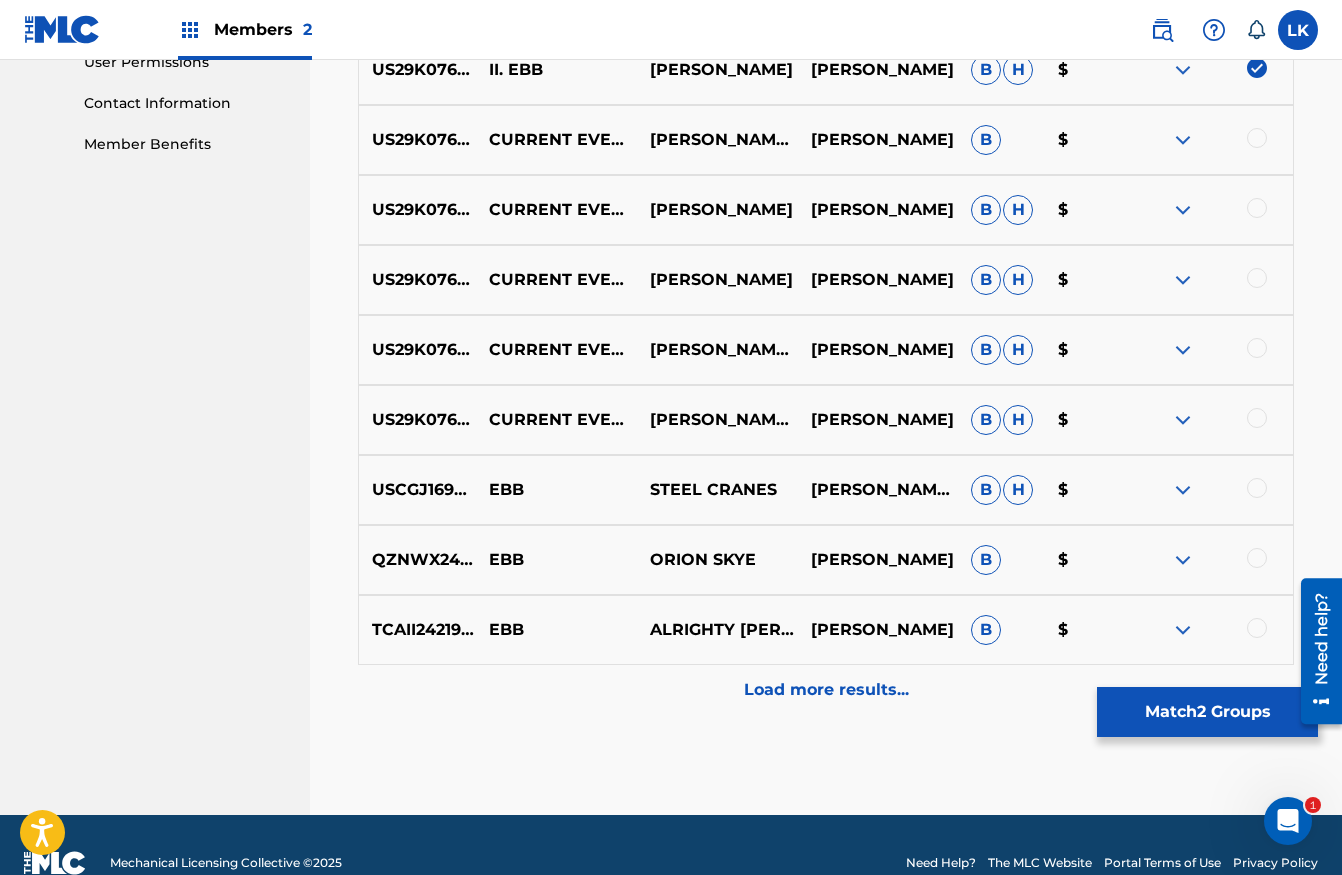 click on "Load more results..." at bounding box center [826, 690] 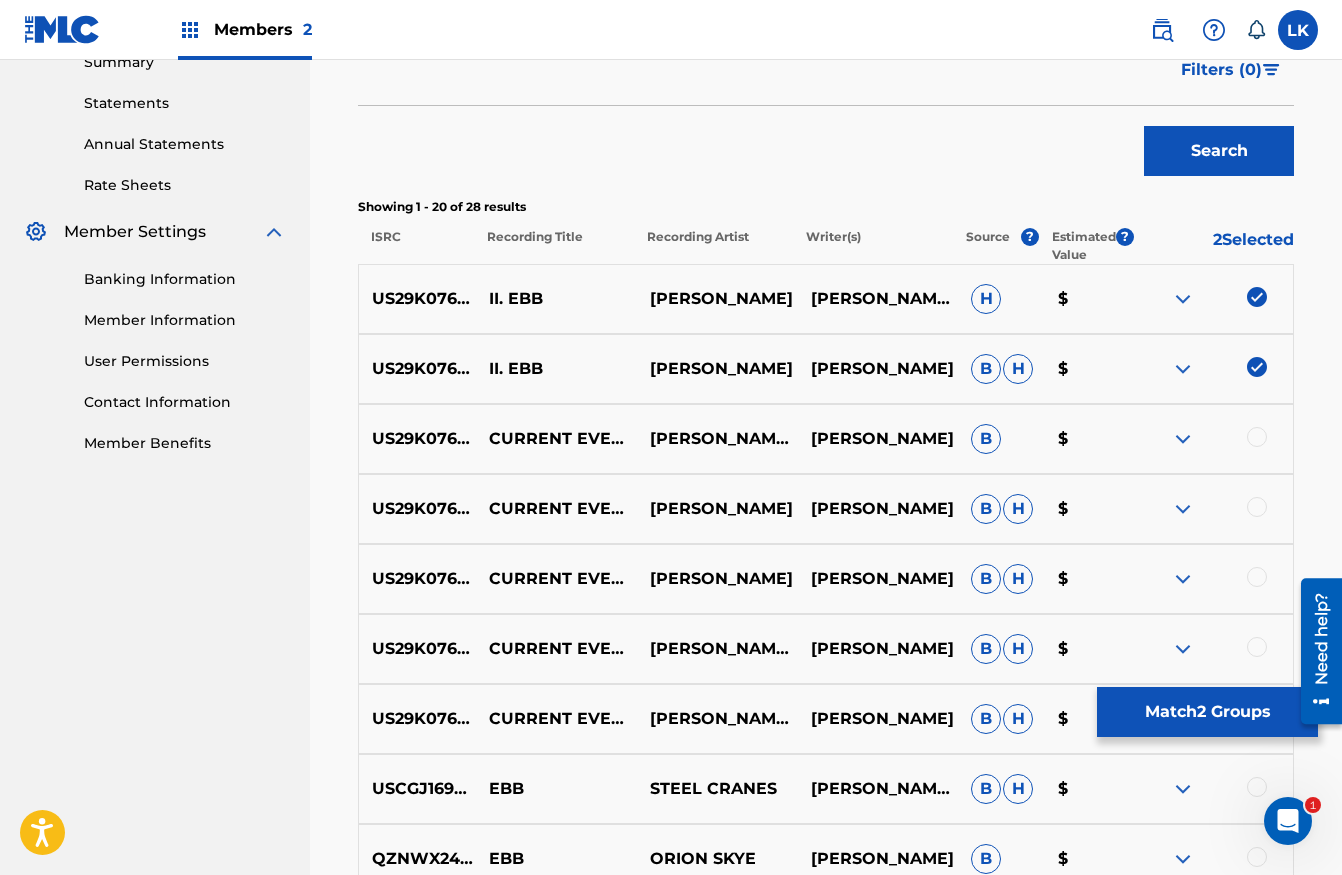 scroll, scrollTop: 563, scrollLeft: 0, axis: vertical 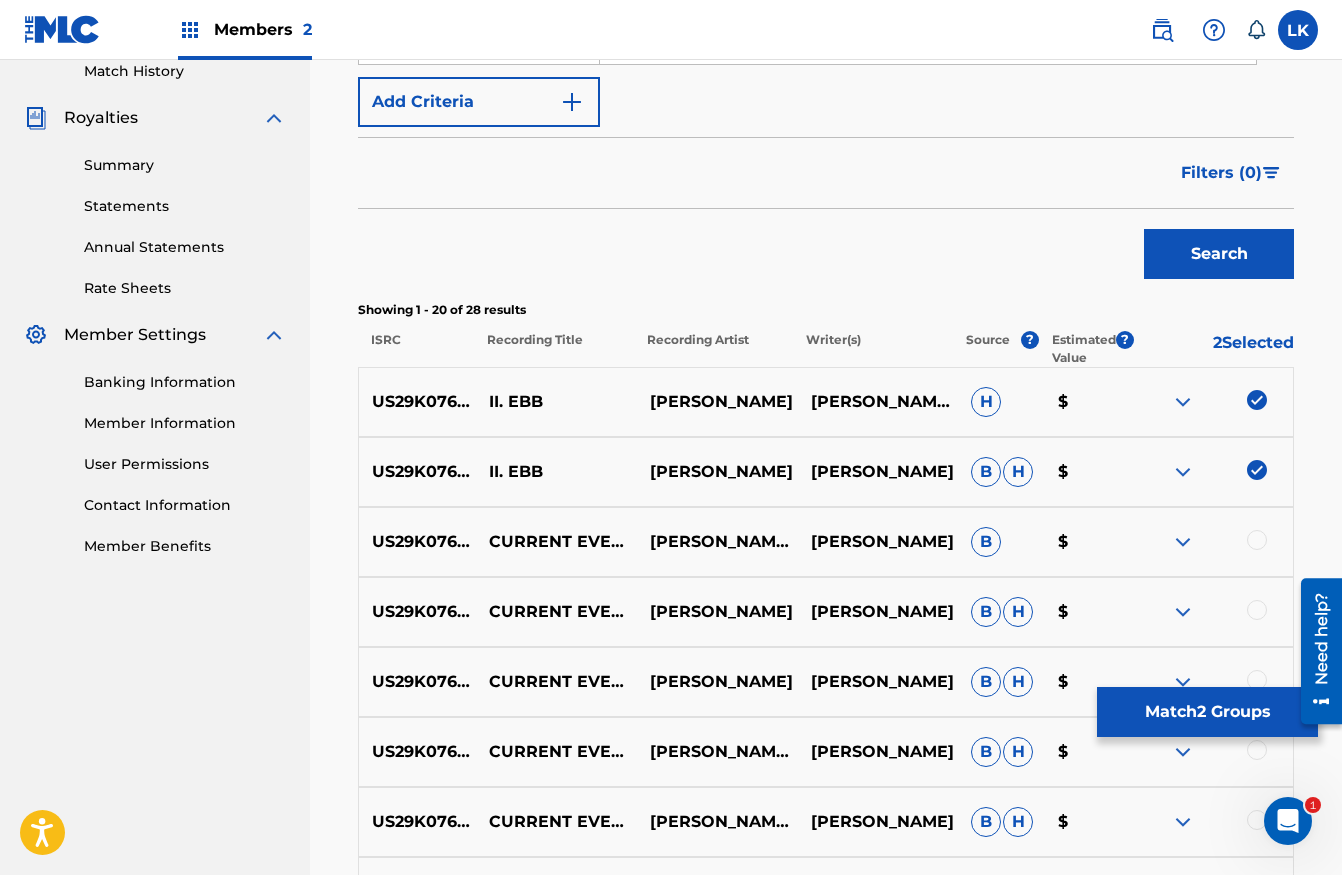 click at bounding box center [1257, 820] 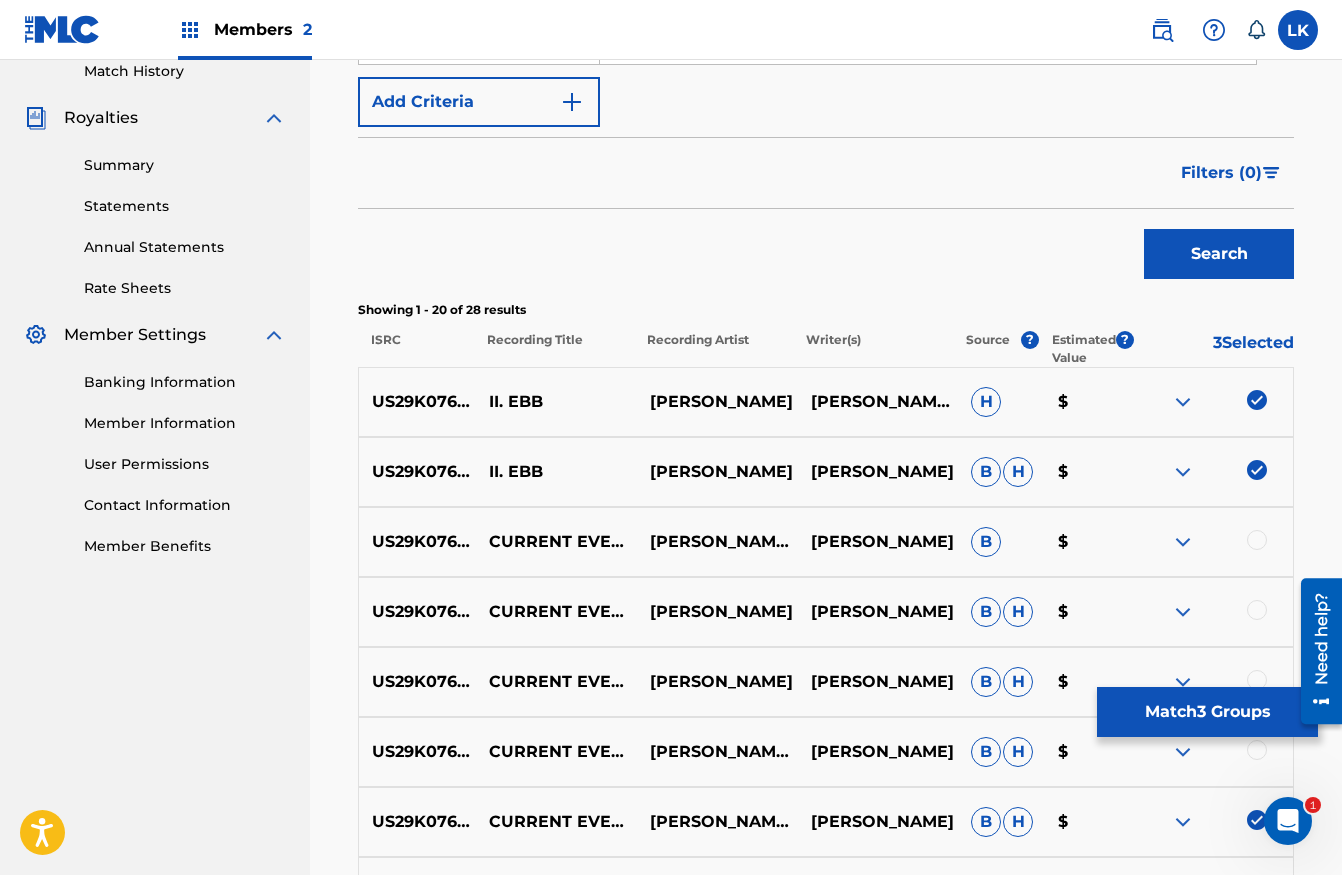 click at bounding box center (1257, 540) 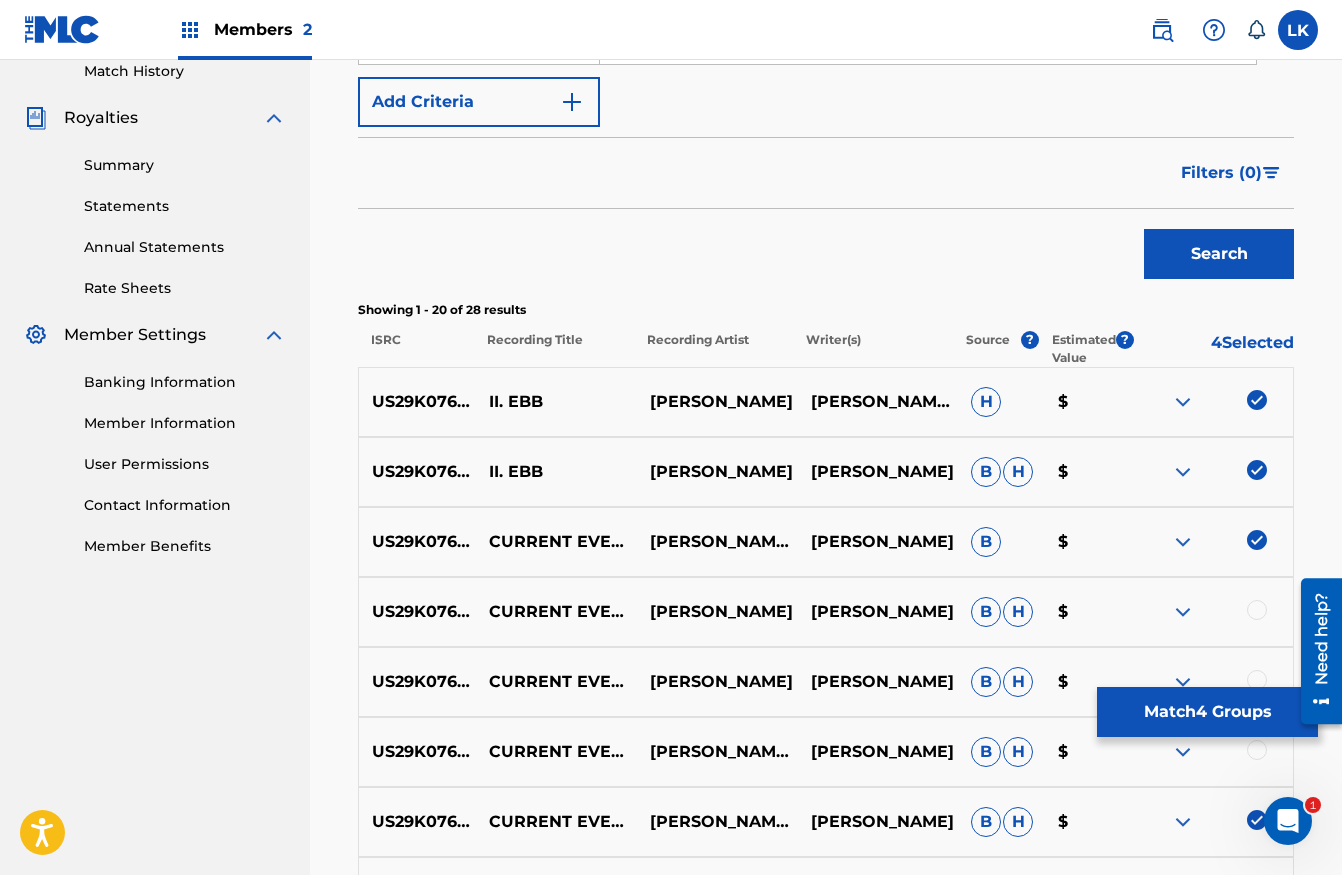 click at bounding box center (1257, 610) 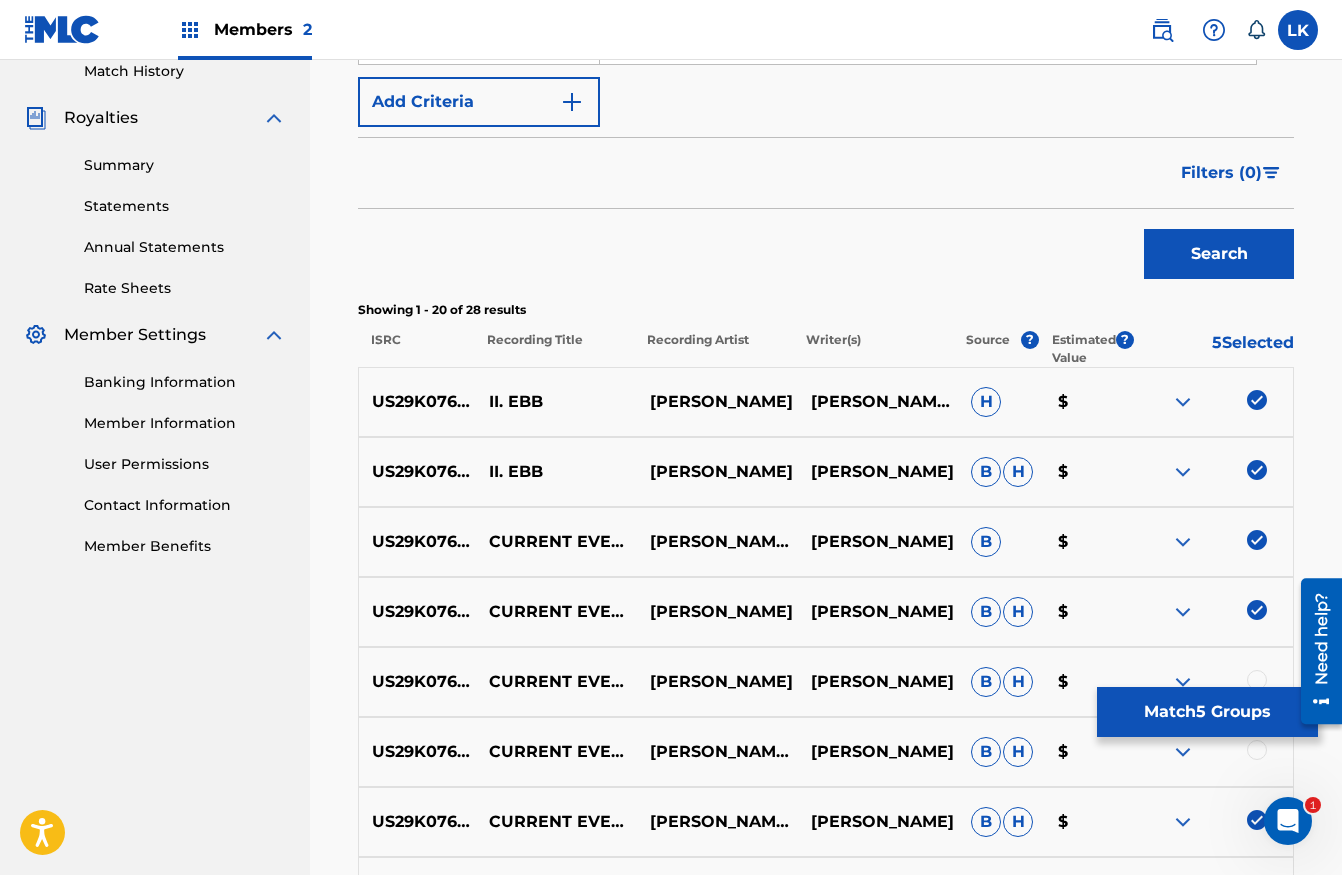 click at bounding box center (1257, 680) 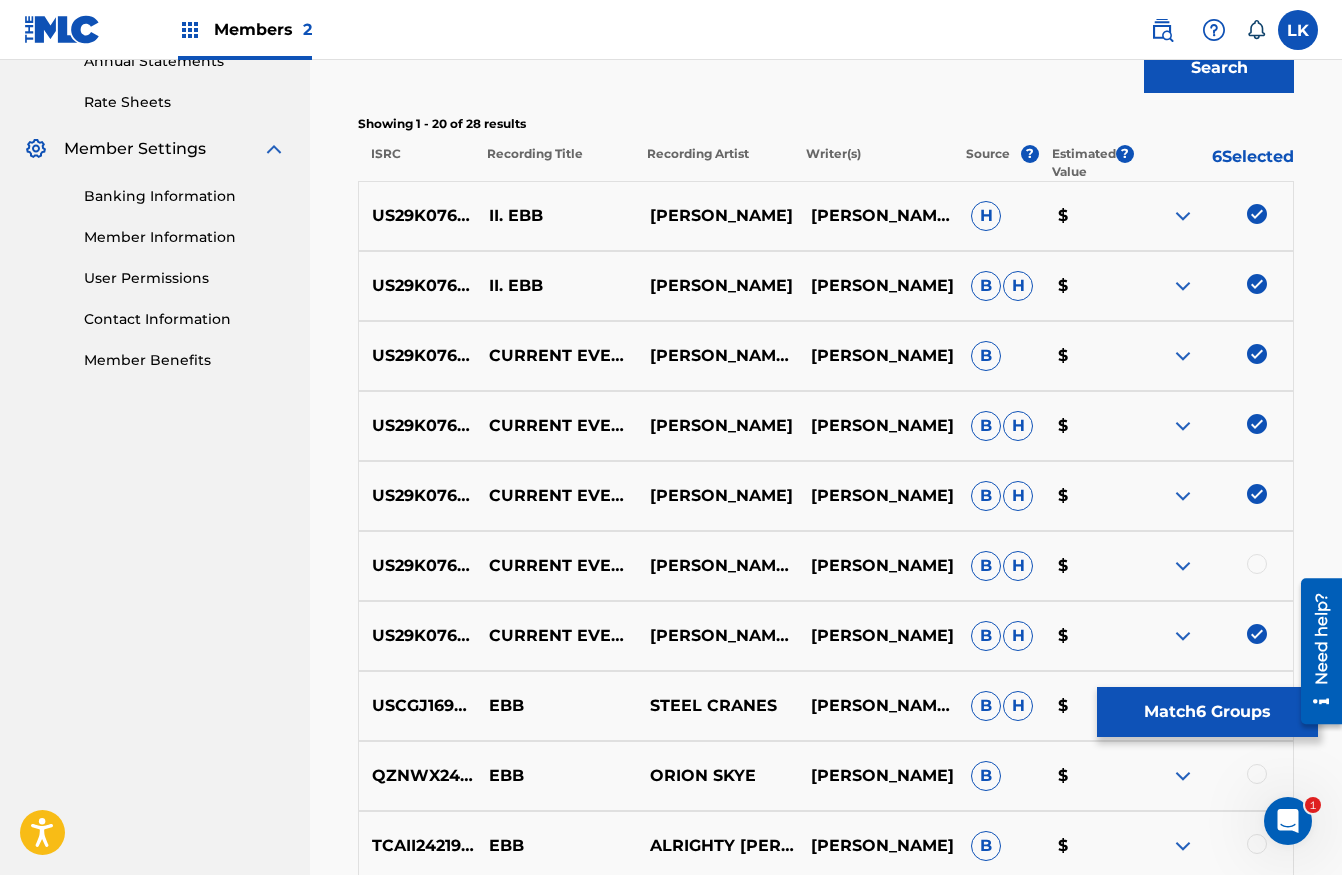 scroll, scrollTop: 775, scrollLeft: 0, axis: vertical 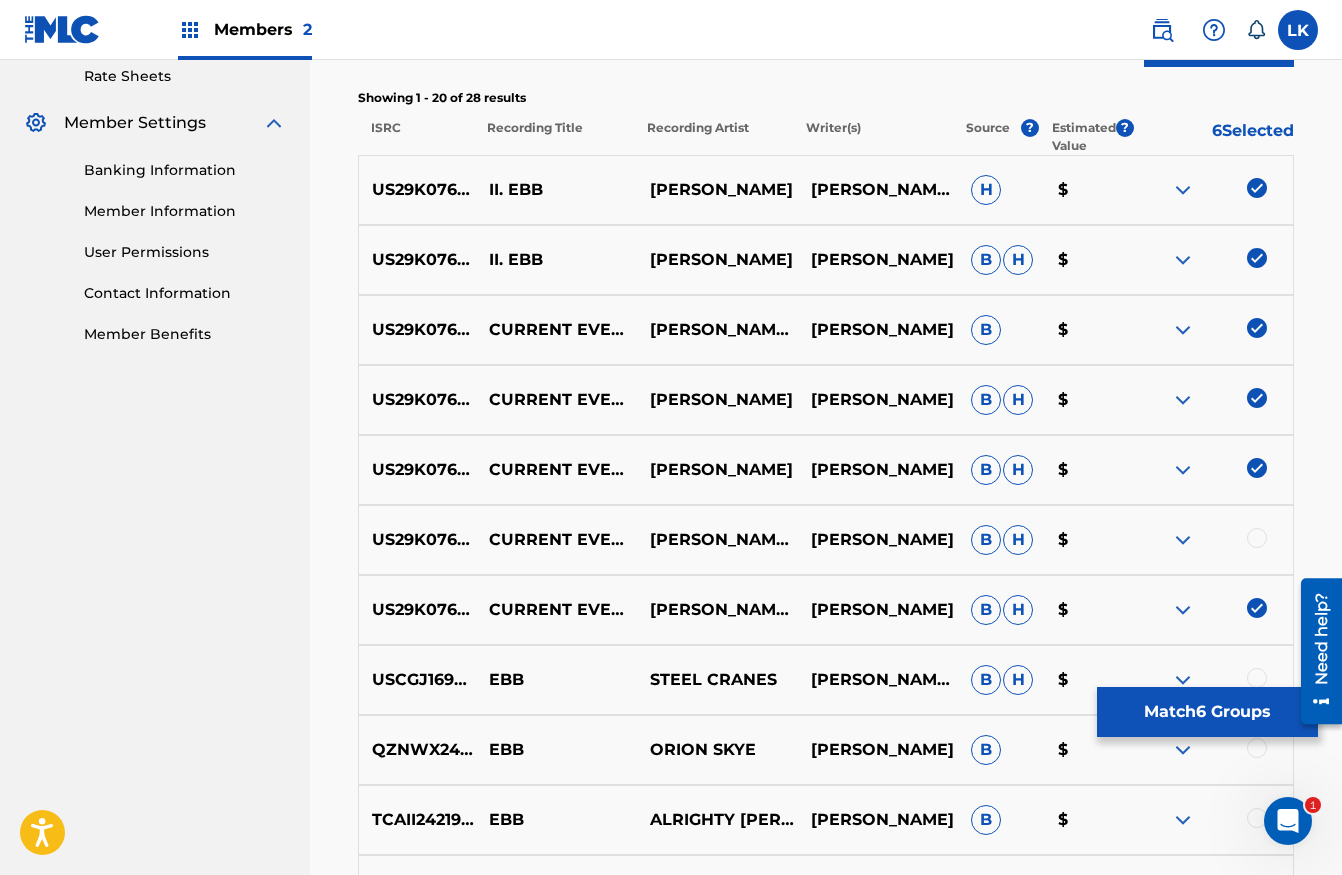 click at bounding box center [1257, 538] 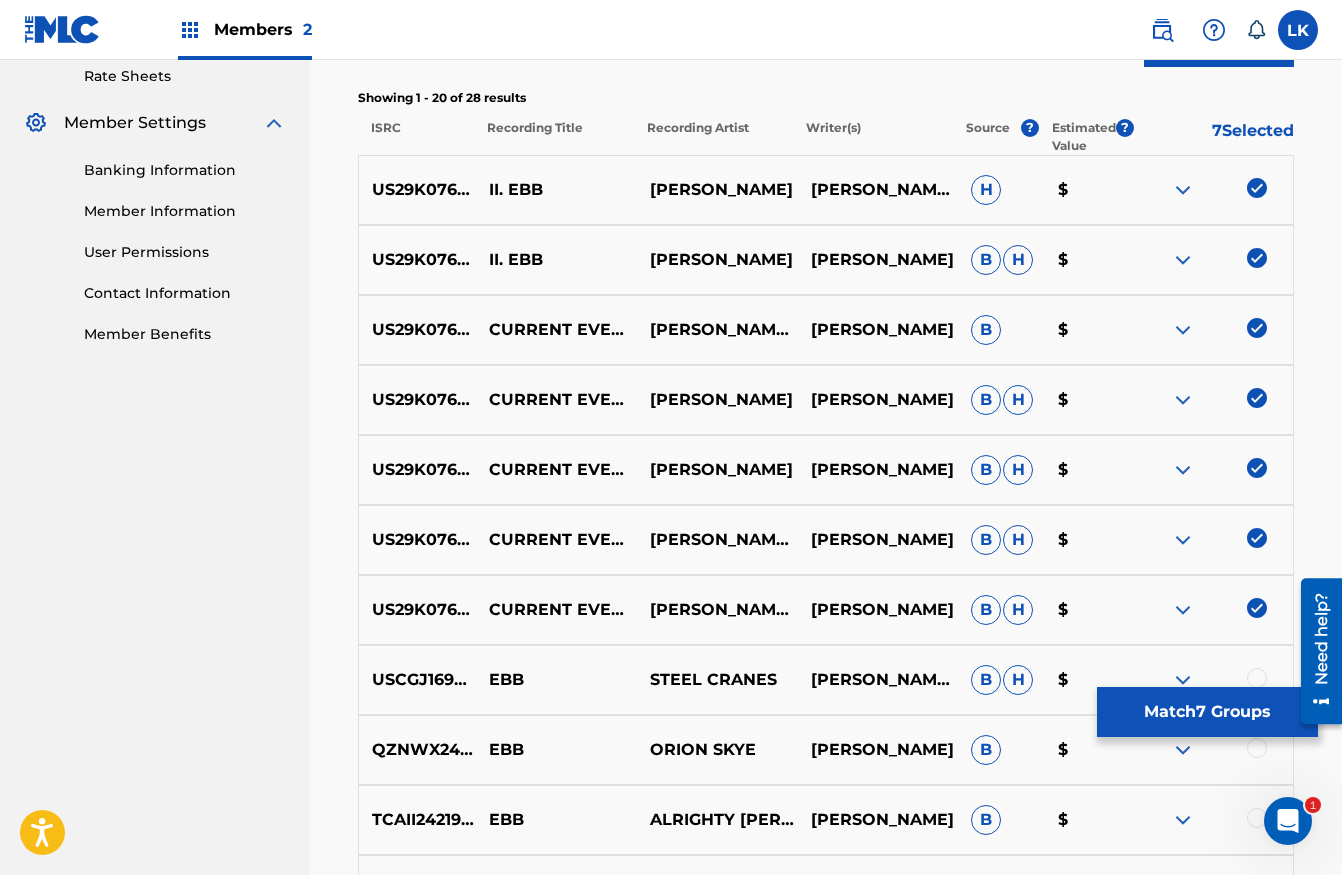 click on "Match  7 Groups" at bounding box center (1207, 712) 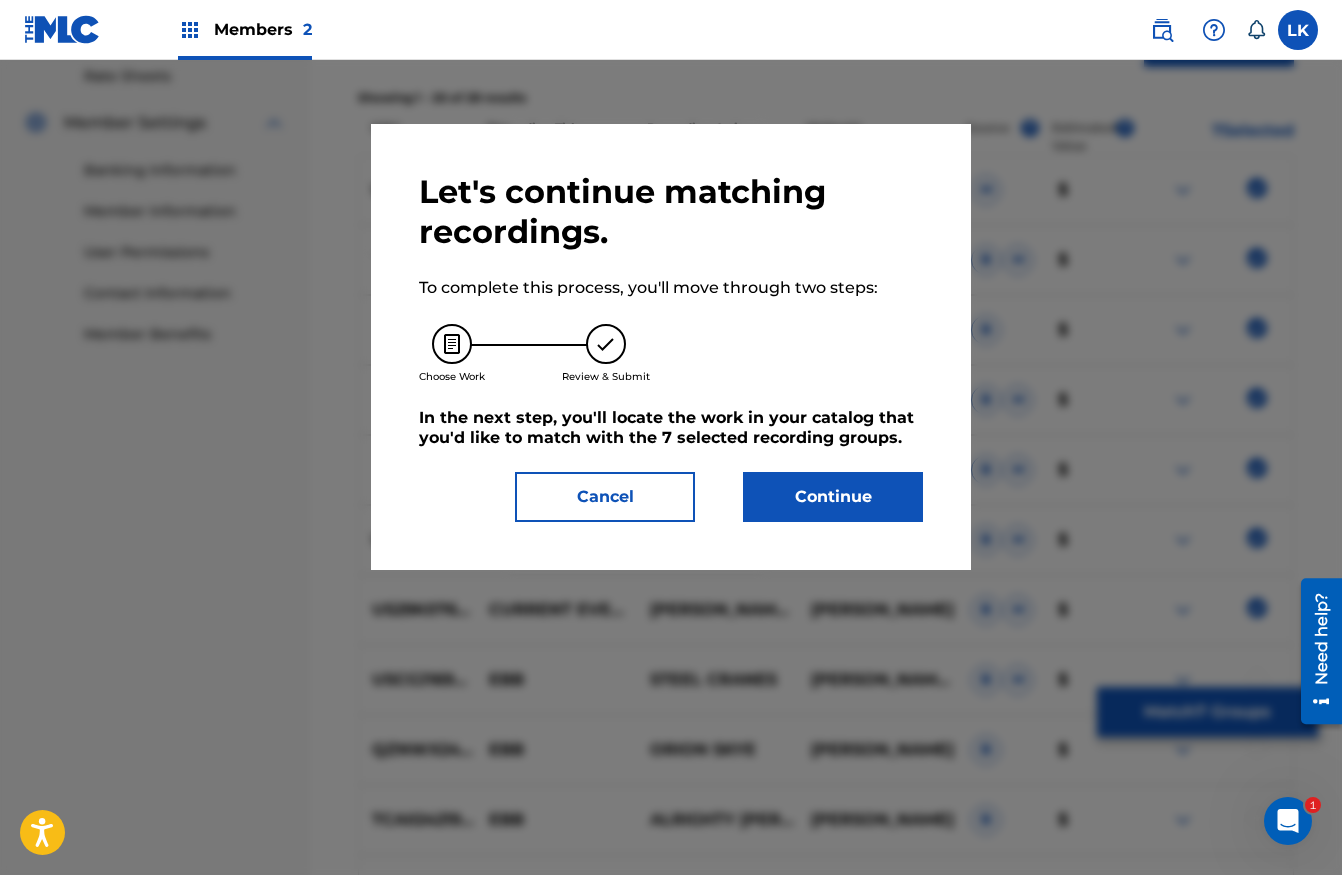 click on "Continue" at bounding box center [833, 497] 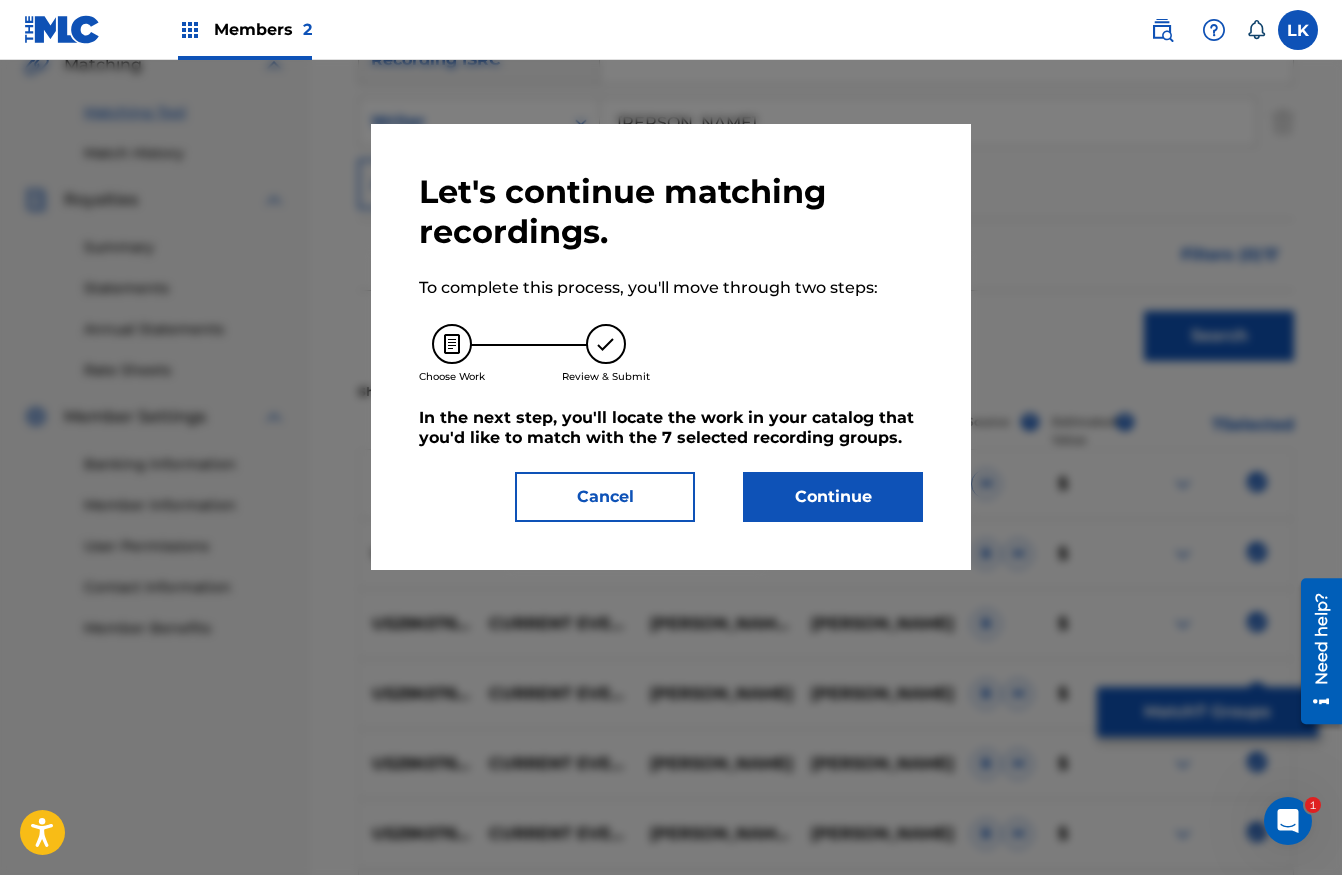scroll, scrollTop: 505, scrollLeft: 0, axis: vertical 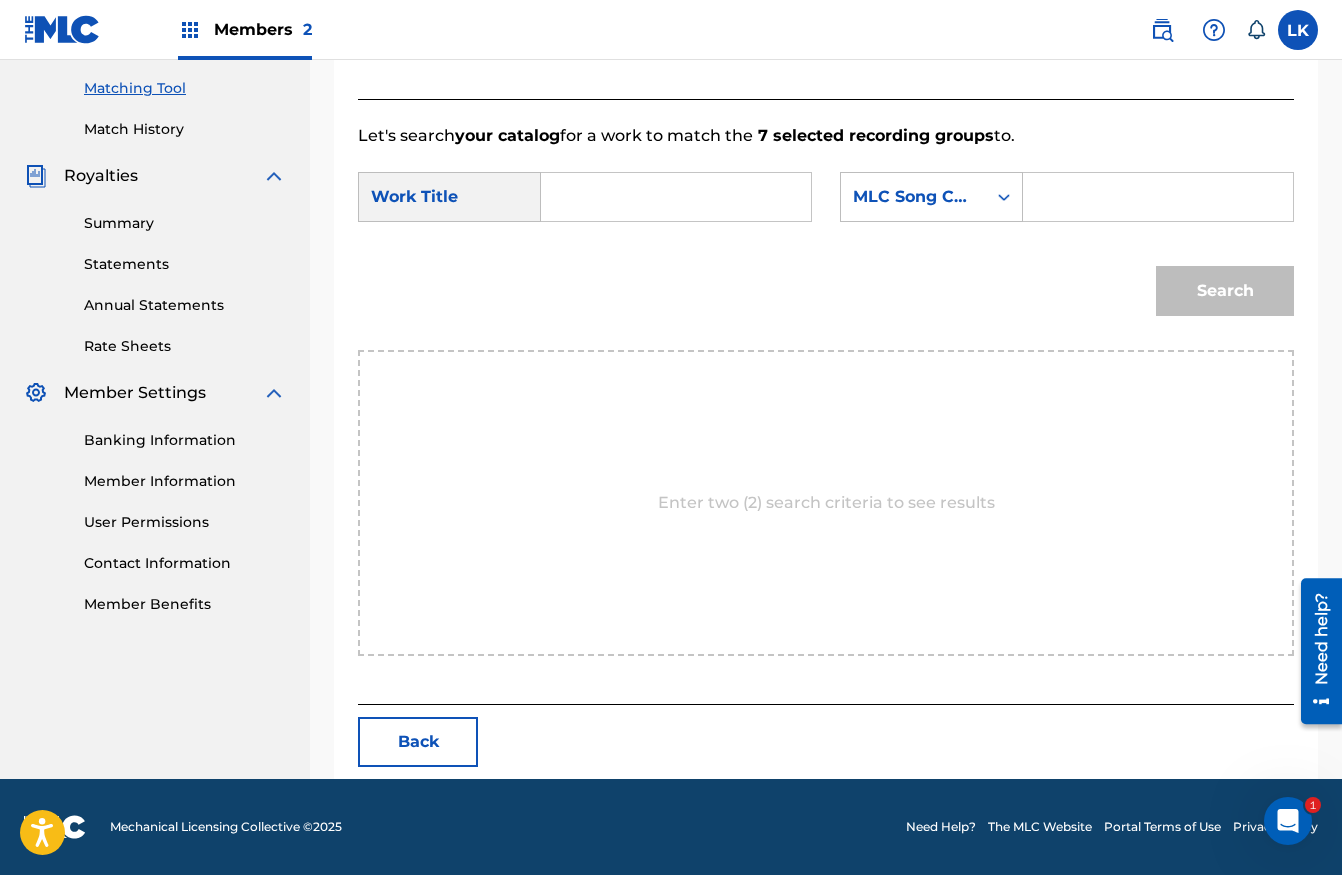 click at bounding box center (676, 197) 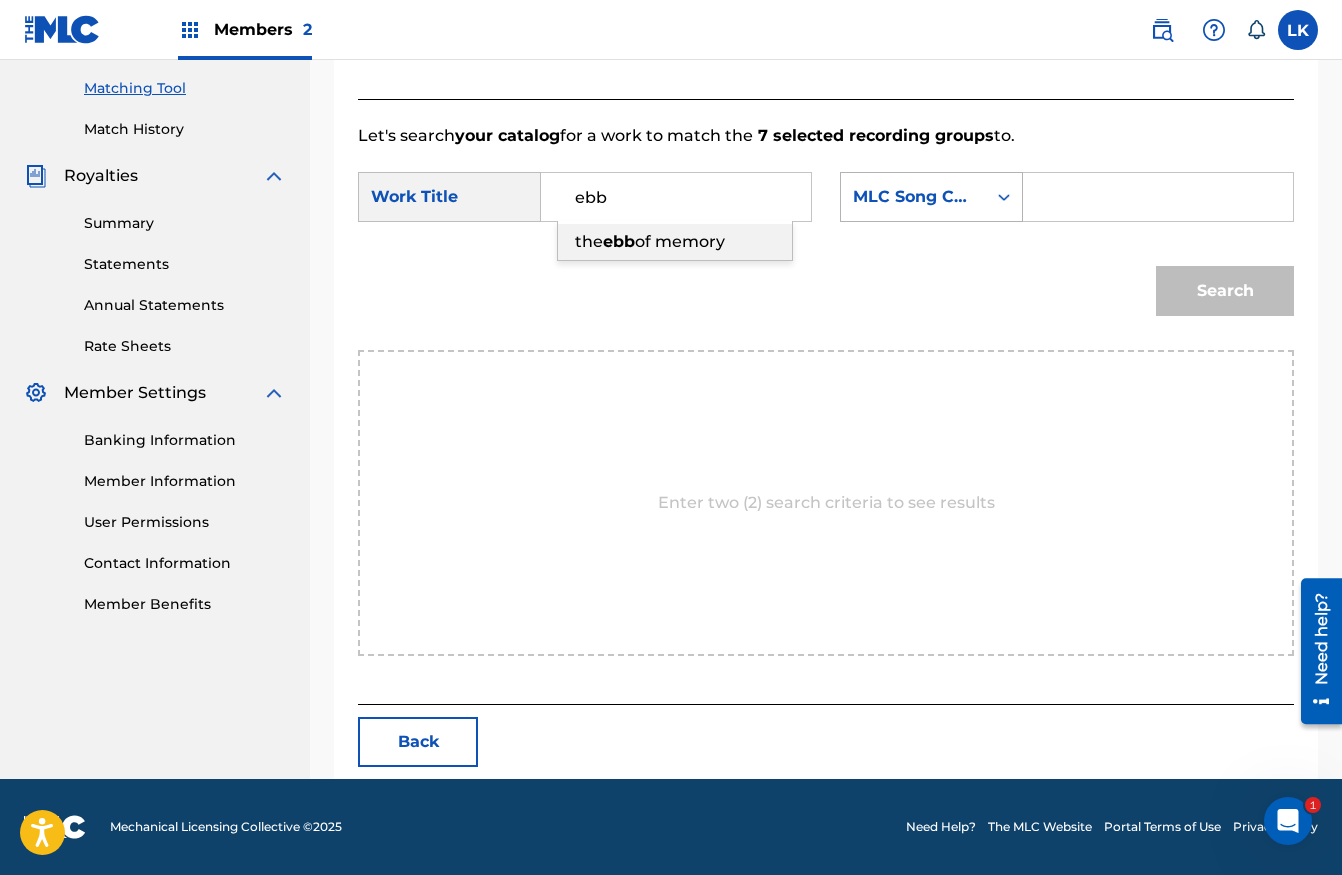 type on "ebb" 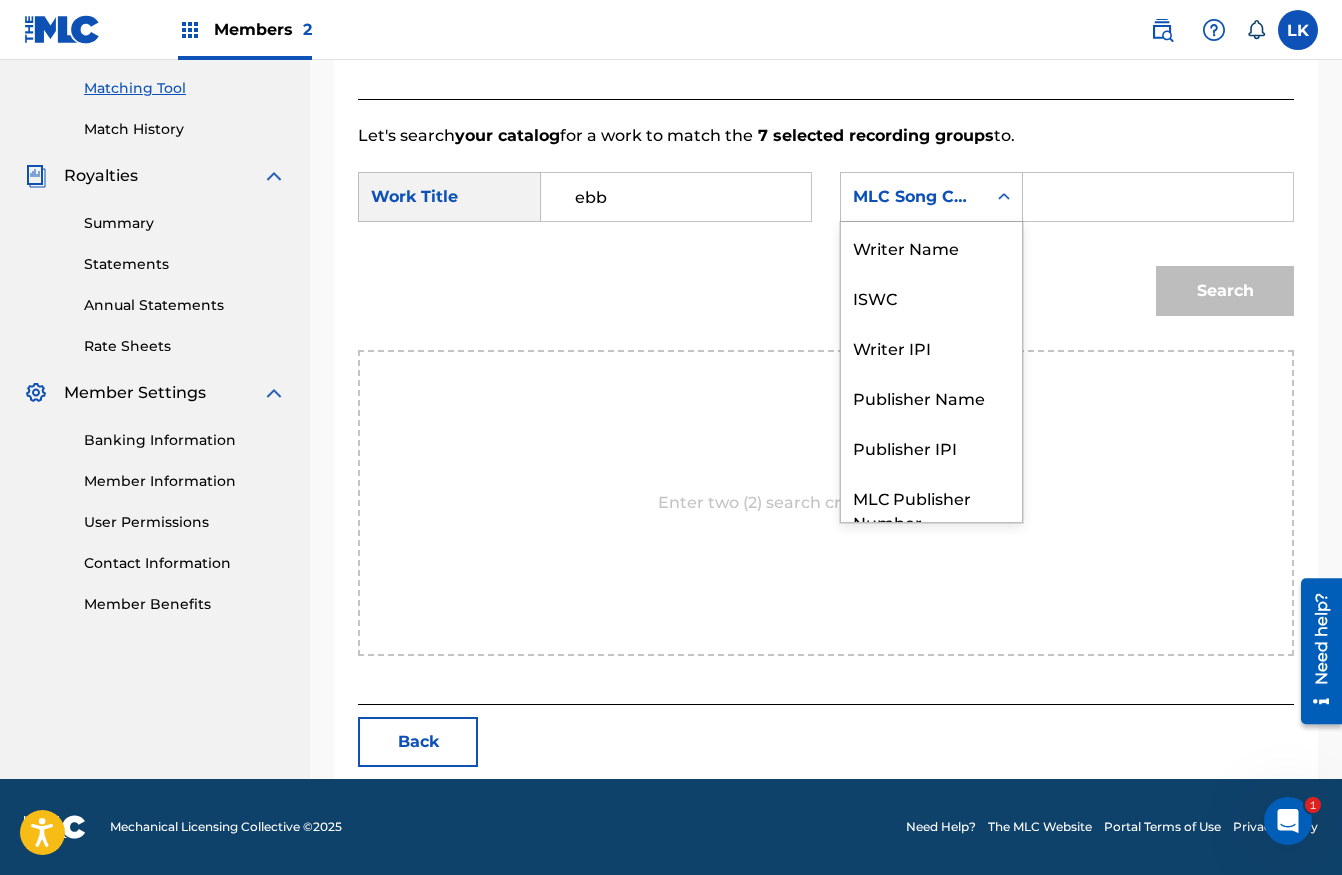 click on "MLC Song Code" at bounding box center [931, 197] 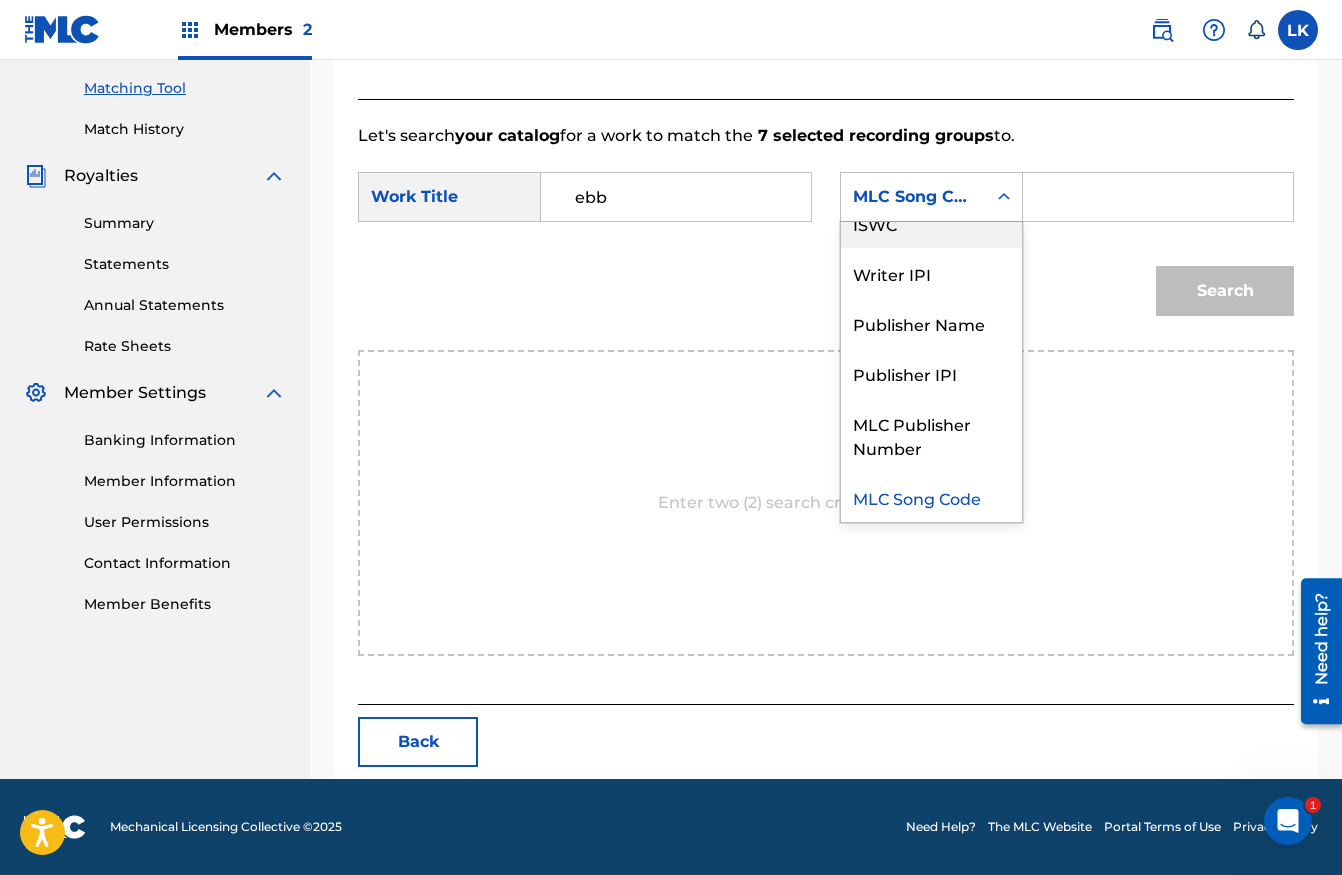 scroll, scrollTop: 0, scrollLeft: 0, axis: both 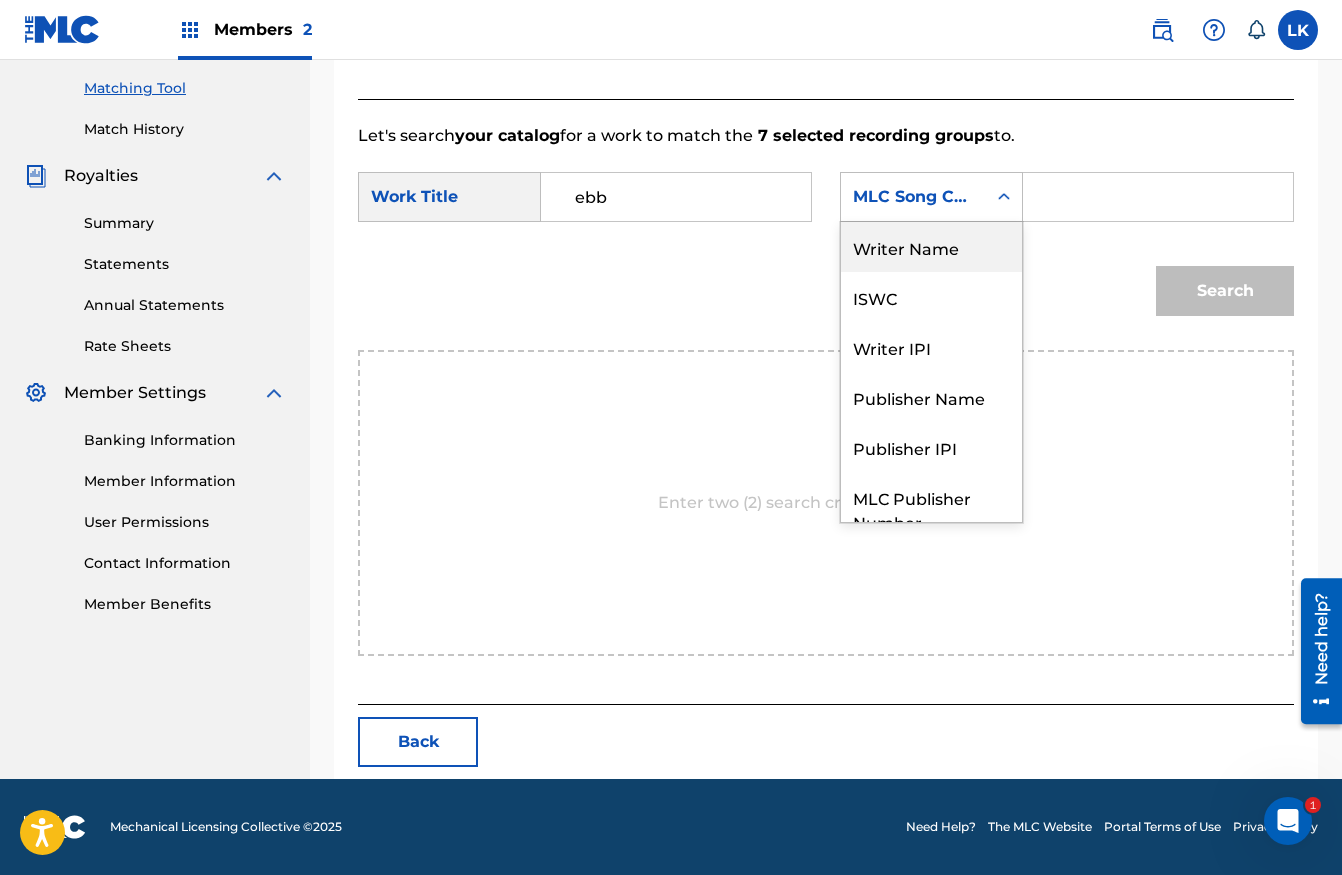 click on "Writer Name" at bounding box center [931, 247] 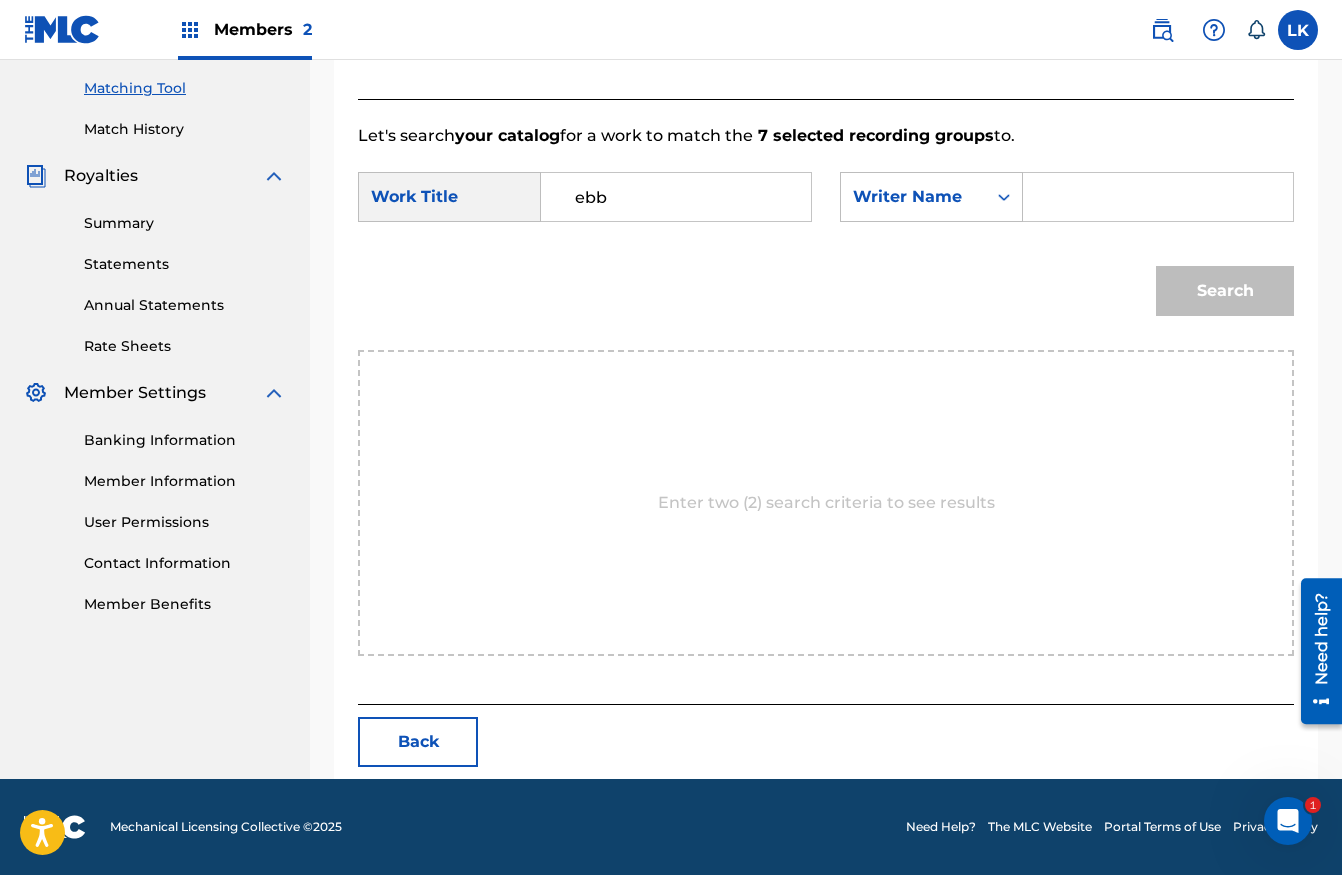 click at bounding box center [1158, 197] 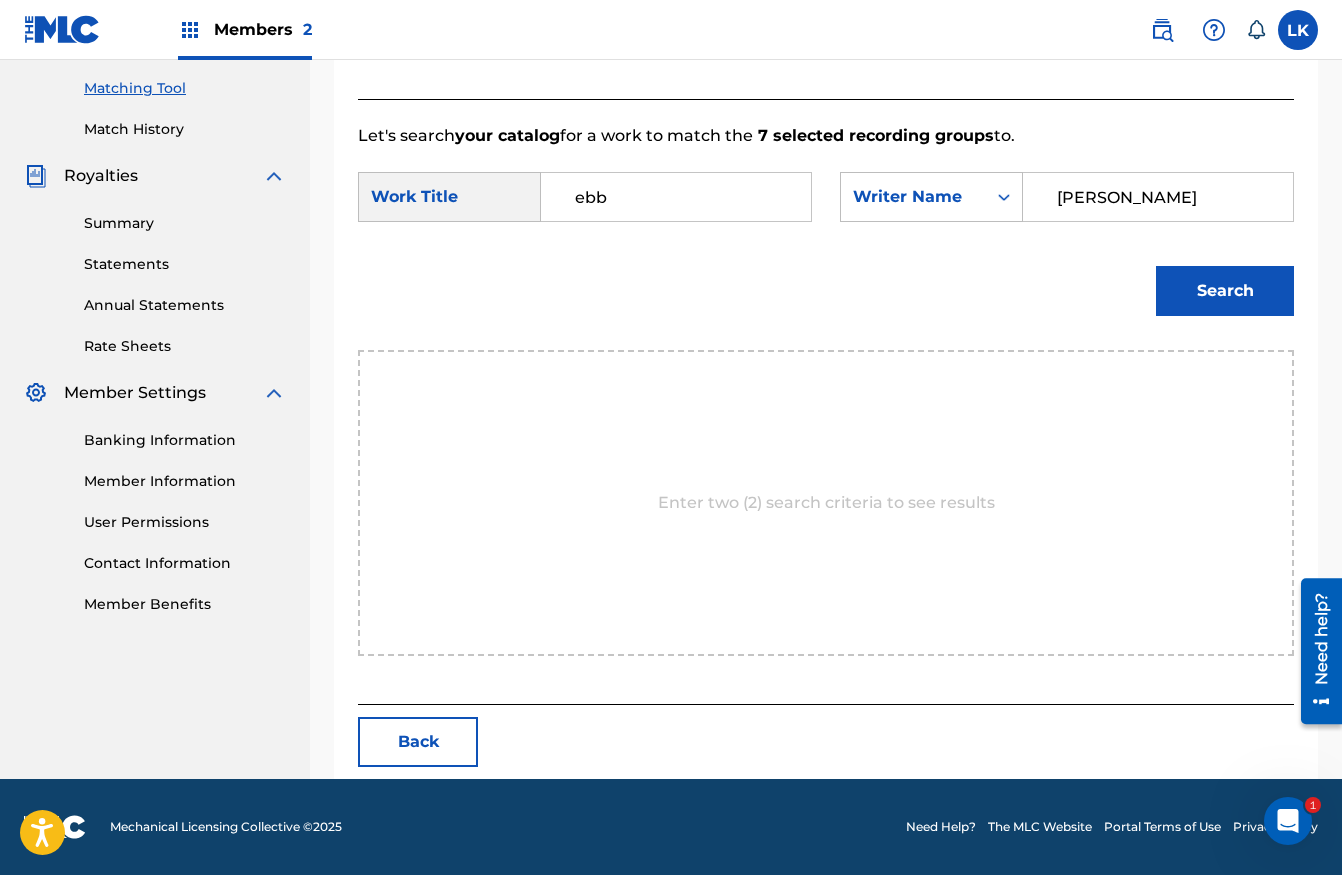 type on "[PERSON_NAME]" 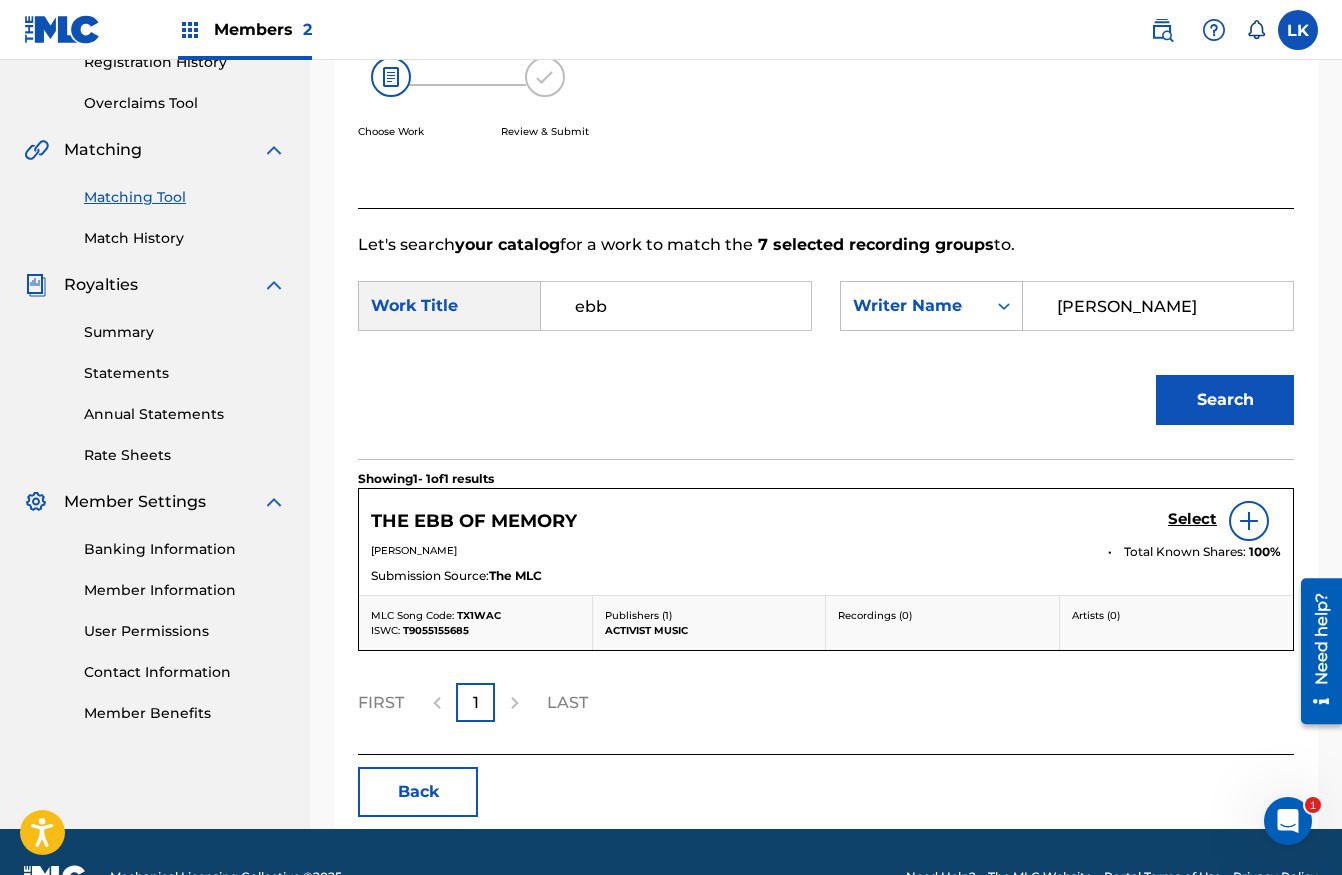 scroll, scrollTop: 446, scrollLeft: 0, axis: vertical 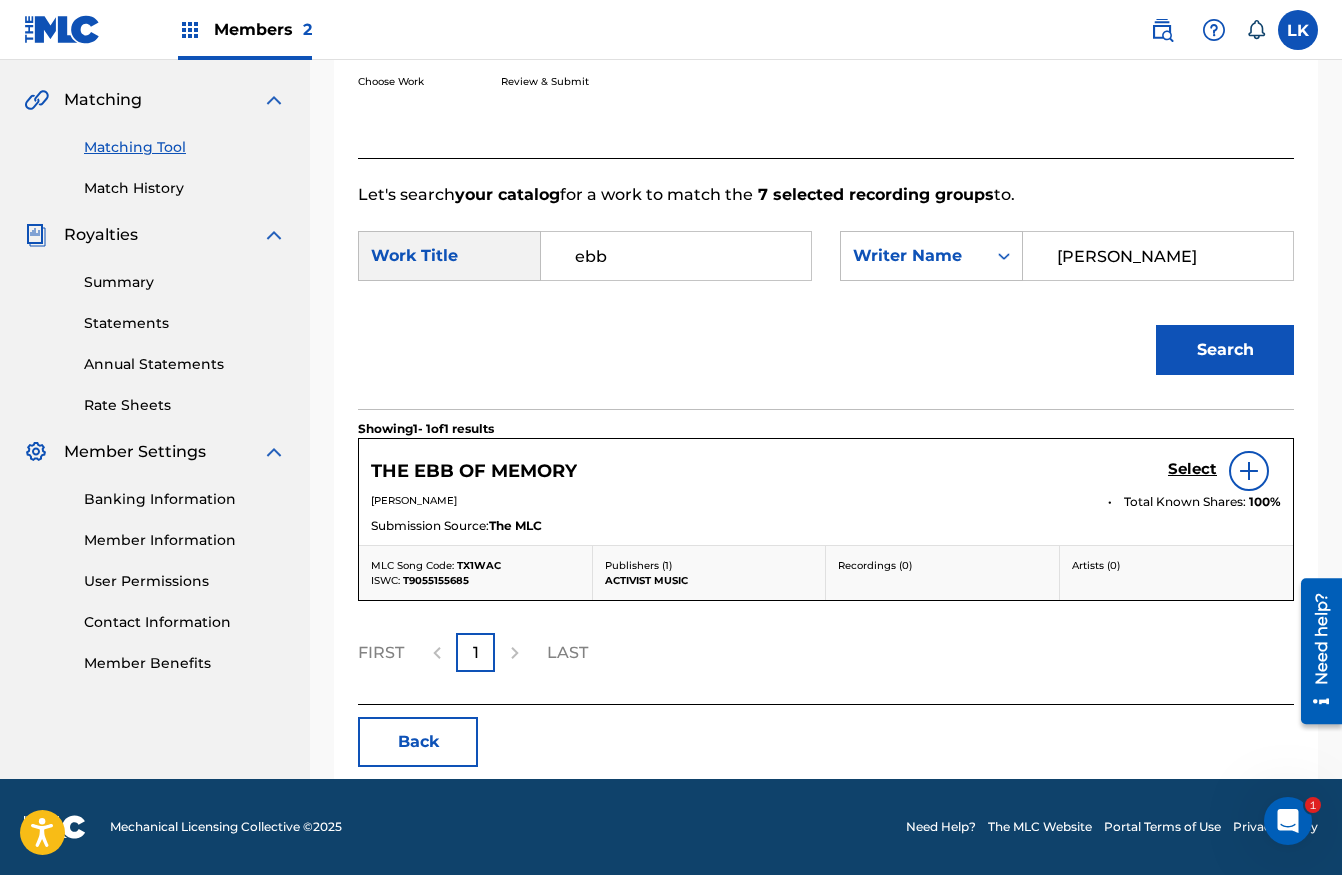 click on "ebb" at bounding box center (676, 256) 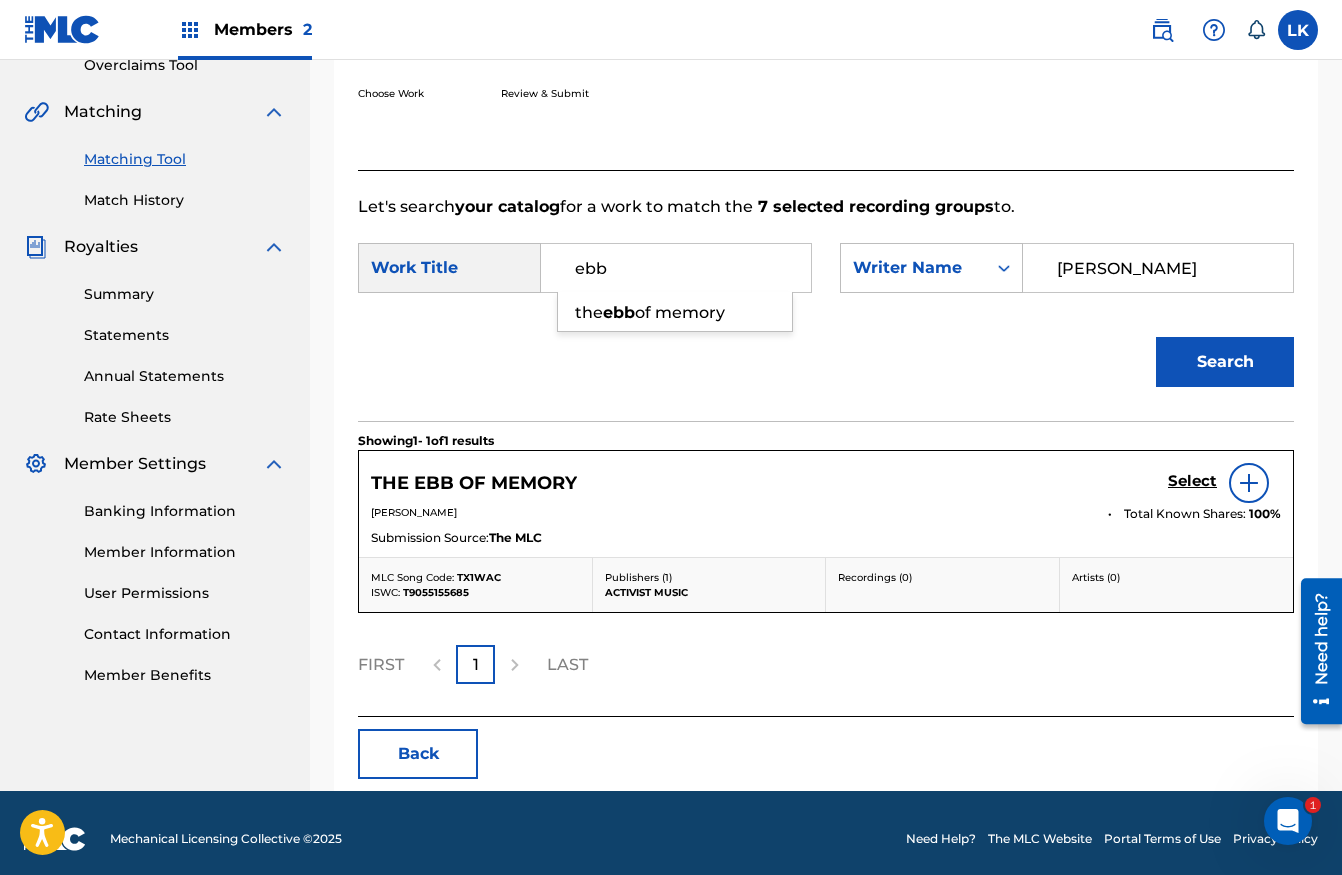 scroll, scrollTop: 379, scrollLeft: 0, axis: vertical 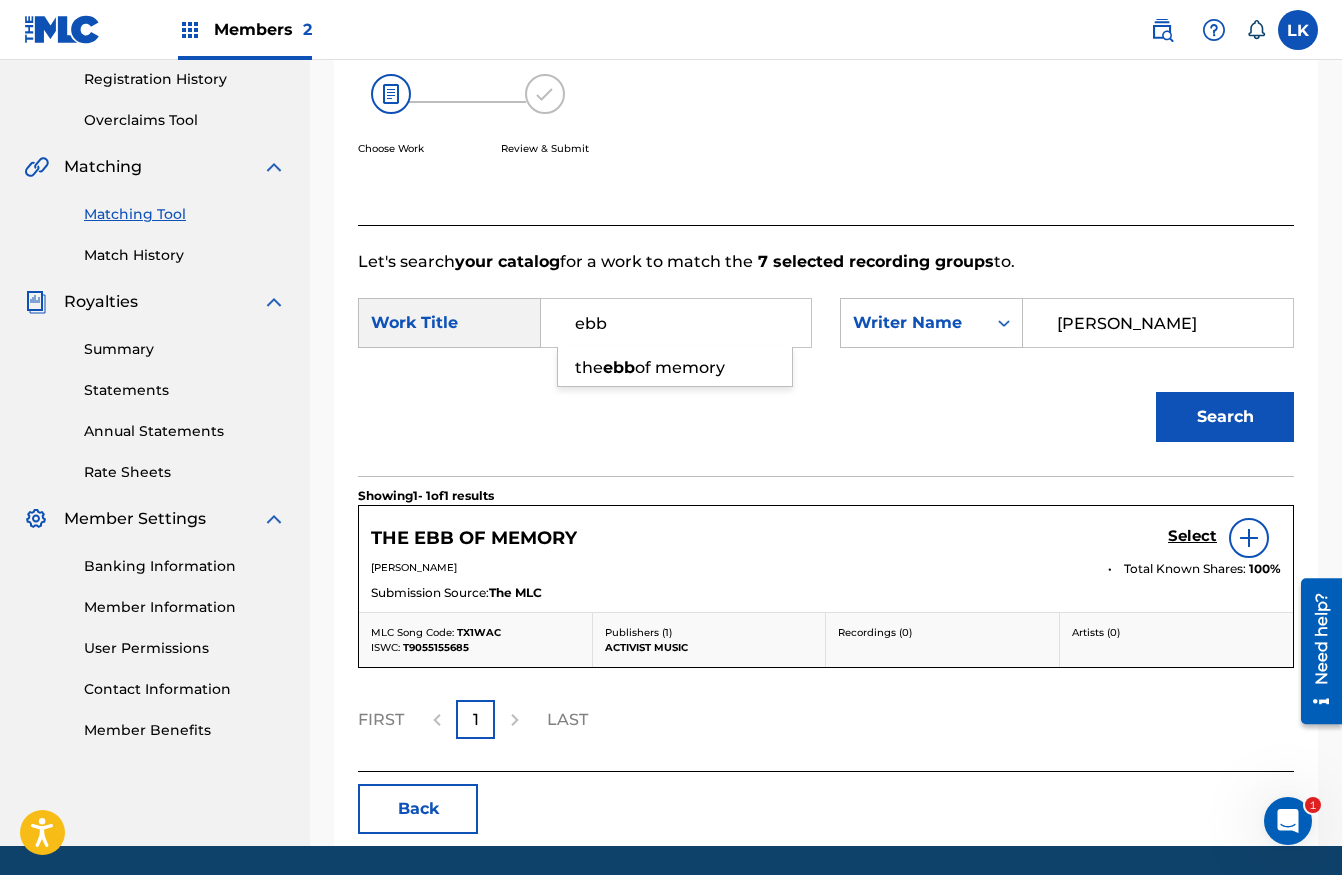 drag, startPoint x: 613, startPoint y: 325, endPoint x: 565, endPoint y: 315, distance: 49.0306 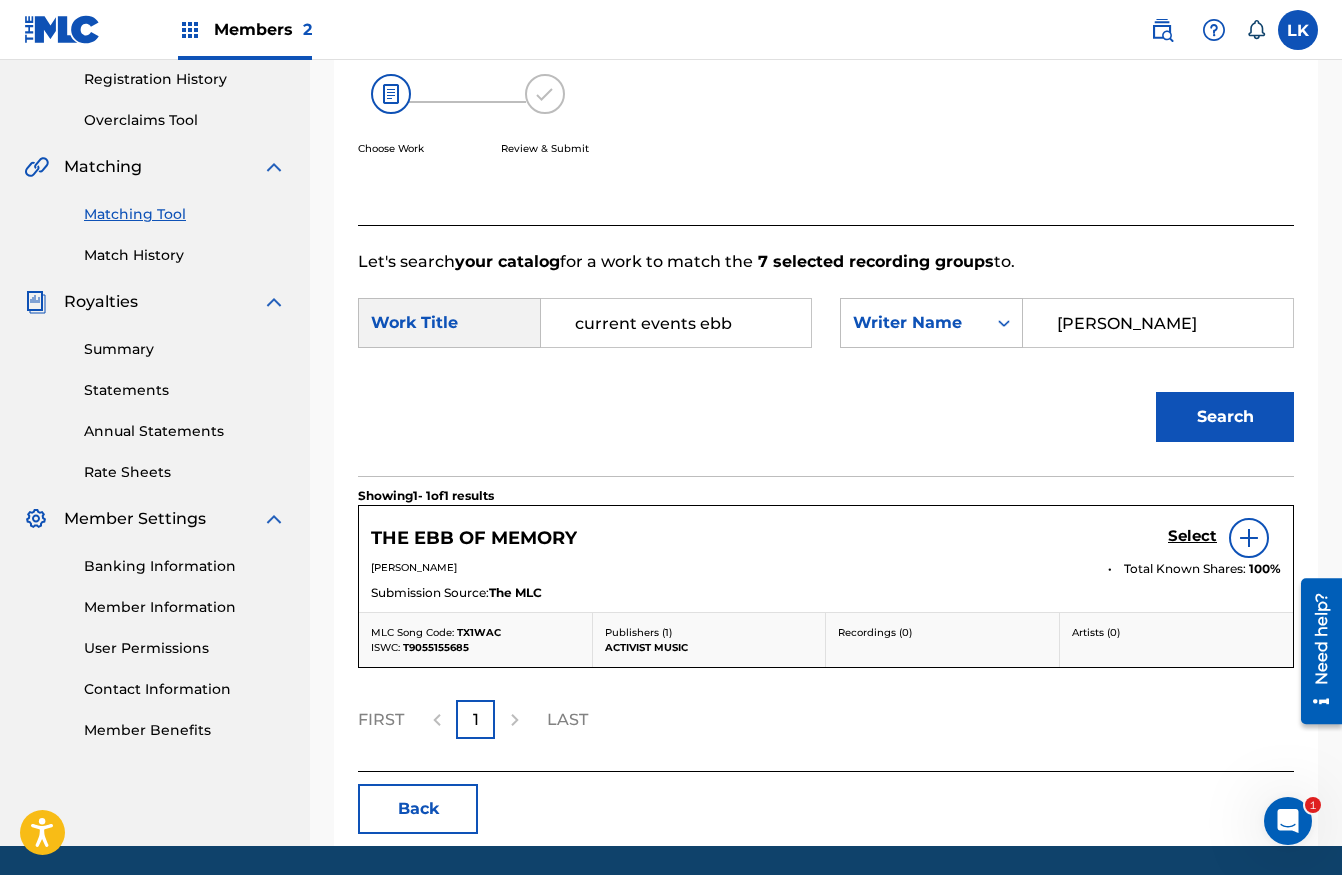 type on "current events ebb" 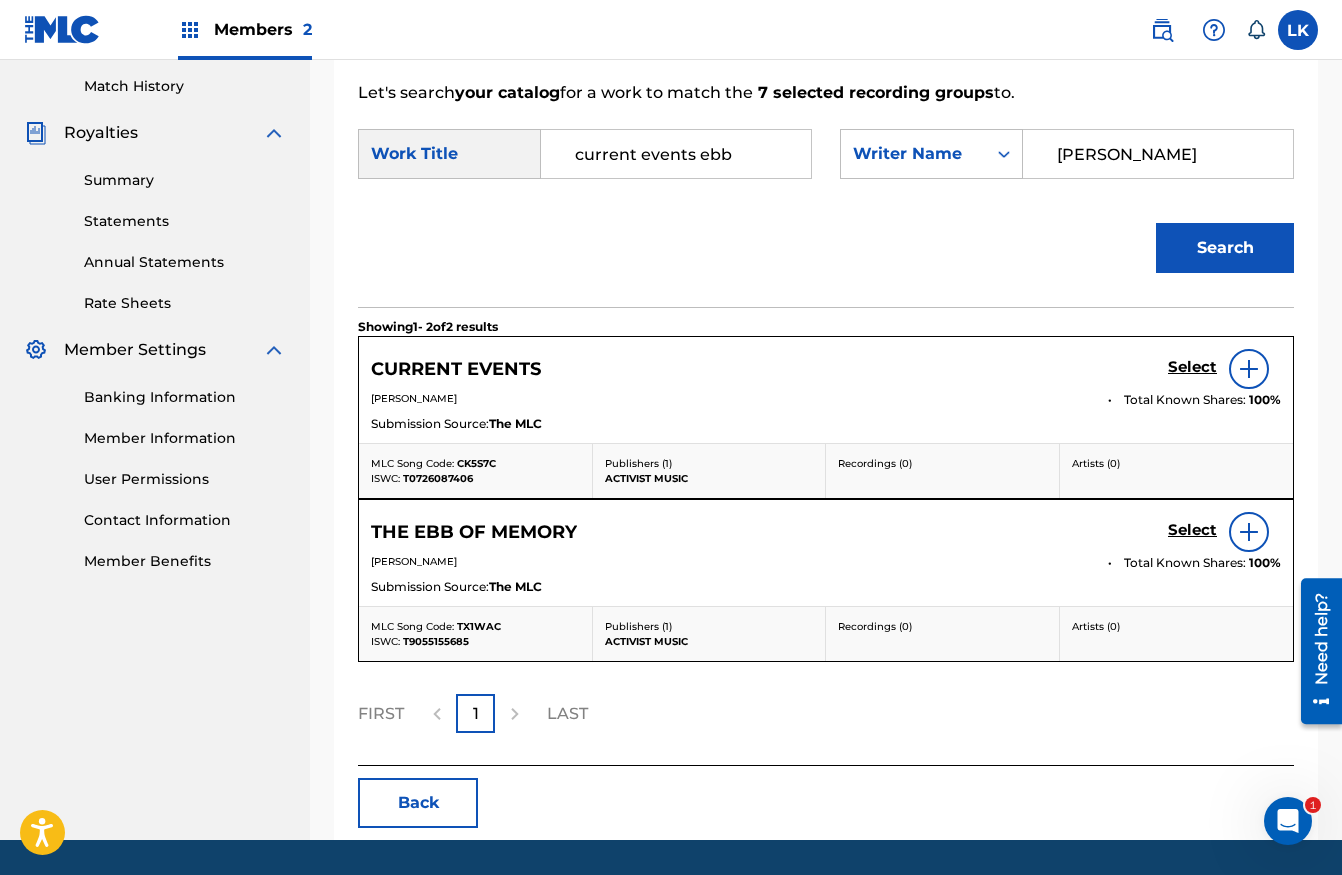 scroll, scrollTop: 609, scrollLeft: 0, axis: vertical 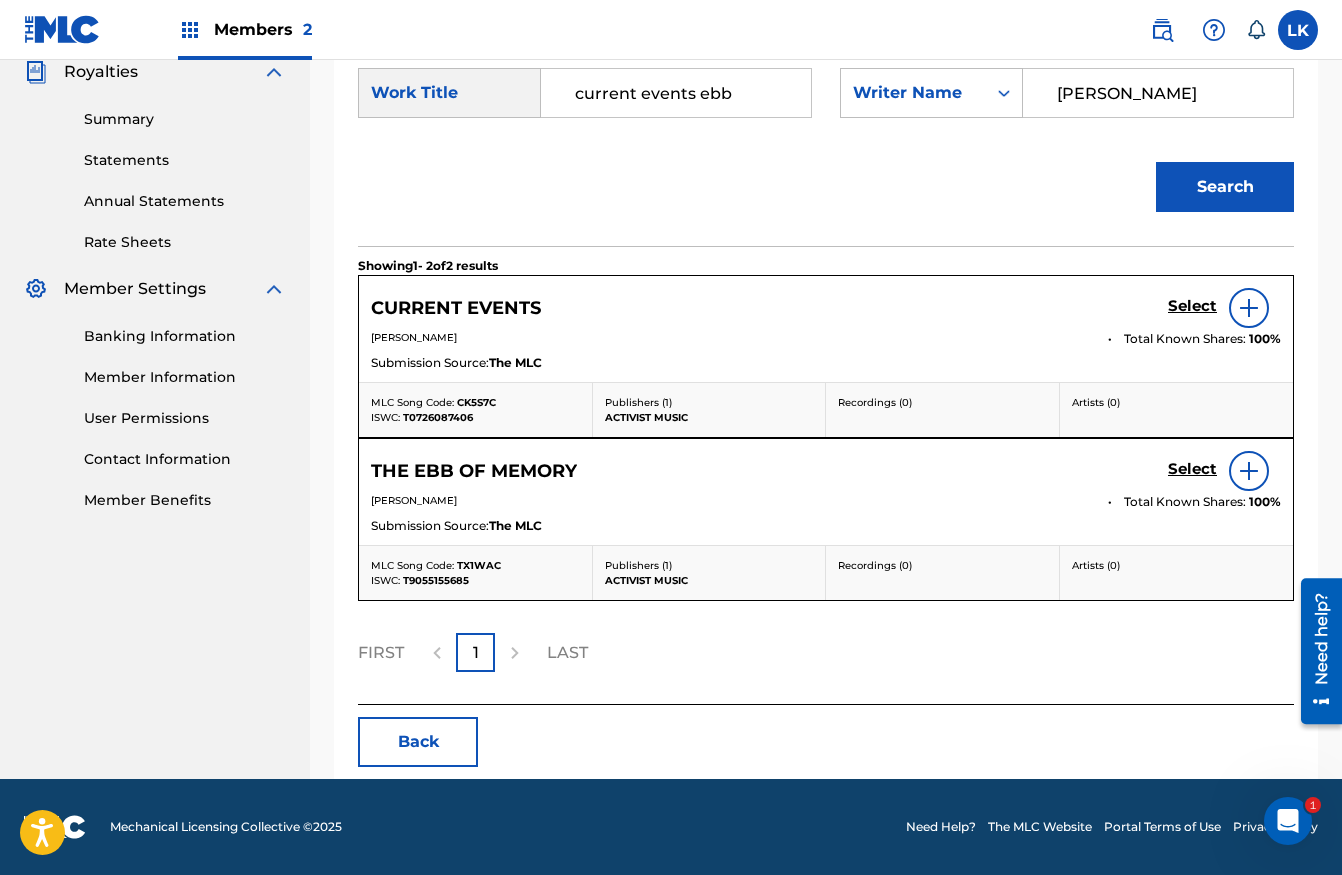 click on "Select" at bounding box center (1192, 306) 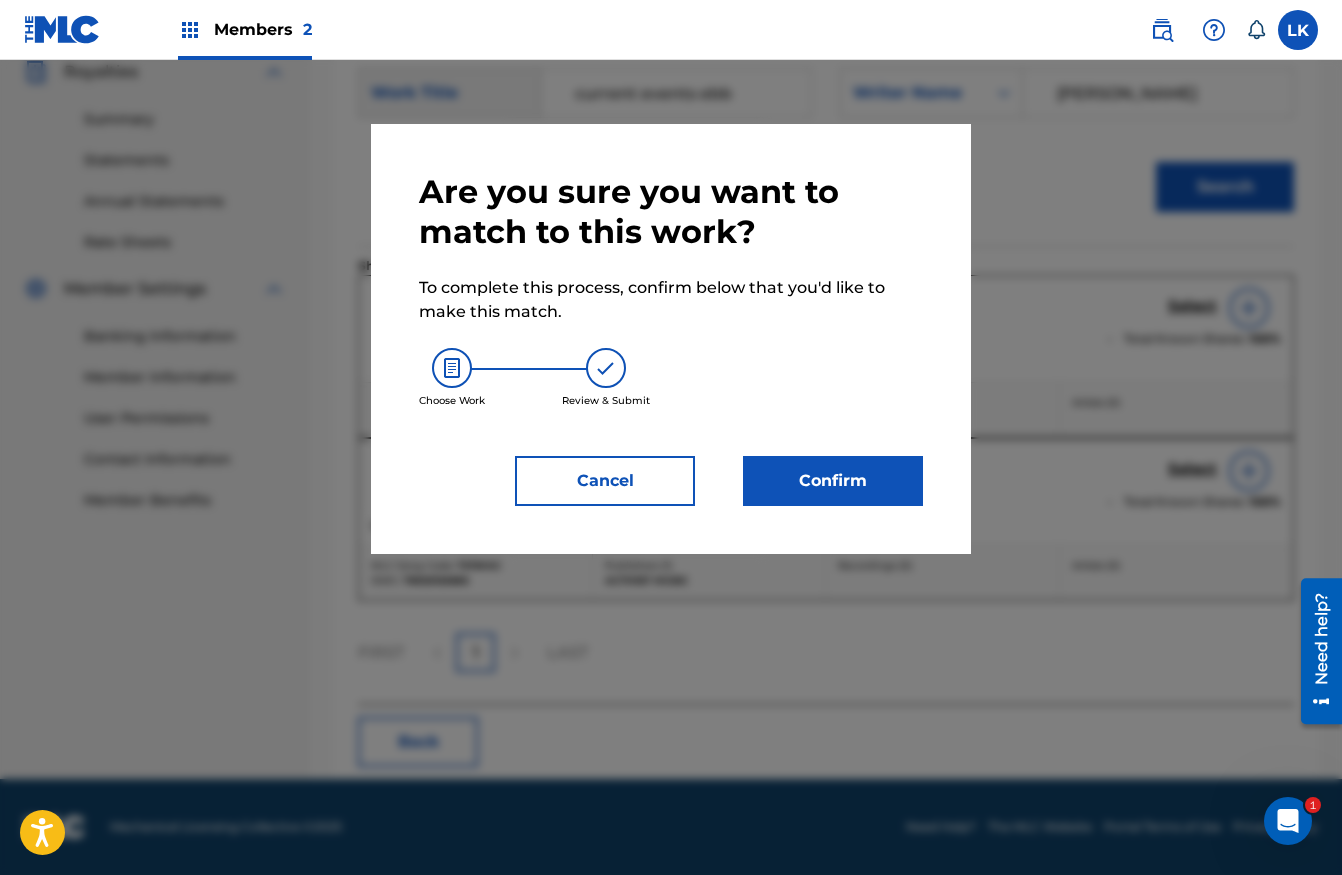 click on "Confirm" at bounding box center (833, 481) 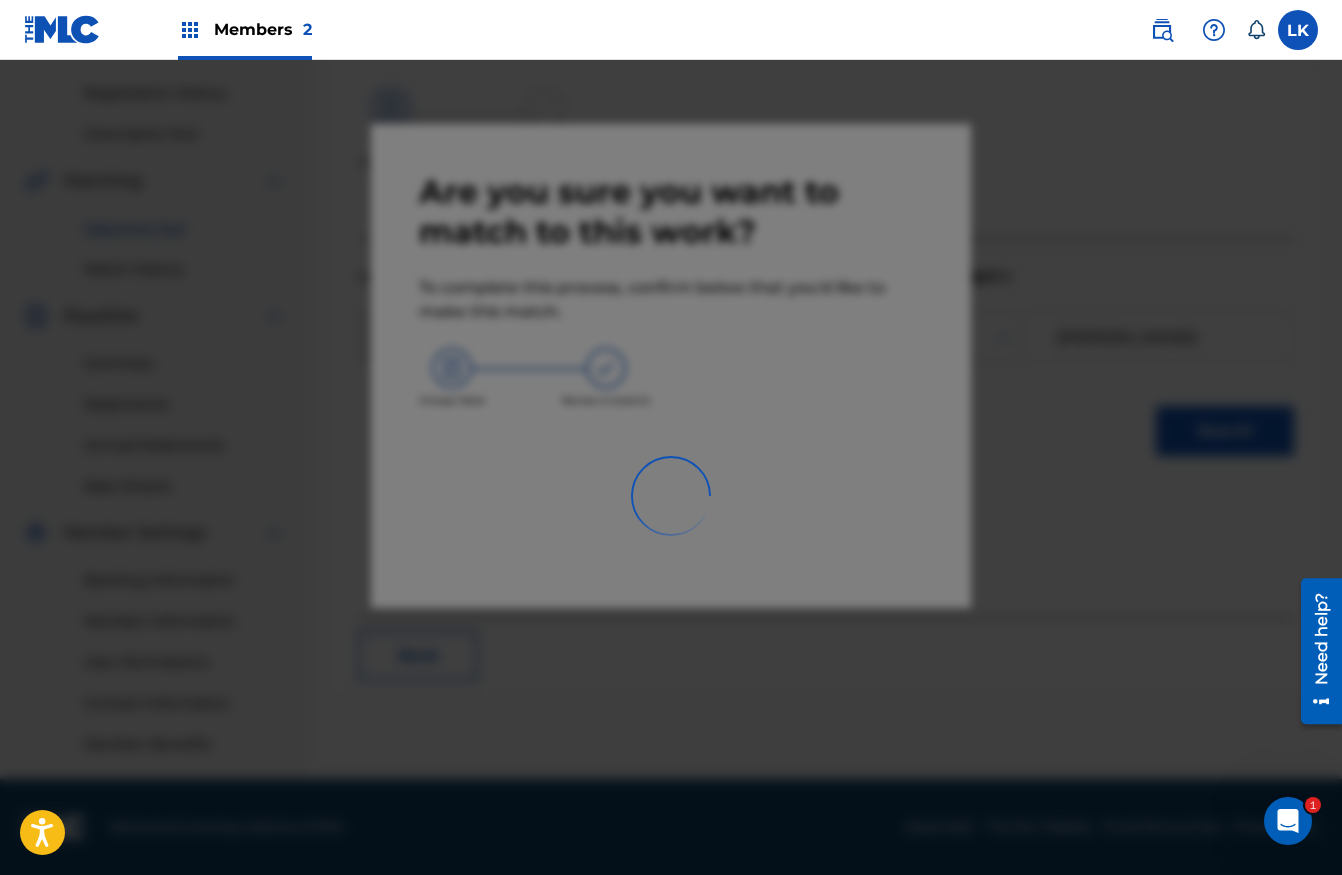 scroll, scrollTop: 365, scrollLeft: 0, axis: vertical 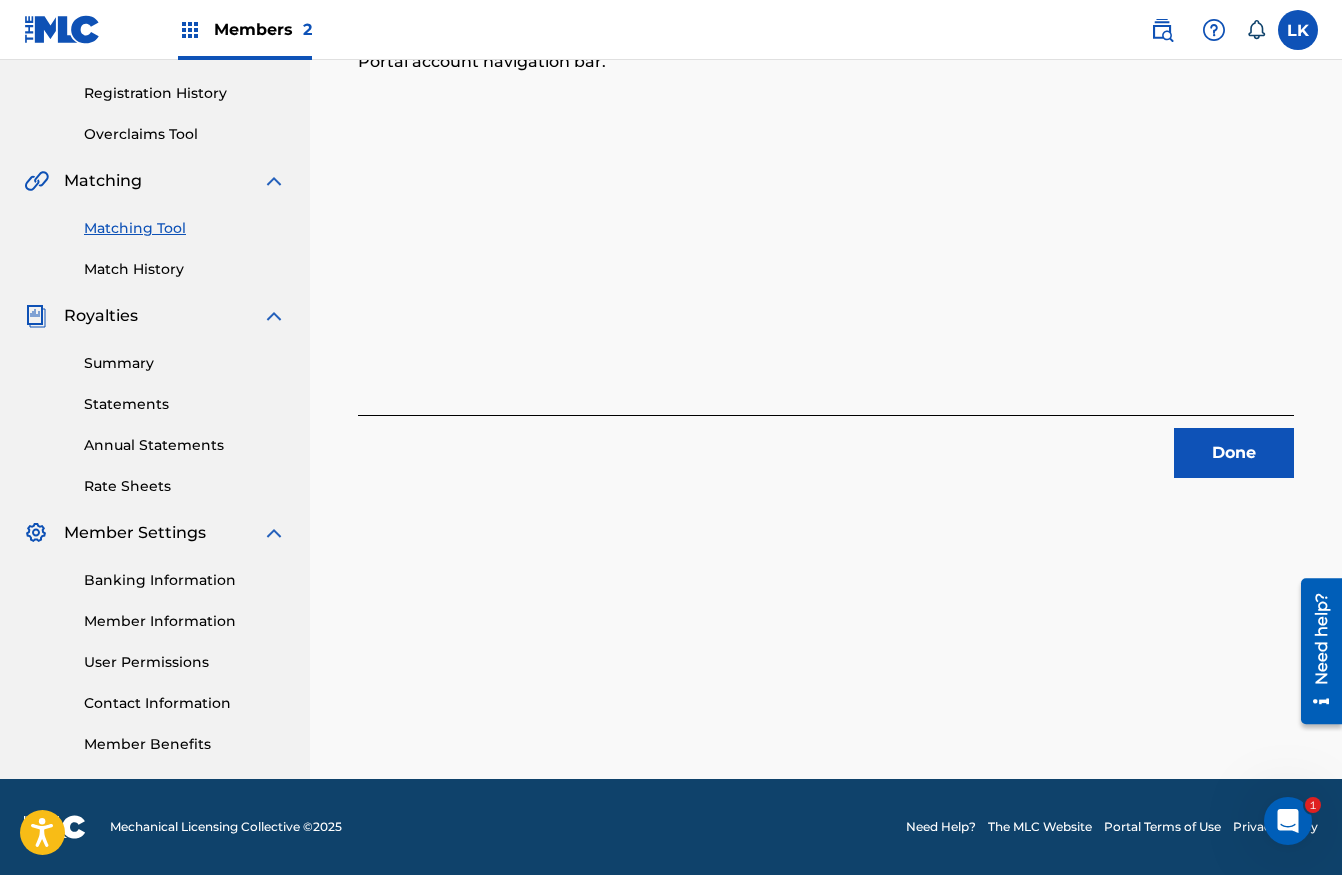 click on "Done" at bounding box center (1234, 453) 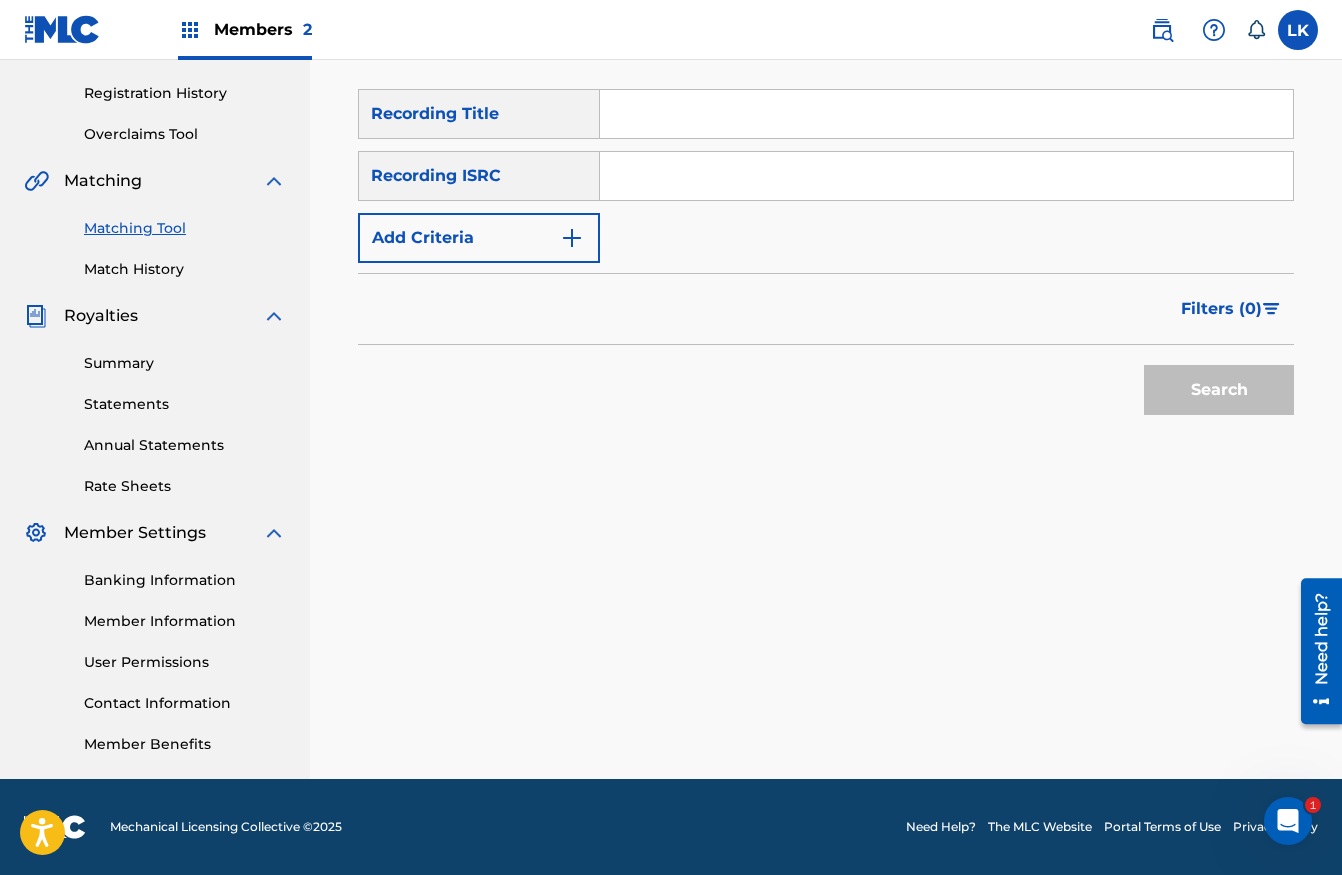 scroll, scrollTop: 0, scrollLeft: 0, axis: both 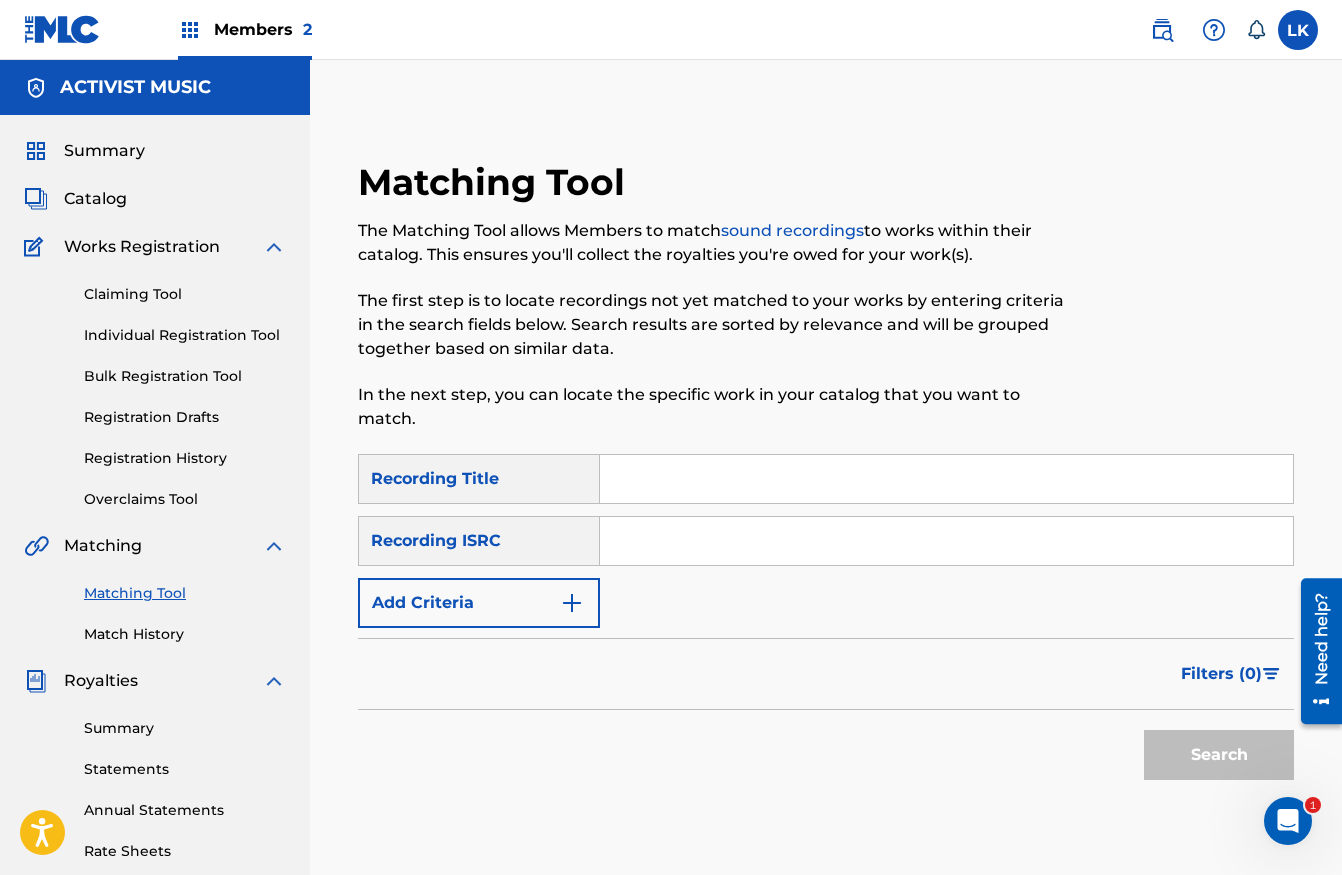 click on "Match History" at bounding box center (185, 634) 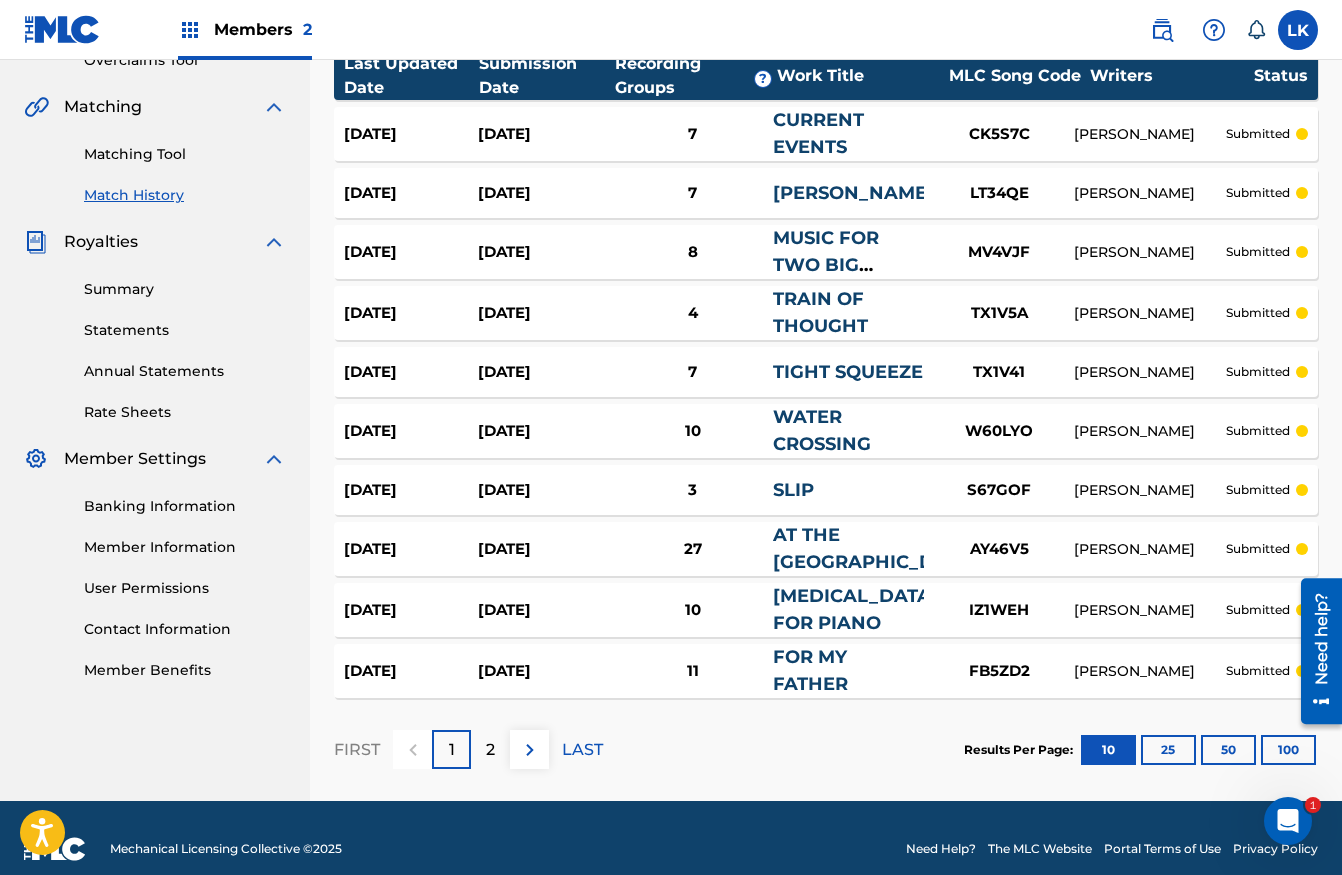 scroll, scrollTop: 461, scrollLeft: 0, axis: vertical 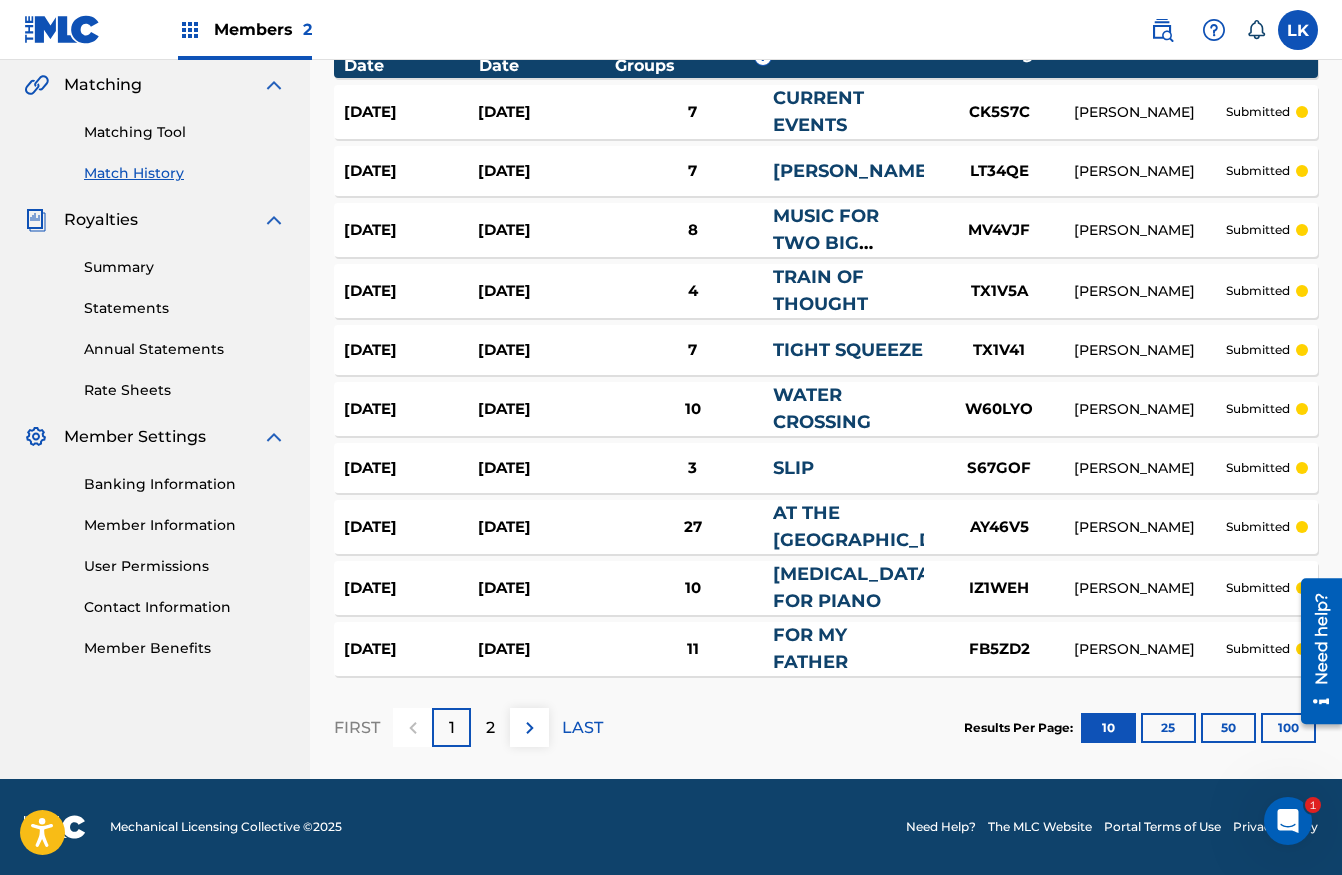 click on "100" at bounding box center (1288, 728) 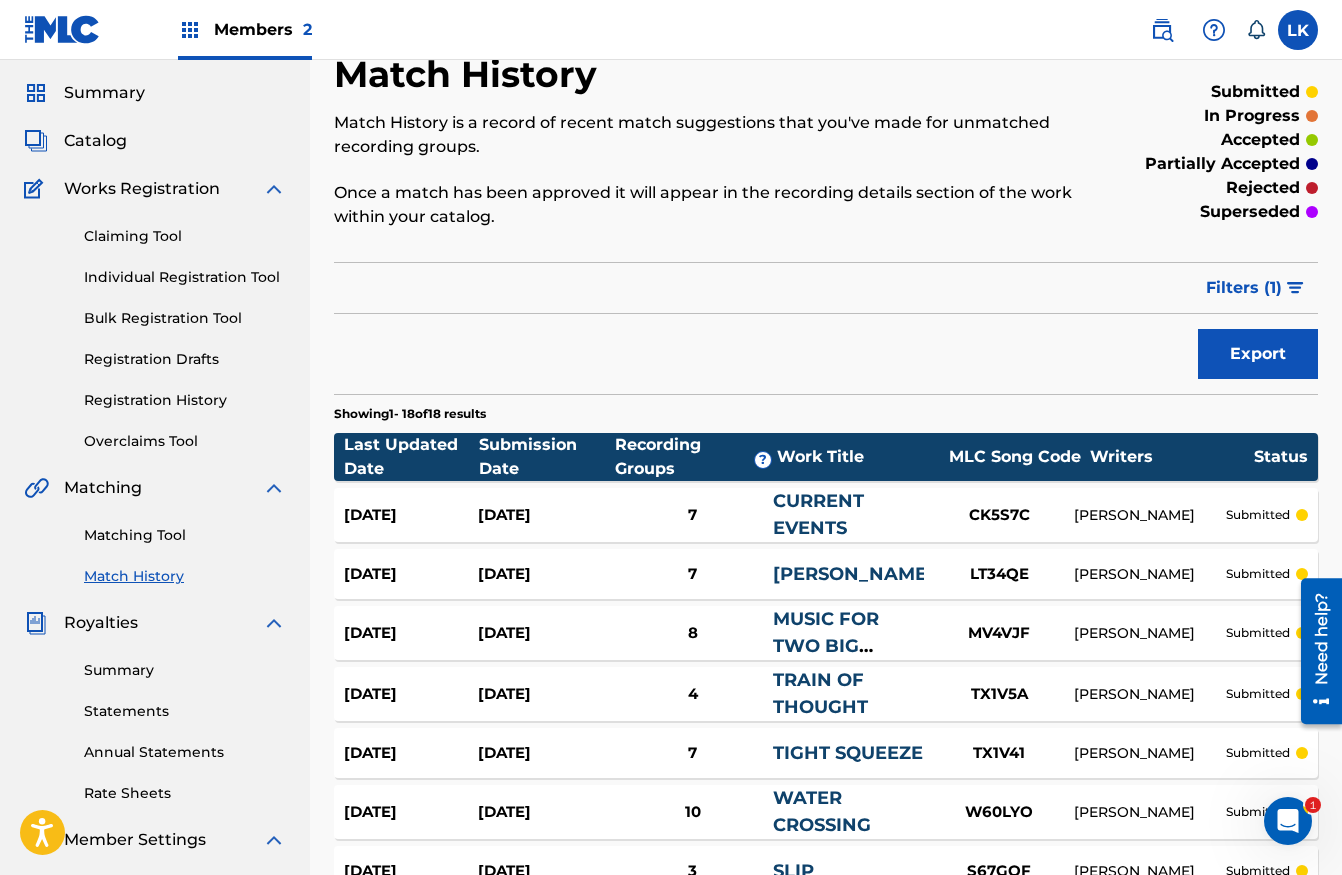 scroll, scrollTop: 0, scrollLeft: 0, axis: both 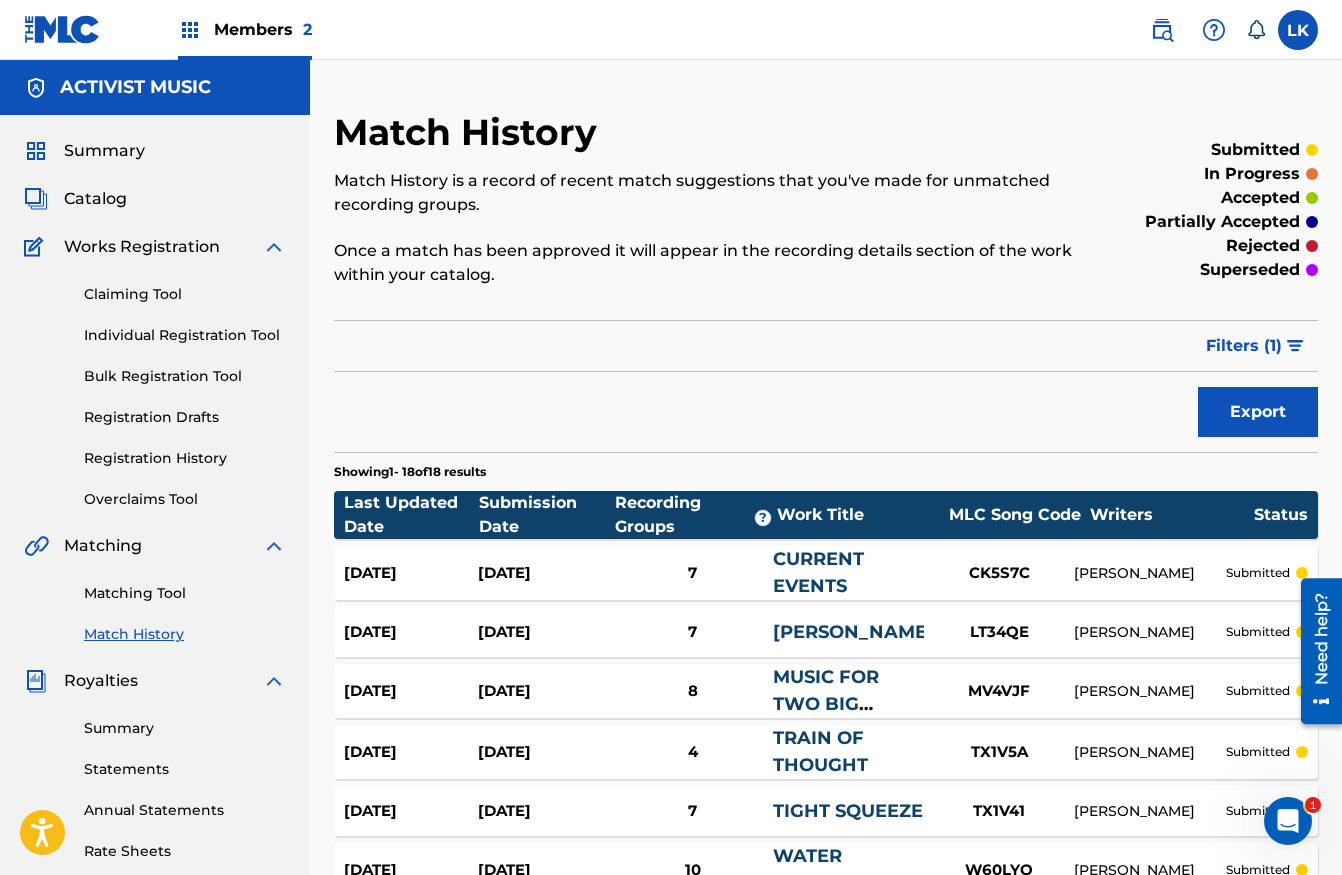click on "Matching Tool" at bounding box center [185, 593] 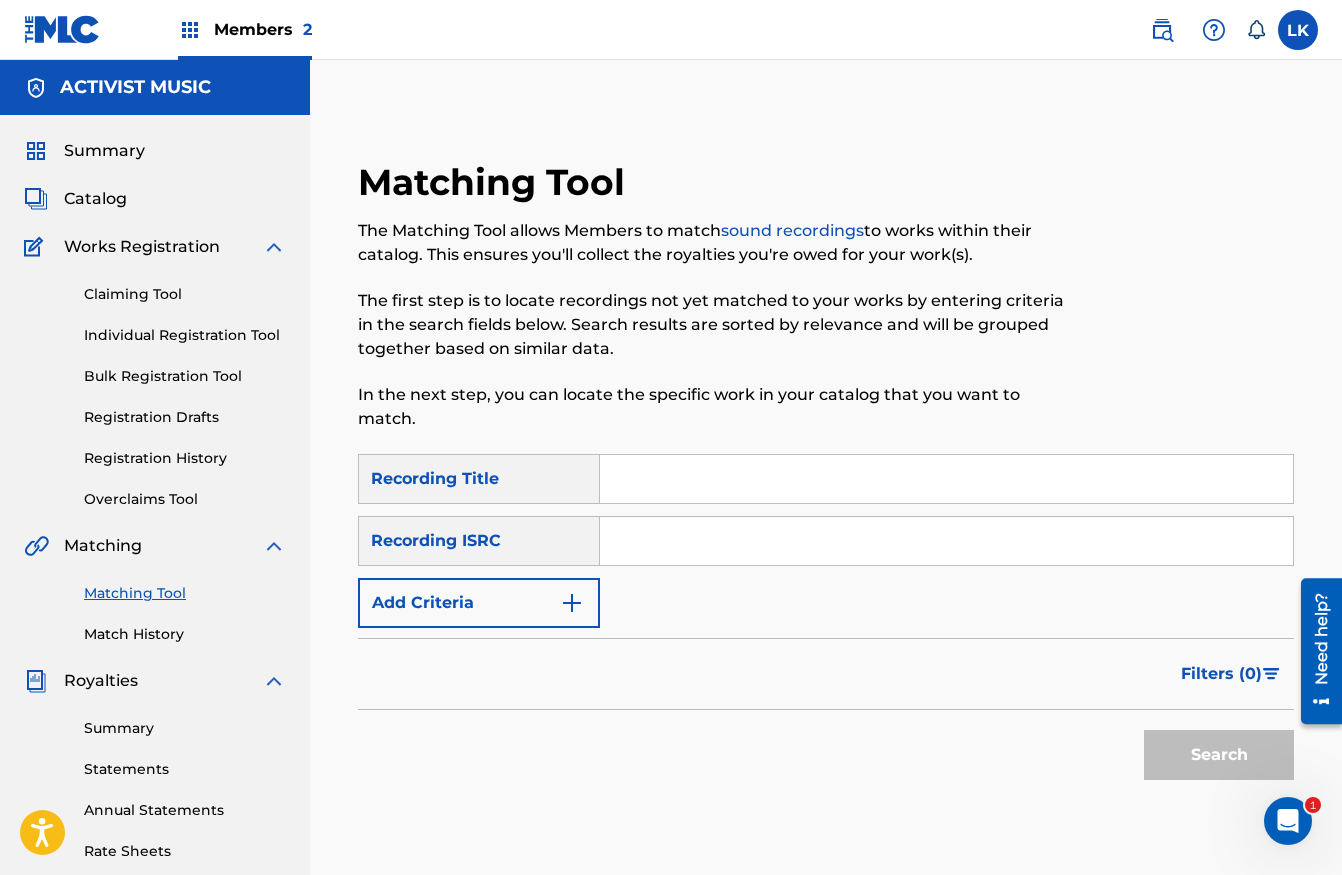 click at bounding box center [946, 479] 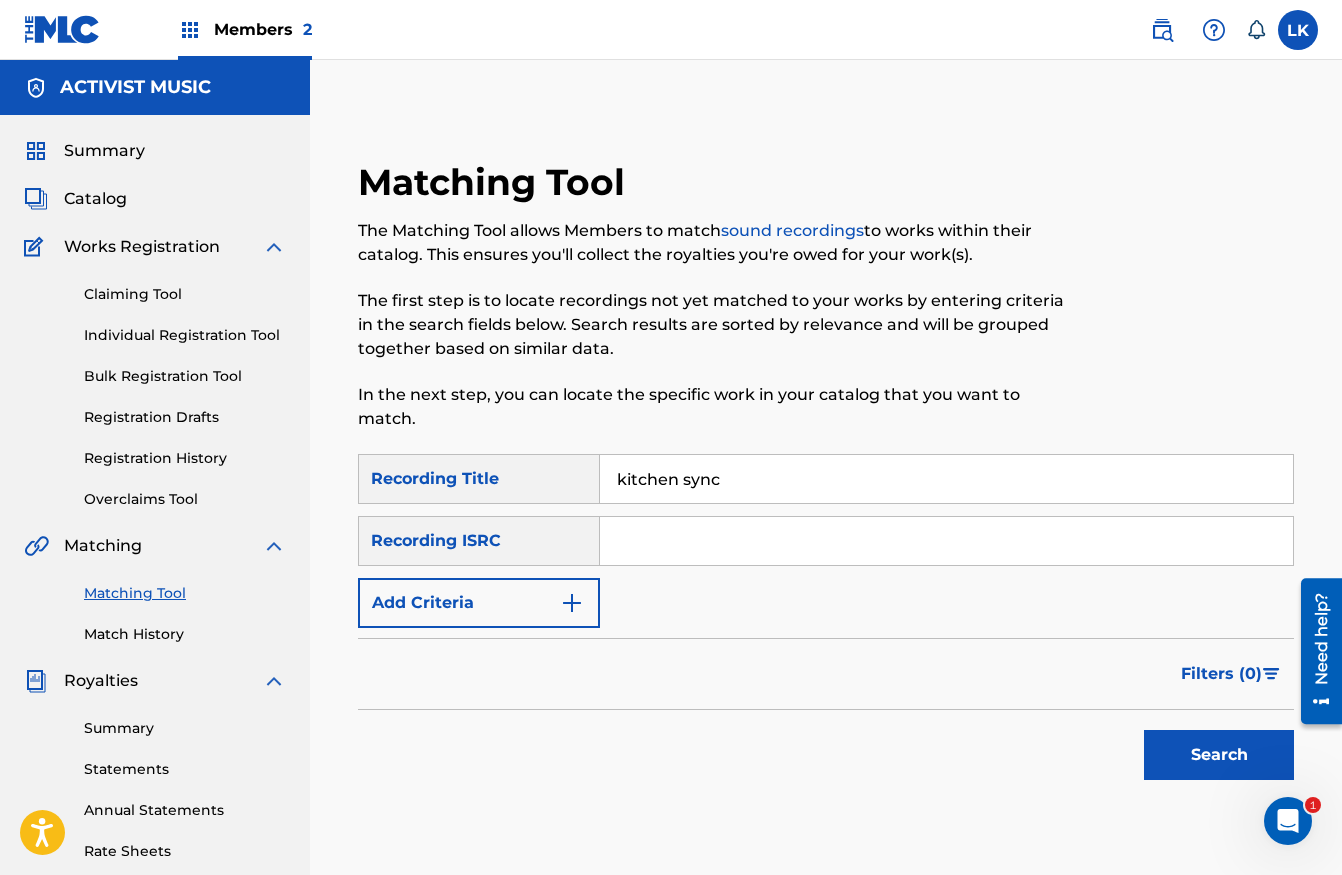 type on "kitchen sync" 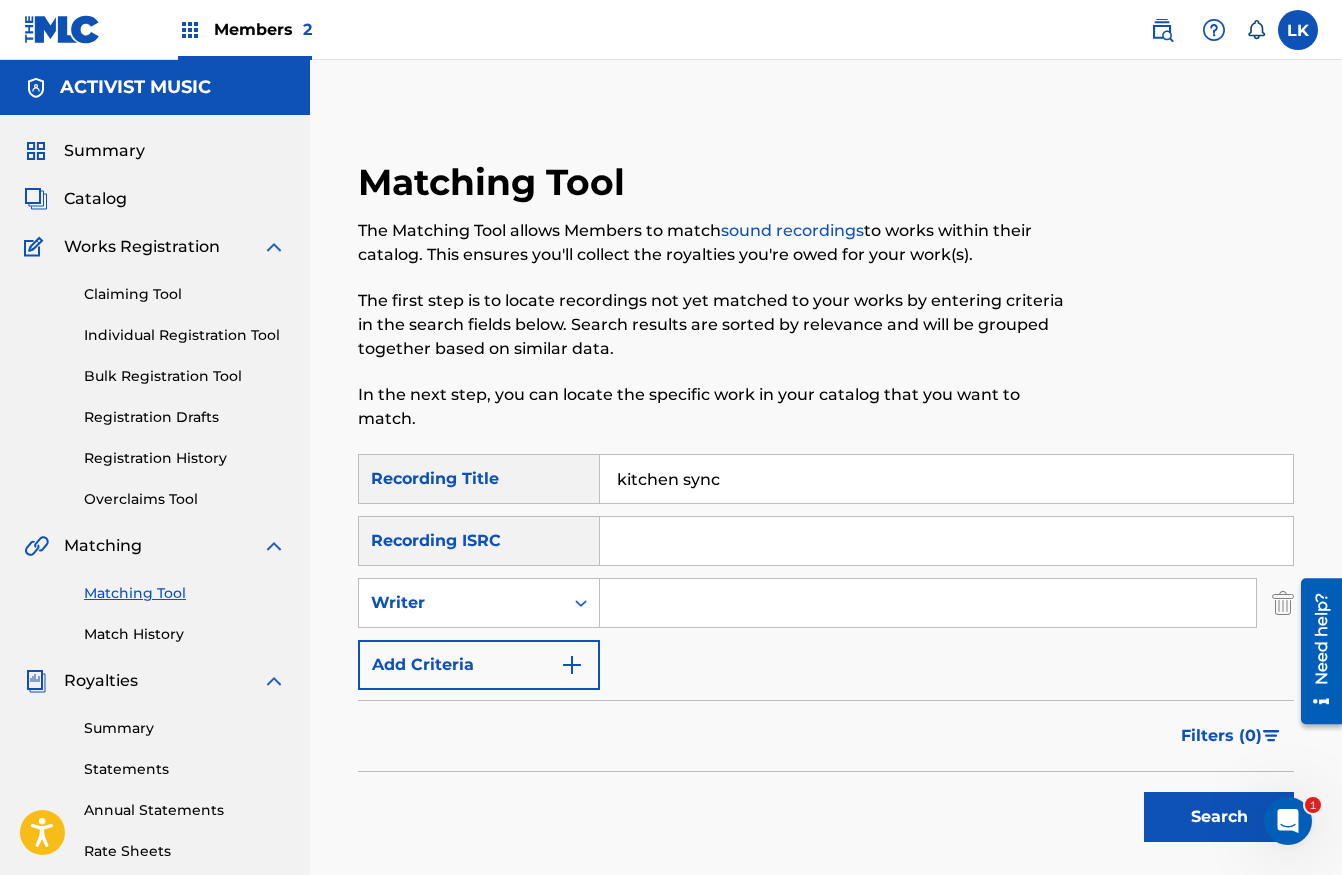 click at bounding box center (928, 603) 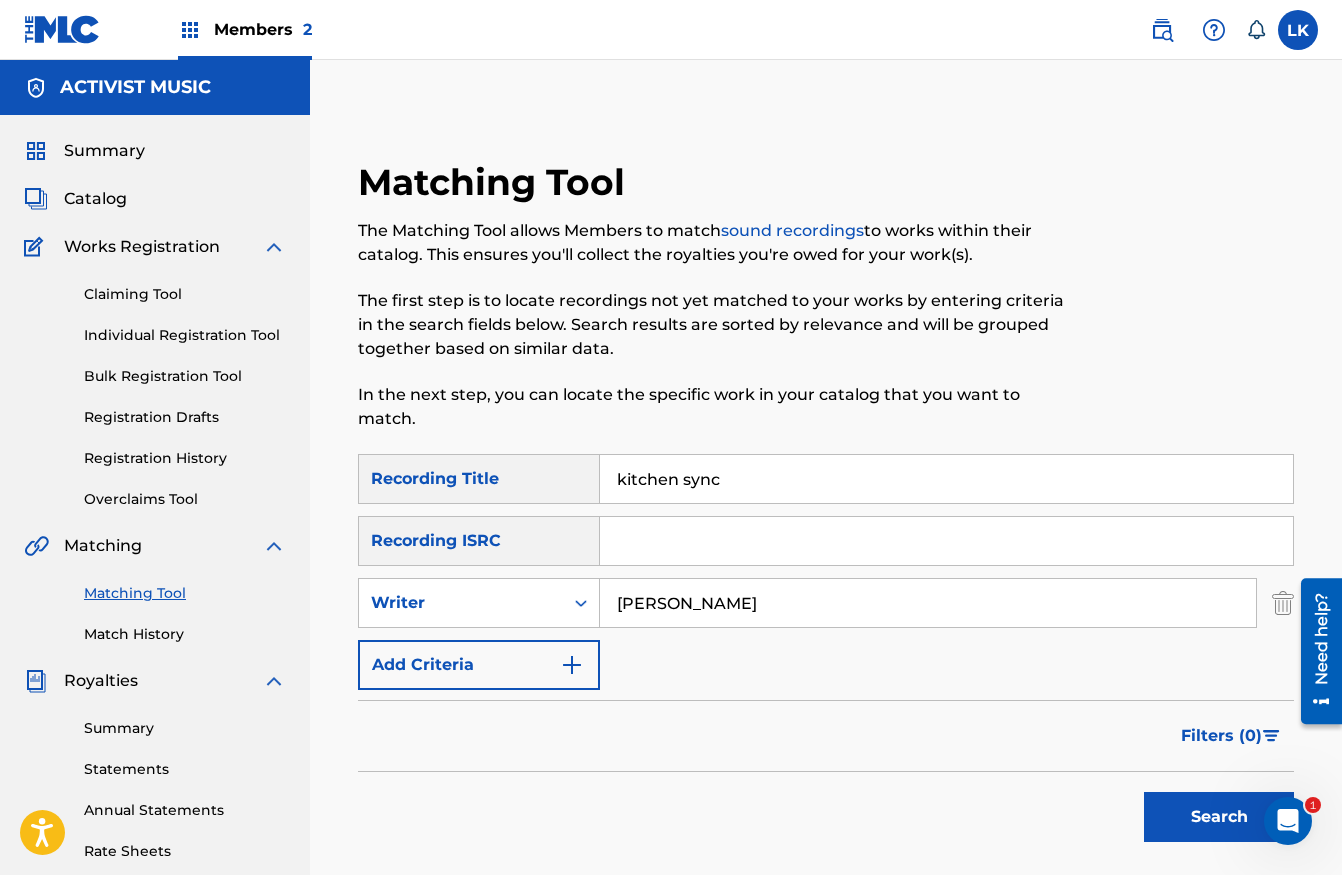 type on "[PERSON_NAME]" 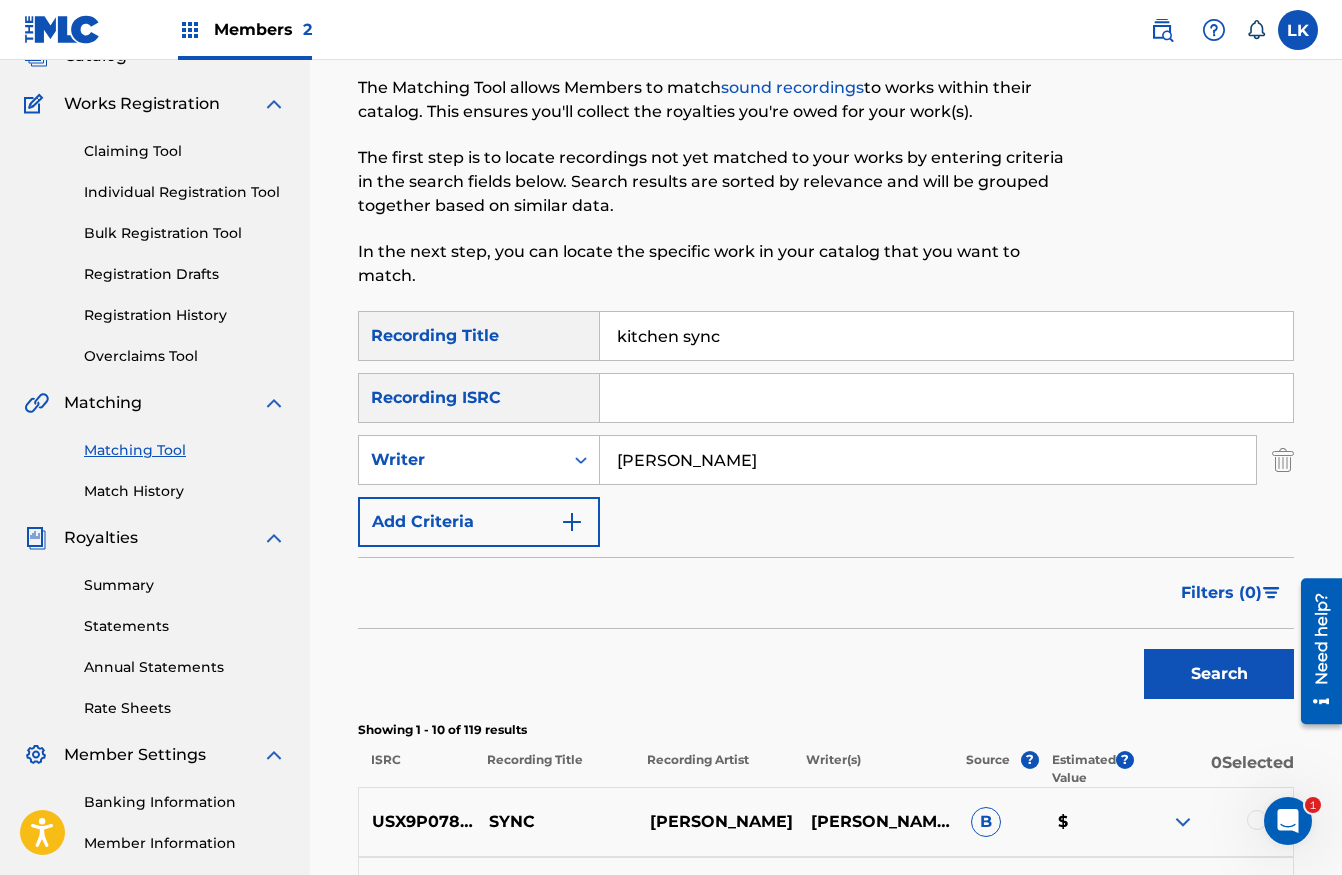 scroll, scrollTop: 0, scrollLeft: 0, axis: both 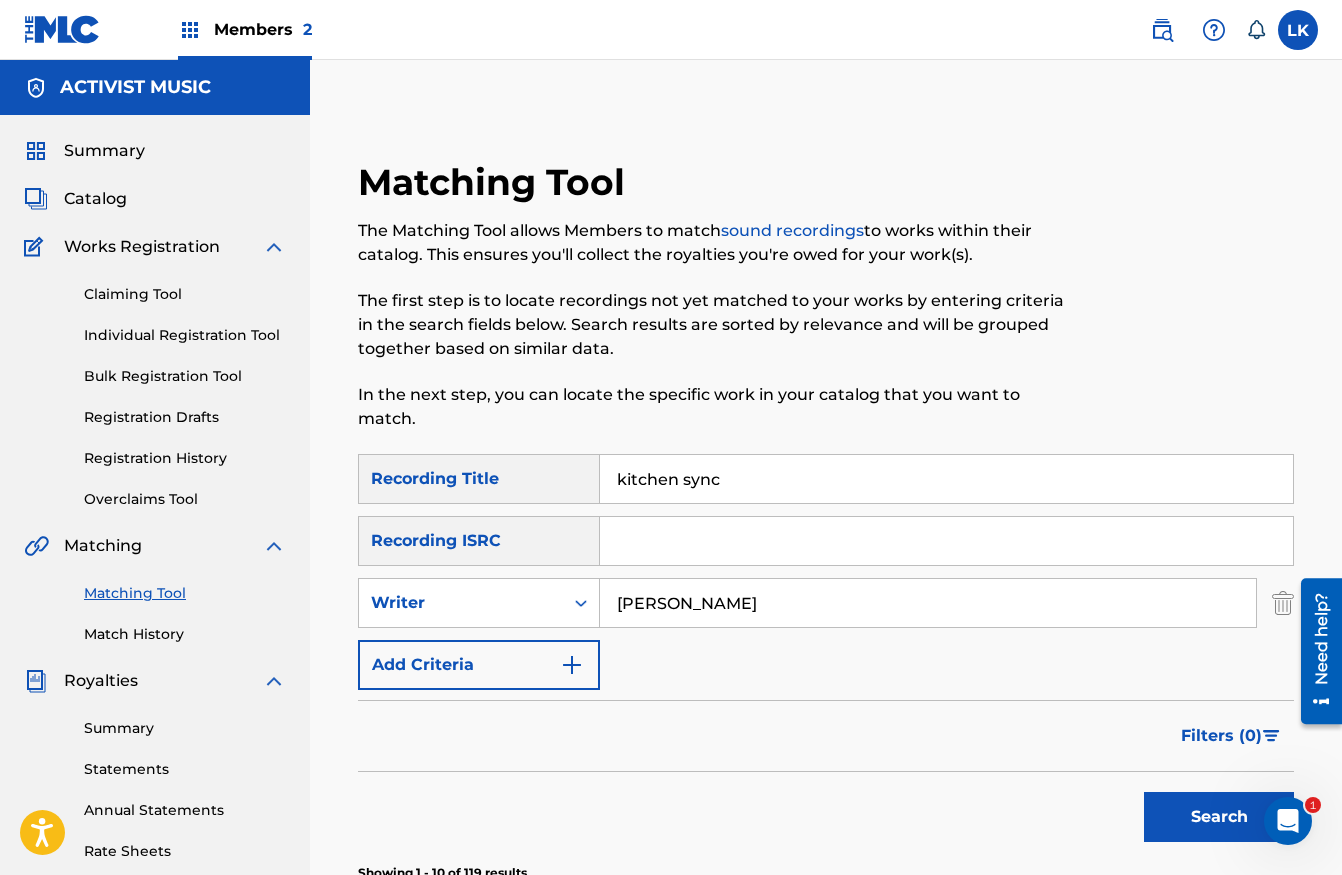drag, startPoint x: 691, startPoint y: 455, endPoint x: 576, endPoint y: 462, distance: 115.212845 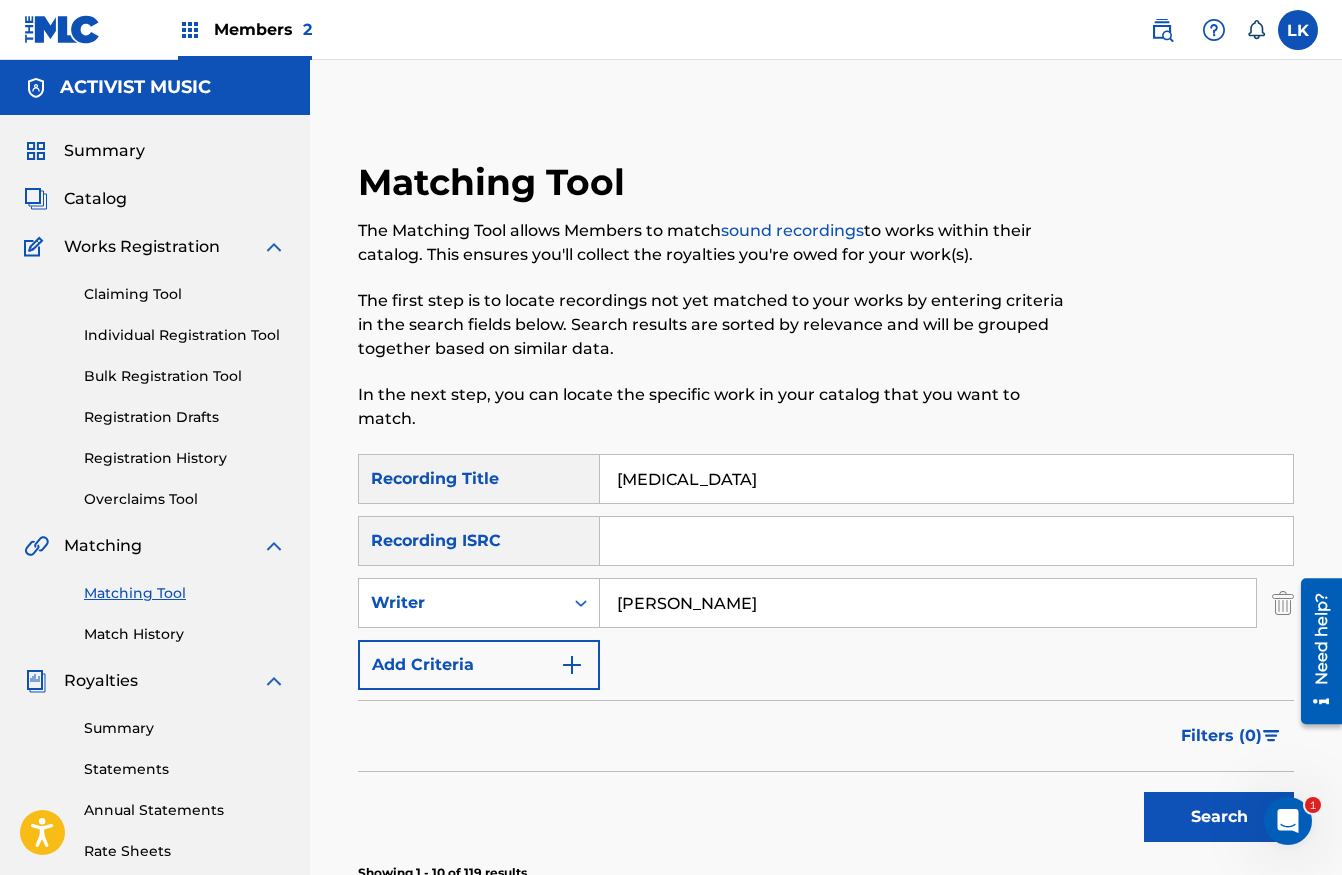 type on "[MEDICAL_DATA]" 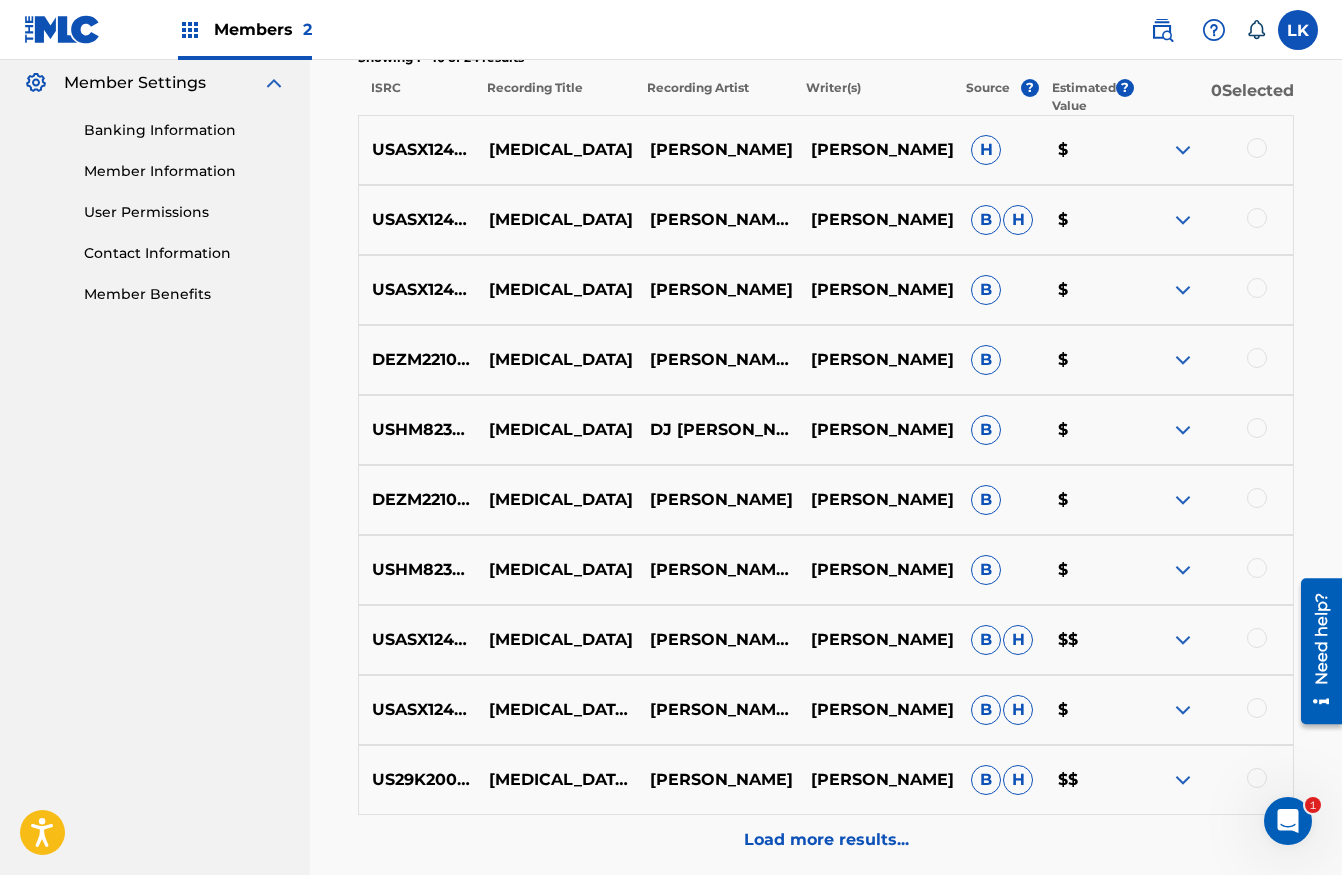 scroll, scrollTop: 854, scrollLeft: 0, axis: vertical 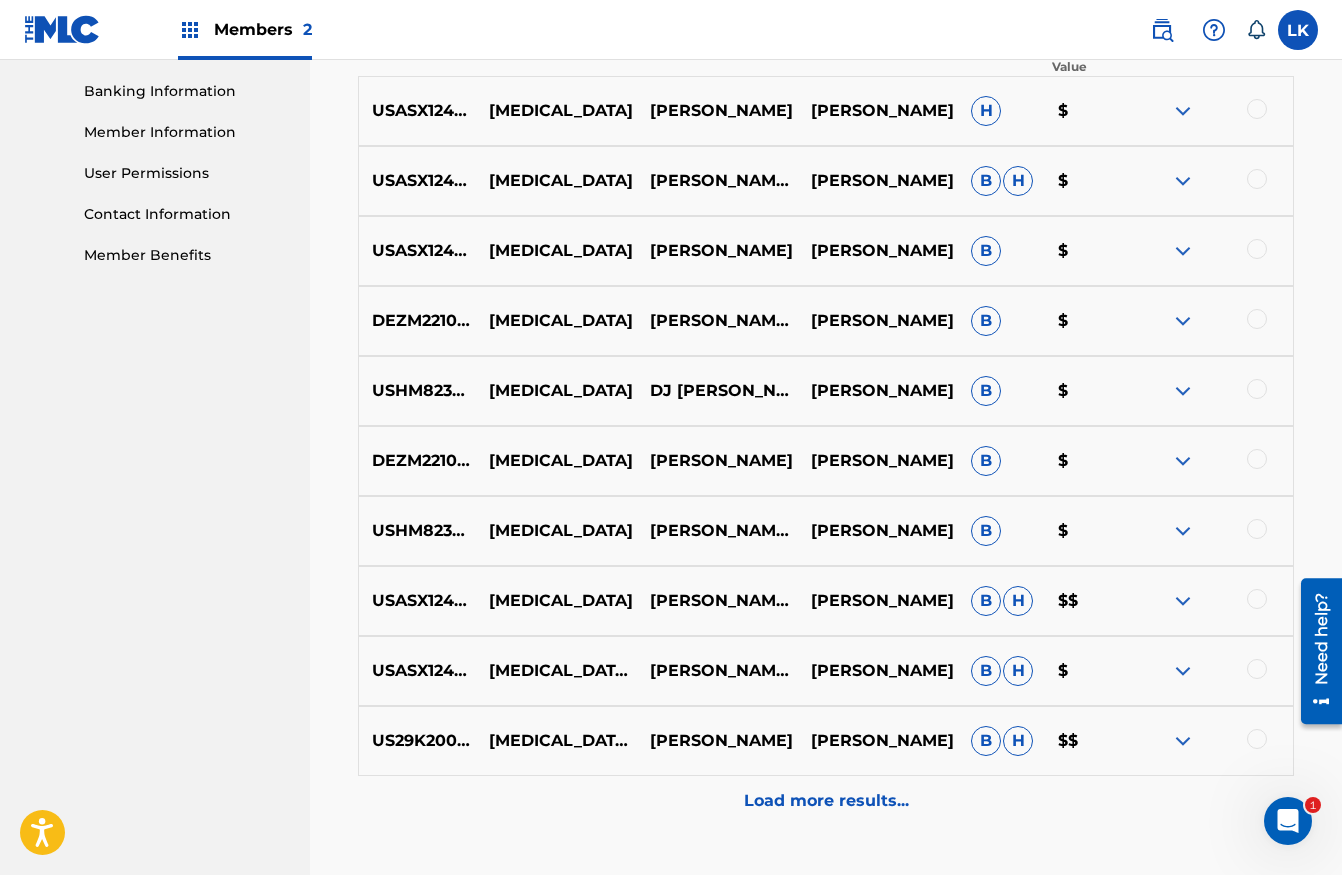 click on "Load more results..." at bounding box center [826, 801] 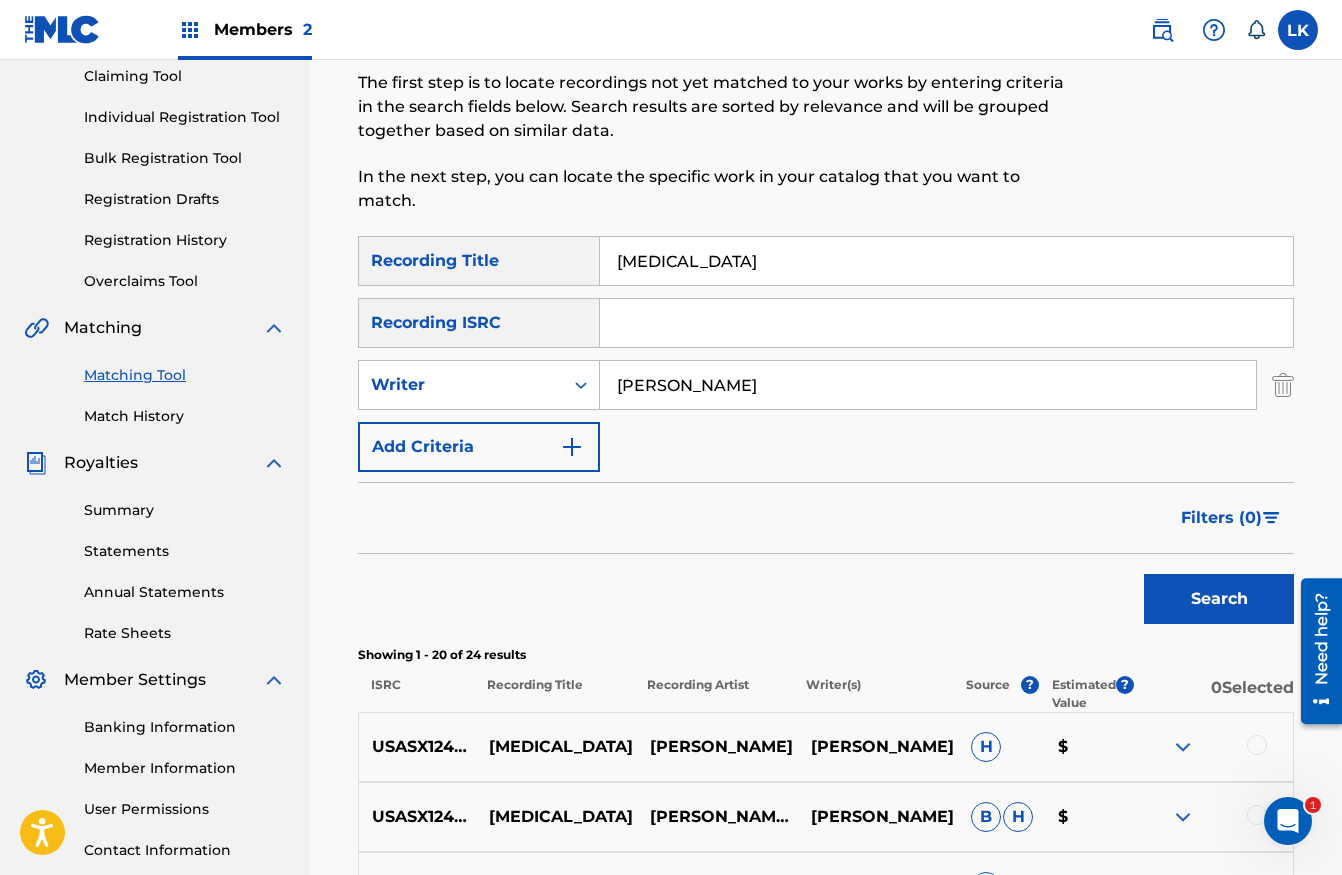 scroll, scrollTop: 321, scrollLeft: 0, axis: vertical 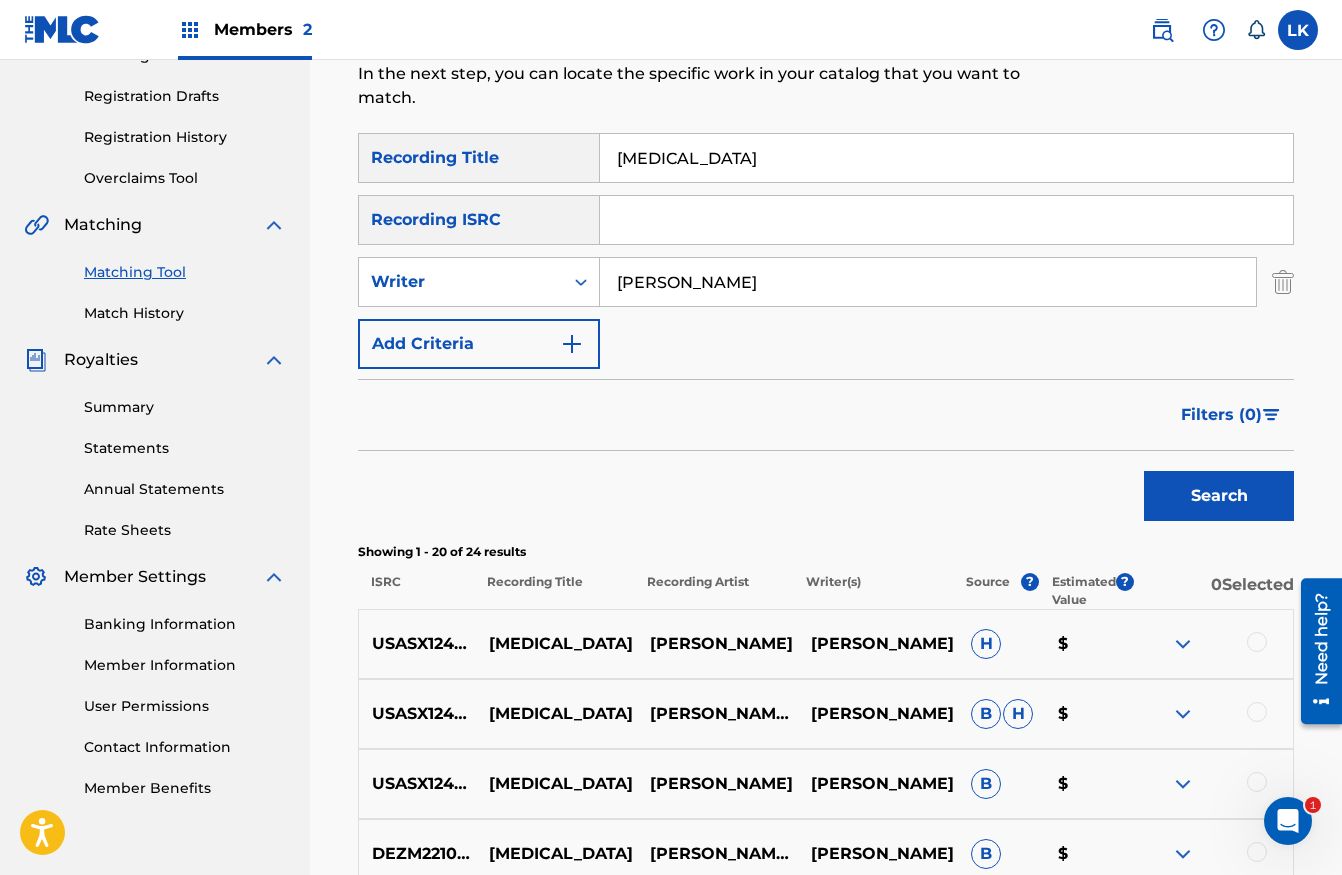 click at bounding box center [572, 344] 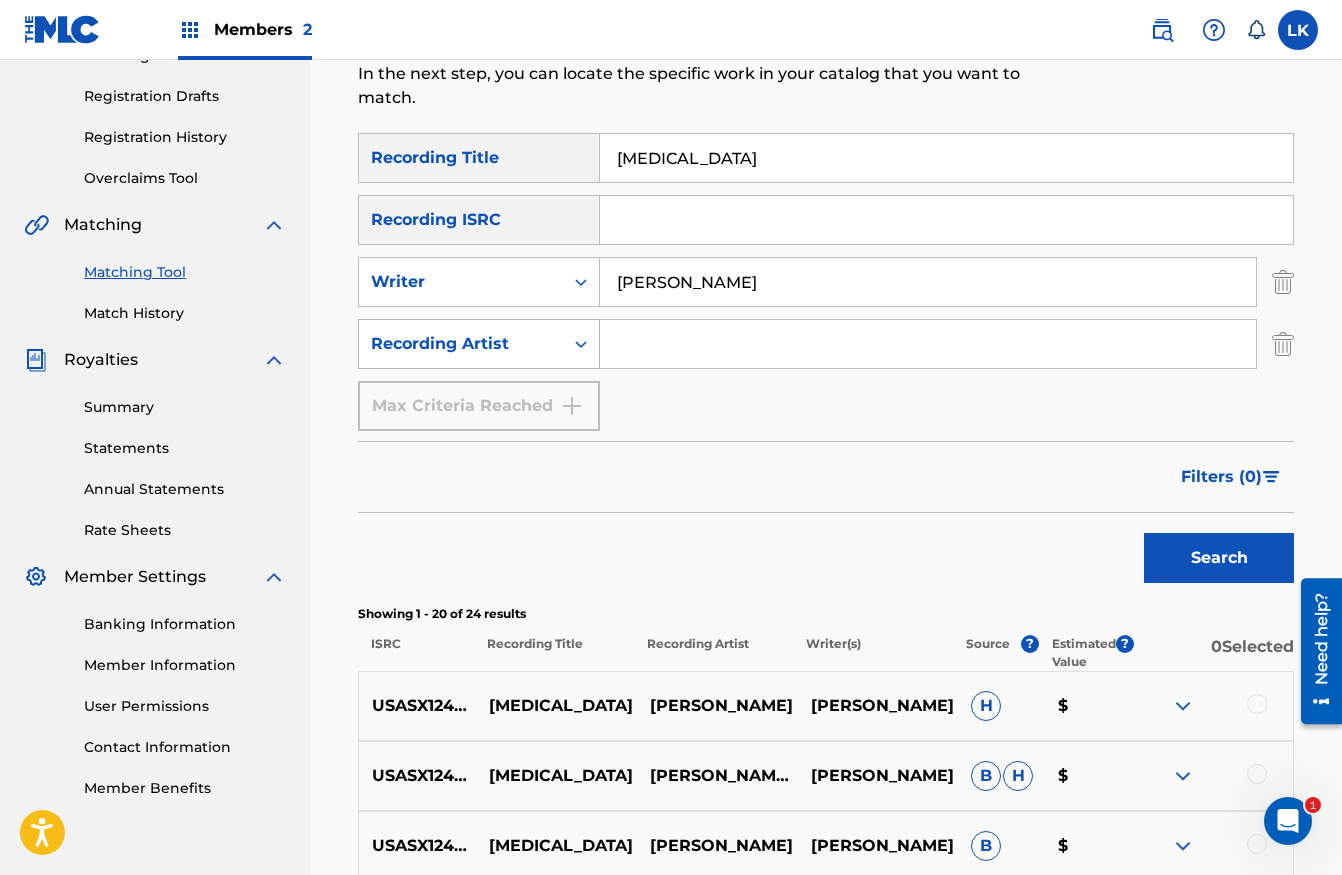 click at bounding box center (581, 344) 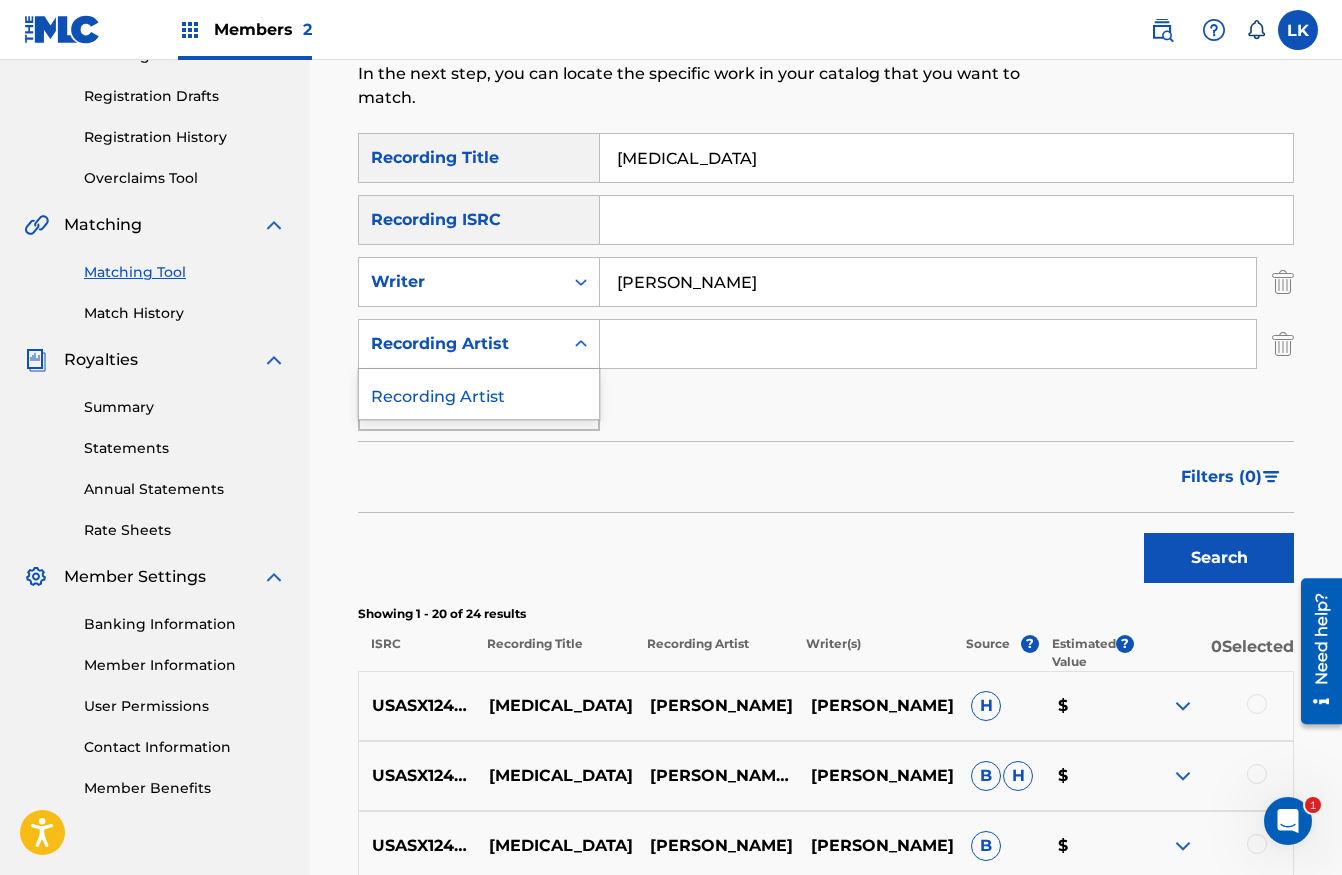 scroll, scrollTop: 334, scrollLeft: 0, axis: vertical 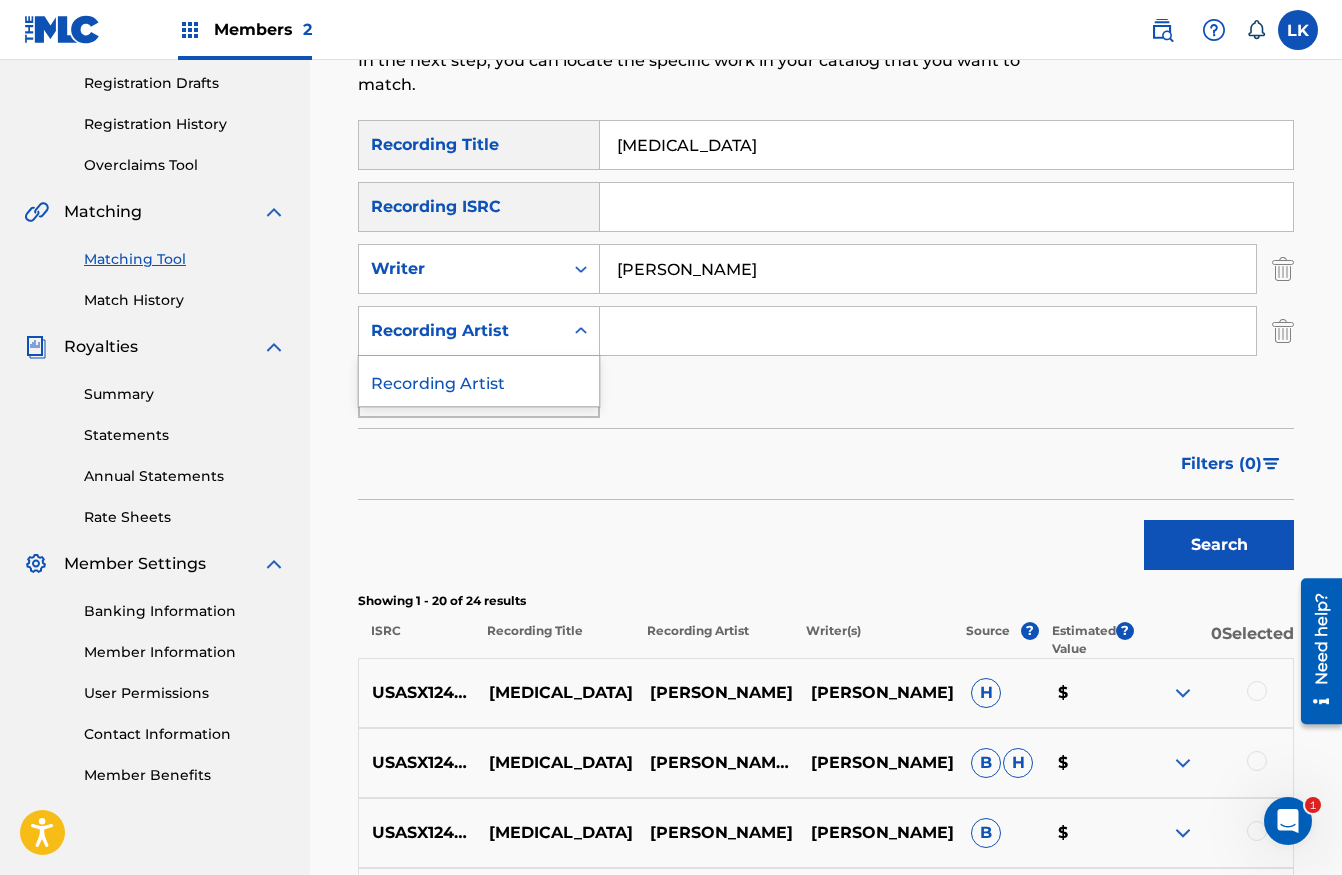 click on "SearchWithCriteria364b4824-a4c3-4247-a4c8-88ec47d06c1a Recording Title [MEDICAL_DATA] SearchWithCriteria3955a073-a775-466a-8f82-b3d9e4c22f1d Recording ISRC SearchWithCriteria043cd08a-e79b-4c1a-8024-a3160b881632 Writer [PERSON_NAME] SearchWithCriteriacf4a17fb-5afd-499c-9f9b-2da1ee3fadc0 Recording Artist selected, 1 of 1. 1 result available. Use Up and Down to choose options, press Enter to select the currently focused option, press Escape to exit the menu, press Tab to select the option and exit the menu. Recording Artist Recording Artist [PERSON_NAME] Reached" at bounding box center [826, 269] 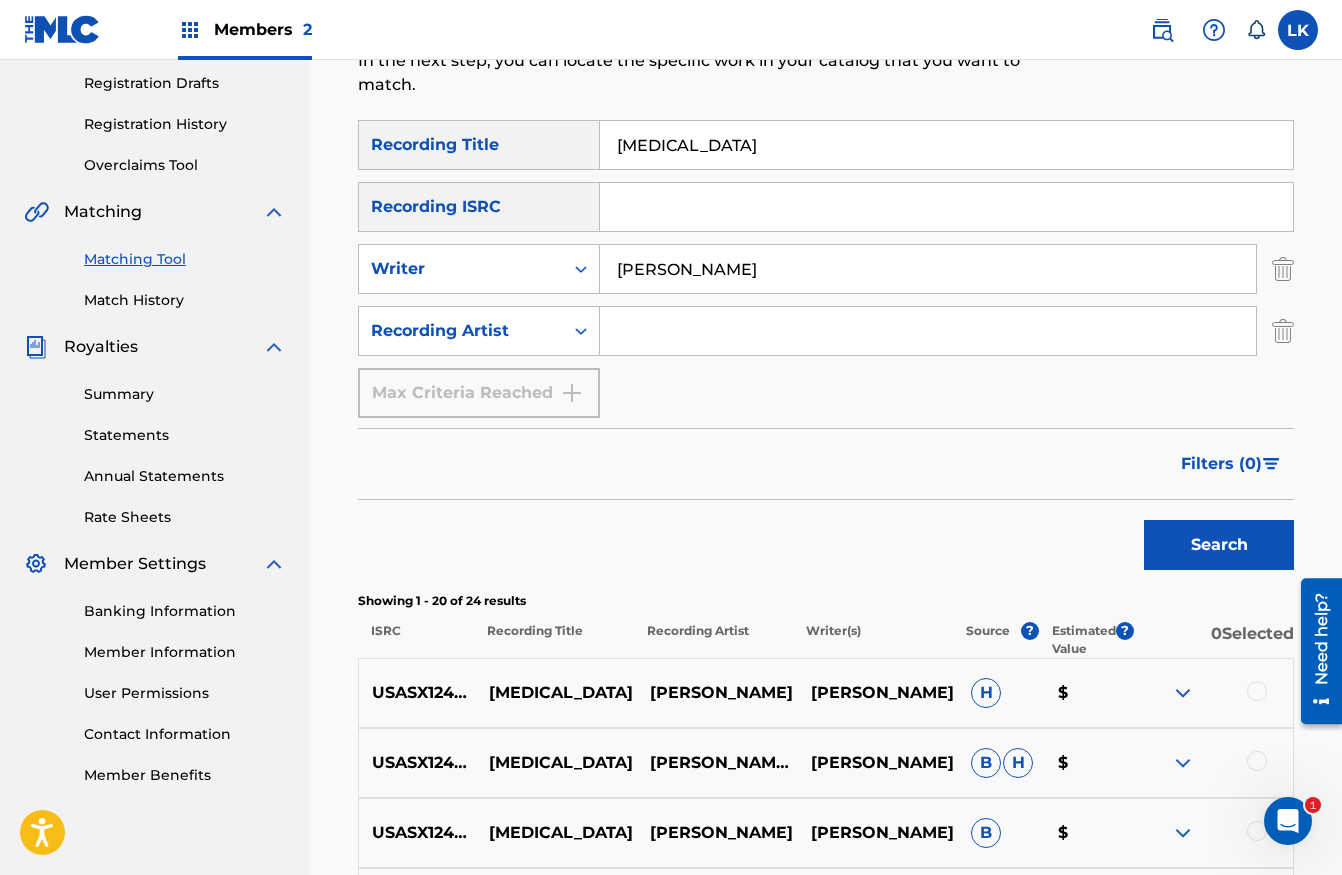 click at bounding box center (1283, 331) 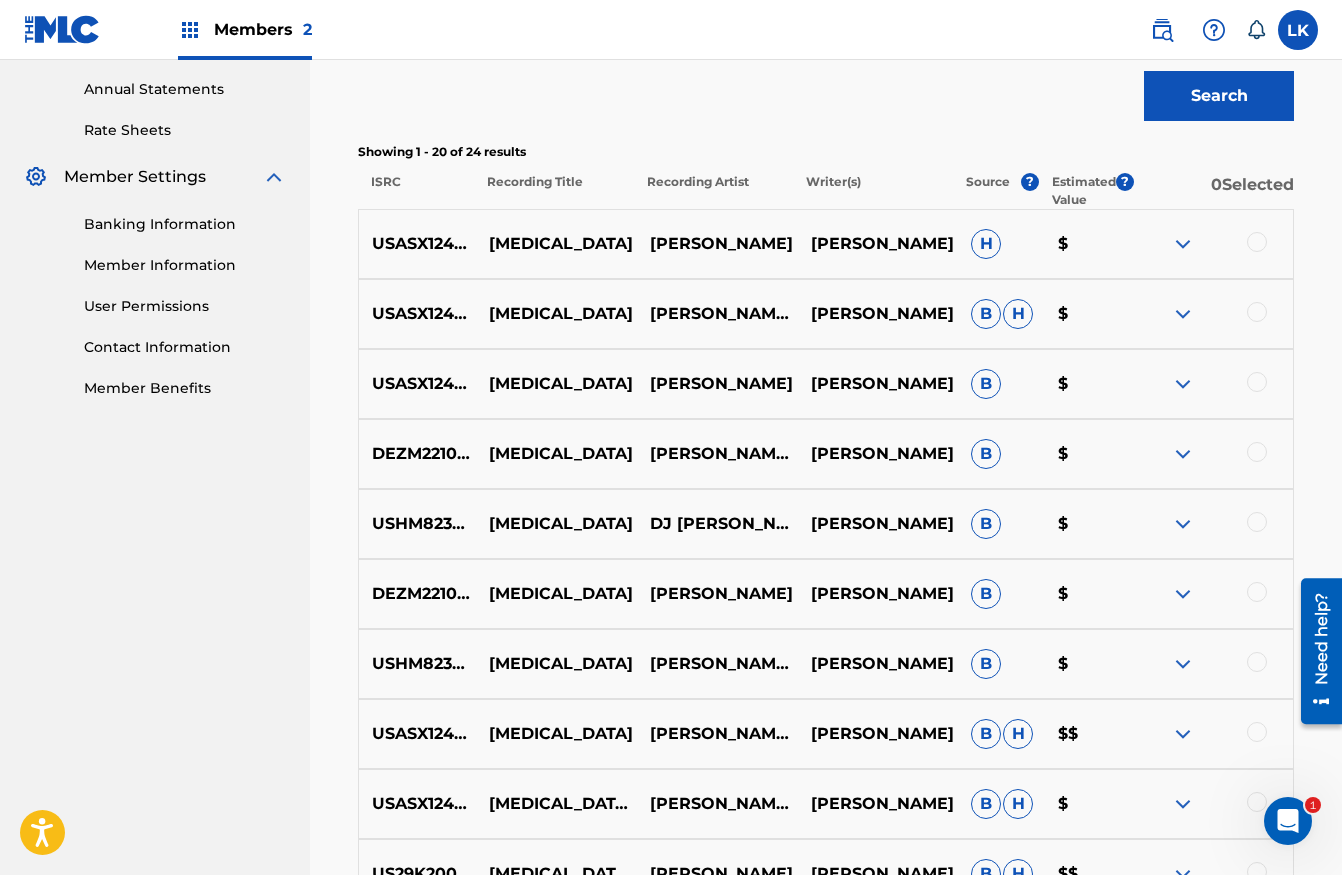 scroll, scrollTop: 696, scrollLeft: 0, axis: vertical 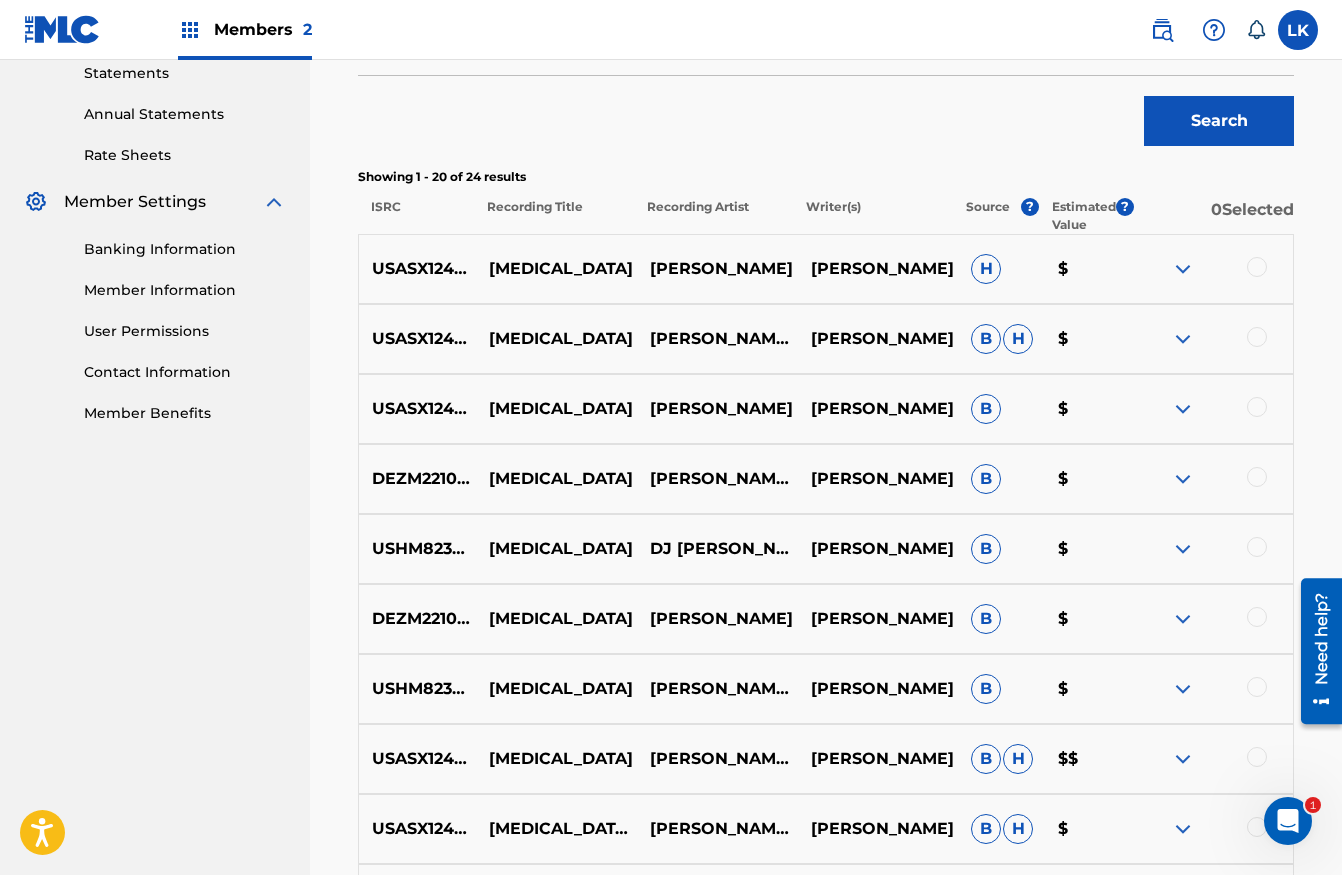 click at bounding box center (1257, 267) 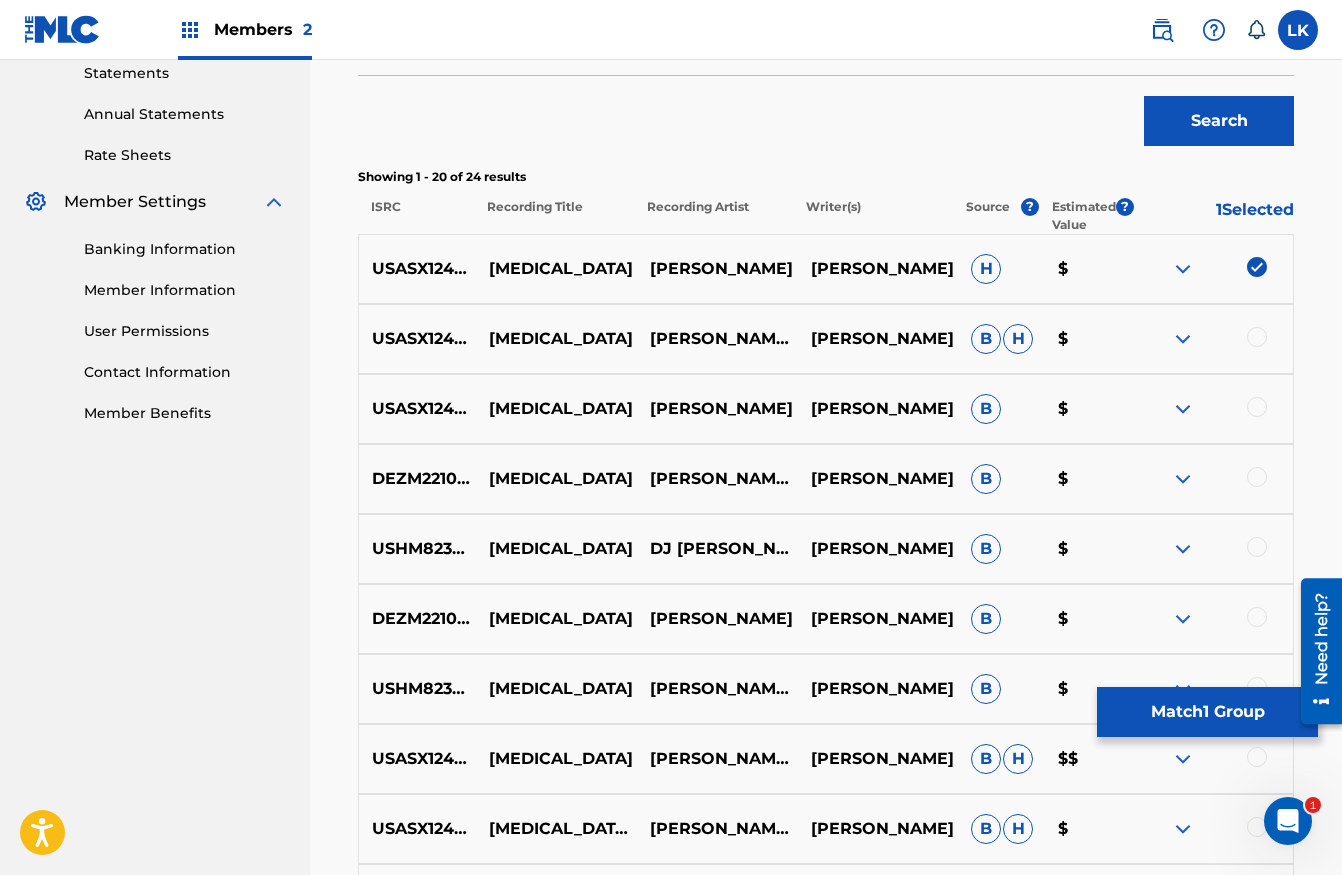 click at bounding box center [1257, 337] 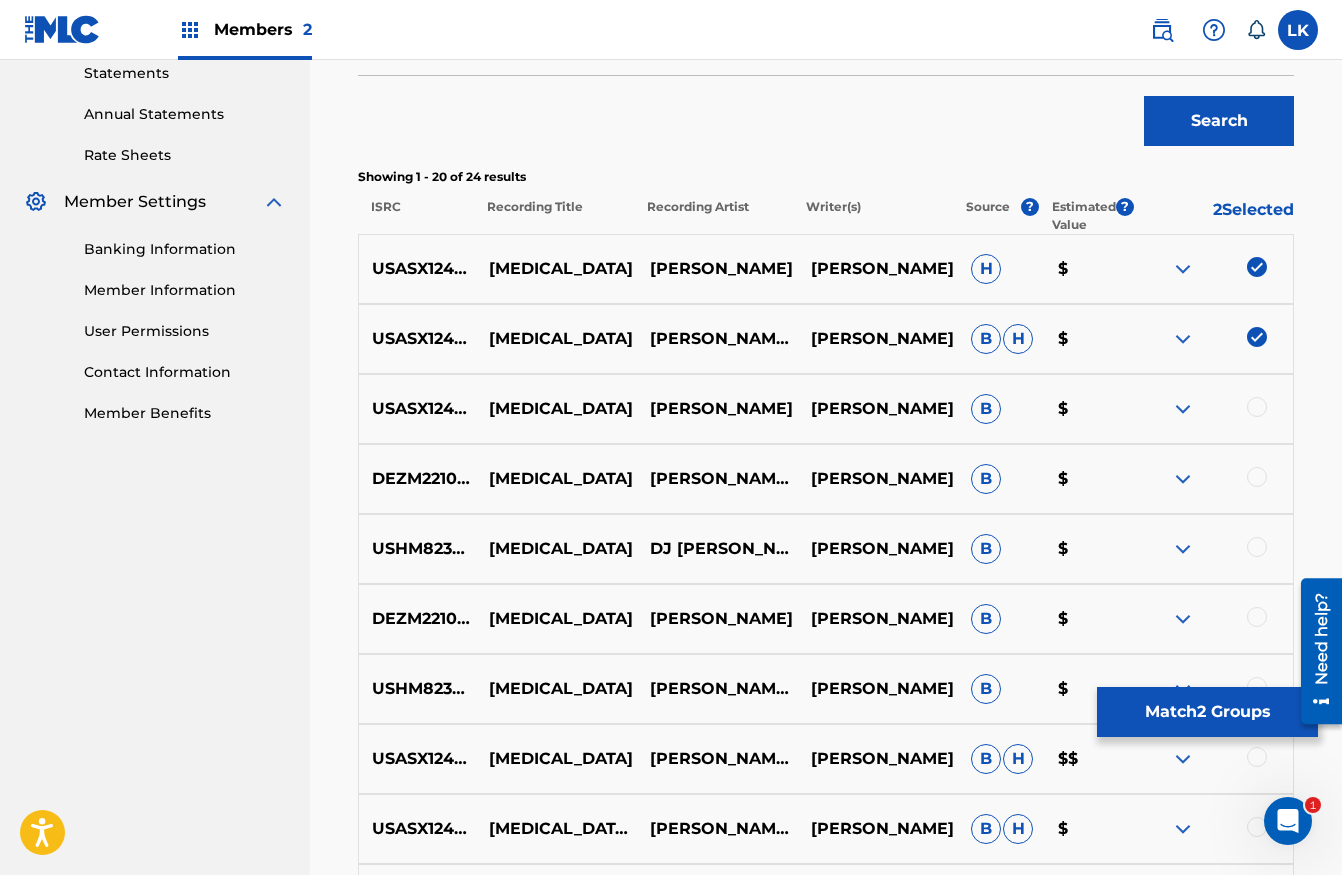 click at bounding box center (1257, 407) 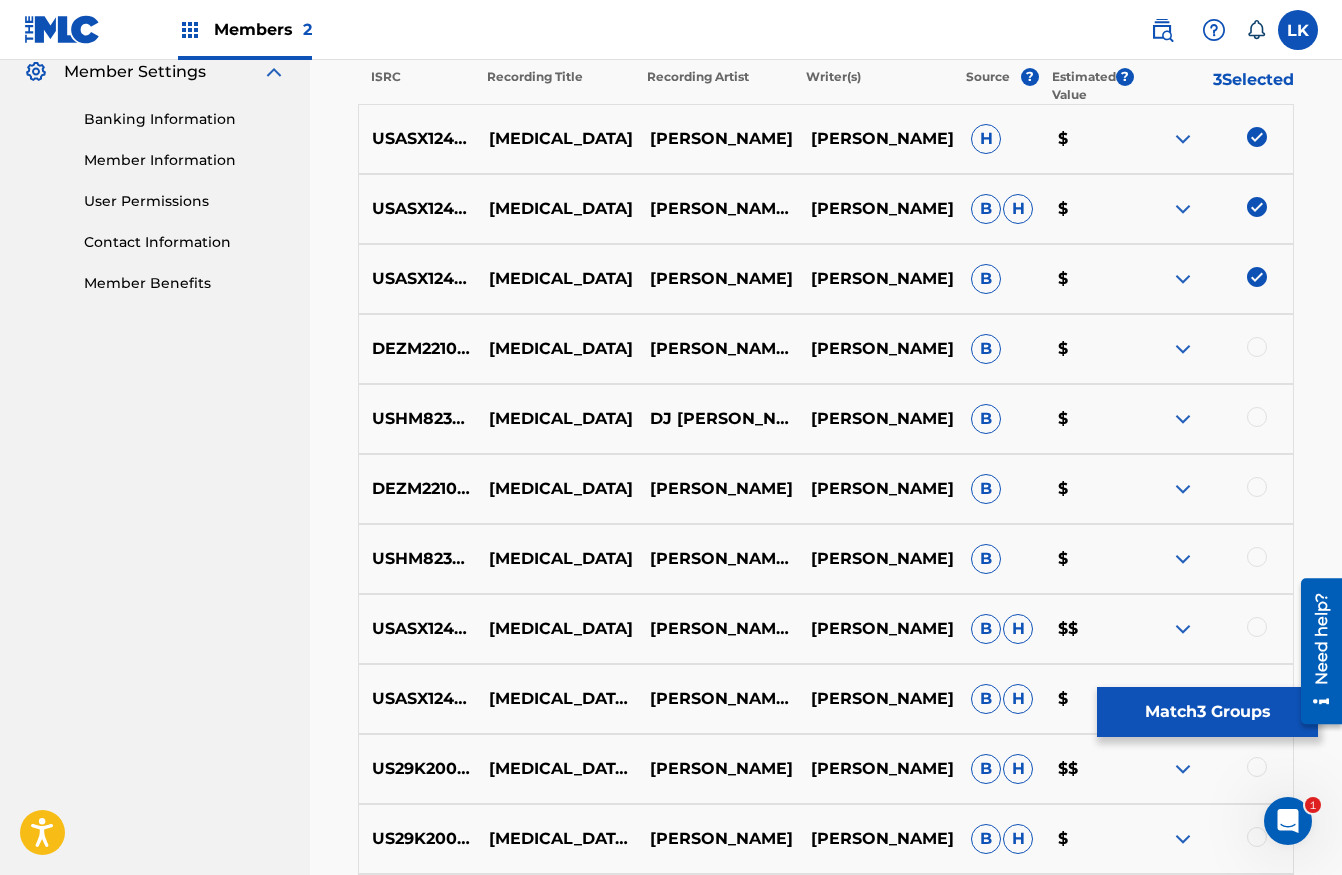 scroll, scrollTop: 839, scrollLeft: 0, axis: vertical 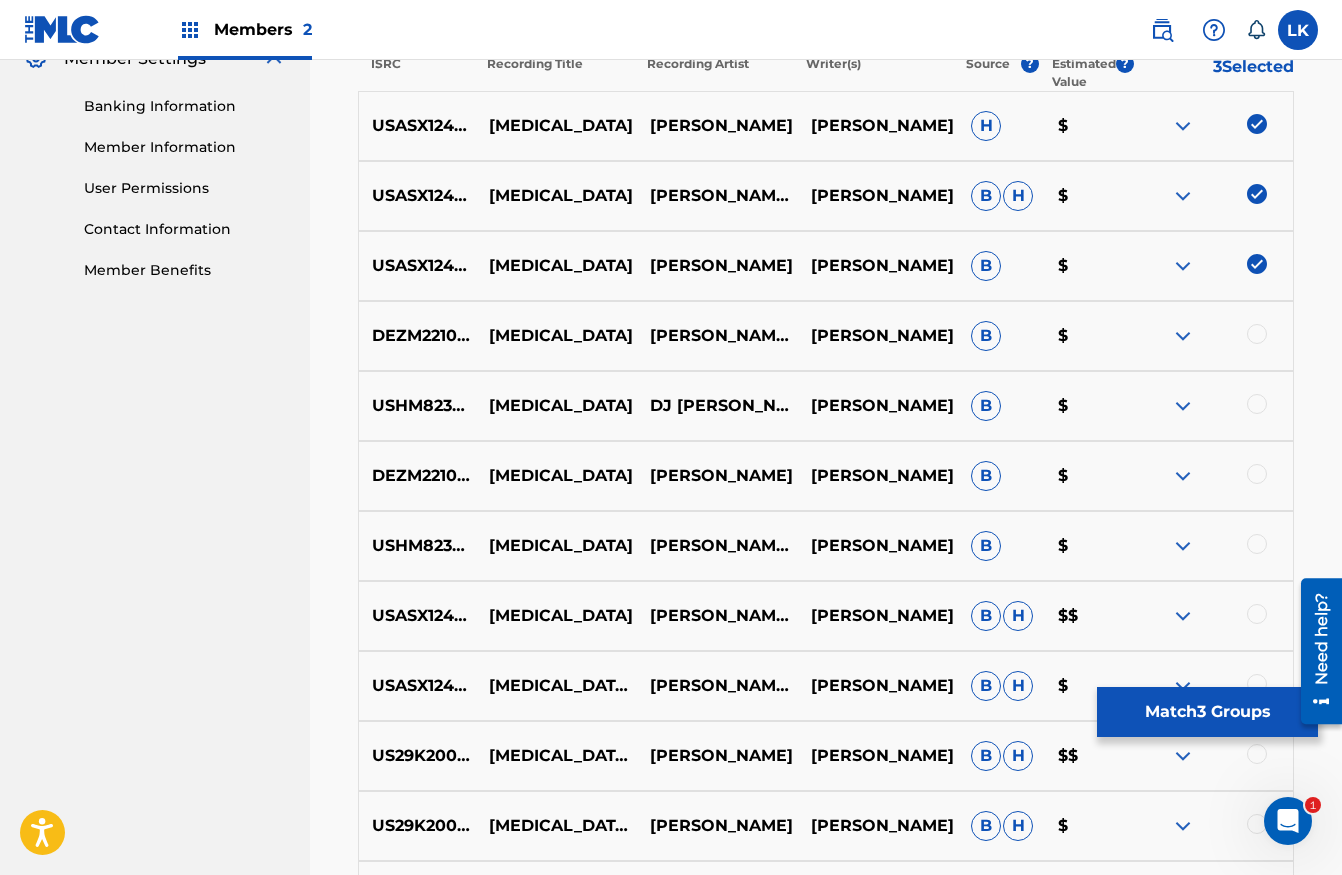 click at bounding box center (1257, 614) 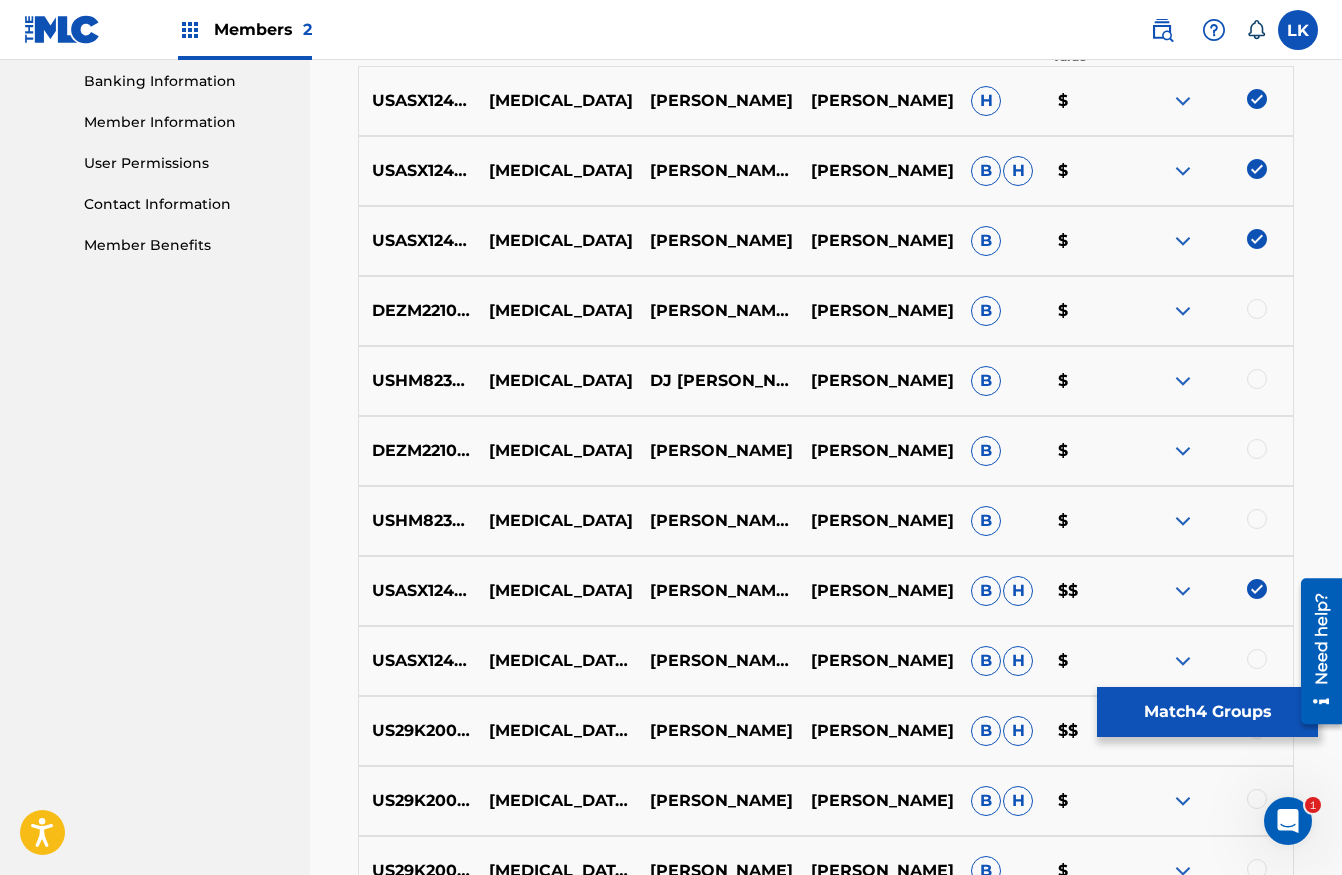 scroll, scrollTop: 877, scrollLeft: 0, axis: vertical 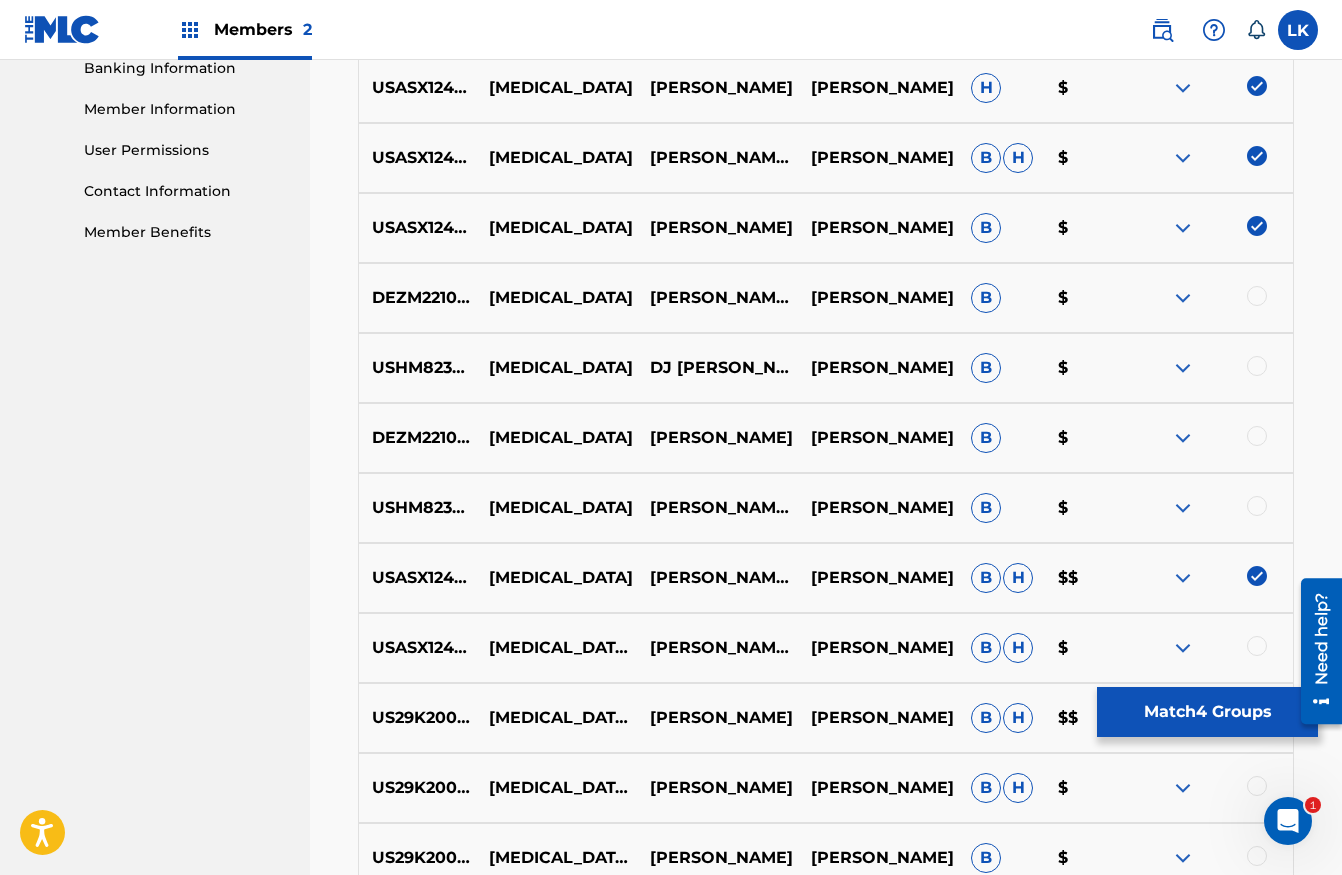 click at bounding box center [1257, 646] 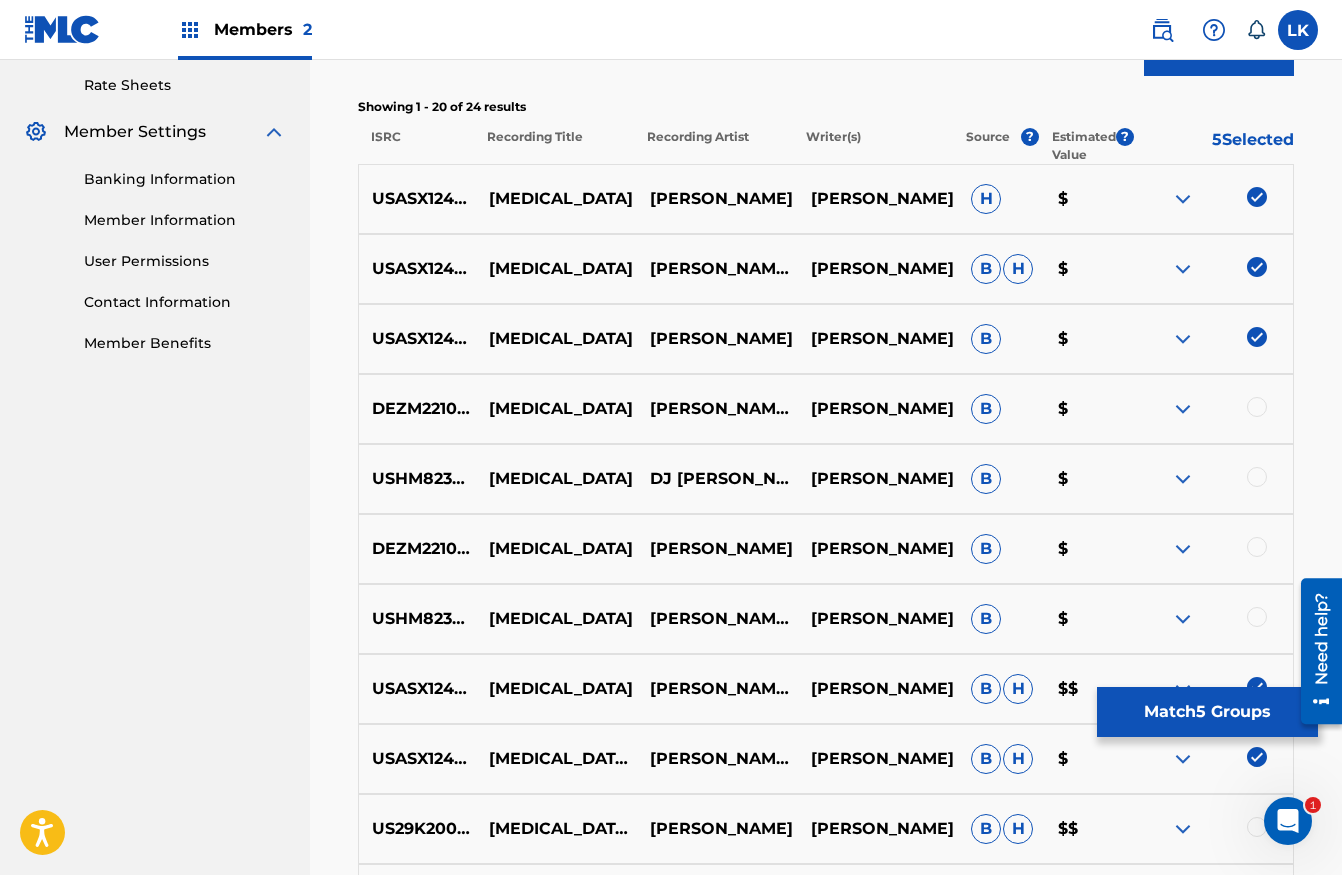 scroll, scrollTop: 753, scrollLeft: 0, axis: vertical 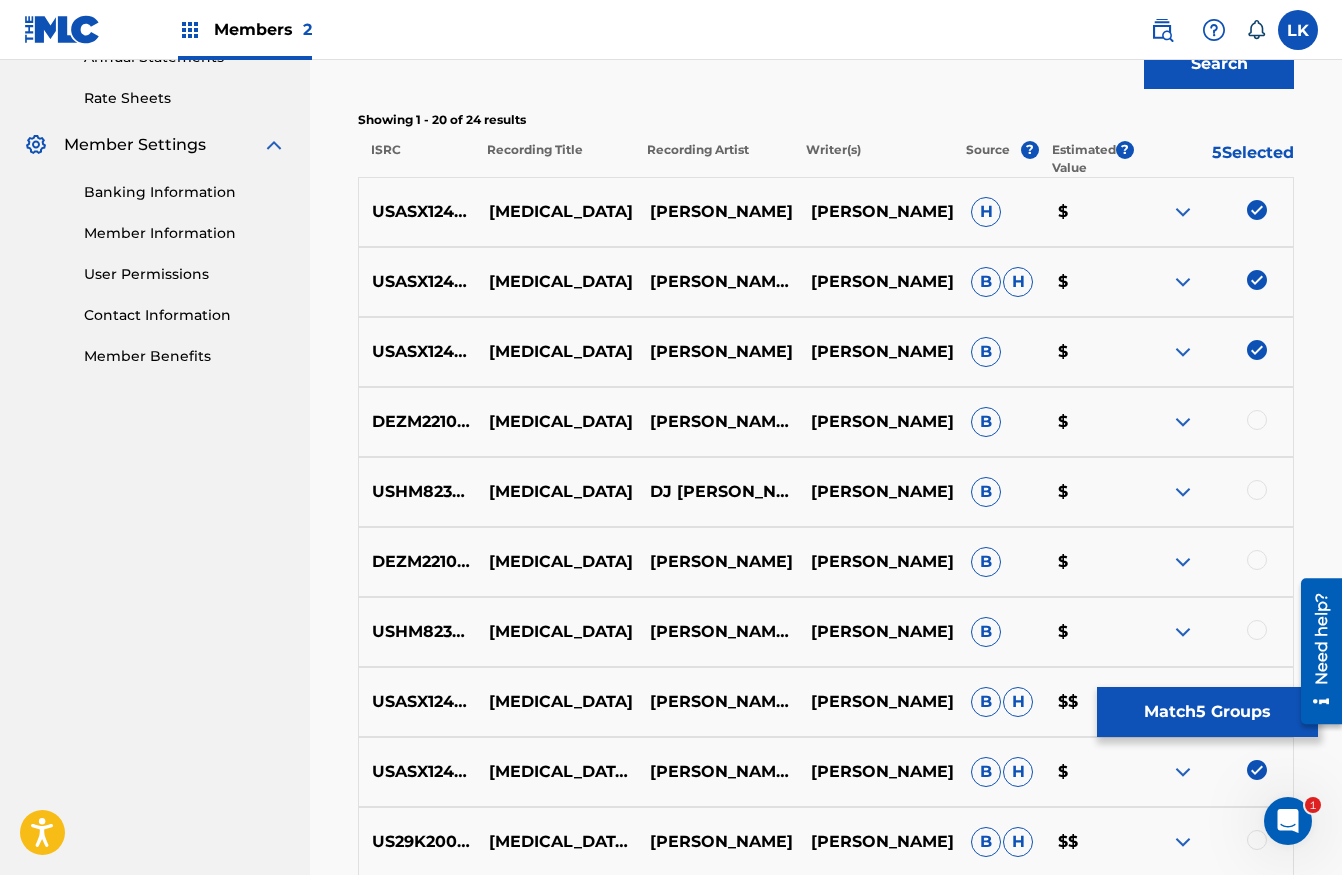 click on "Match  5 Groups" at bounding box center [1207, 712] 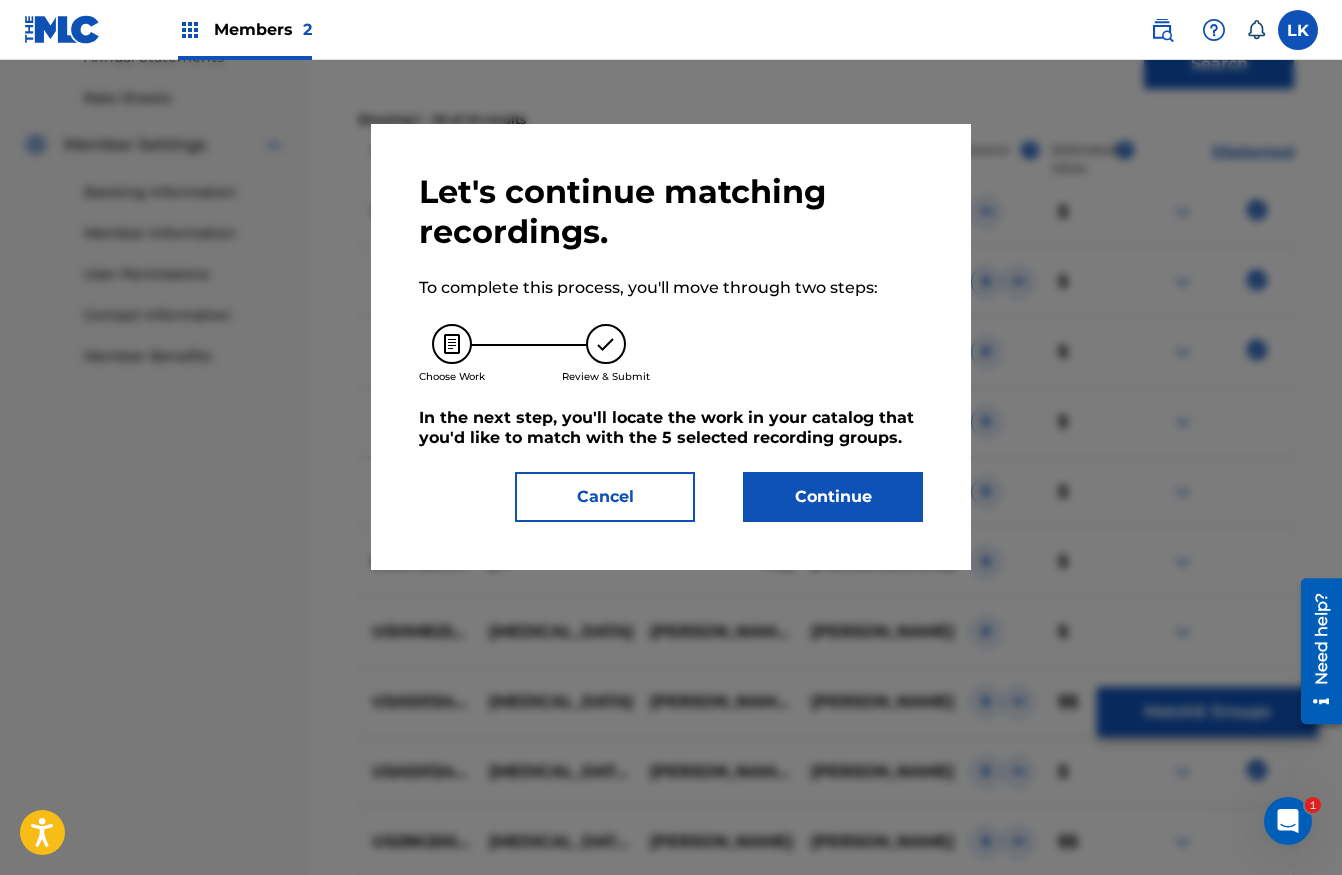 click on "Continue" at bounding box center (833, 497) 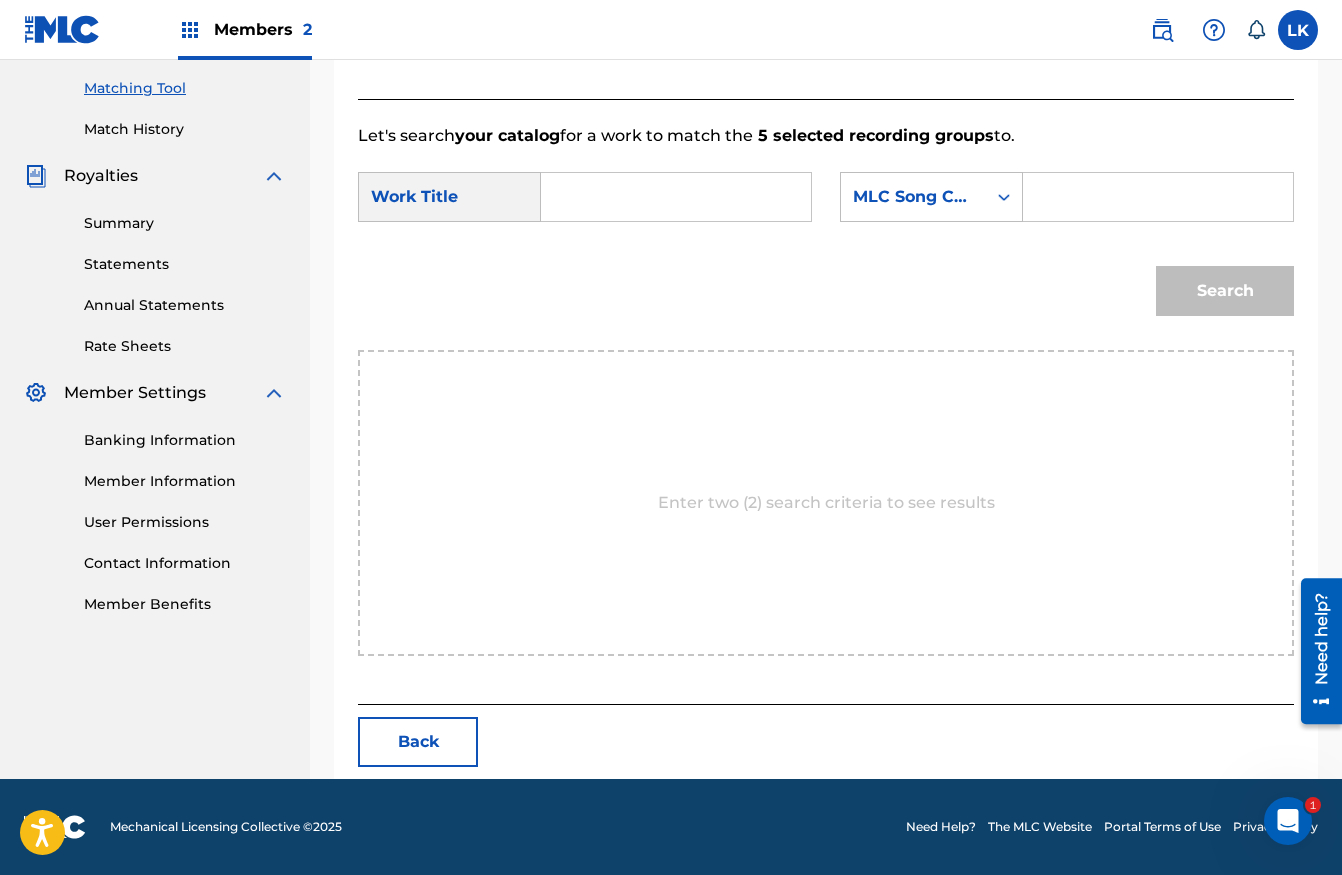click at bounding box center (676, 197) 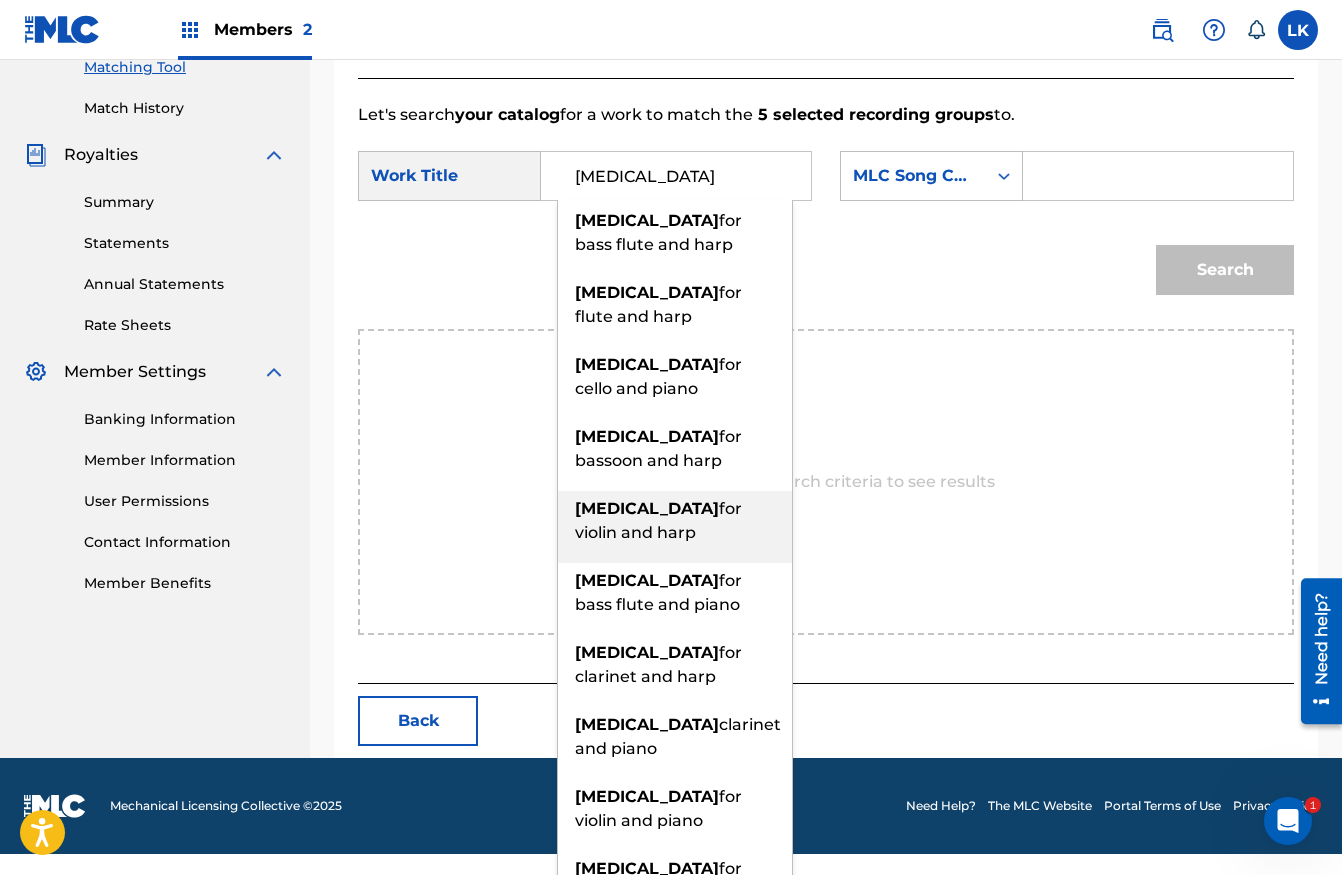 scroll, scrollTop: 539, scrollLeft: 0, axis: vertical 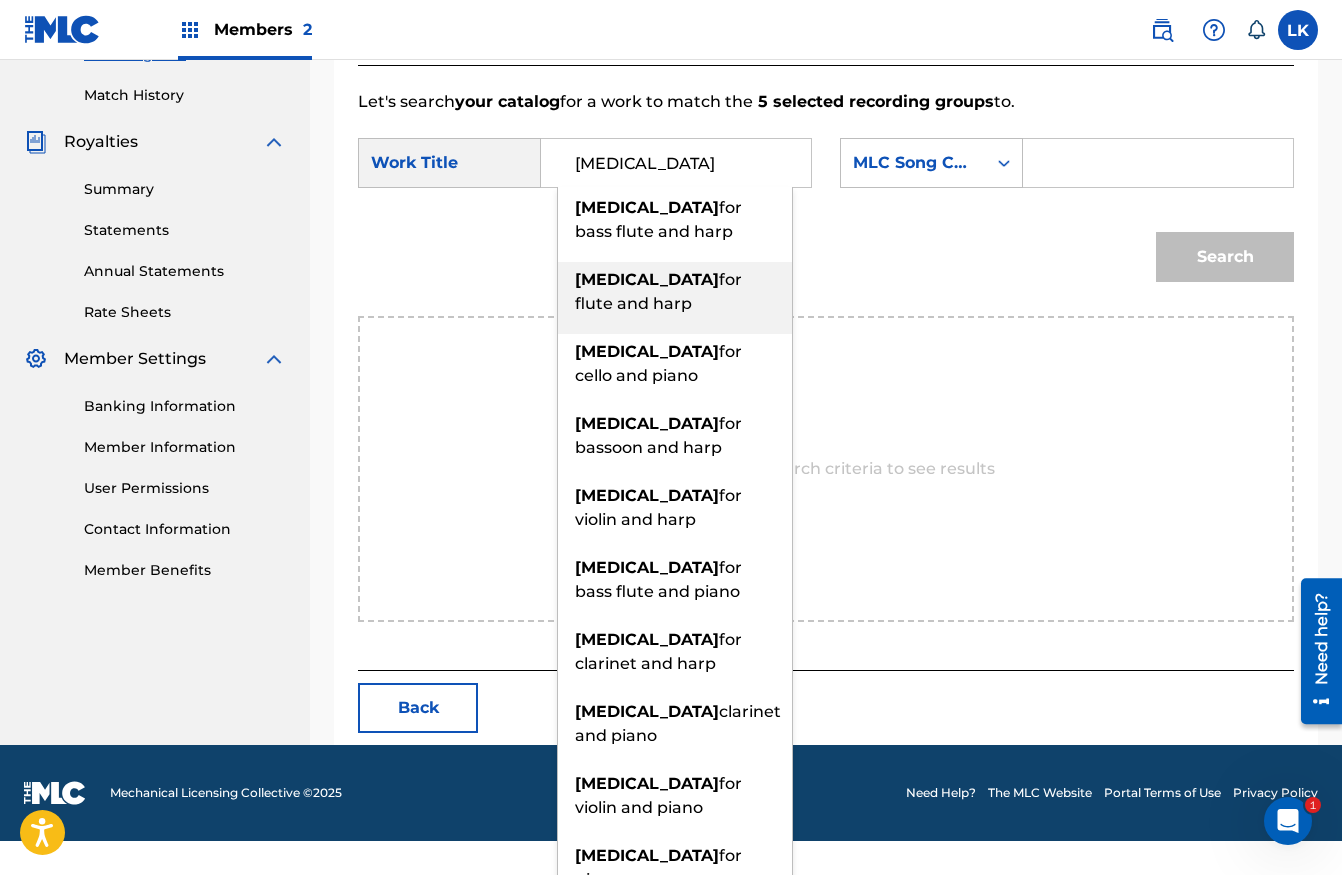 click on "[MEDICAL_DATA]  for flute and harp" at bounding box center [675, 292] 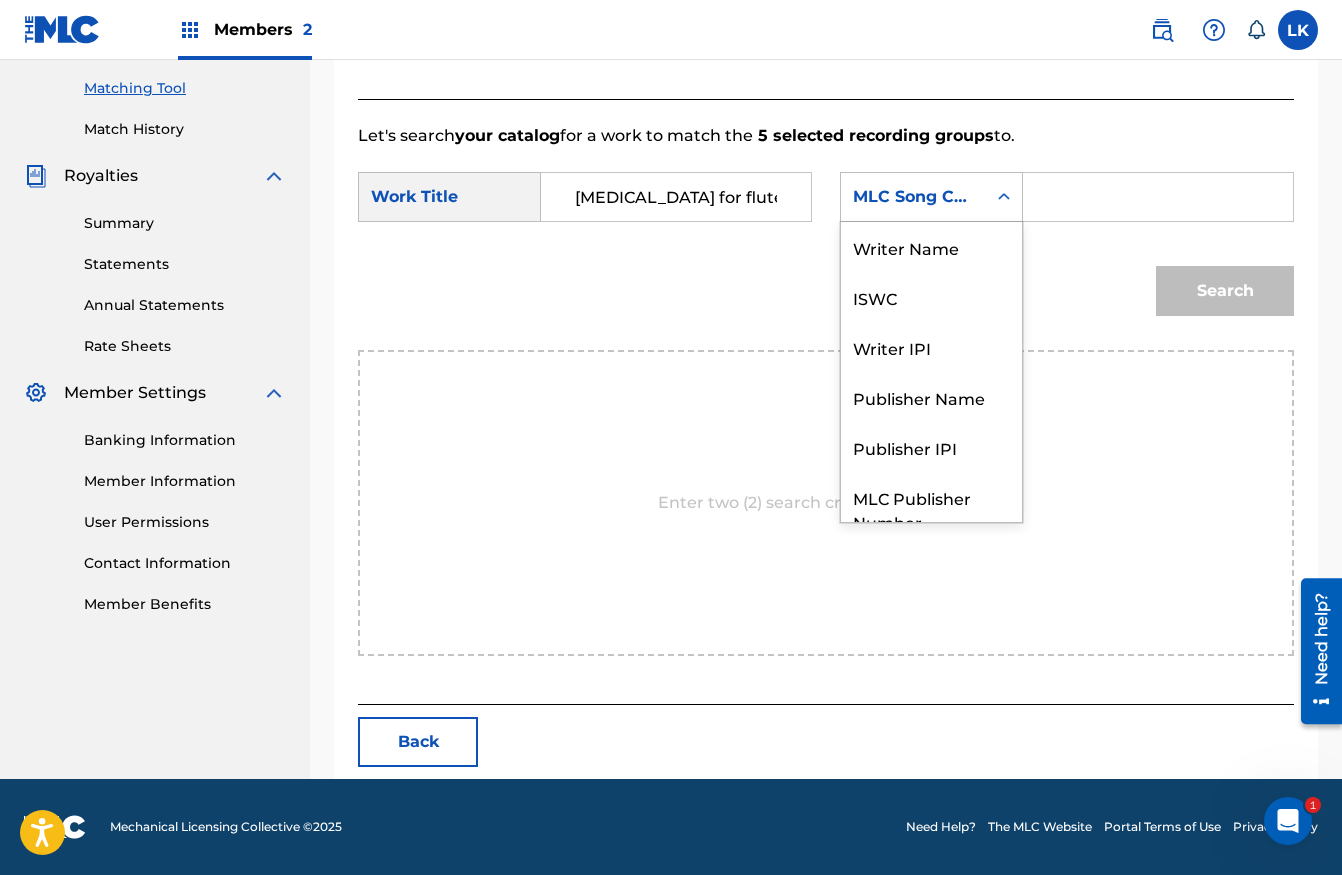 click on "MLC Song Code" at bounding box center [913, 197] 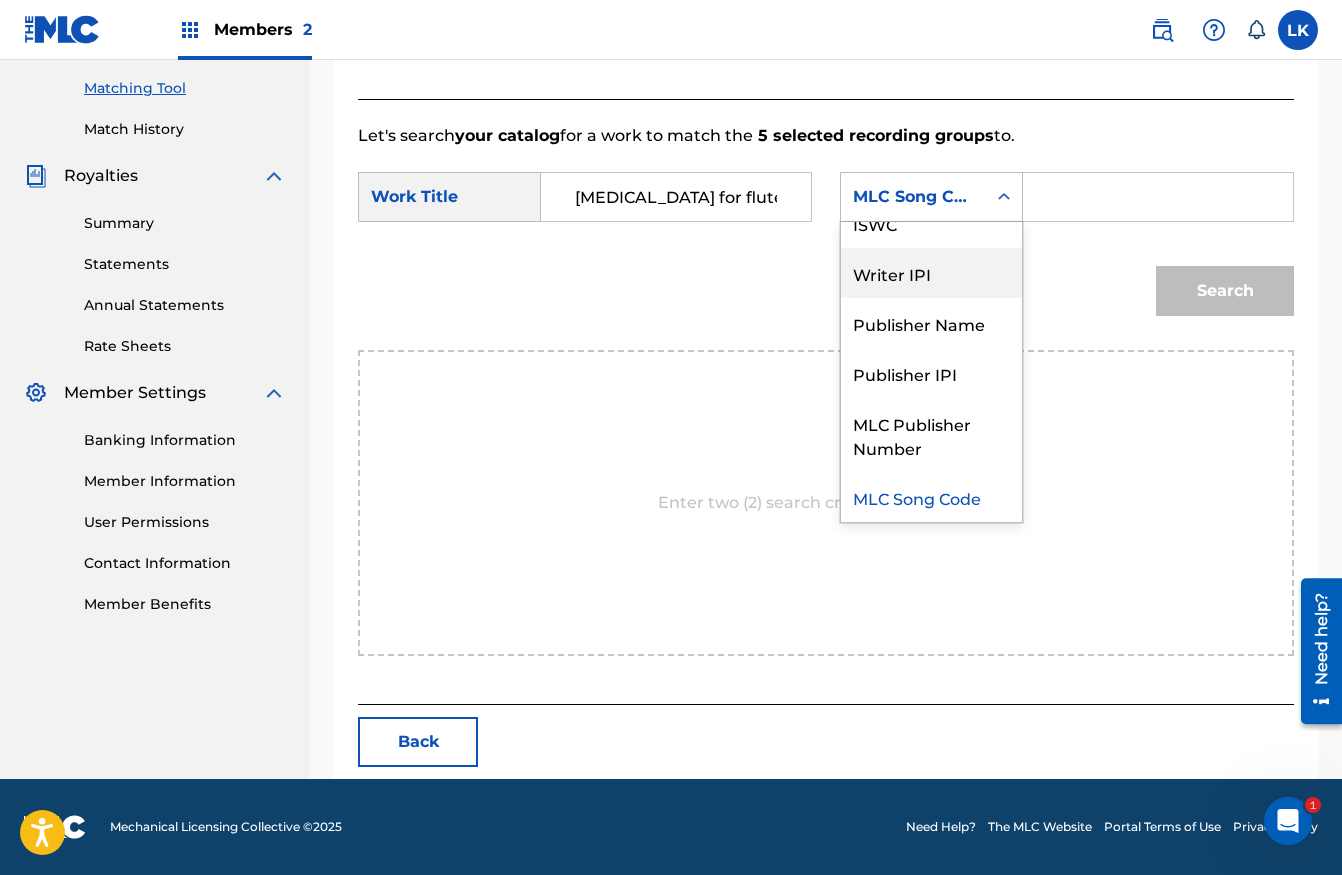 scroll, scrollTop: 0, scrollLeft: 0, axis: both 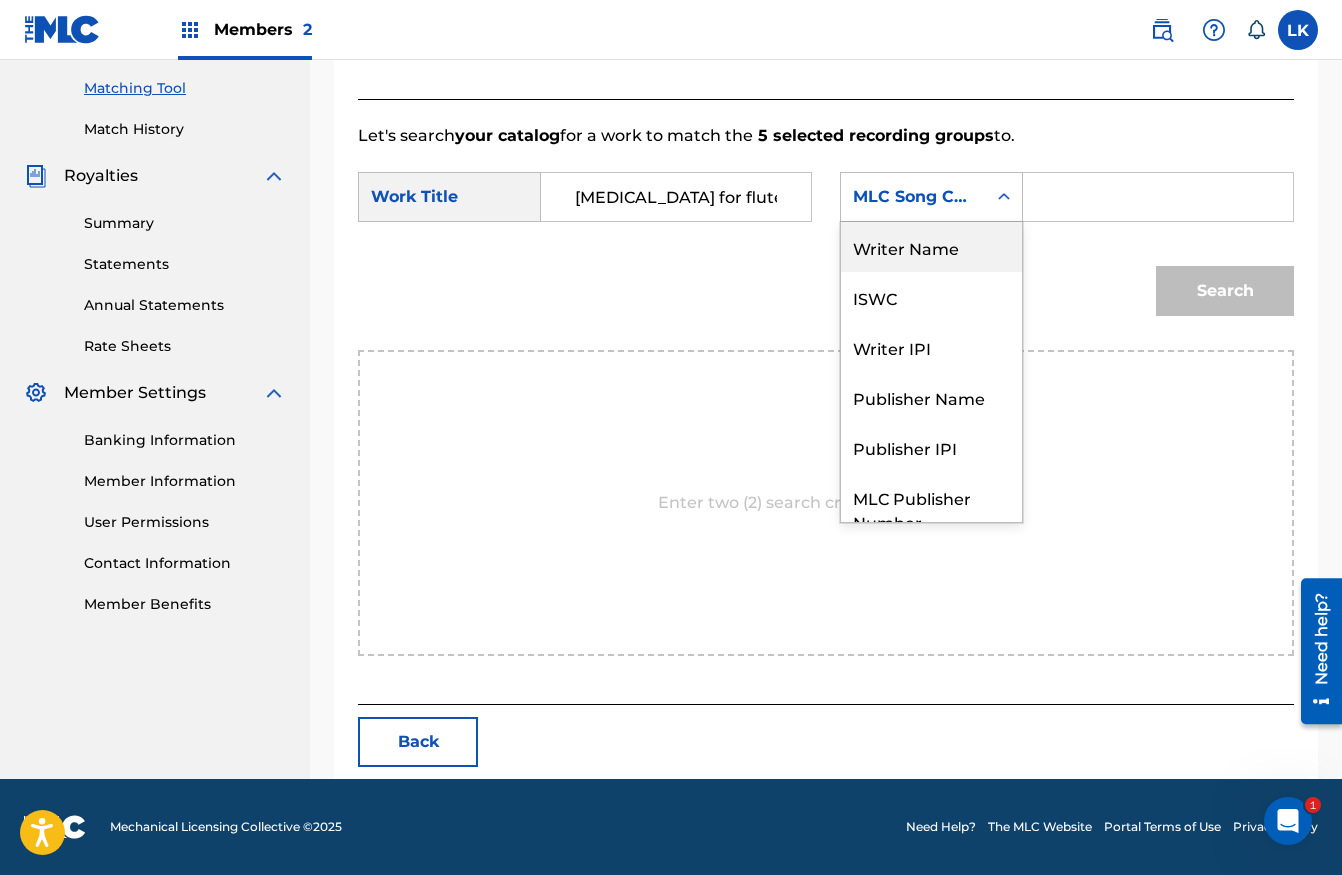 drag, startPoint x: 925, startPoint y: 257, endPoint x: 1014, endPoint y: 226, distance: 94.24436 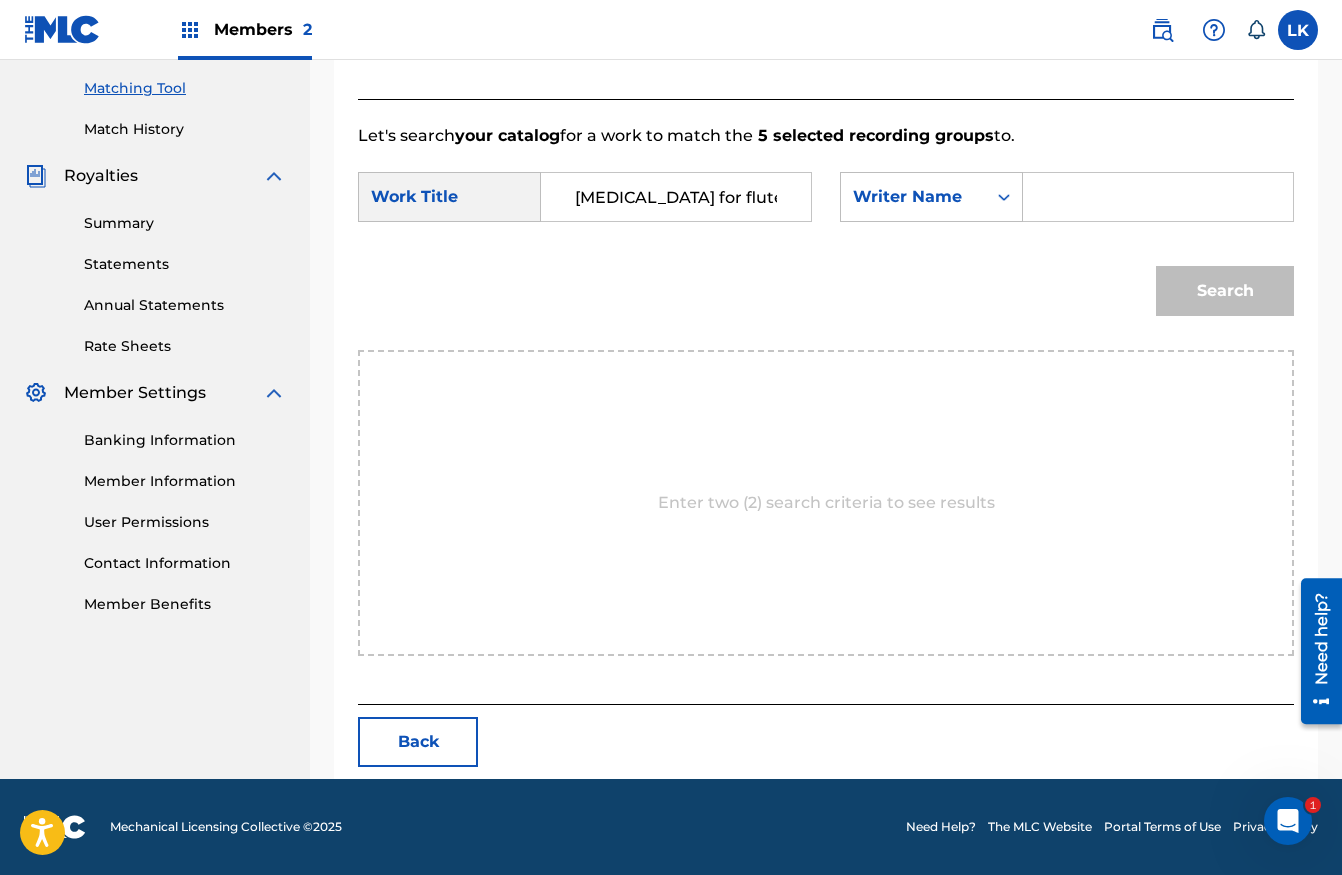 click at bounding box center (1158, 197) 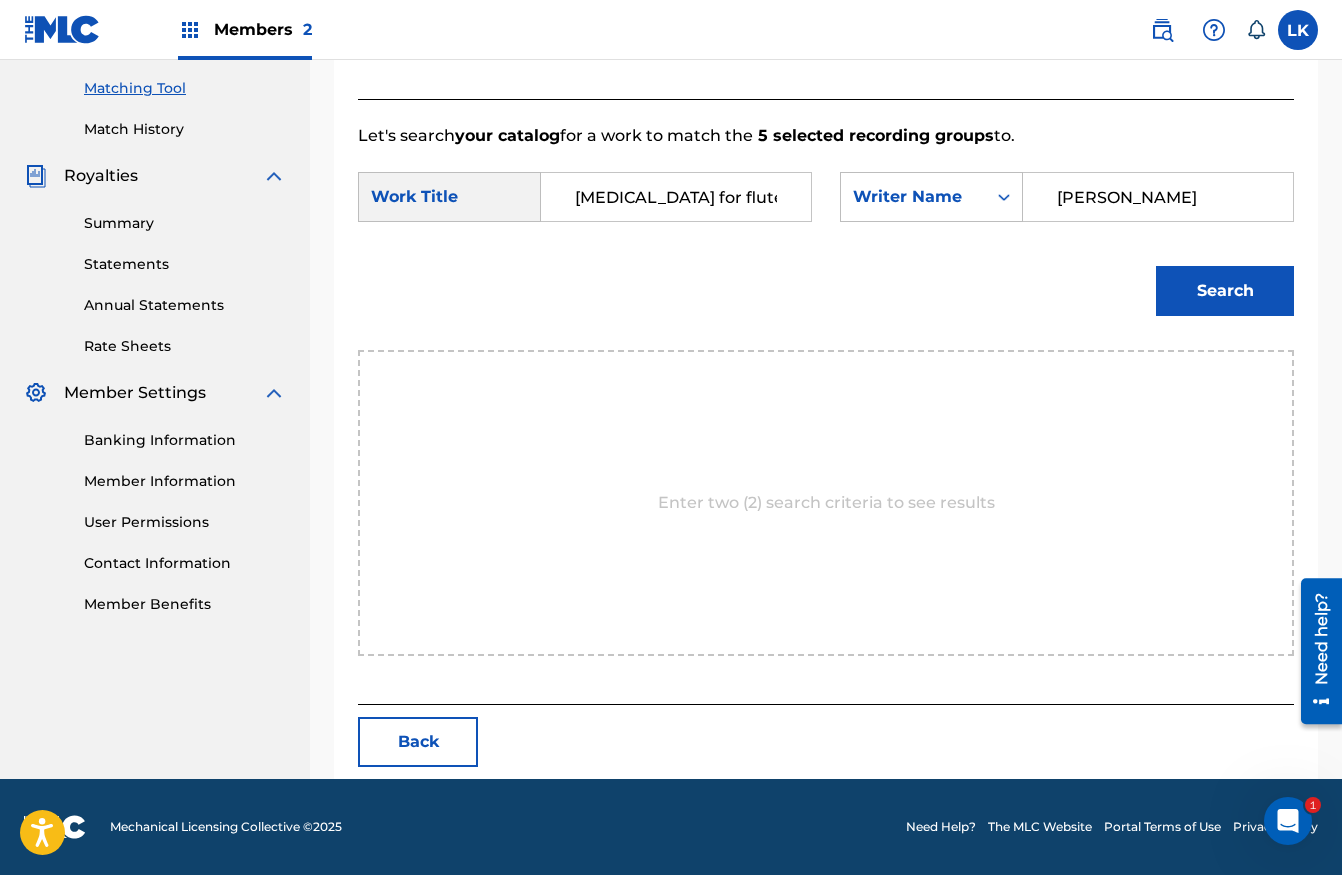 type on "[PERSON_NAME]" 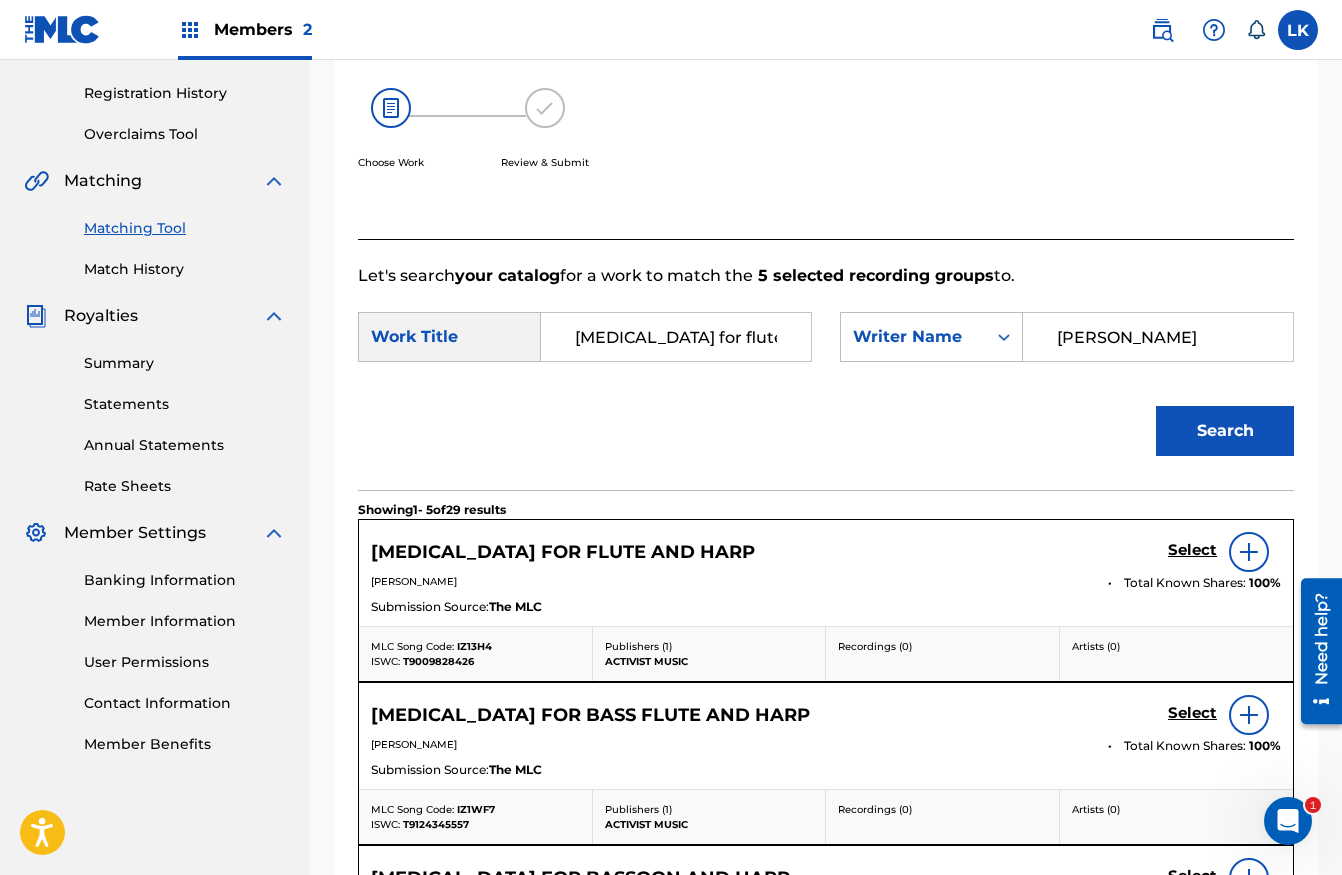 scroll, scrollTop: 505, scrollLeft: 0, axis: vertical 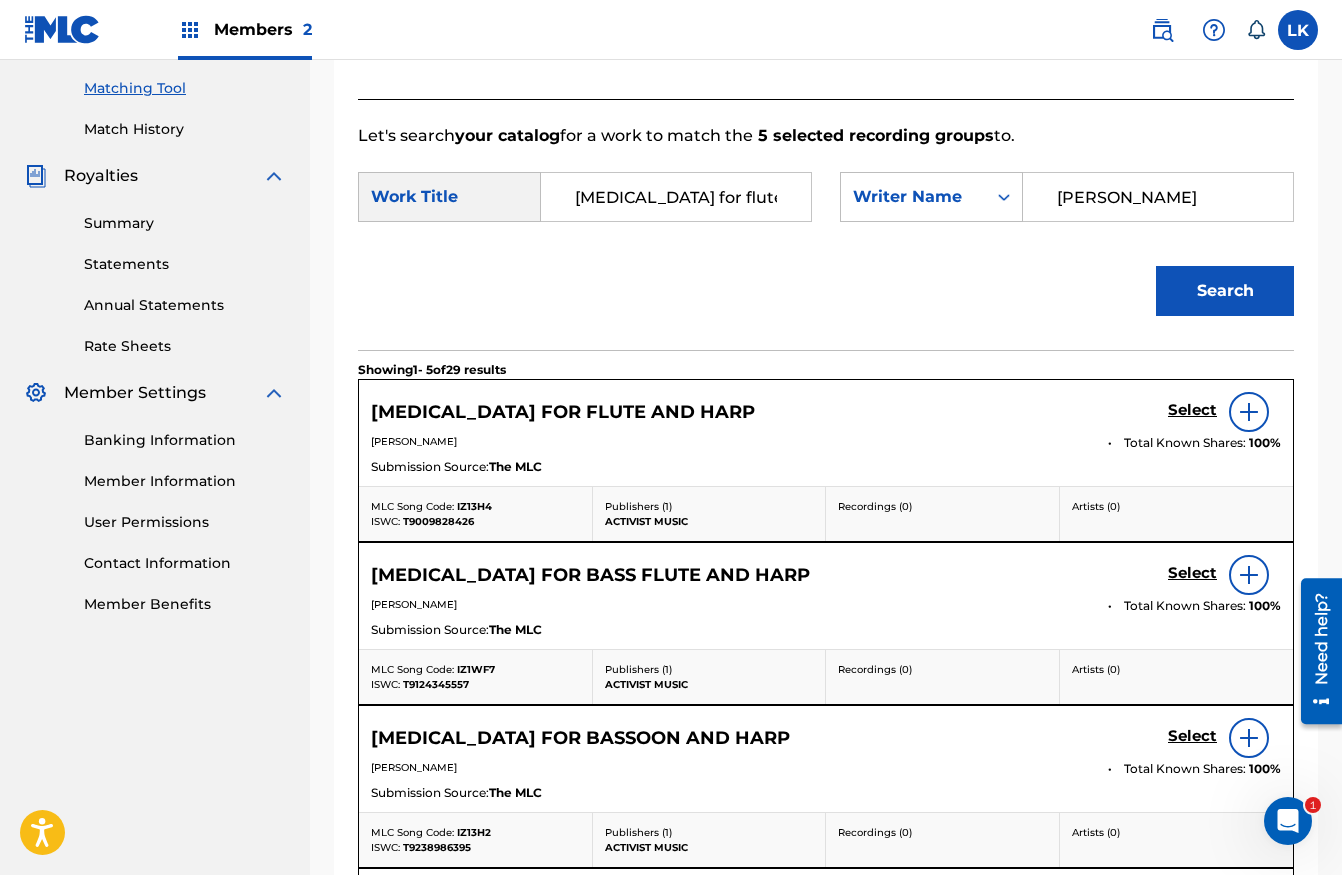 click on "Select" at bounding box center [1192, 410] 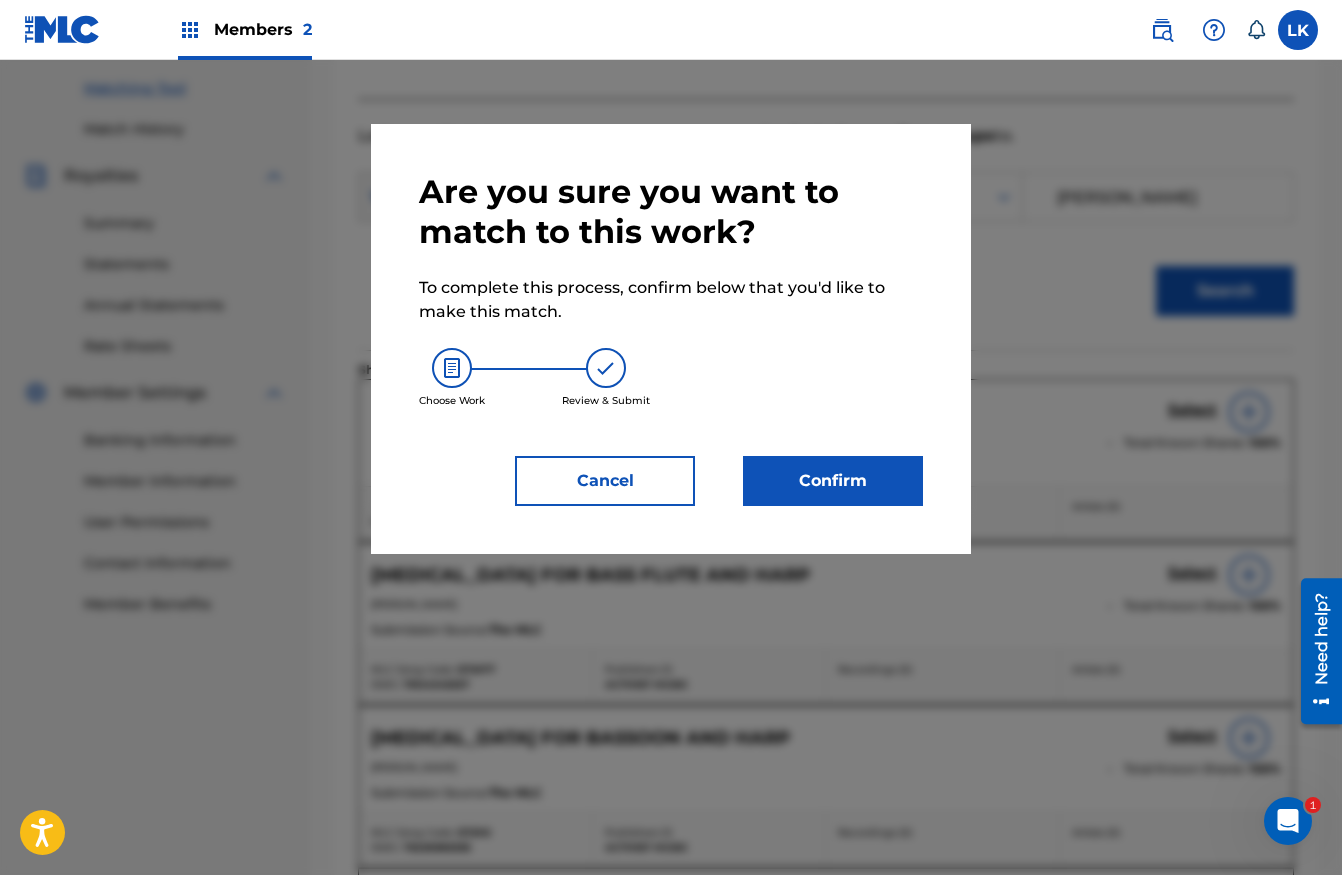 click on "Confirm" at bounding box center (833, 481) 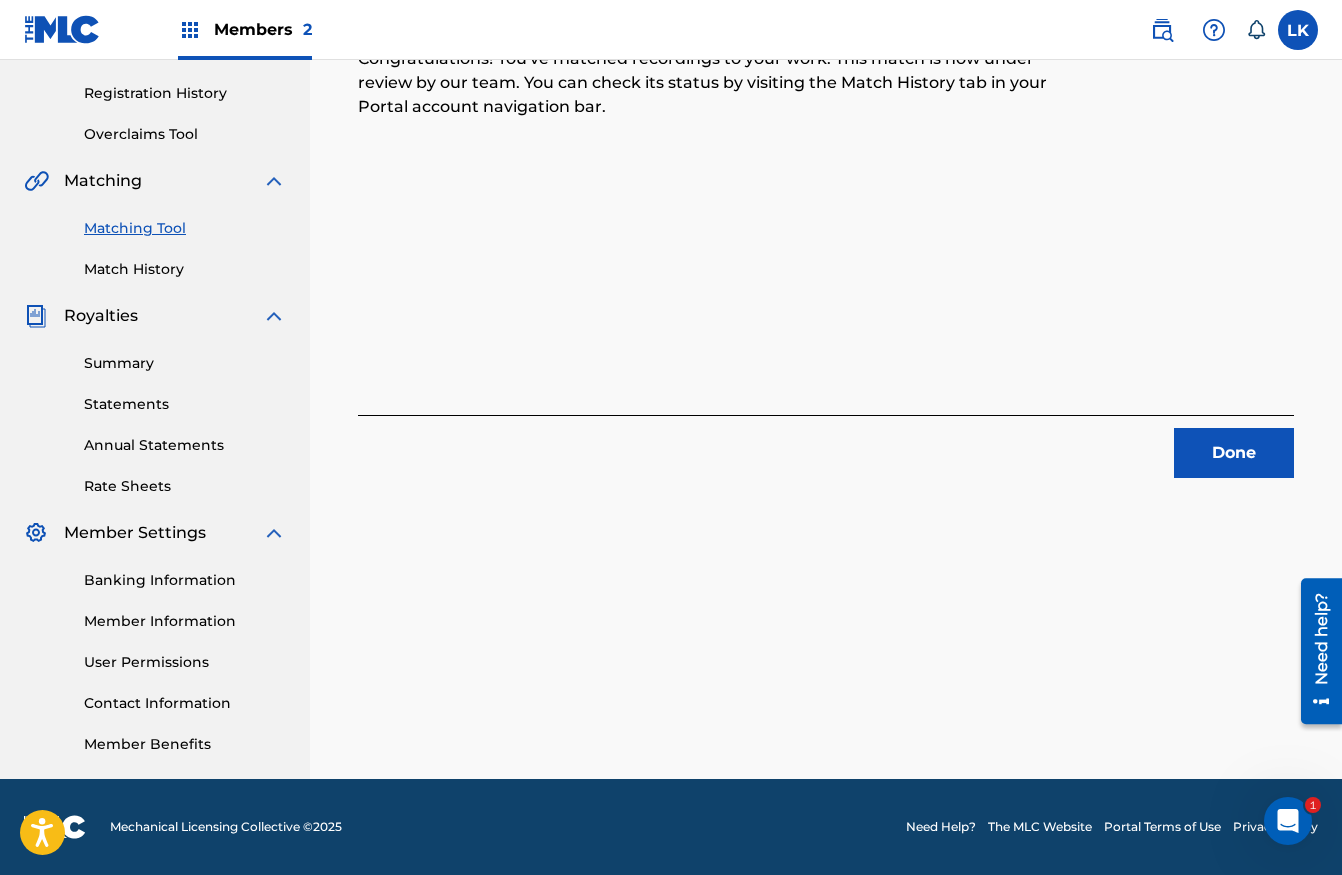 click on "Match History" at bounding box center [185, 269] 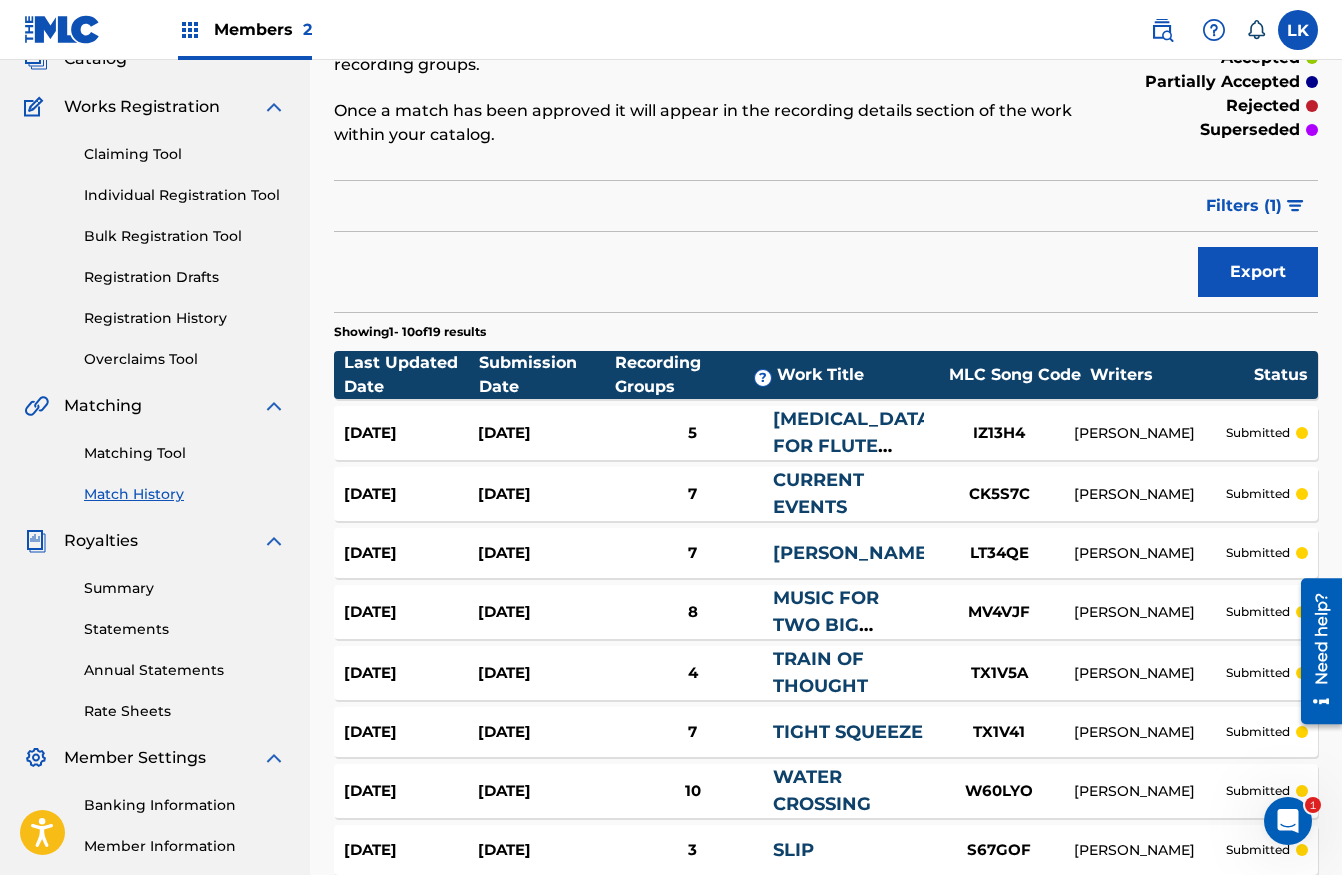 scroll, scrollTop: 0, scrollLeft: 0, axis: both 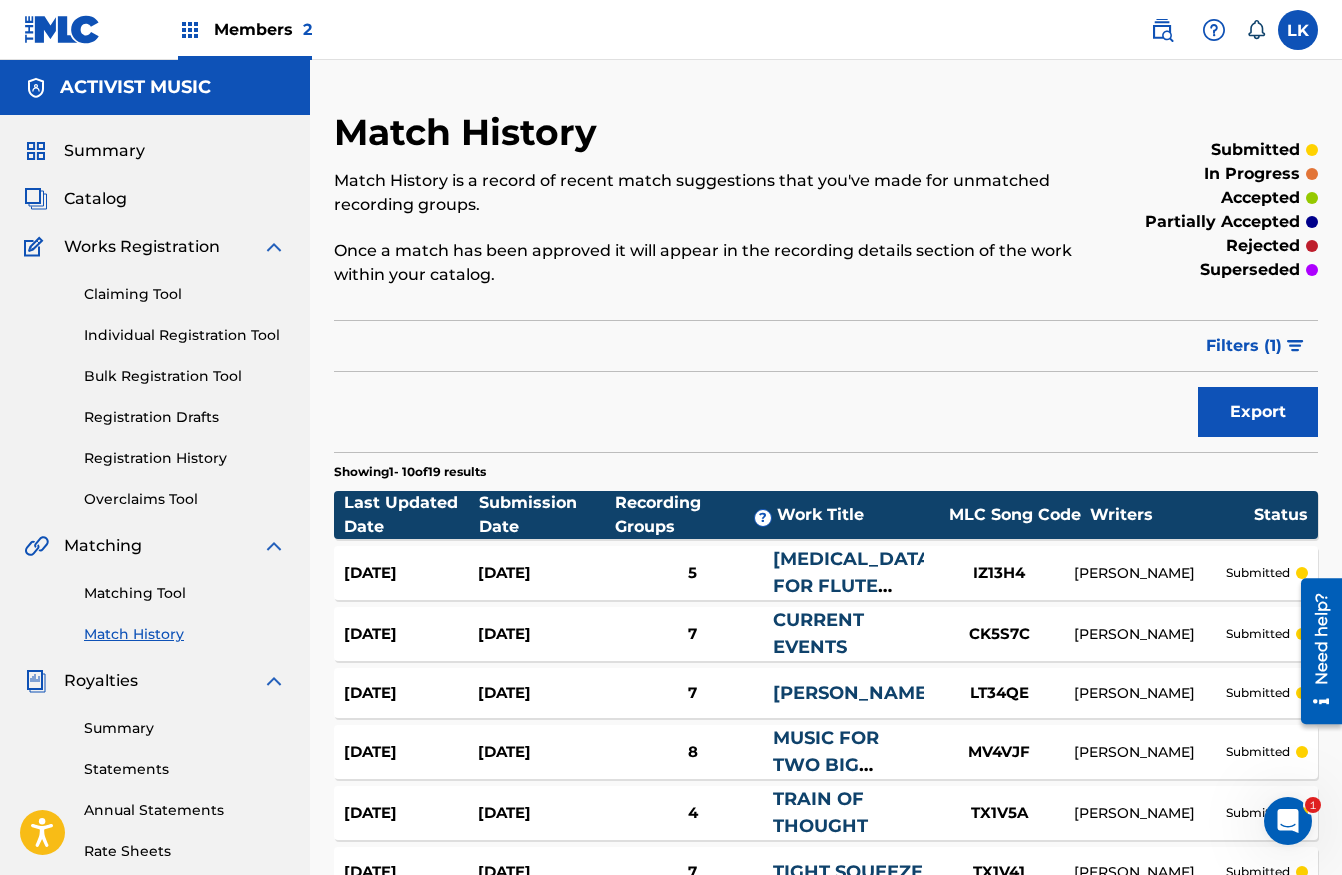 click on "Matching Tool" at bounding box center (185, 593) 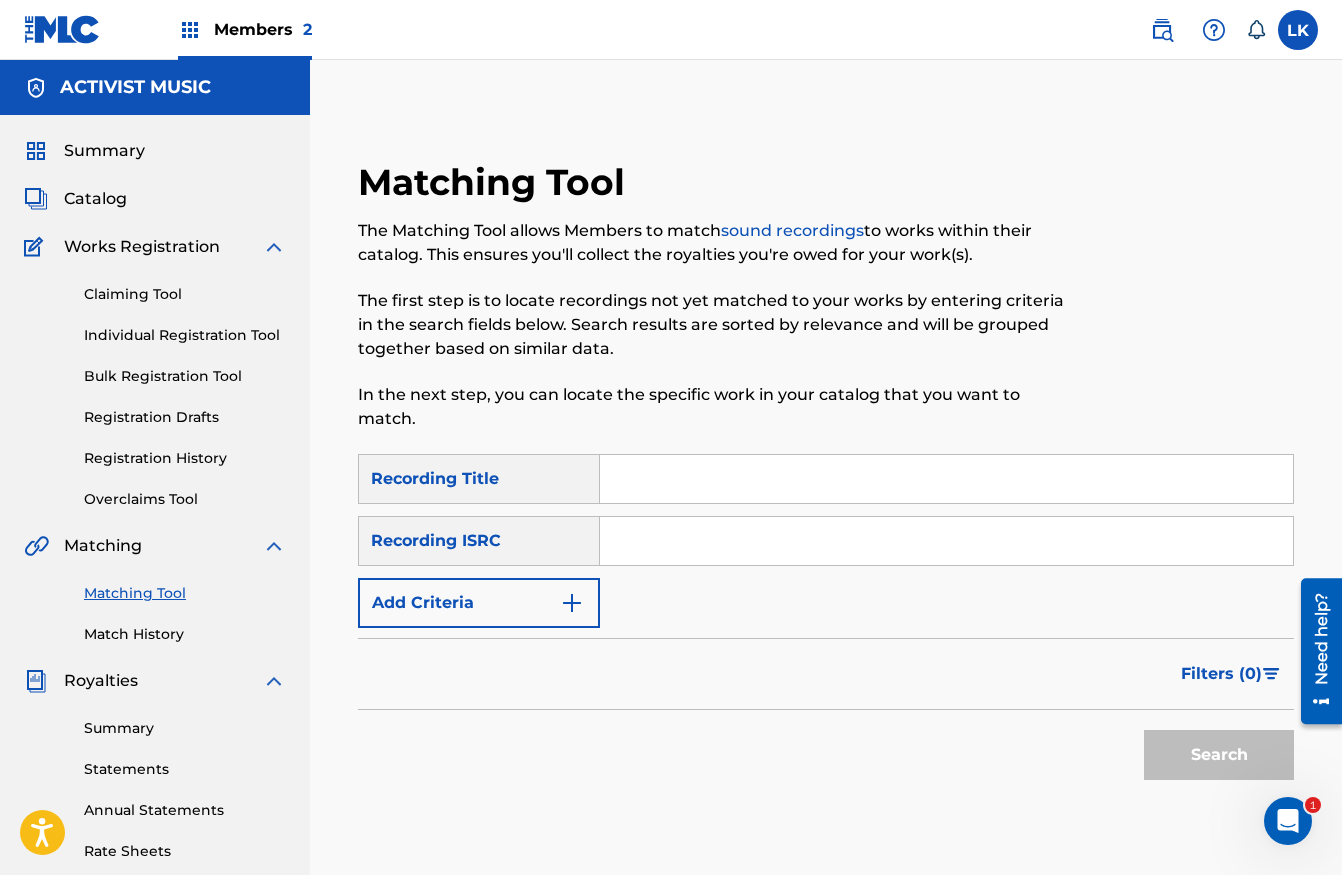 click at bounding box center [946, 479] 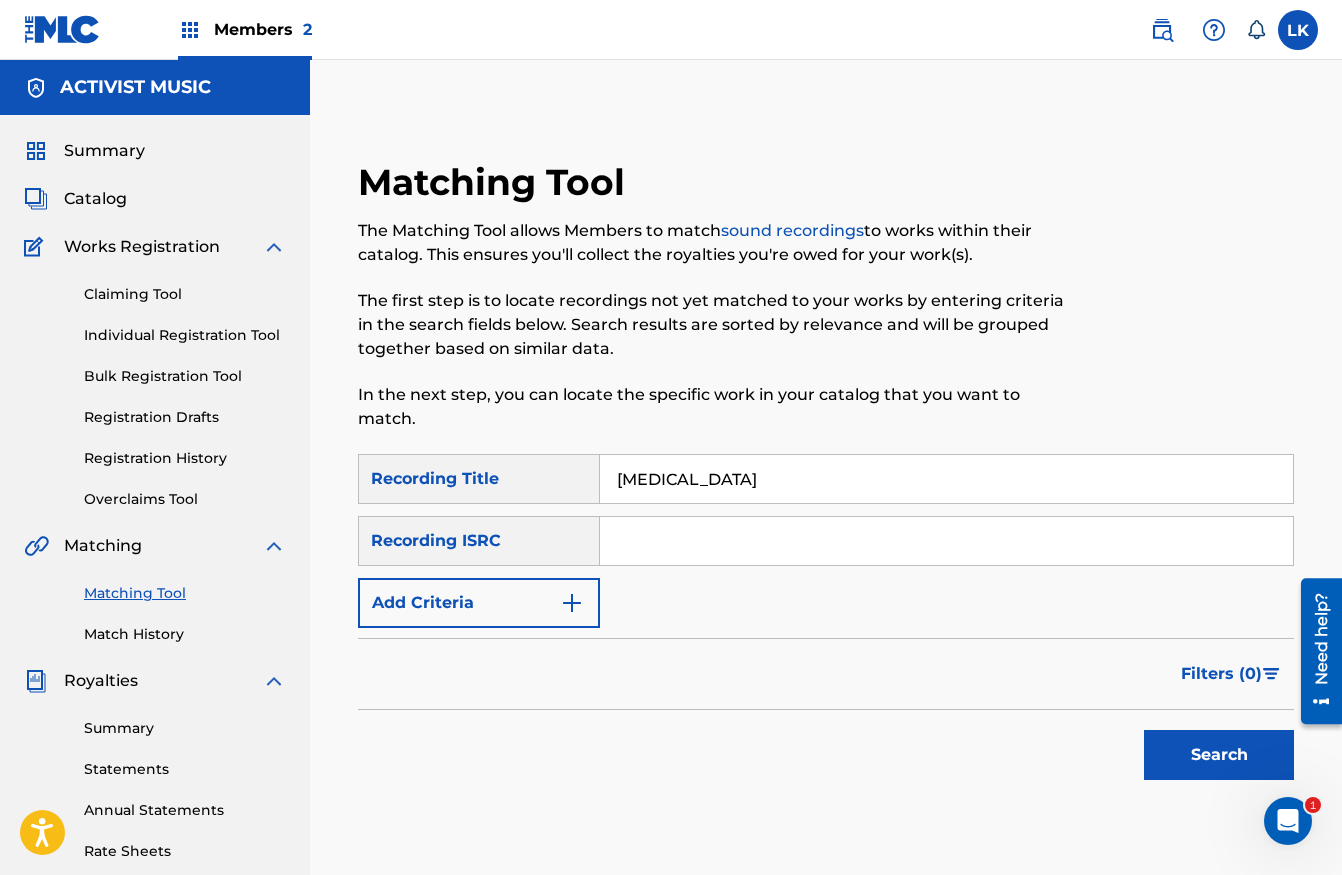 type on "[MEDICAL_DATA]" 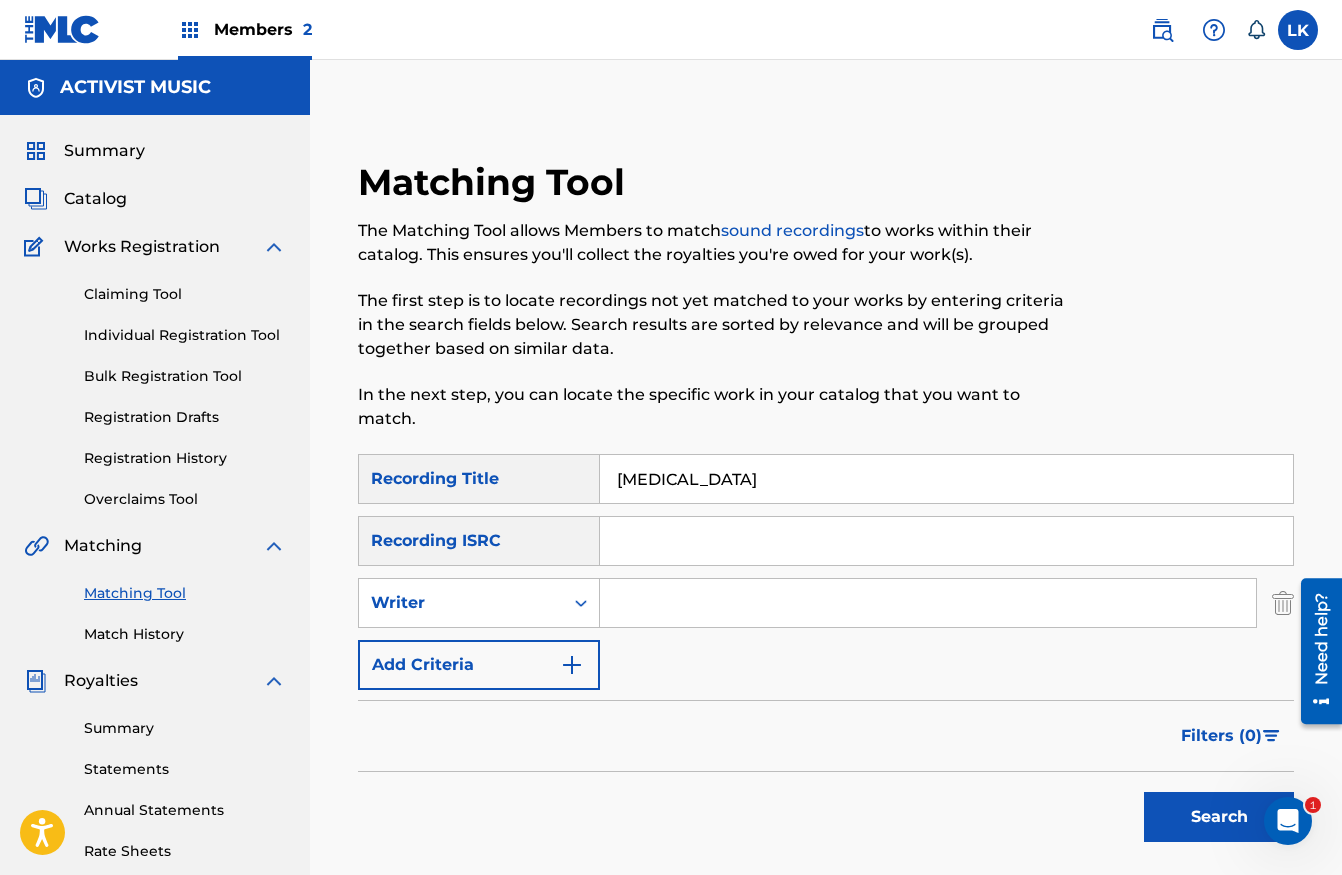 click at bounding box center [928, 603] 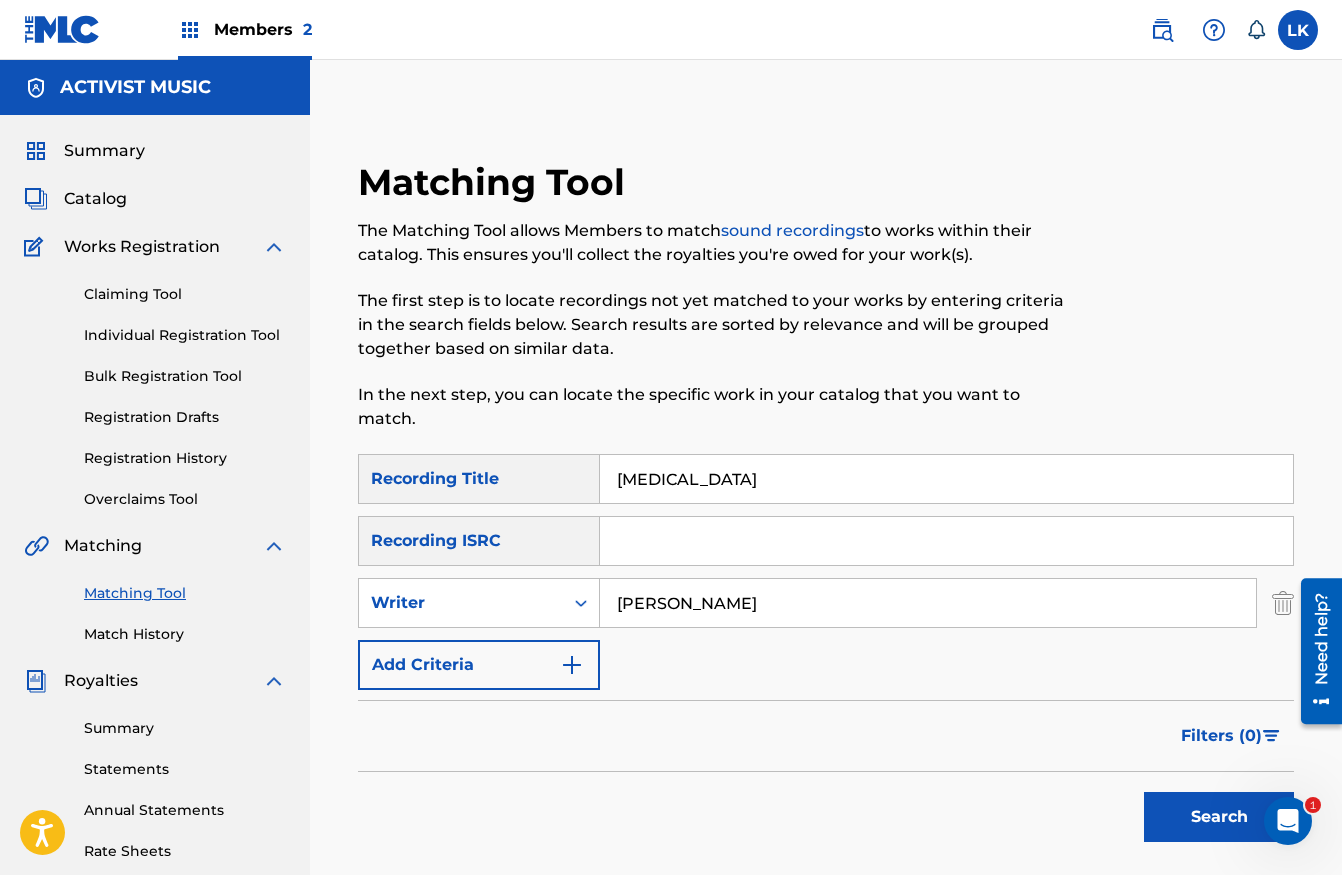 type on "[PERSON_NAME]" 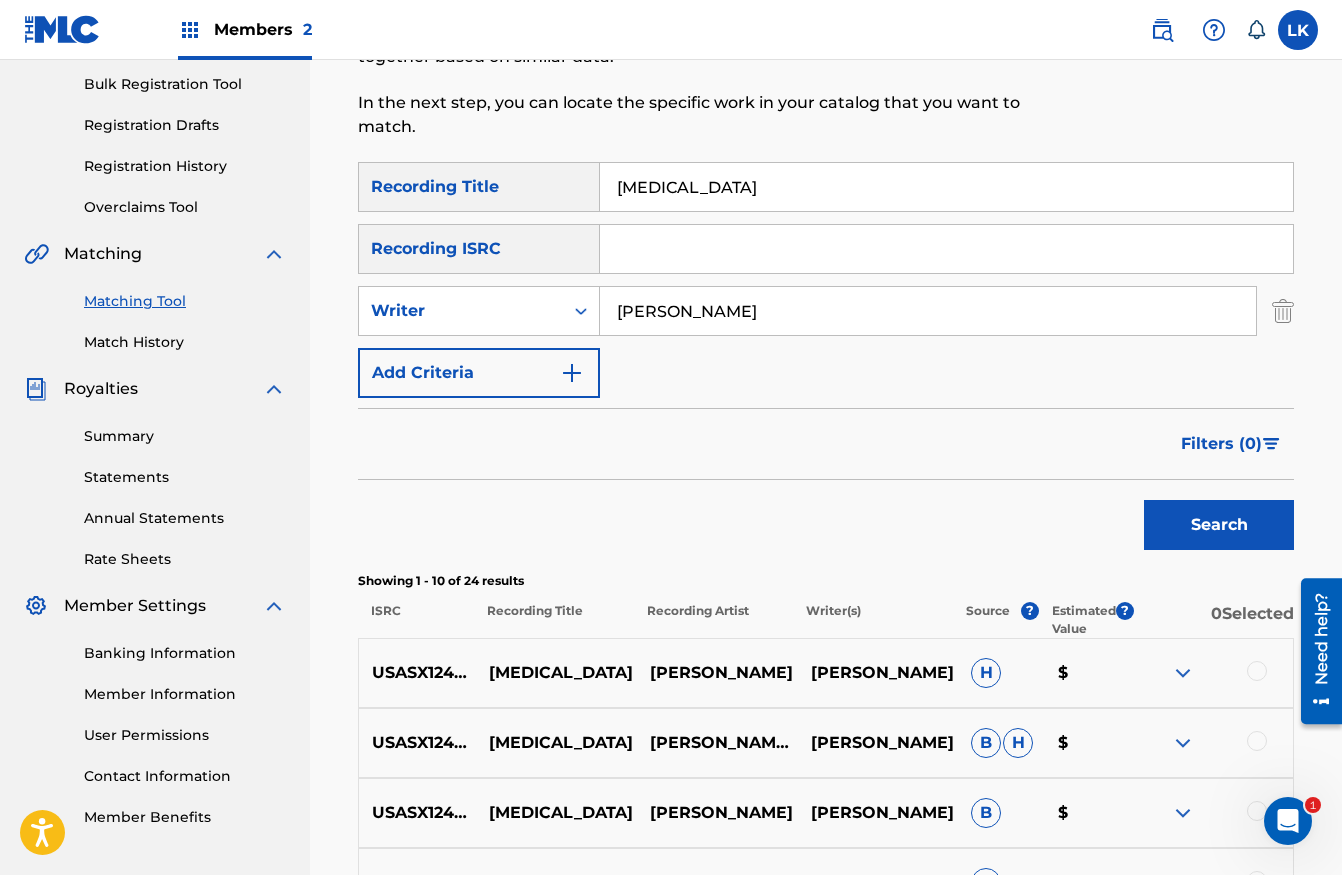 scroll, scrollTop: 395, scrollLeft: 0, axis: vertical 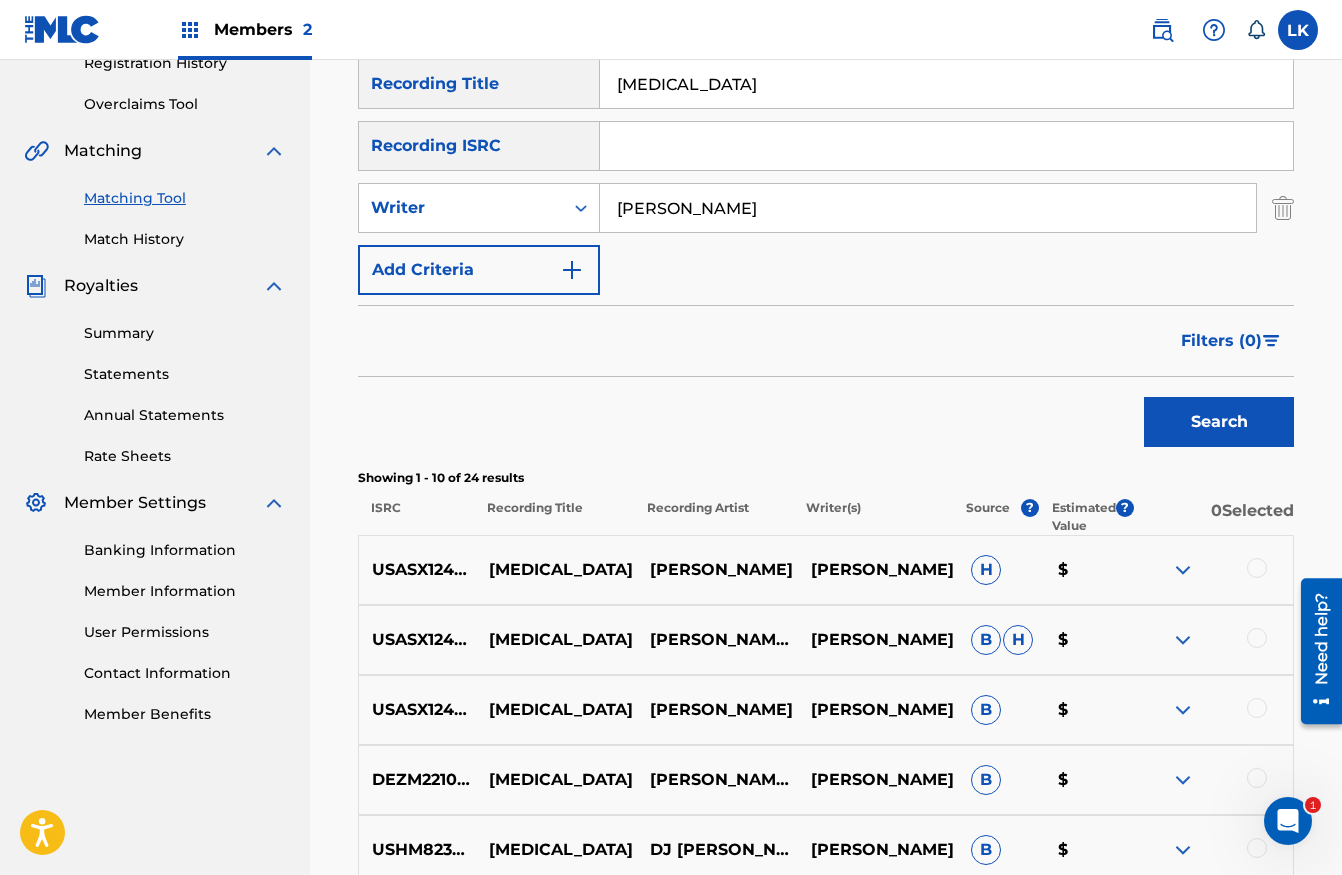 click on "Filters ( 0 )" at bounding box center (1221, 341) 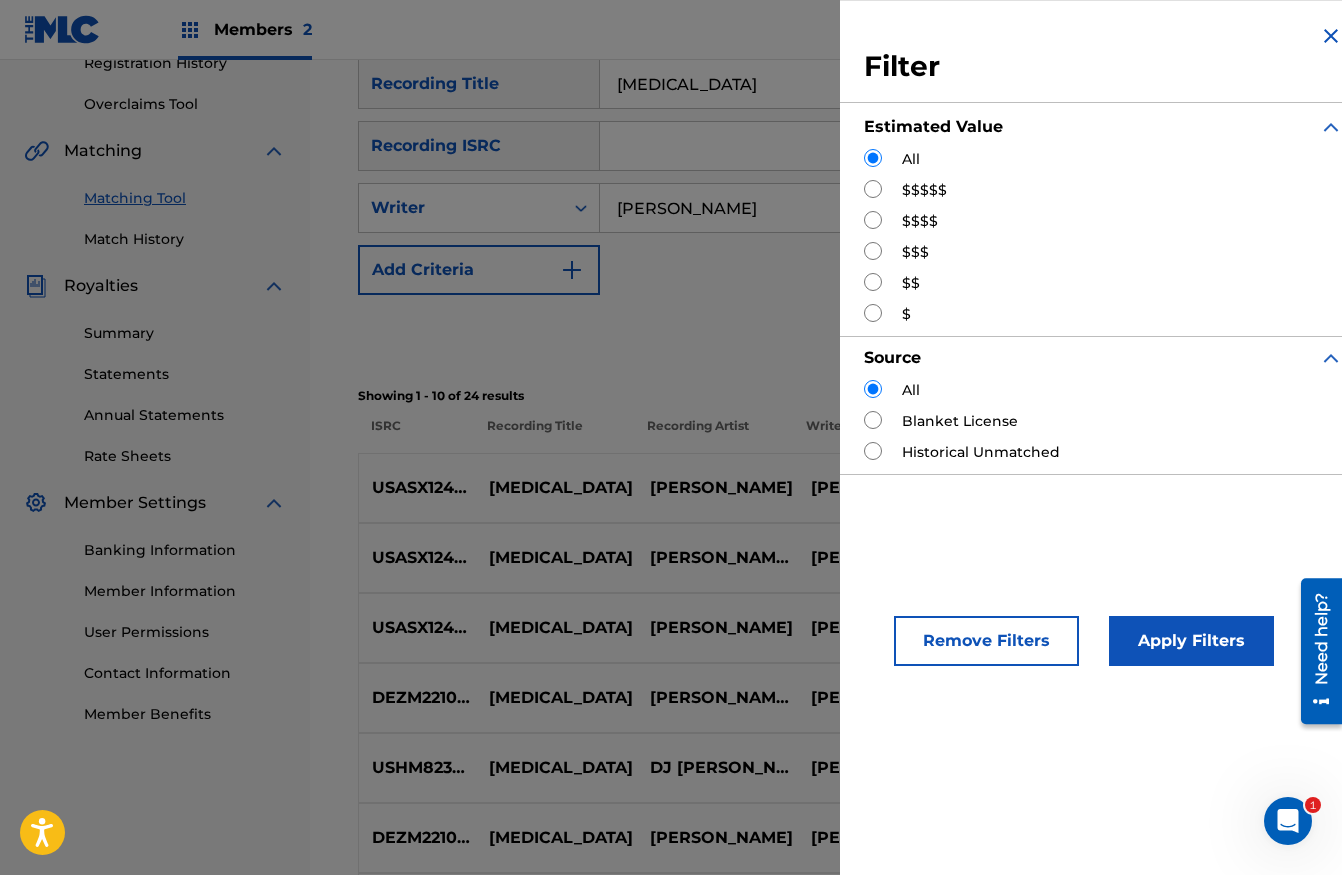 click at bounding box center (873, 189) 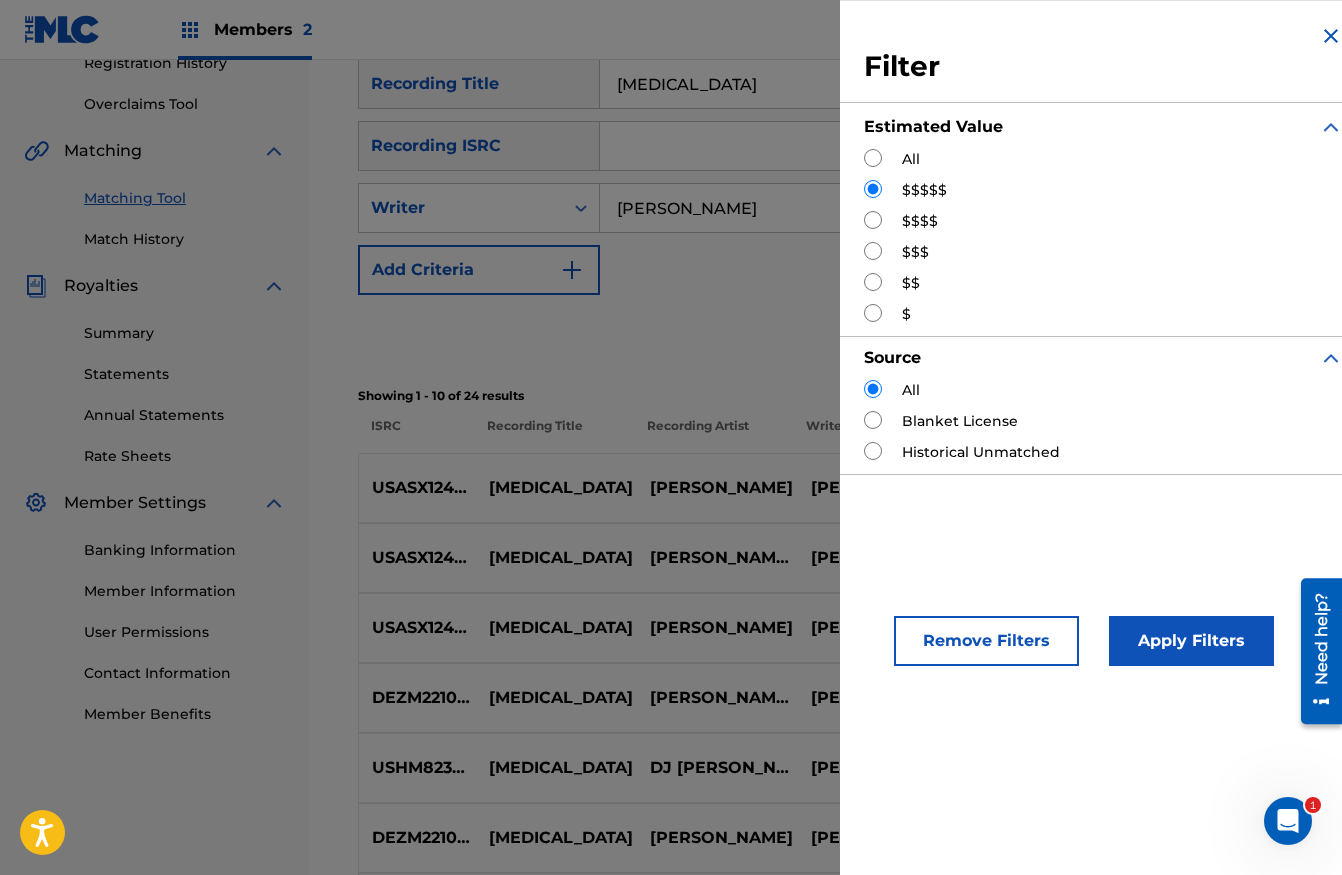 click on "Apply Filters" at bounding box center (1191, 641) 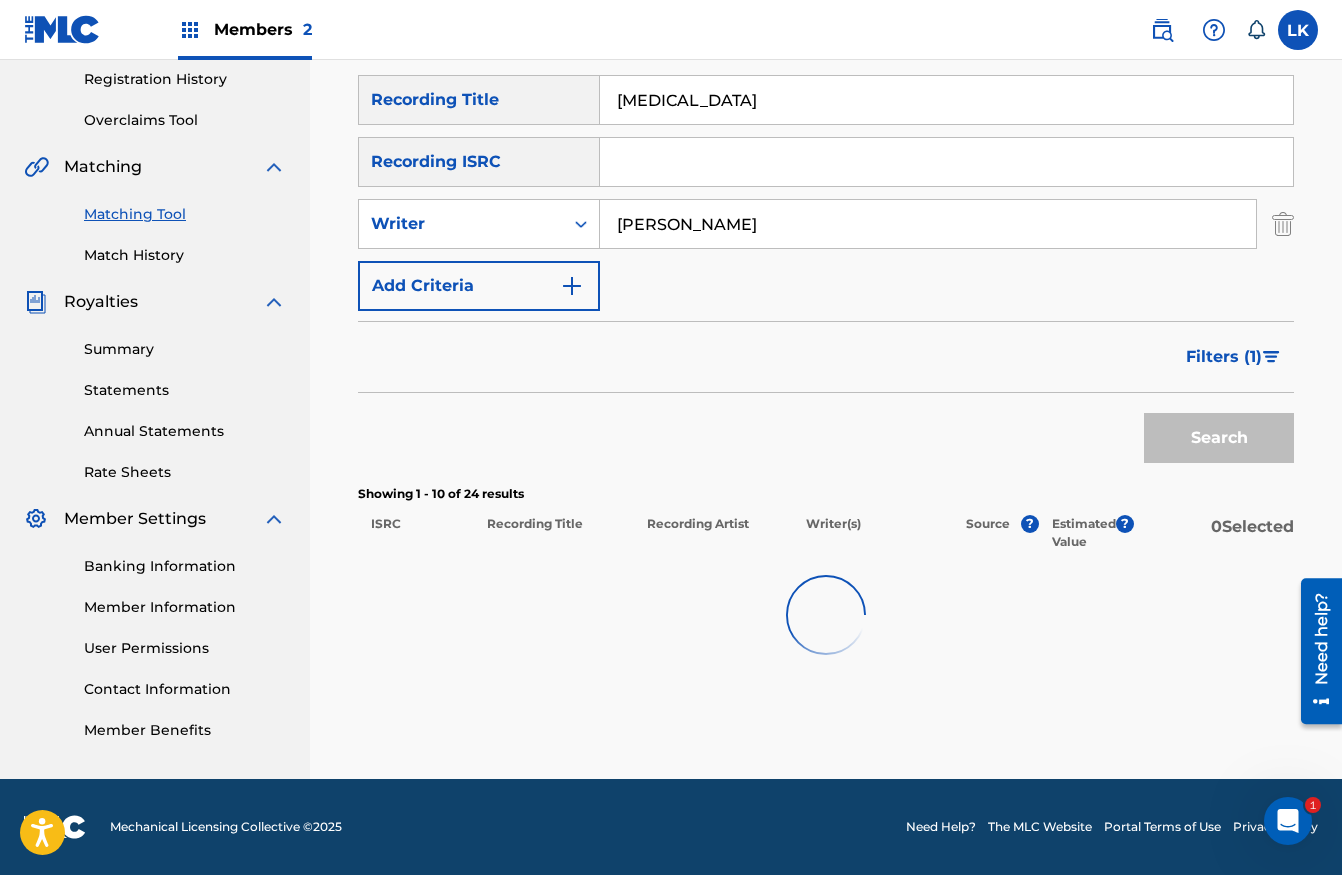 scroll, scrollTop: 365, scrollLeft: 0, axis: vertical 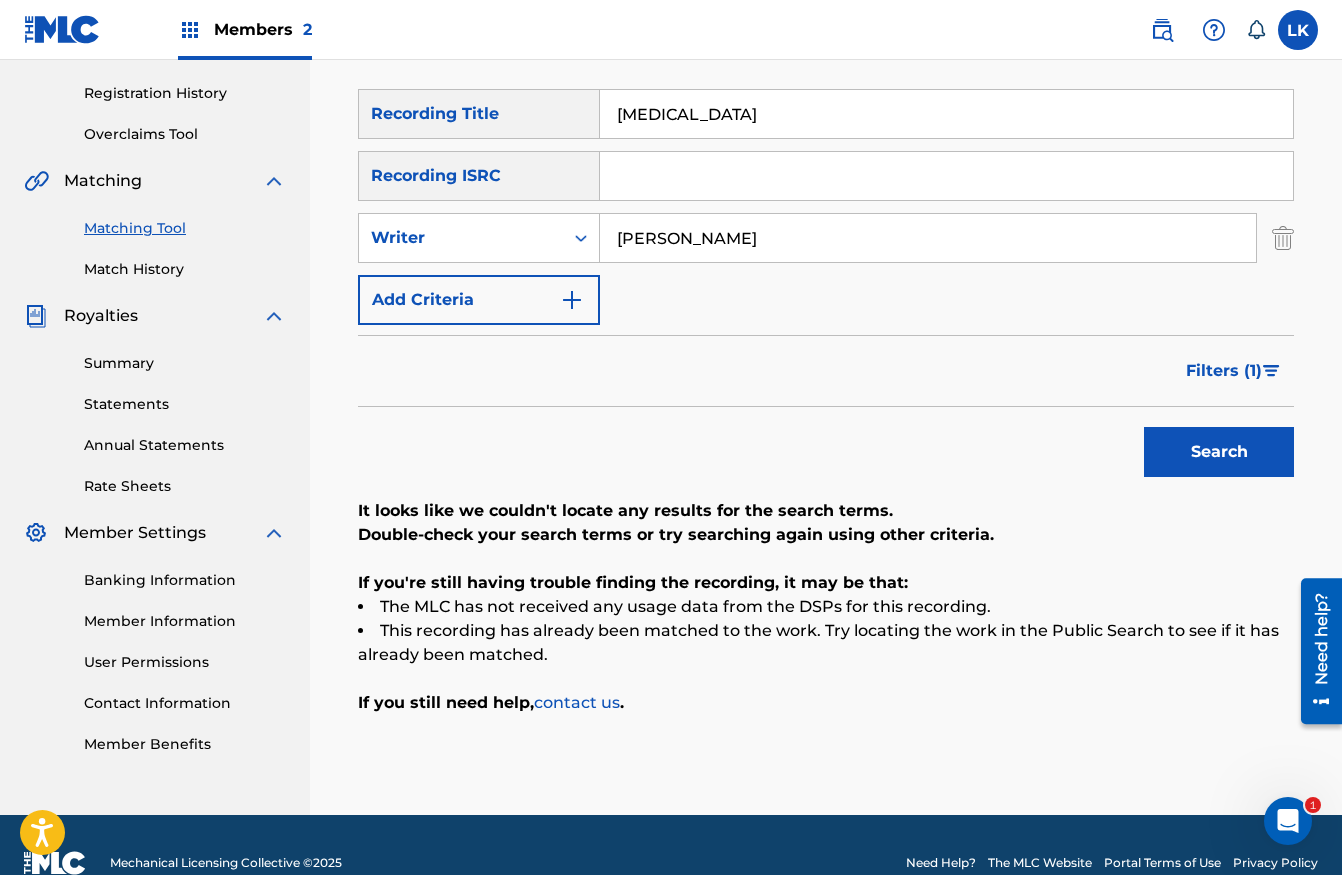 click at bounding box center [1271, 371] 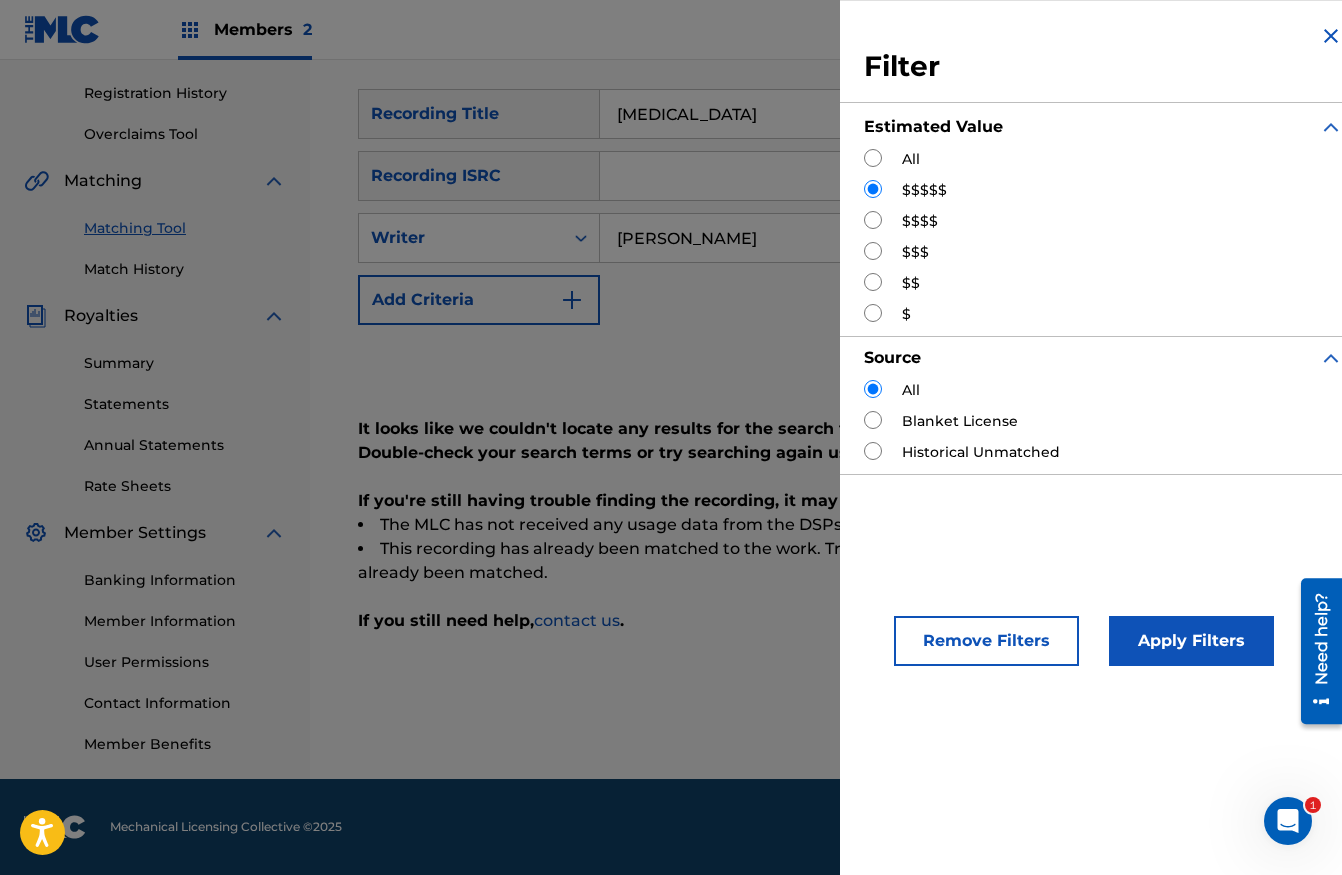 click at bounding box center (873, 220) 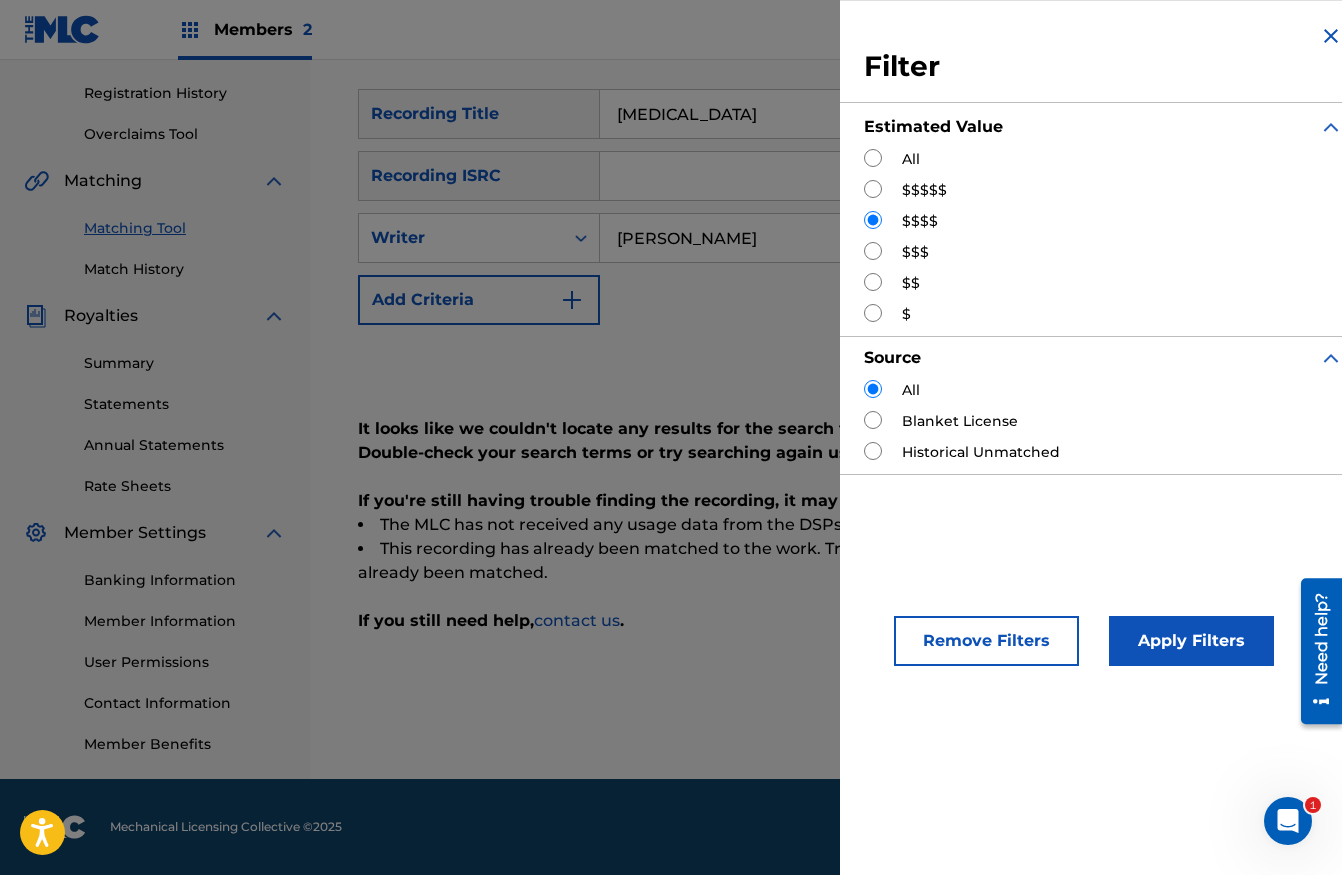 click on "Apply Filters" at bounding box center [1191, 641] 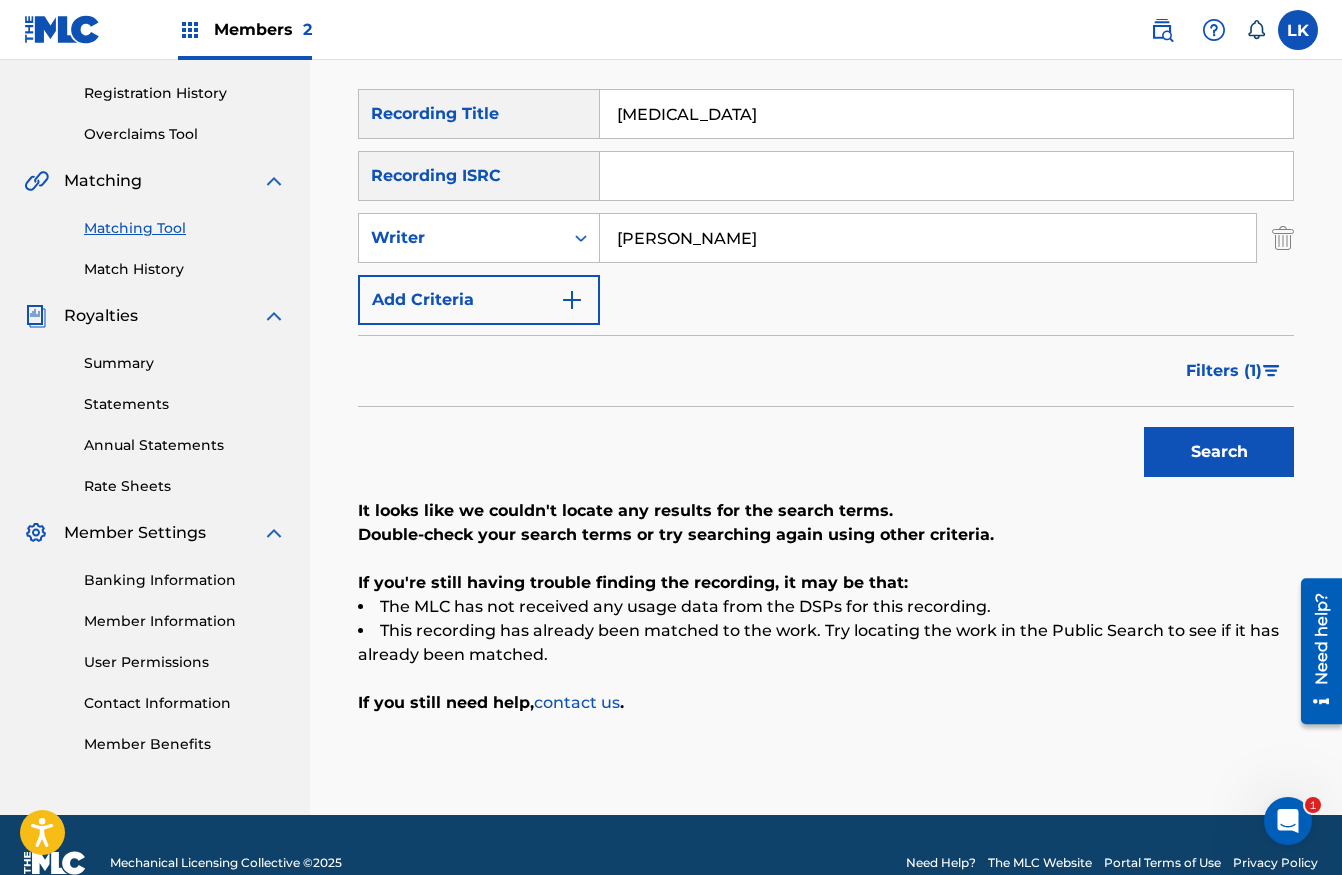 click on "Filters ( 1 )" at bounding box center (1224, 371) 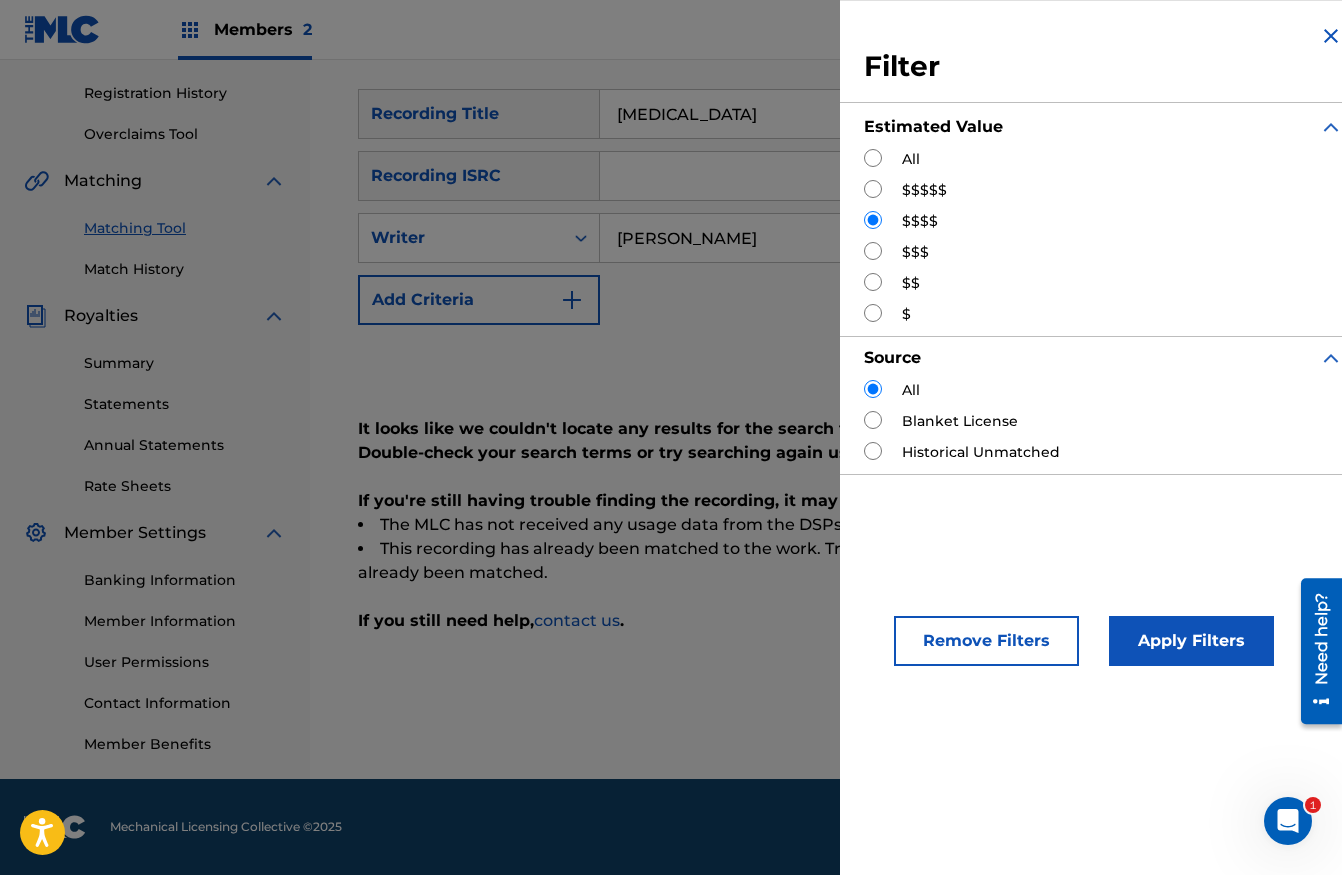 click on "$$$" at bounding box center (915, 252) 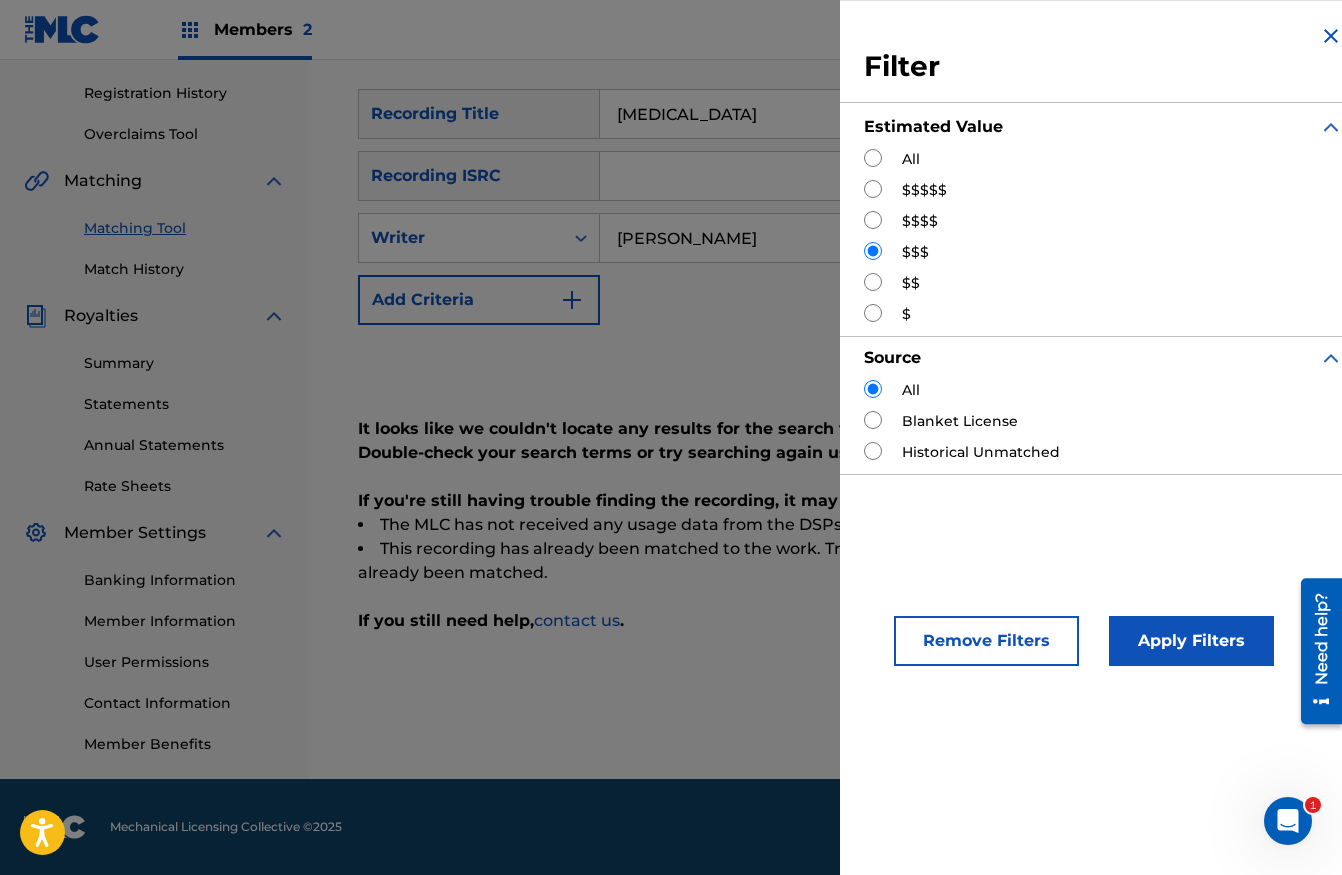 click on "Apply Filters" at bounding box center (1191, 641) 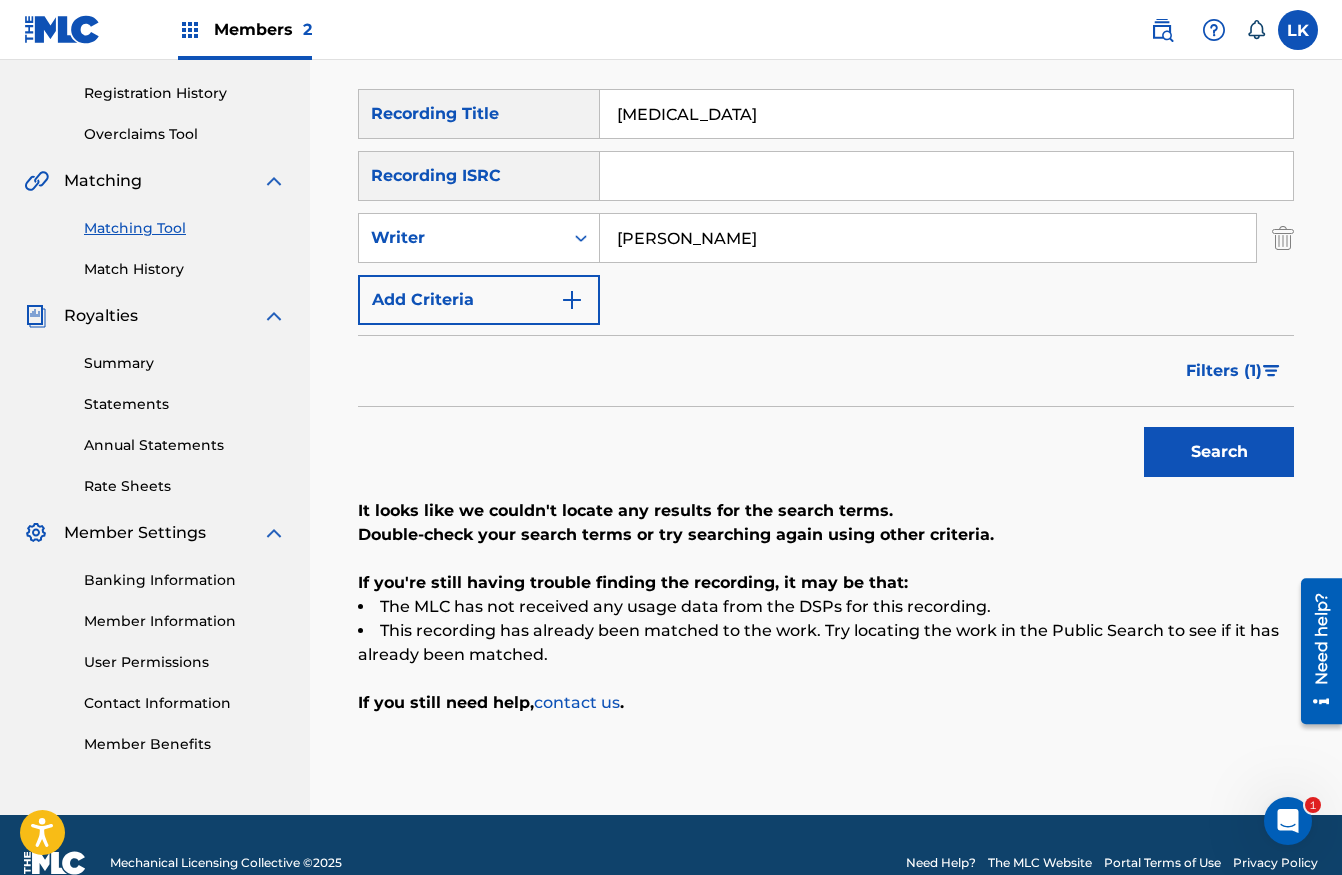 click on "Filters ( 1 )" at bounding box center (1224, 371) 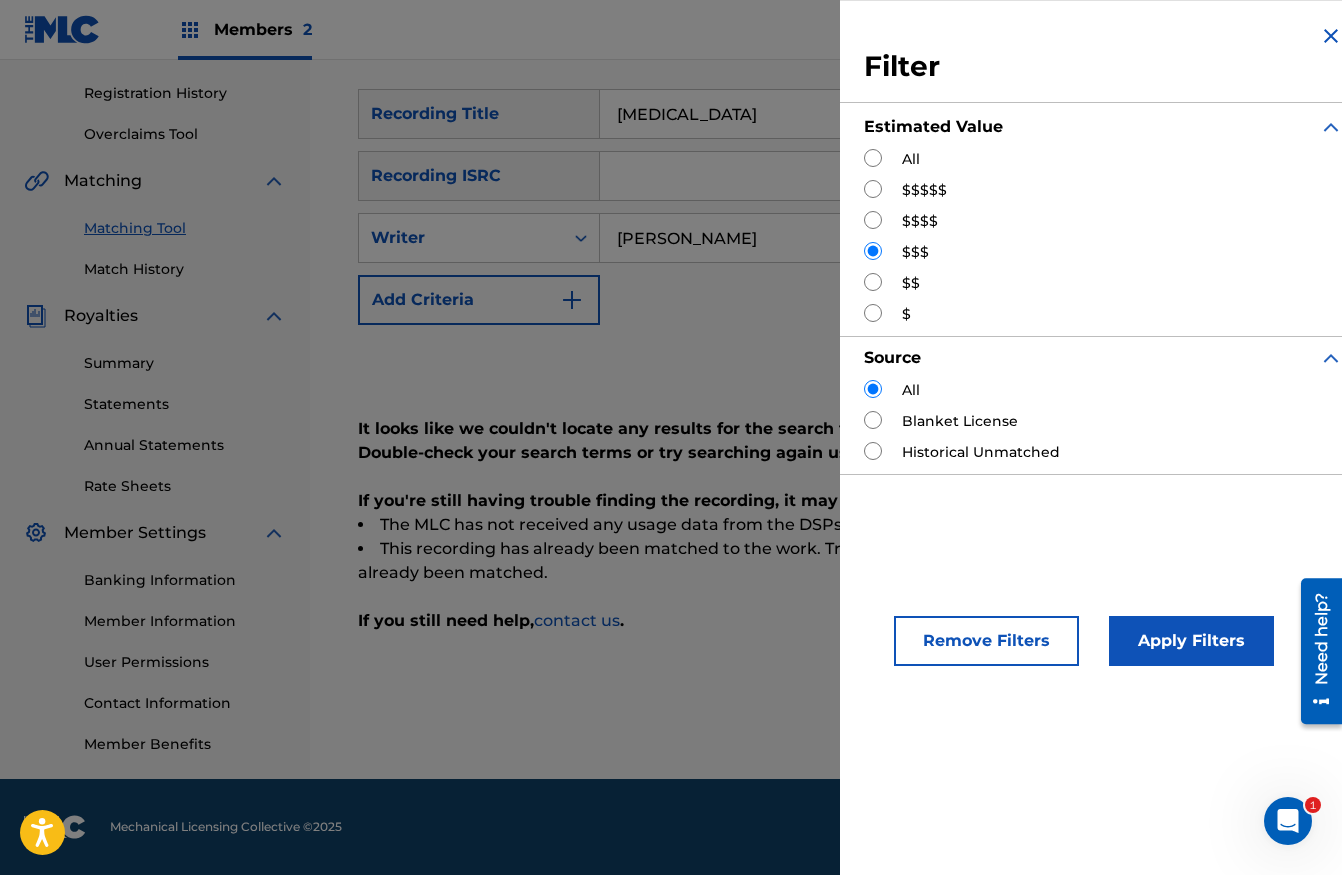 click at bounding box center (873, 282) 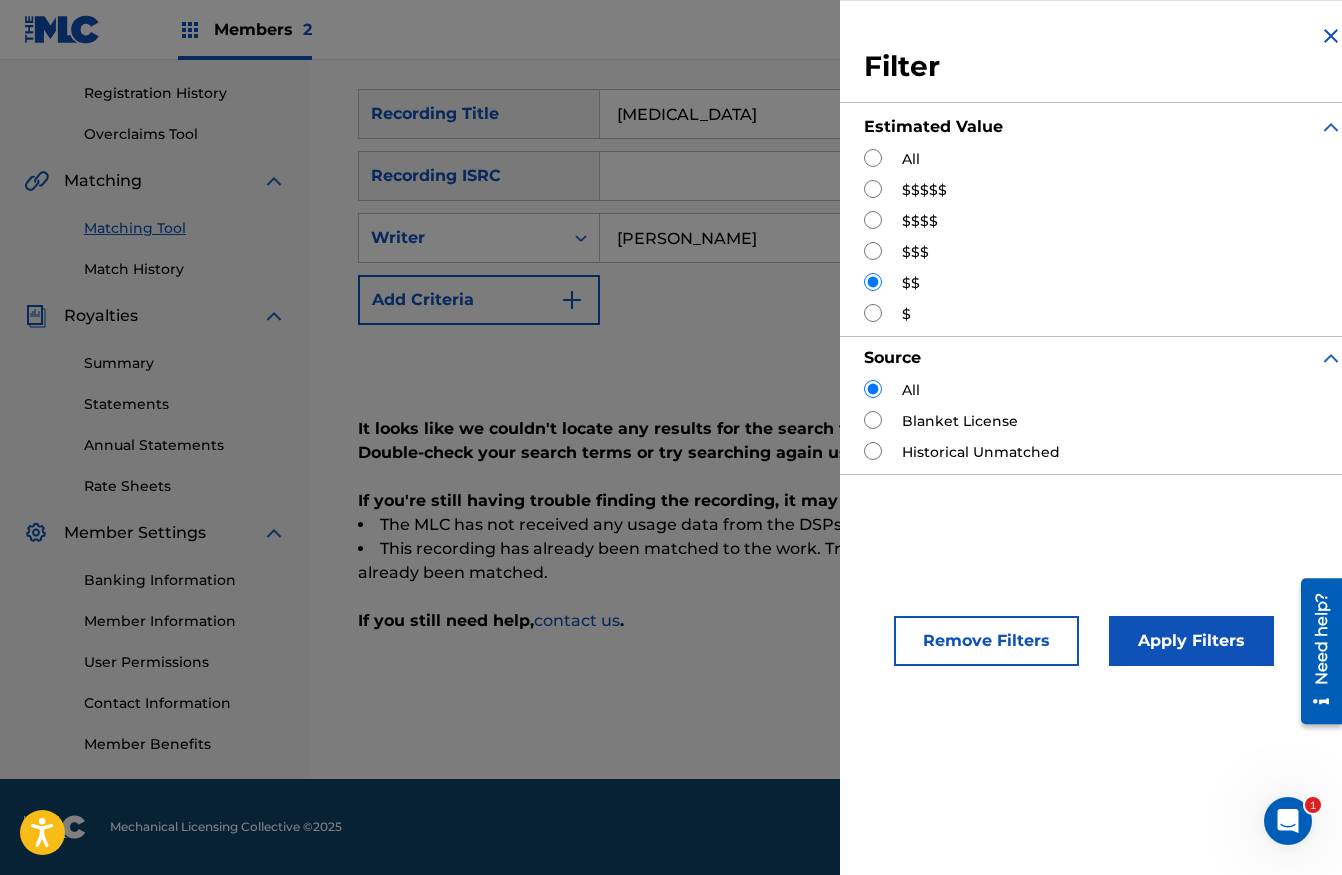 click on "Apply Filters" at bounding box center (1191, 641) 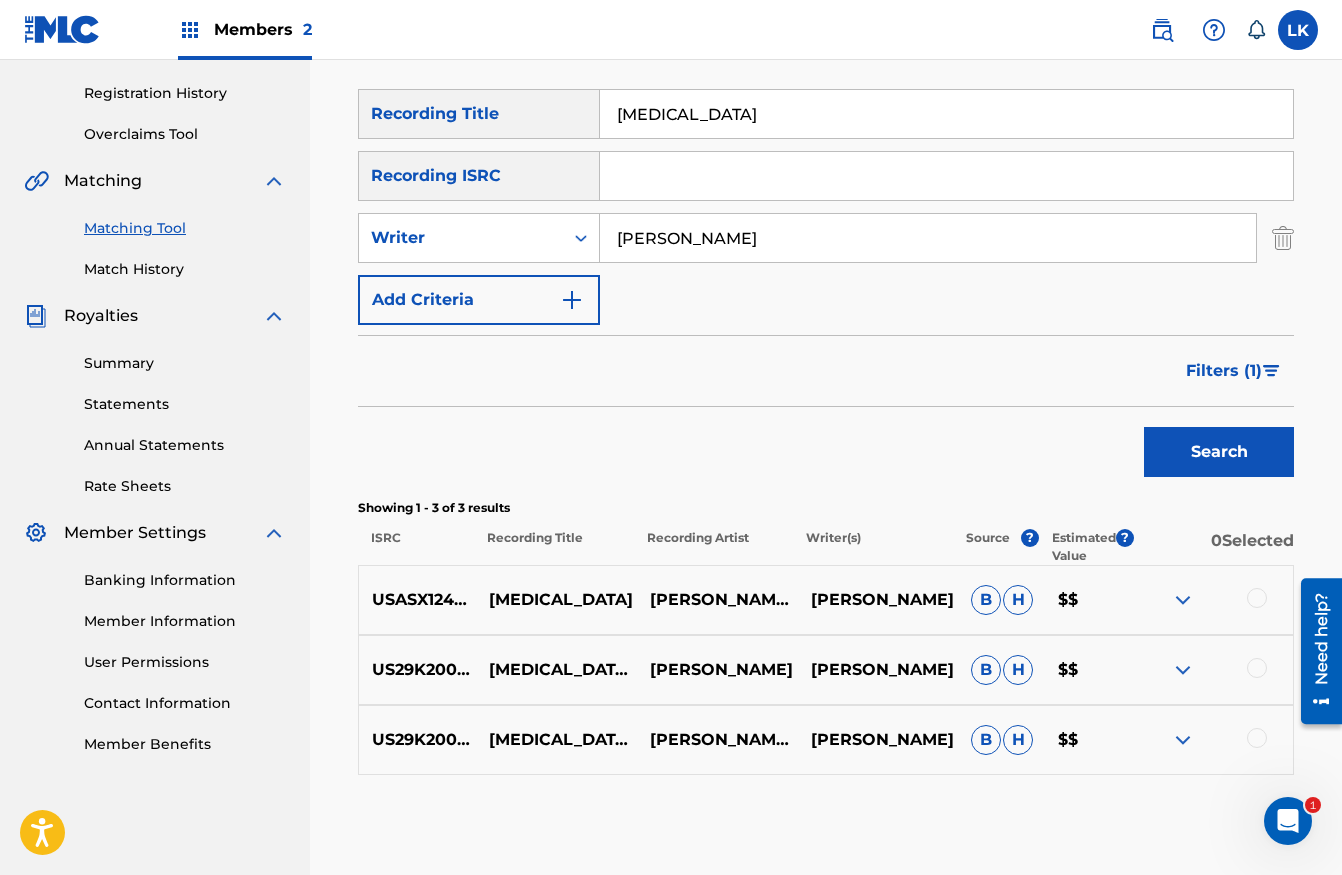 scroll, scrollTop: 437, scrollLeft: 0, axis: vertical 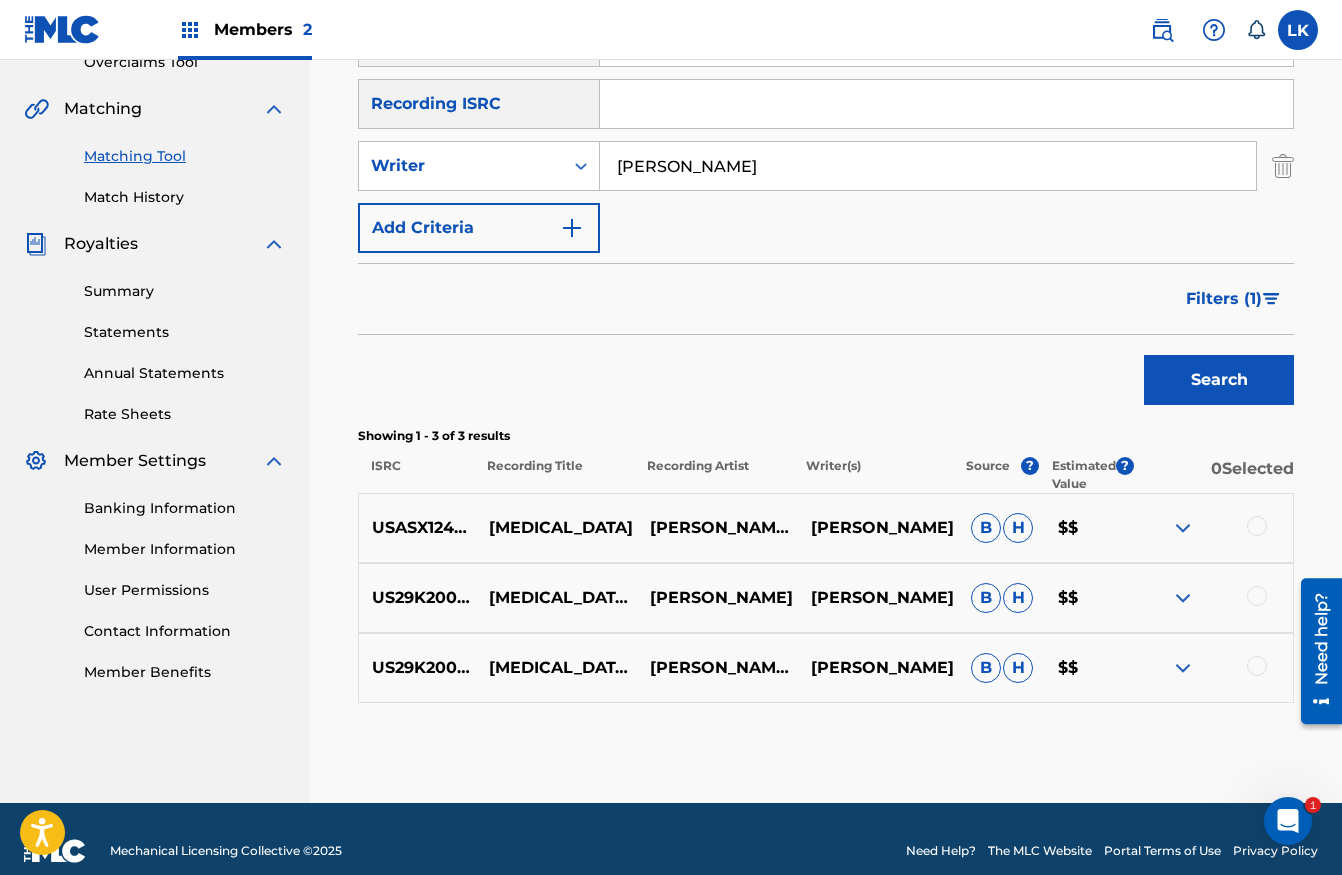 click at bounding box center [1257, 596] 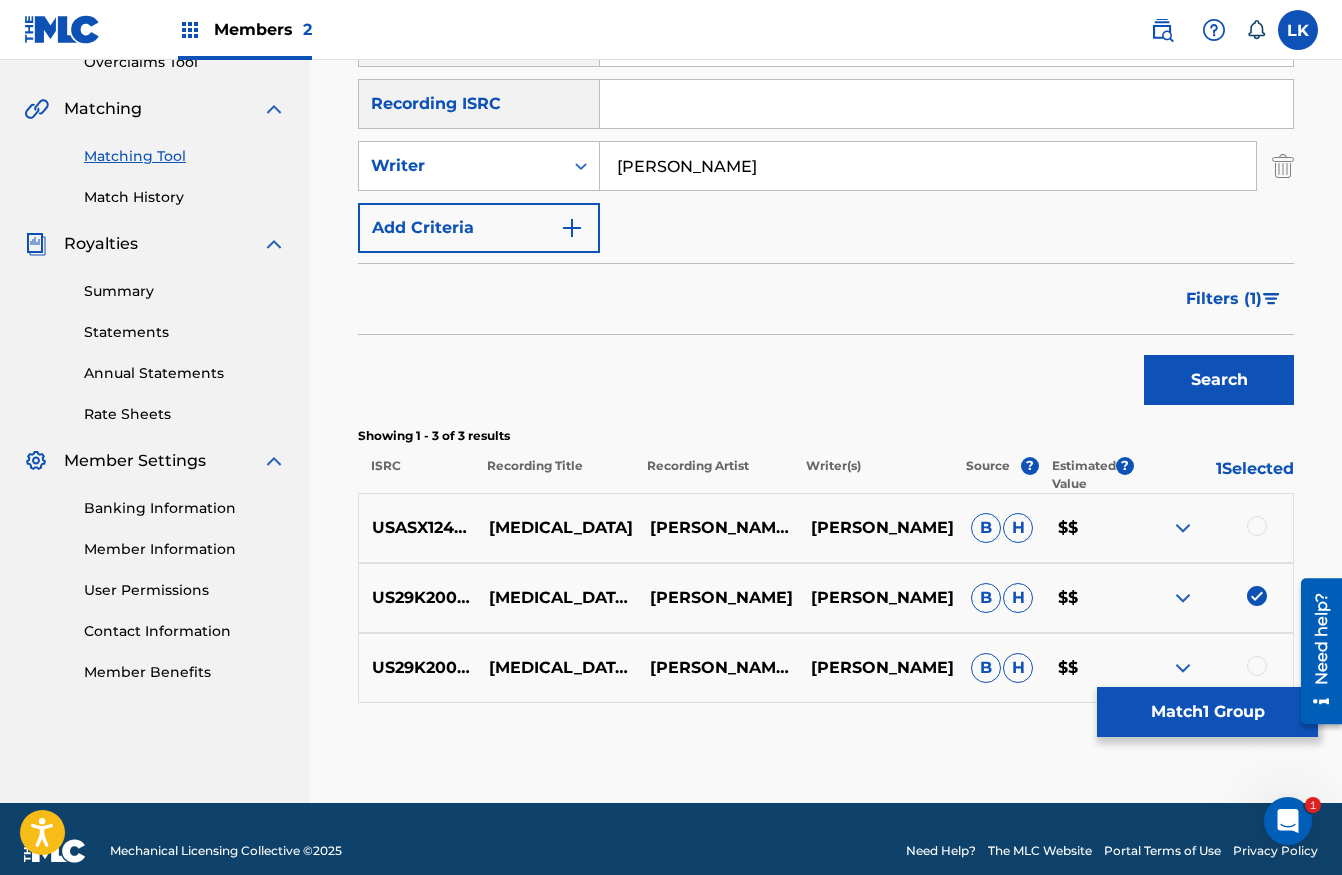 click at bounding box center [1257, 666] 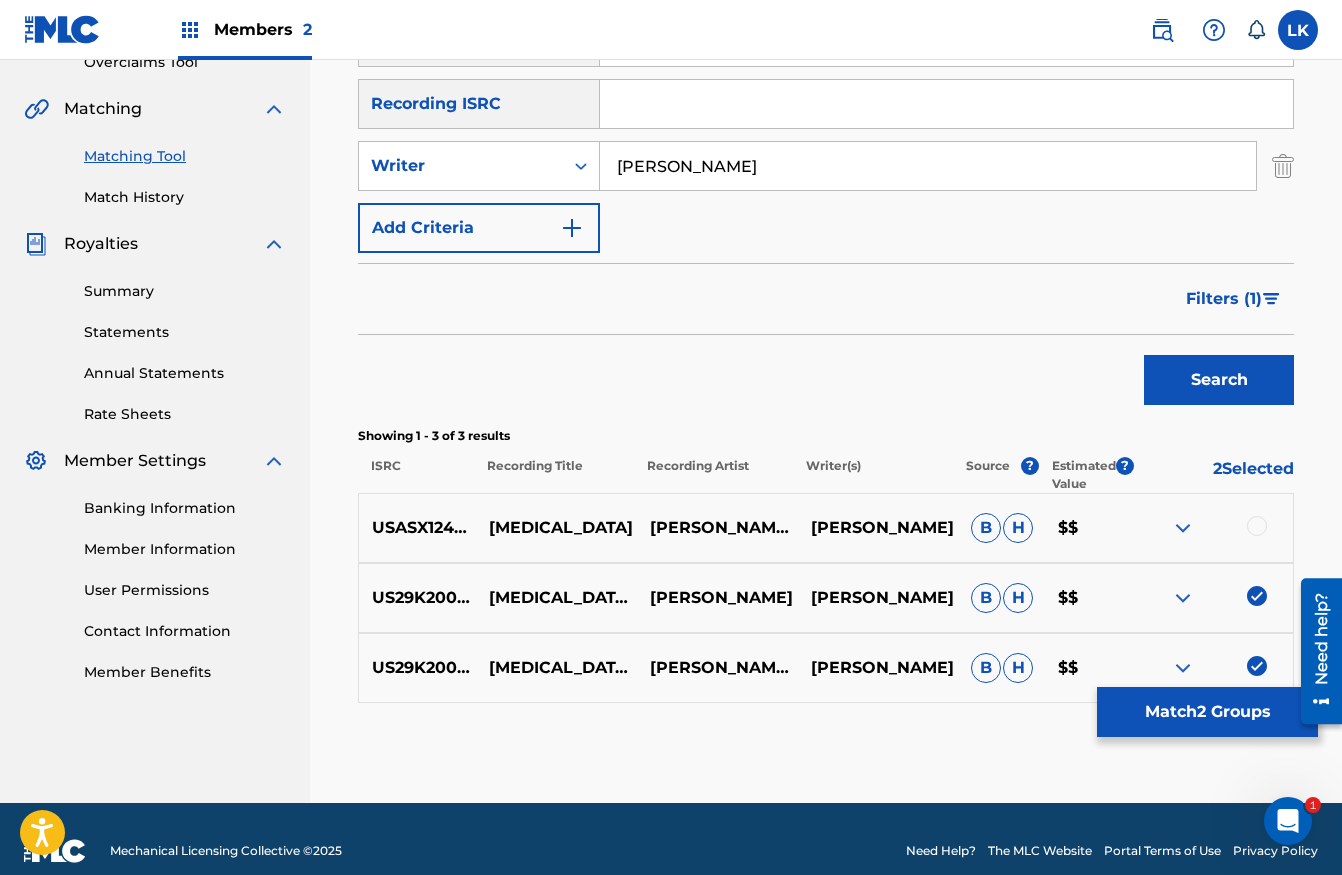 click on "Match  2 Groups" at bounding box center [1207, 712] 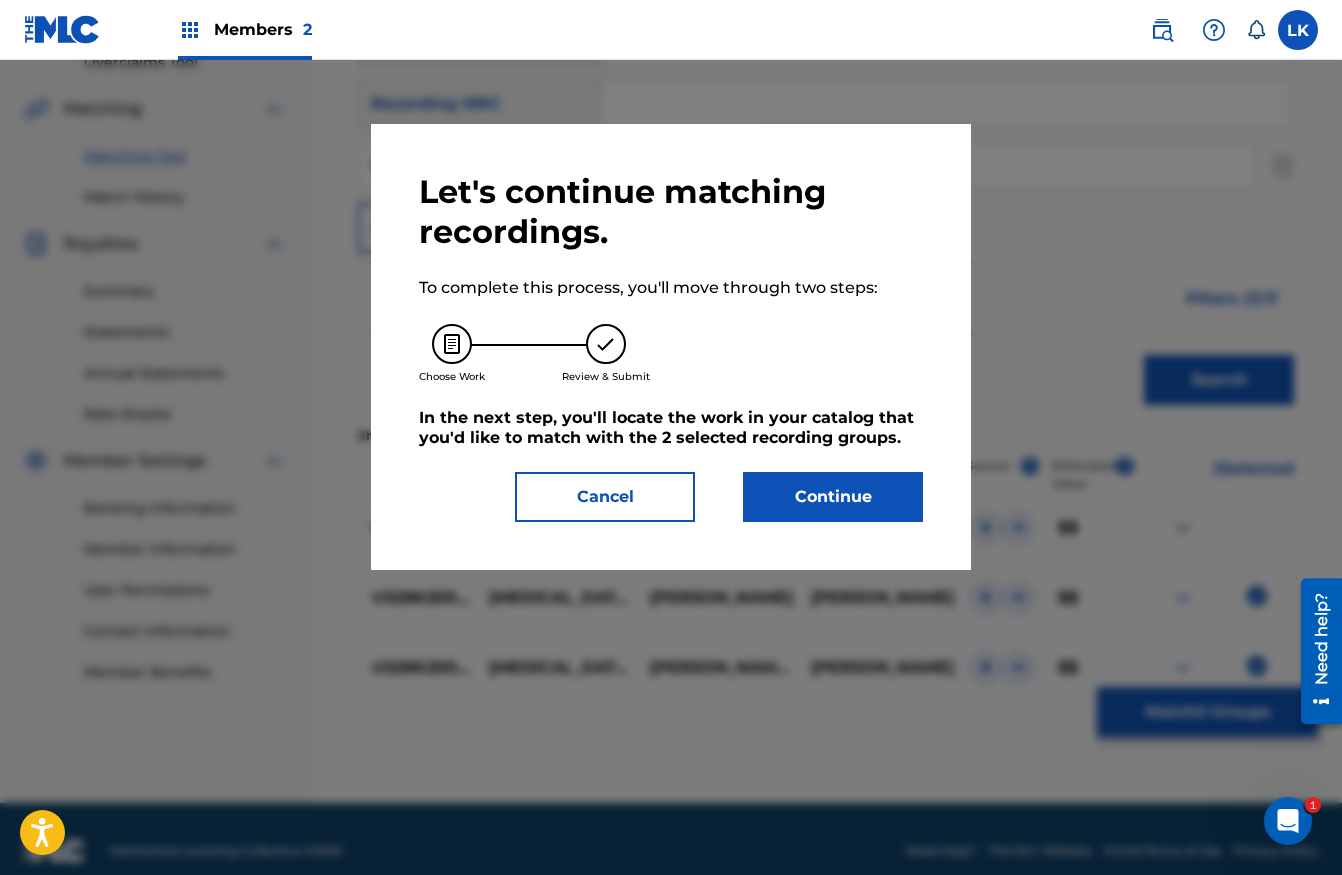 click on "Continue" at bounding box center (833, 497) 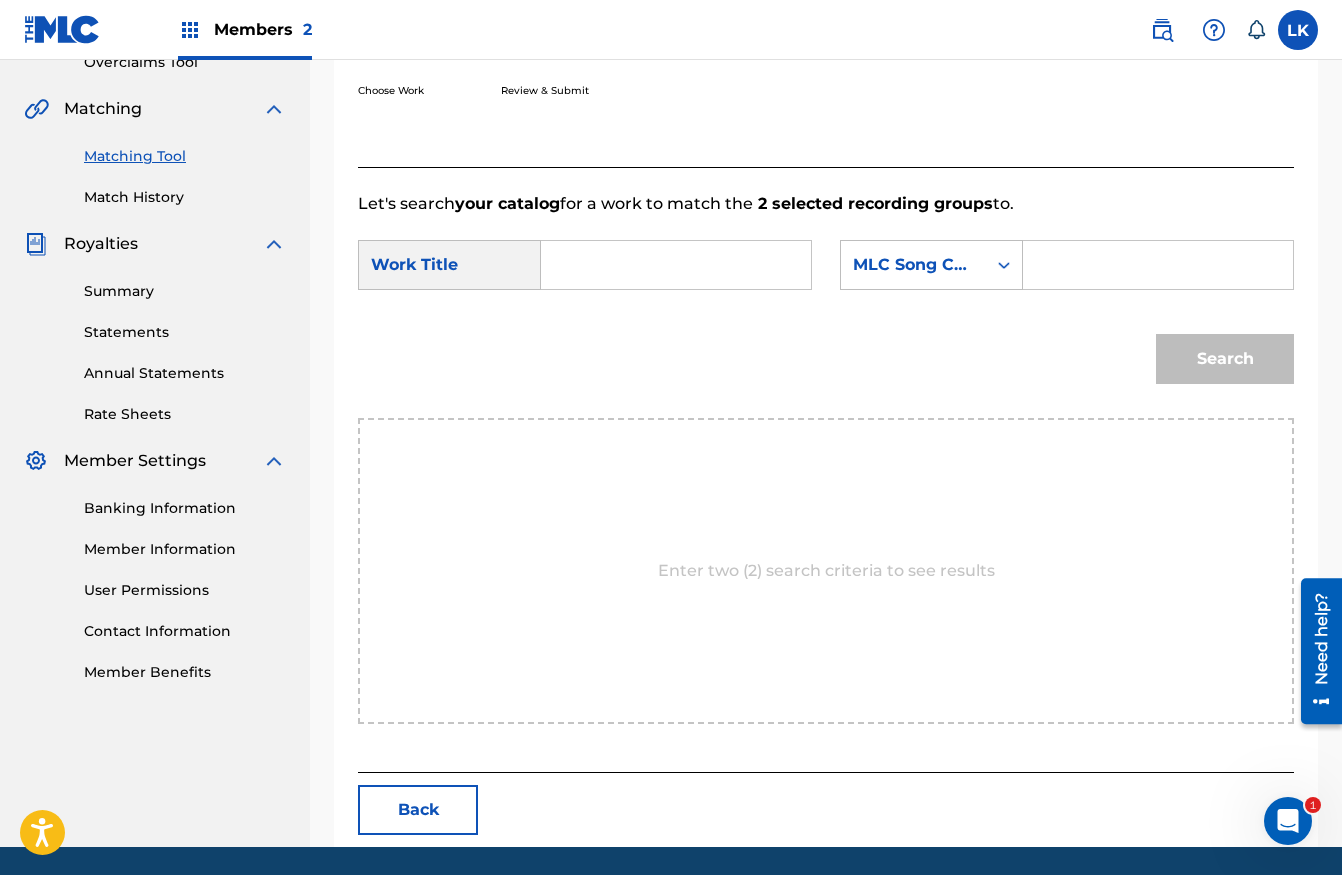 click at bounding box center [676, 265] 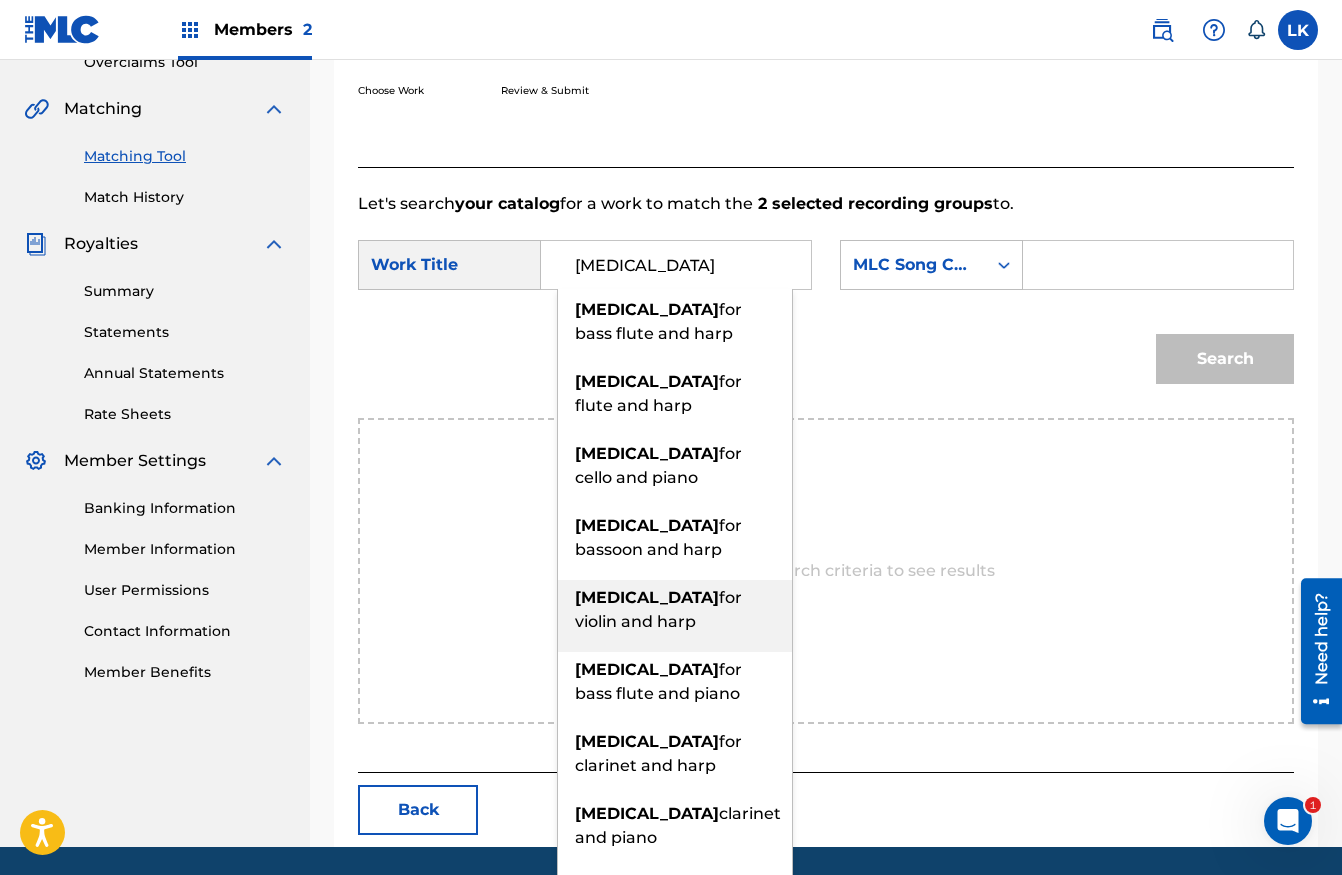 scroll, scrollTop: 539, scrollLeft: 0, axis: vertical 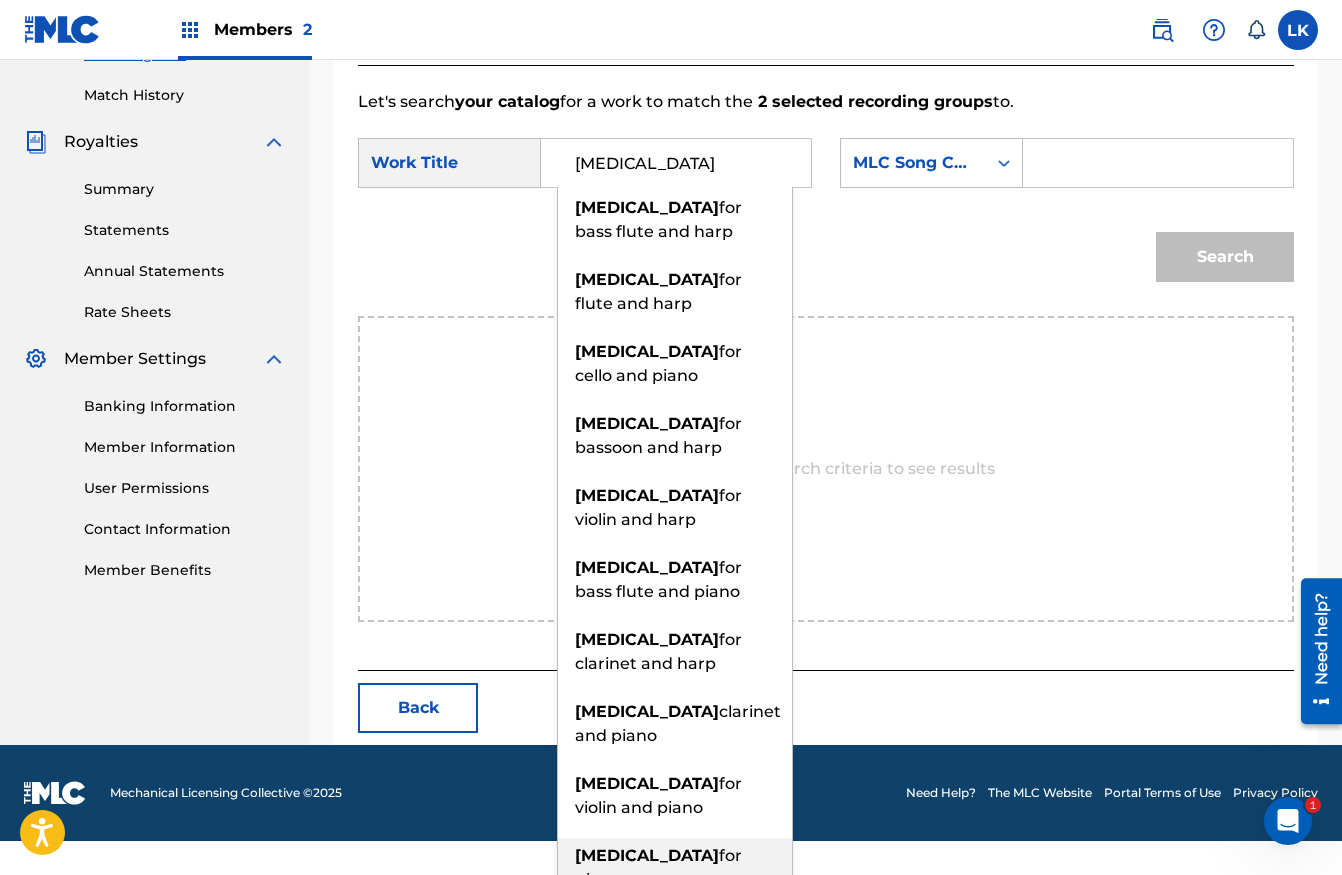 click on "for piano" at bounding box center [658, 867] 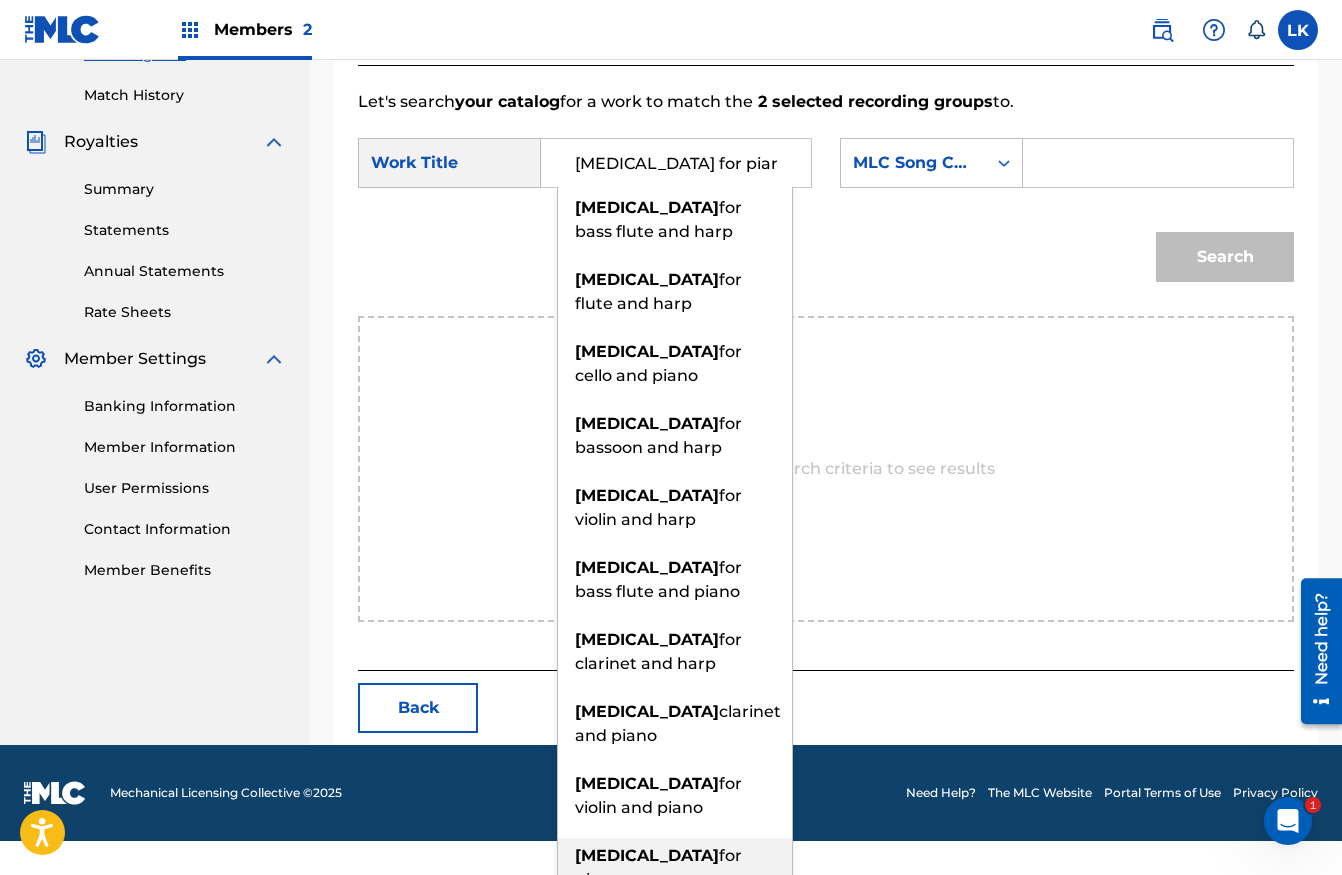 scroll, scrollTop: 505, scrollLeft: 0, axis: vertical 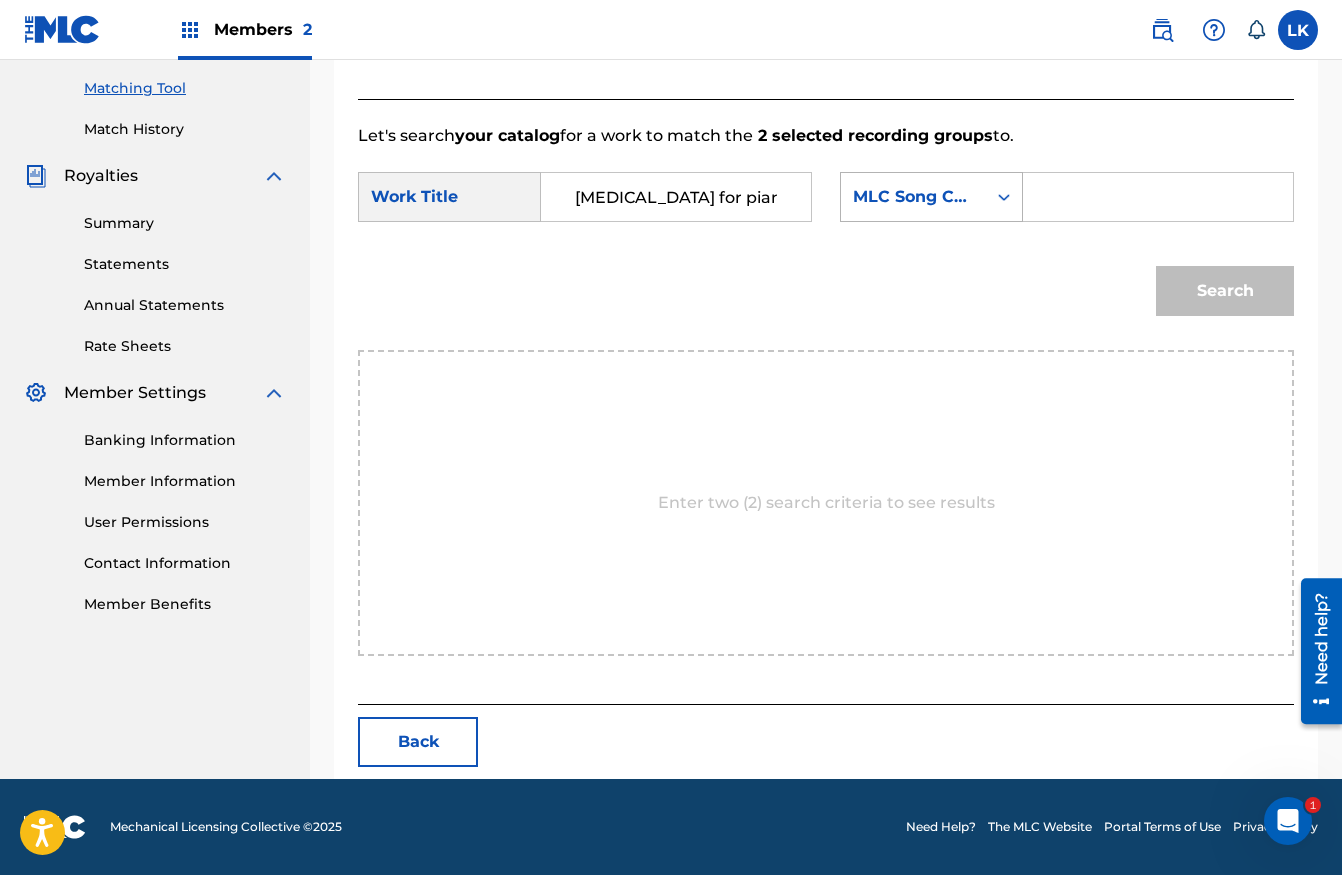 click 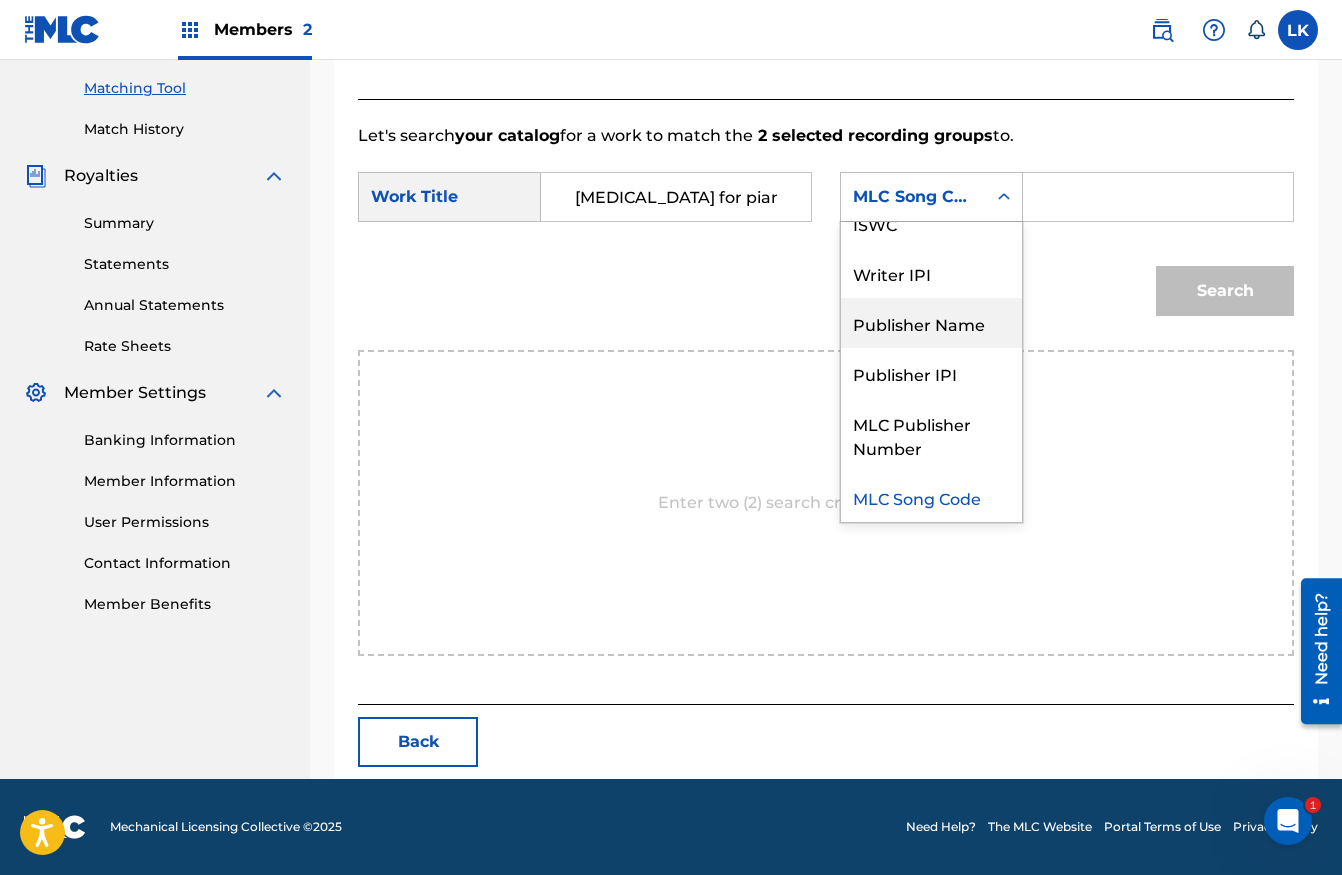 scroll, scrollTop: 0, scrollLeft: 0, axis: both 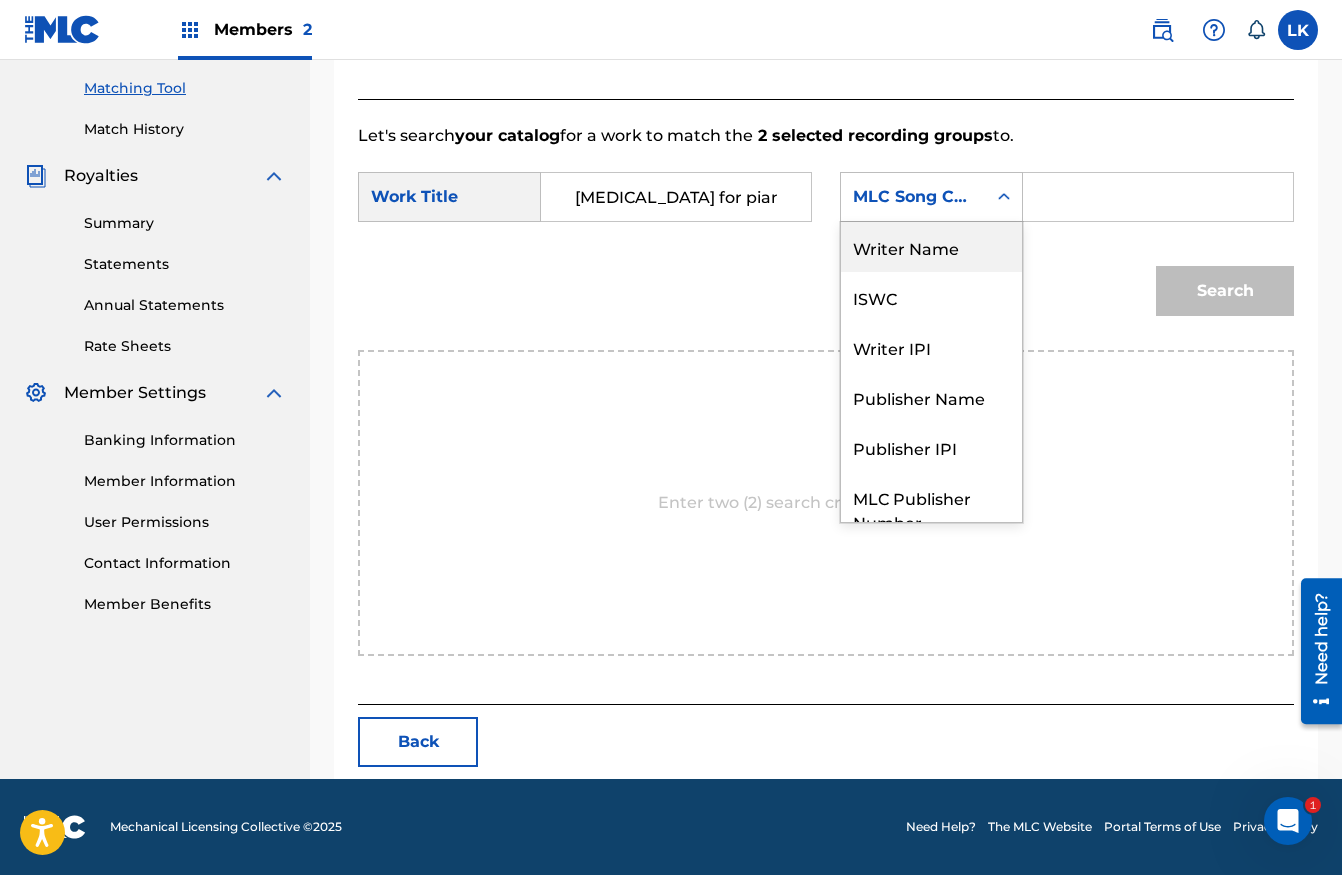click on "Writer Name" at bounding box center [931, 247] 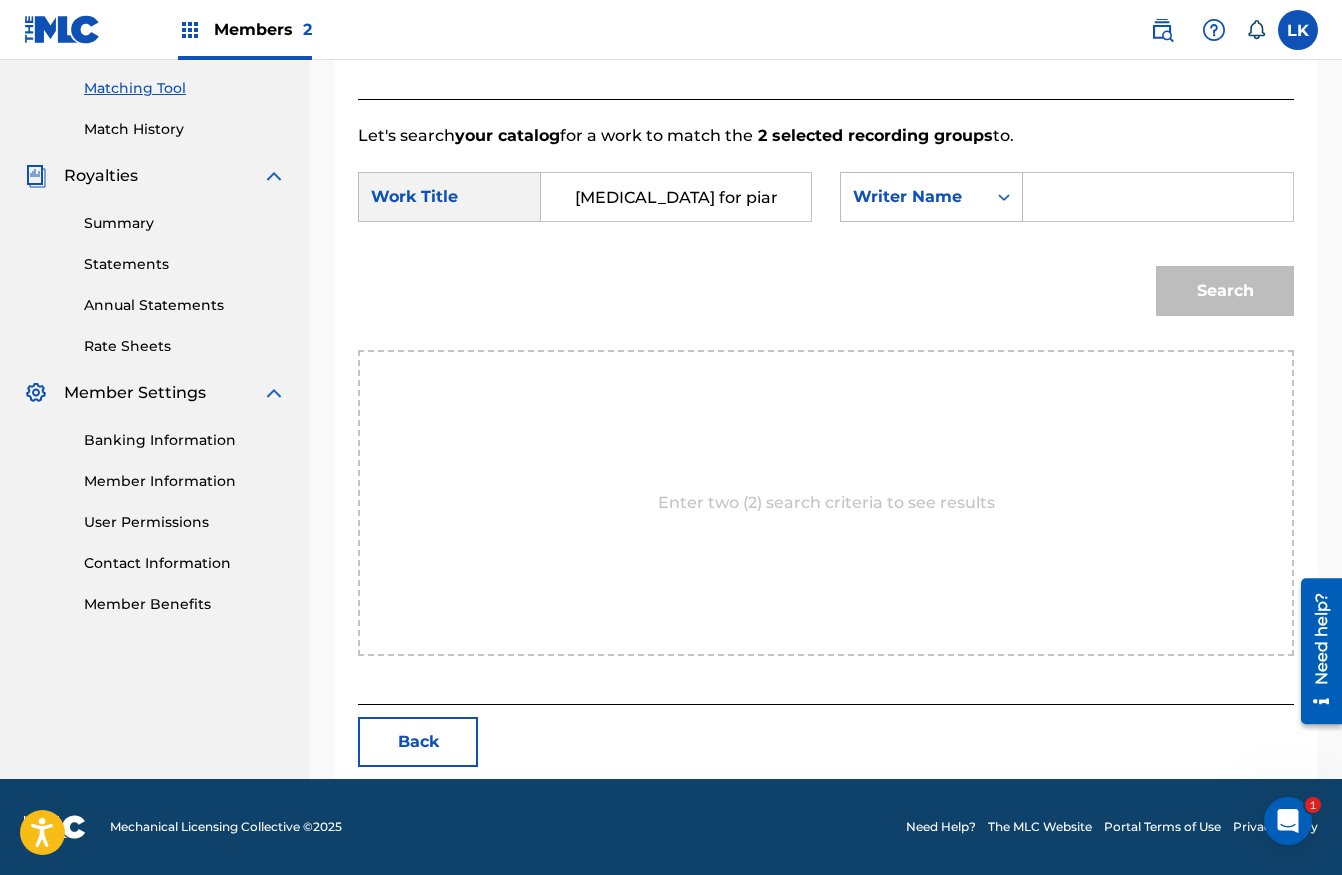click at bounding box center (1158, 197) 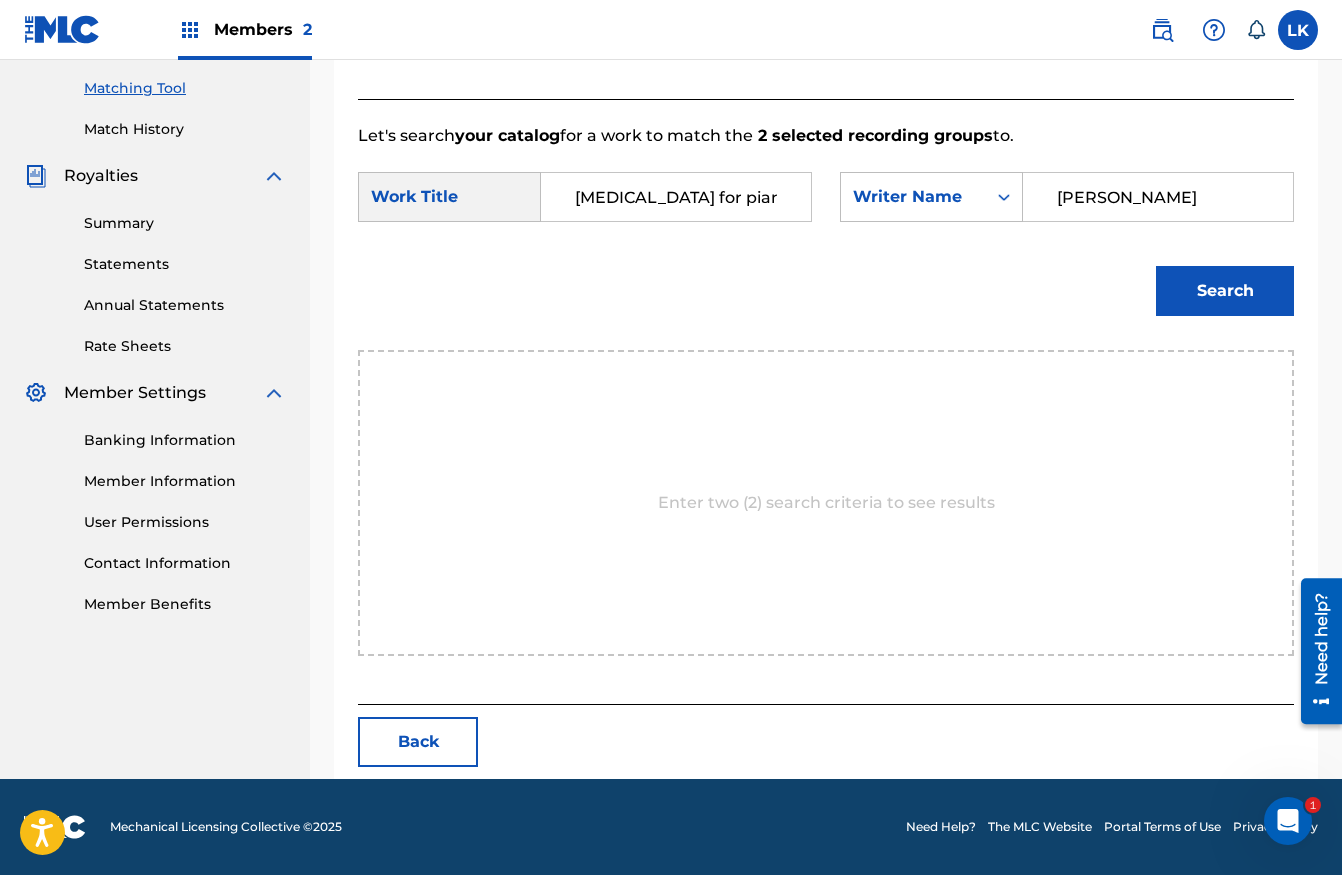 type on "[PERSON_NAME]" 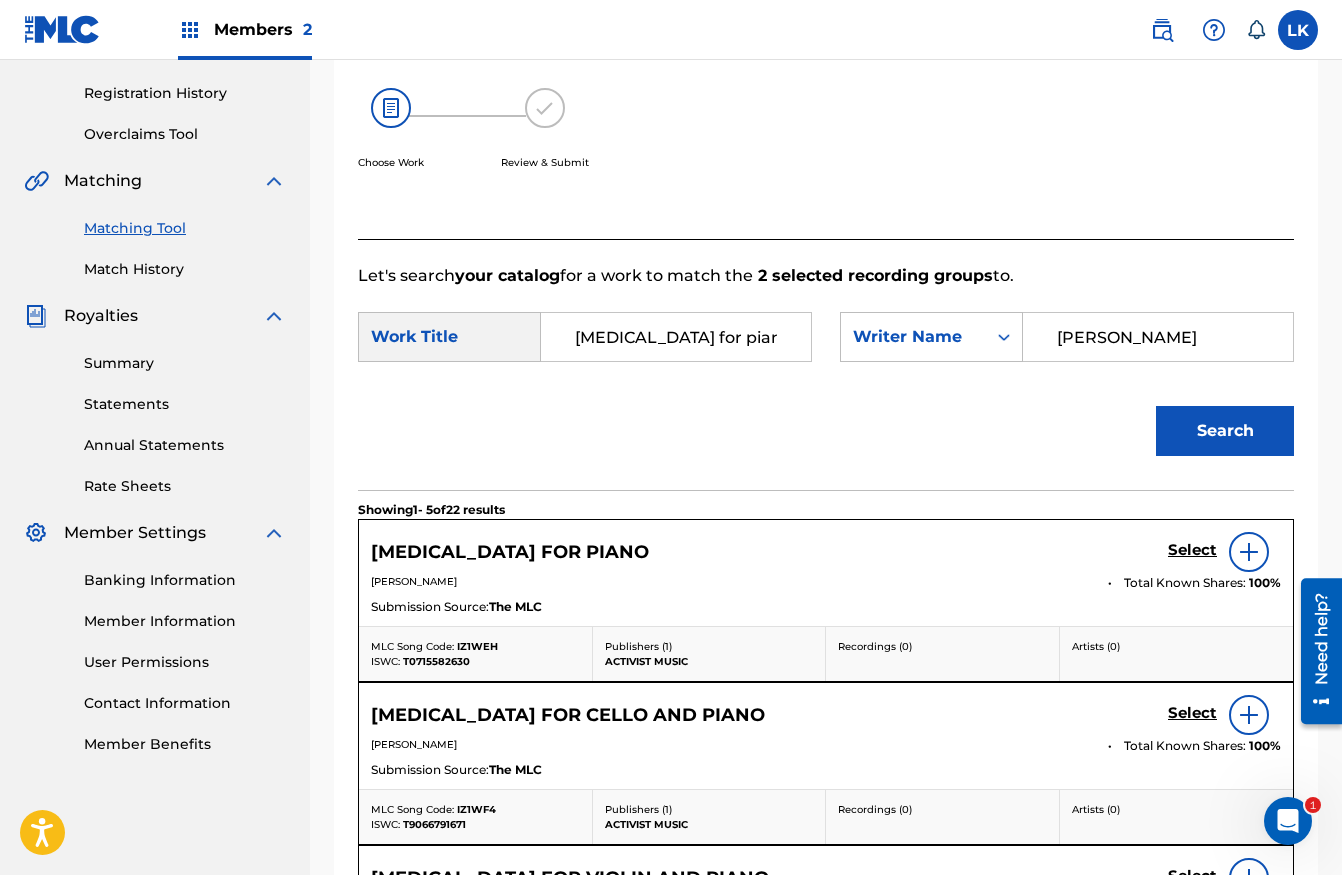 scroll, scrollTop: 505, scrollLeft: 0, axis: vertical 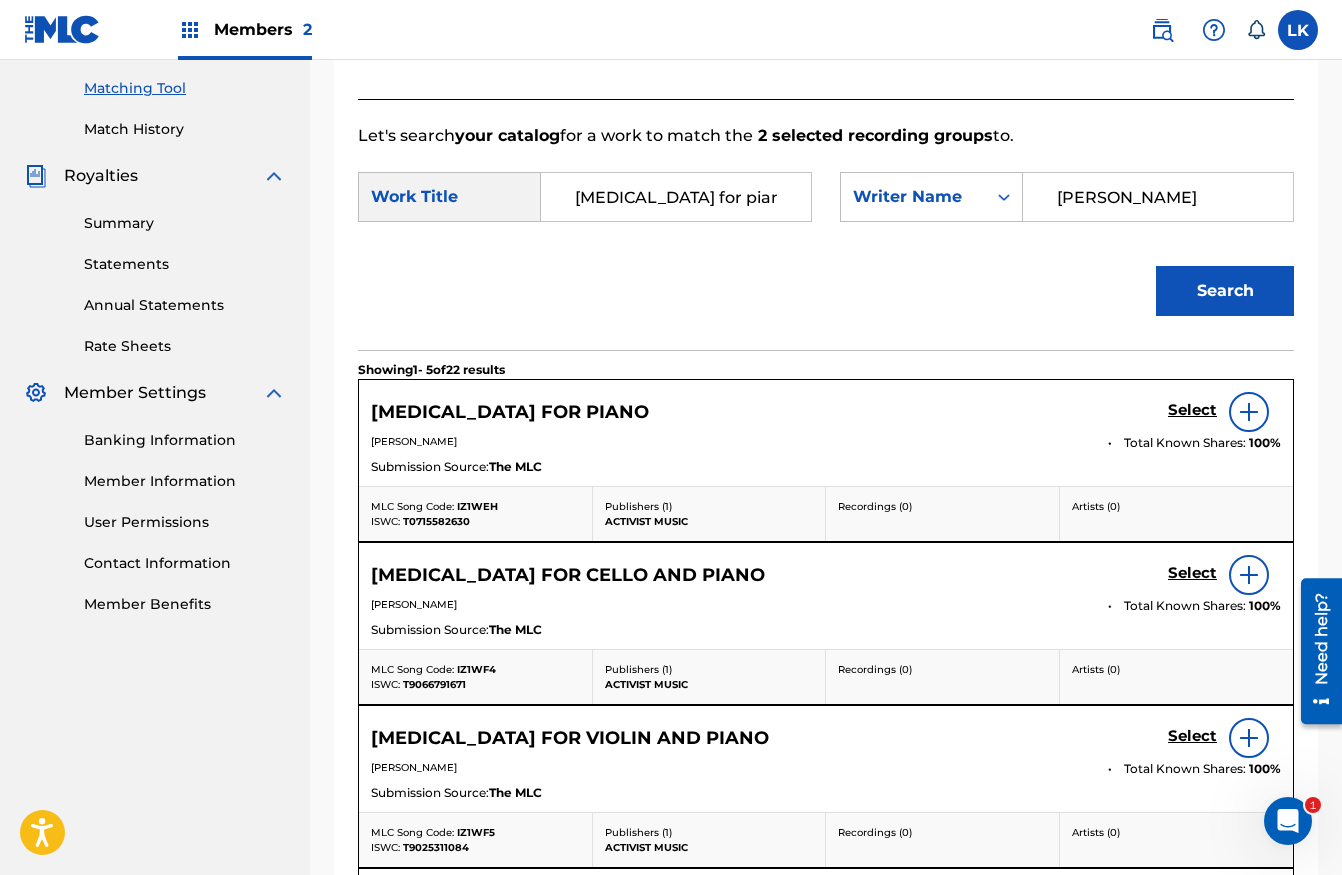click on "Select" at bounding box center (1192, 410) 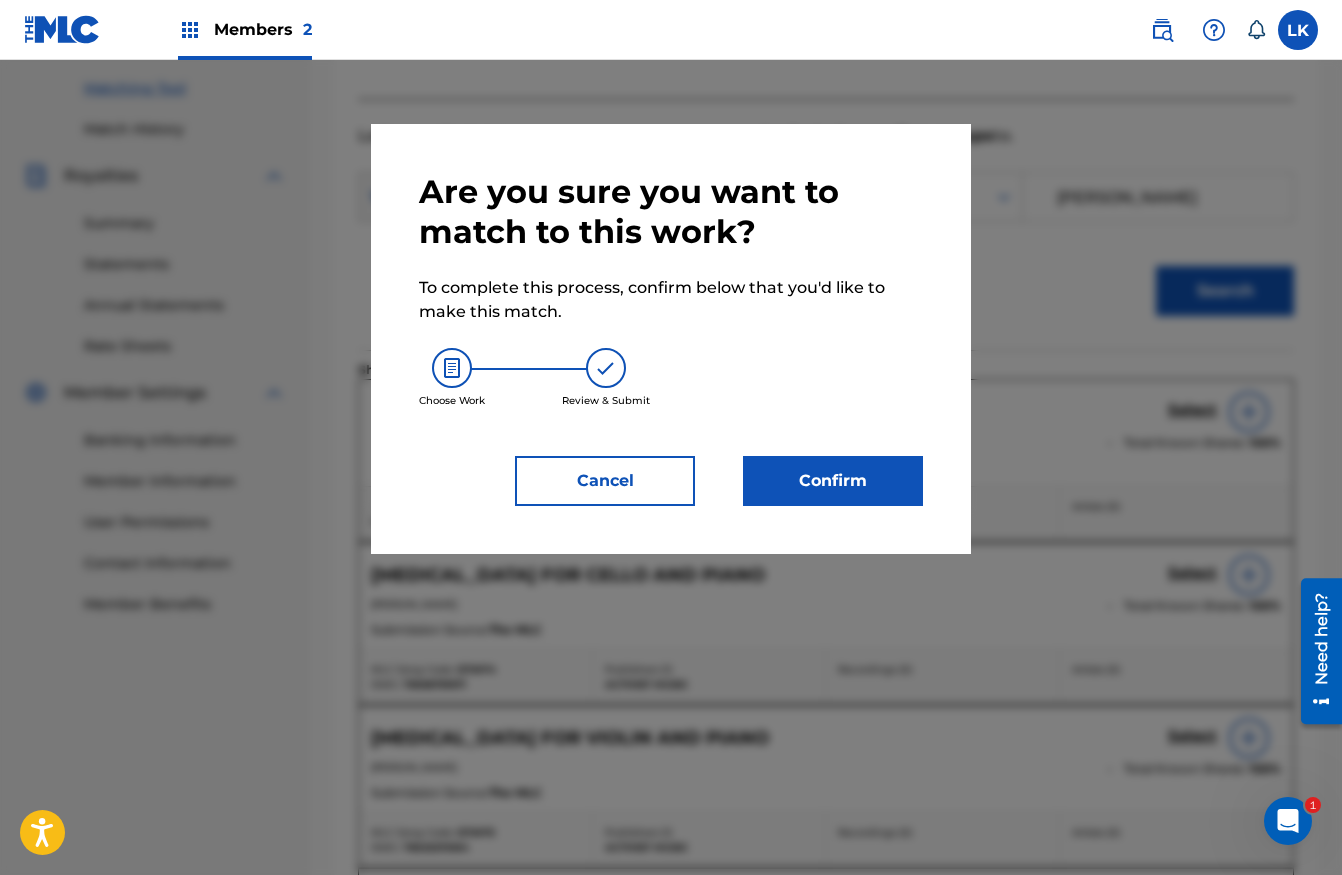 click on "Confirm" at bounding box center [833, 481] 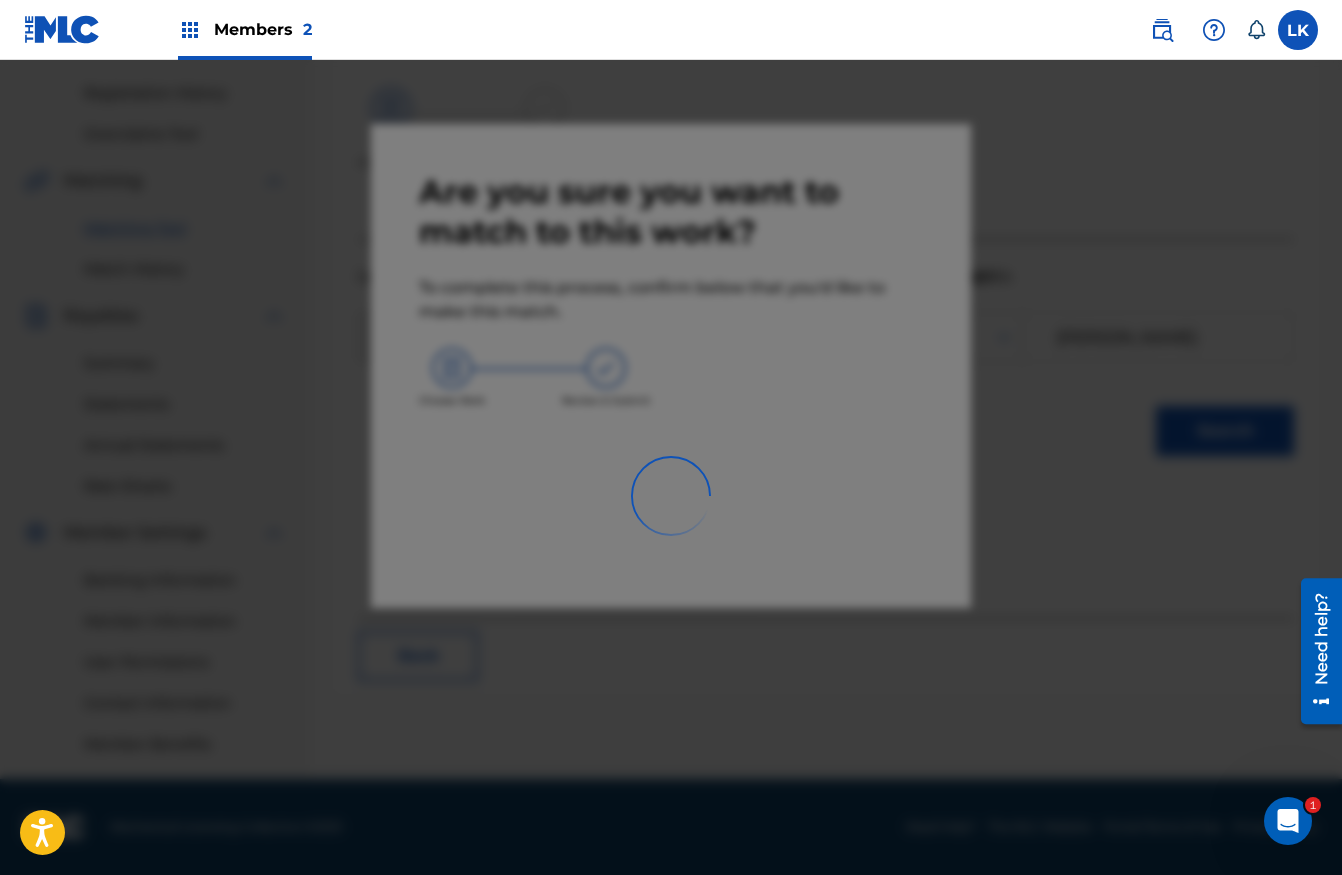 scroll, scrollTop: 365, scrollLeft: 0, axis: vertical 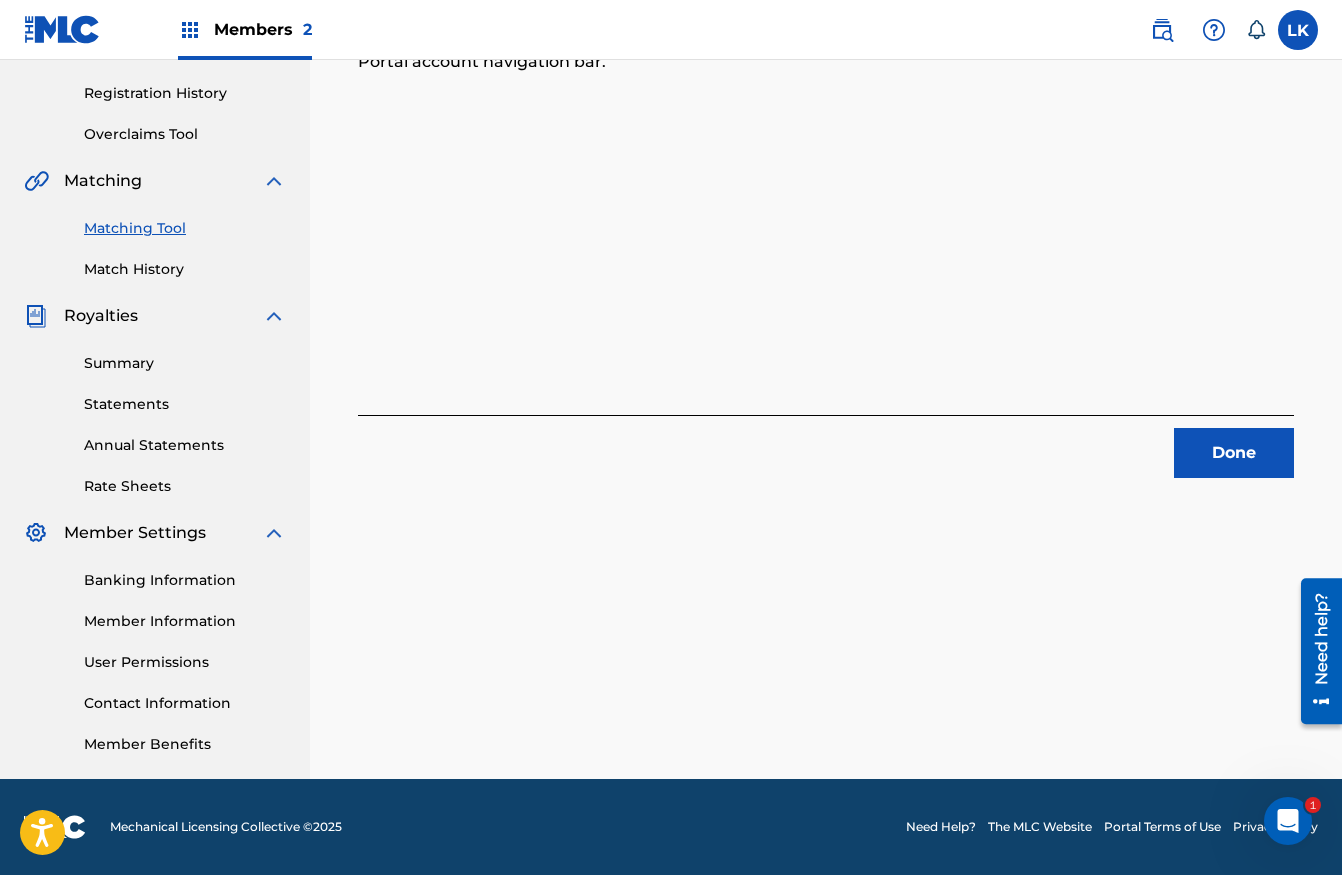 click on "Done" at bounding box center (1234, 453) 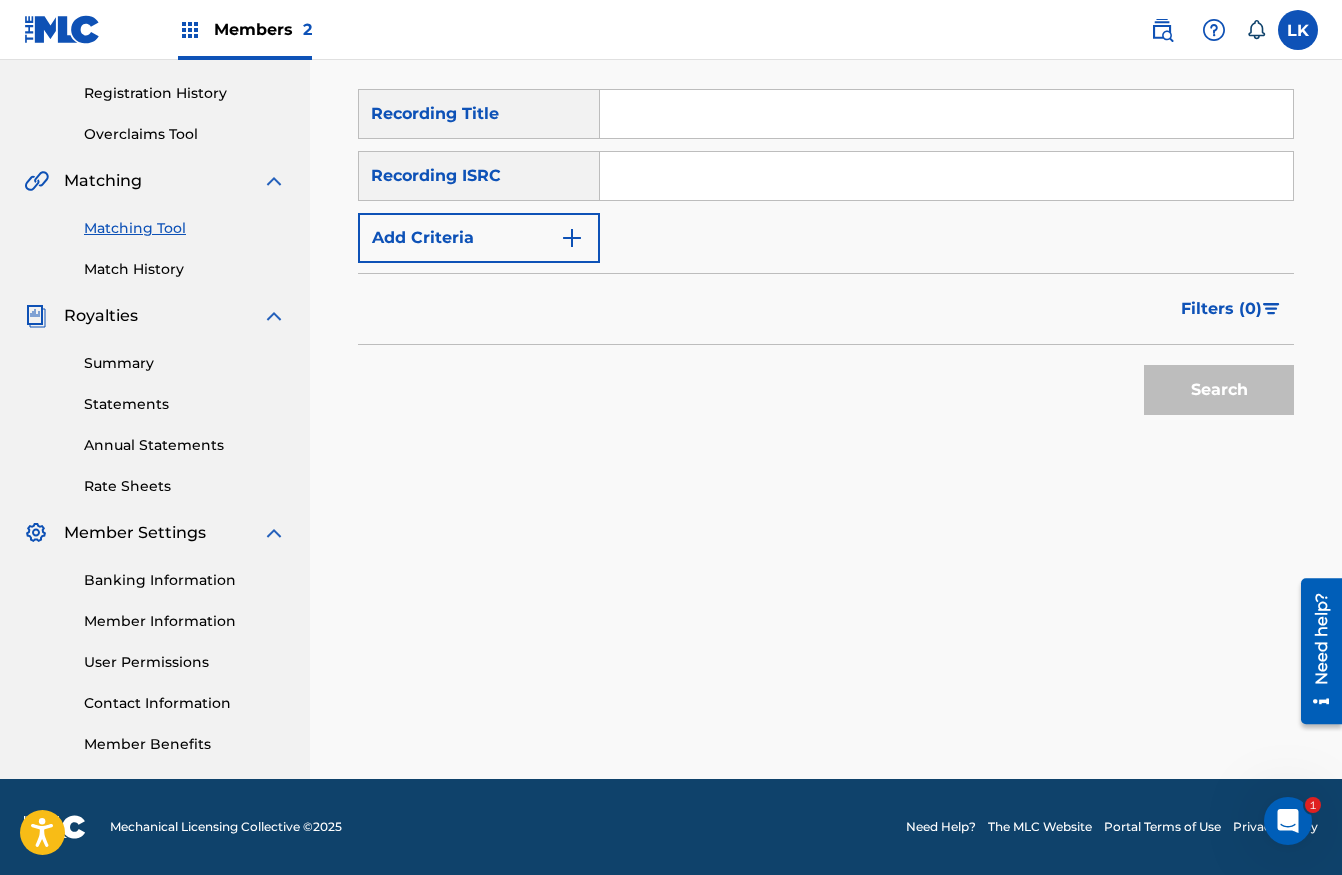 click on "Match History" at bounding box center [185, 269] 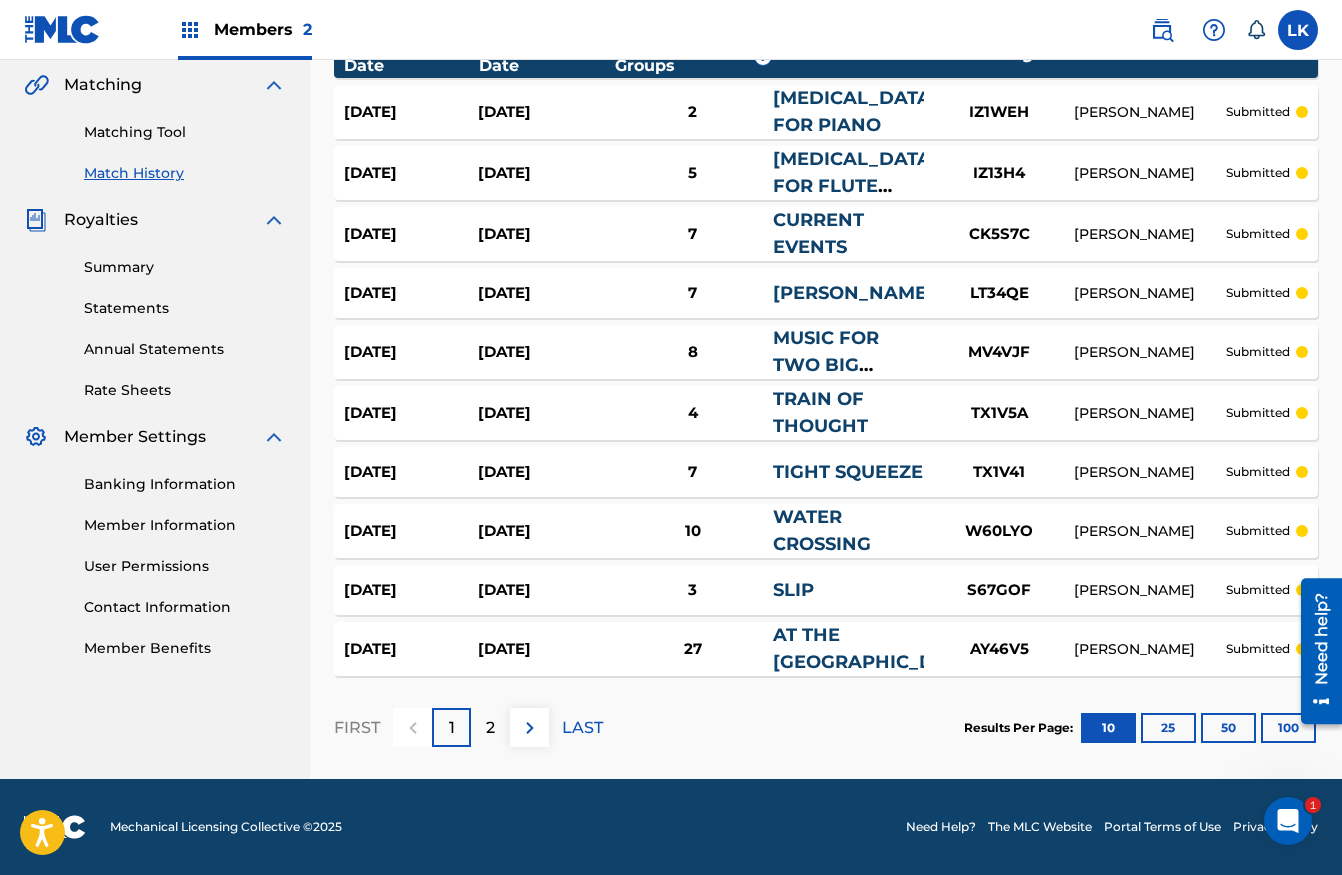 scroll, scrollTop: 0, scrollLeft: 0, axis: both 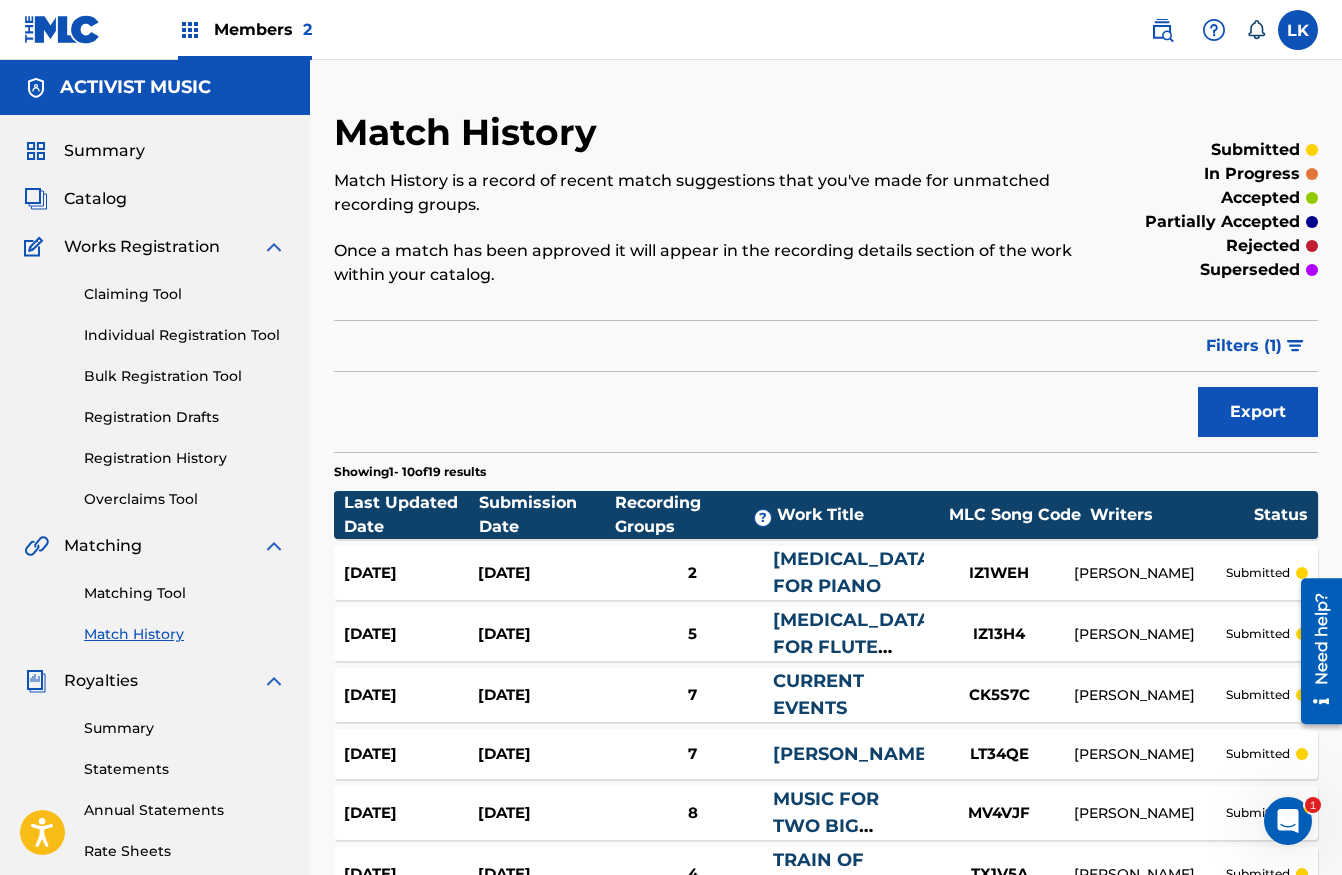 click on "Matching Tool" at bounding box center (185, 593) 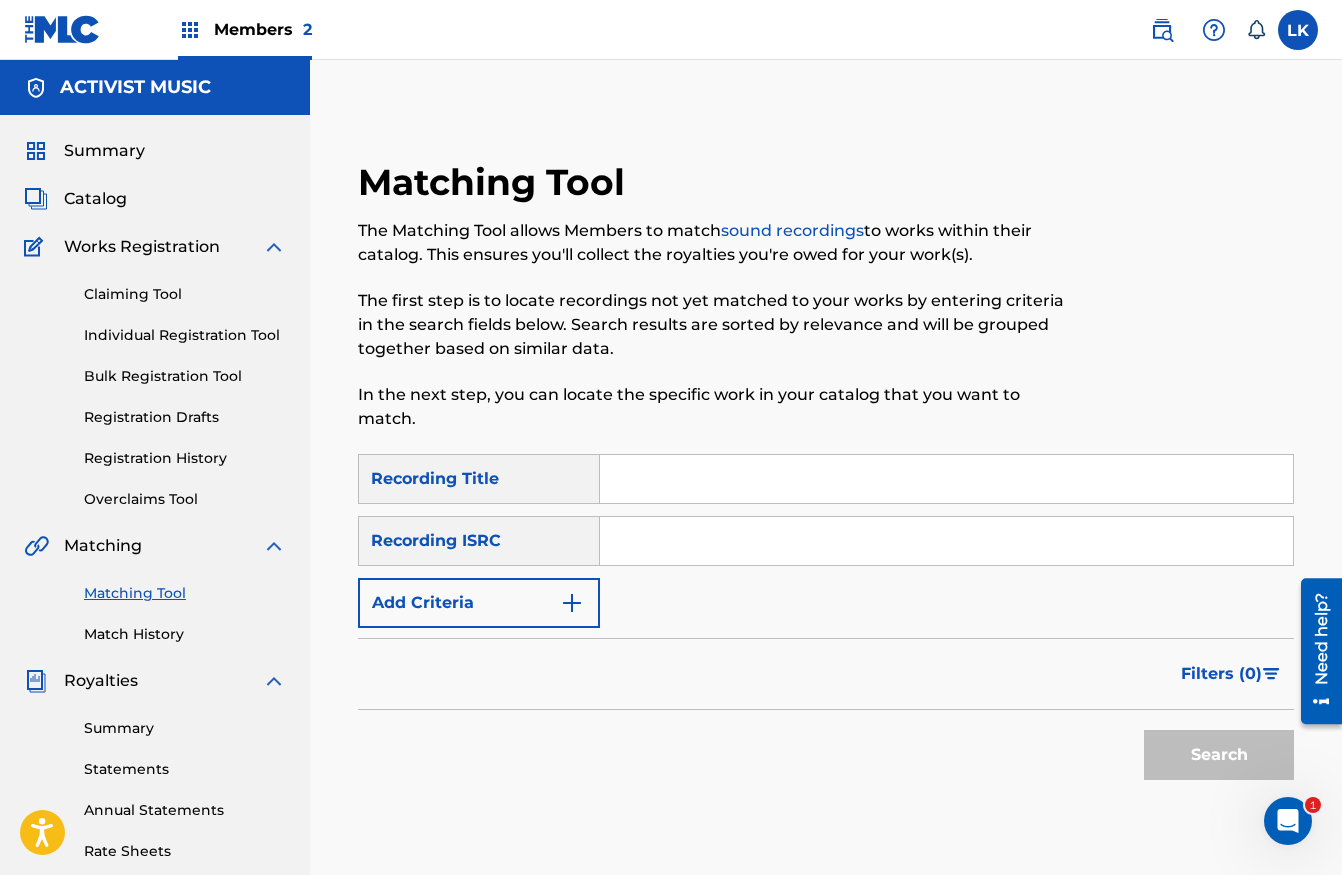 click on "Add Criteria" at bounding box center [479, 603] 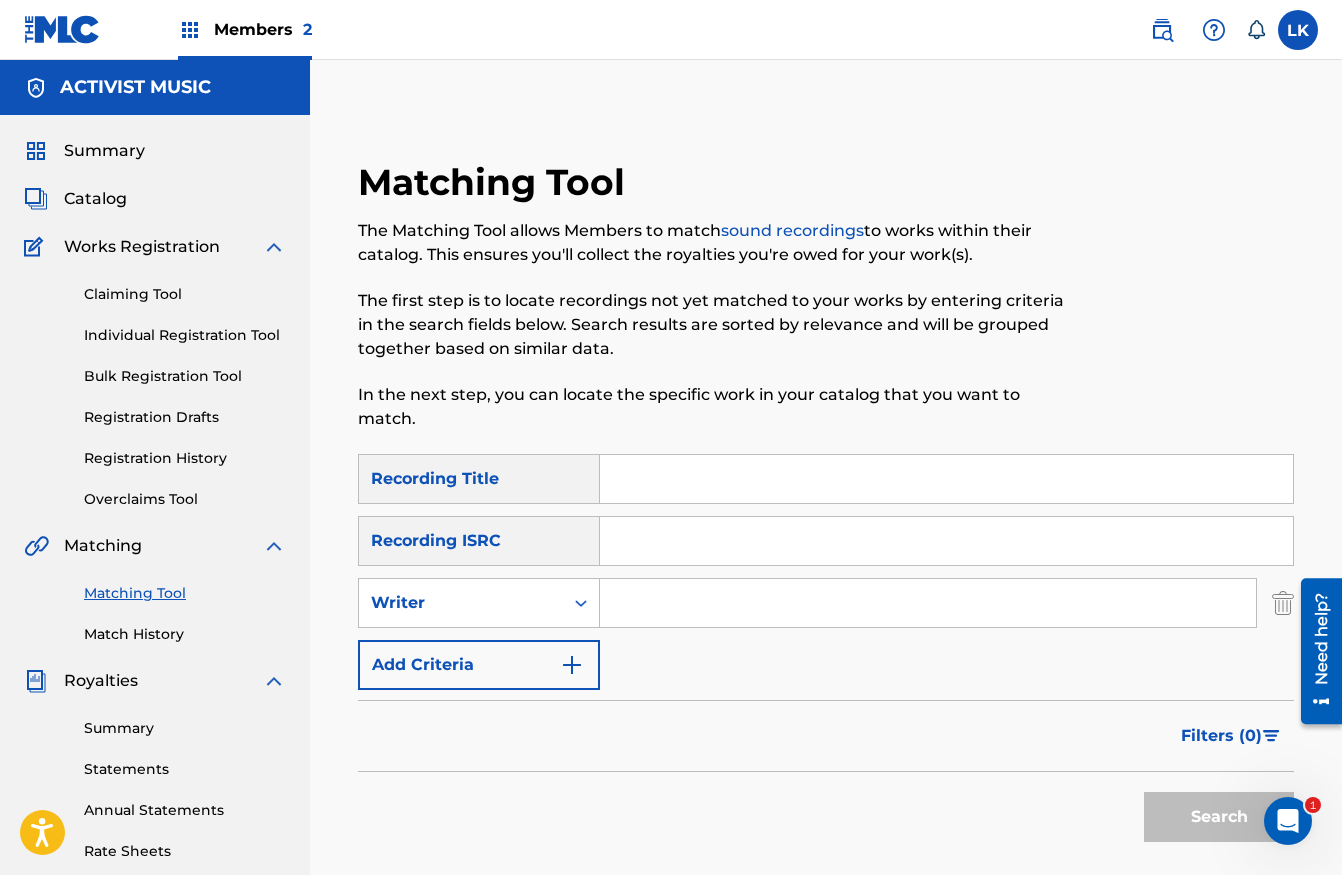 click at bounding box center (928, 603) 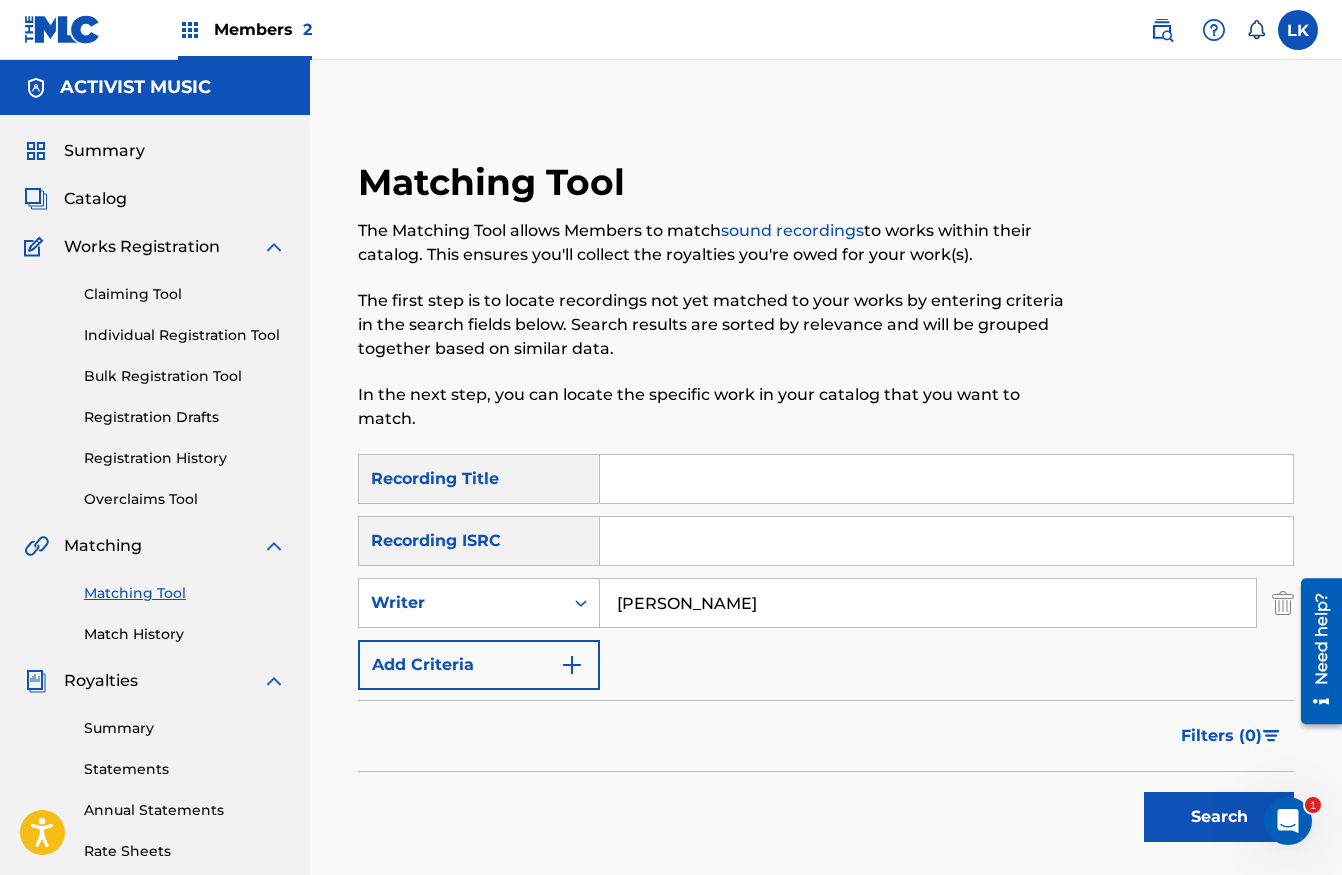 type on "[PERSON_NAME]" 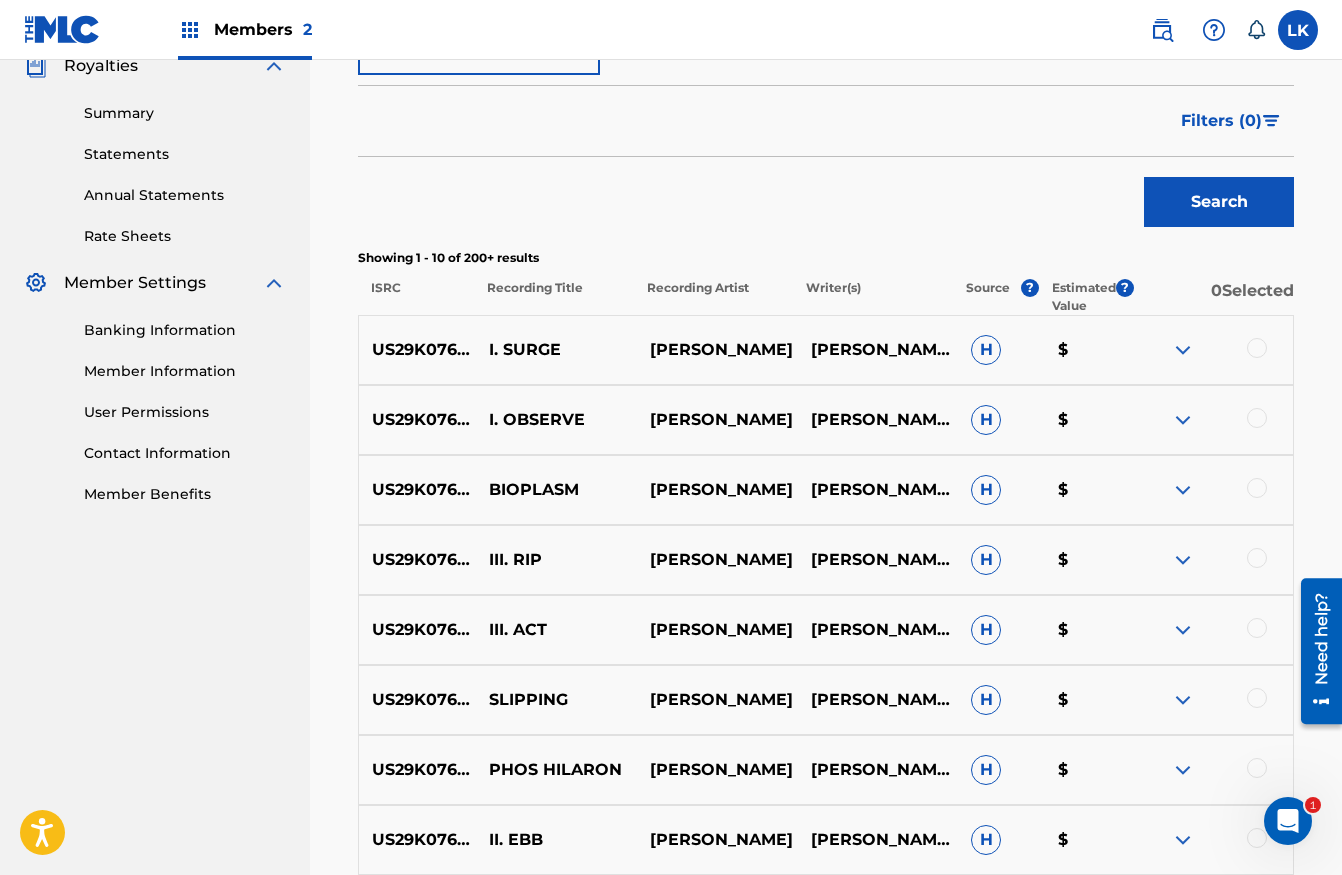 scroll, scrollTop: 924, scrollLeft: 0, axis: vertical 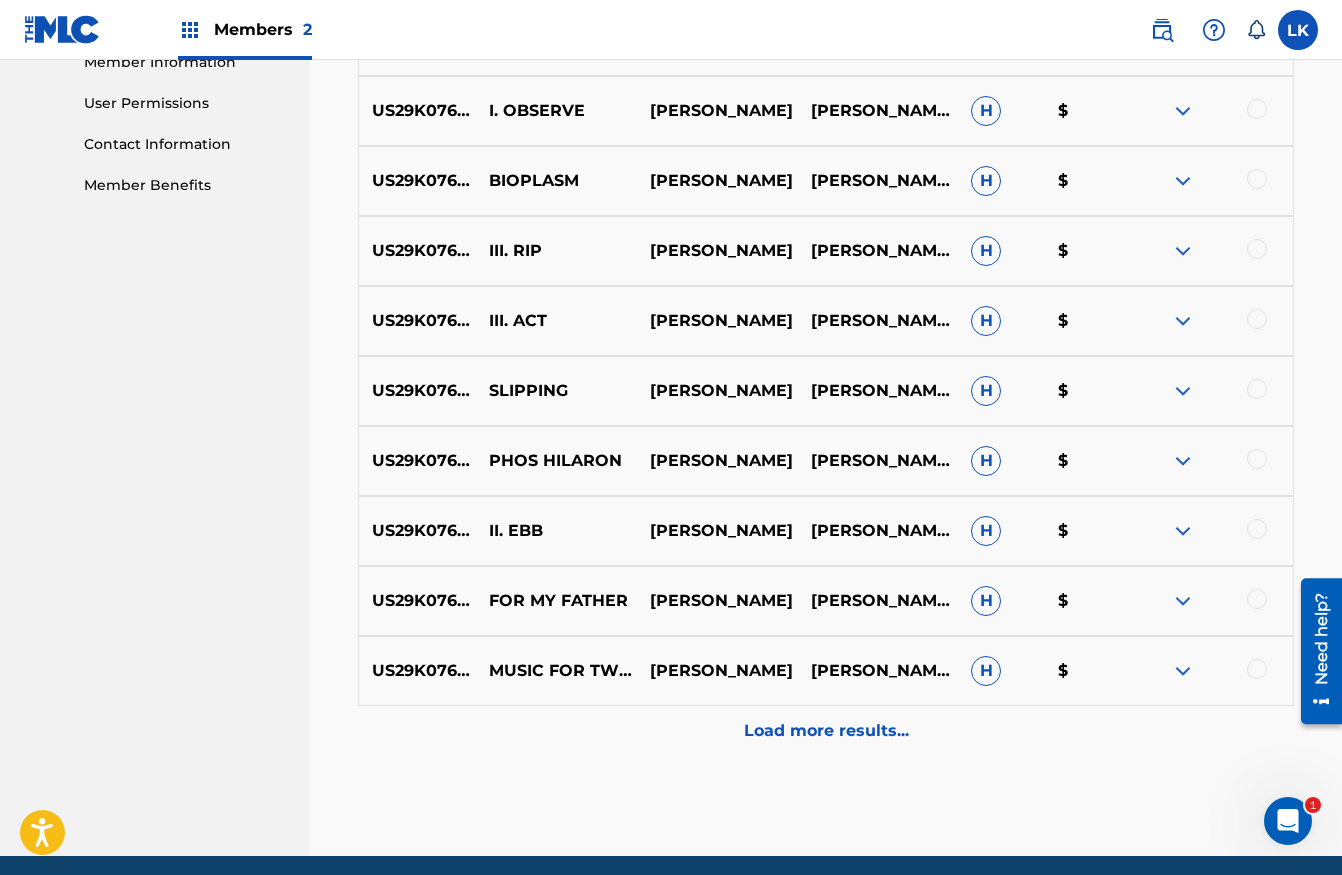 click on "Load more results..." at bounding box center [826, 731] 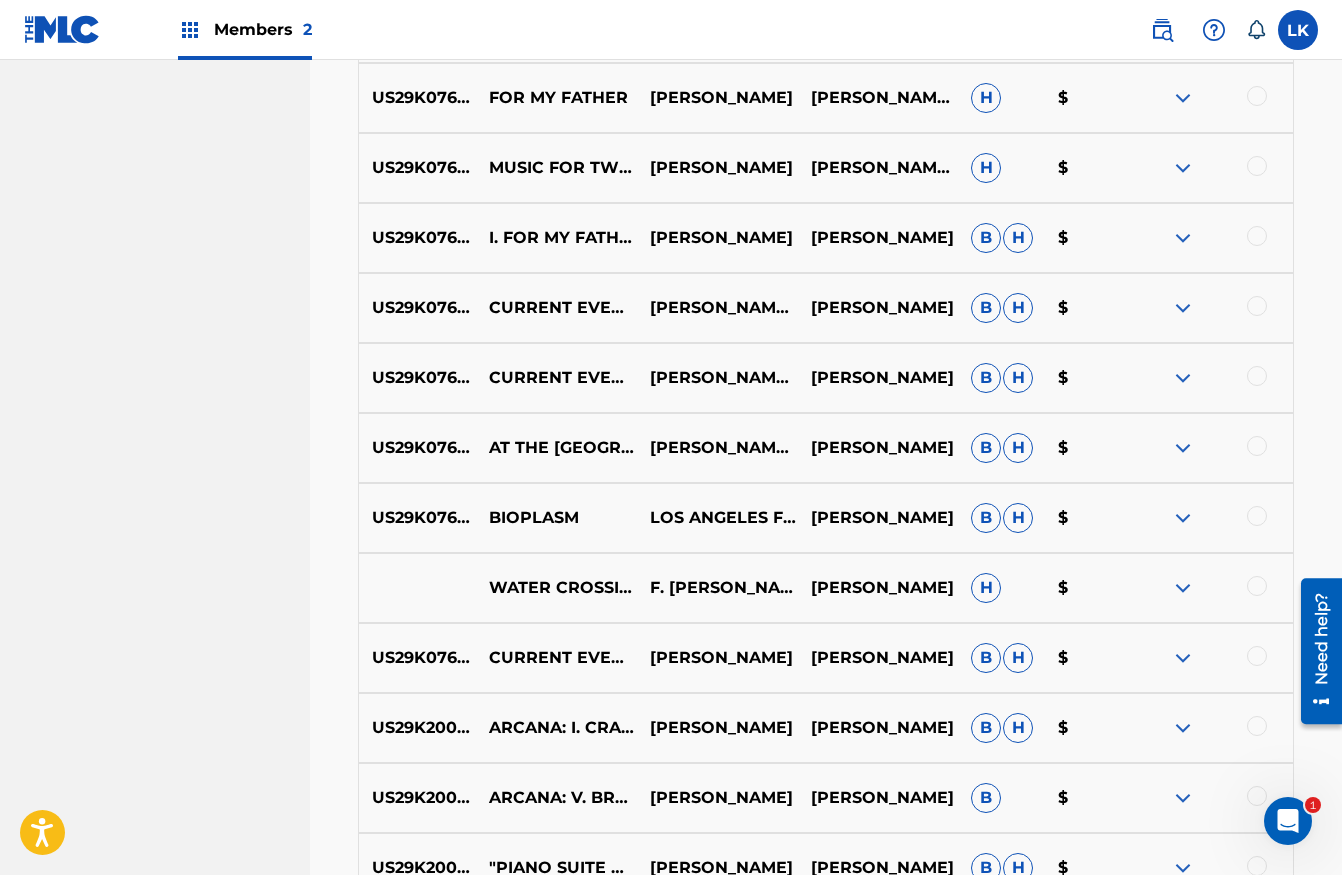 scroll, scrollTop: 1633, scrollLeft: 0, axis: vertical 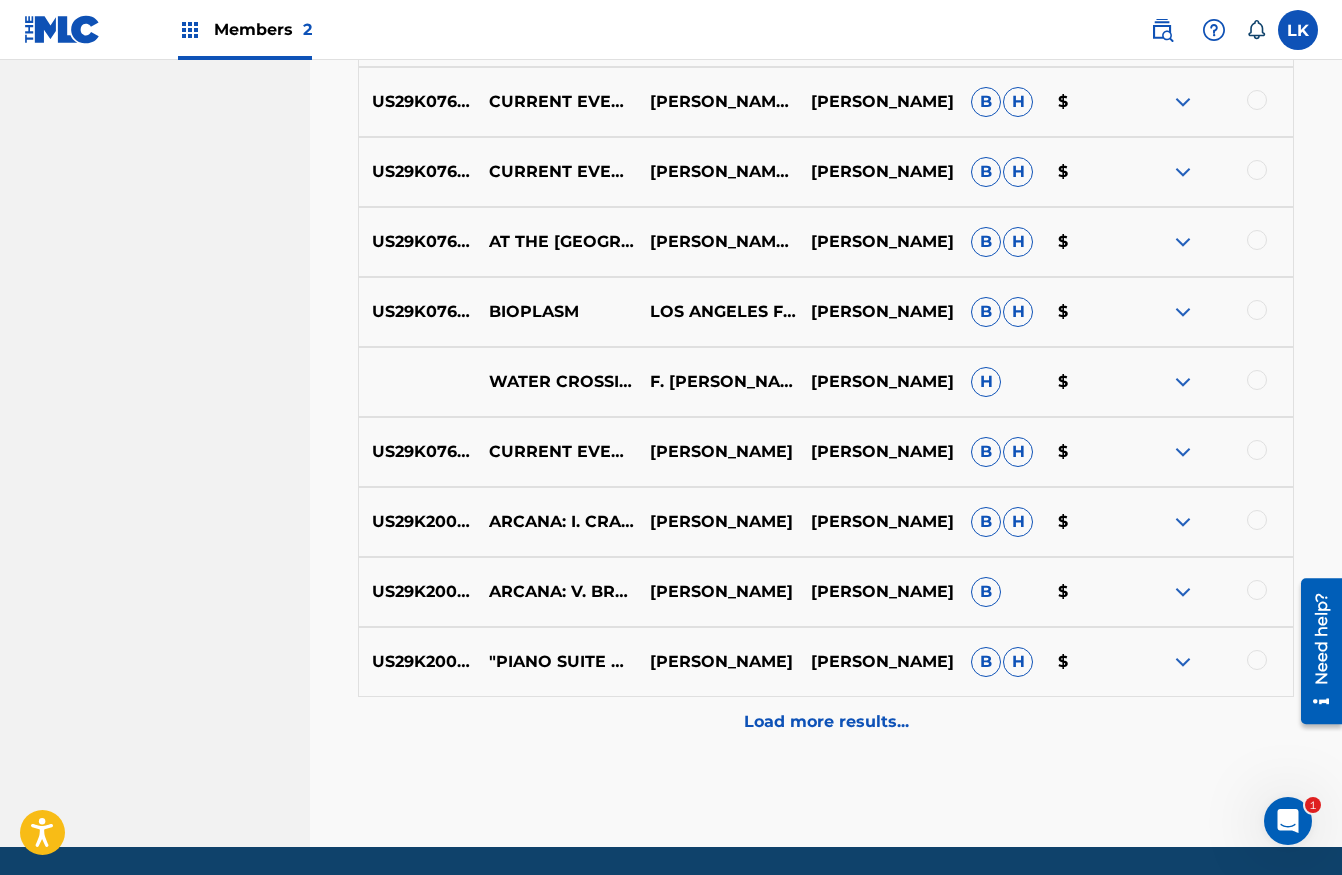click on "Load more results..." at bounding box center (826, 722) 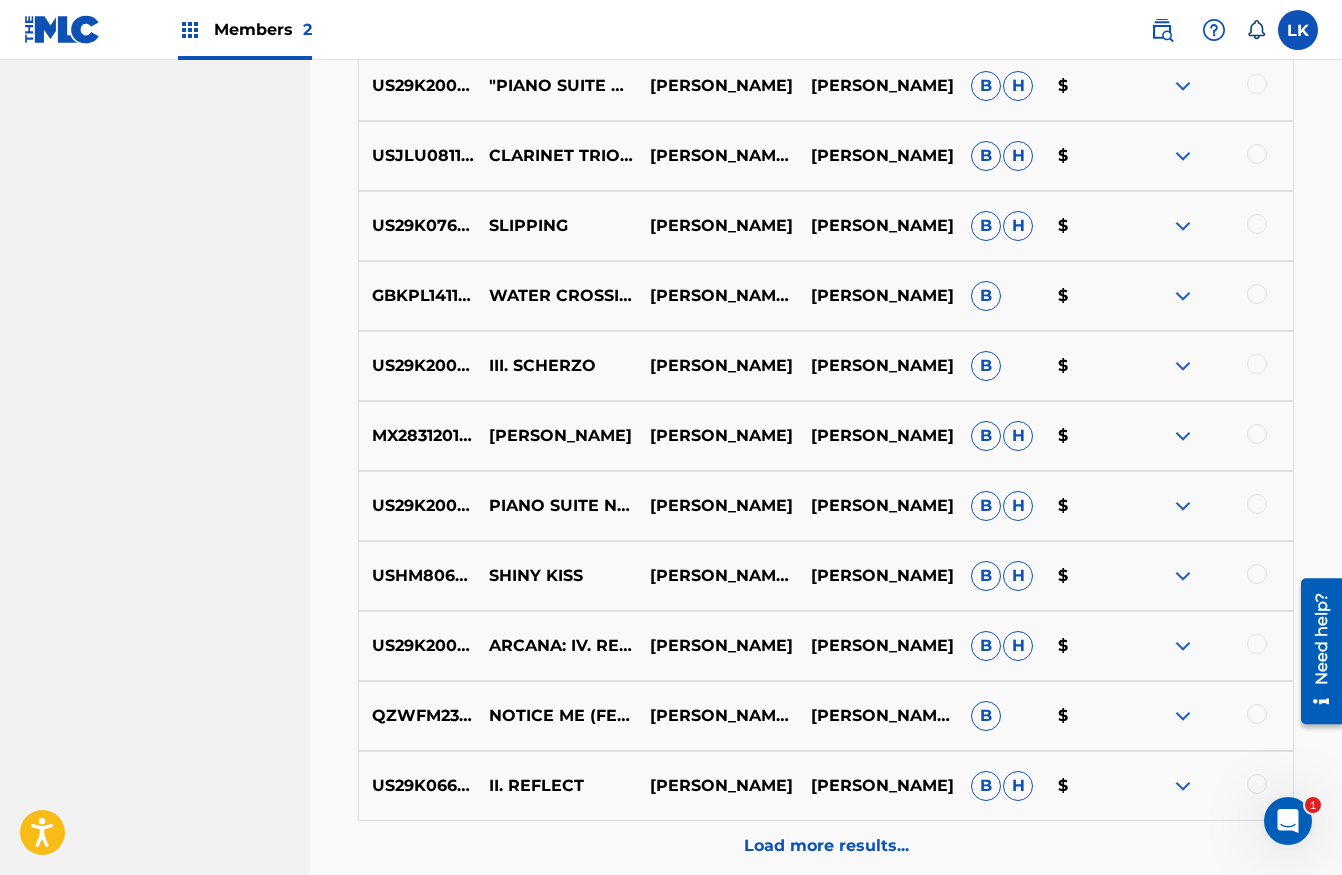 scroll, scrollTop: 2221, scrollLeft: 0, axis: vertical 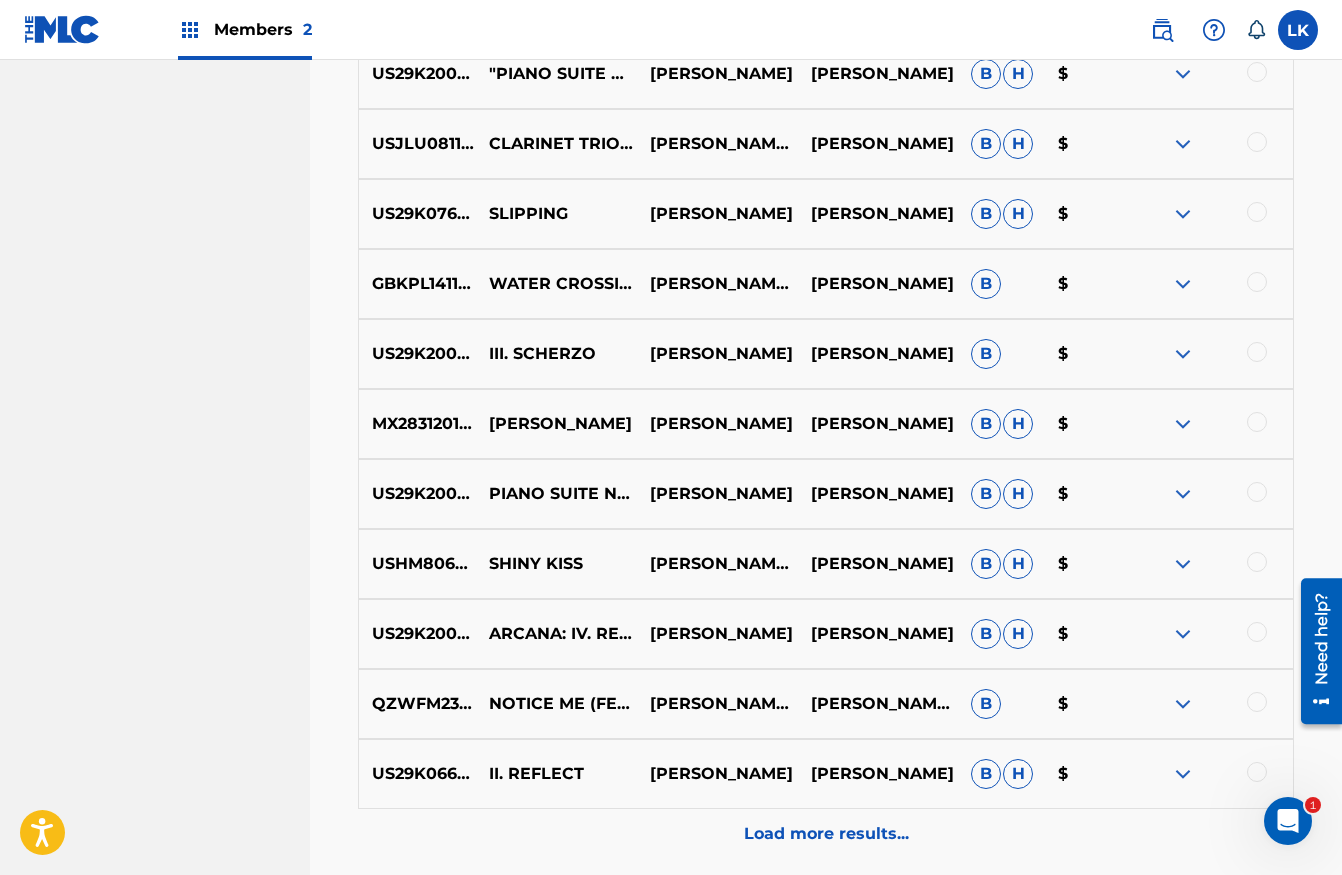 click on "Load more results..." at bounding box center [826, 834] 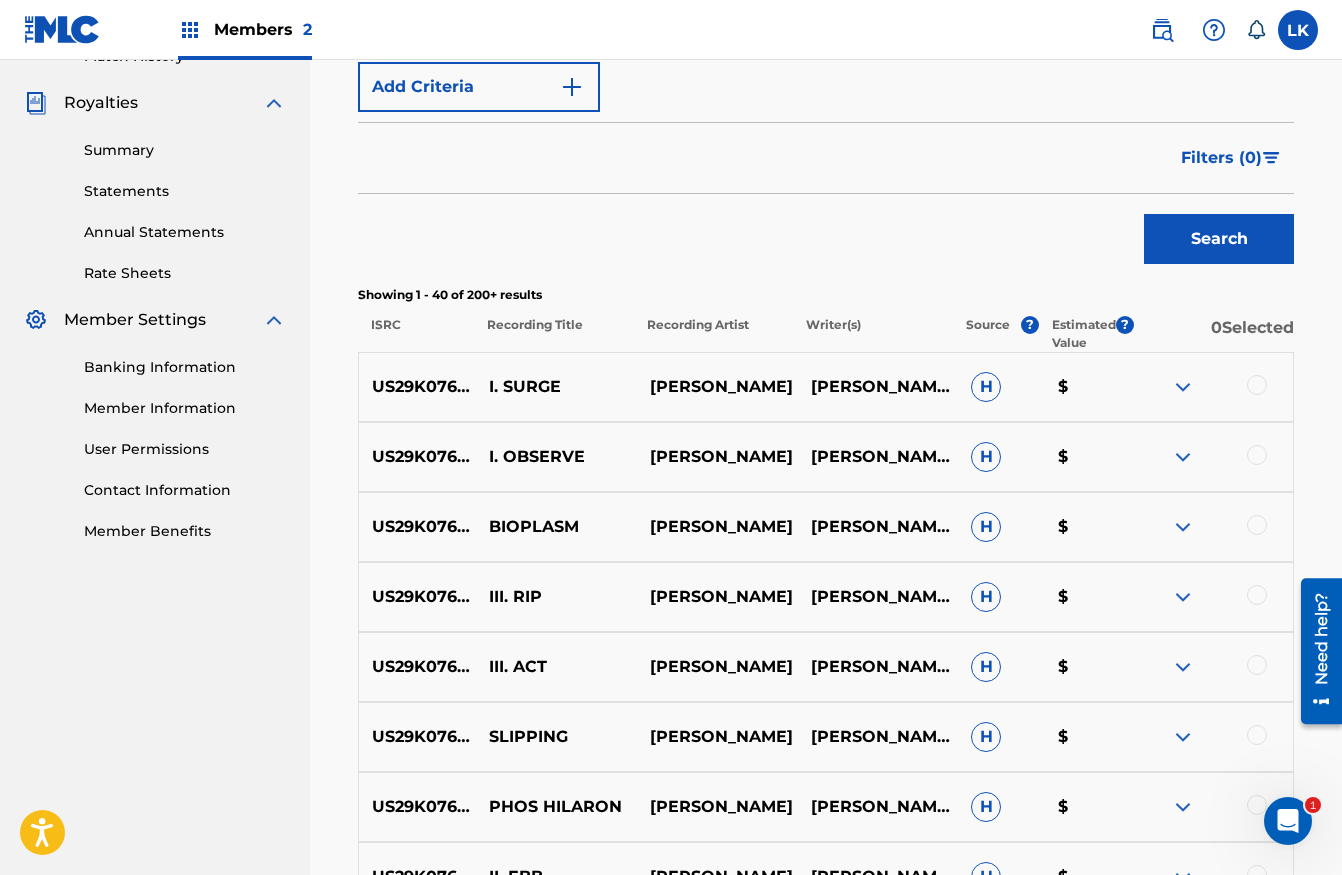 scroll, scrollTop: 0, scrollLeft: 0, axis: both 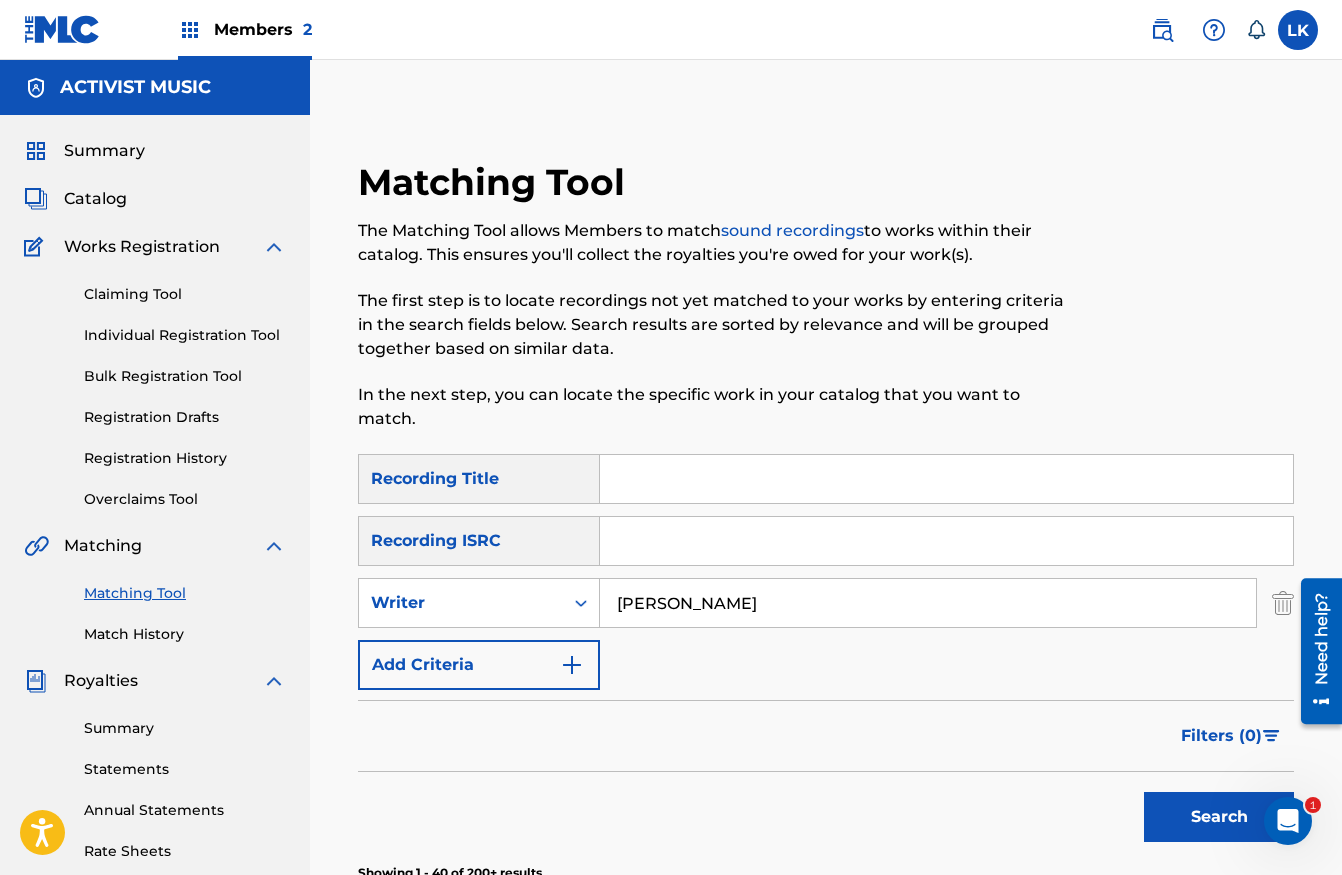 click at bounding box center (946, 479) 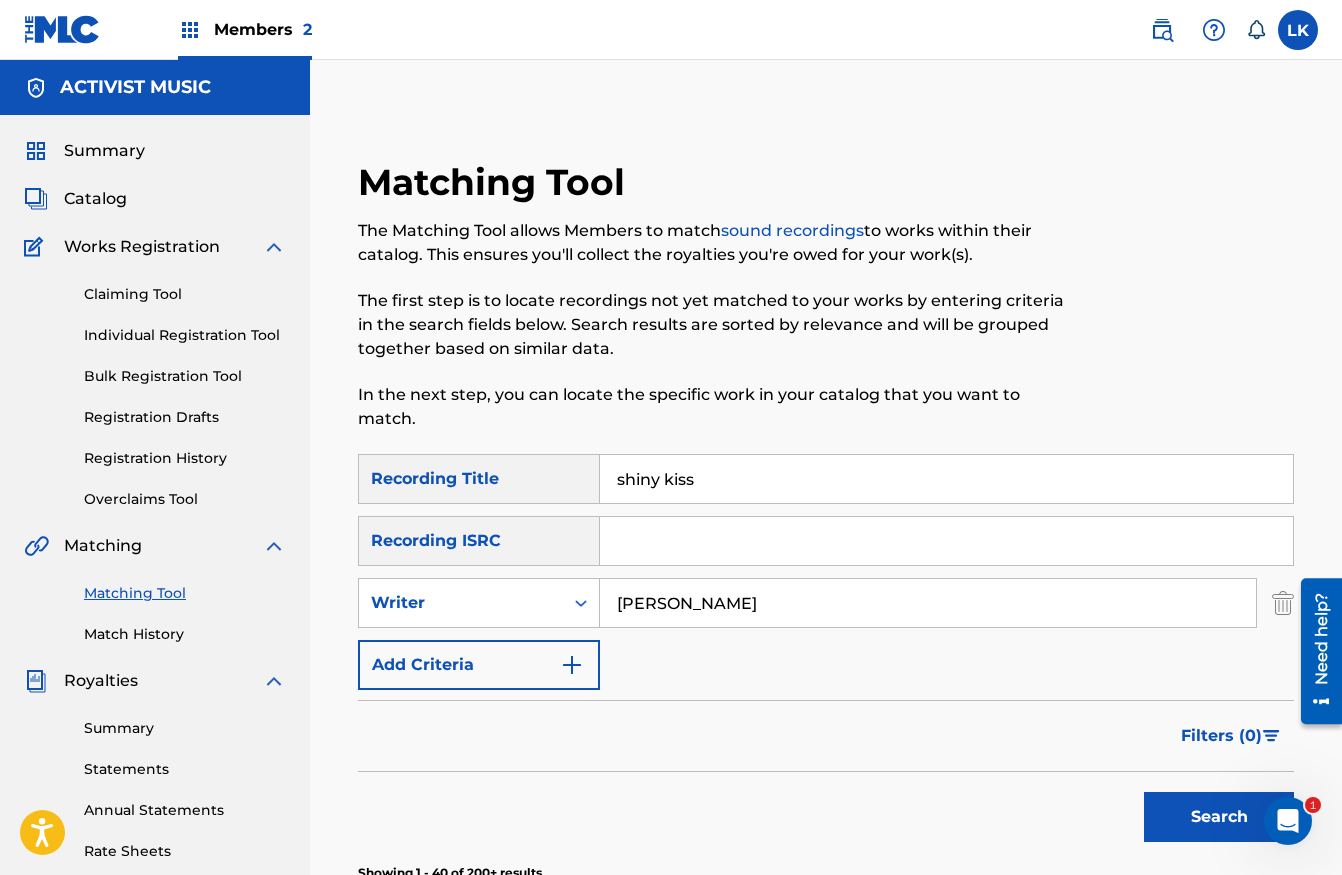 type on "shiny kiss" 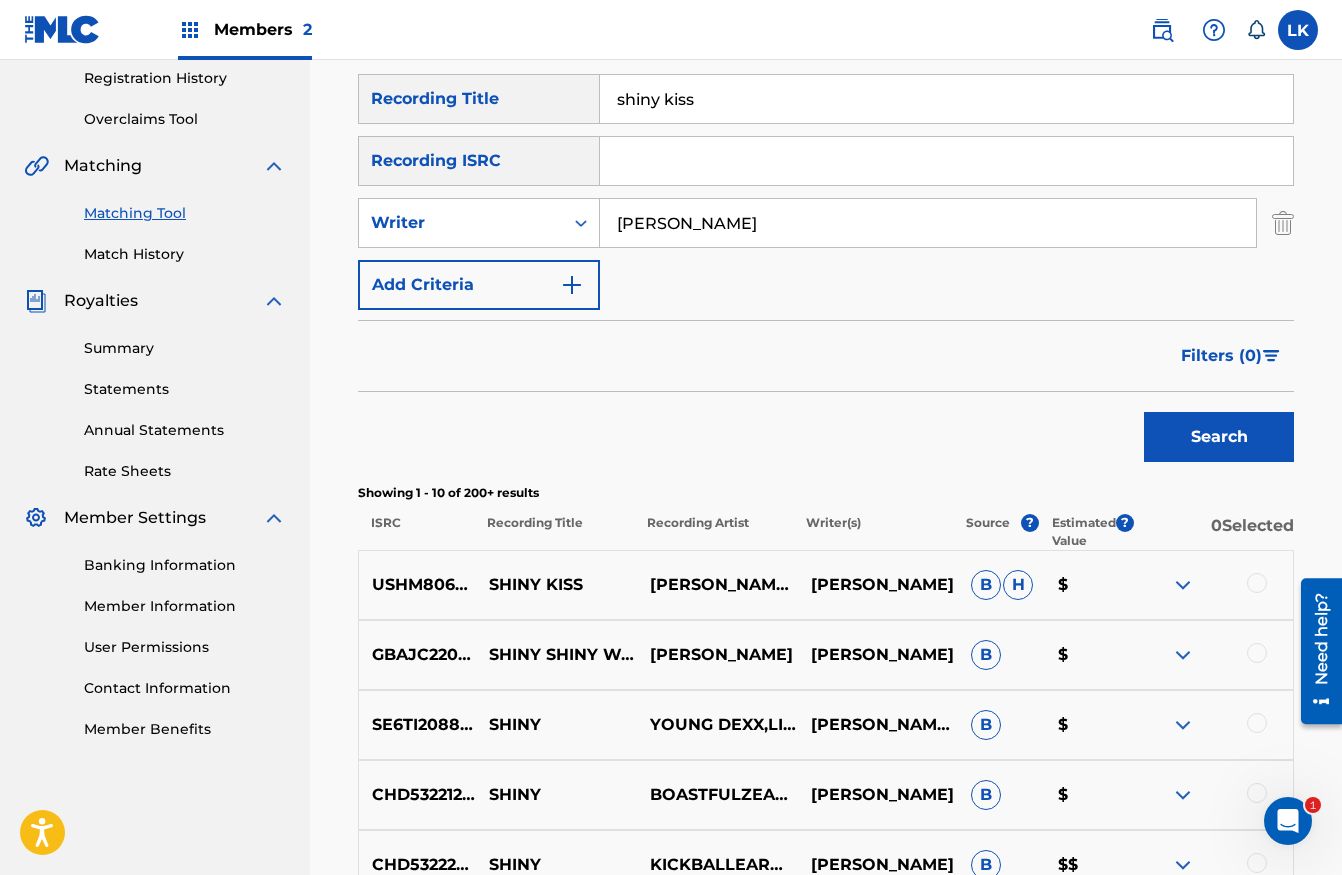 scroll, scrollTop: 483, scrollLeft: 0, axis: vertical 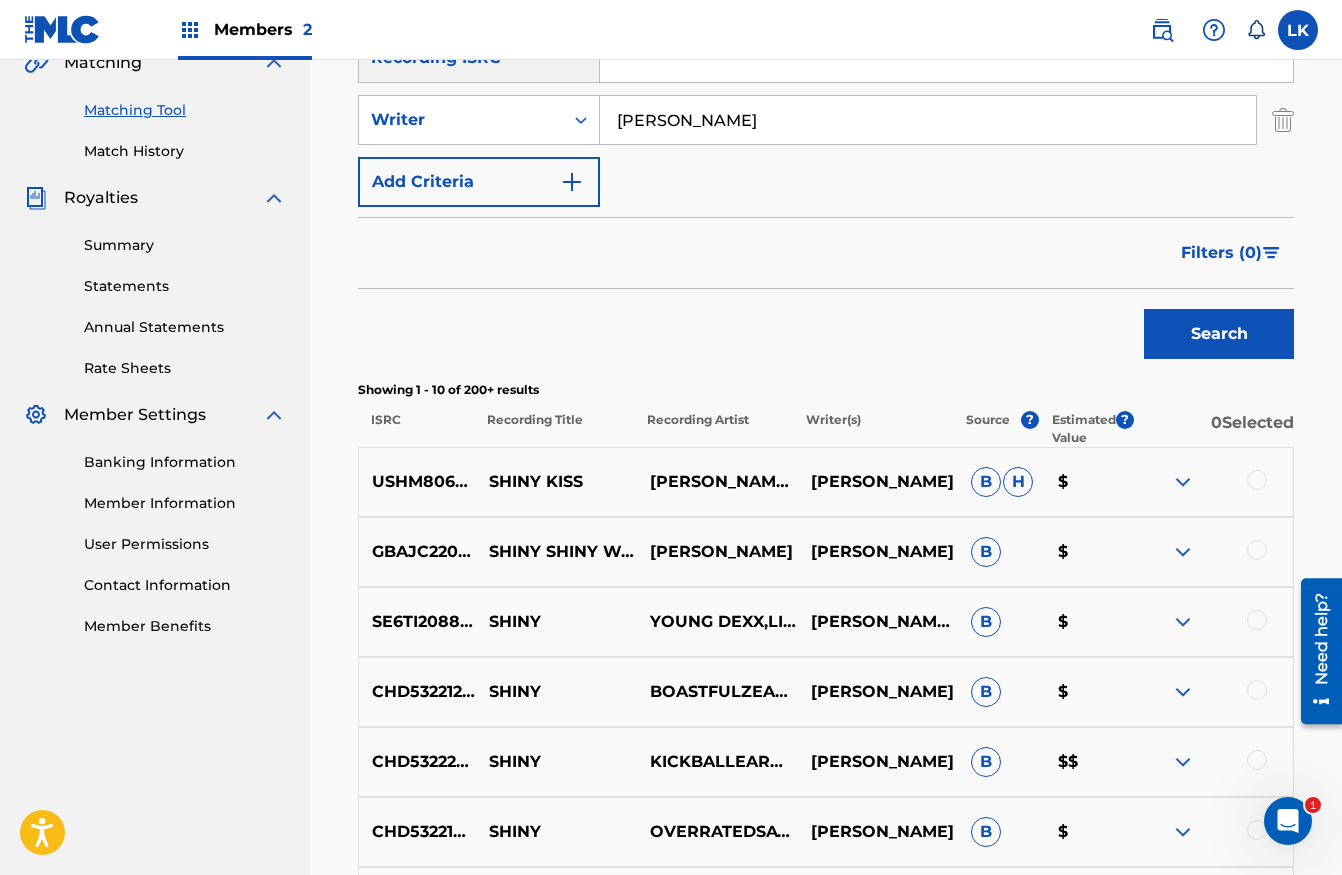 click at bounding box center (1257, 480) 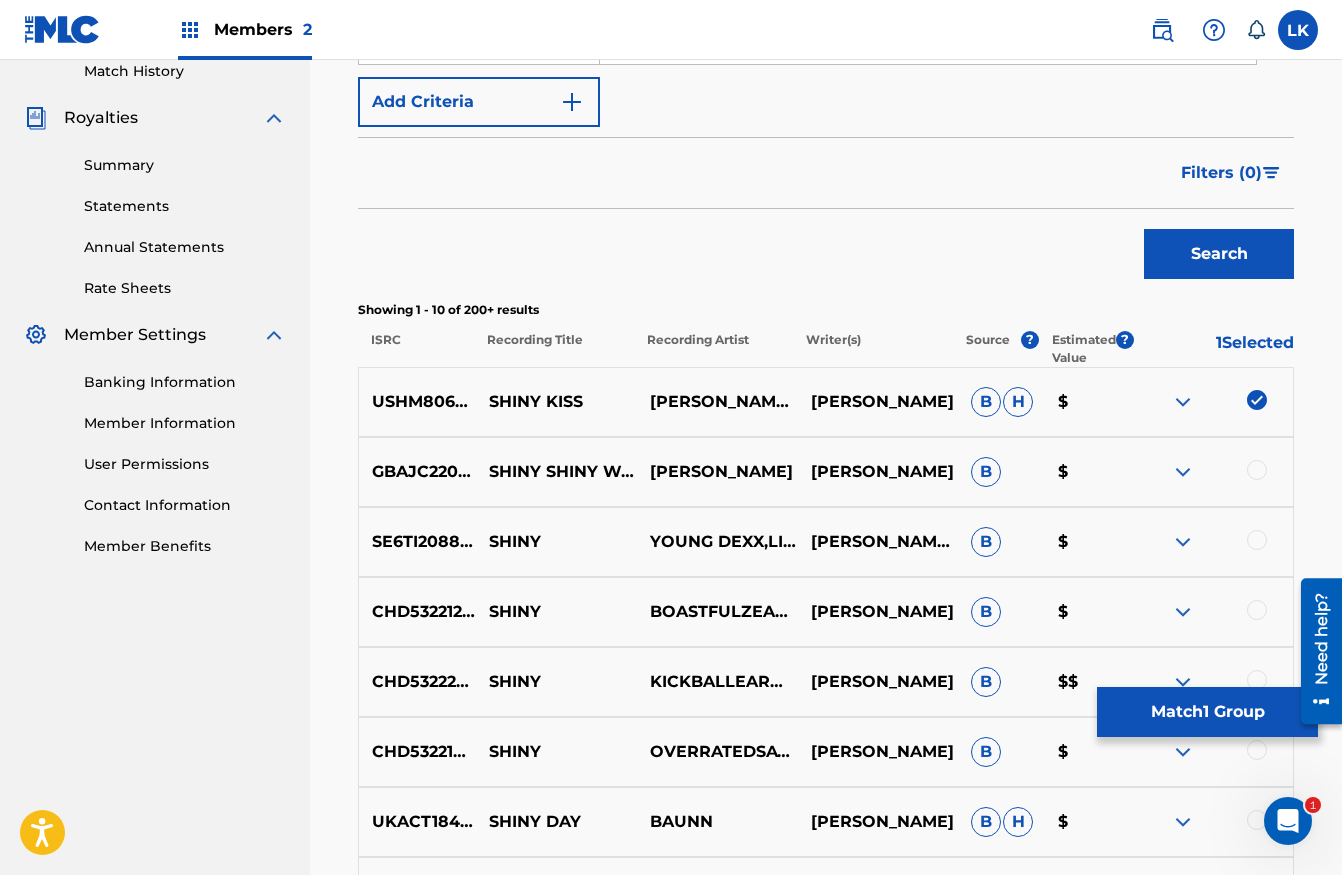 scroll, scrollTop: 358, scrollLeft: 0, axis: vertical 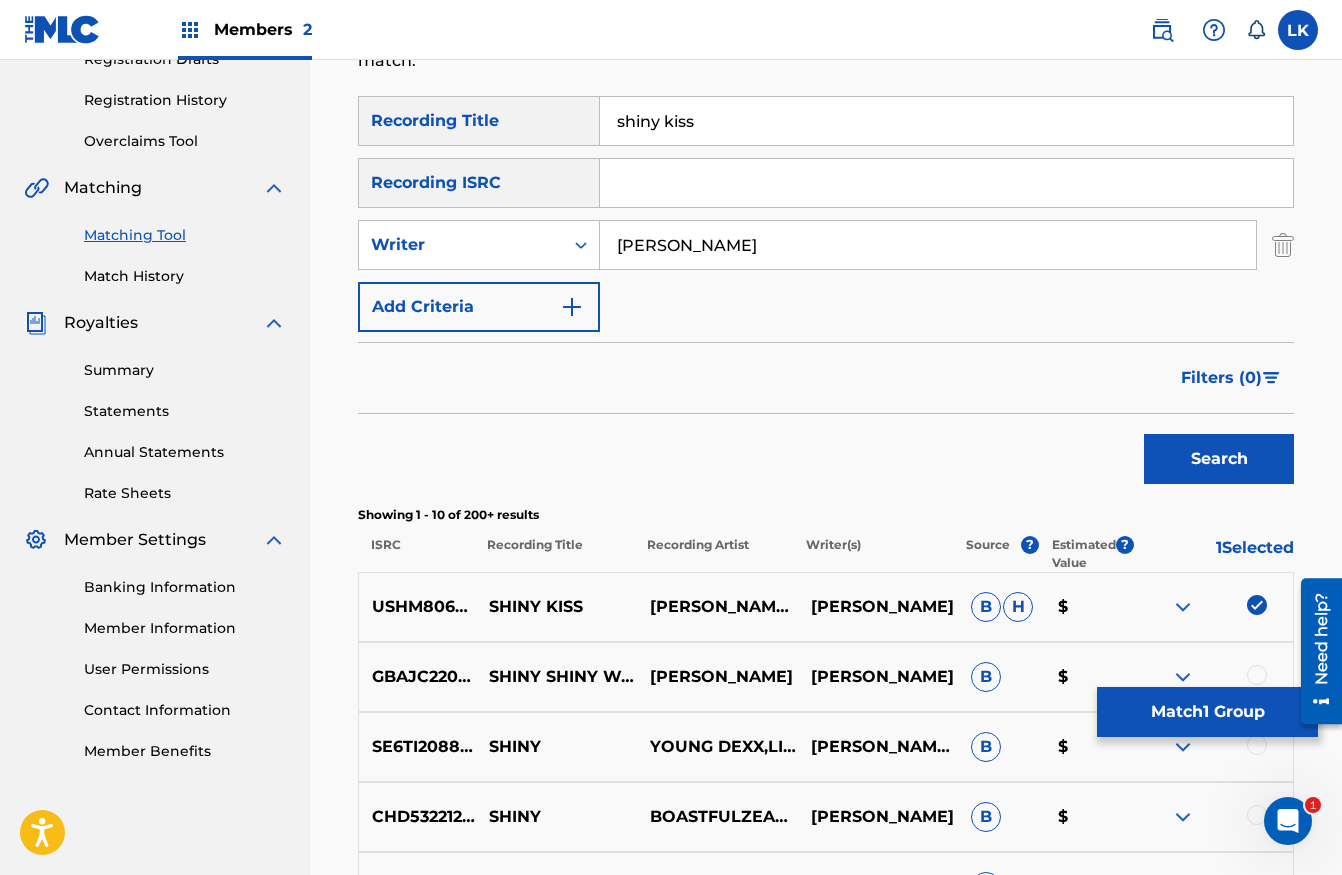 click on "Match  1 Group" at bounding box center (1207, 712) 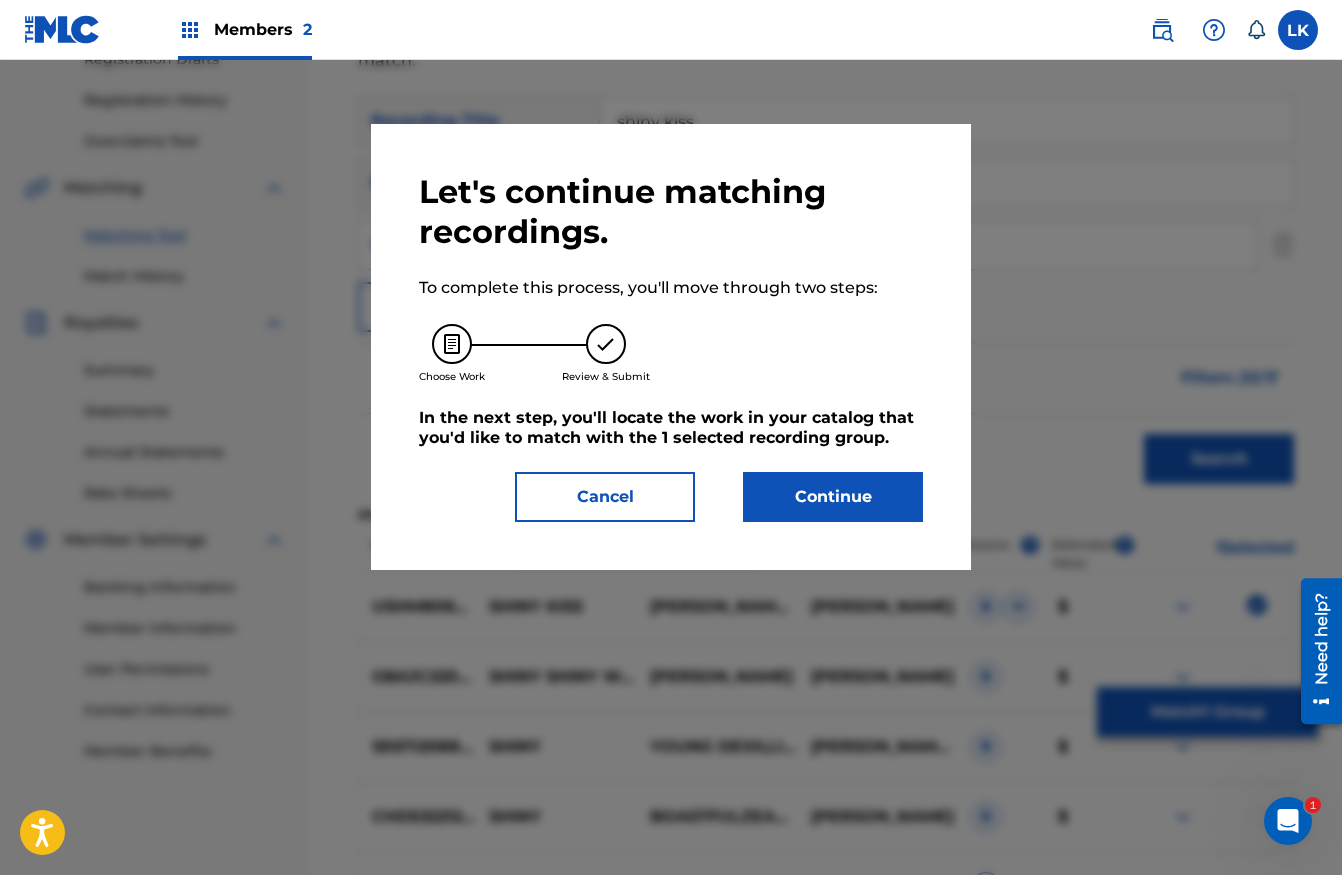 click on "Continue" at bounding box center [833, 497] 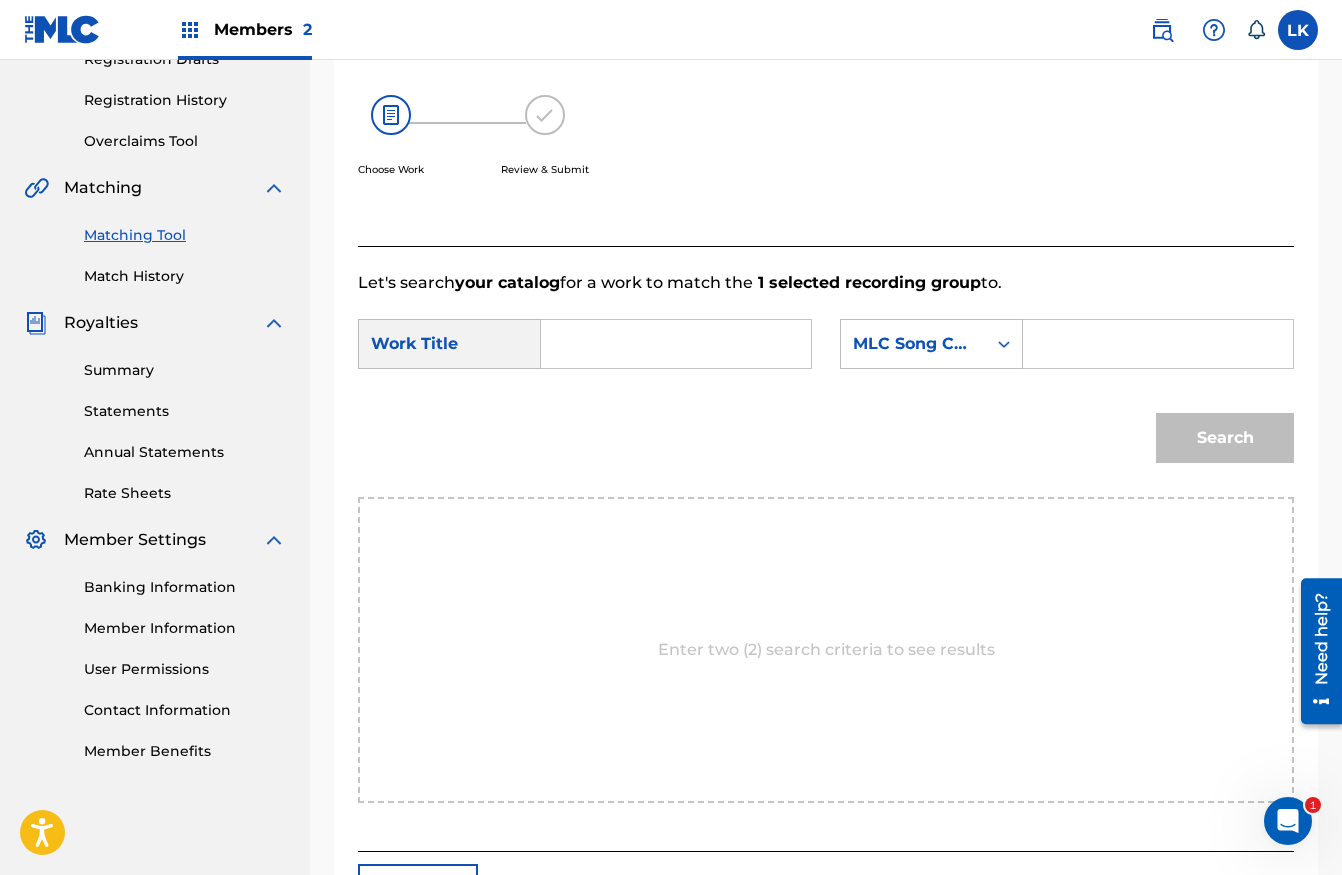 click at bounding box center (676, 344) 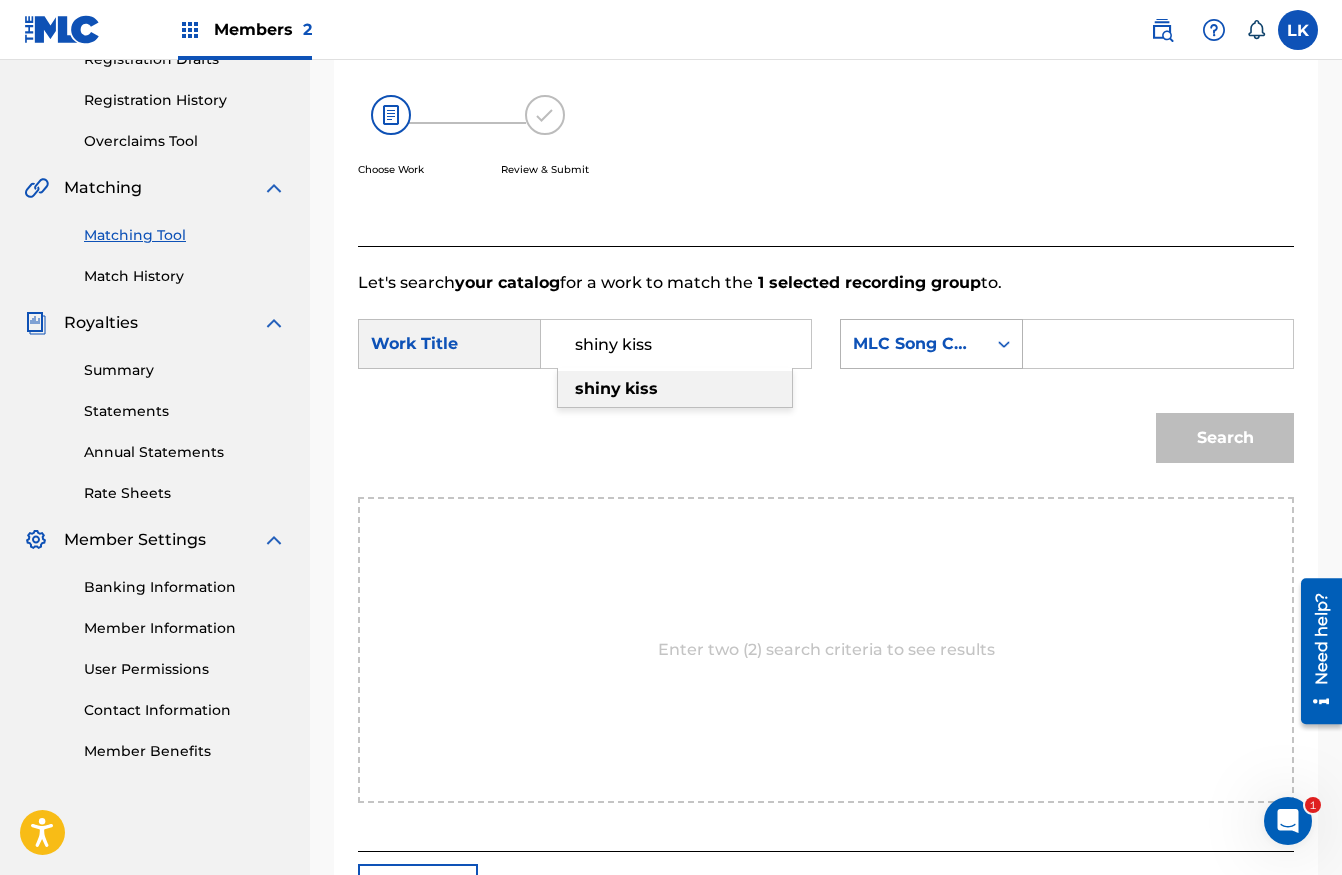type on "shiny kiss" 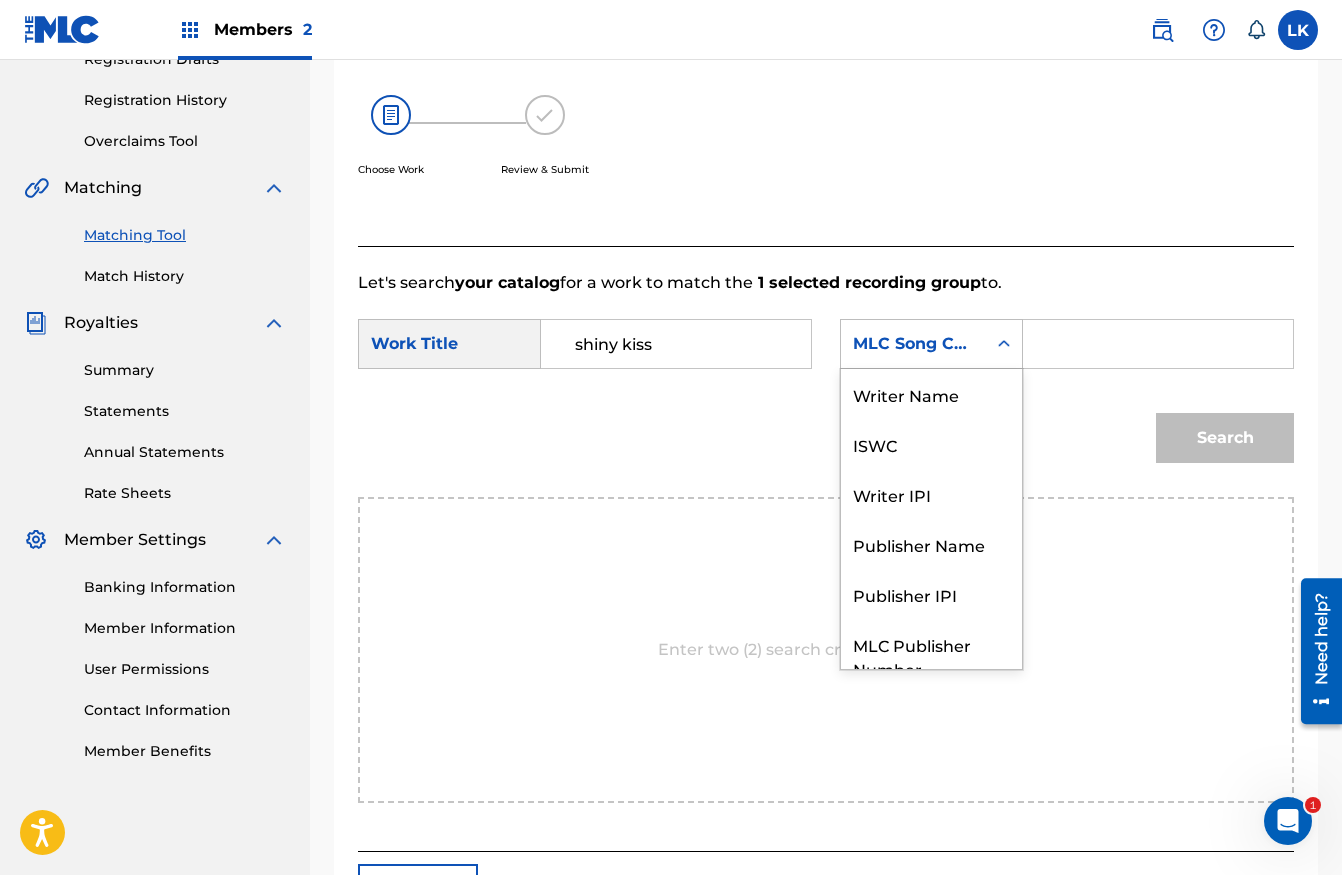 click on "MLC Song Code" at bounding box center [913, 344] 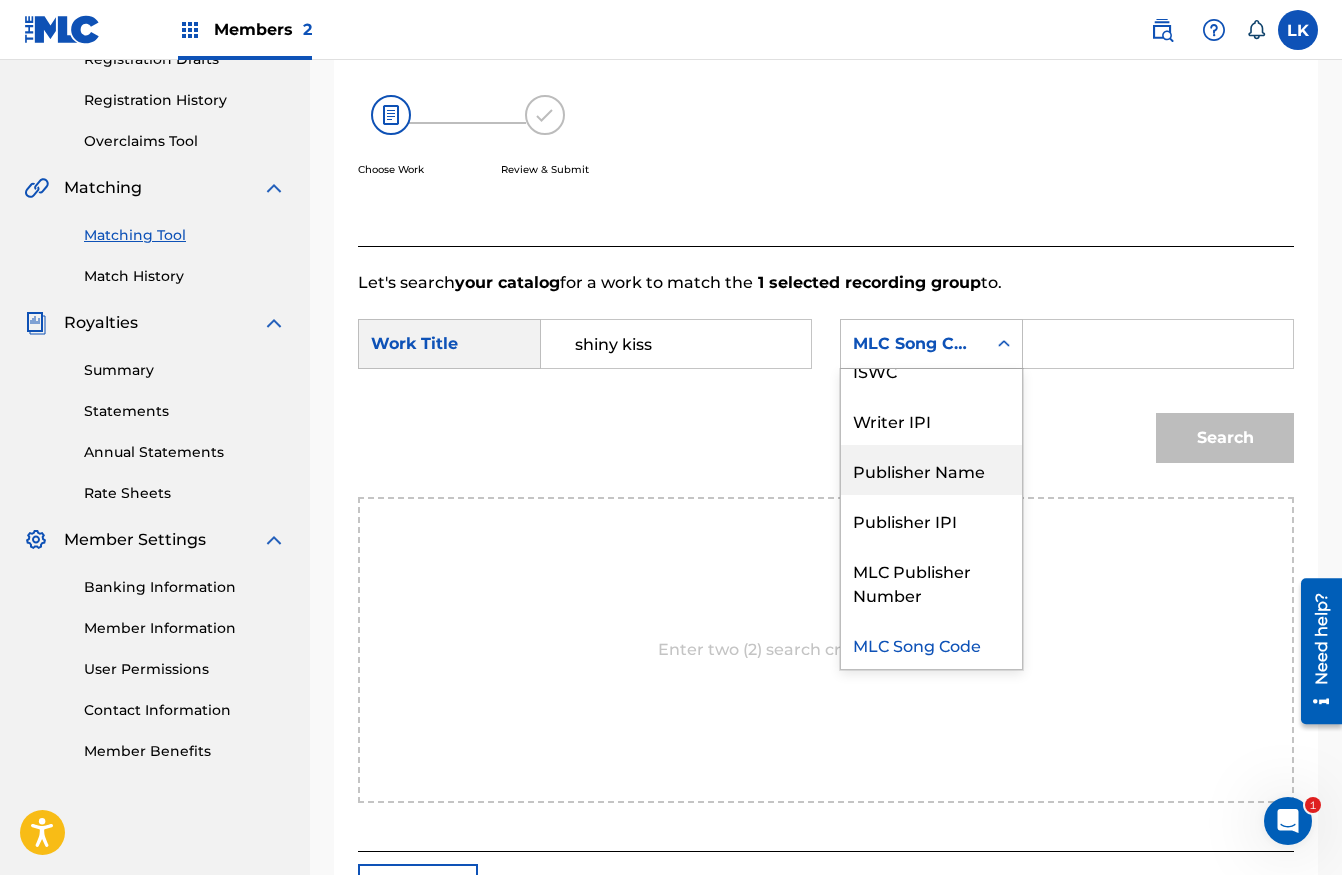 scroll, scrollTop: 0, scrollLeft: 0, axis: both 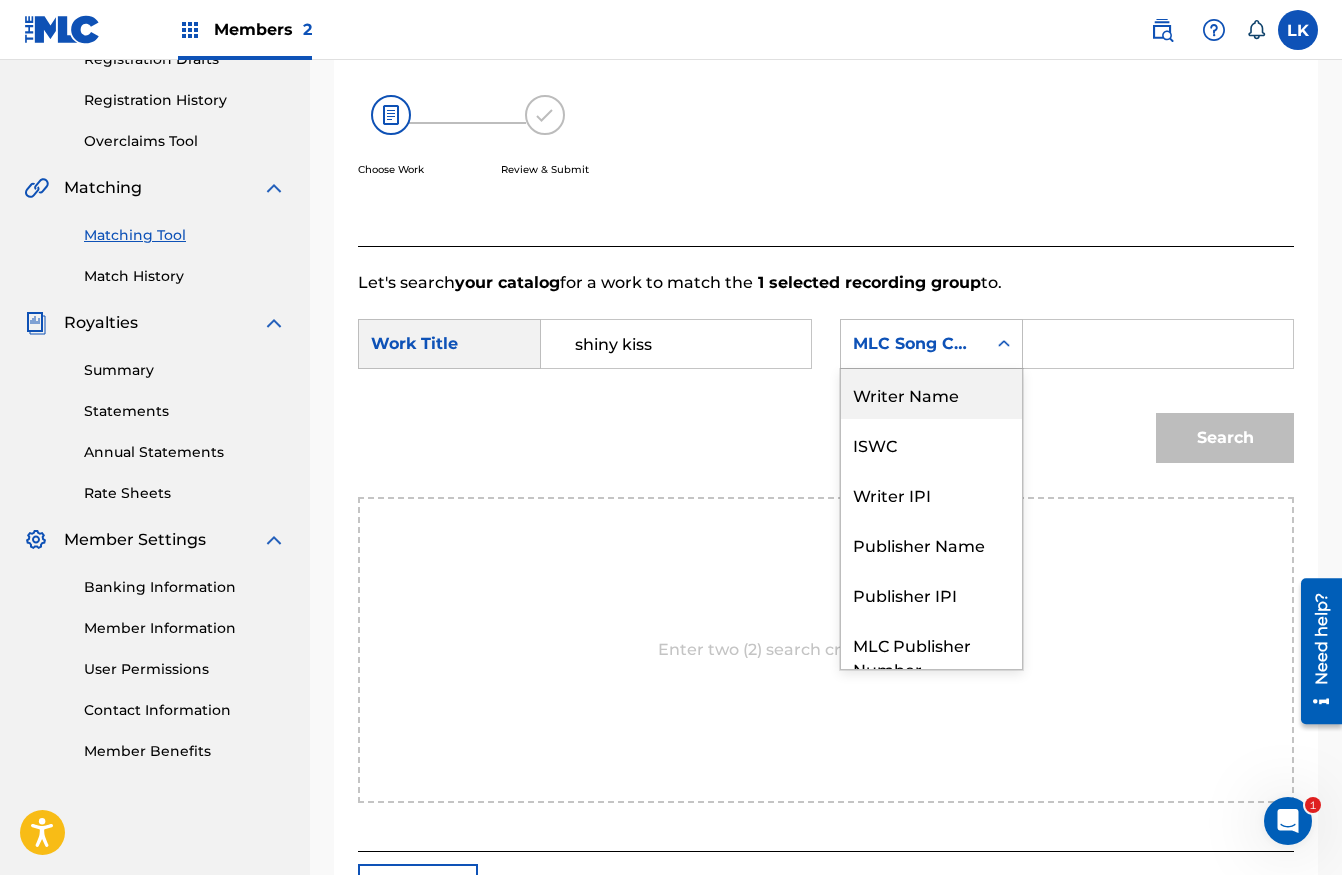 click on "Writer Name" at bounding box center [931, 394] 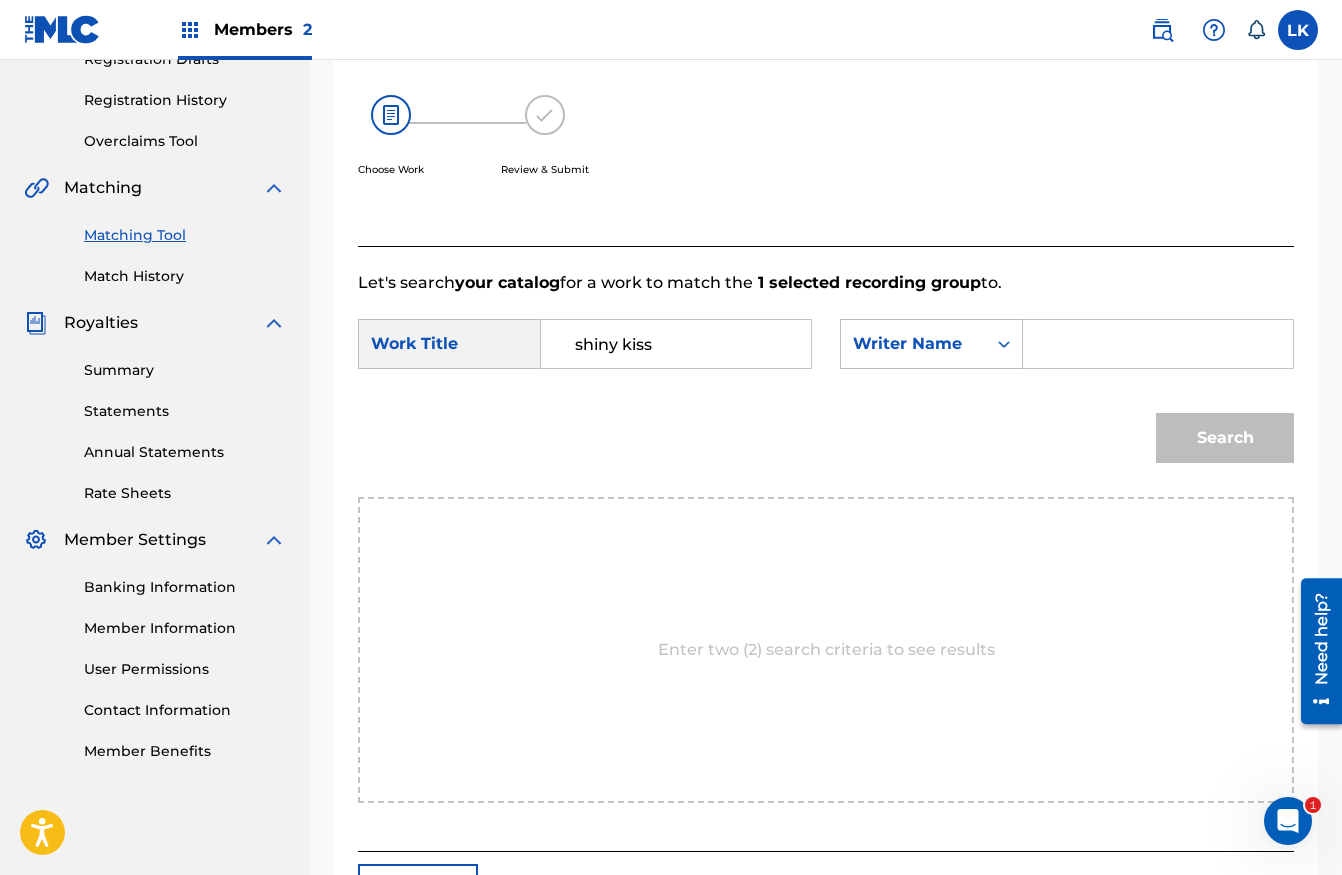 click at bounding box center (1158, 344) 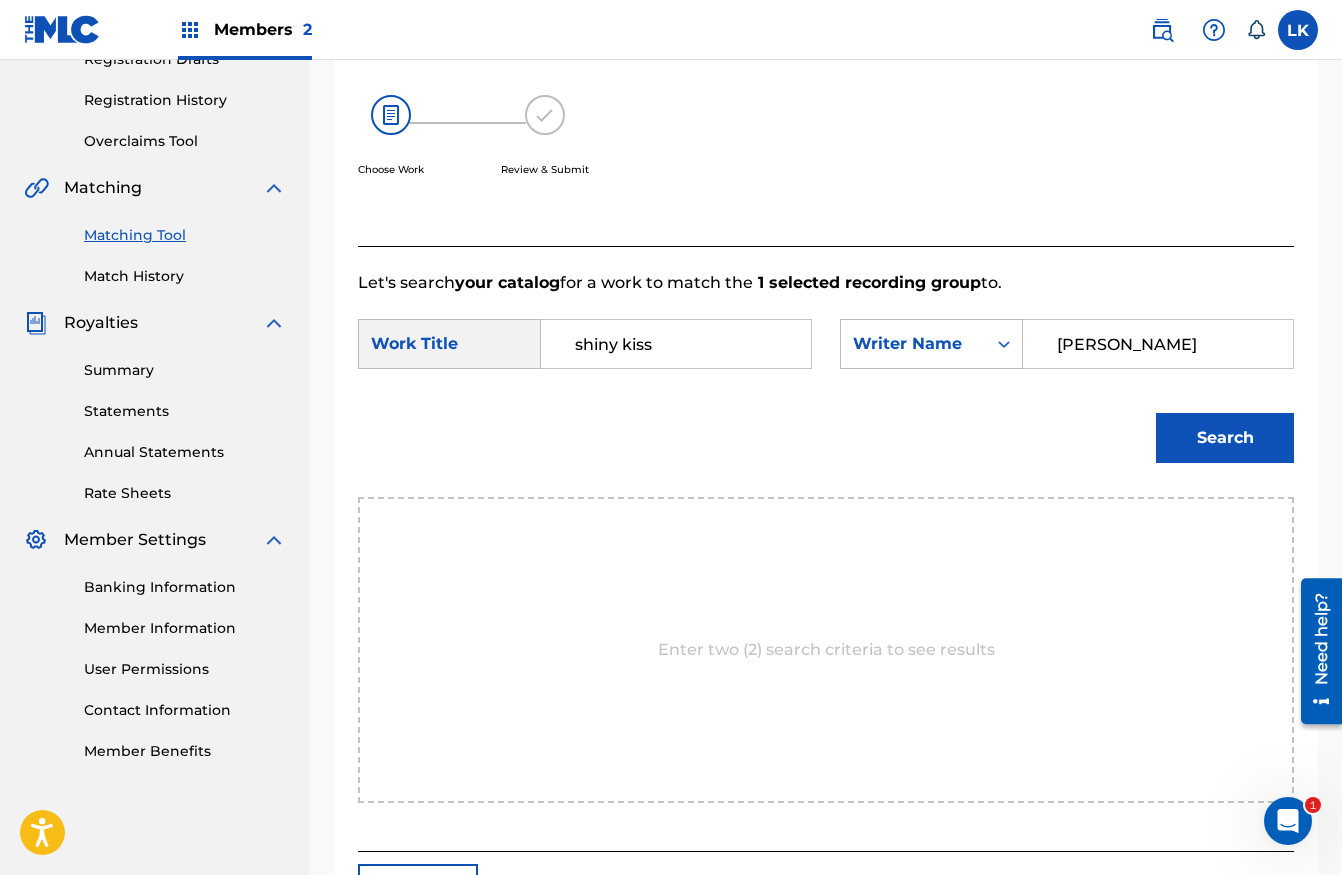 type on "[PERSON_NAME]" 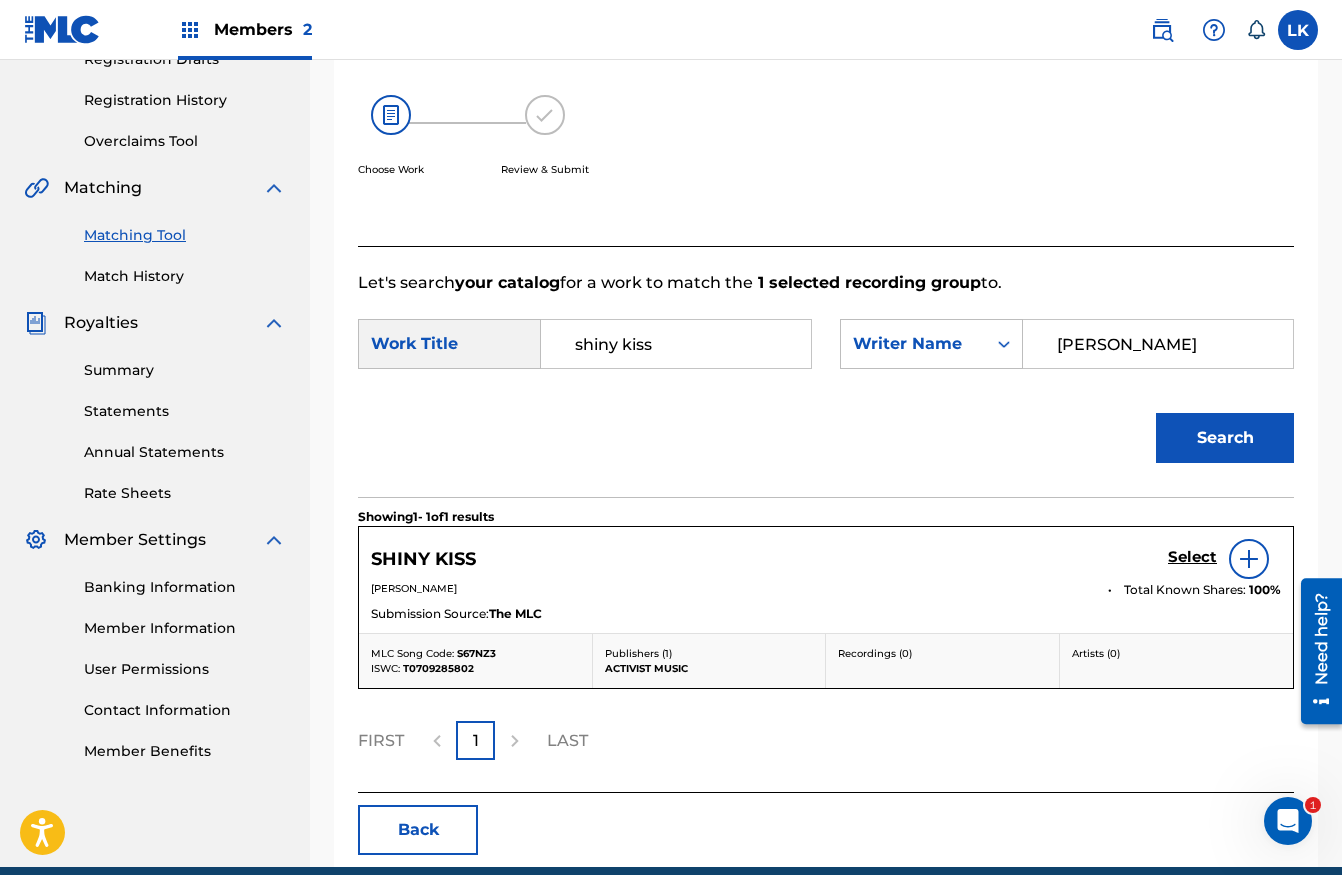 click on "Select" at bounding box center [1192, 557] 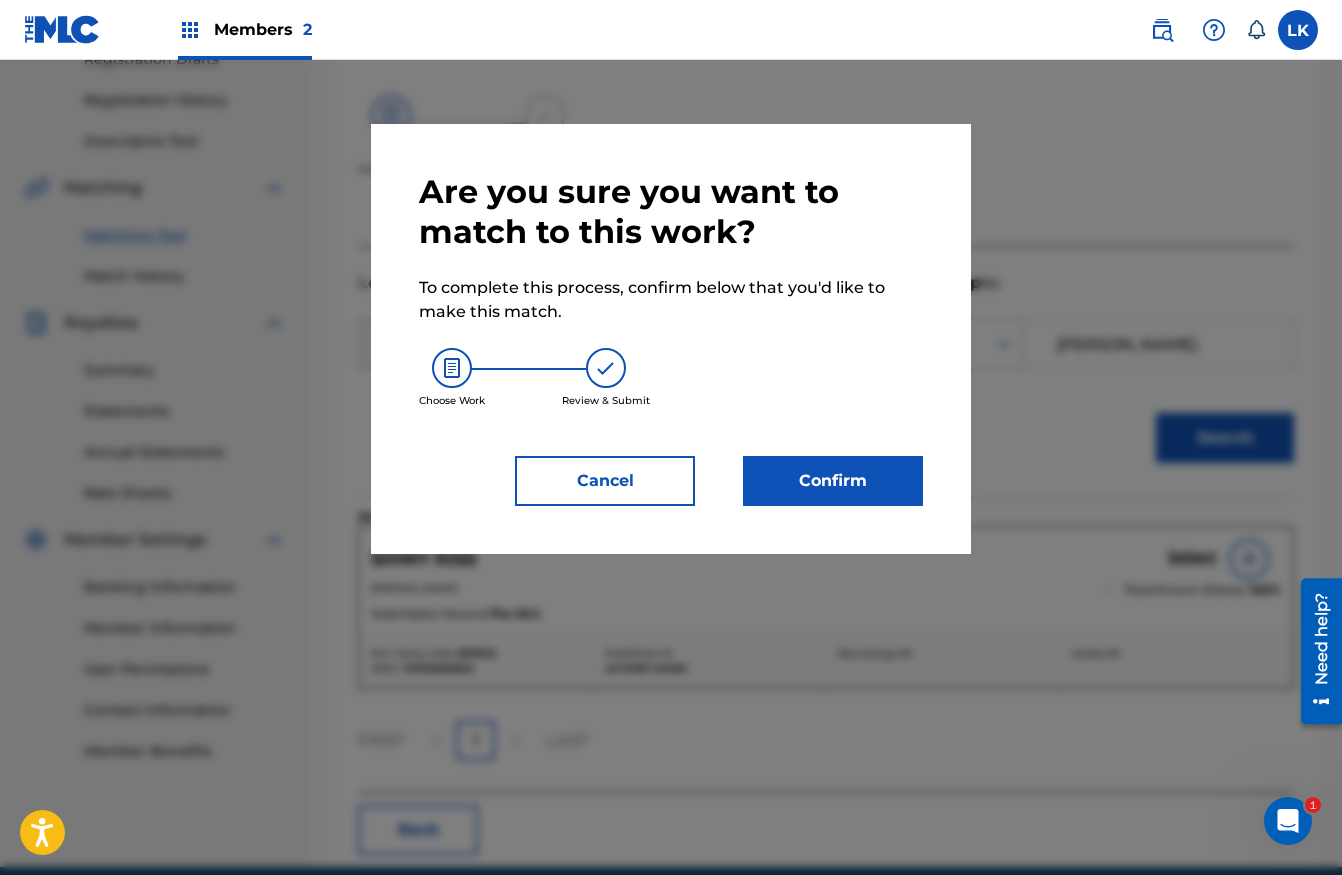 click on "Confirm" at bounding box center [833, 481] 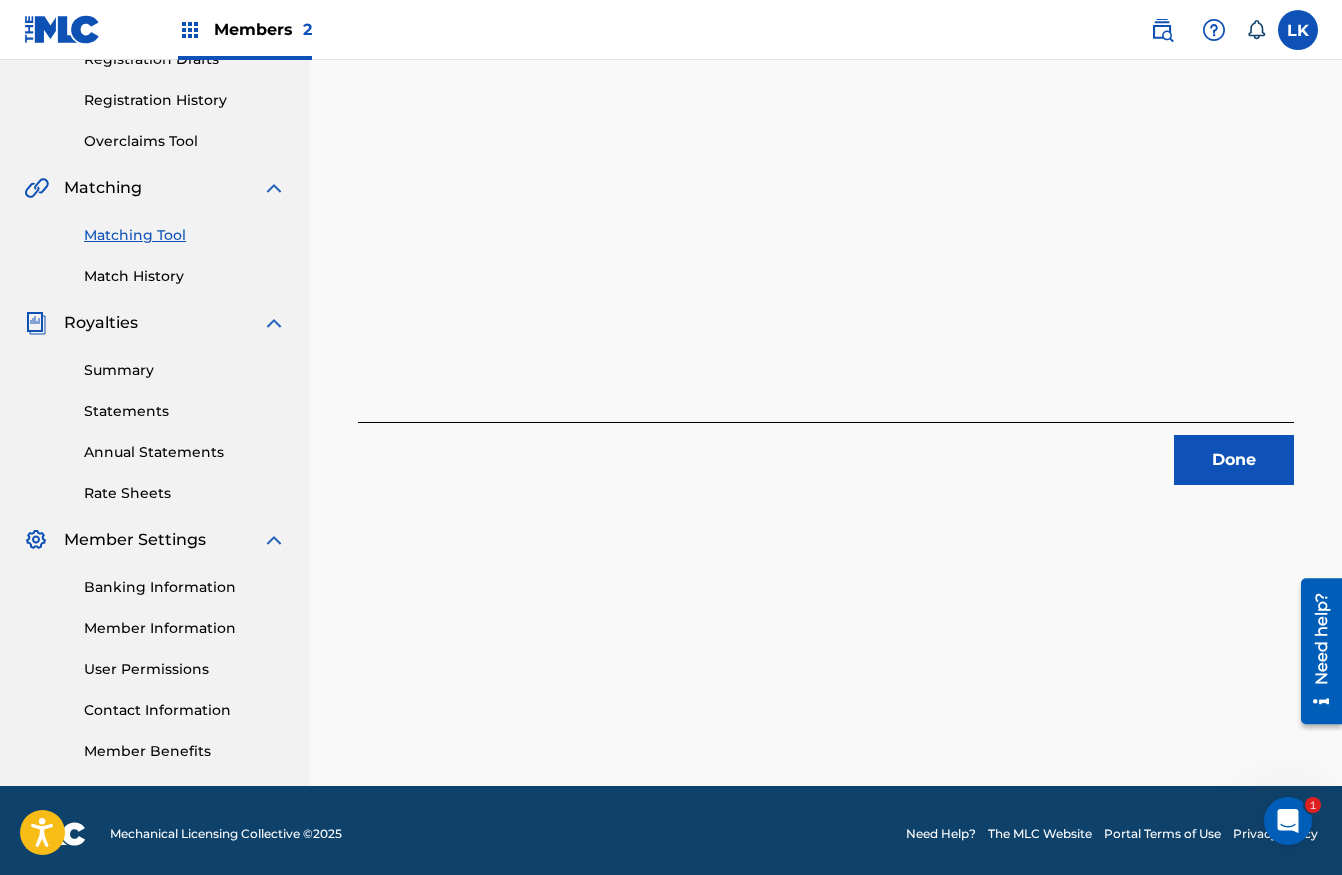 click on "Match History" at bounding box center [185, 276] 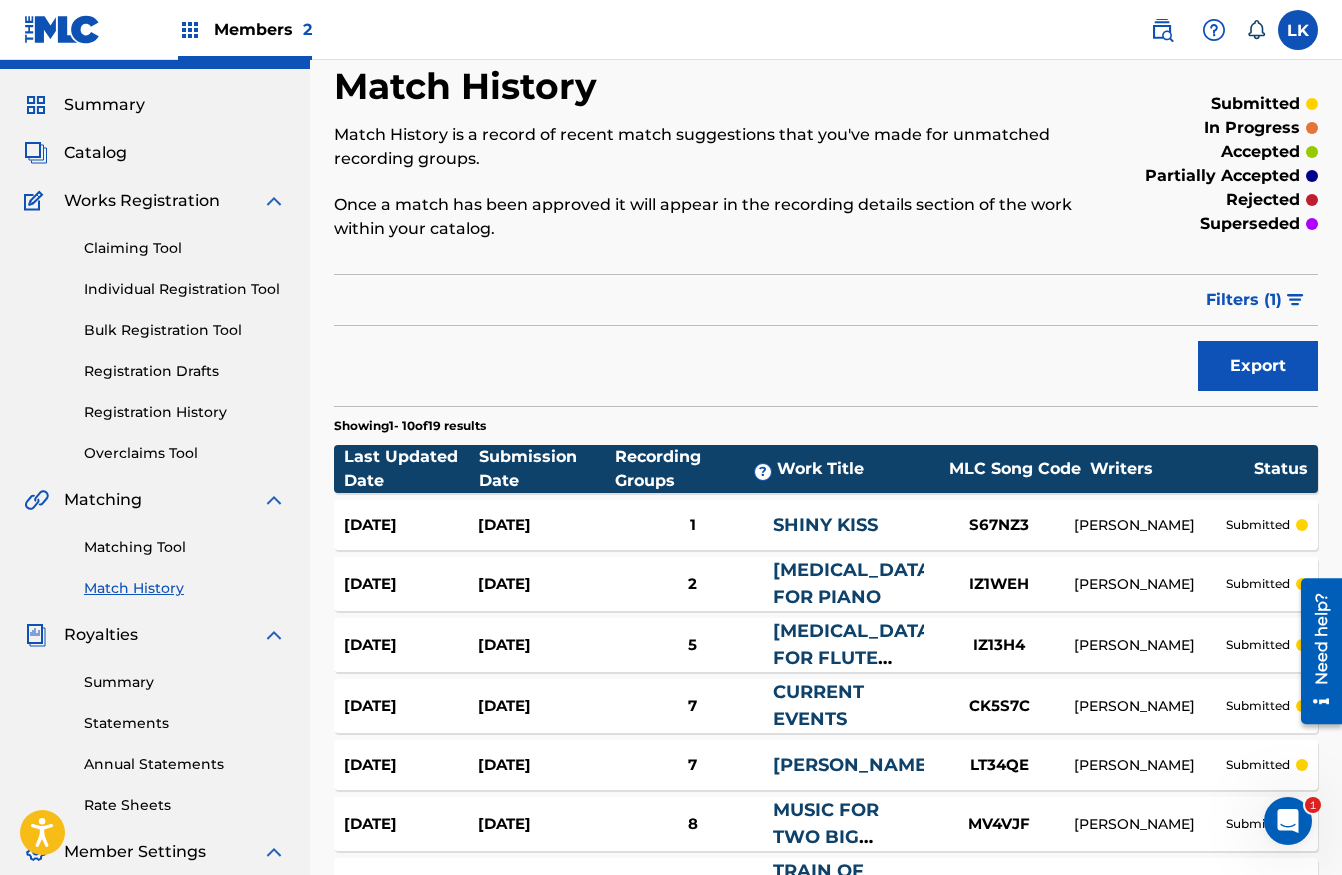 scroll, scrollTop: 0, scrollLeft: 0, axis: both 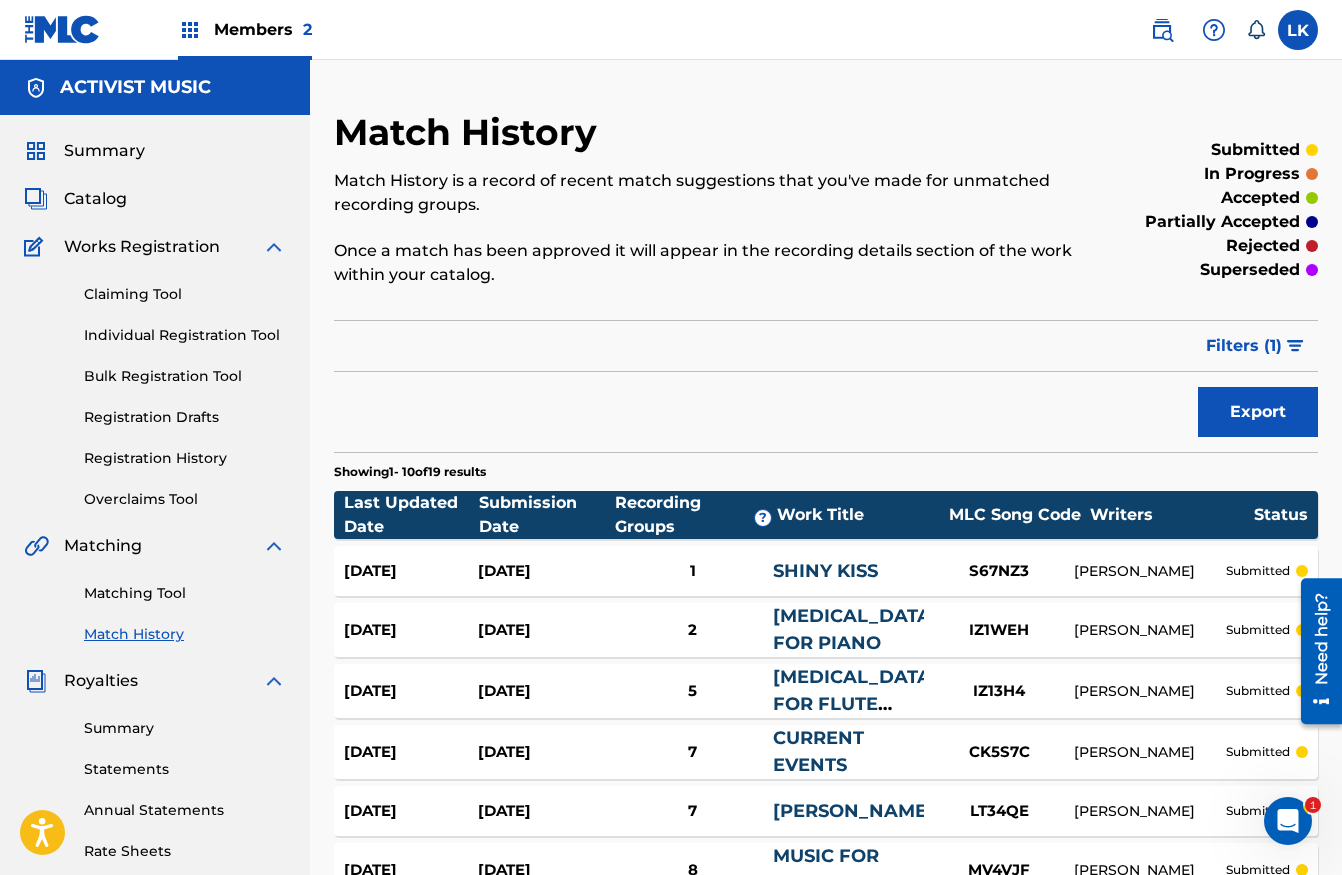 click on "Matching Tool" at bounding box center (185, 593) 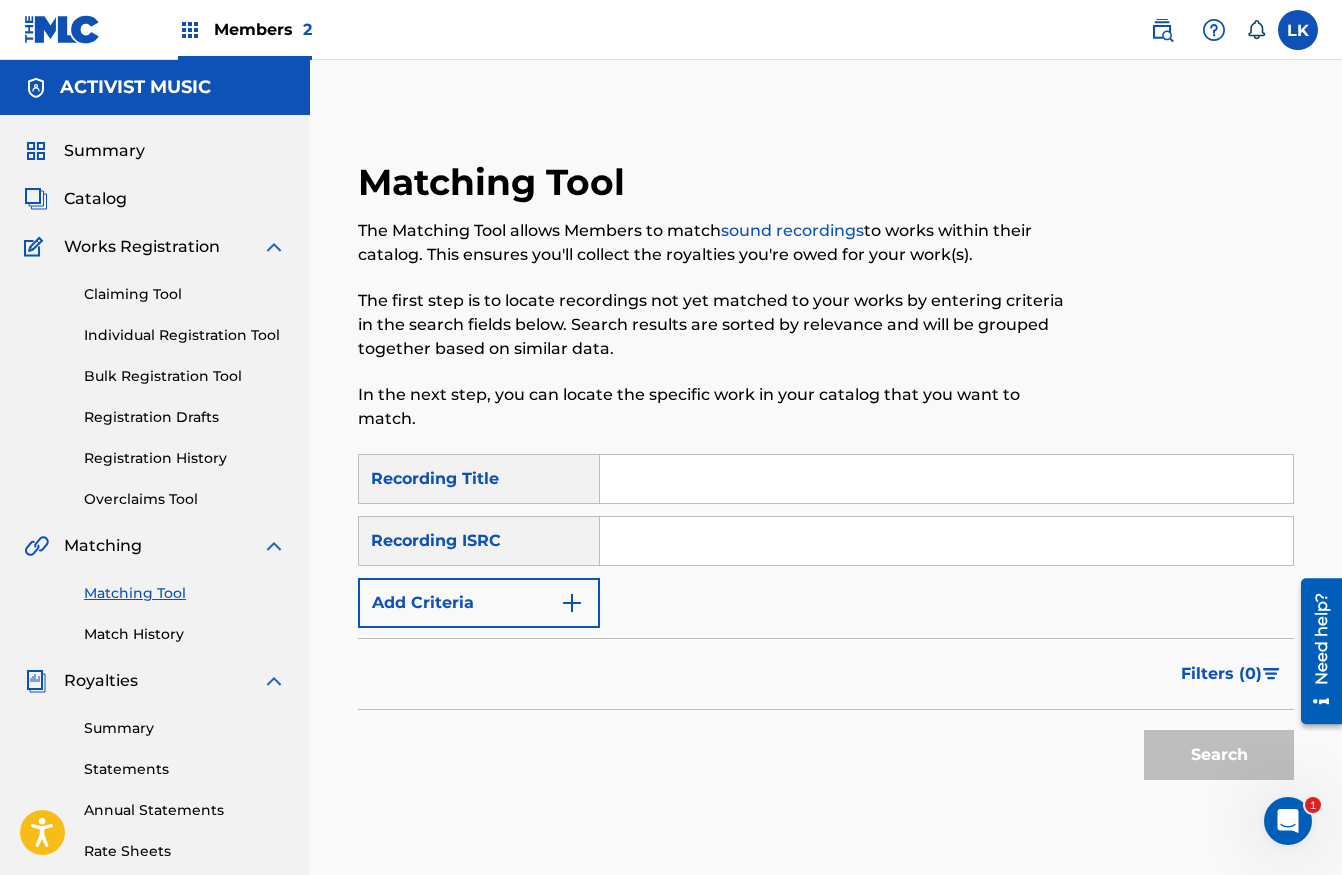 click on "Add Criteria" at bounding box center [479, 603] 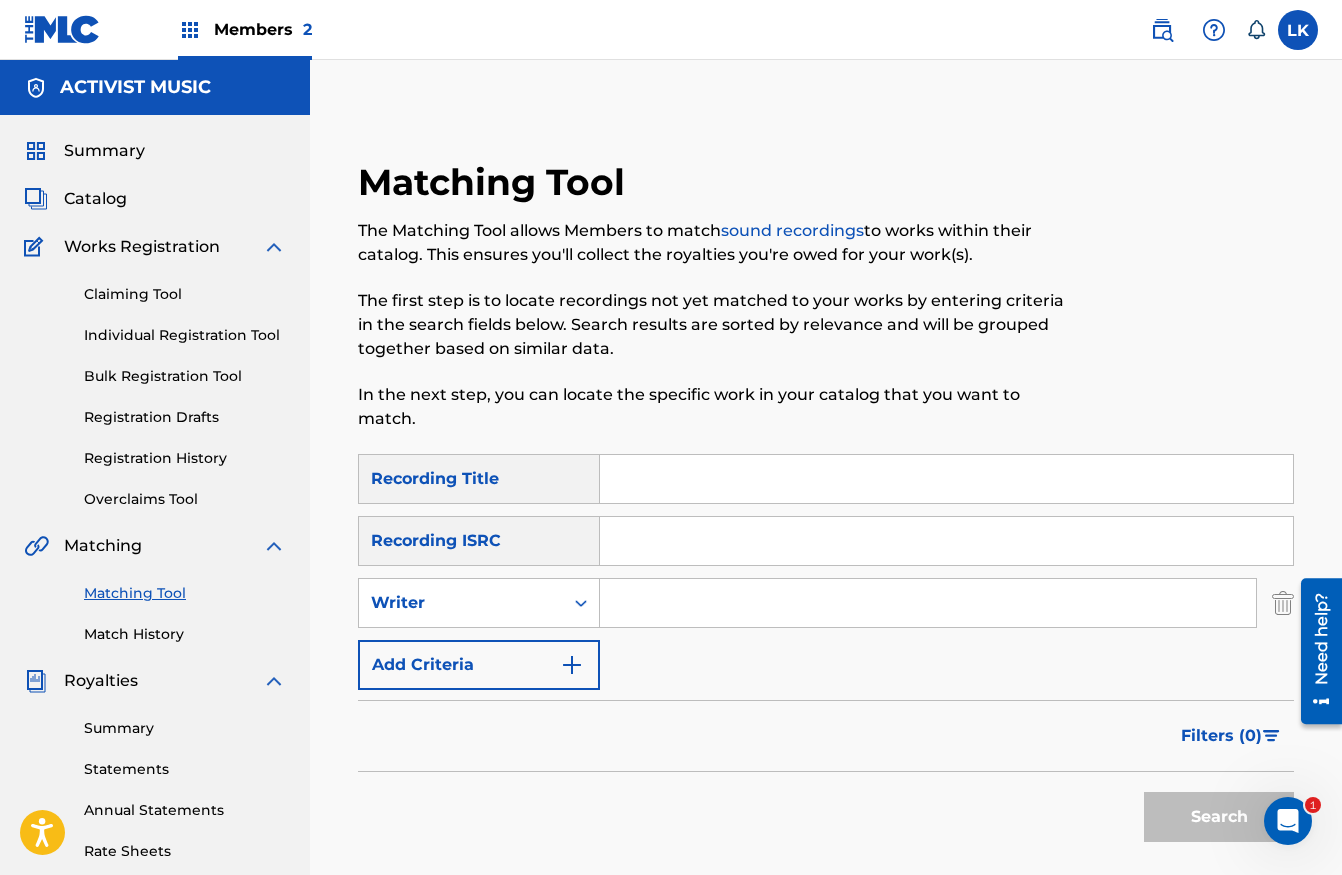 click at bounding box center (928, 603) 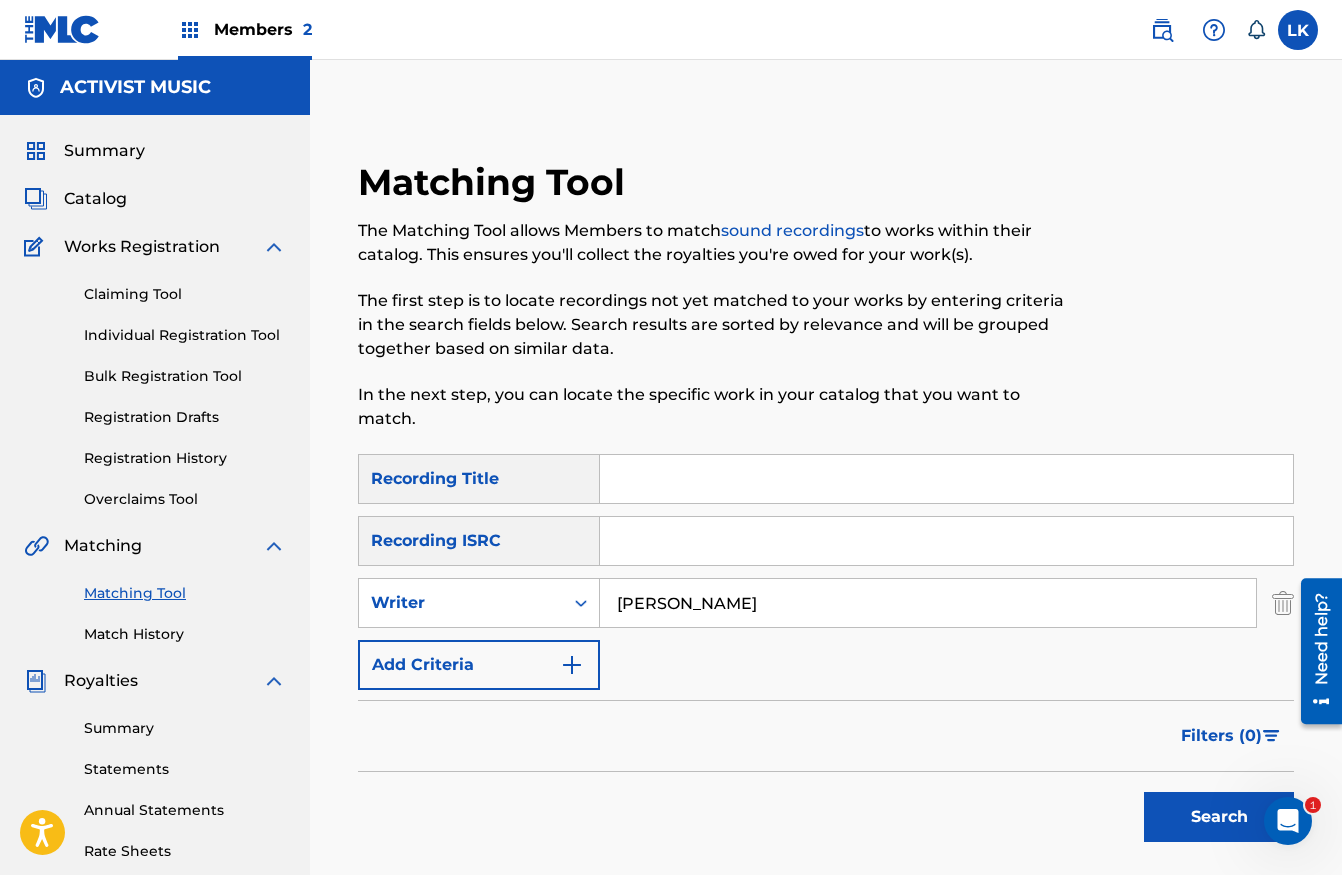 type on "[PERSON_NAME]" 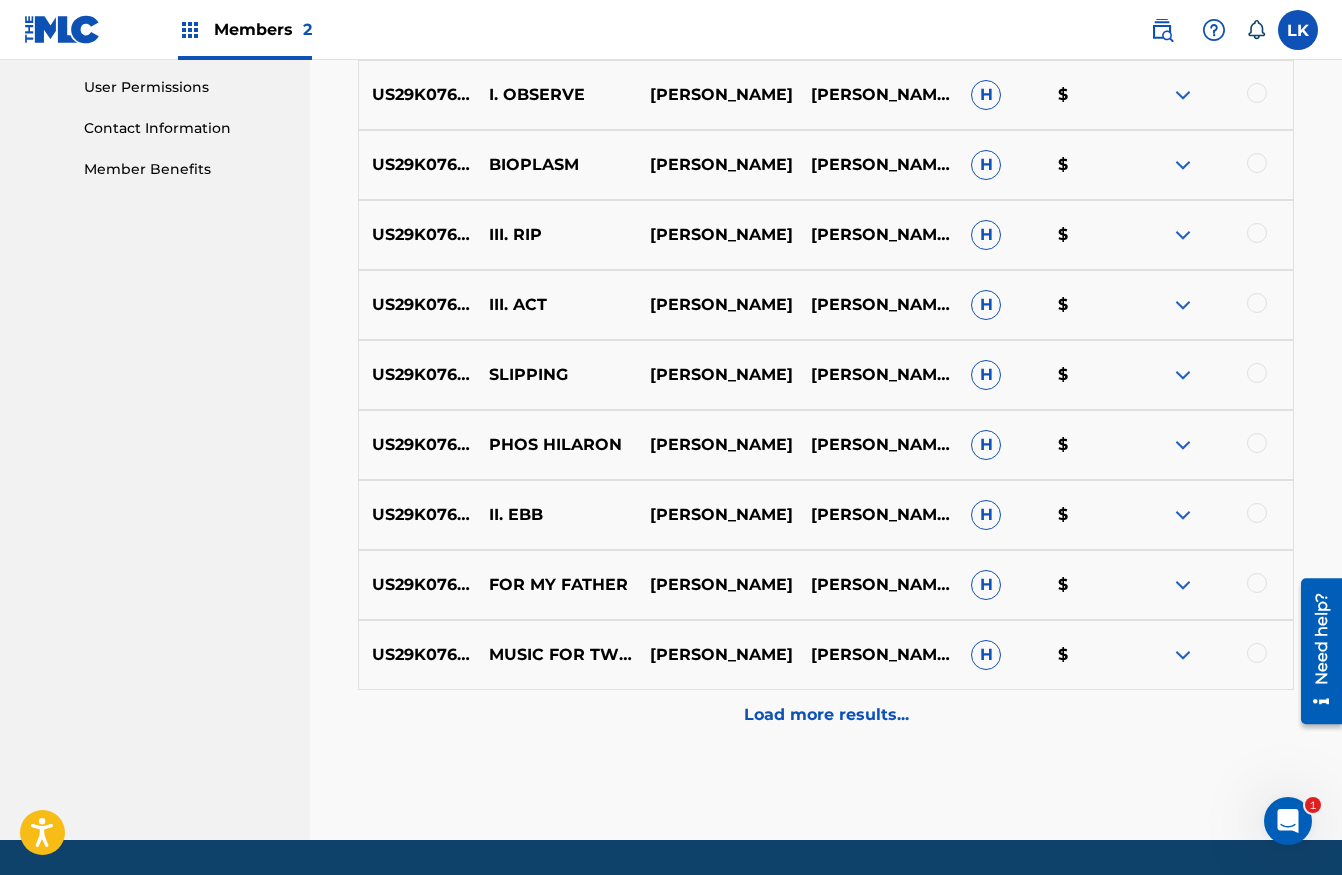 scroll, scrollTop: 966, scrollLeft: 0, axis: vertical 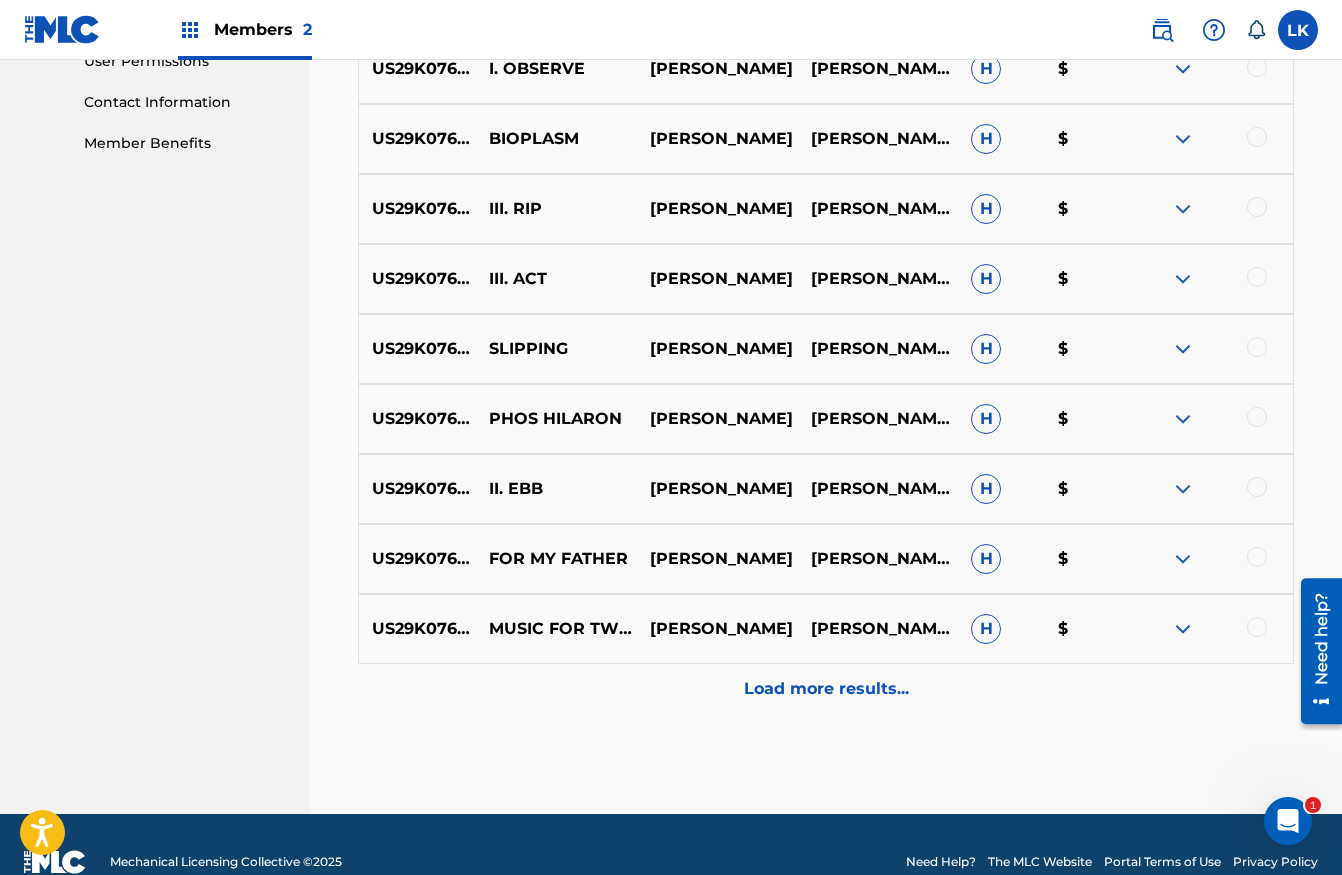 click on "Load more results..." at bounding box center (826, 689) 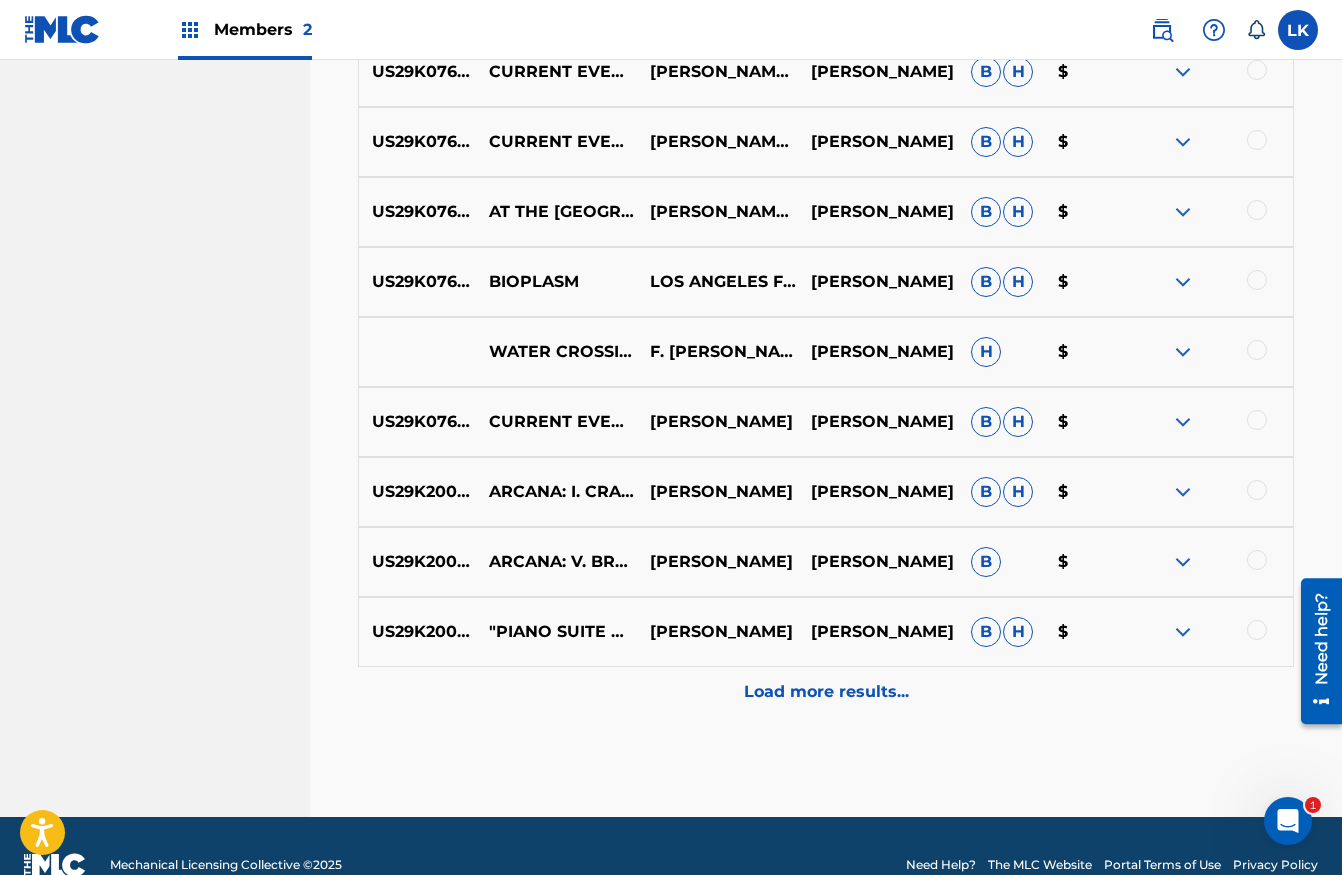 click on "Load more results..." at bounding box center (826, 692) 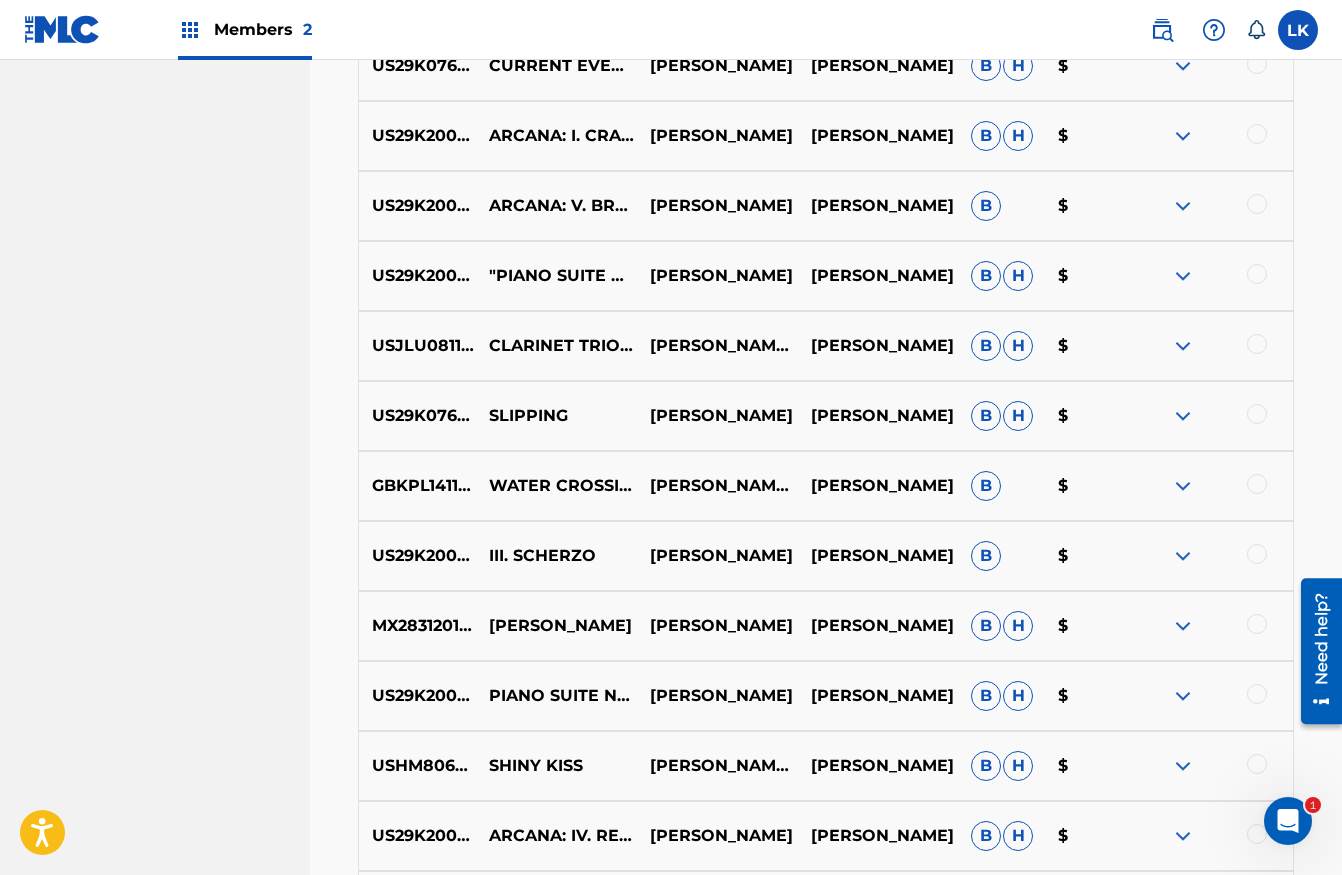 scroll, scrollTop: 2359, scrollLeft: 0, axis: vertical 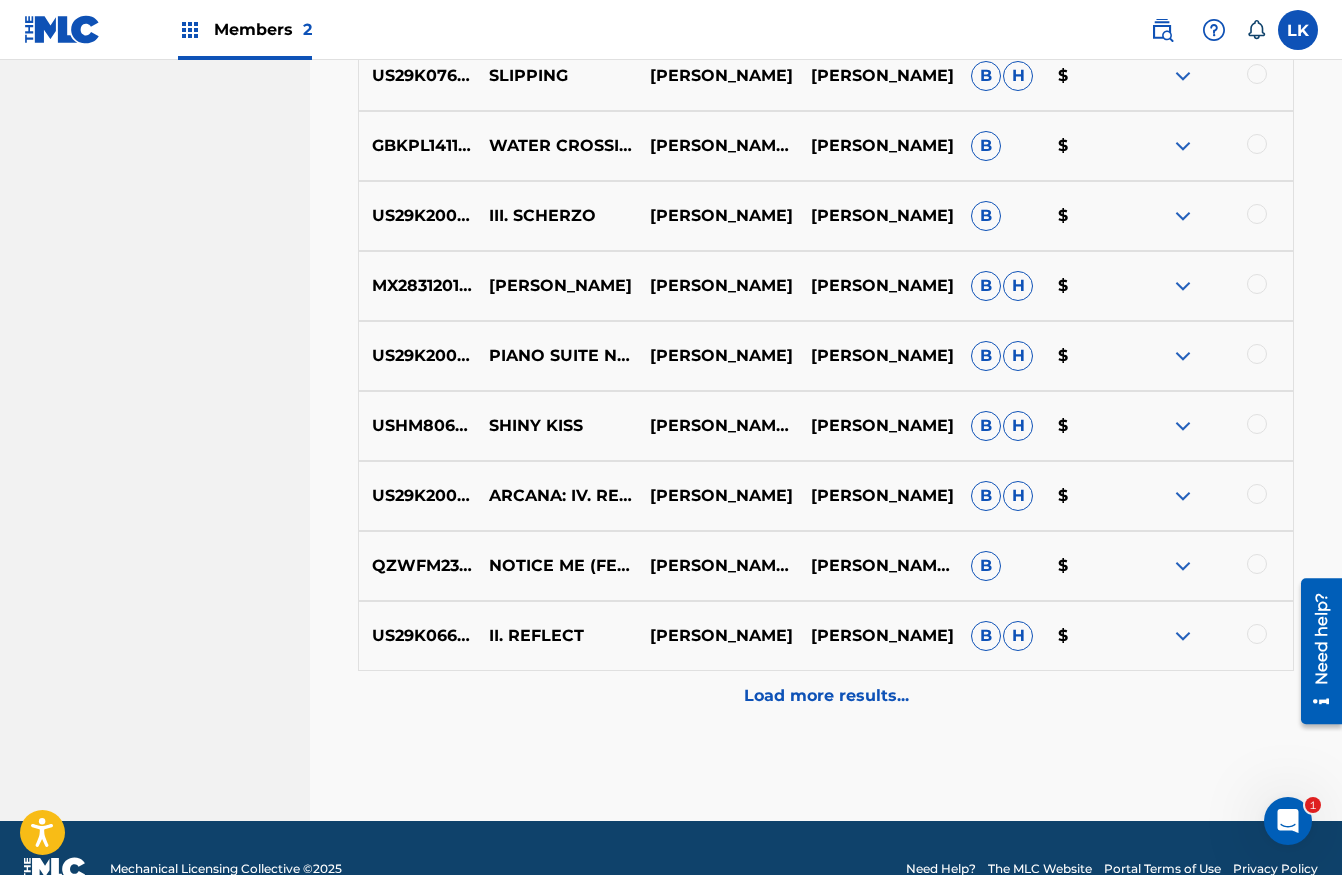 click on "Load more results..." at bounding box center (826, 696) 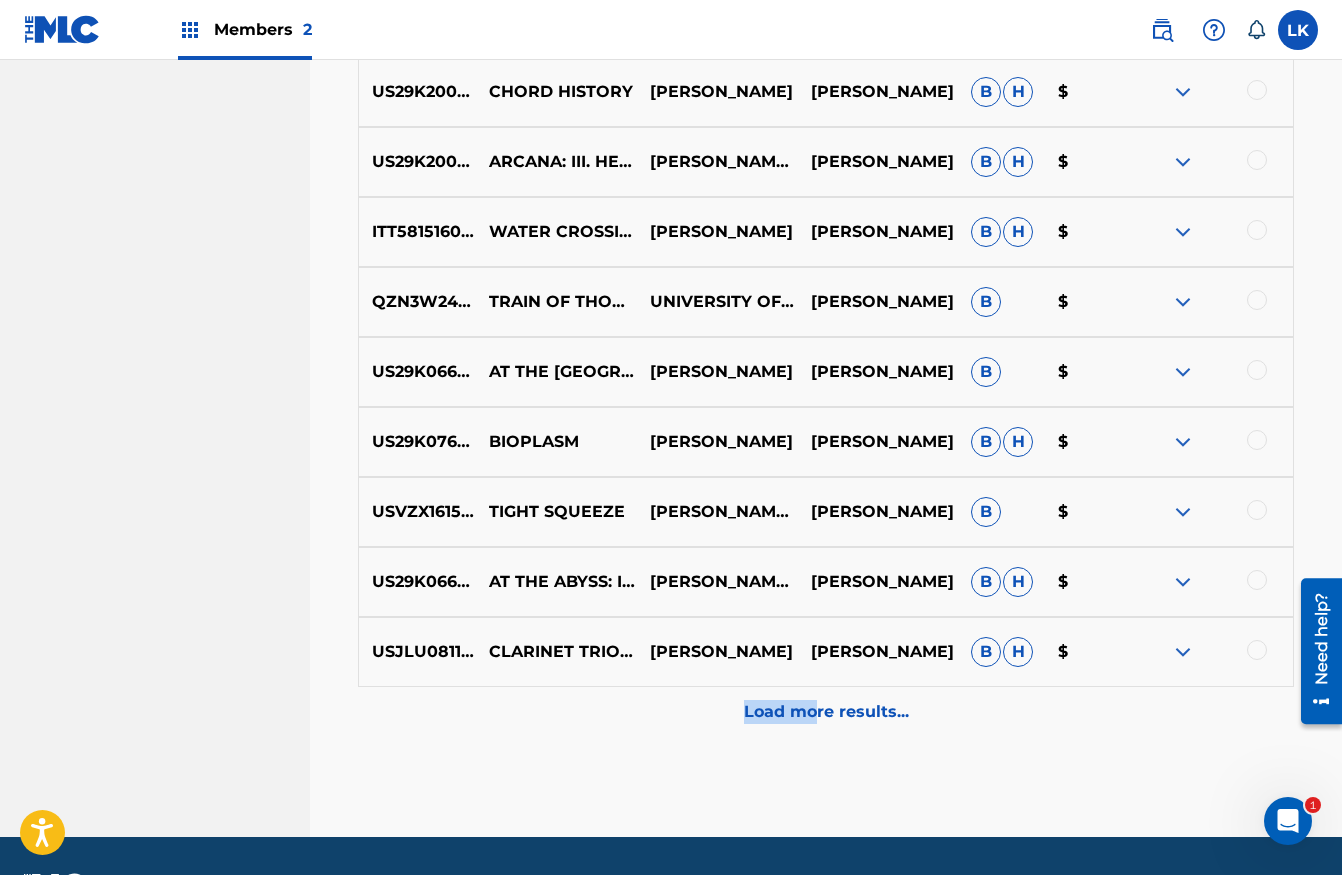 click on "Load more results..." at bounding box center (826, 712) 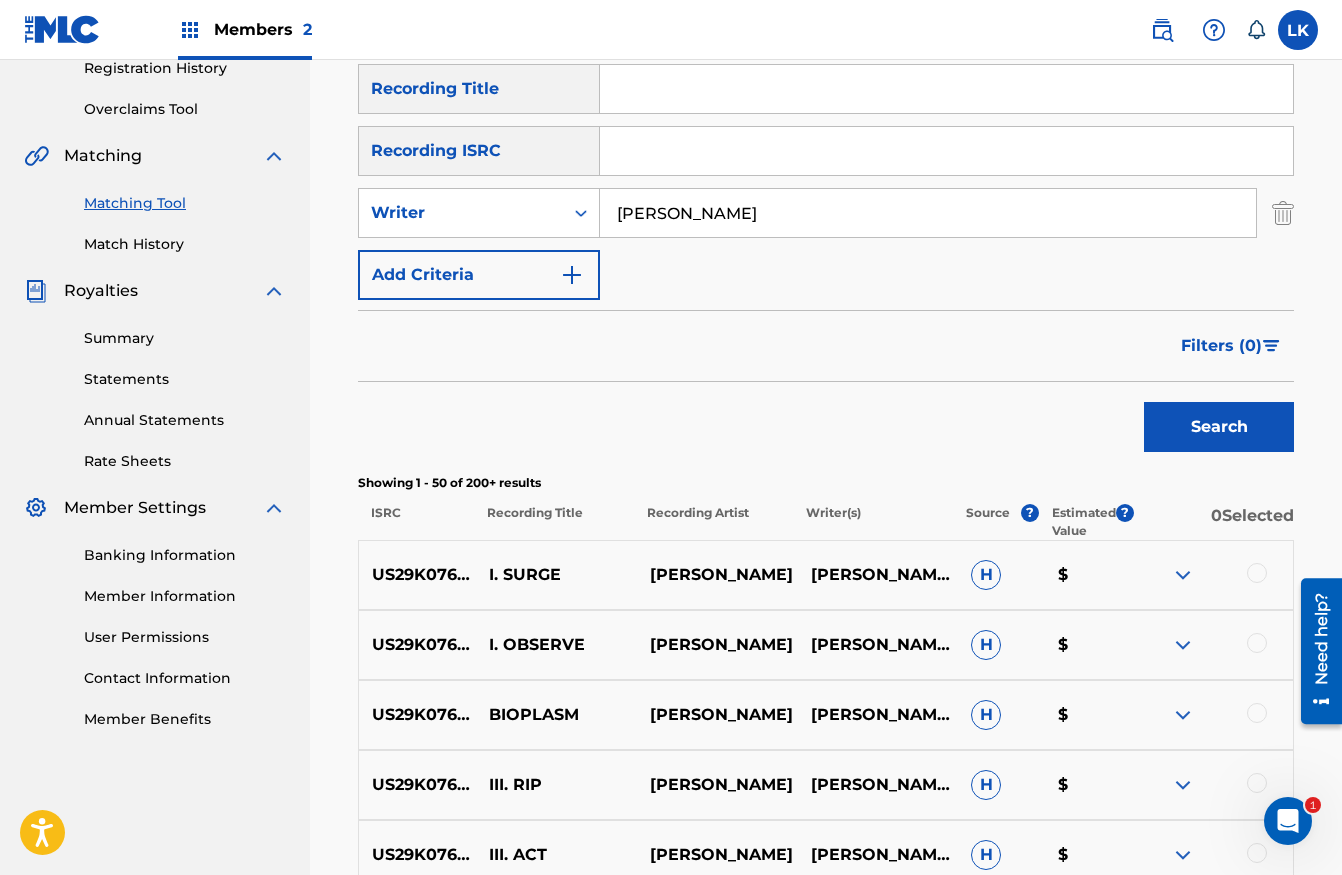 scroll, scrollTop: 0, scrollLeft: 0, axis: both 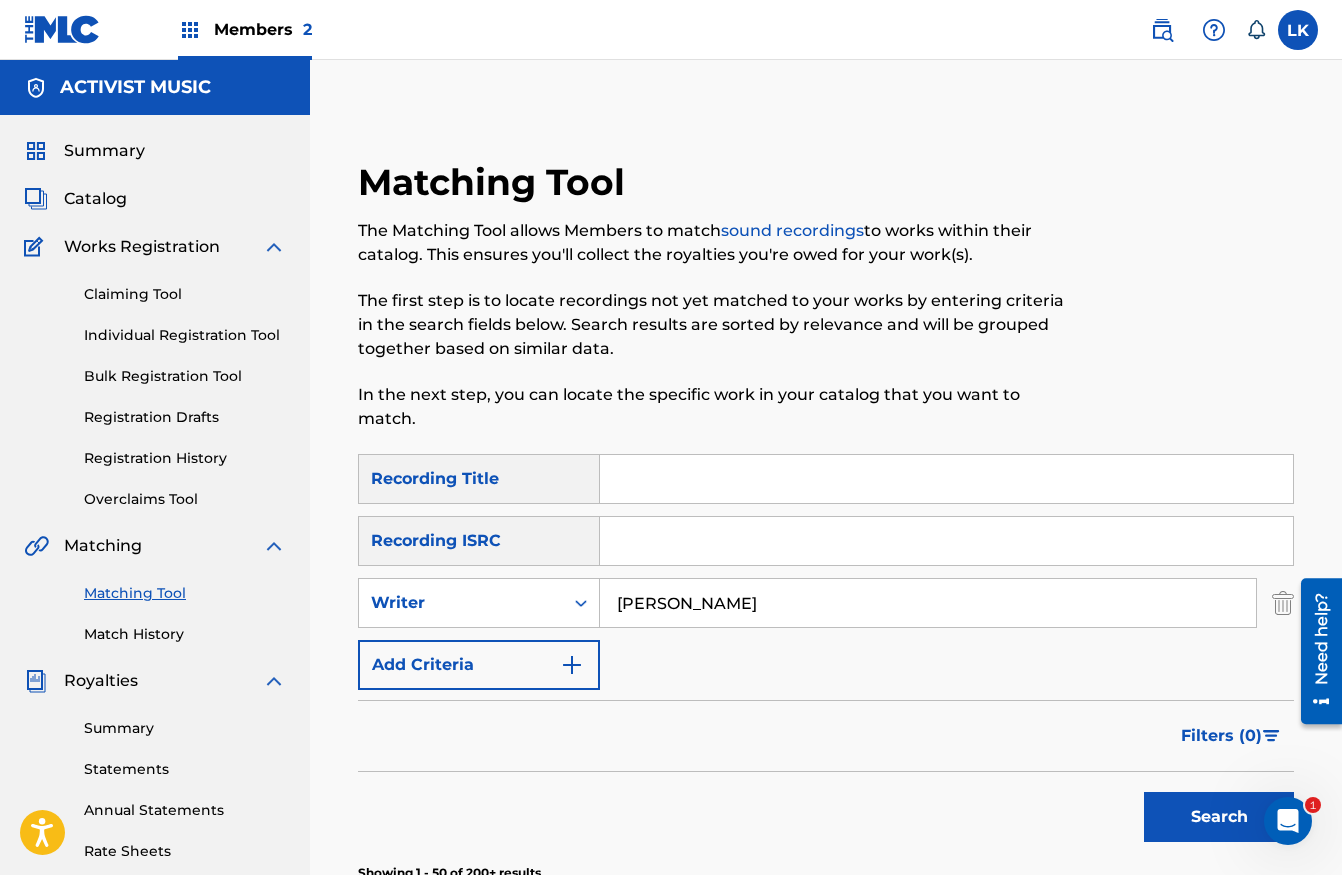 click at bounding box center (946, 479) 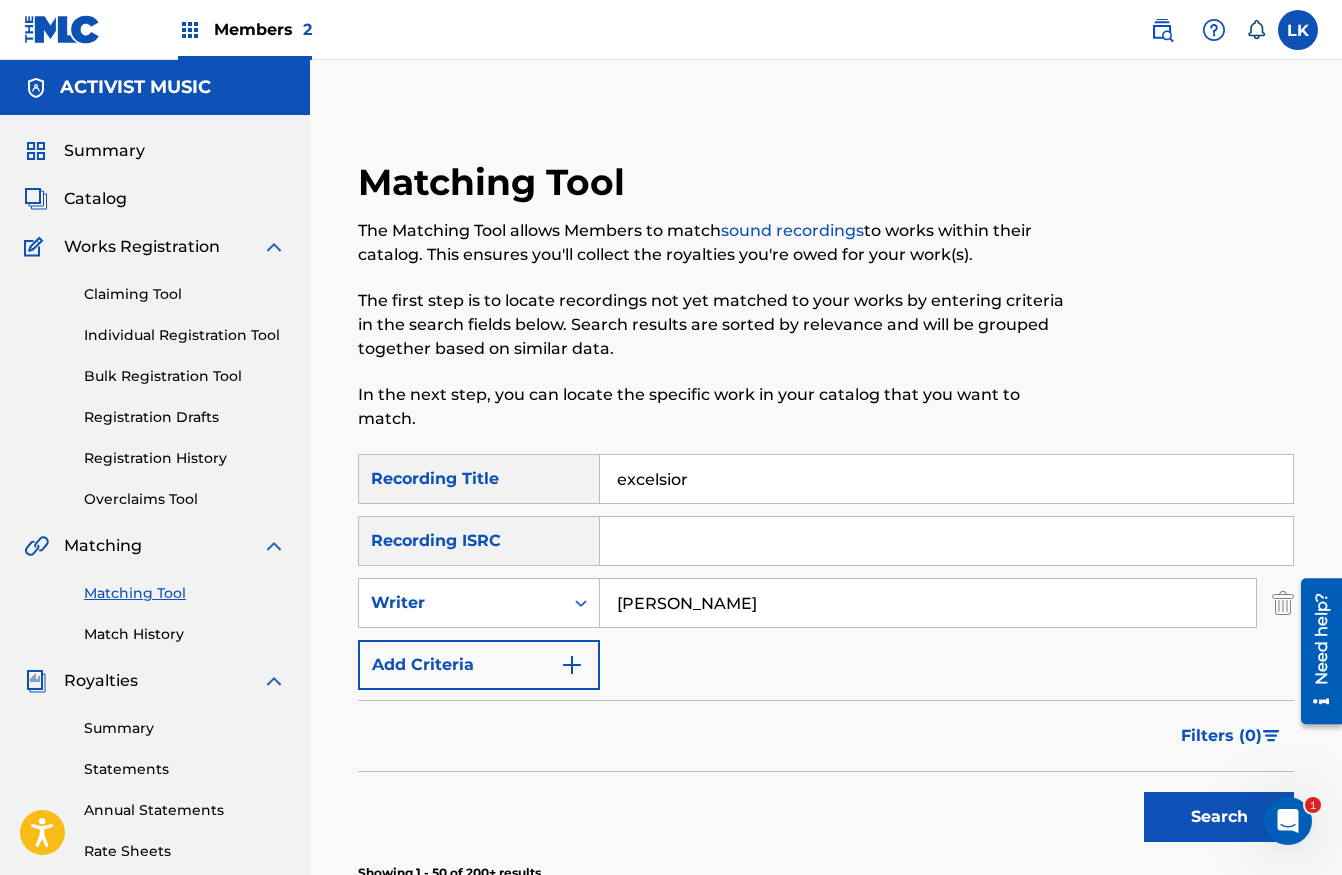type on "excelsior" 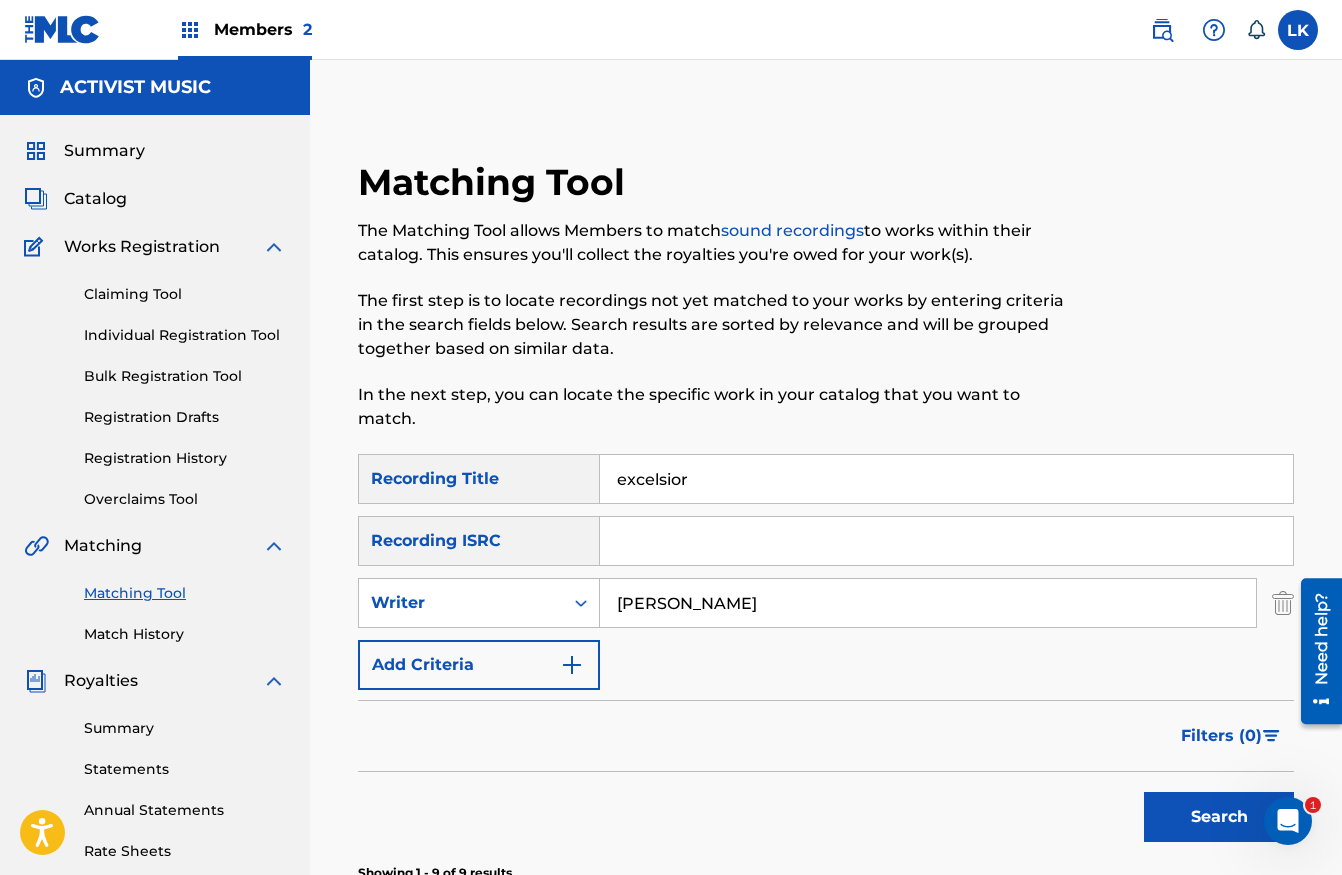 scroll, scrollTop: 344, scrollLeft: 0, axis: vertical 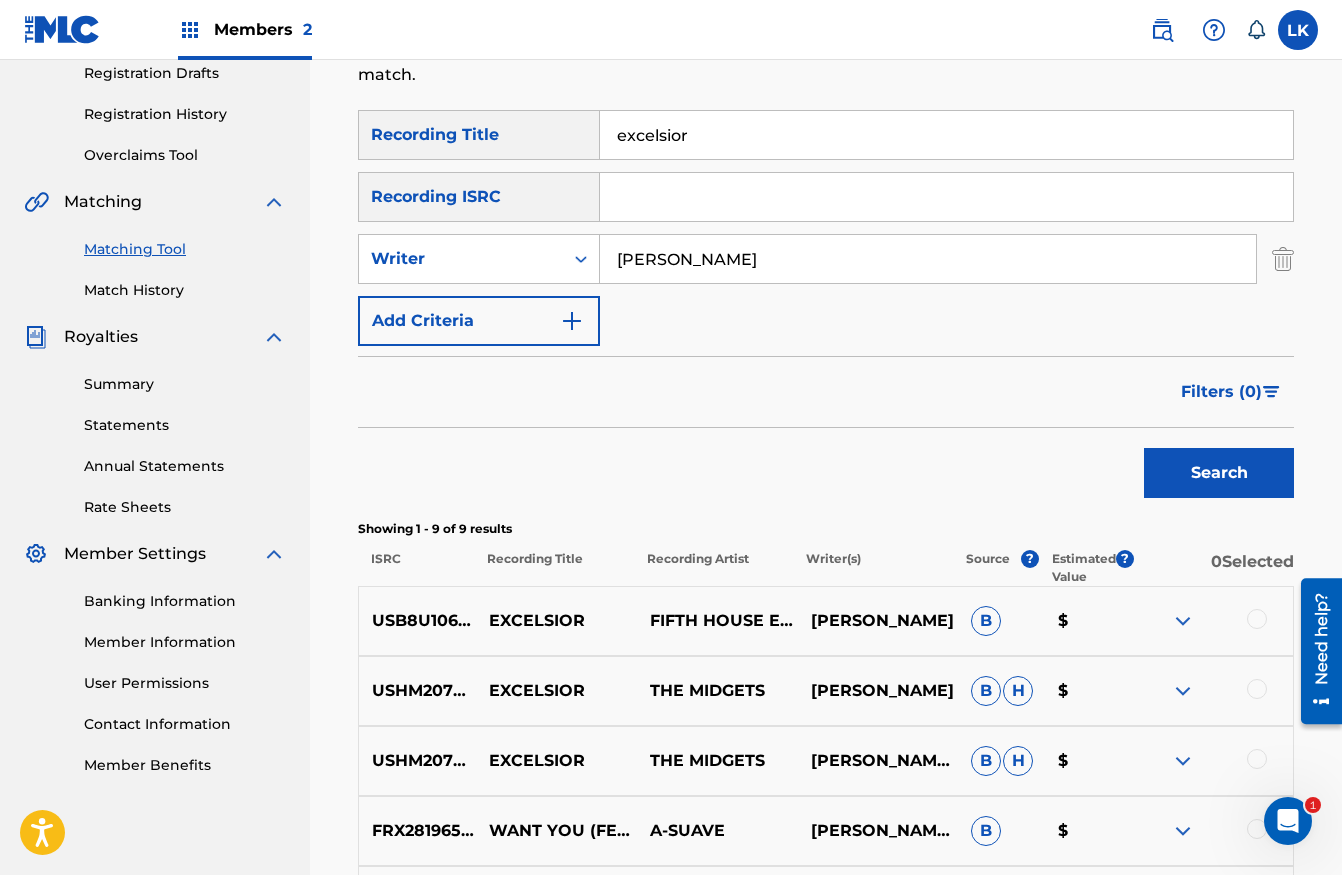 click at bounding box center (1257, 619) 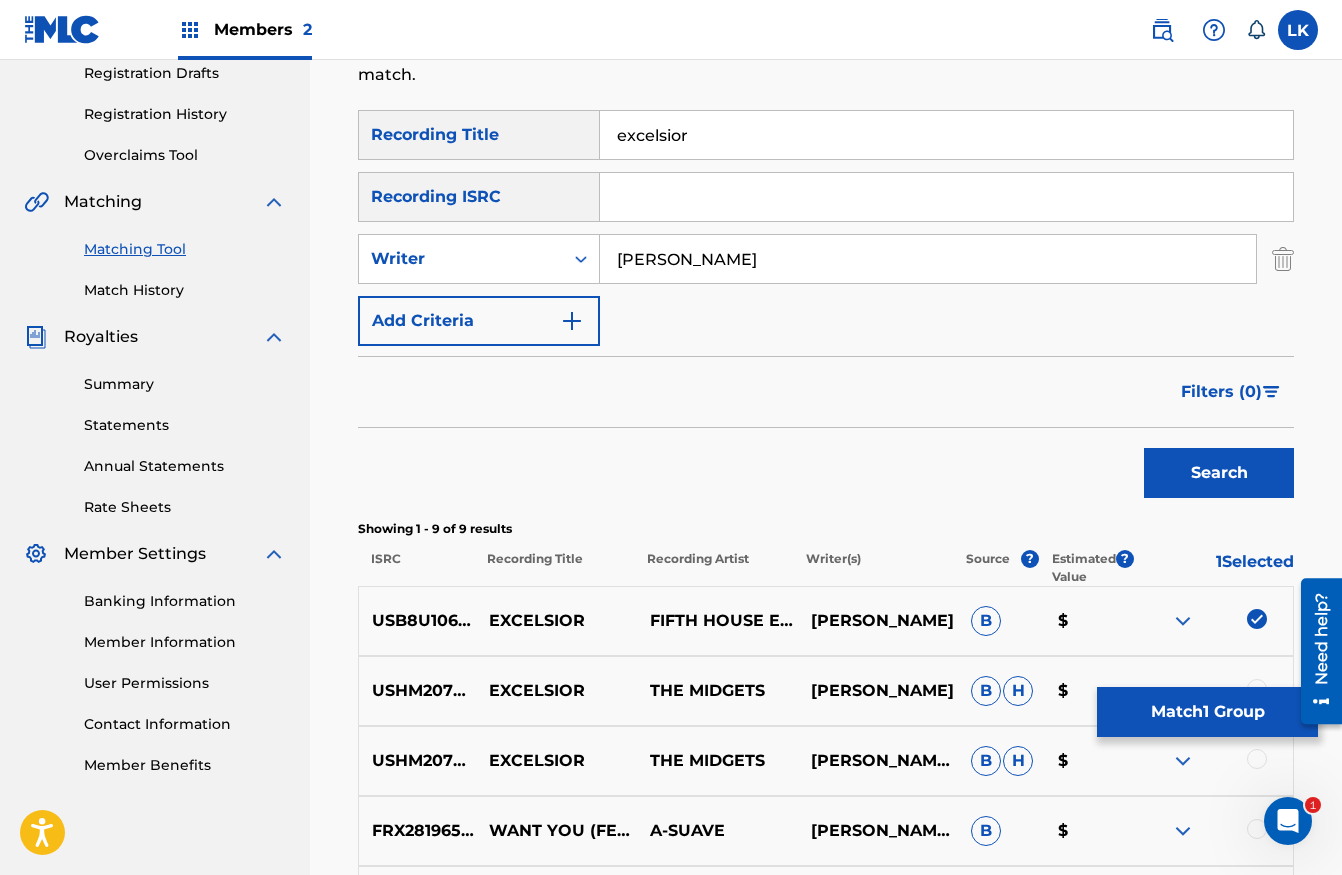 click on "Match  1 Group" at bounding box center (1207, 712) 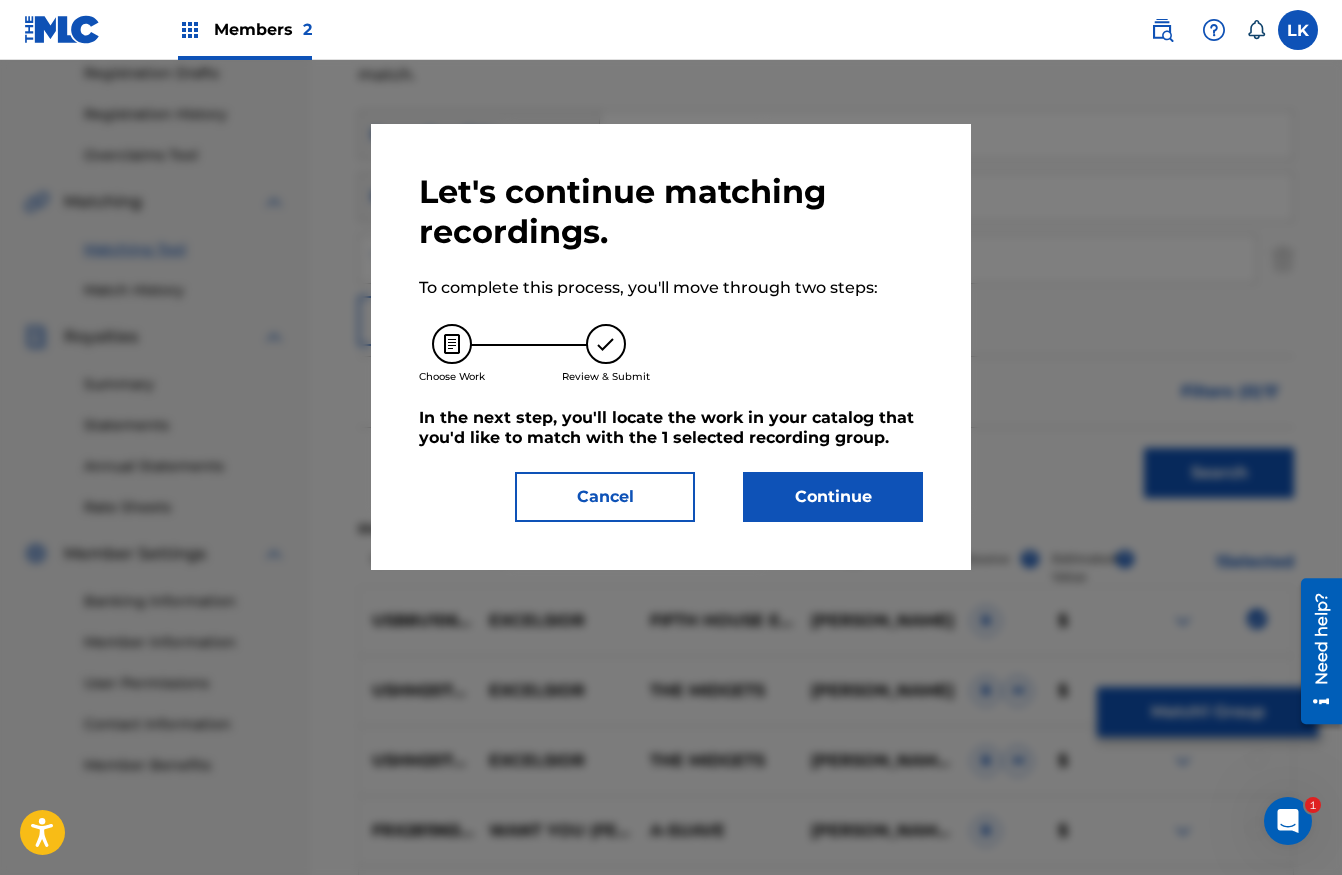 click on "Continue" at bounding box center [833, 497] 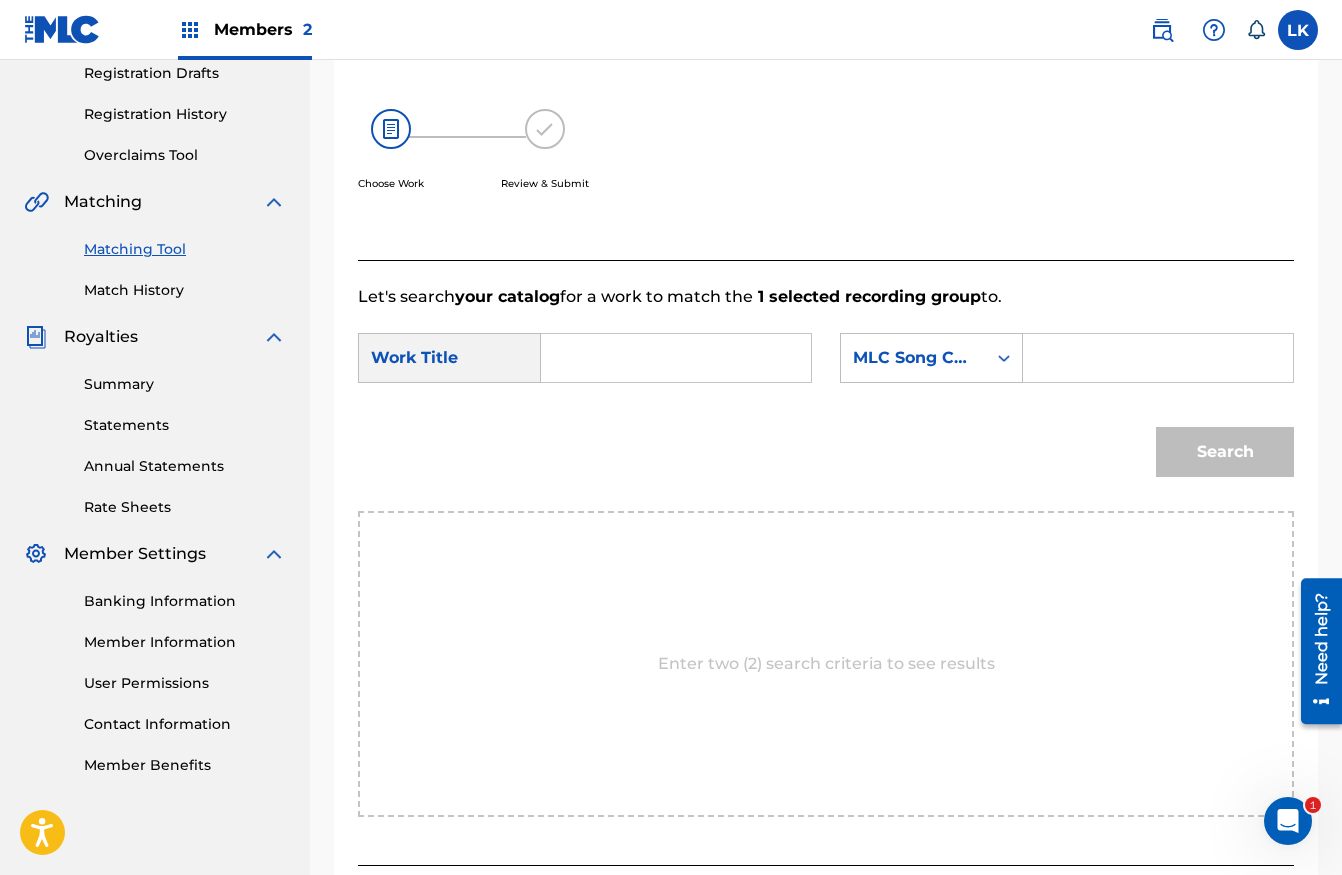 click at bounding box center [676, 358] 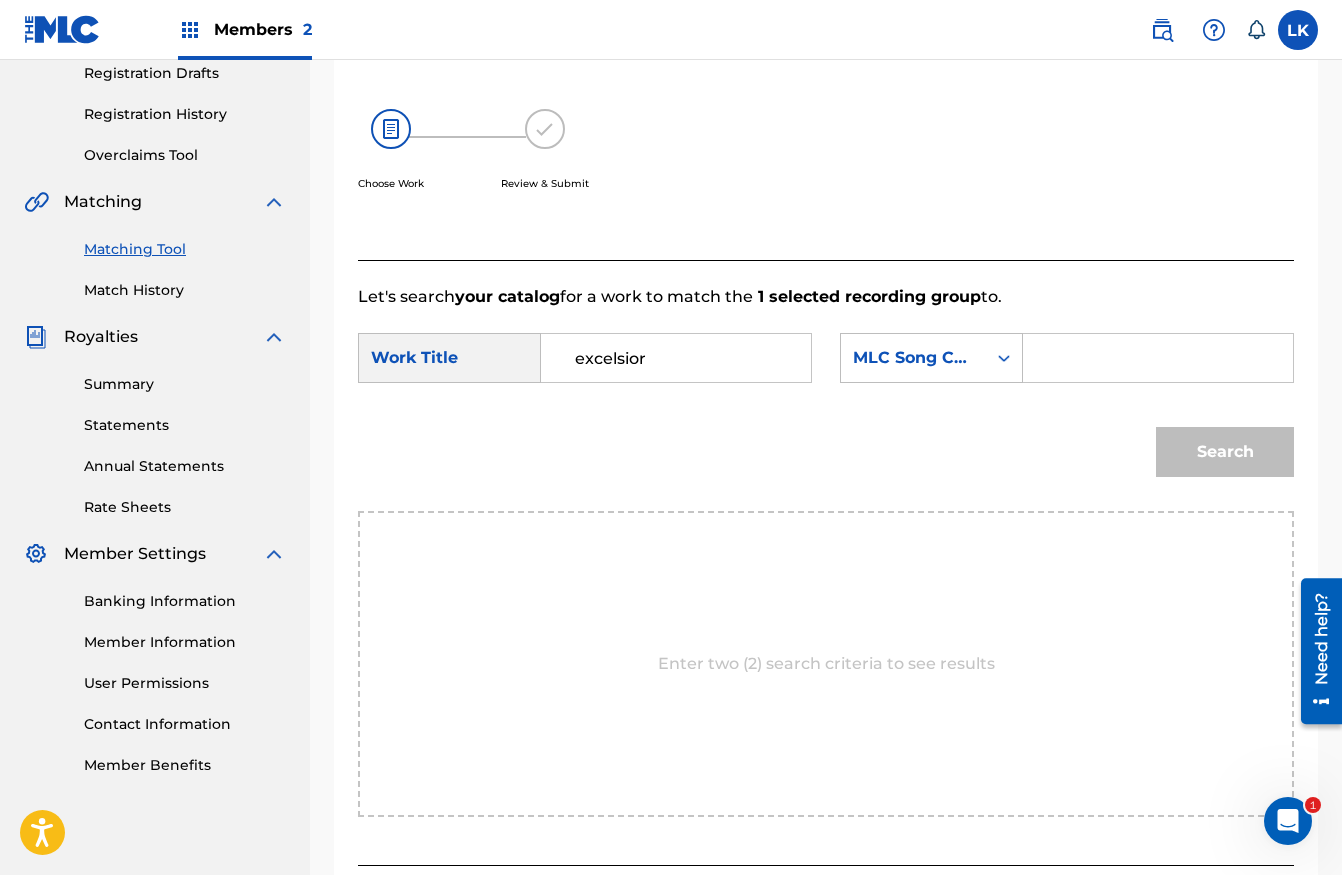 type on "excelsior" 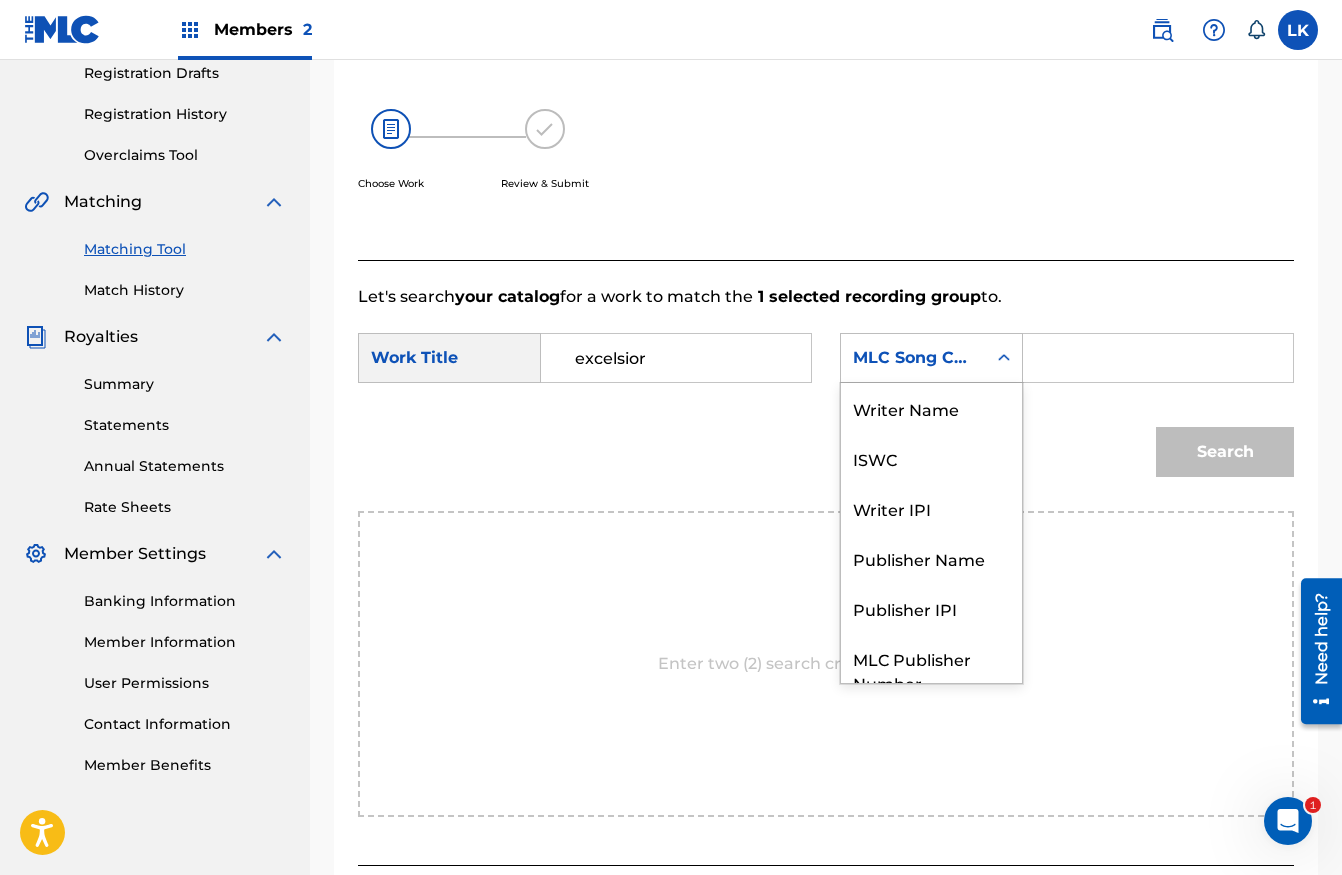 click on "MLC Song Code" at bounding box center [913, 358] 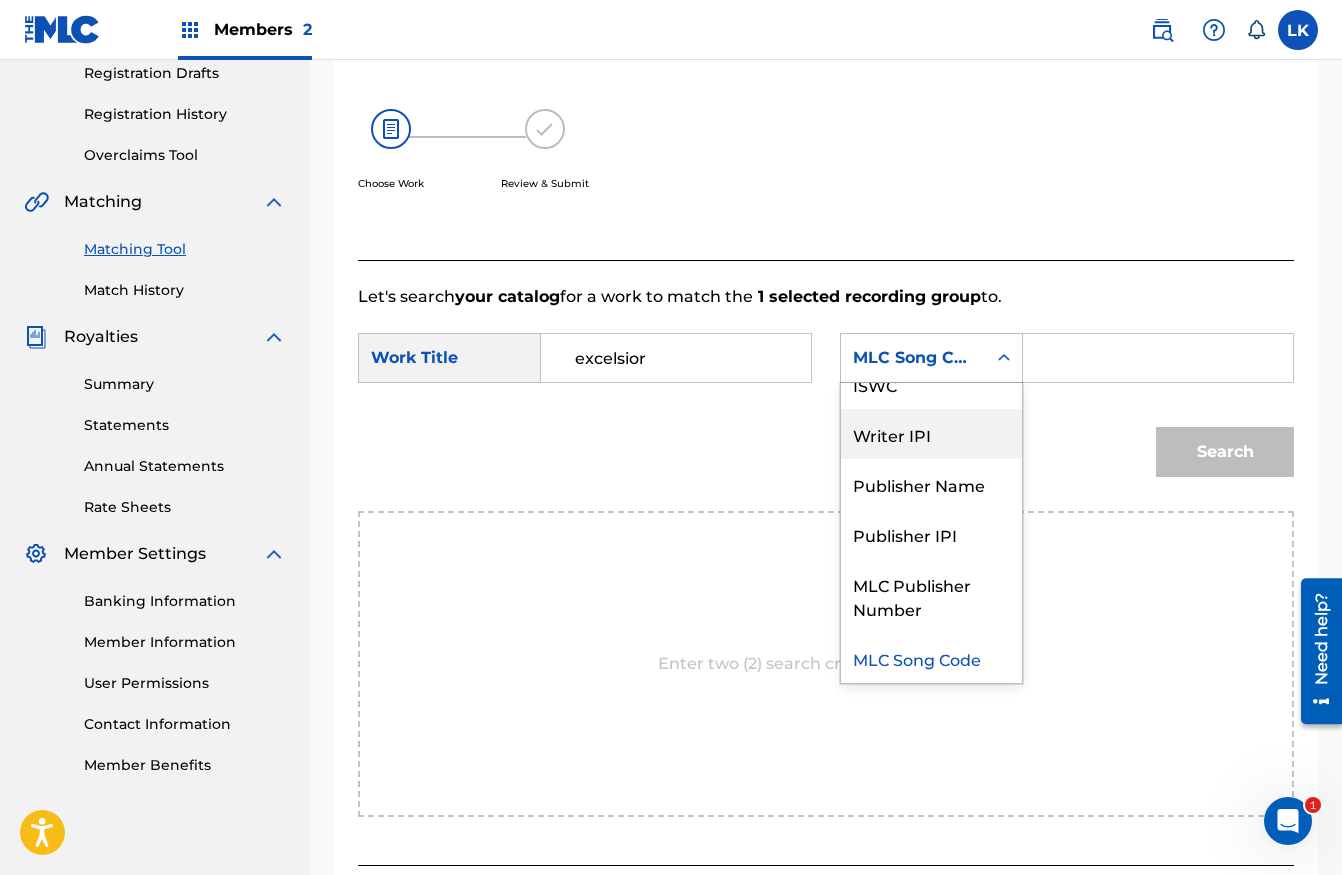 scroll, scrollTop: 0, scrollLeft: 0, axis: both 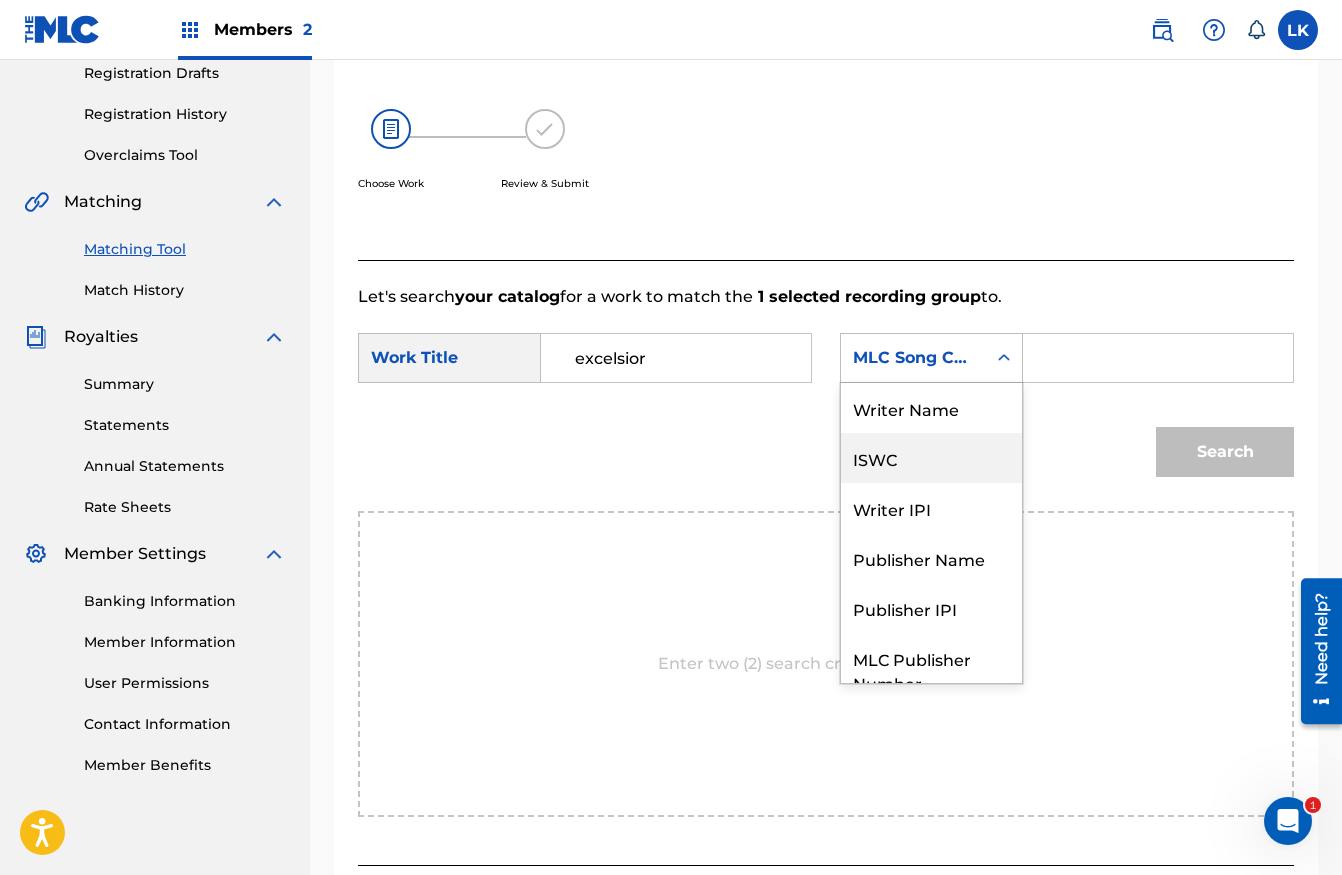 click on "Writer Name" at bounding box center [931, 408] 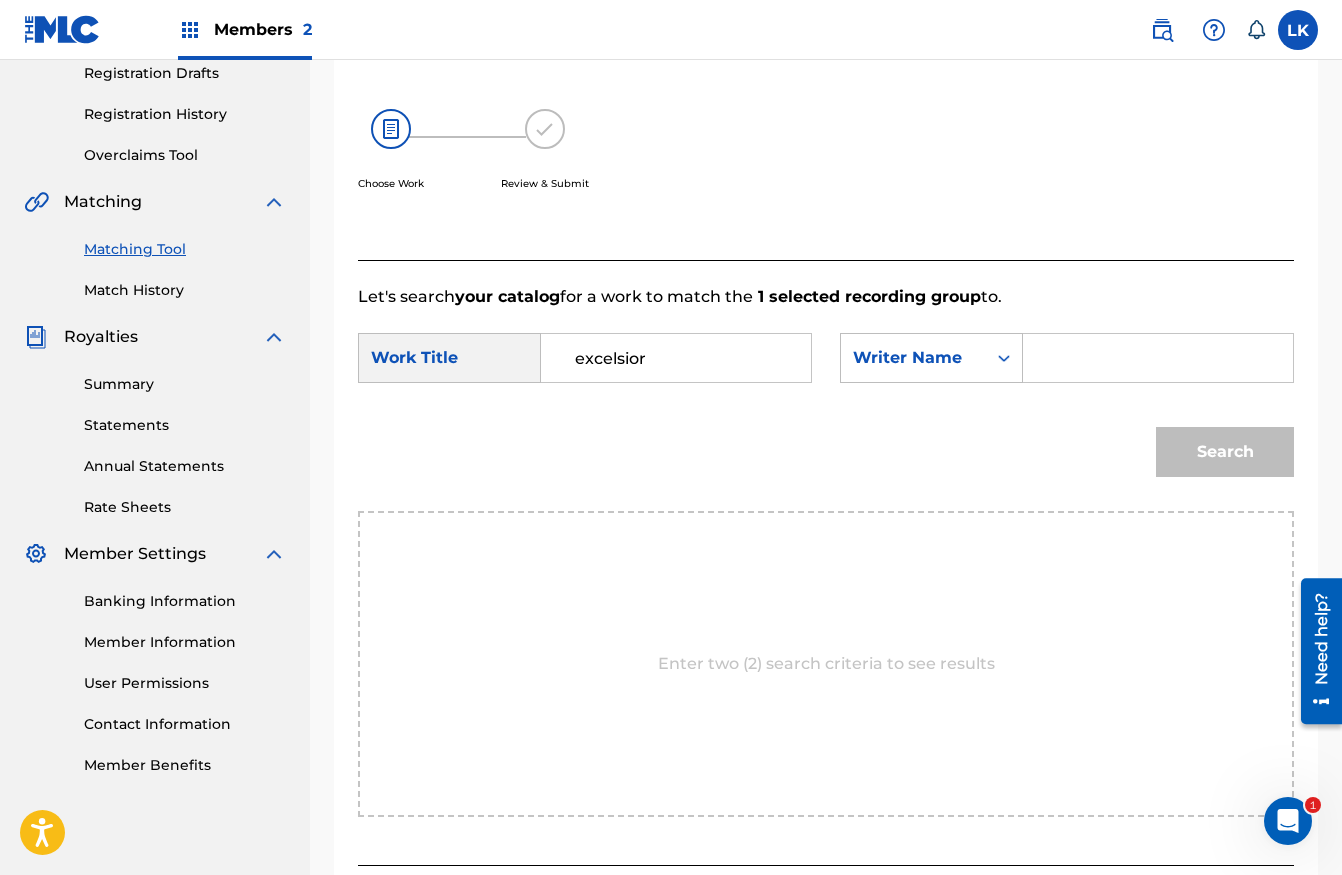 click at bounding box center (1158, 358) 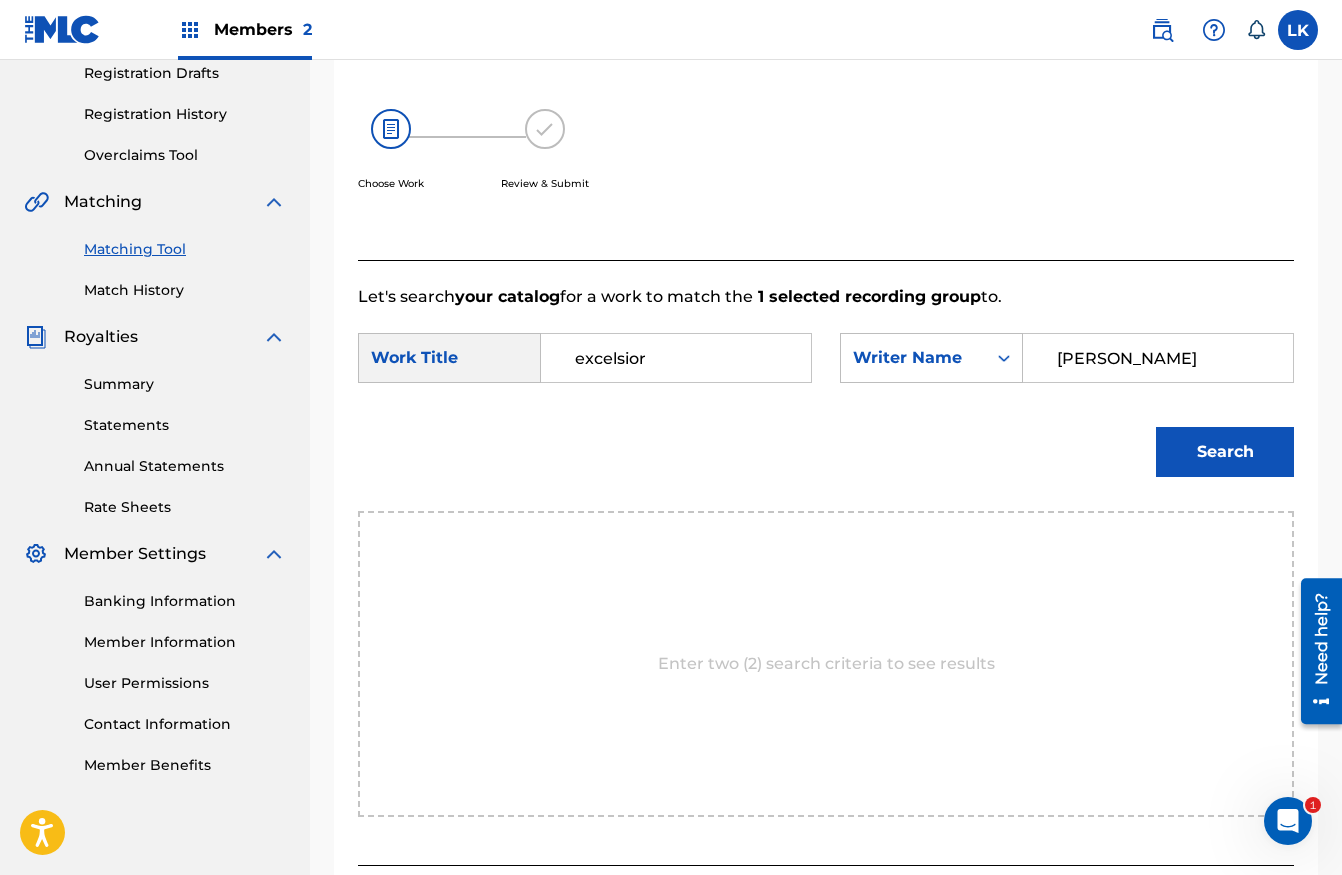type on "[PERSON_NAME]" 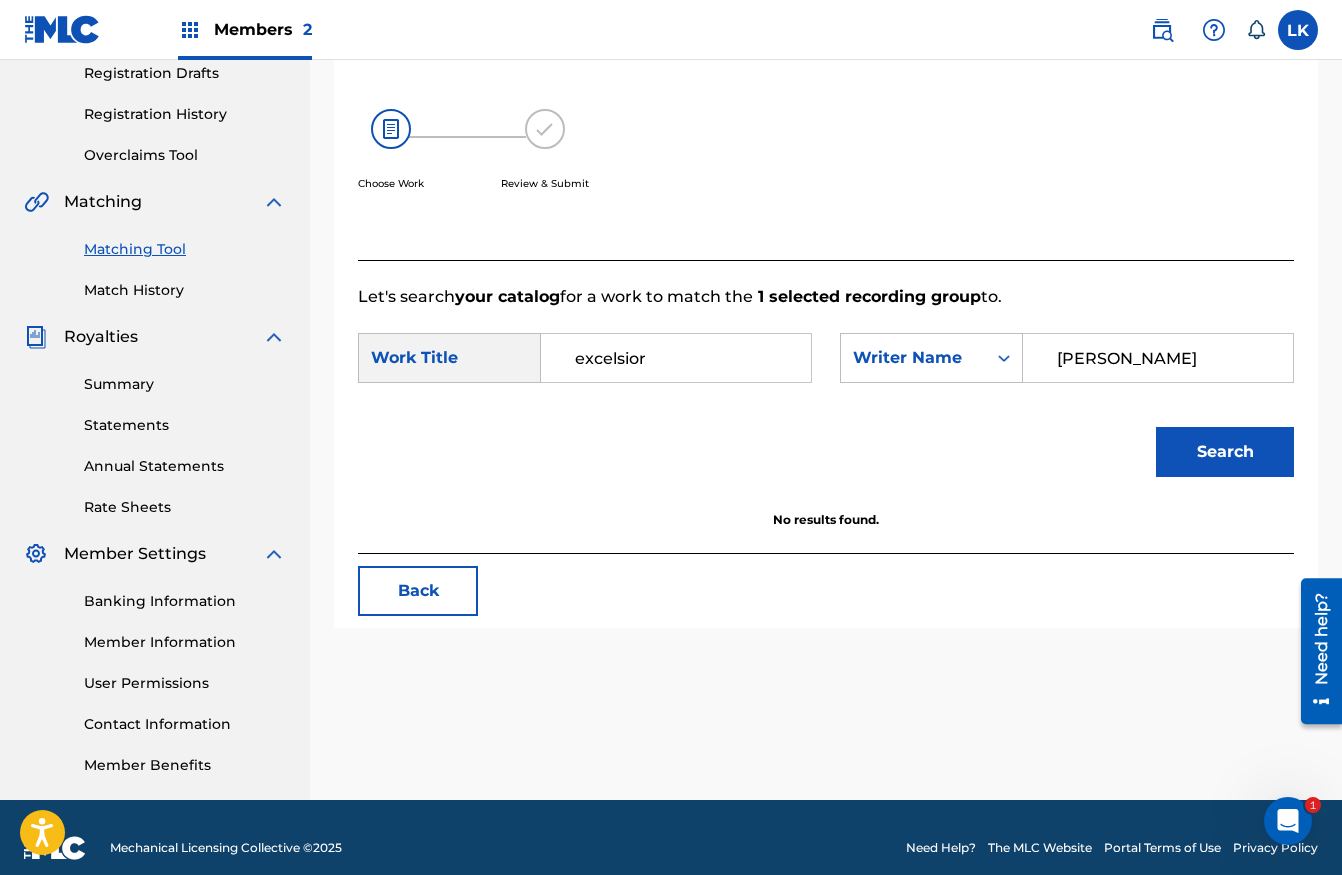 click on "excelsior" at bounding box center [676, 358] 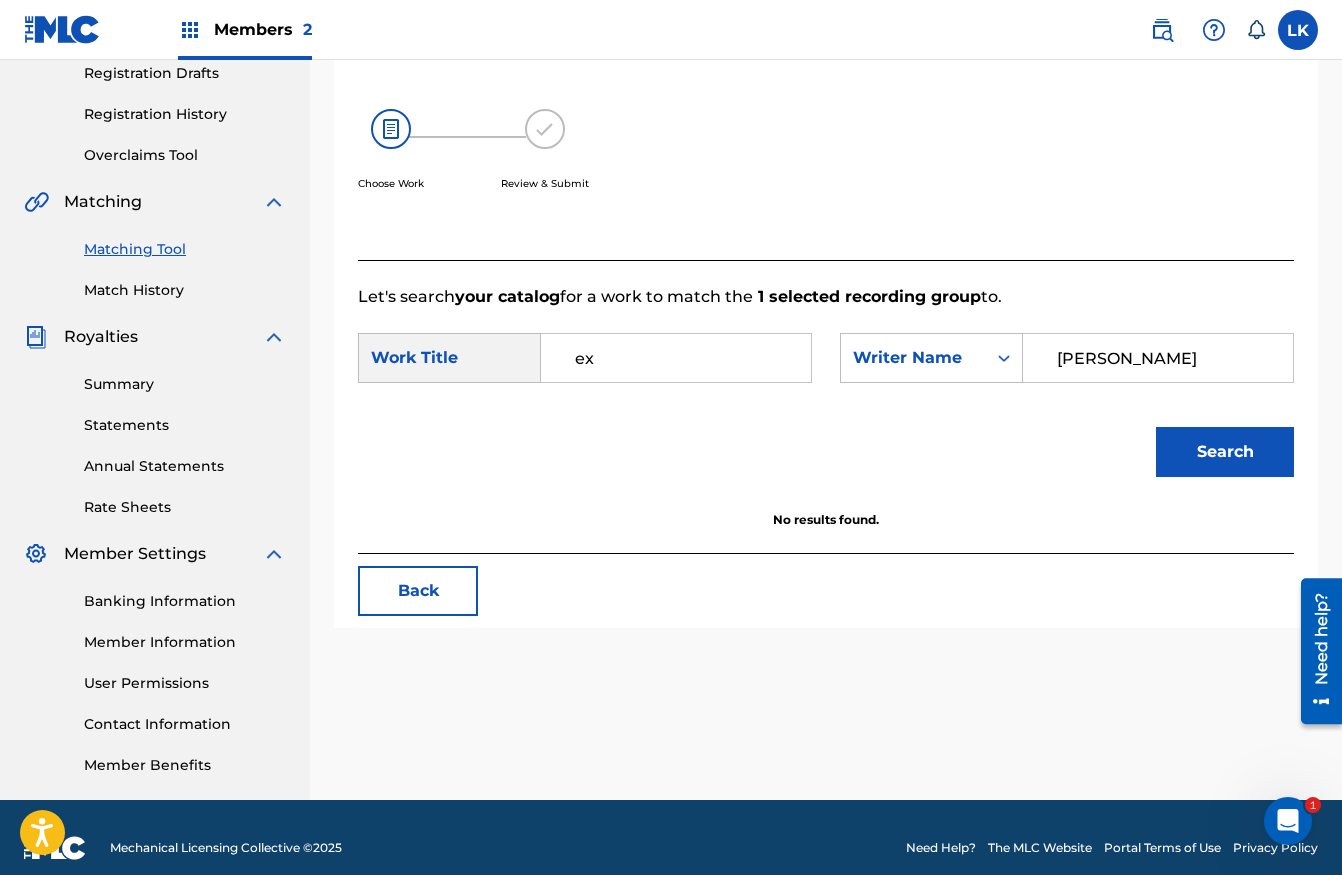 type on "ex" 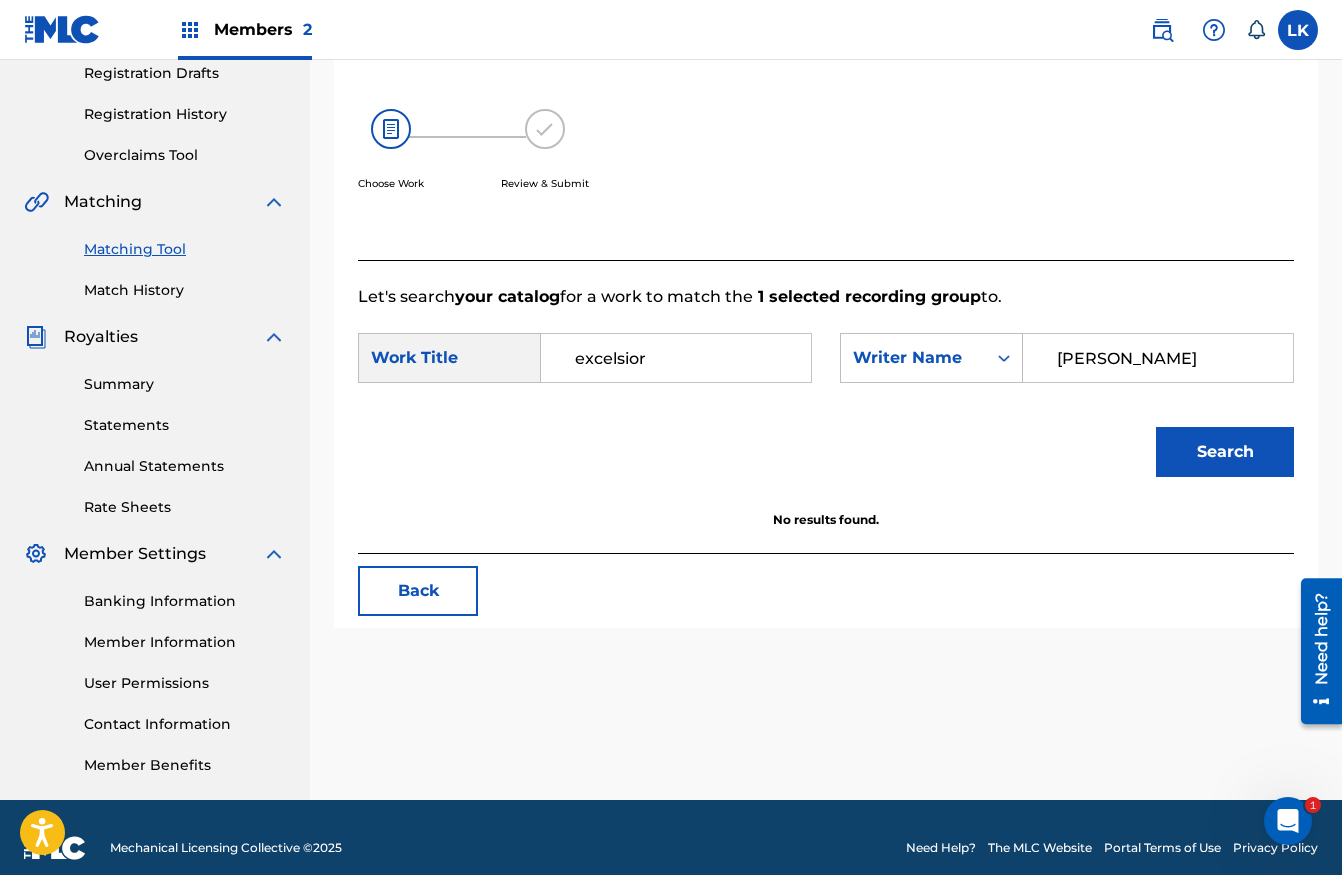 type on "excelsior" 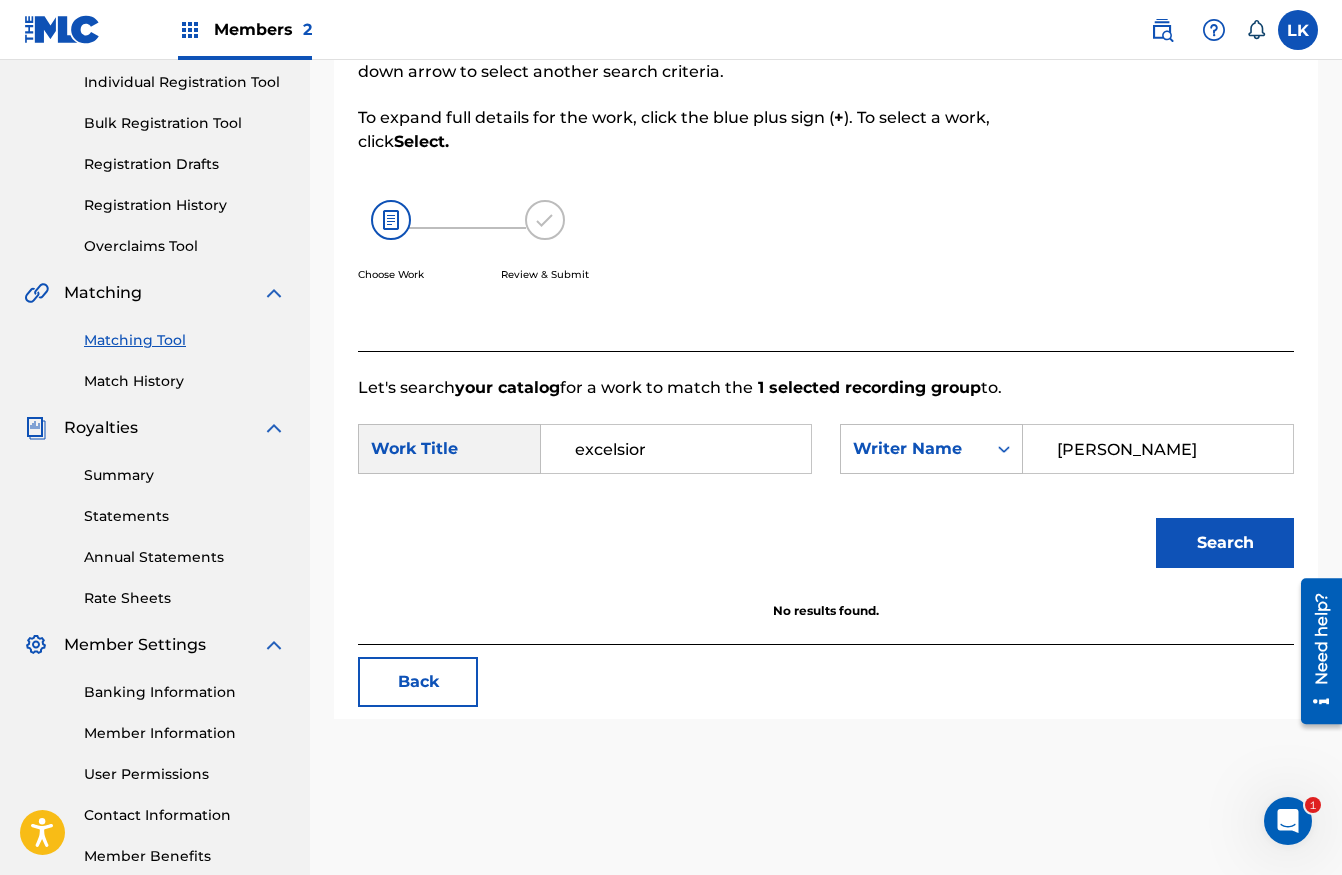 scroll, scrollTop: 356, scrollLeft: 0, axis: vertical 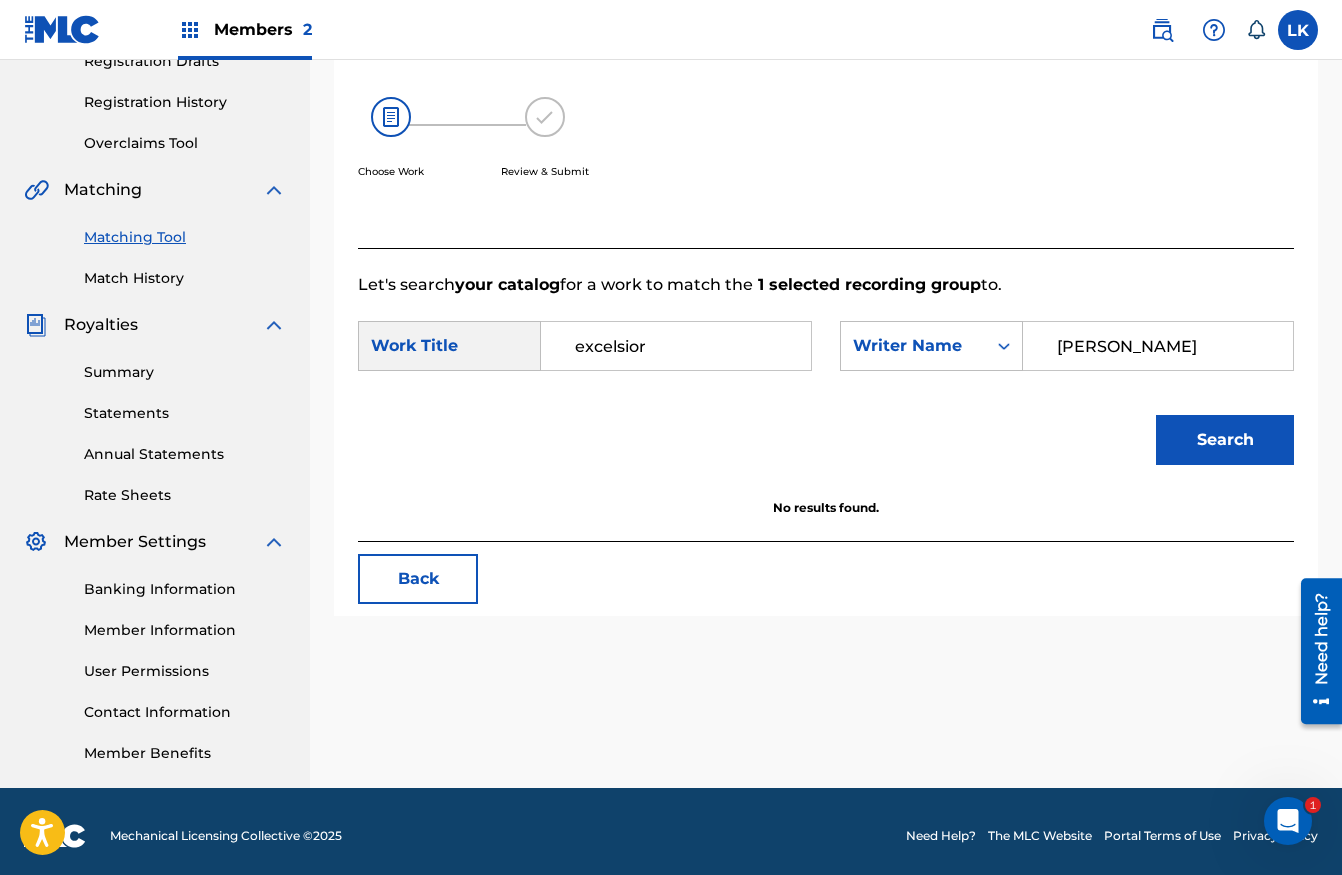 click on "Back" at bounding box center [418, 579] 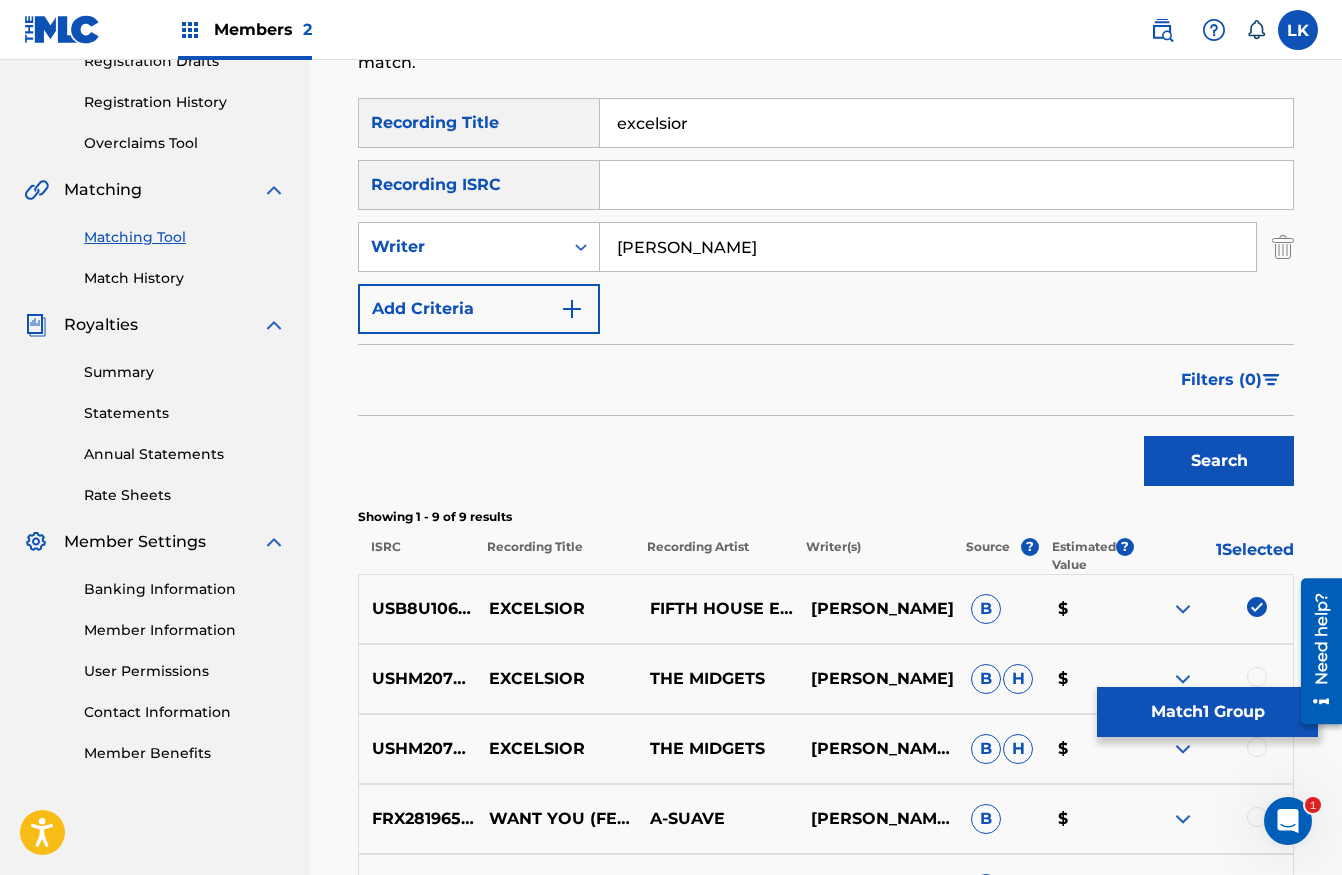 click at bounding box center (1257, 607) 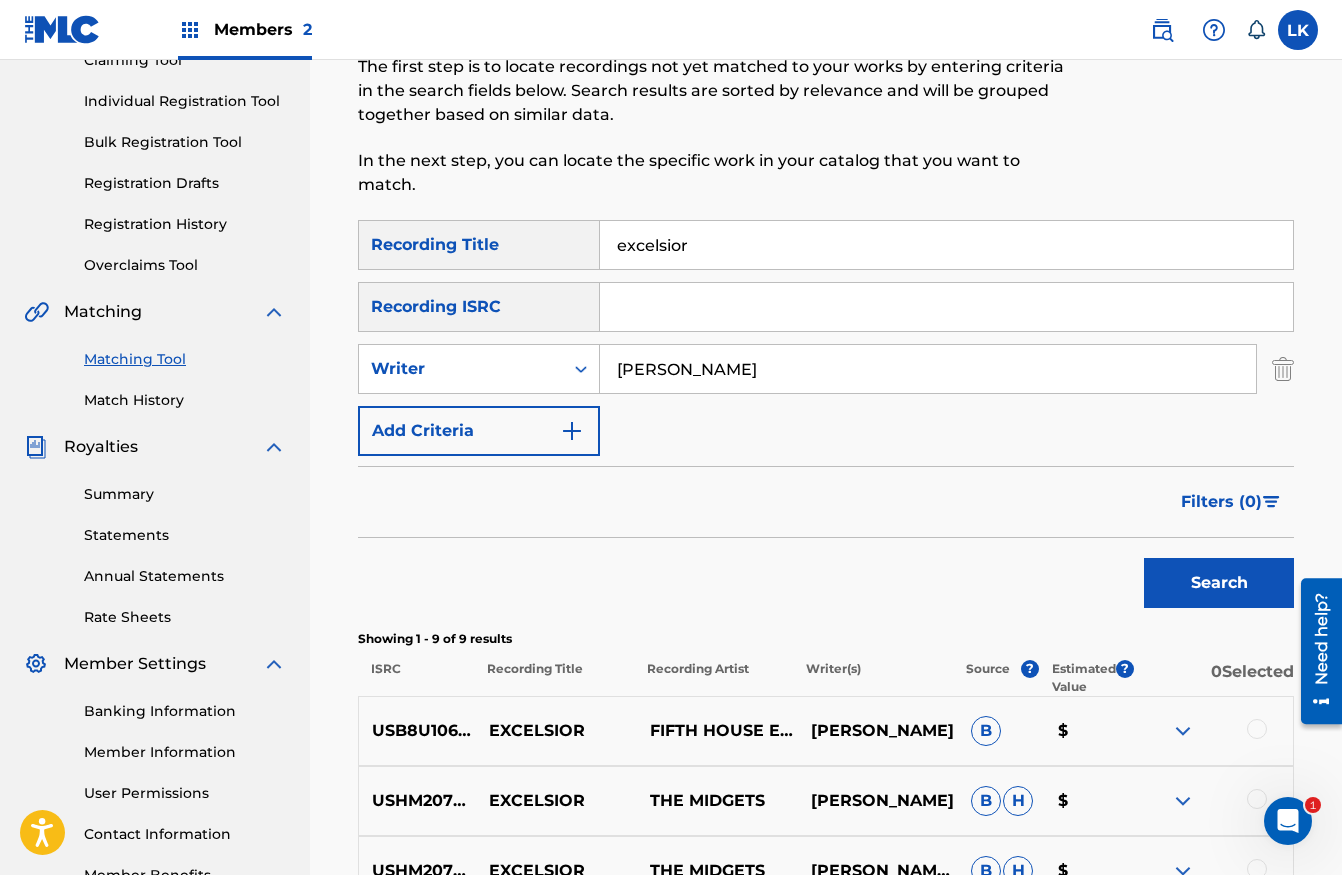 scroll, scrollTop: 131, scrollLeft: 0, axis: vertical 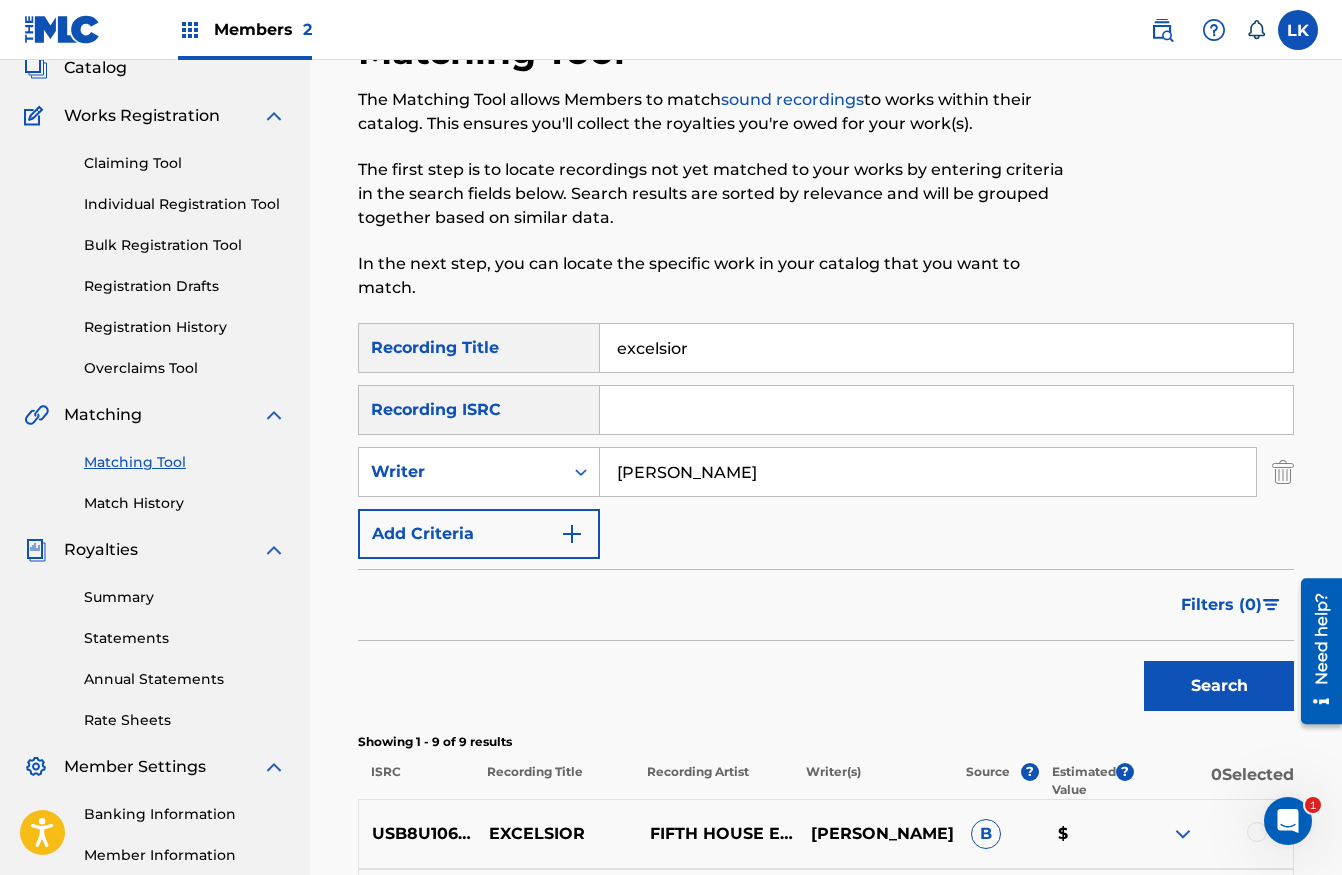 drag, startPoint x: 752, startPoint y: 316, endPoint x: 607, endPoint y: 325, distance: 145.27904 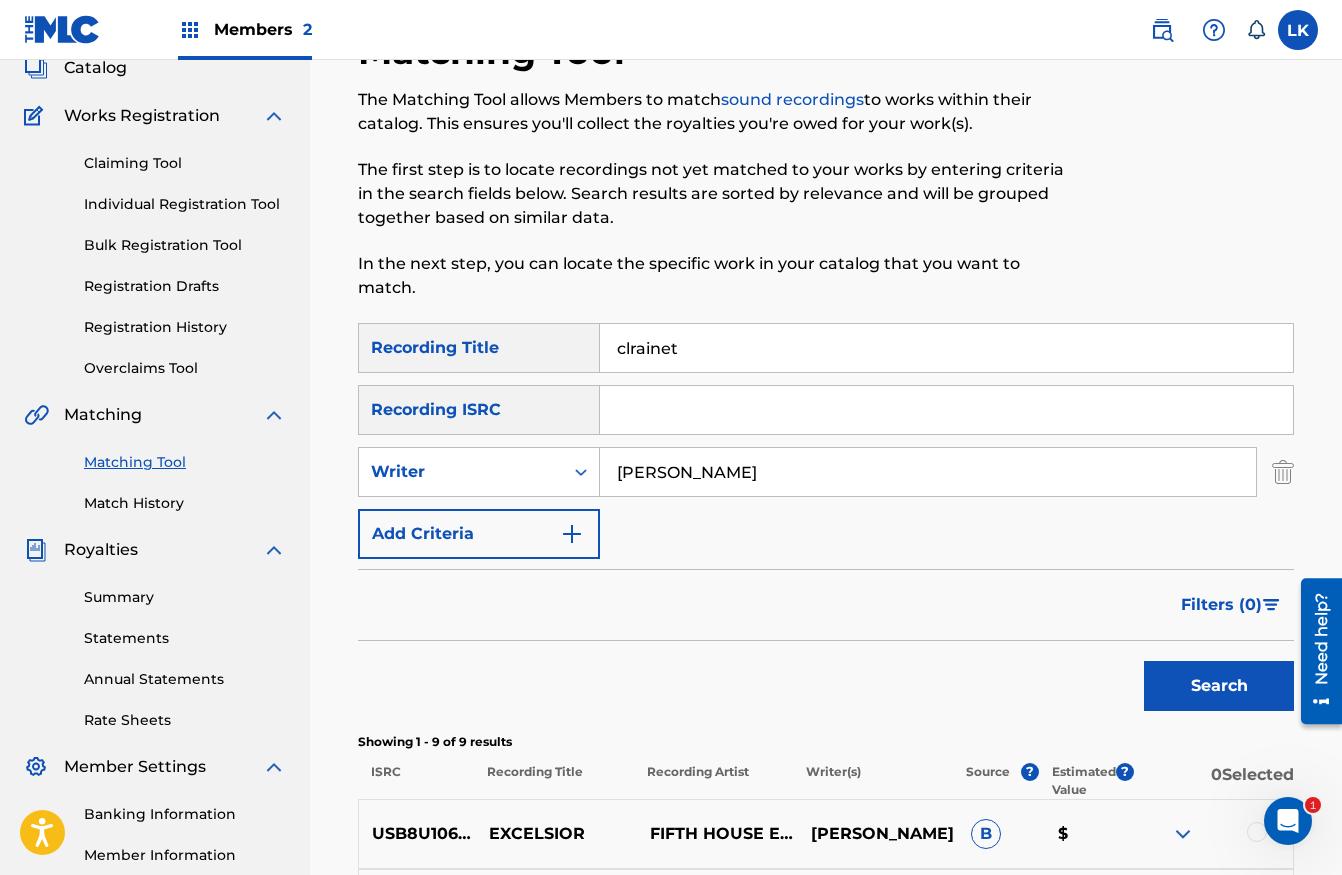click on "Search" at bounding box center [1219, 686] 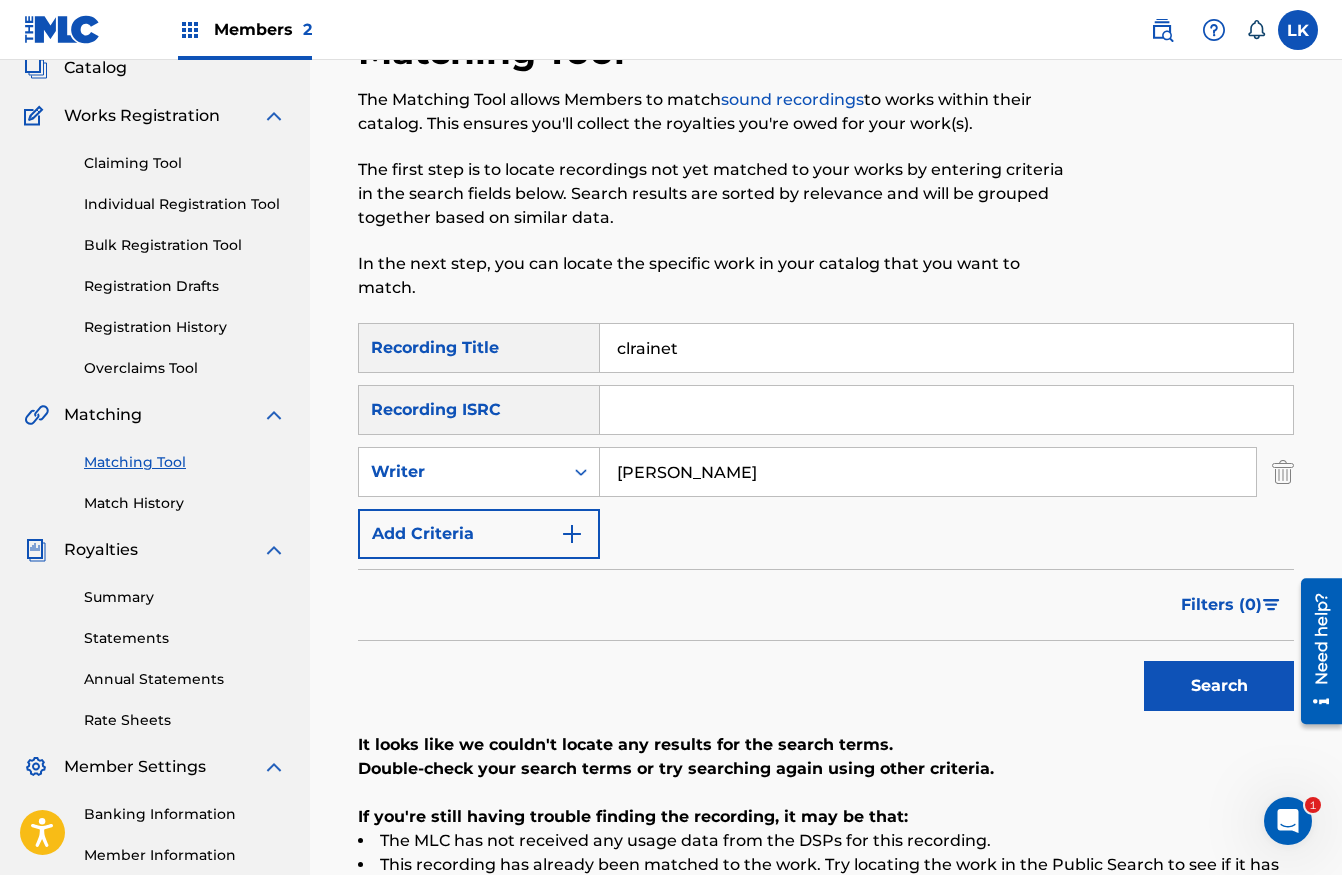 drag, startPoint x: 708, startPoint y: 330, endPoint x: 517, endPoint y: 323, distance: 191.12823 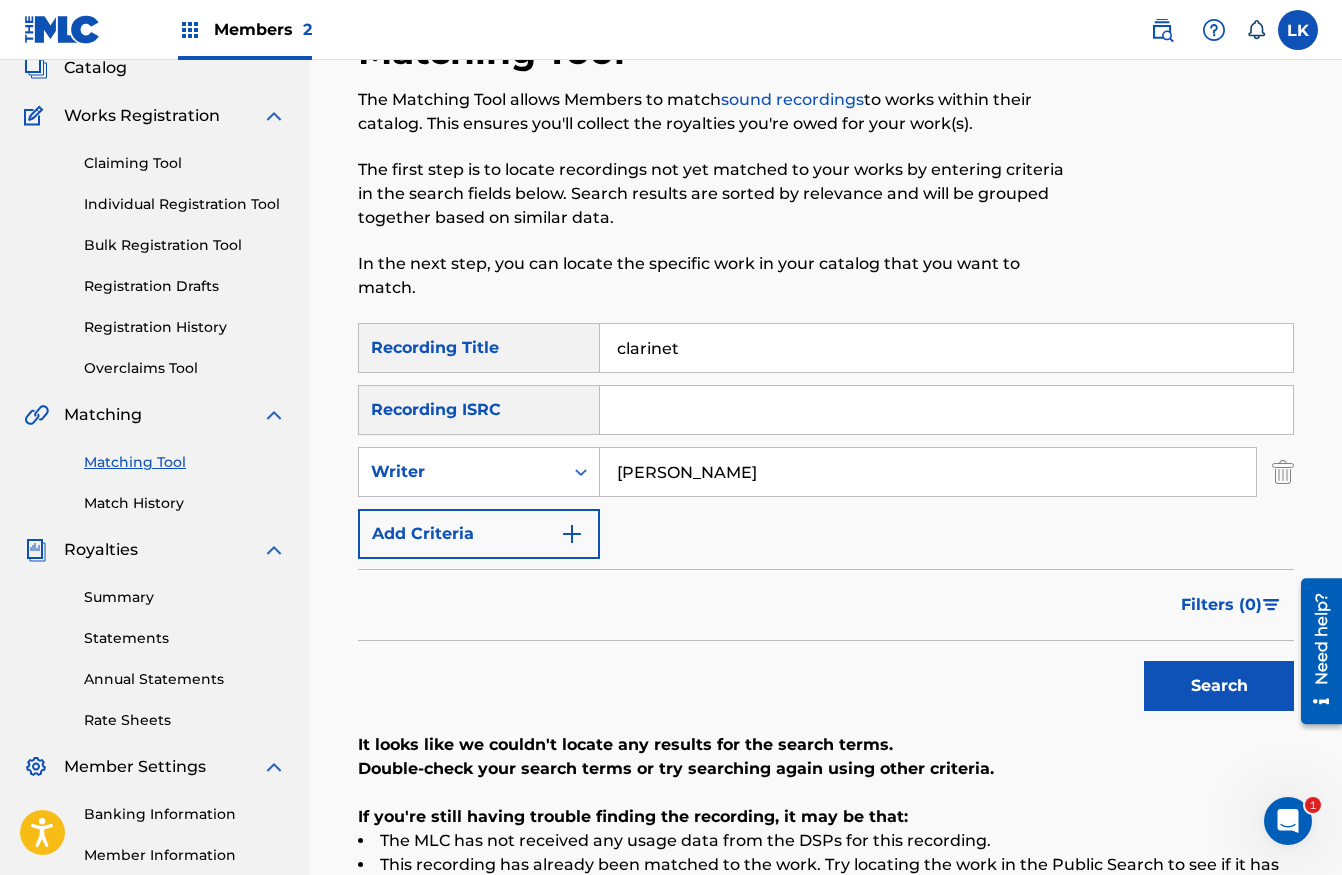 type on "clarinet" 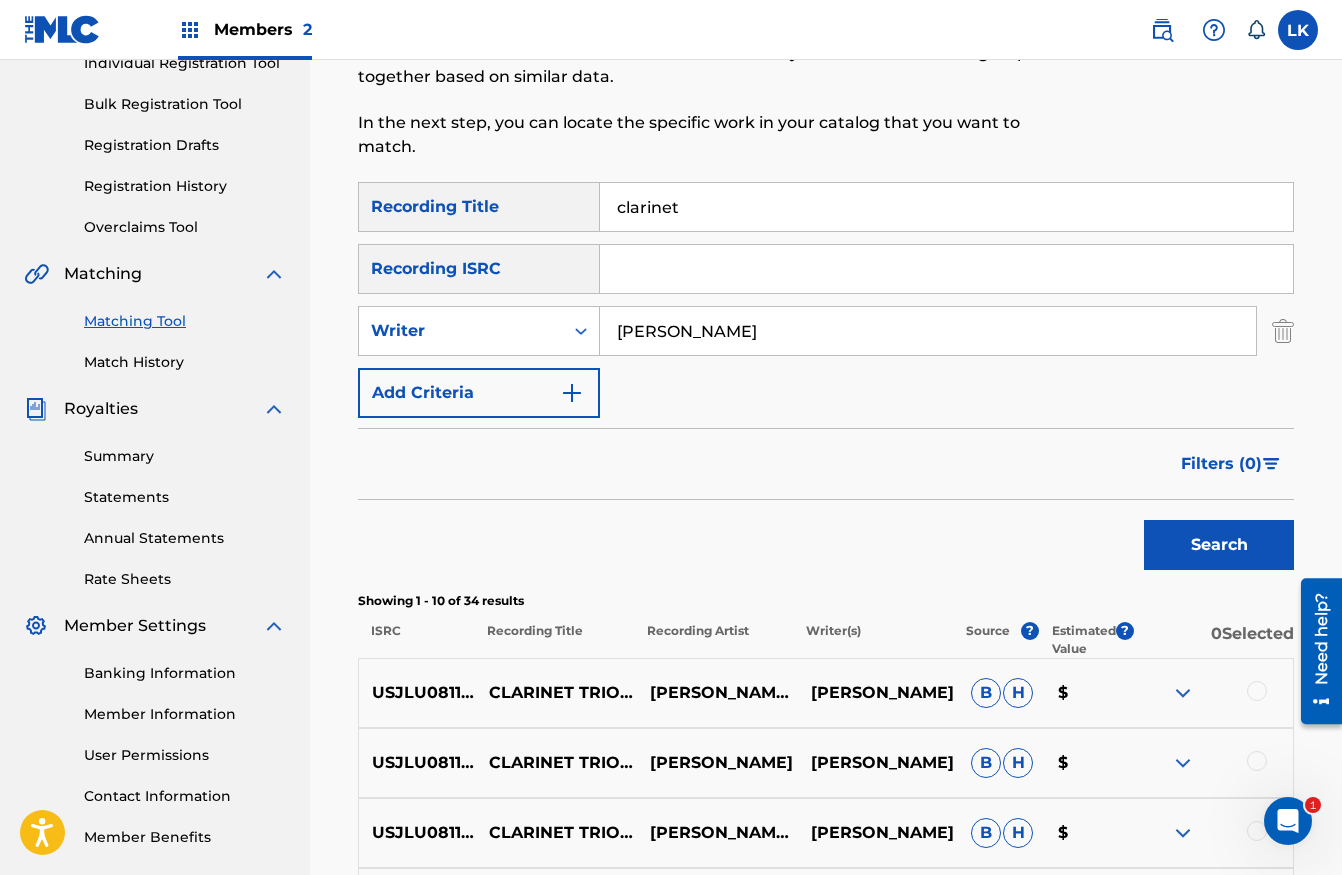 scroll, scrollTop: 472, scrollLeft: 0, axis: vertical 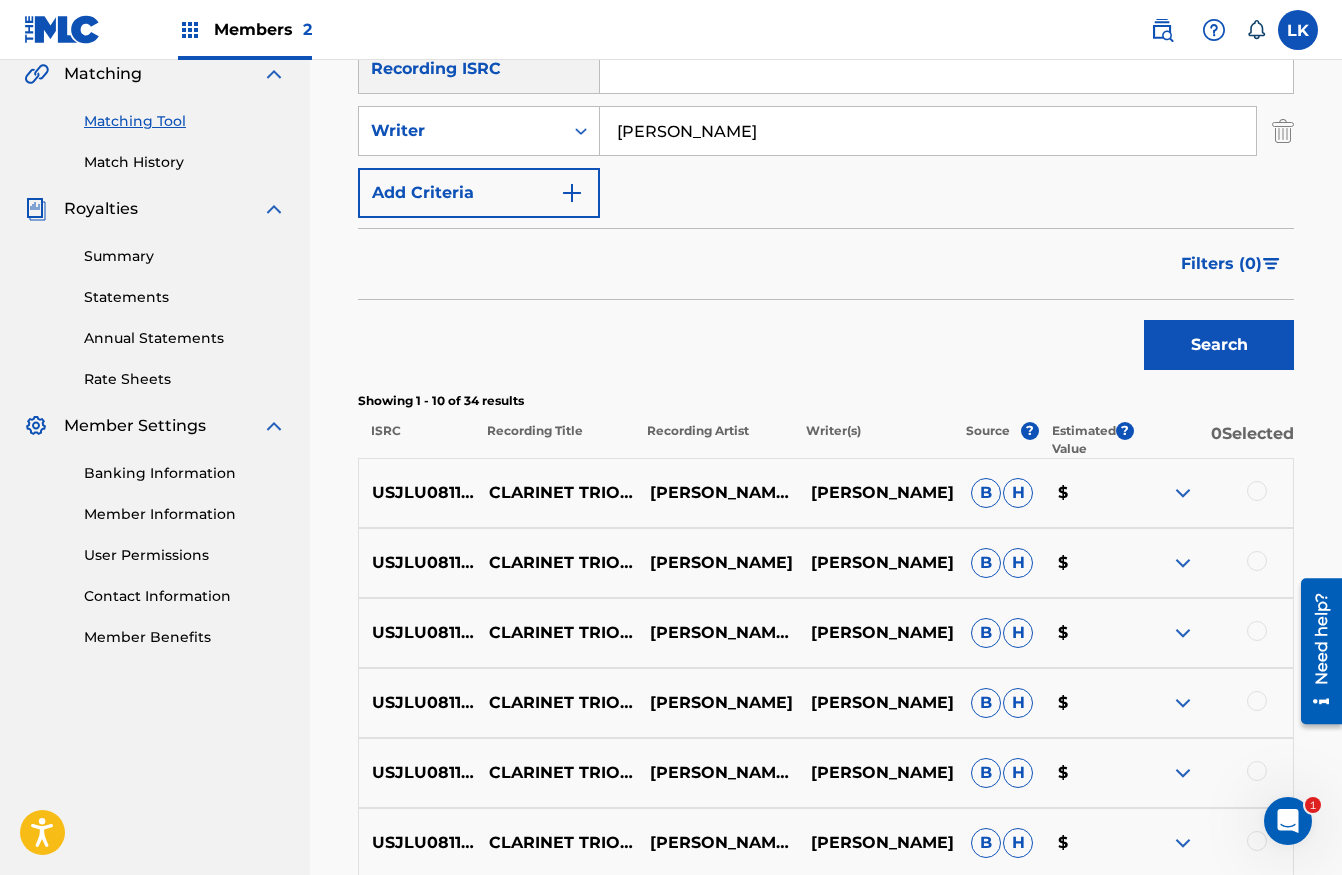 click at bounding box center (1257, 491) 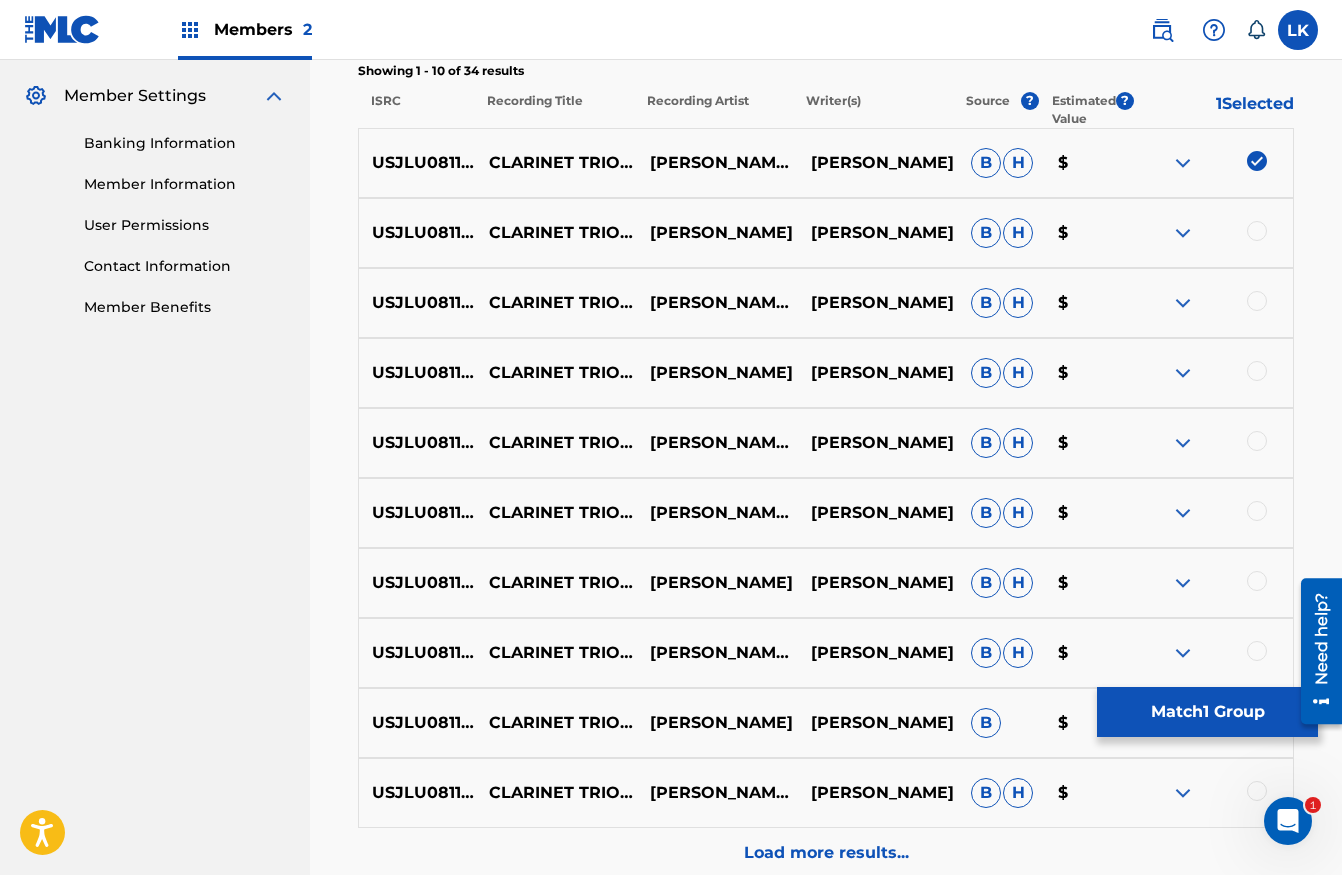 scroll, scrollTop: 815, scrollLeft: 0, axis: vertical 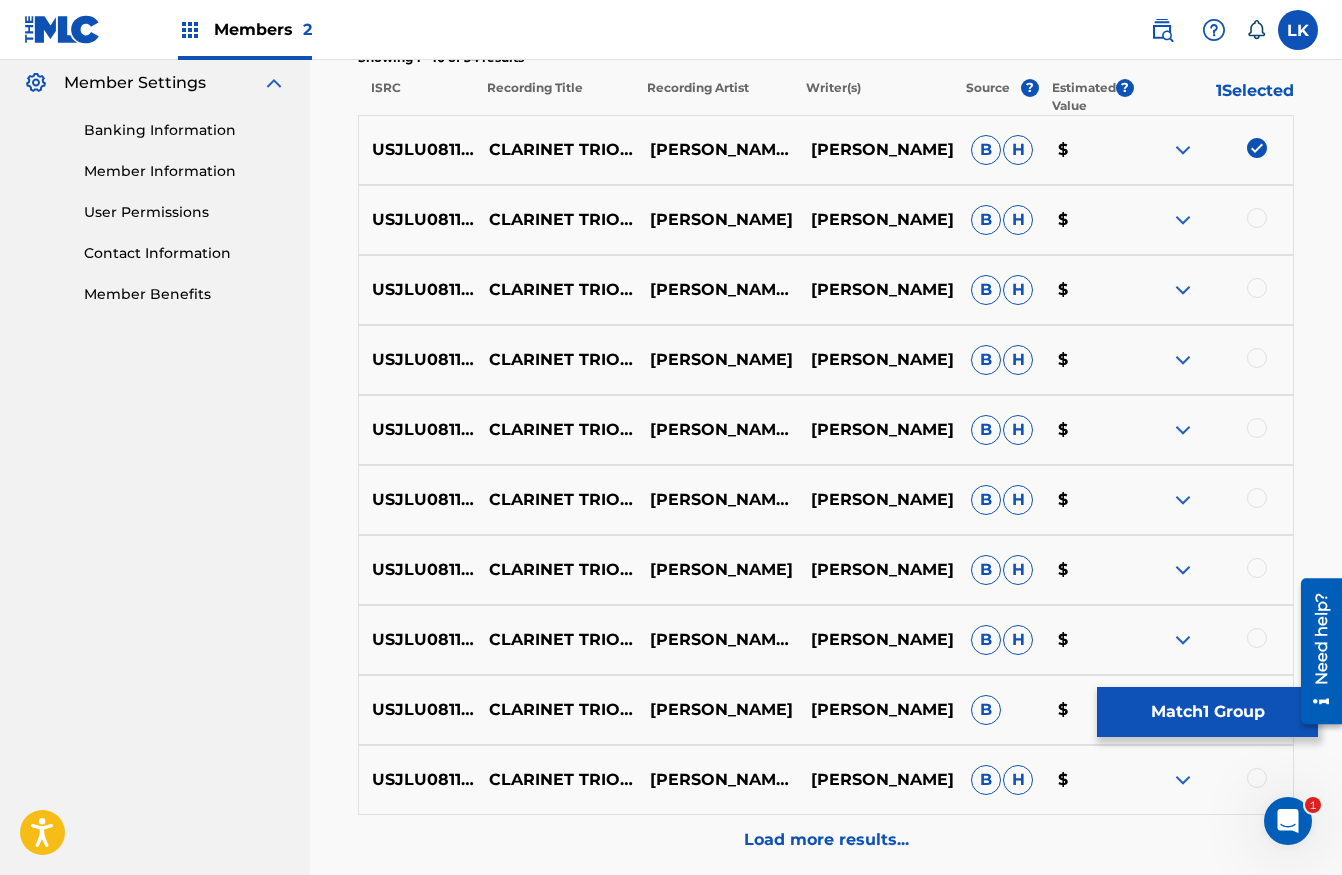 click on "Load more results..." at bounding box center (826, 840) 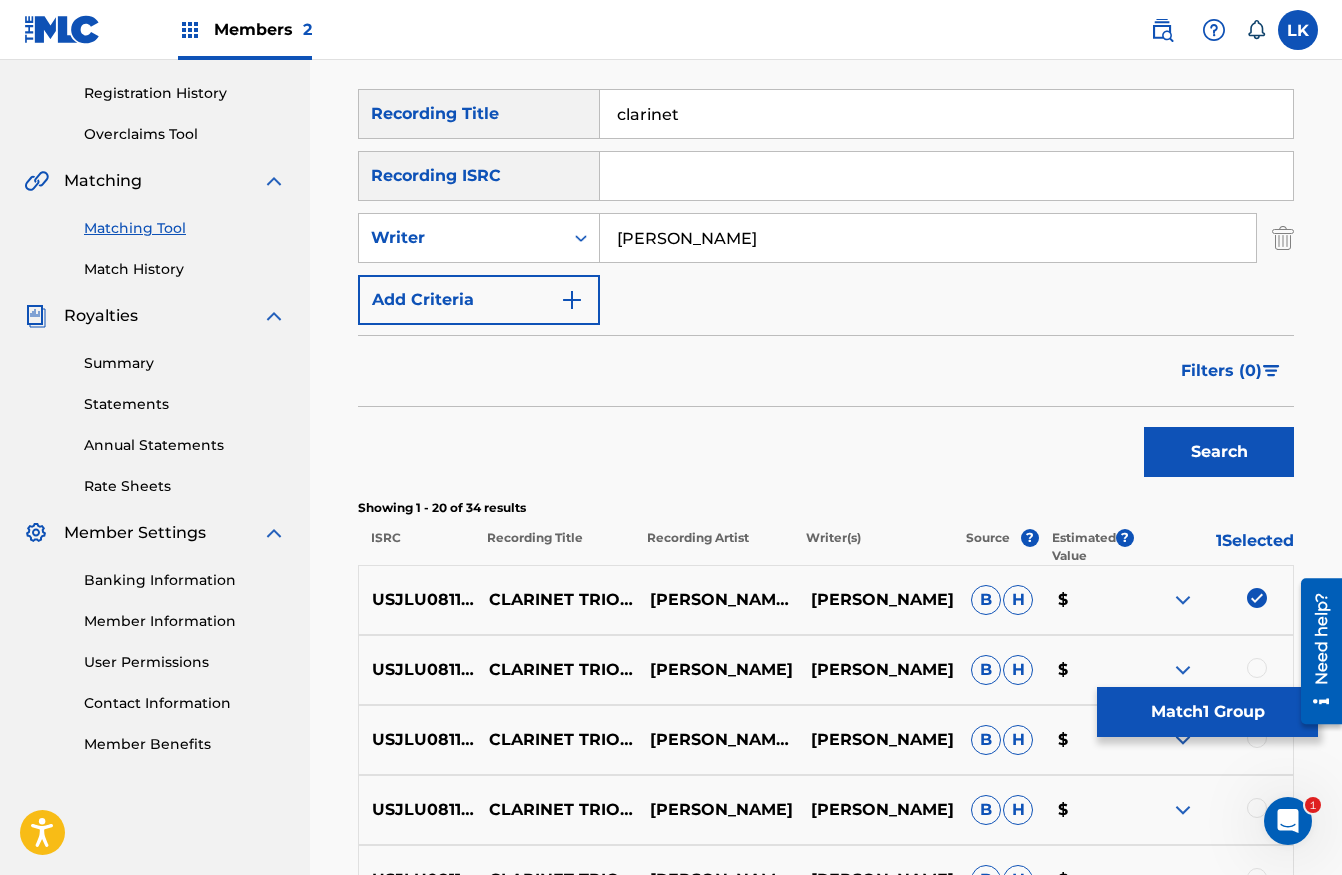 scroll, scrollTop: 815, scrollLeft: 0, axis: vertical 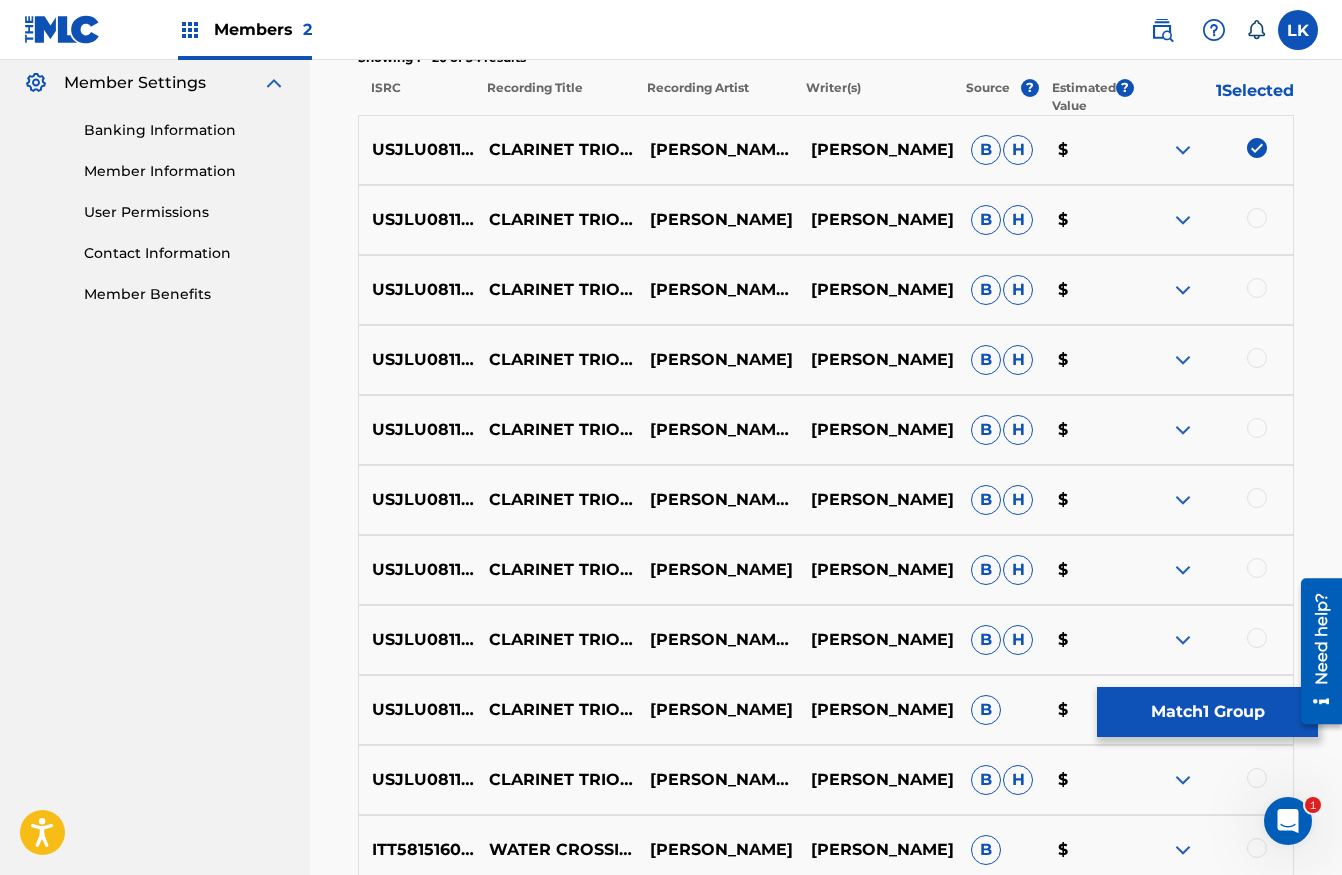 click at bounding box center [1257, 288] 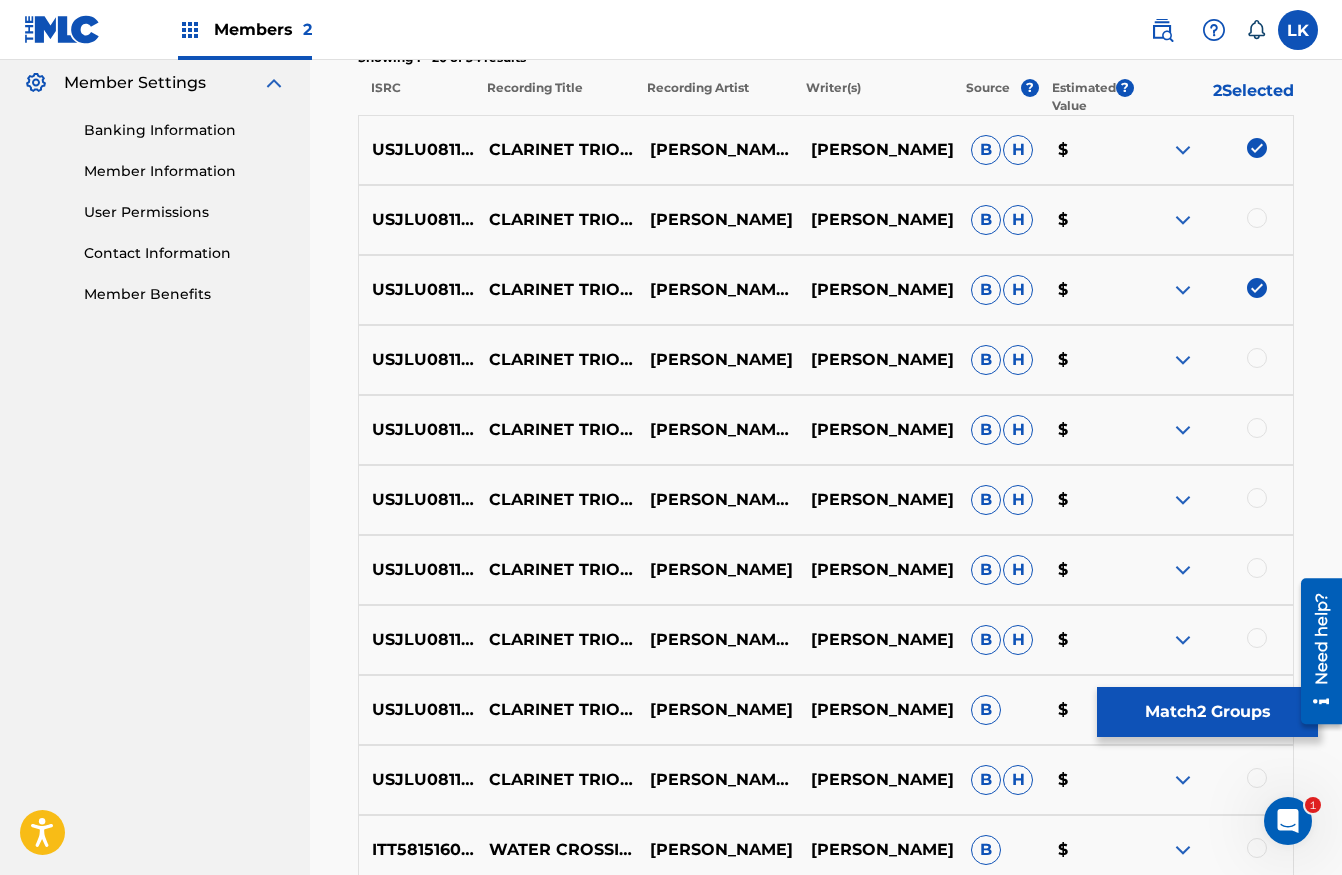 click at bounding box center [1257, 568] 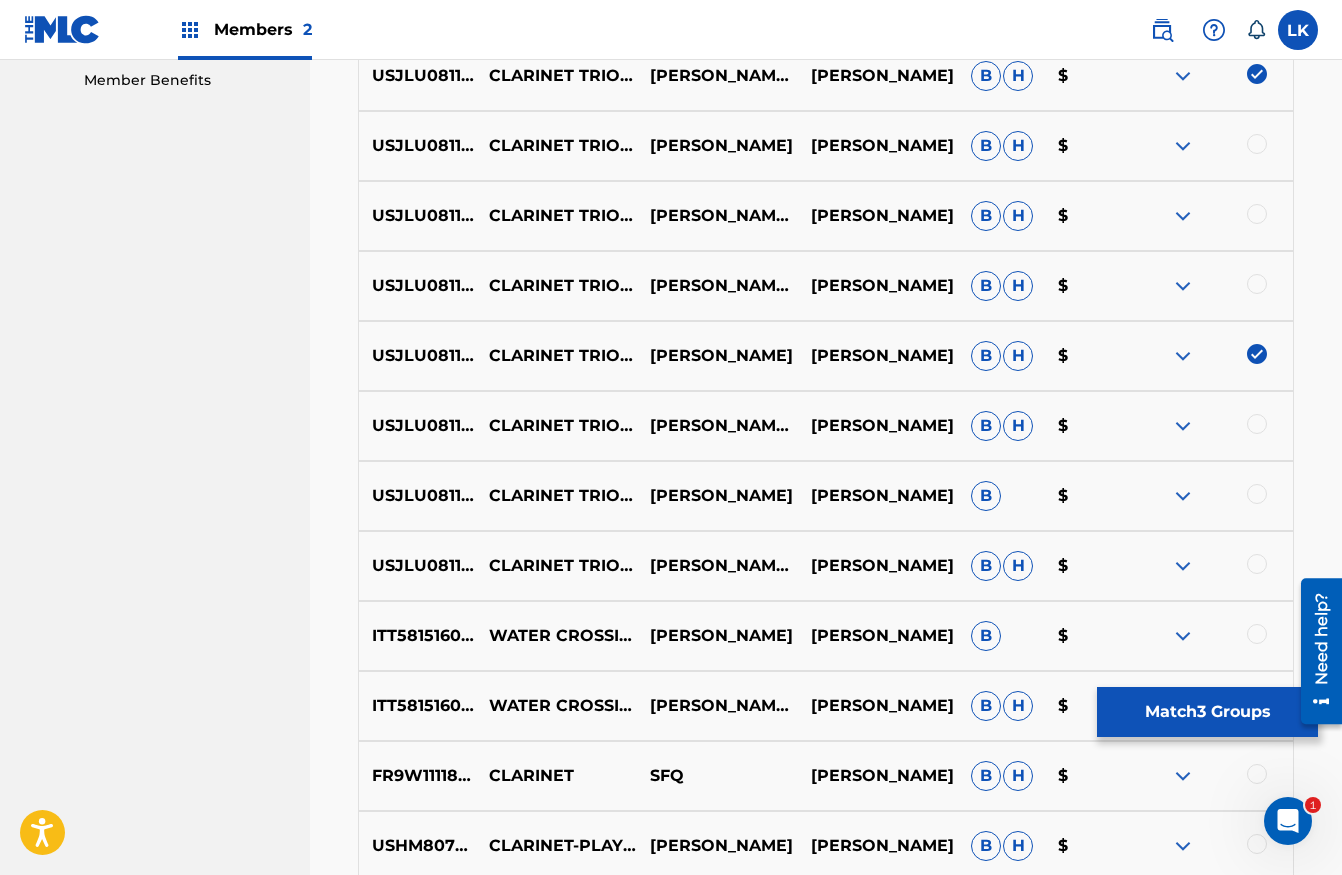 scroll, scrollTop: 1042, scrollLeft: 0, axis: vertical 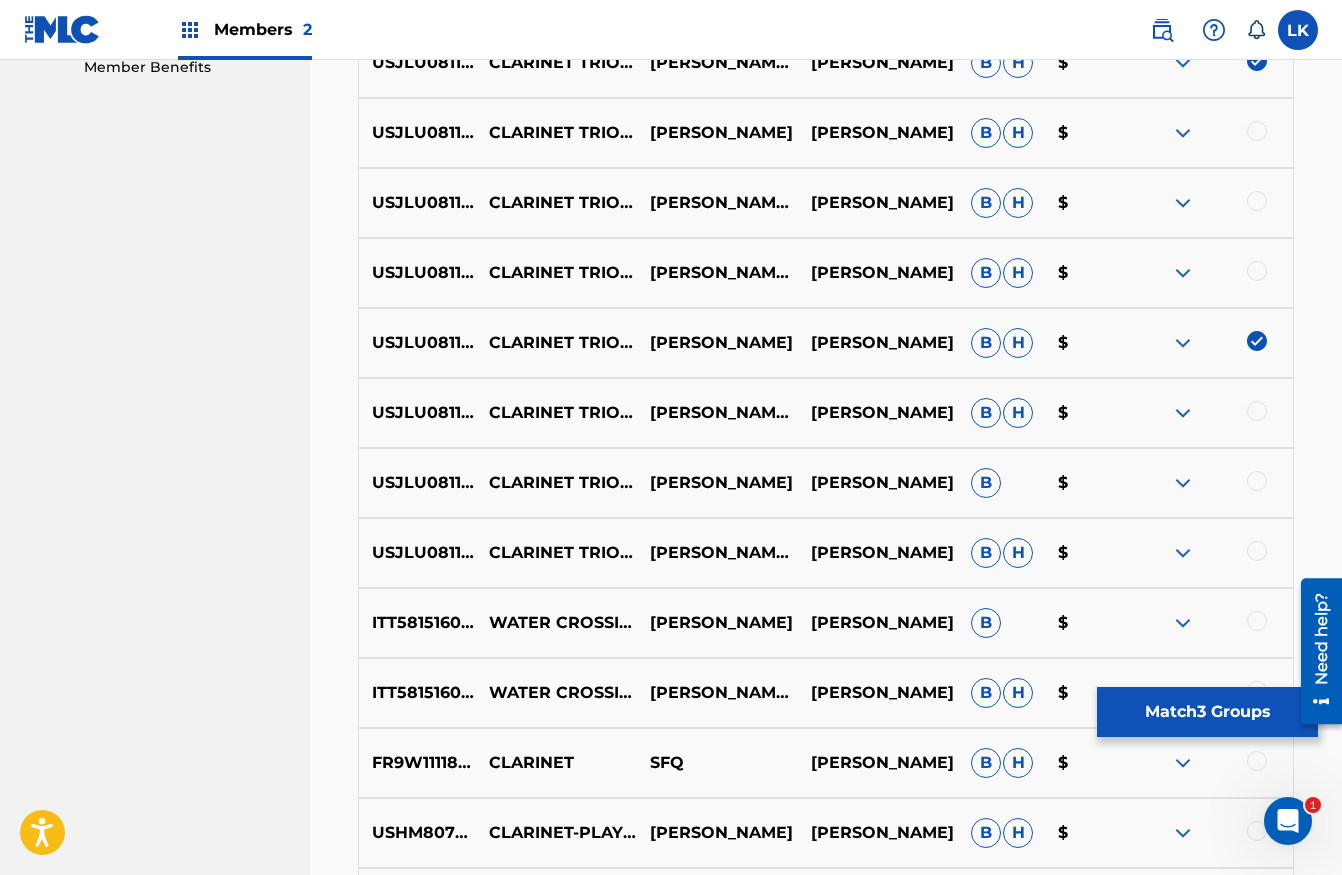 click on "Match  3 Groups" at bounding box center [1207, 712] 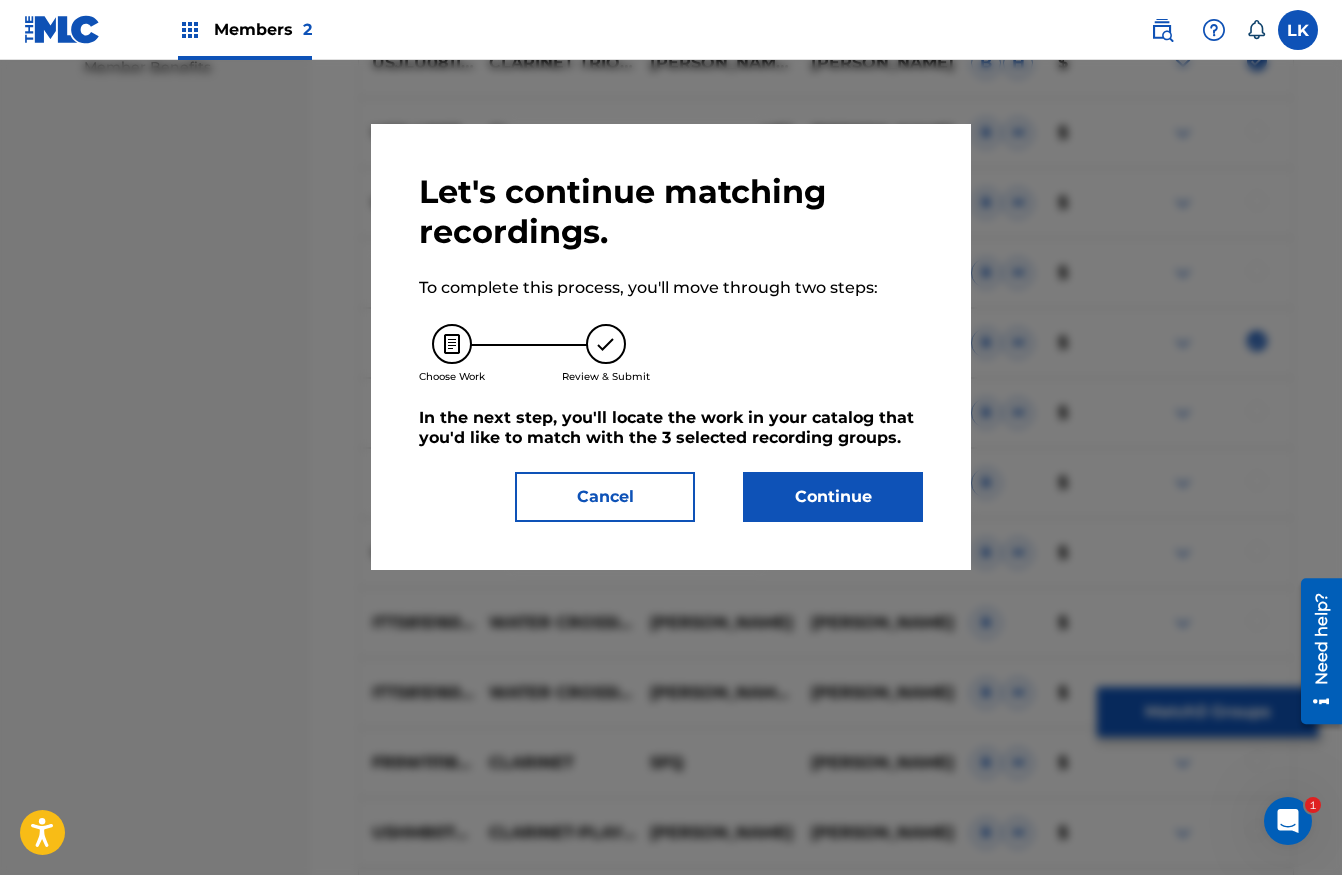 click on "Continue" at bounding box center (833, 497) 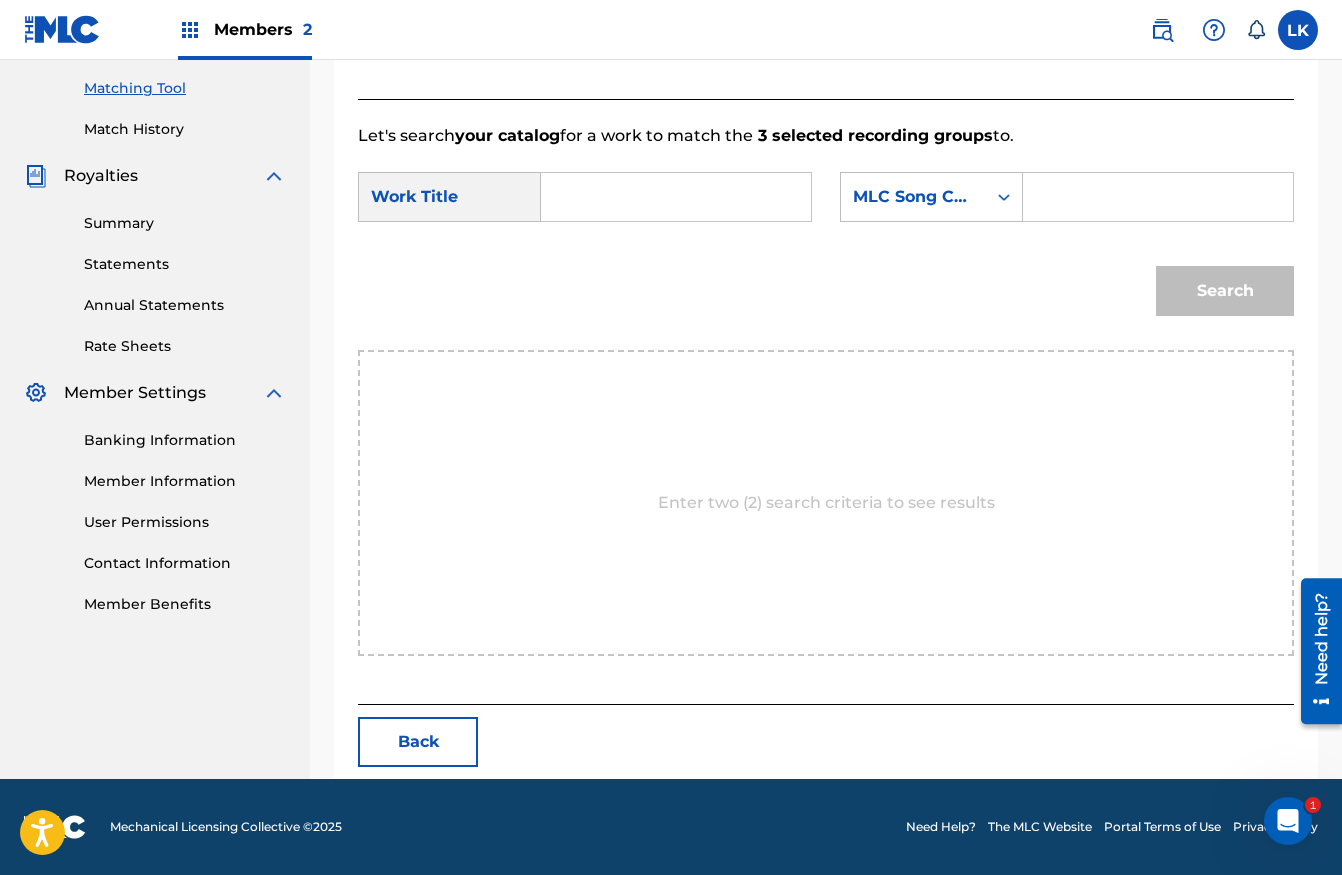 click at bounding box center [676, 197] 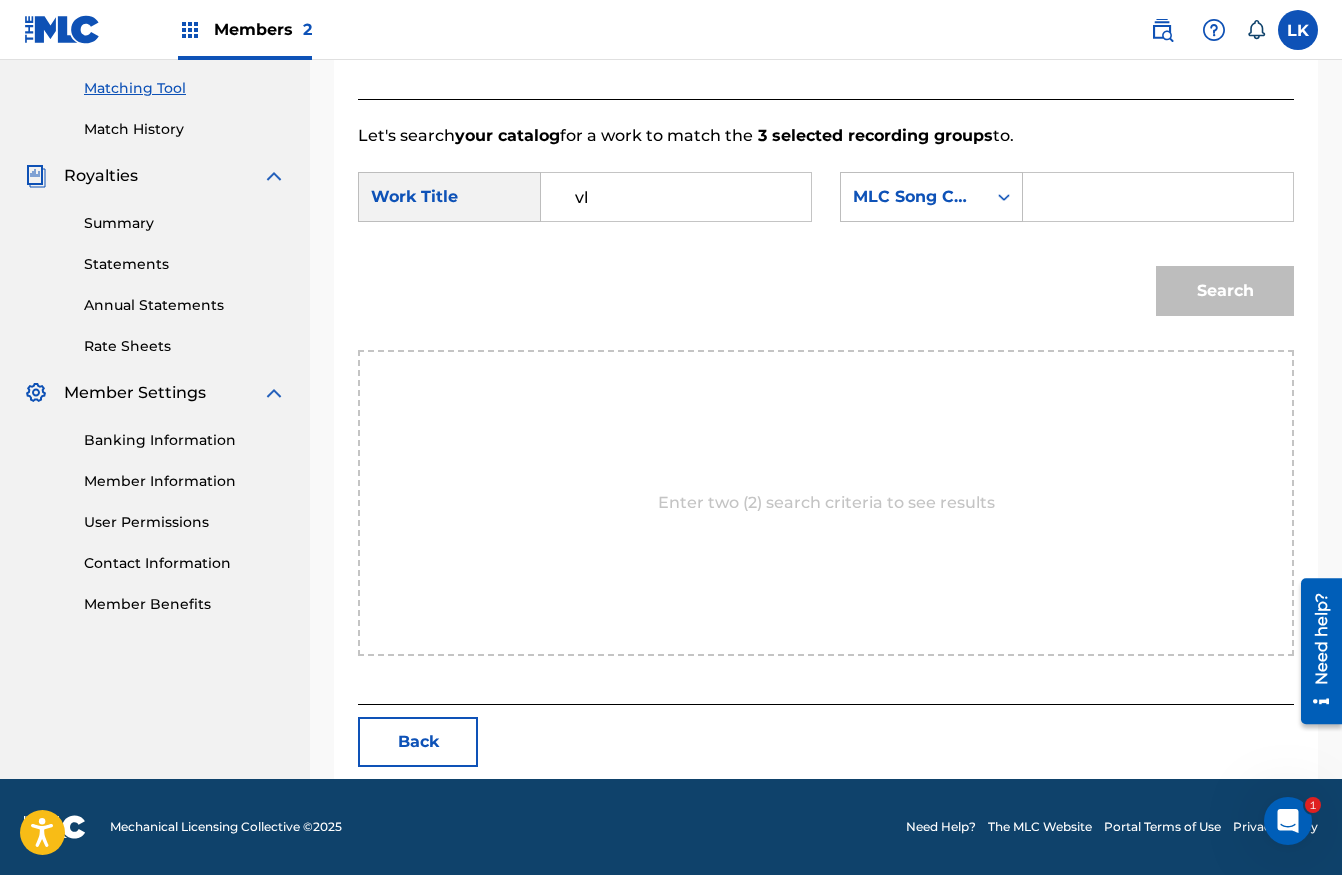 type on "v" 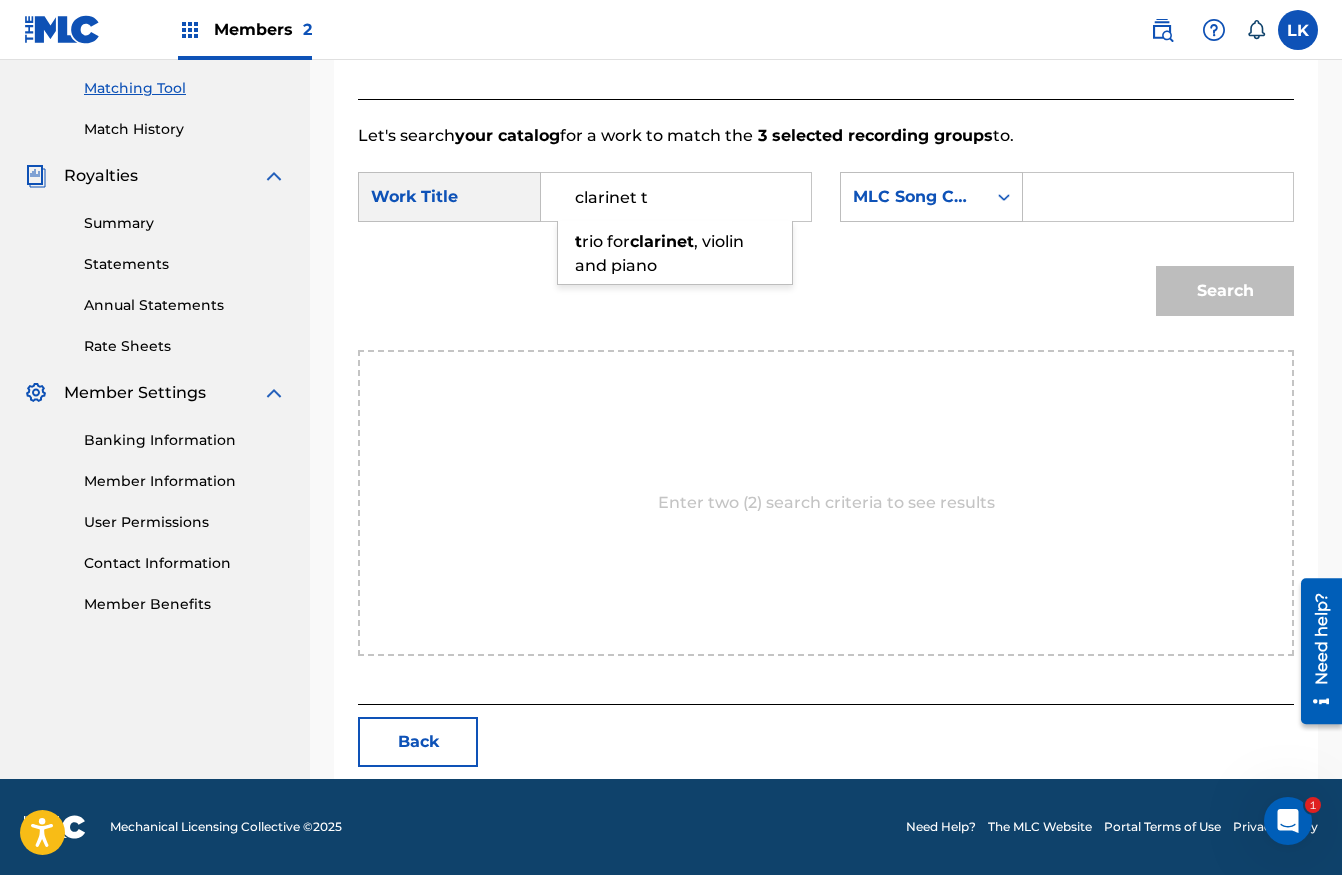 click on "clarinet t" at bounding box center [676, 197] 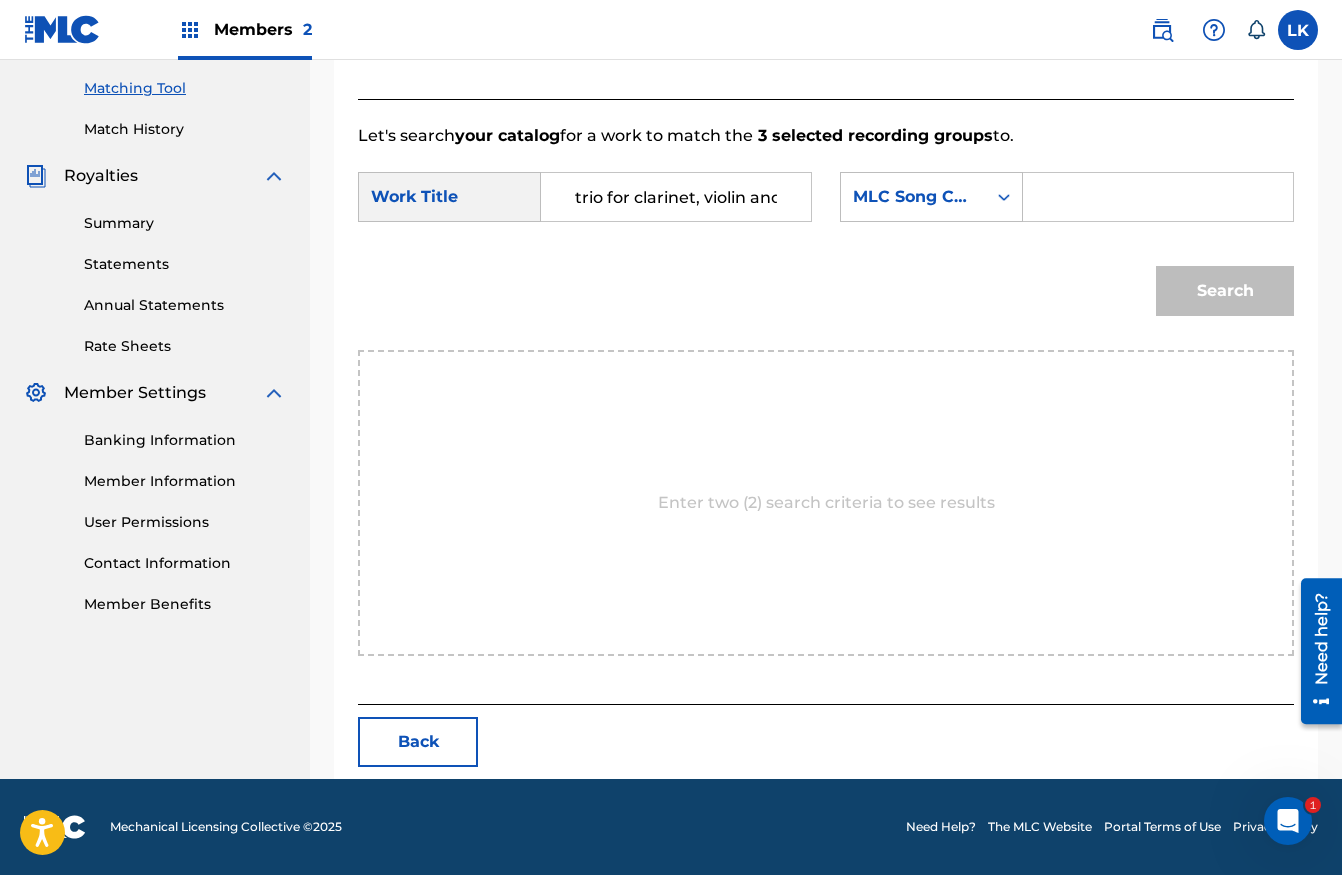 click on "trio for clarinet, violin and piano" at bounding box center [676, 197] 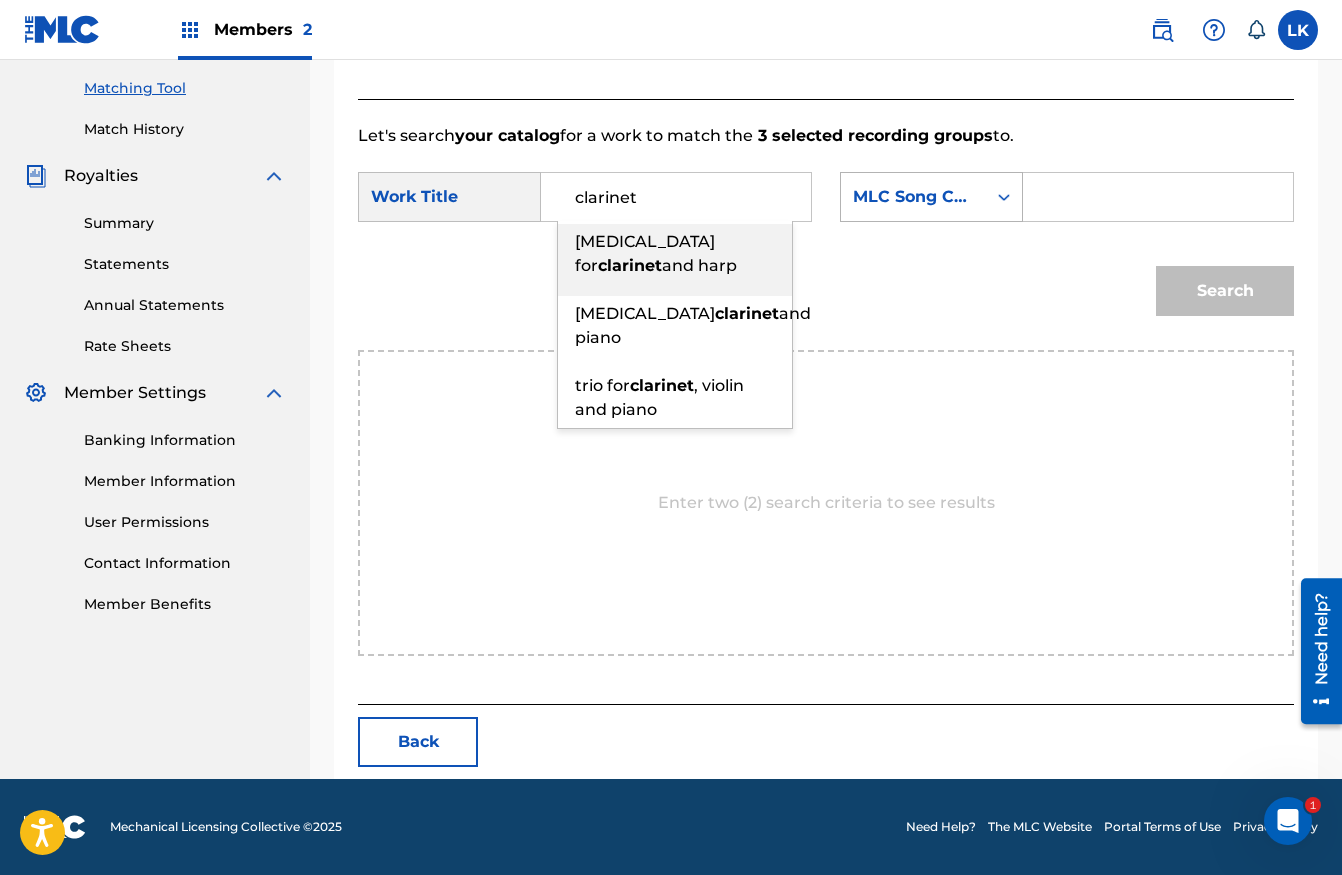type on "clarinet" 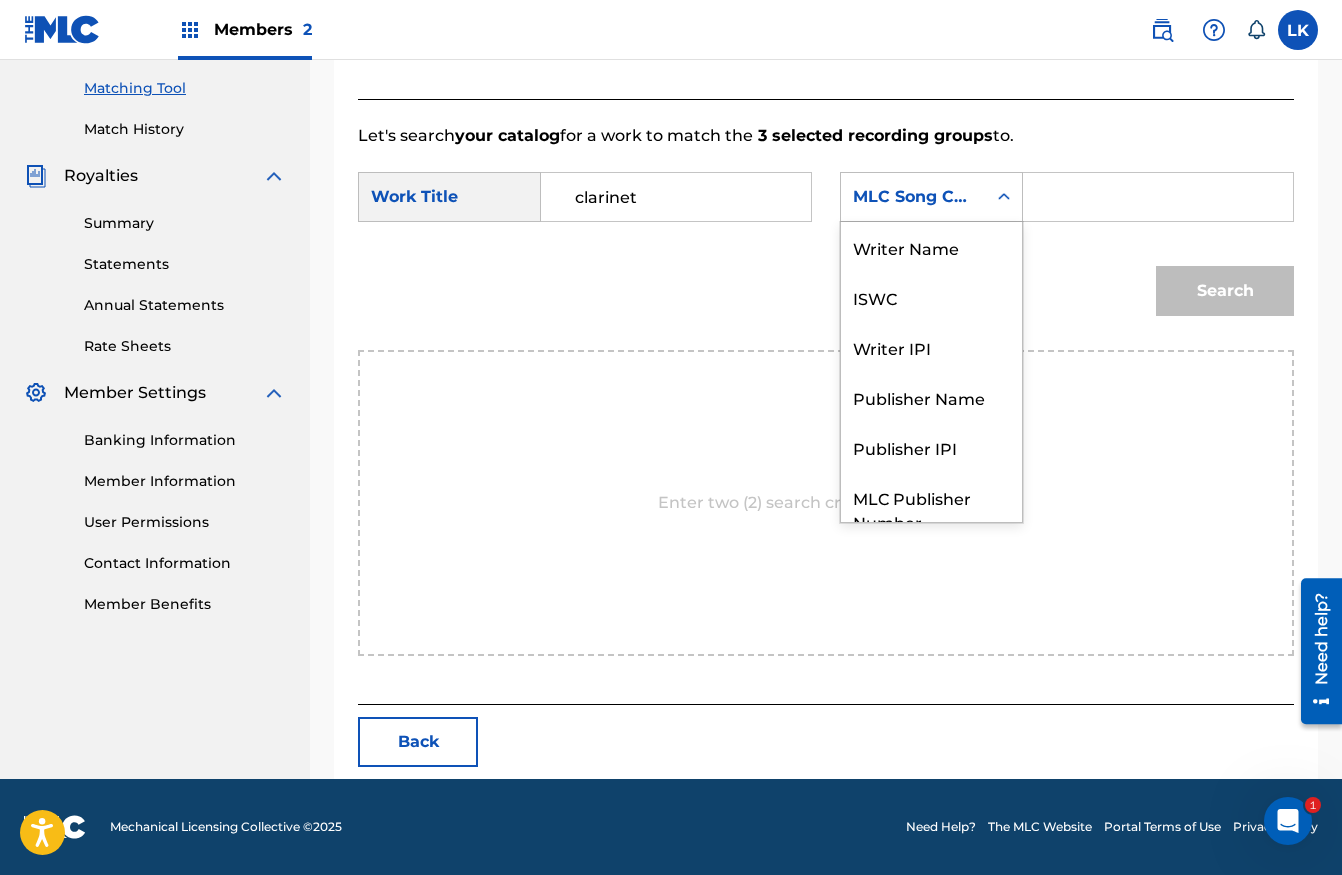 click on "MLC Song Code" at bounding box center (913, 197) 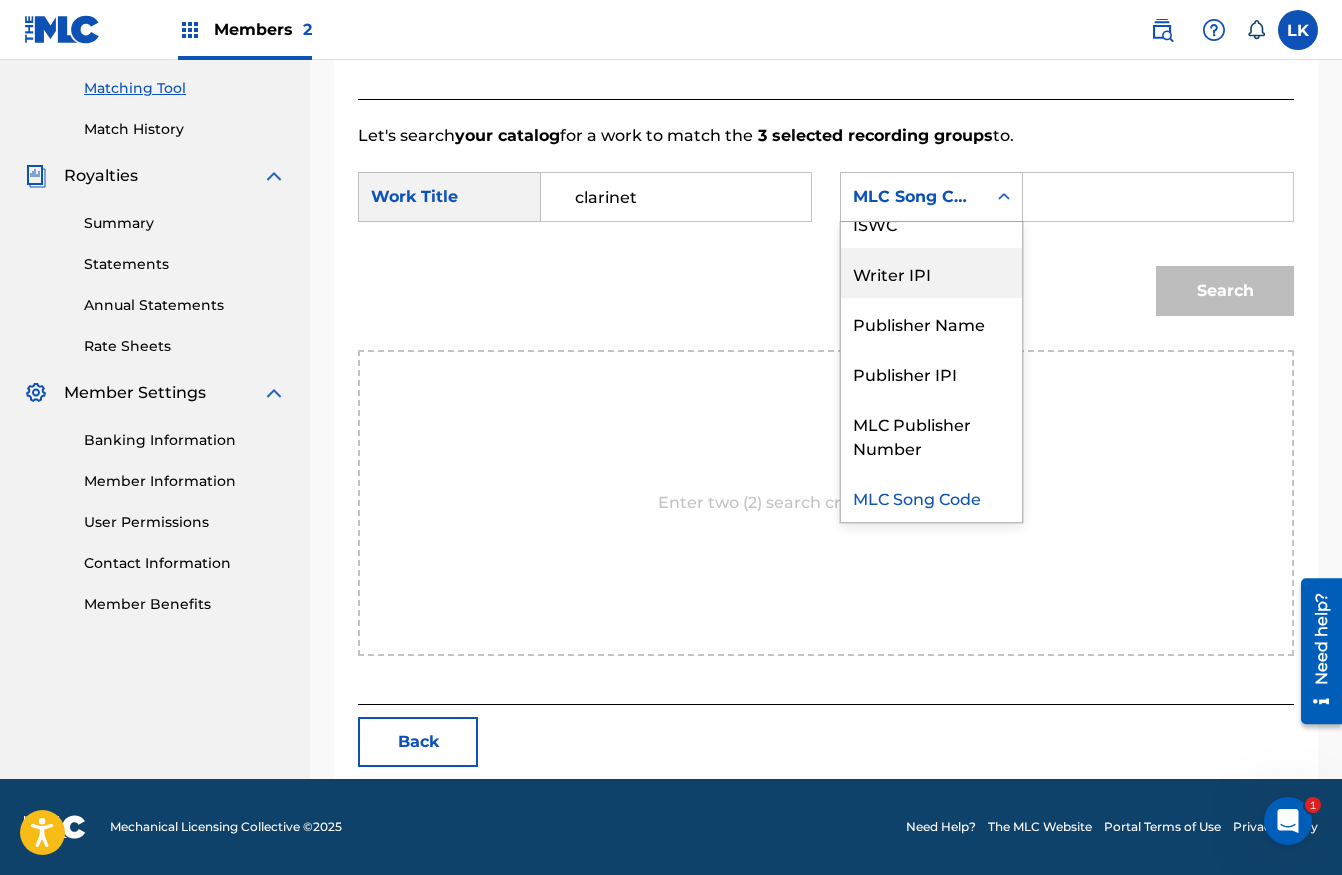 scroll, scrollTop: 0, scrollLeft: 0, axis: both 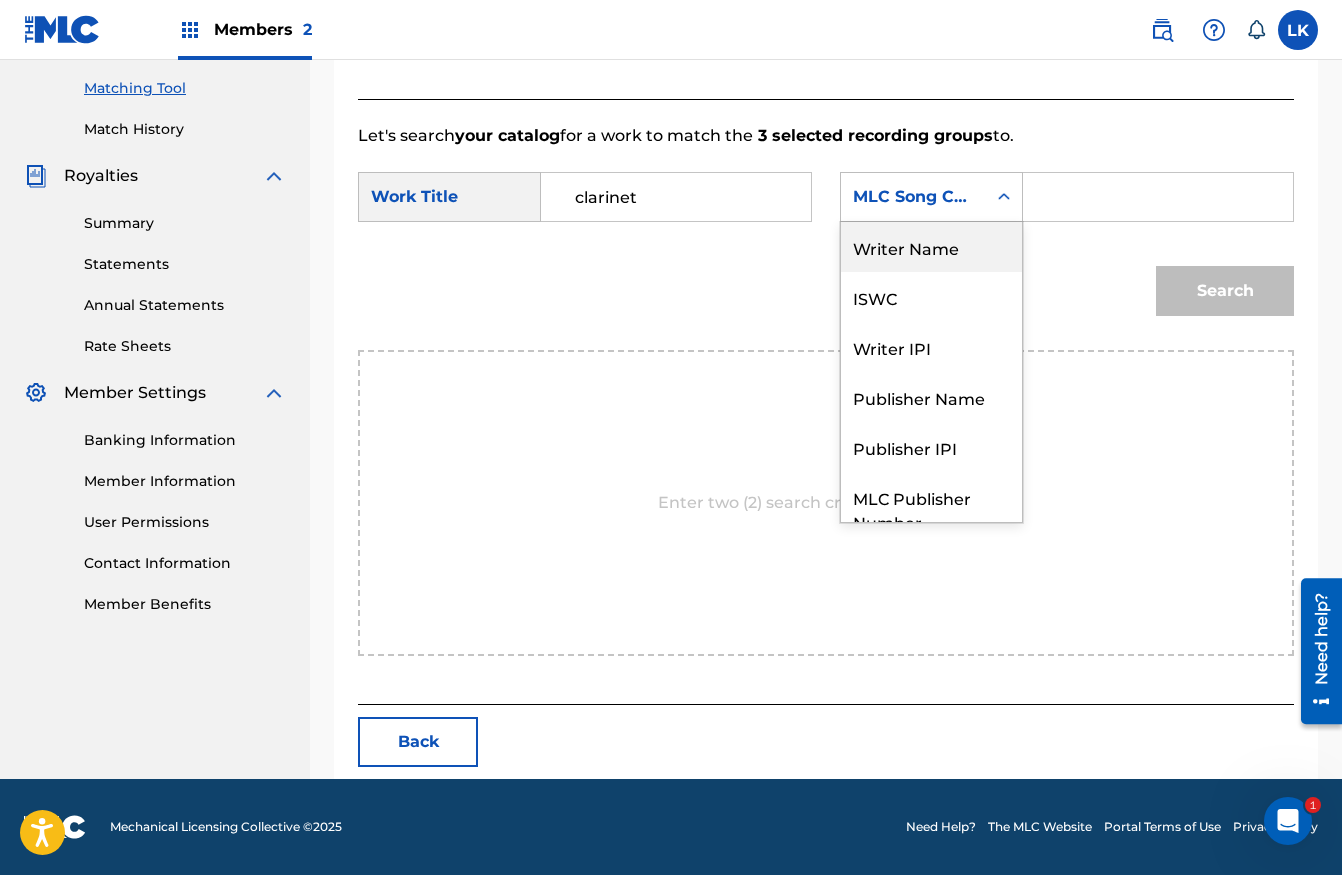 drag, startPoint x: 946, startPoint y: 255, endPoint x: 980, endPoint y: 238, distance: 38.013157 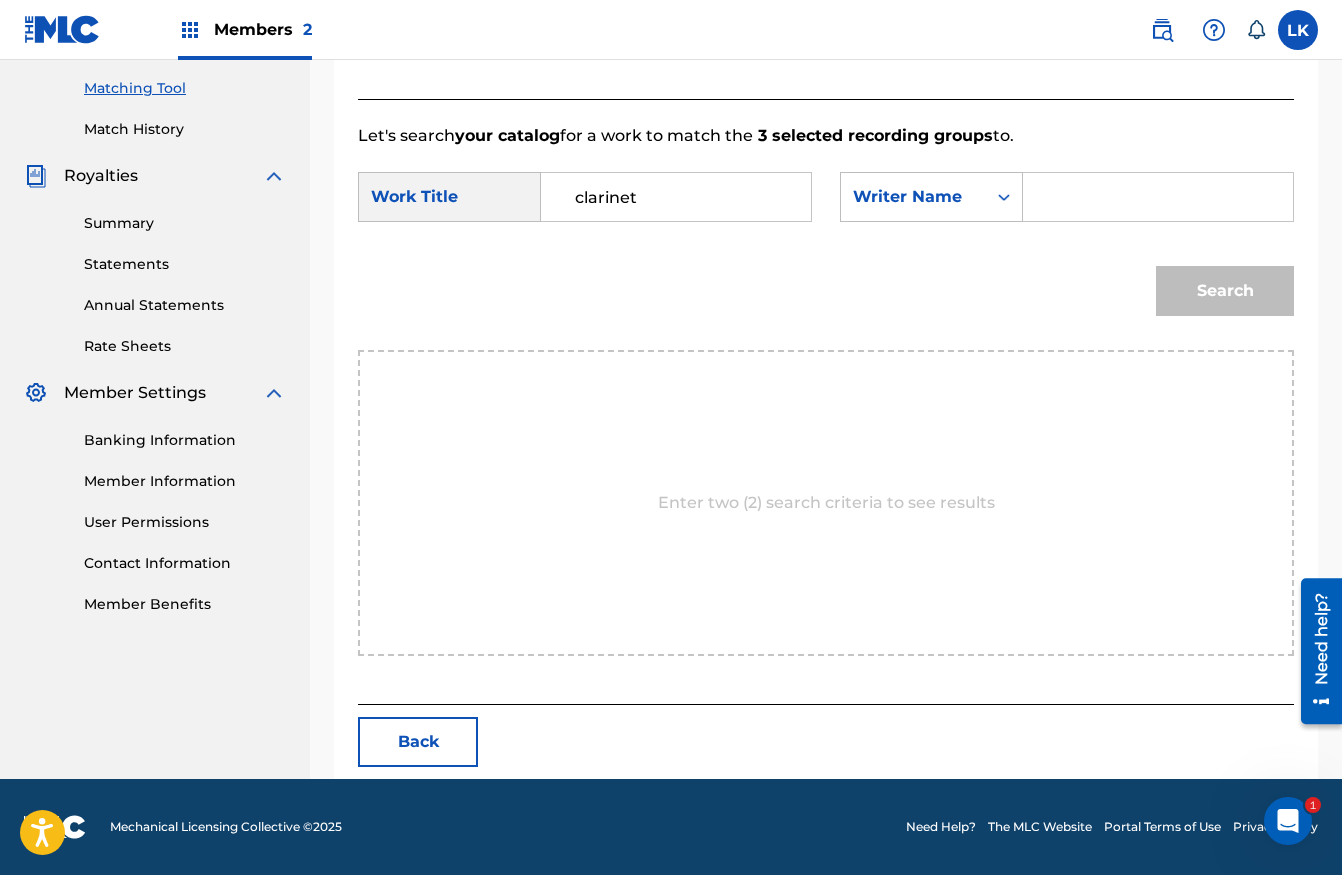 click at bounding box center (1158, 197) 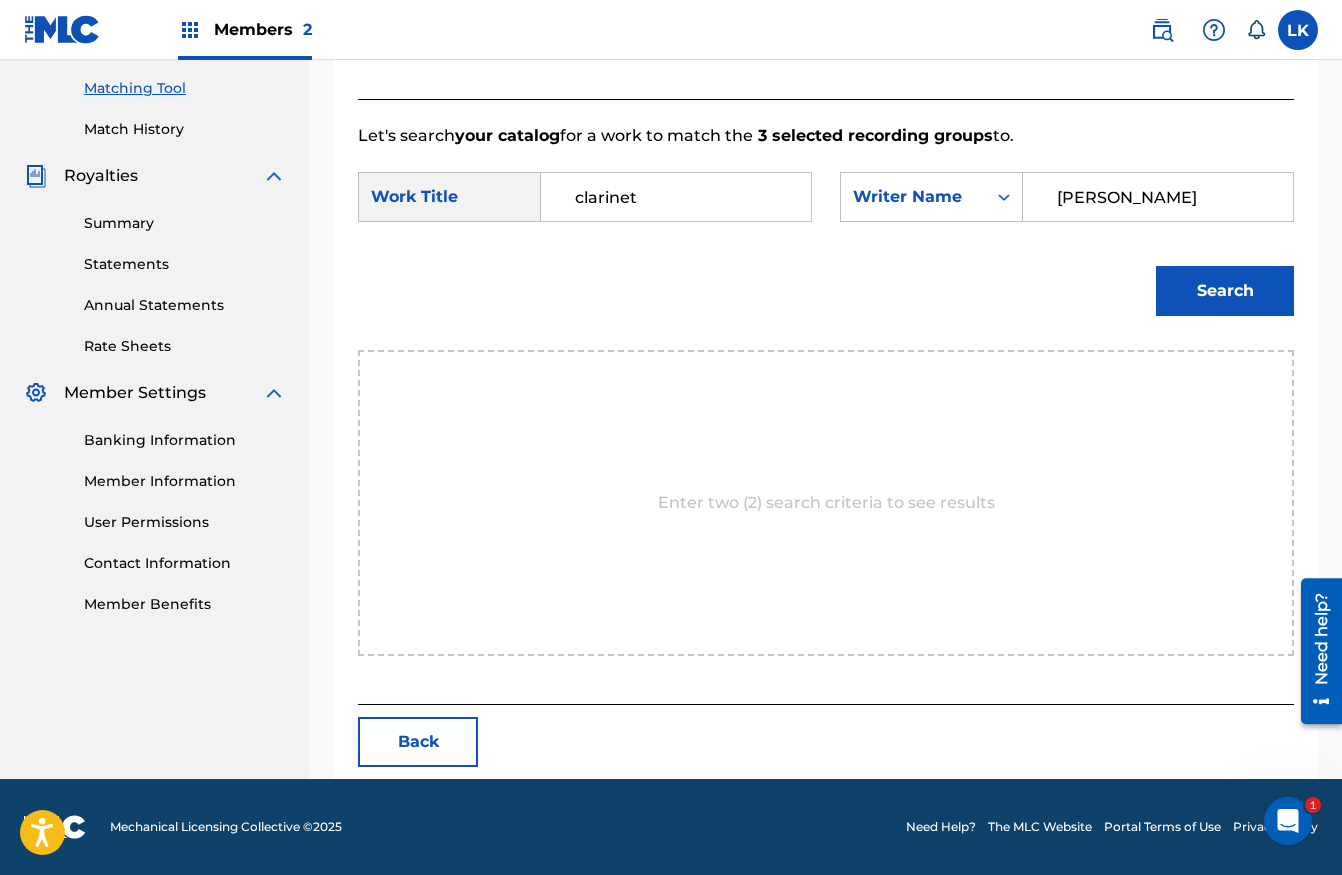 type on "[PERSON_NAME]" 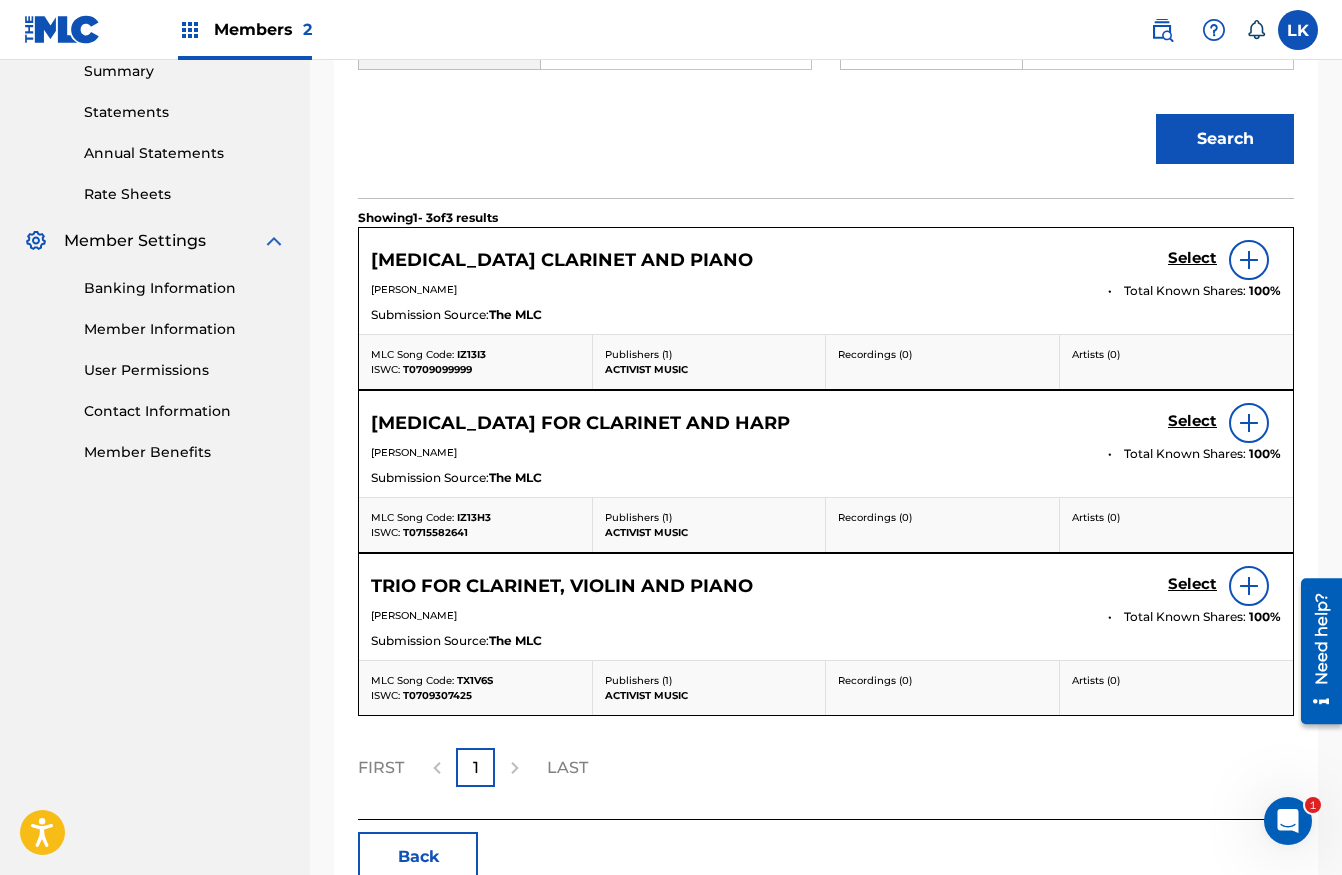 scroll, scrollTop: 683, scrollLeft: 0, axis: vertical 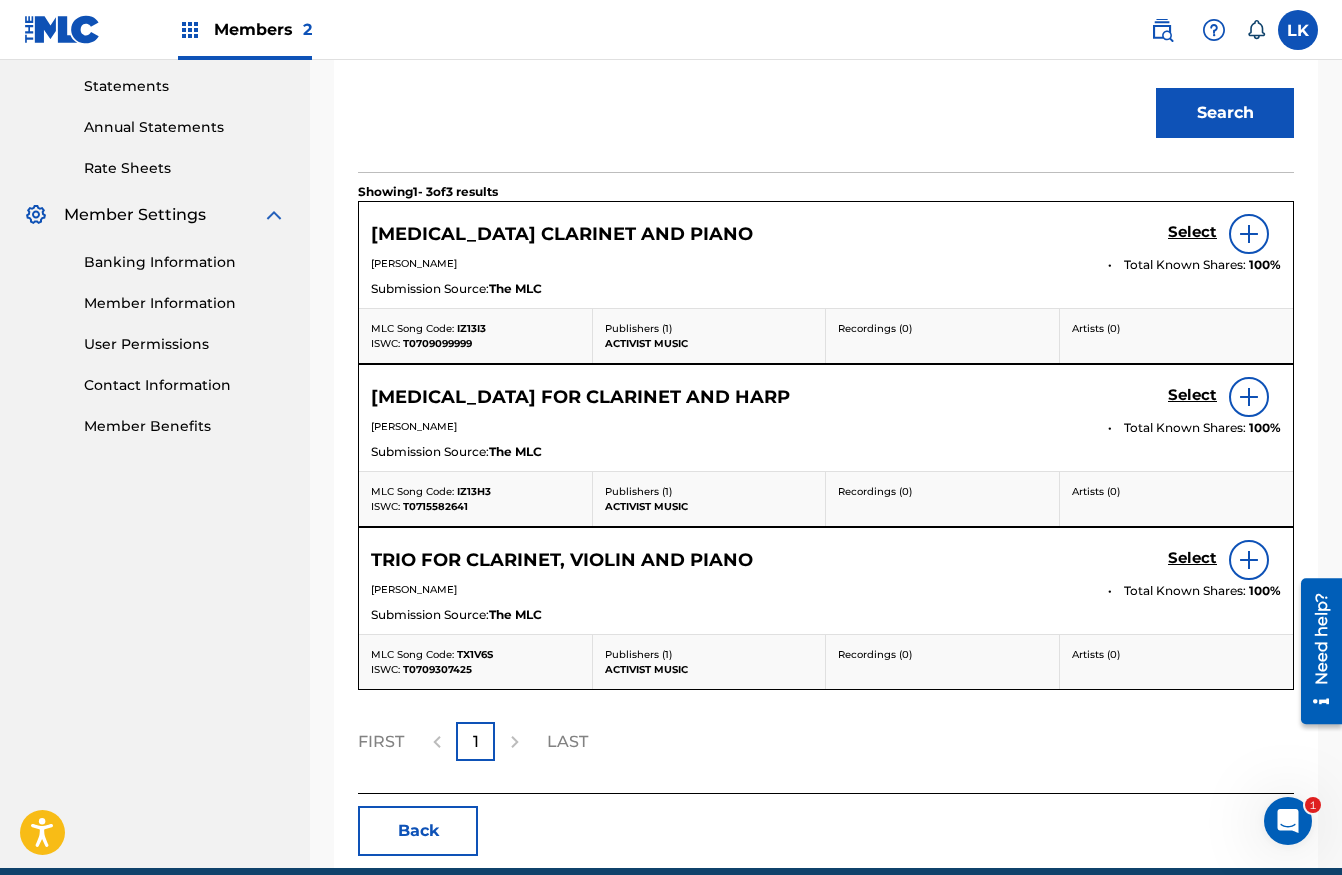 click on "Select" at bounding box center (1192, 232) 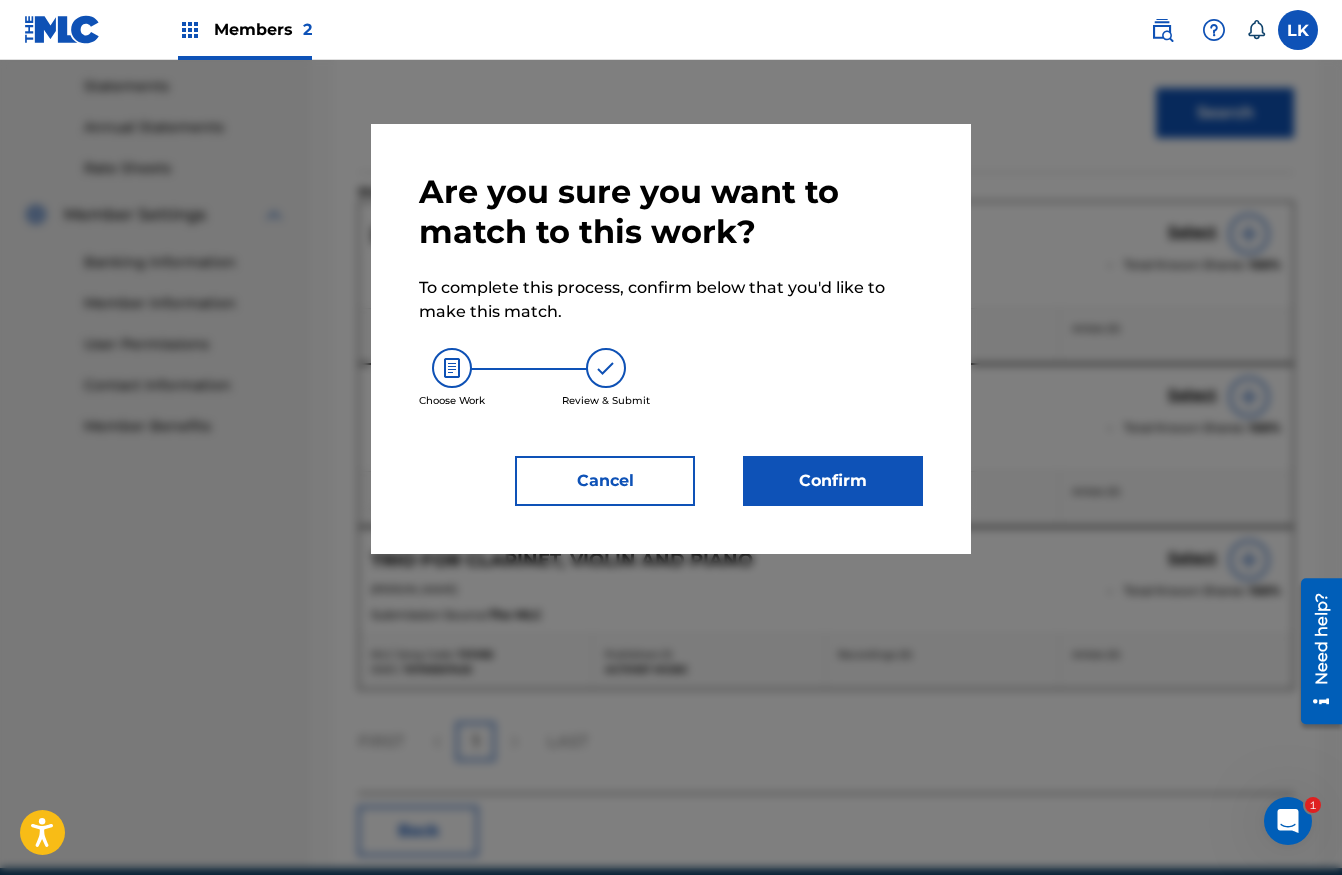 click on "Confirm" at bounding box center (833, 481) 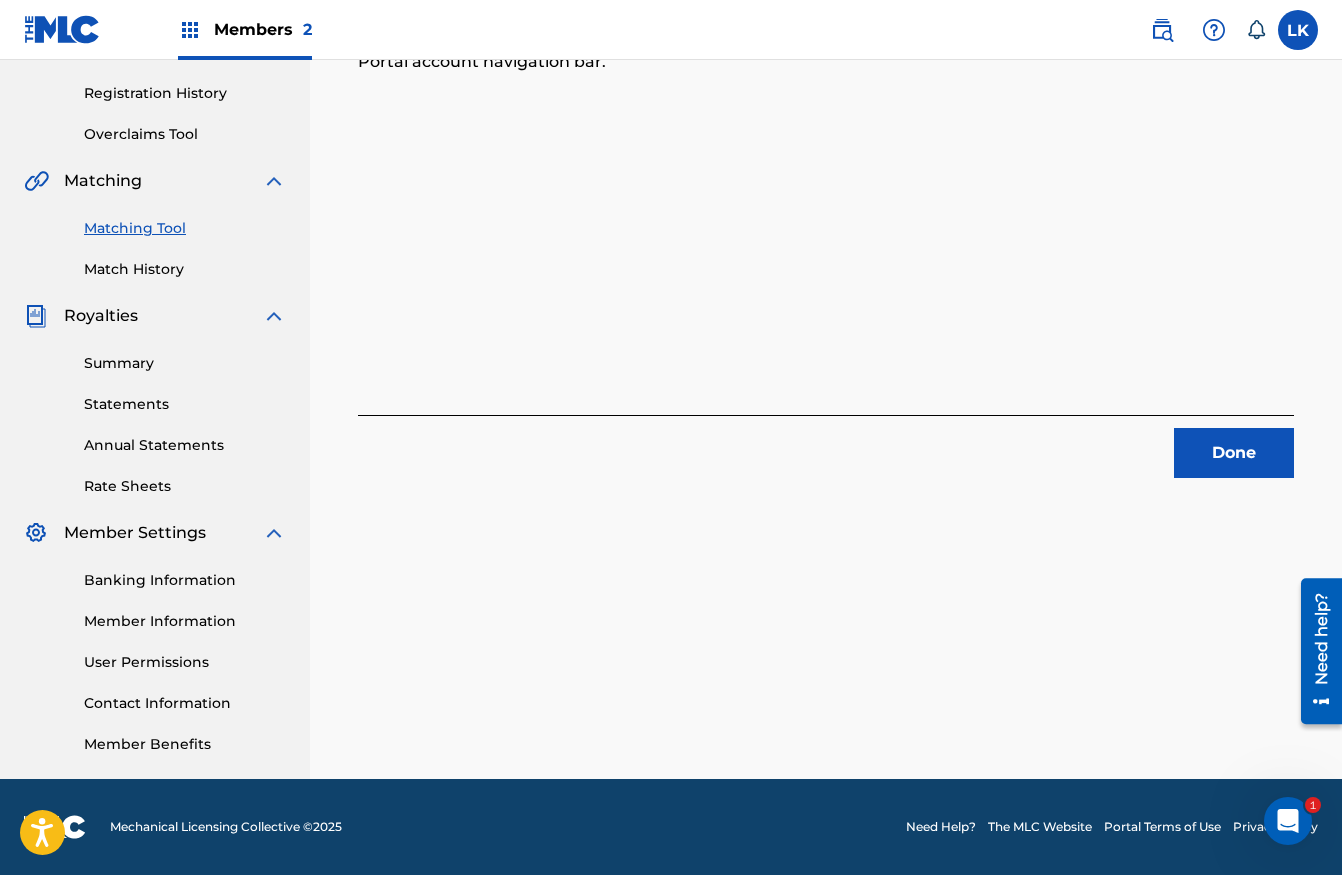 click on "Done" at bounding box center (1234, 453) 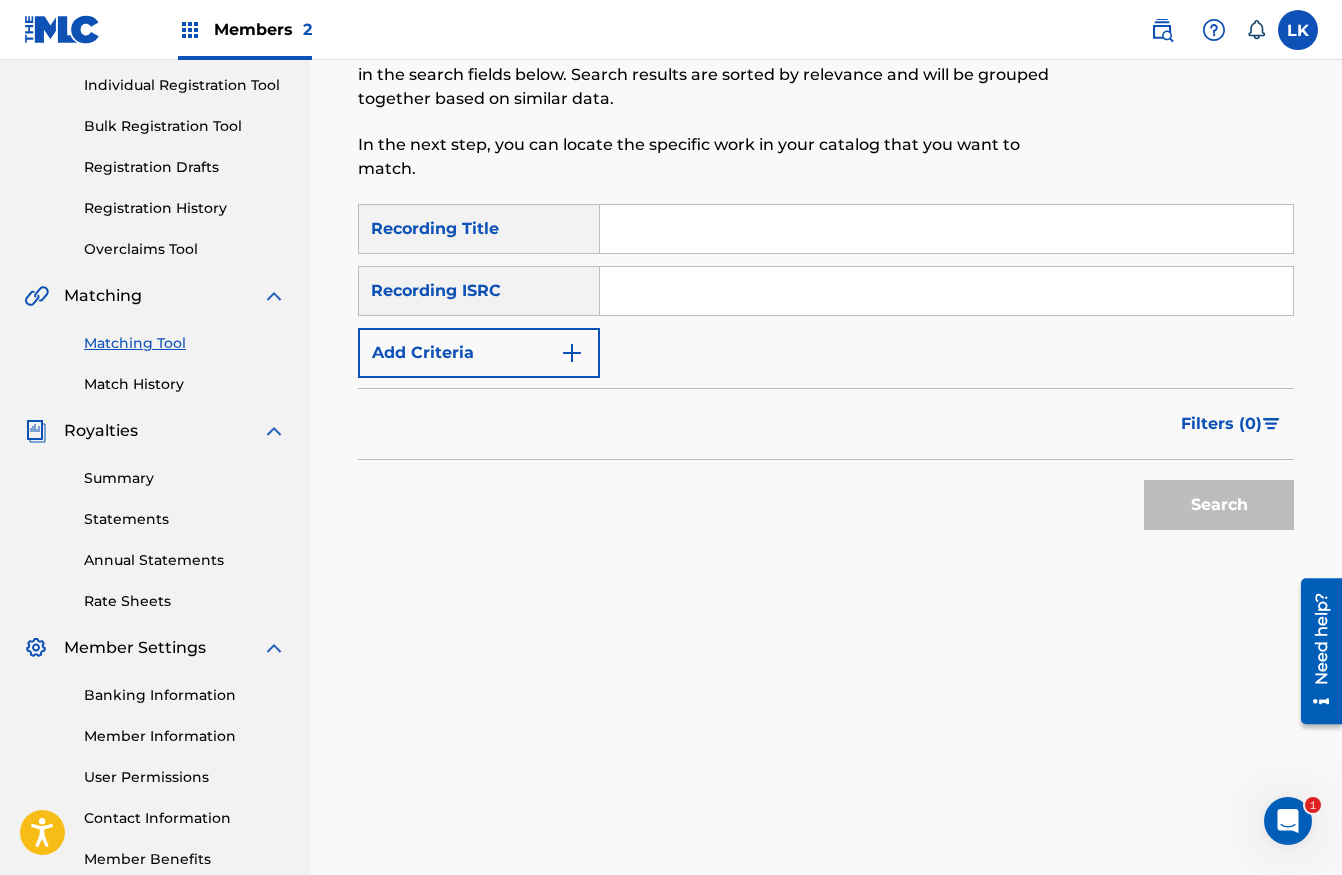 scroll, scrollTop: 0, scrollLeft: 0, axis: both 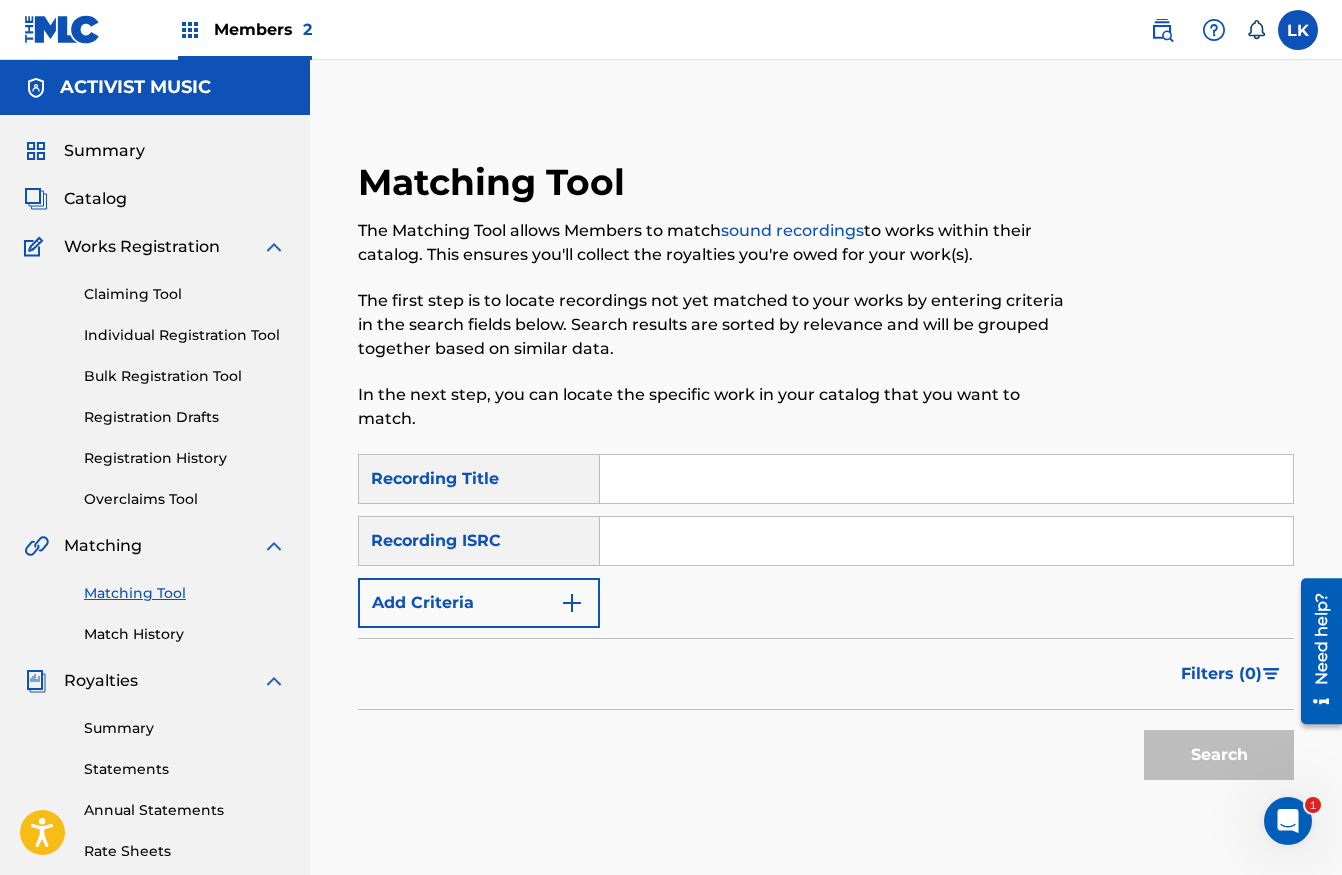 click on "Match History" at bounding box center [185, 634] 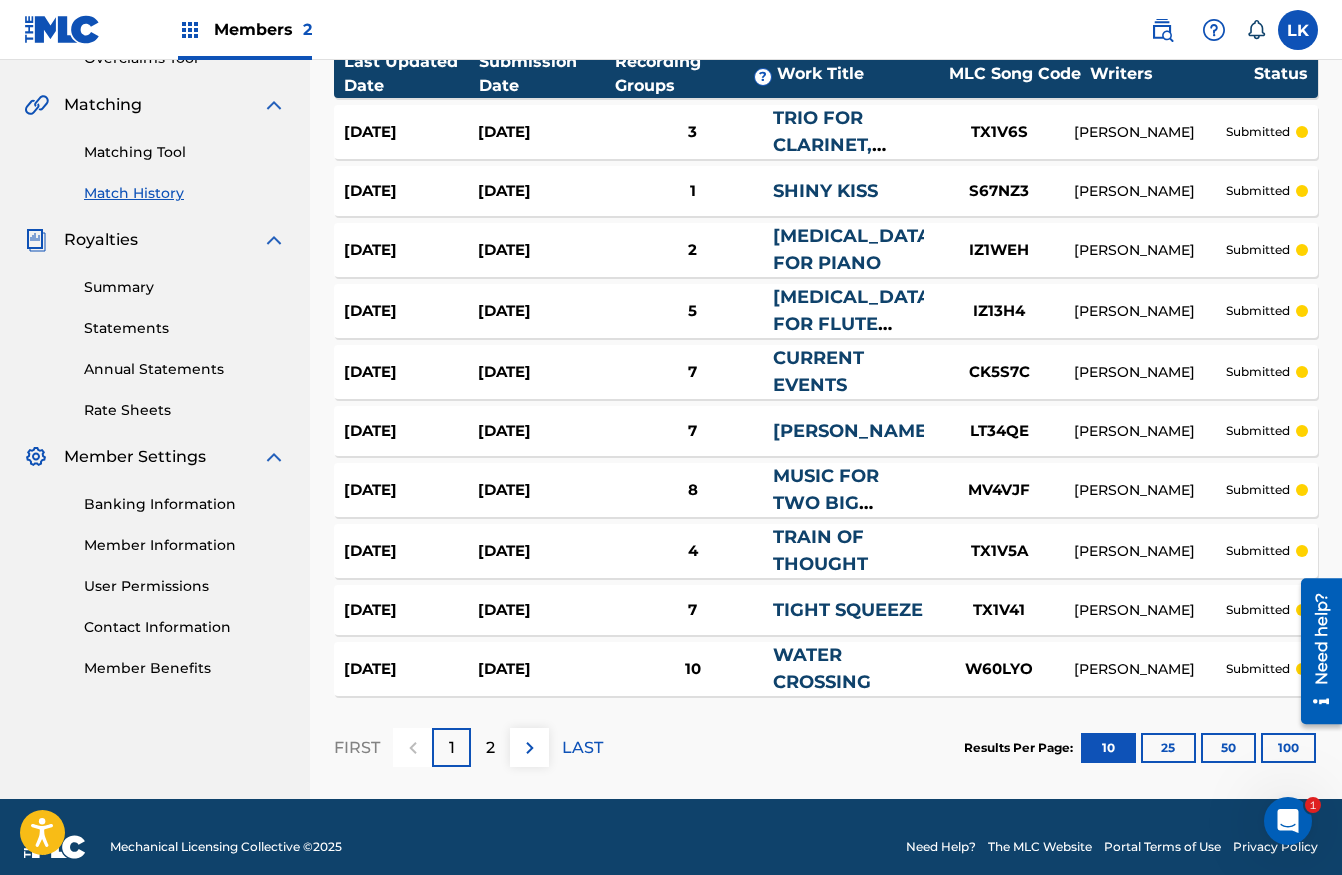 scroll, scrollTop: 465, scrollLeft: 0, axis: vertical 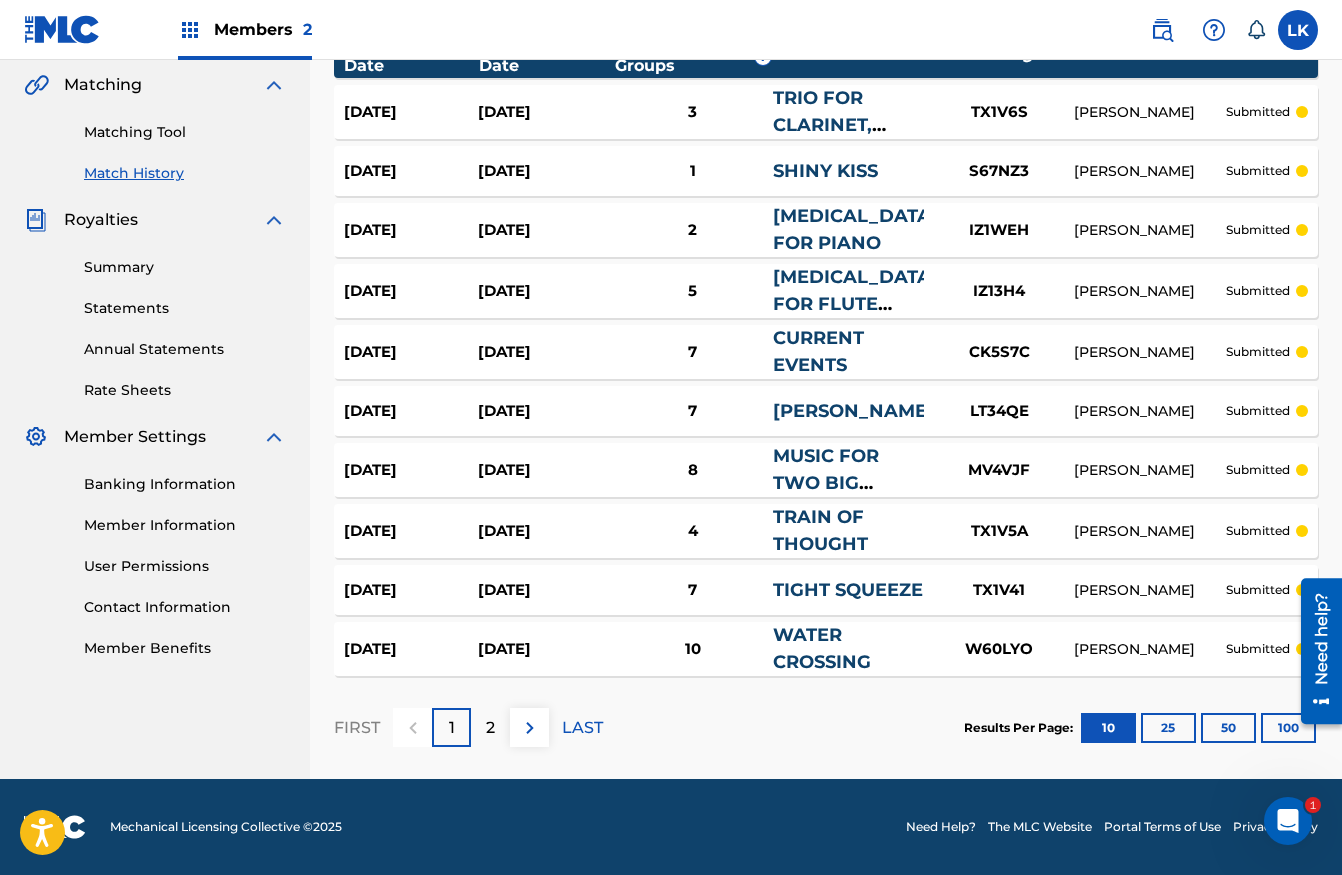 click on "2" at bounding box center (490, 727) 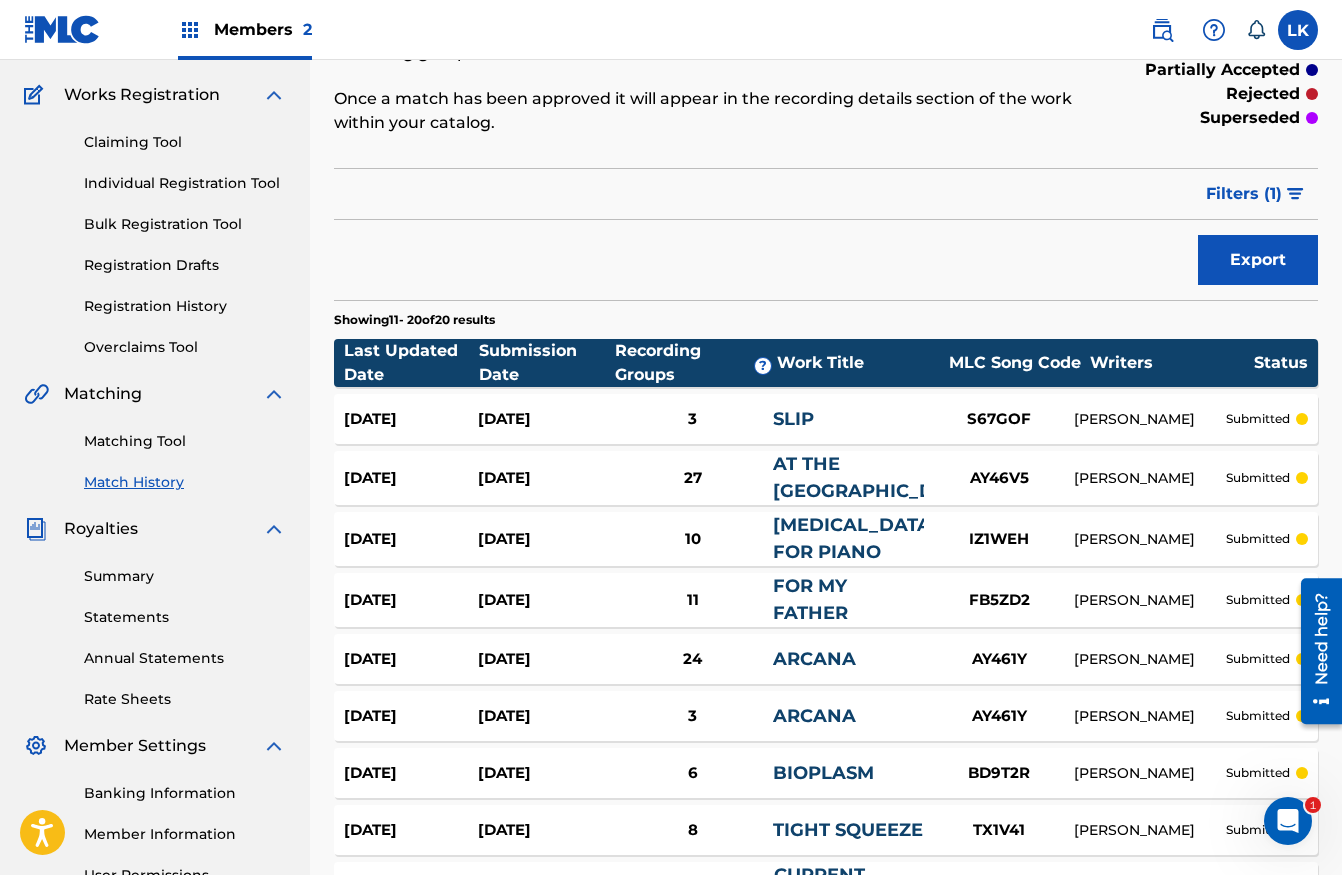 scroll, scrollTop: 0, scrollLeft: 0, axis: both 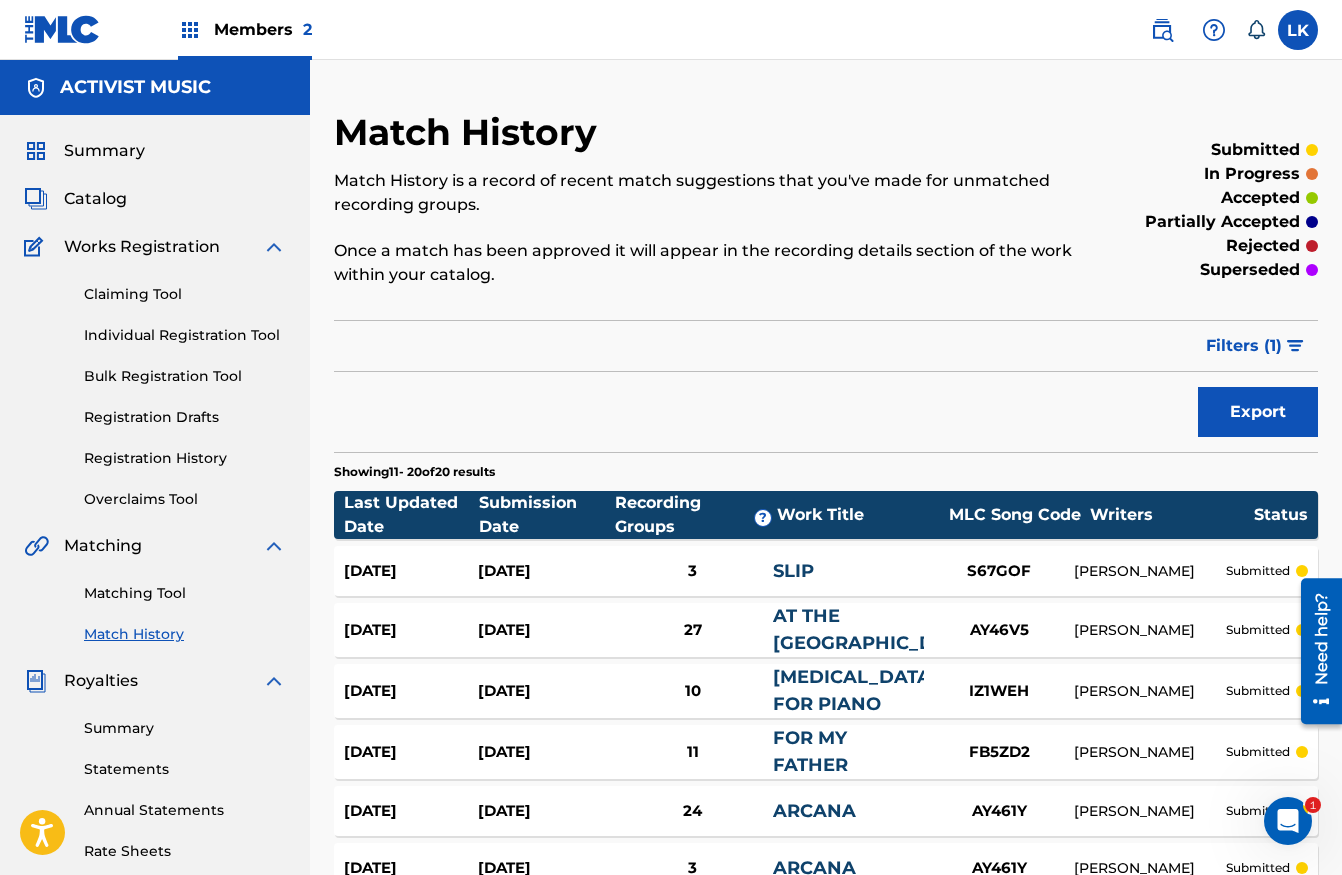 click on "Filters ( 1 )" at bounding box center (1244, 346) 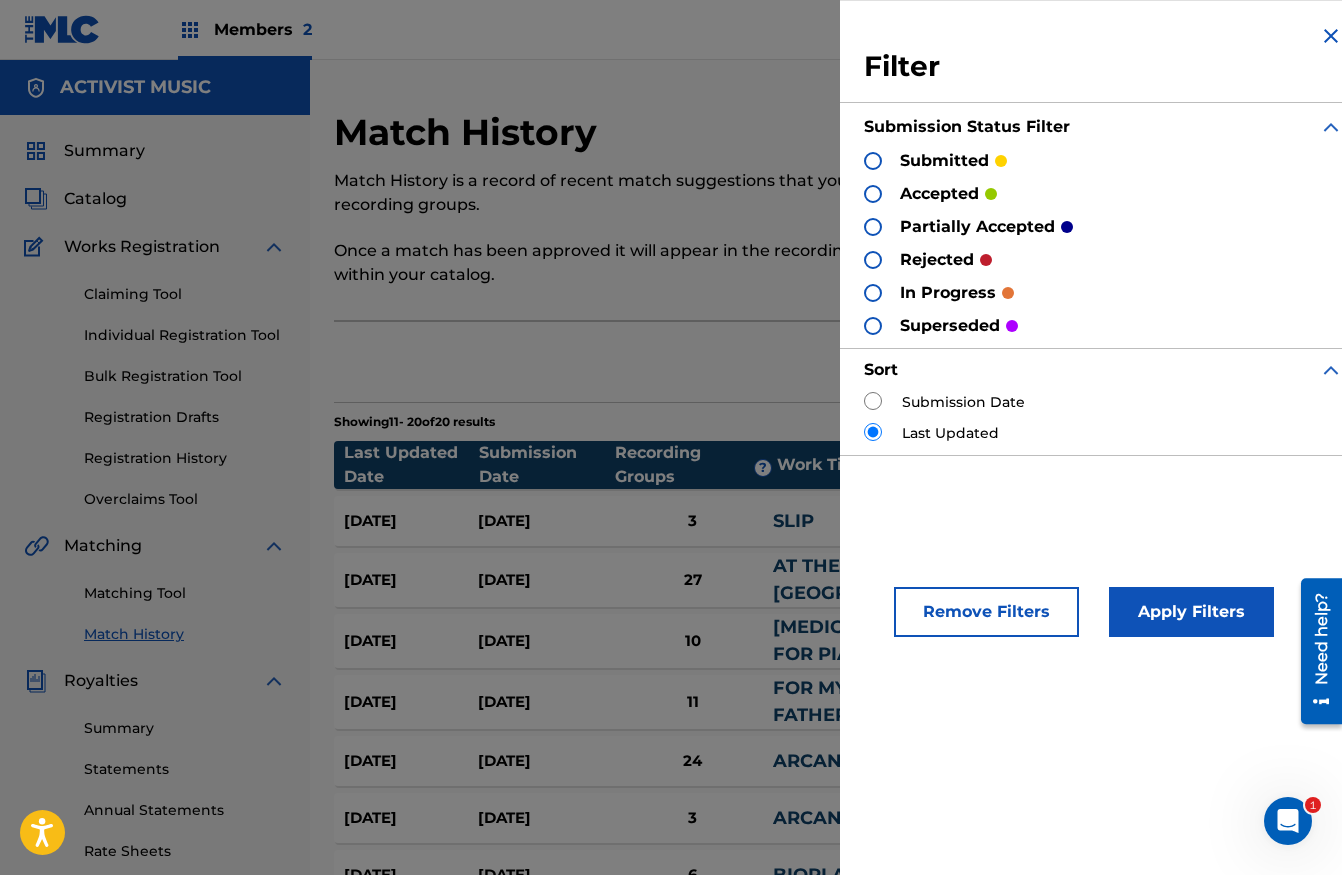 click on "submitted" at bounding box center (953, 161) 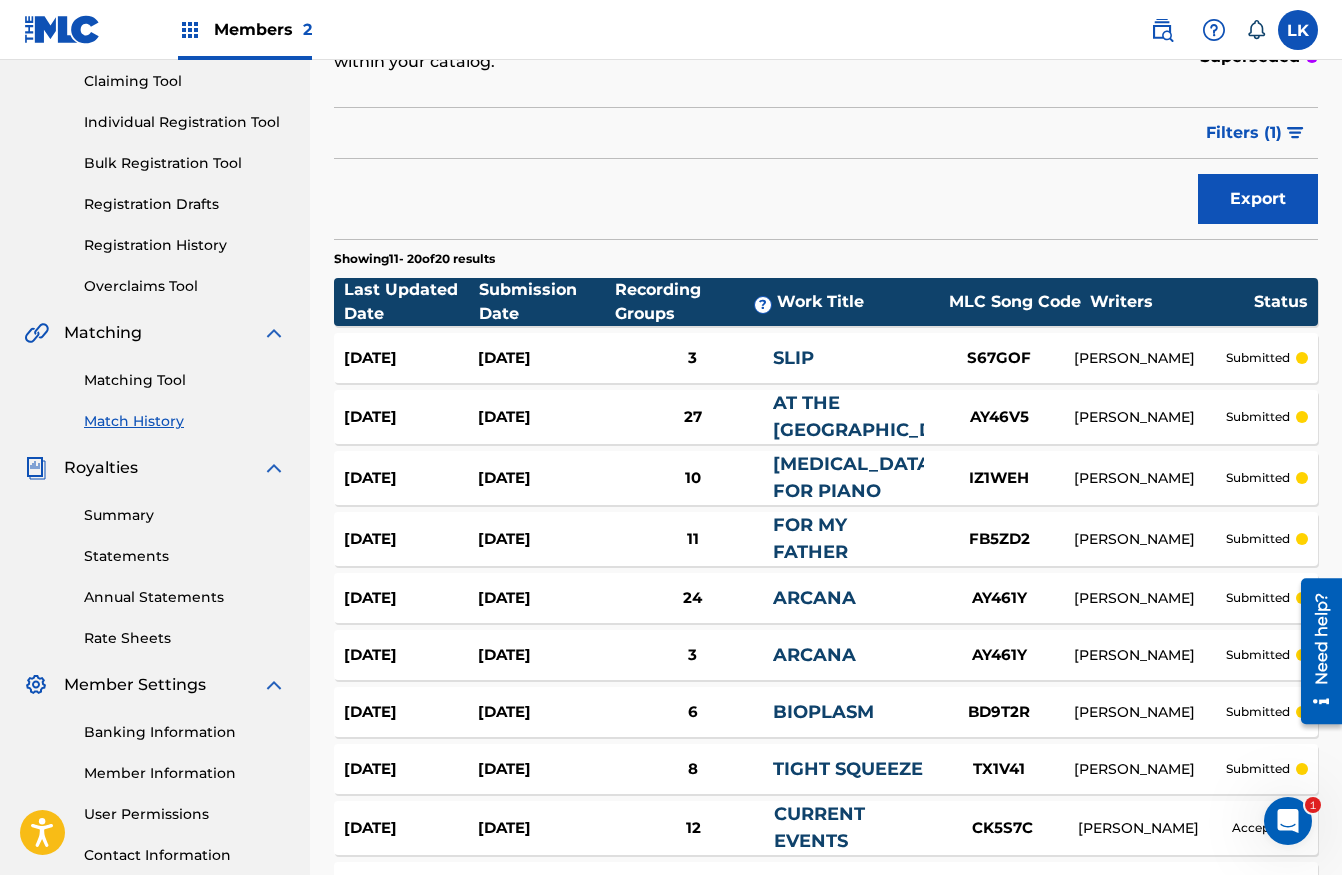 scroll, scrollTop: 449, scrollLeft: 0, axis: vertical 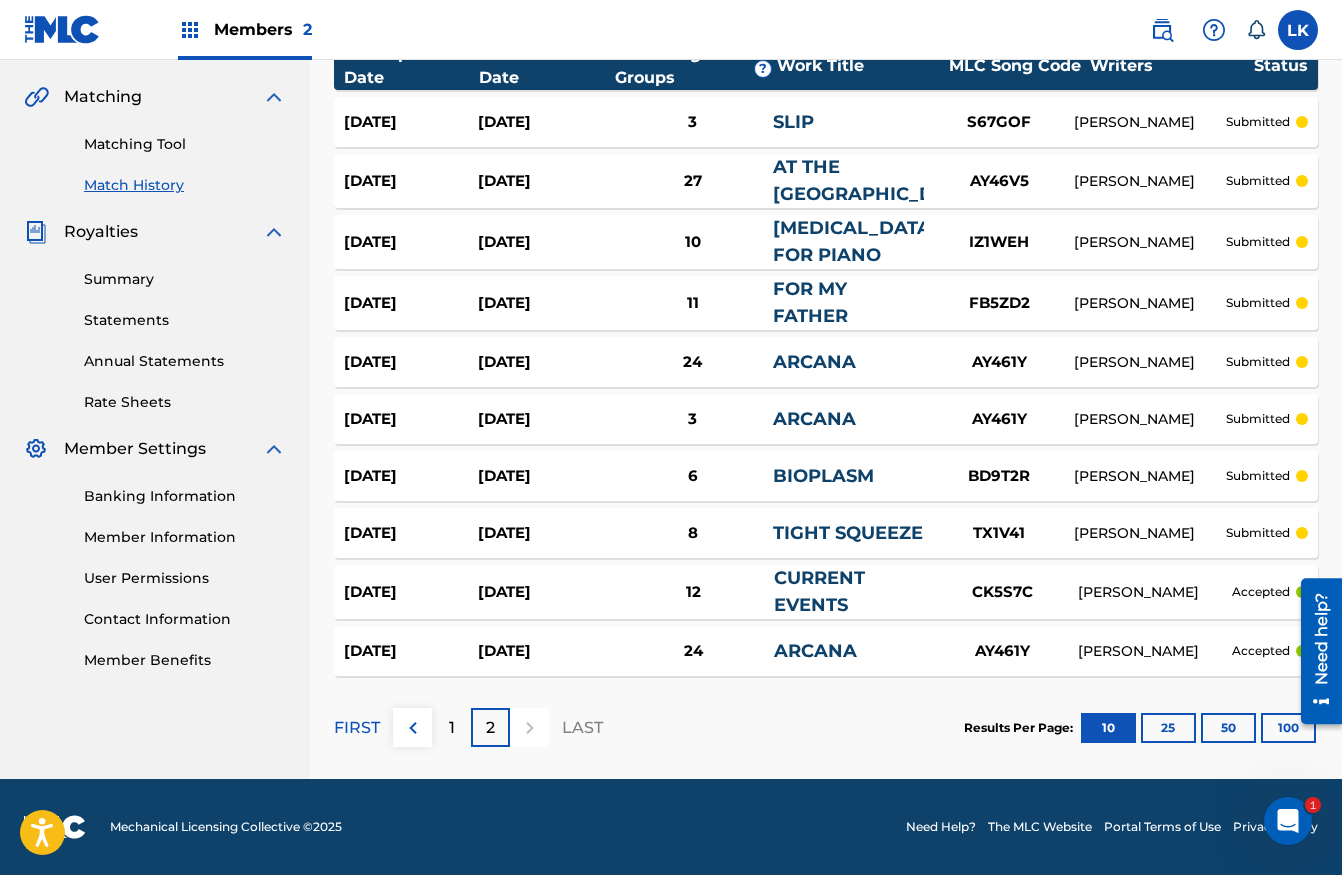click on "50" at bounding box center [1228, 728] 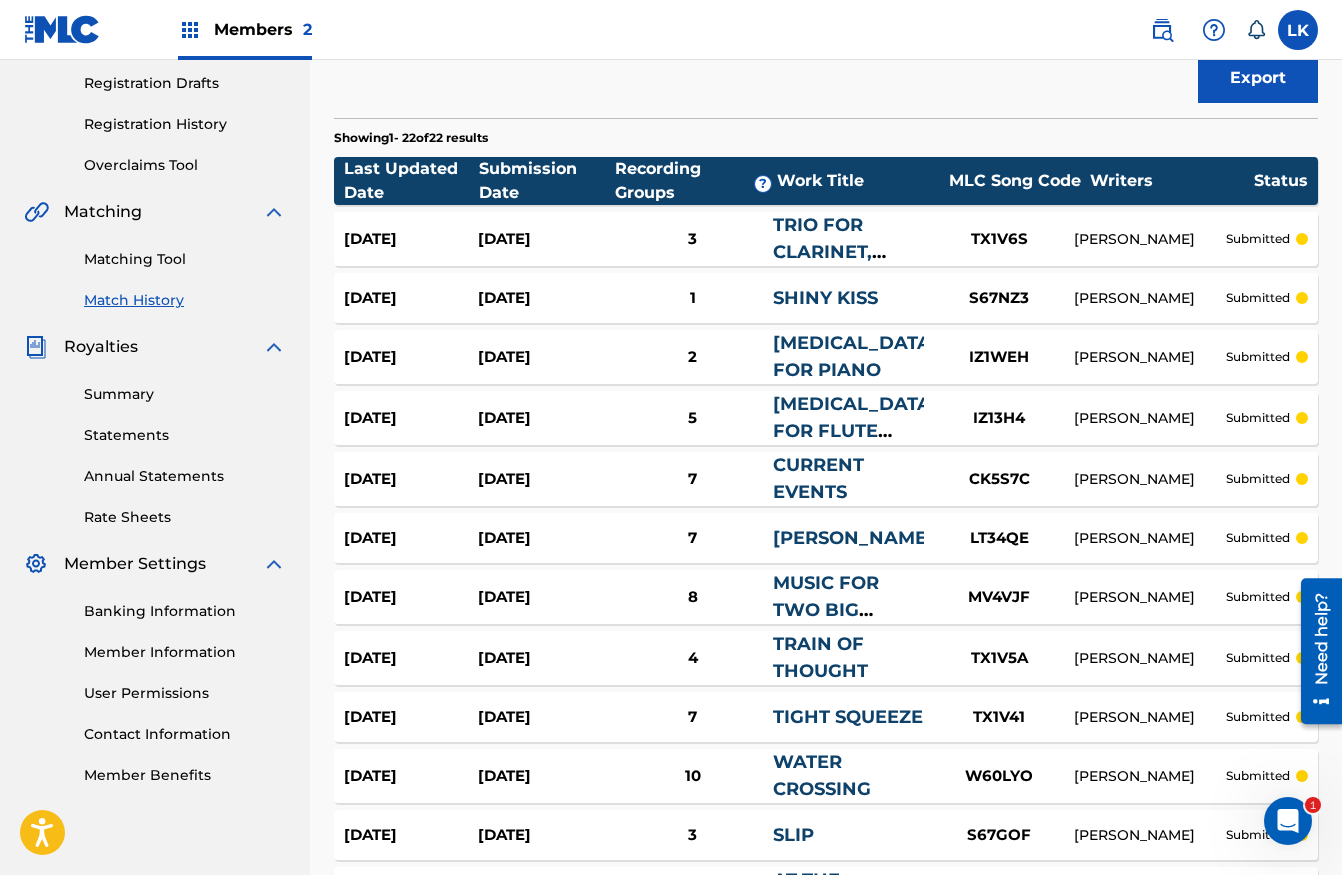 scroll, scrollTop: 0, scrollLeft: 0, axis: both 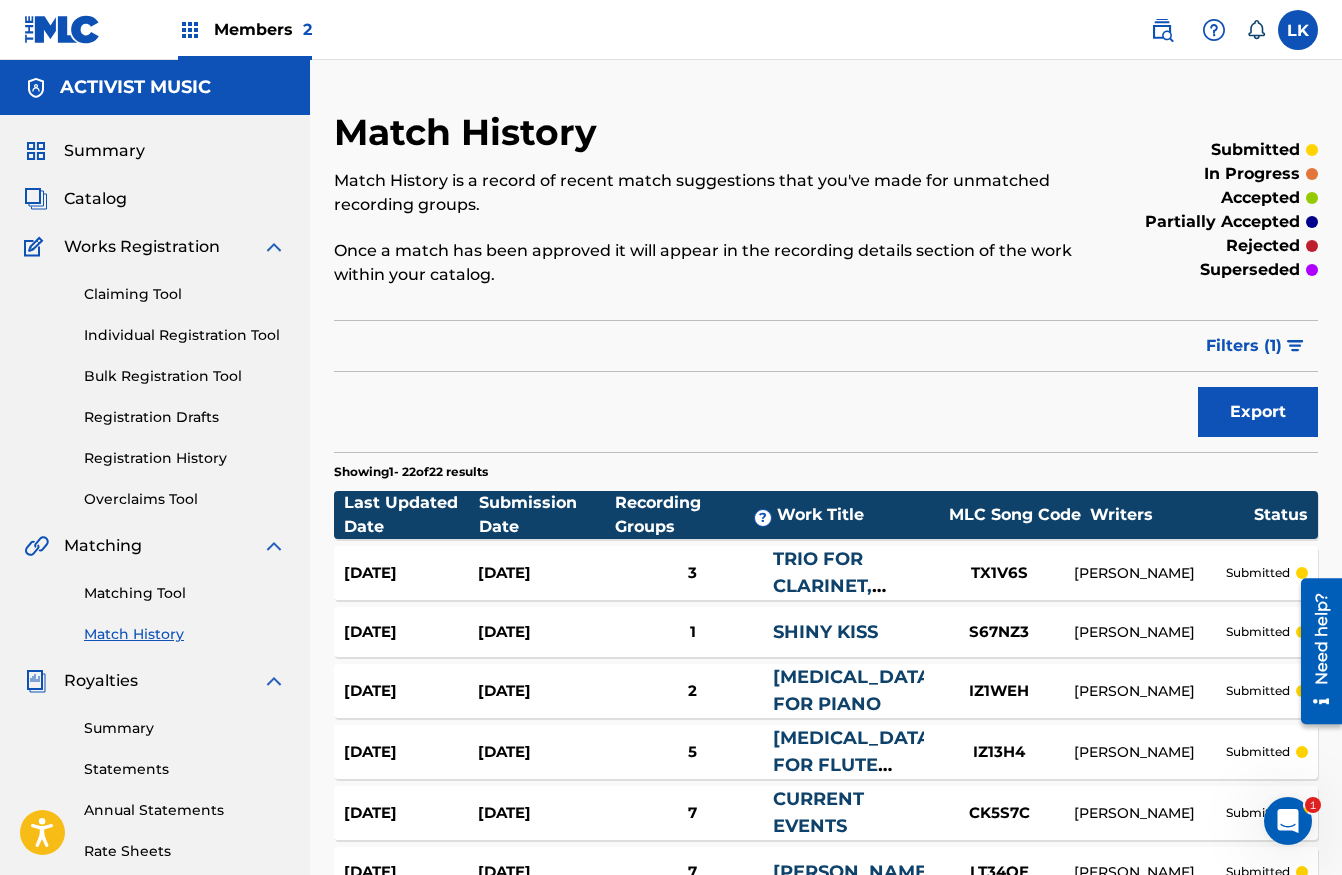 click 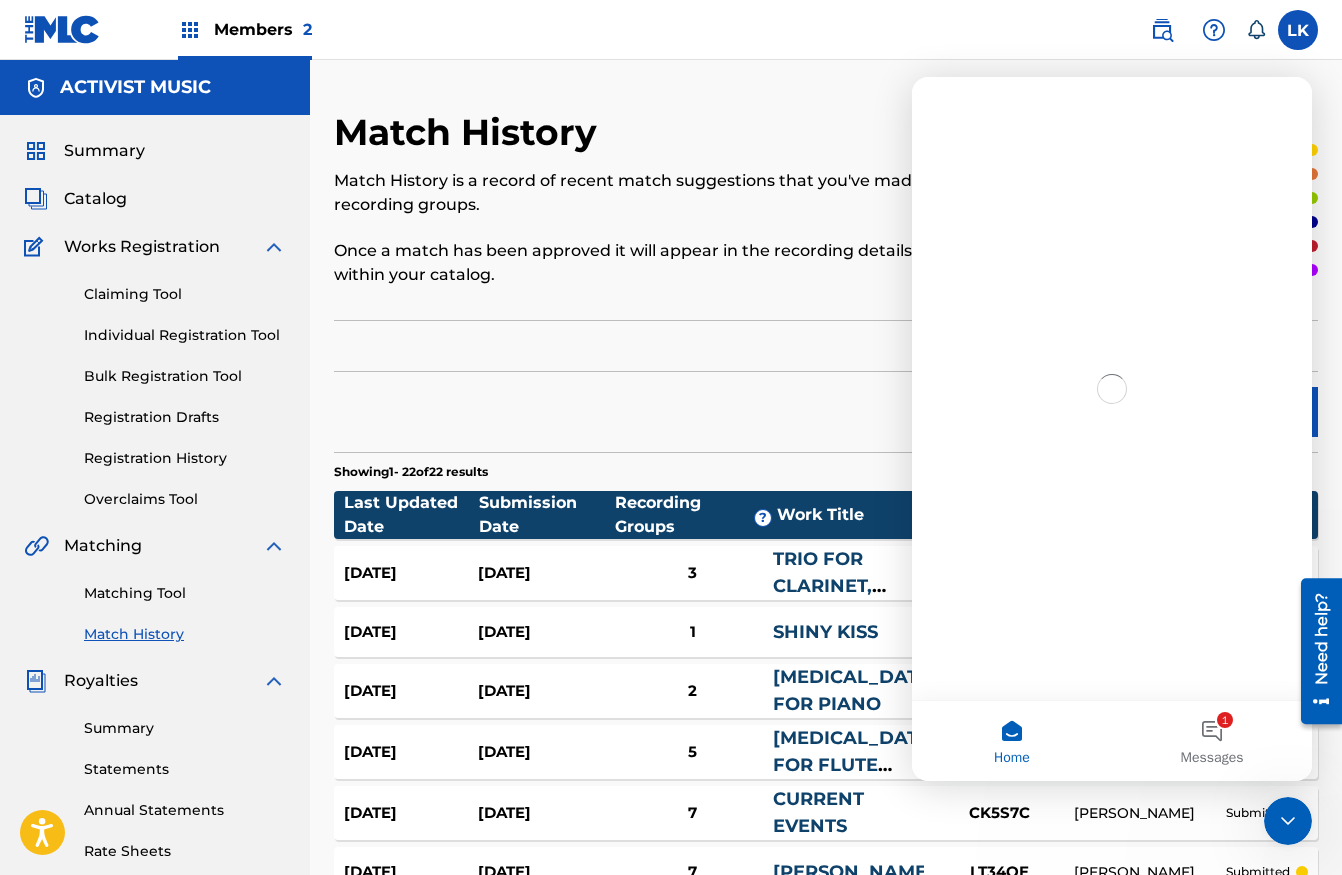 scroll, scrollTop: 0, scrollLeft: 0, axis: both 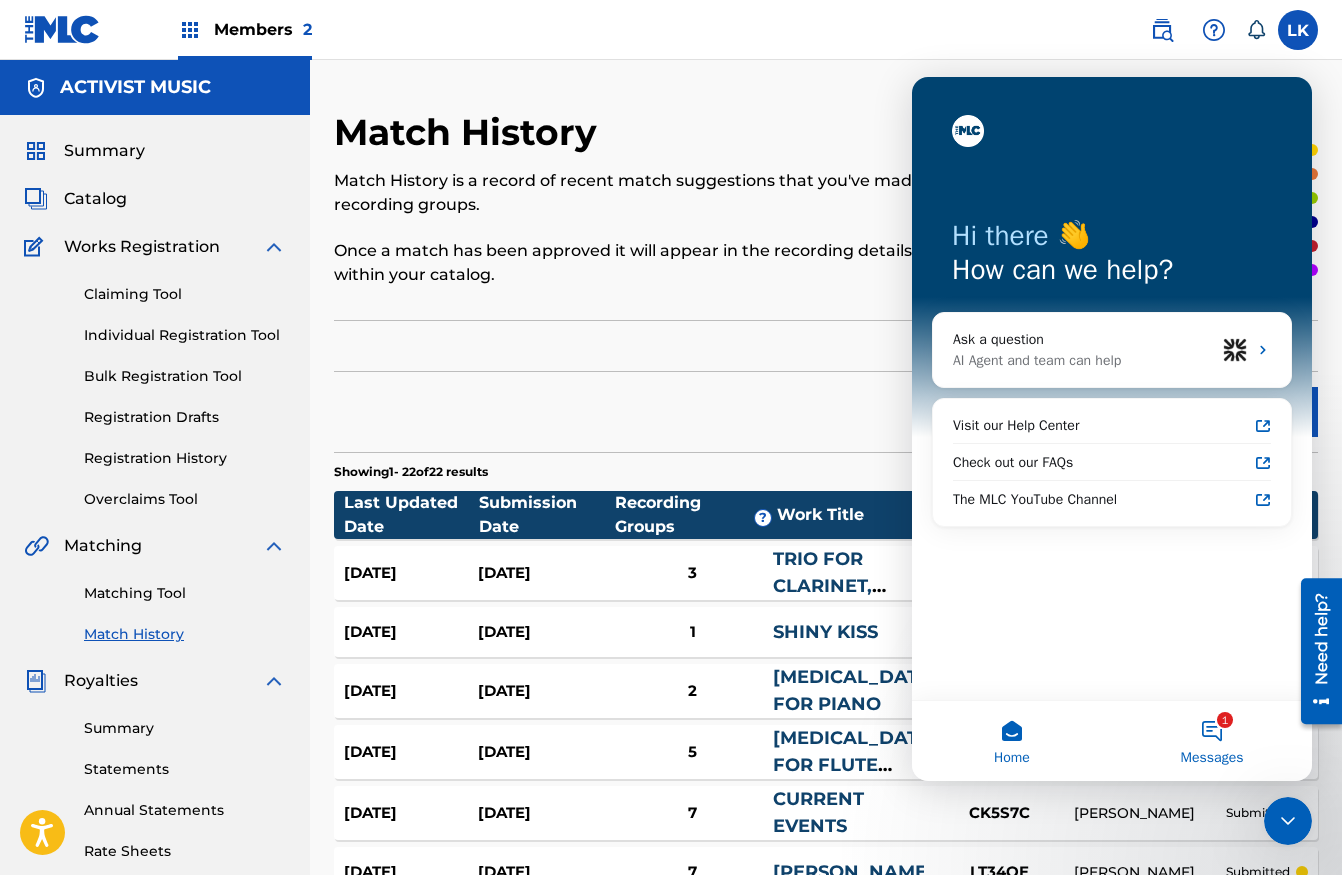click on "1 Messages" at bounding box center [1212, 741] 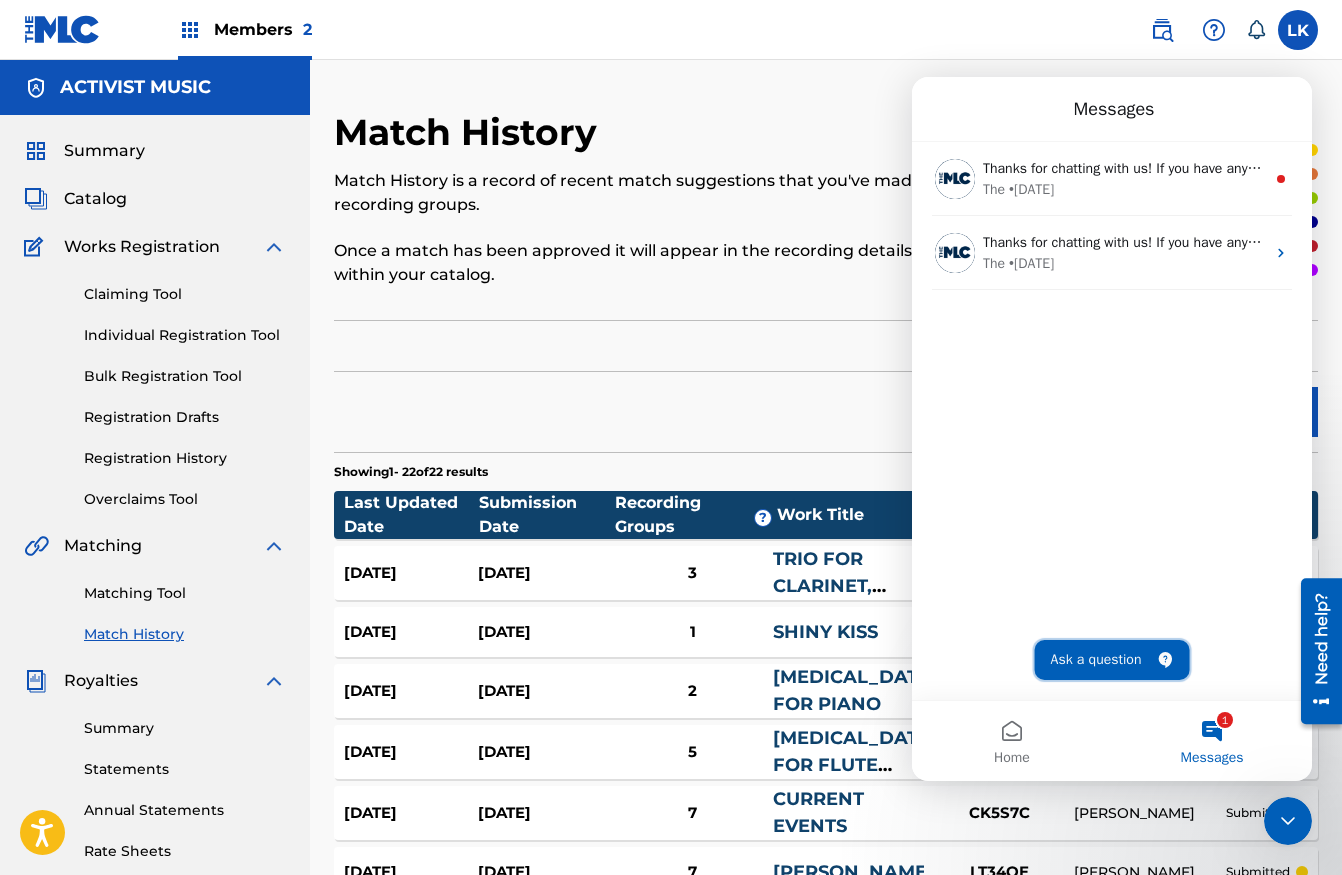 click on "Ask a question" at bounding box center [1112, 660] 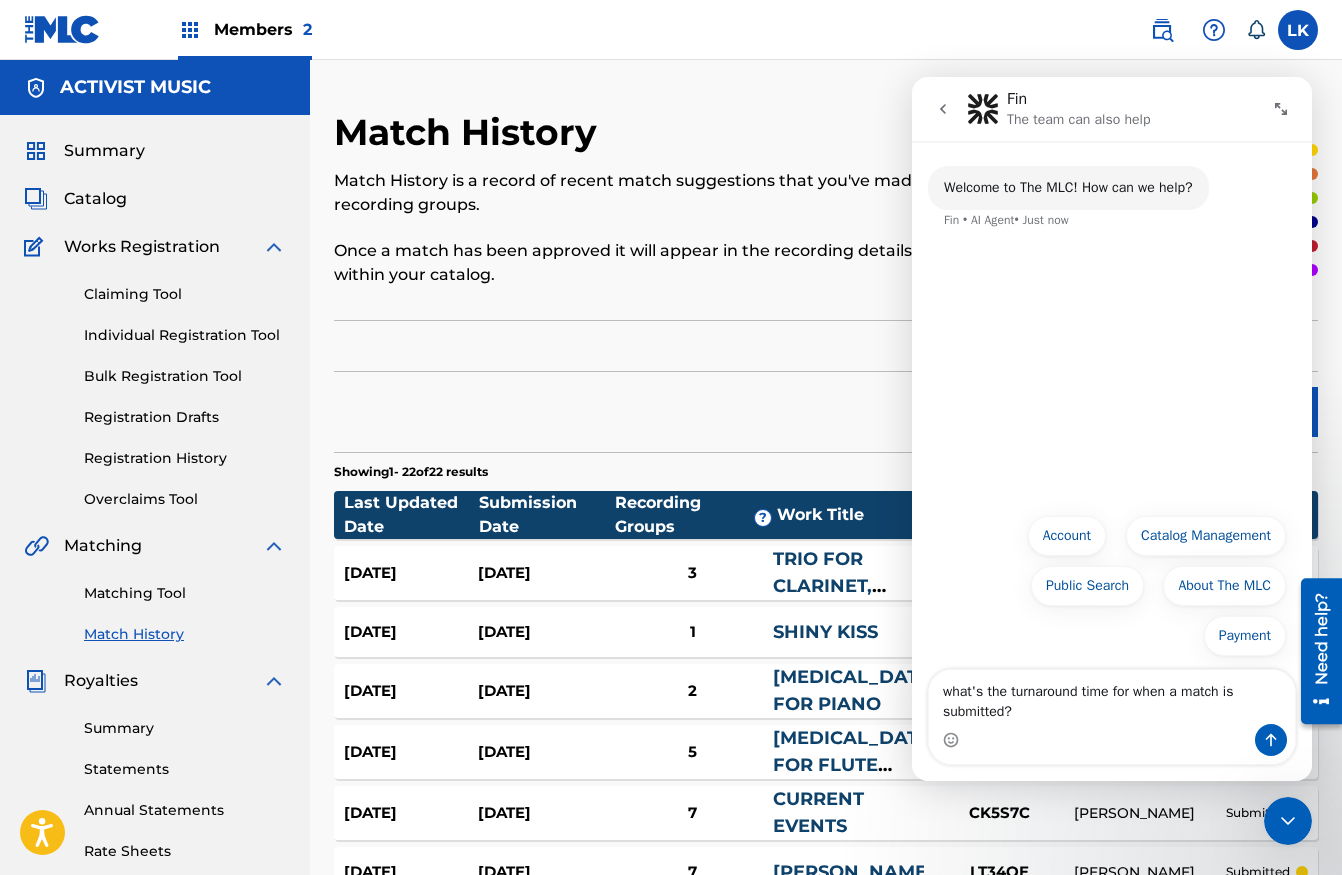 type on "what's the turnaround time for when a match is submitted?" 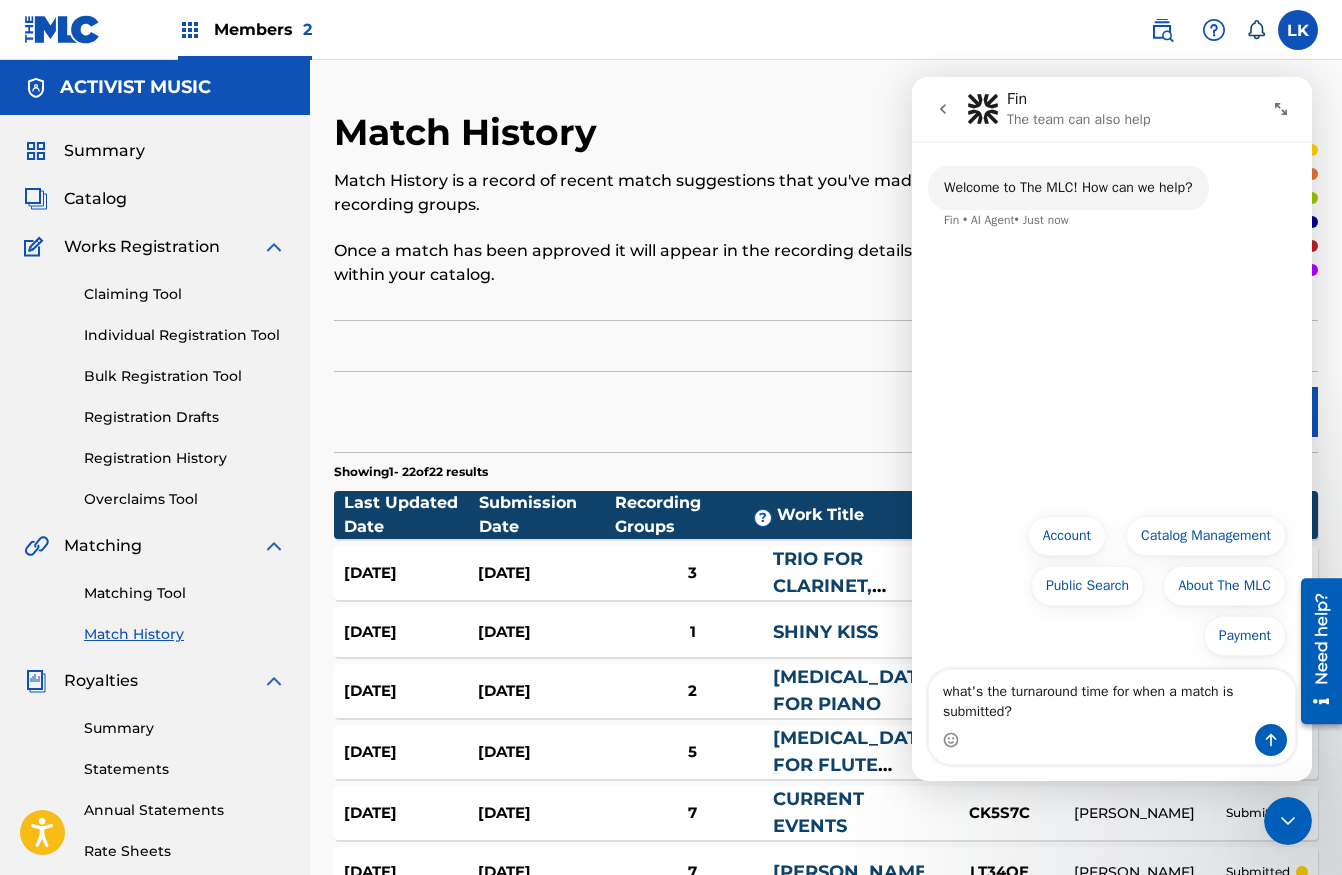 type 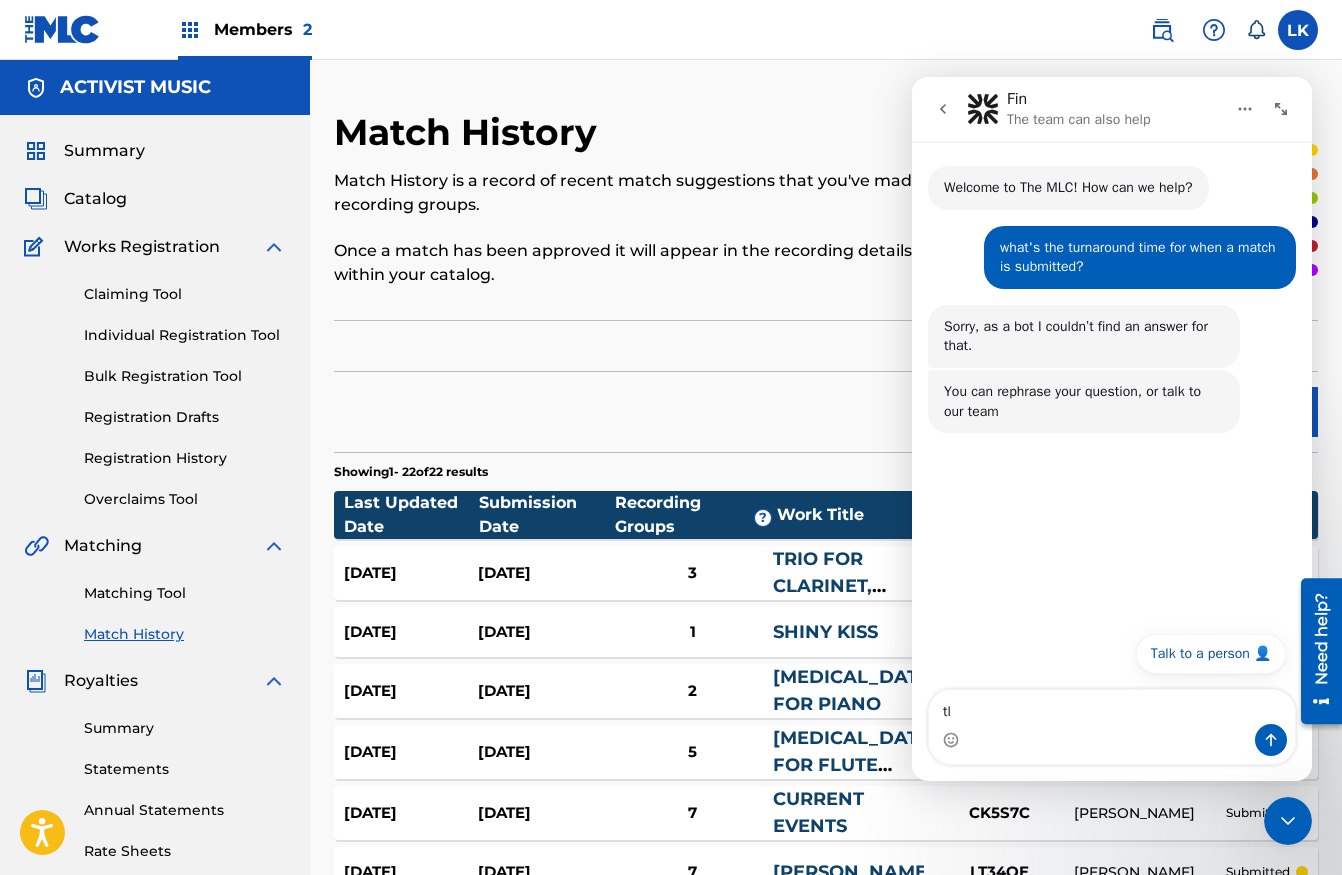 type on "t" 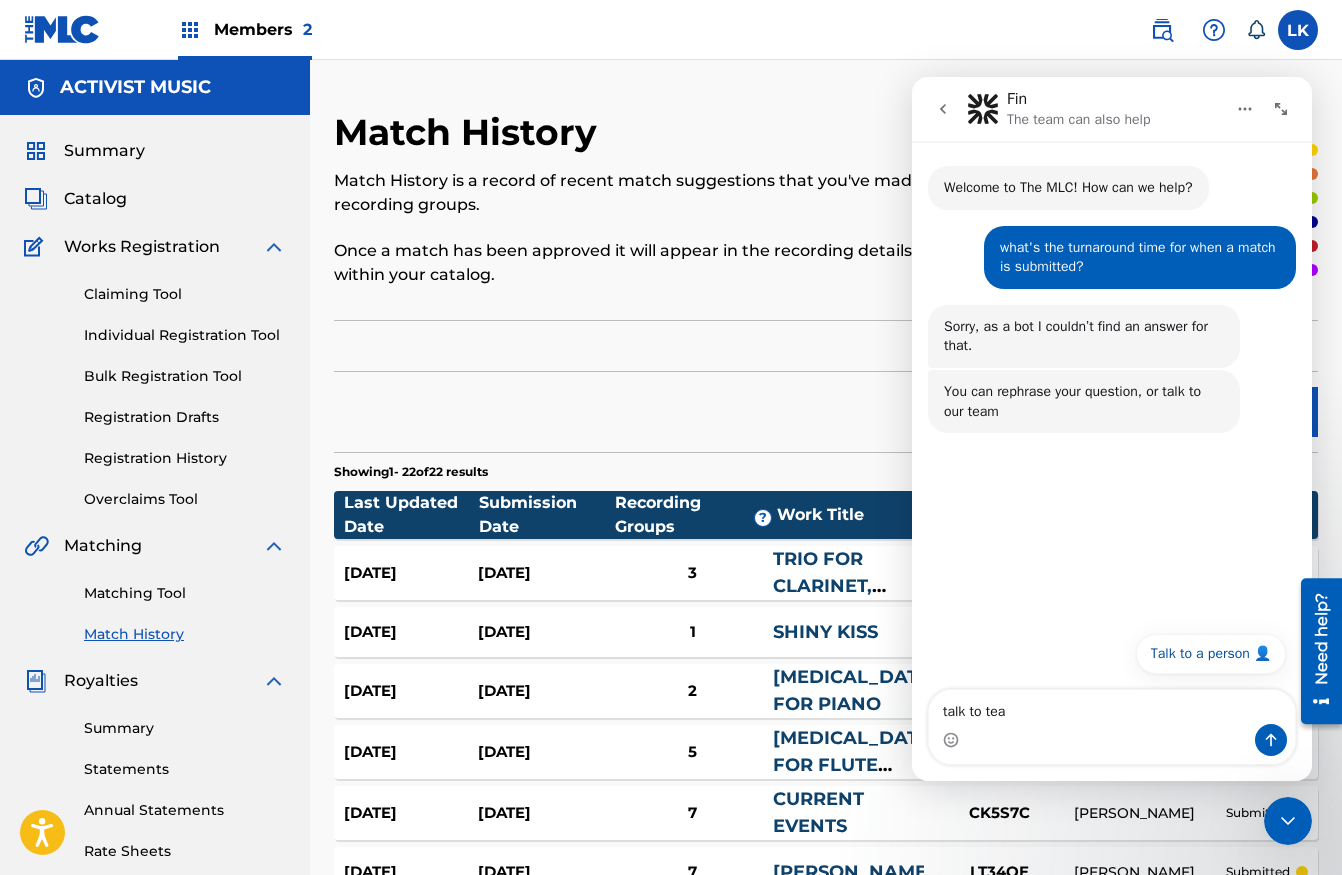 type on "talk to team" 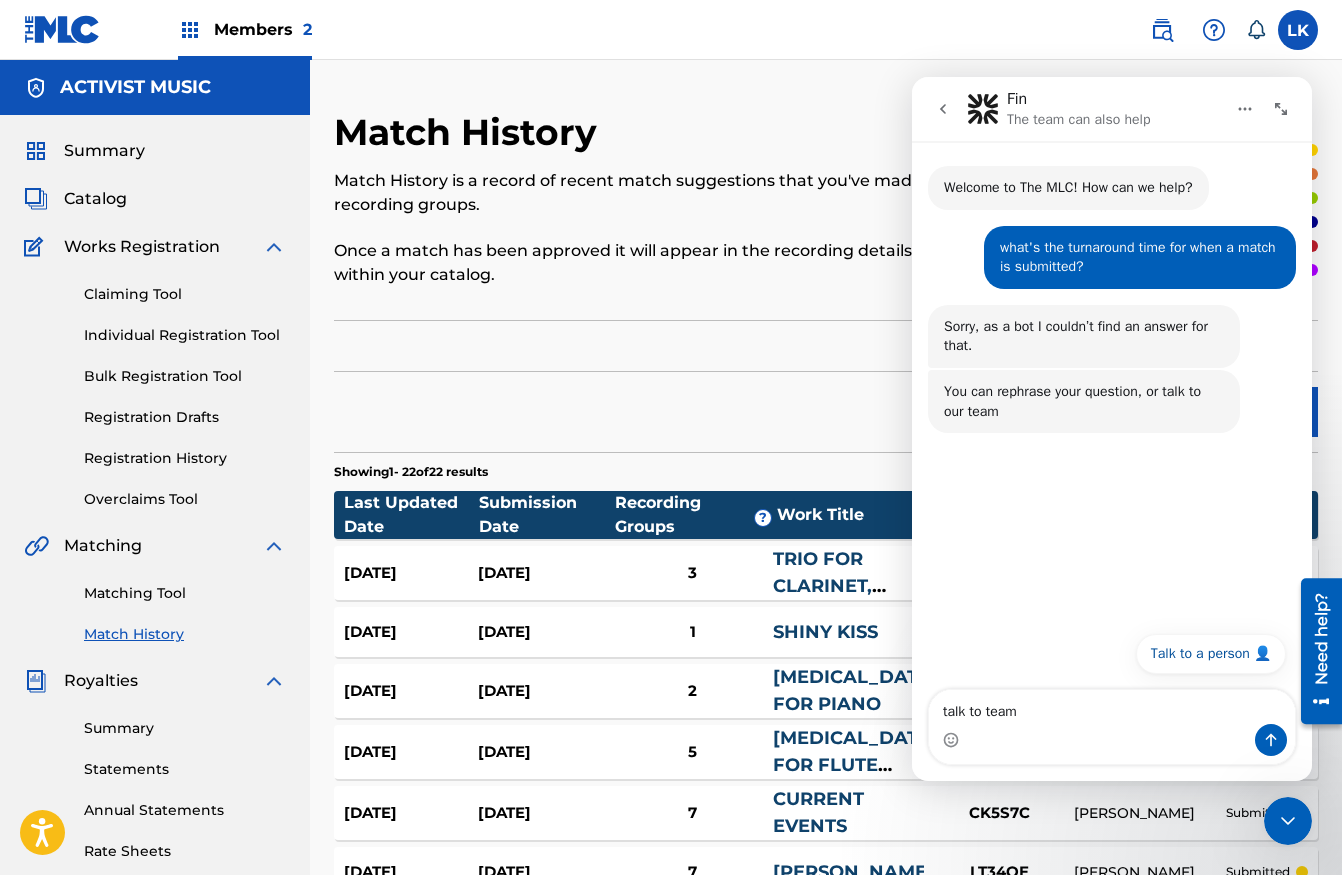 type 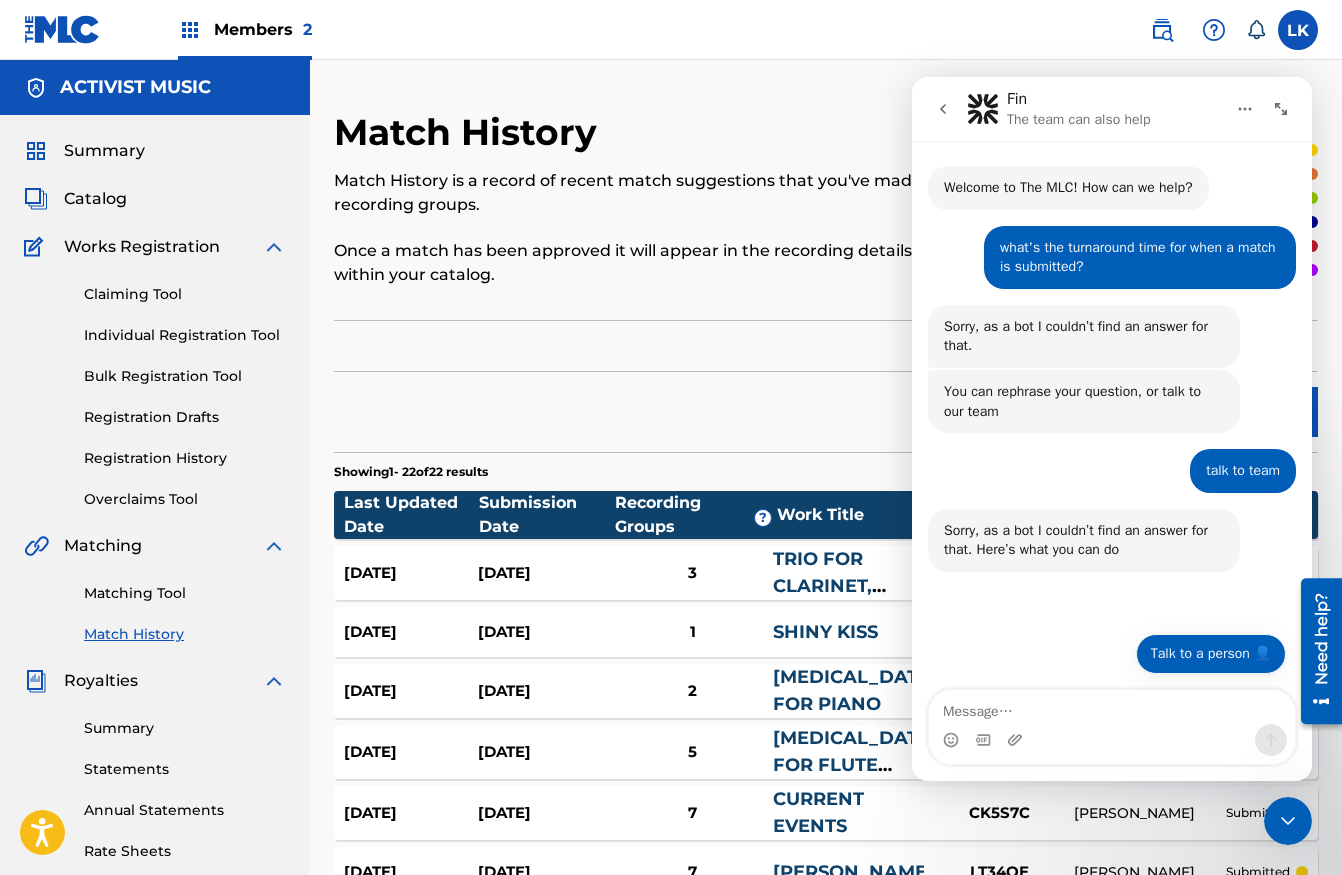 click on "Talk to a person 👤" at bounding box center [1211, 654] 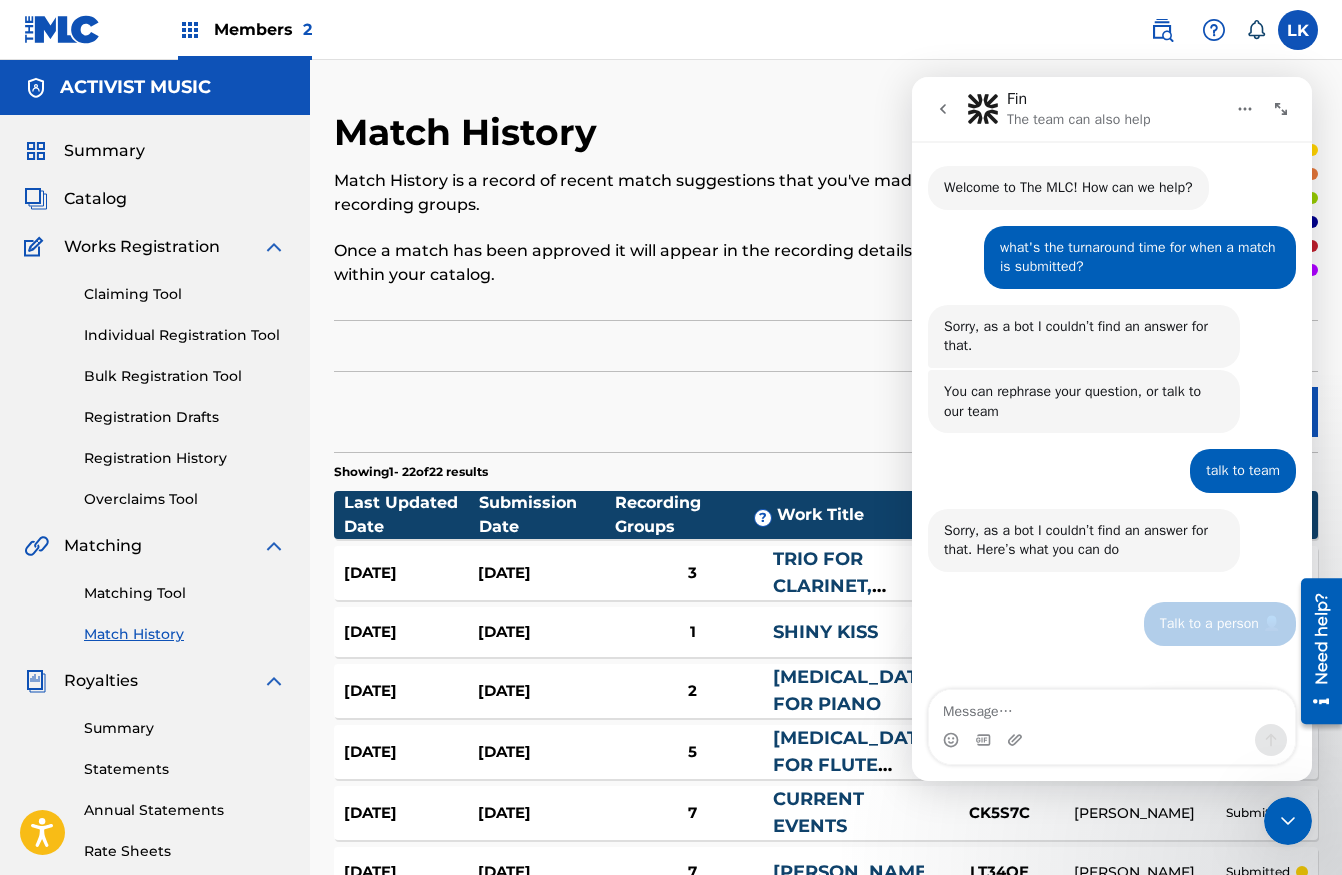 scroll, scrollTop: 0, scrollLeft: 0, axis: both 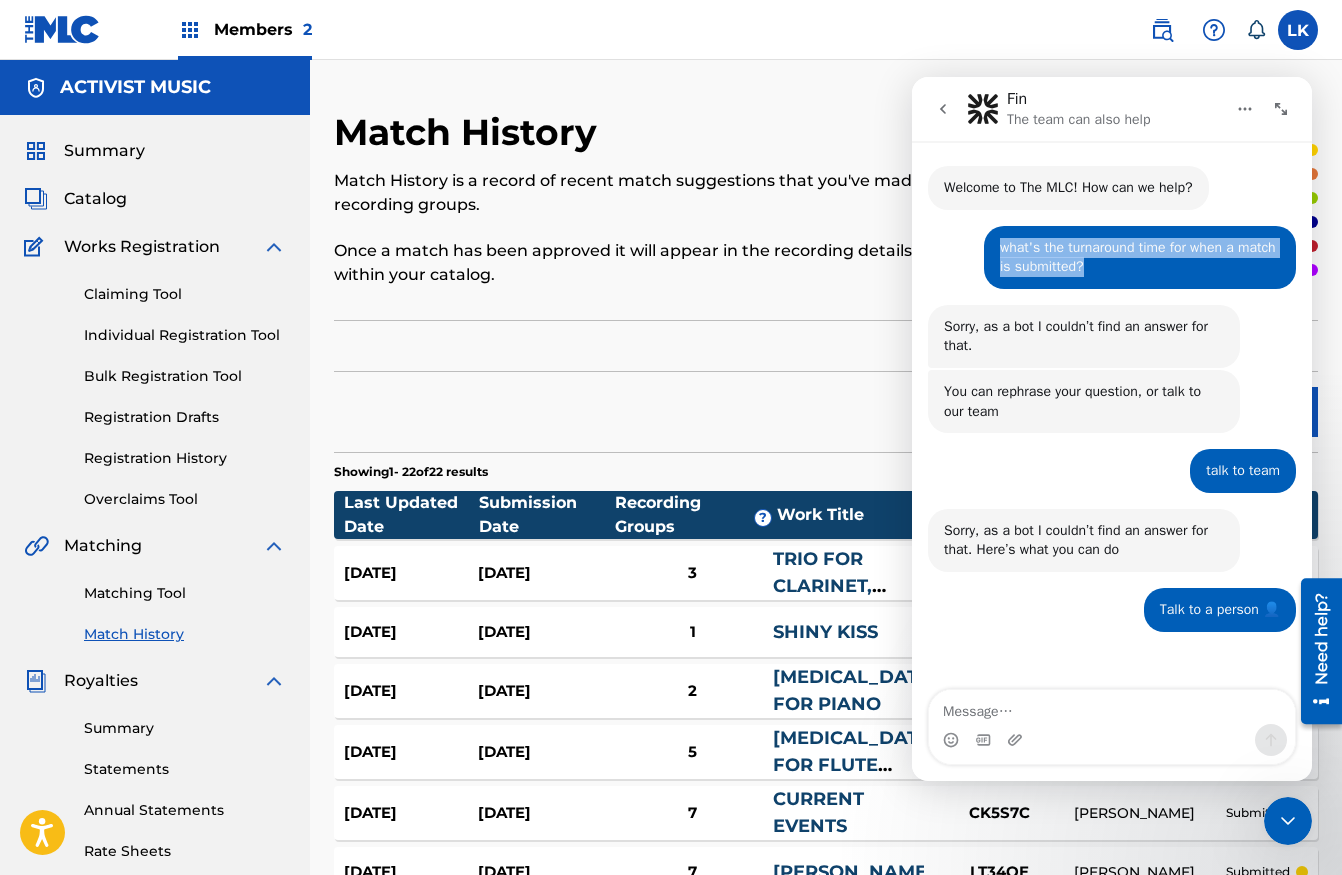 drag, startPoint x: 1137, startPoint y: 267, endPoint x: 997, endPoint y: 249, distance: 141.1524 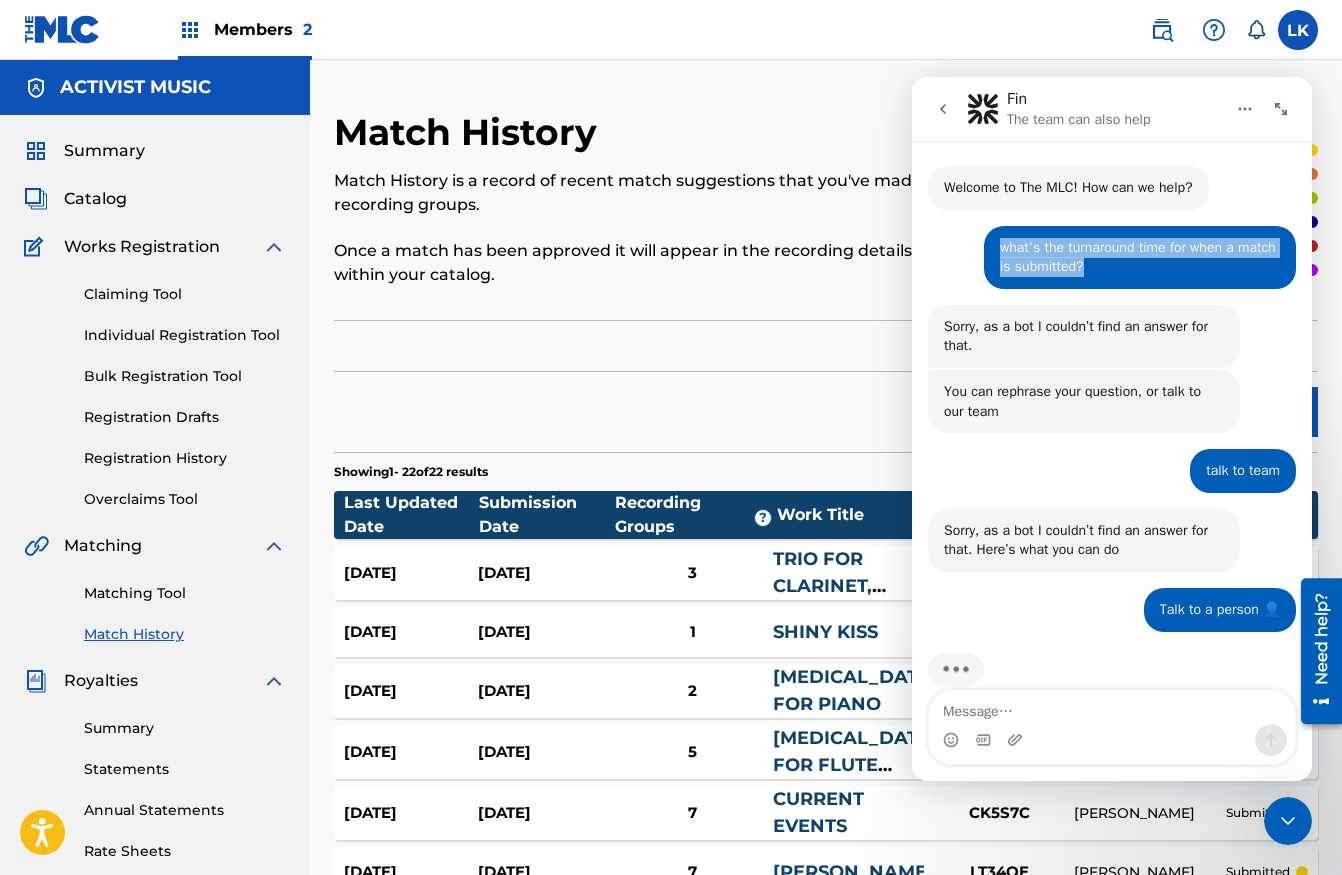 scroll, scrollTop: 28, scrollLeft: 0, axis: vertical 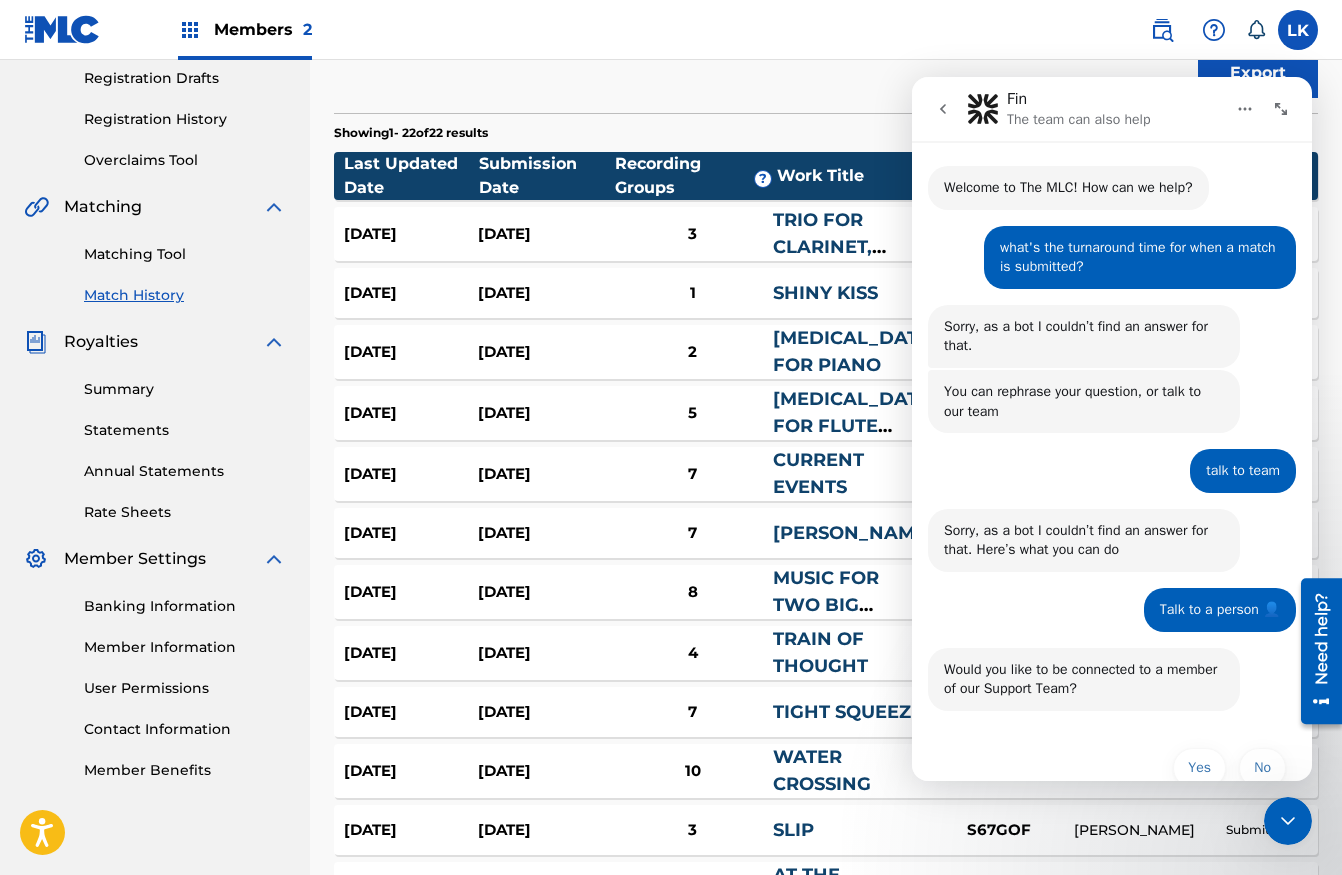 click on "Welcome to The MLC! How can we help? Fin   • AI Agent  •   Just now what's the turnaround time for when a match is submitted?     •   Just now Sorry, as a bot I couldn’t find an answer for that. Fin   • AI Agent  •   Just now You can rephrase your question, or talk to our team Fin    •   Just now talk to team    •   Just now Sorry, as a bot I couldn’t find an answer for that. Here’s what you can do Fin   • AI Agent  •   Just now Talk to a person 👤    •   Just now Would you like to be connected to a member of our Support Team? Fin    •   Just now No Yes No Yes No" at bounding box center [1112, 482] 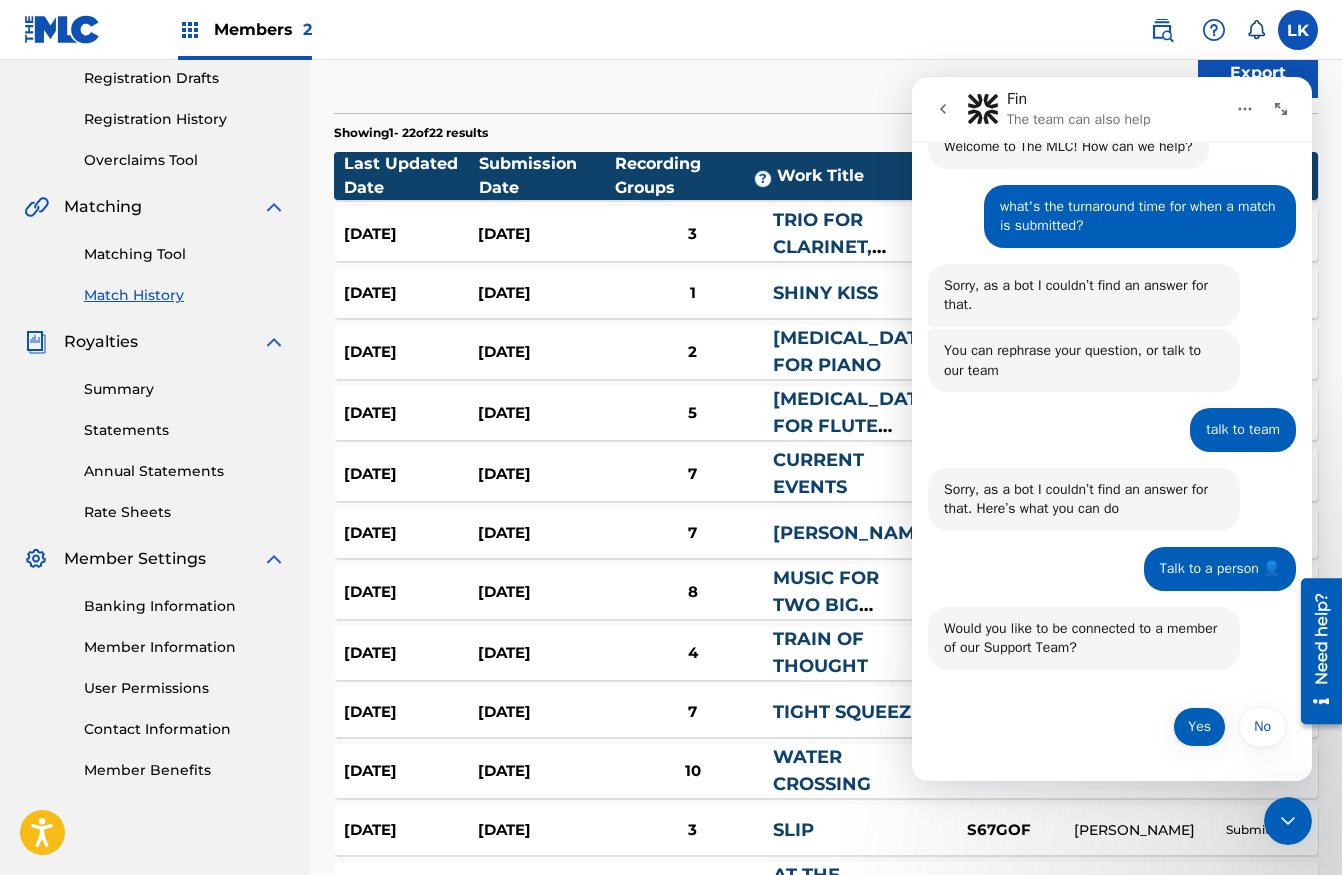 click on "Yes" at bounding box center [1199, 727] 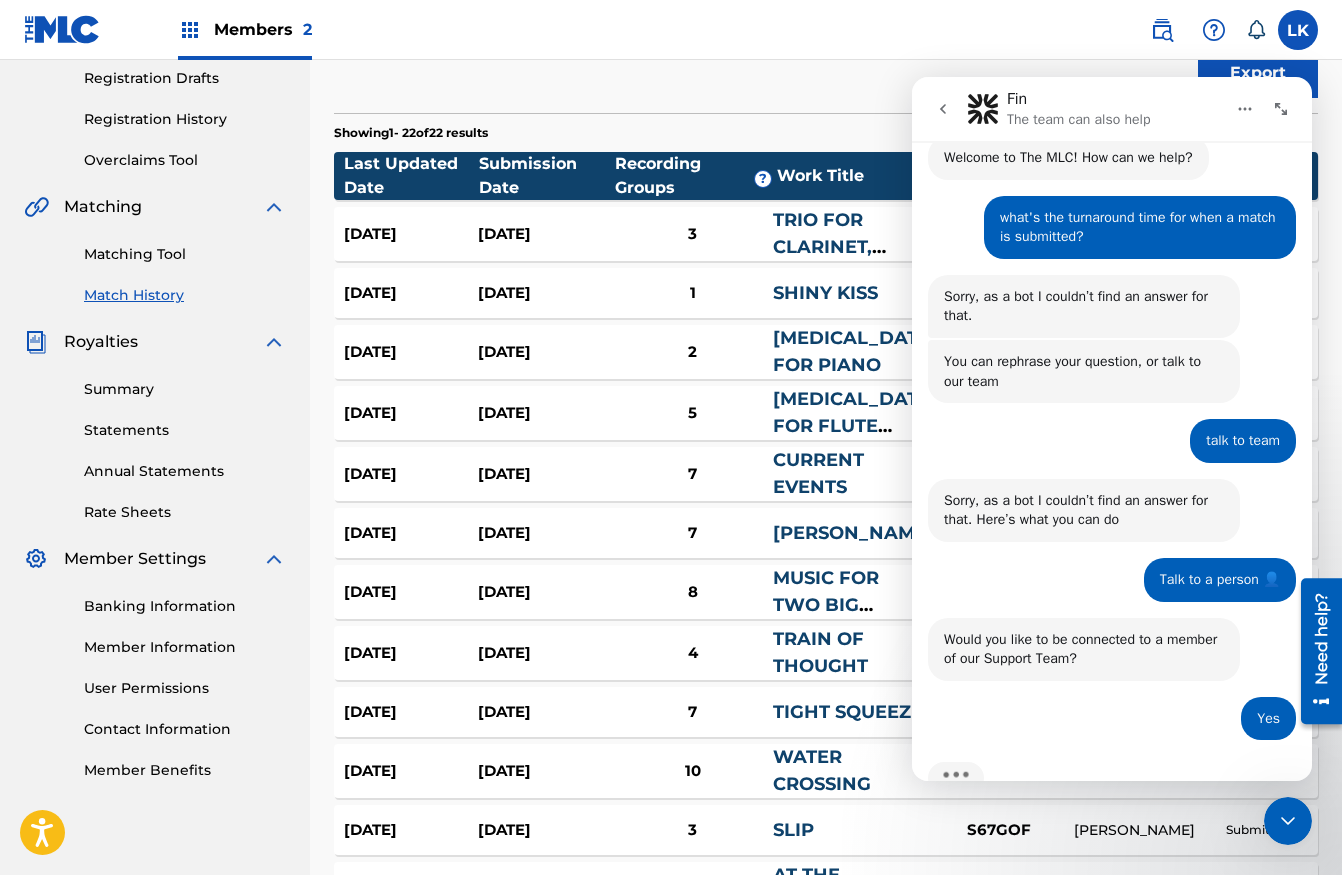 scroll, scrollTop: 95, scrollLeft: 0, axis: vertical 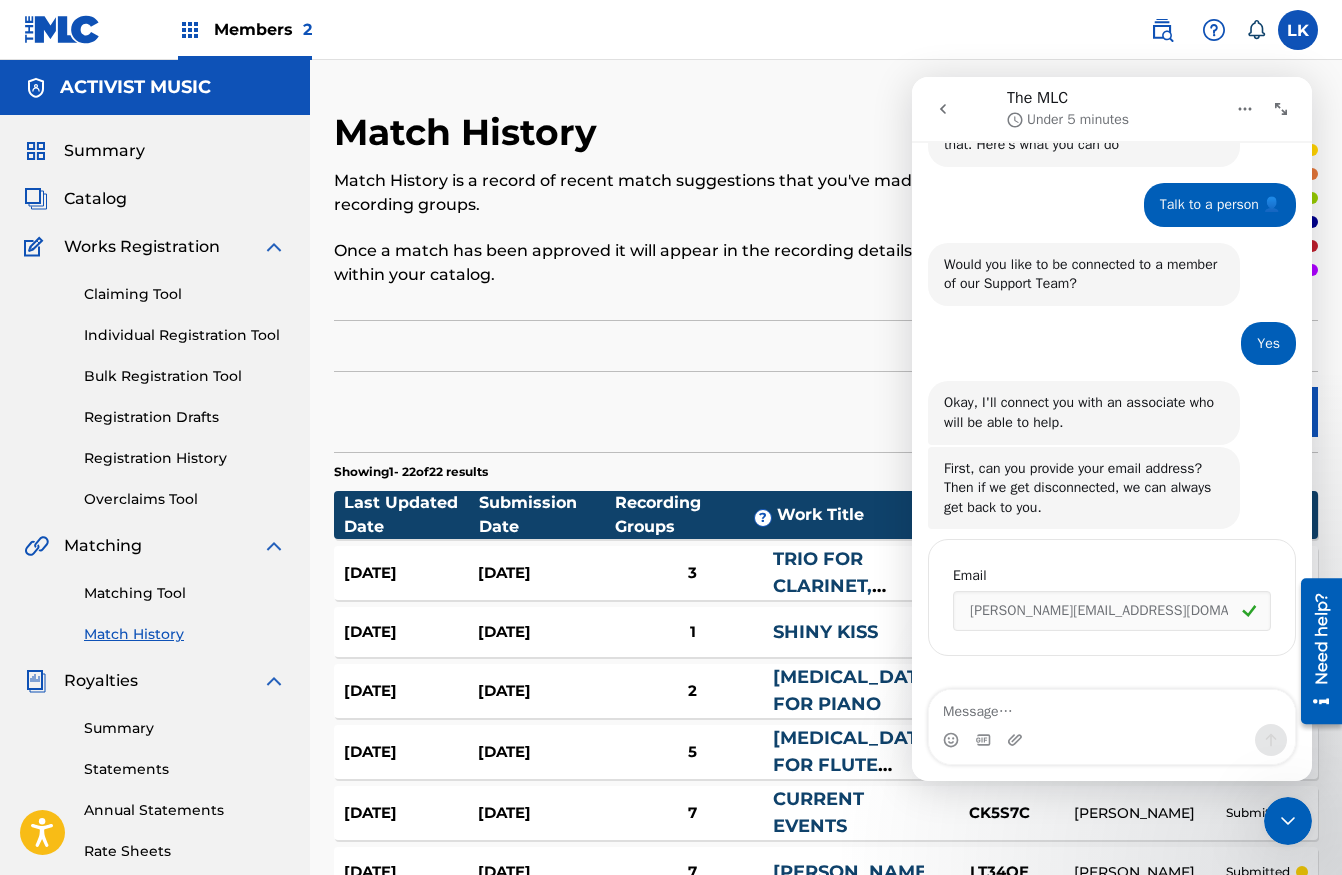 click 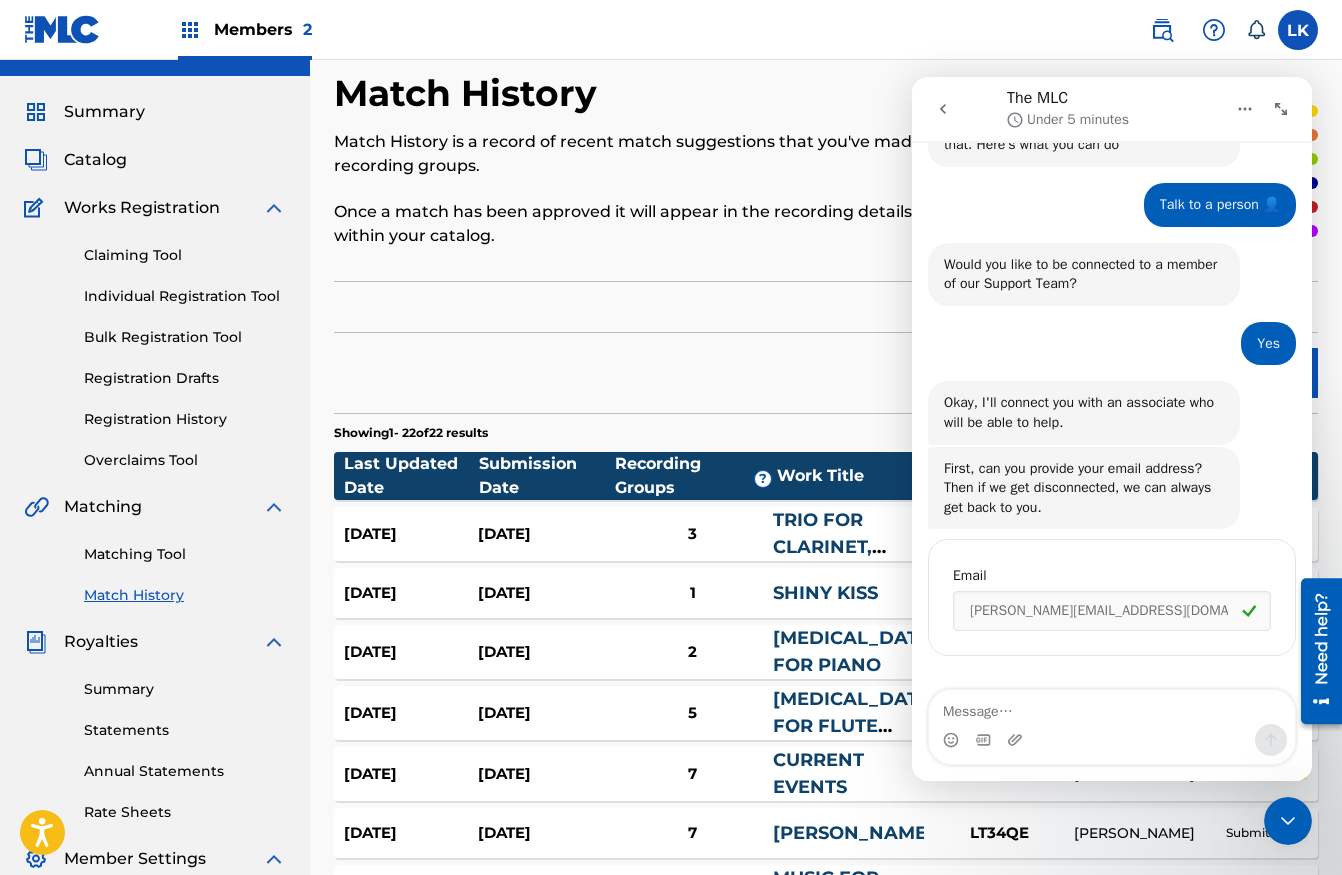 scroll, scrollTop: 52, scrollLeft: 0, axis: vertical 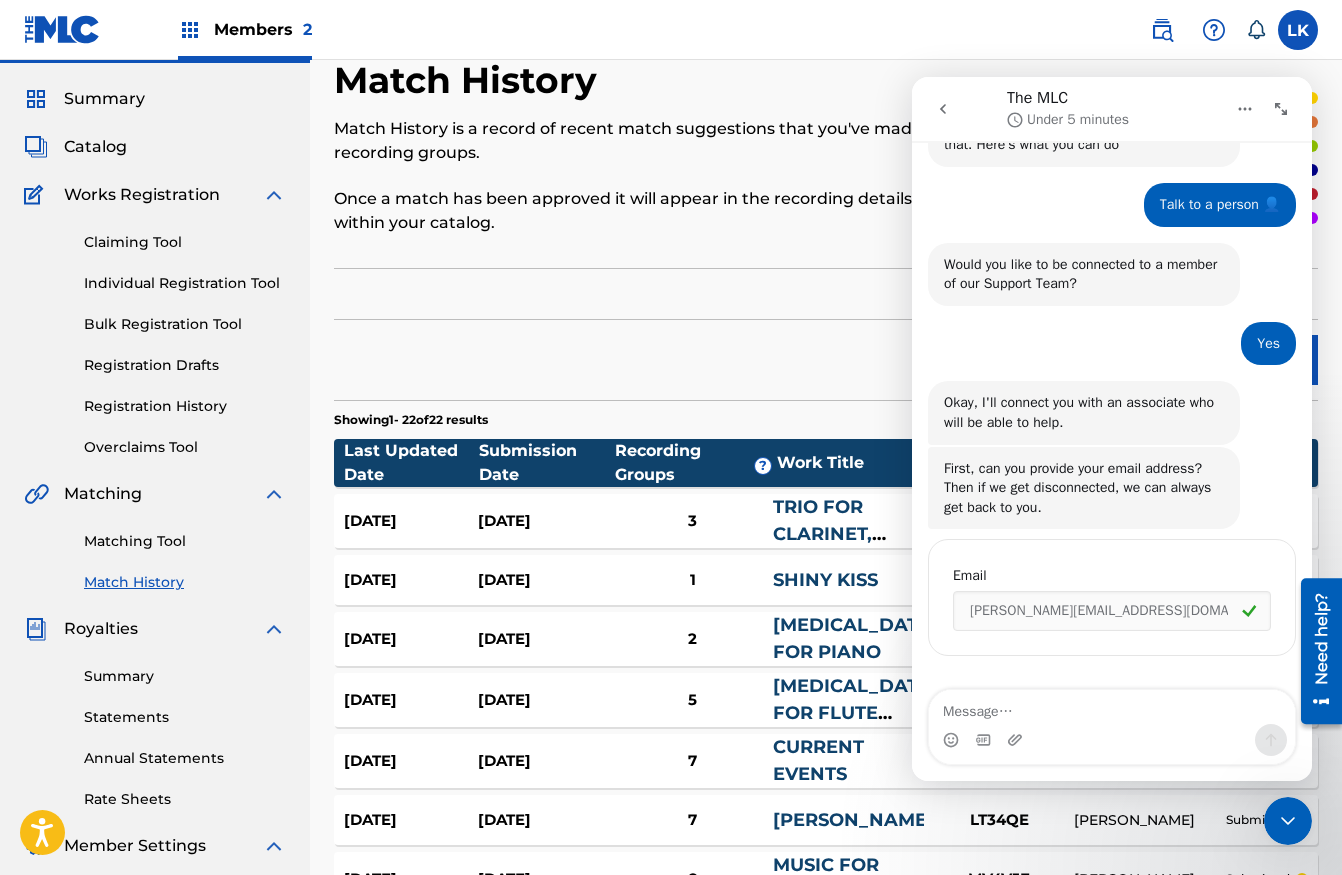click on "Email [PERSON_NAME][EMAIL_ADDRESS][DOMAIN_NAME]" at bounding box center [1112, 597] 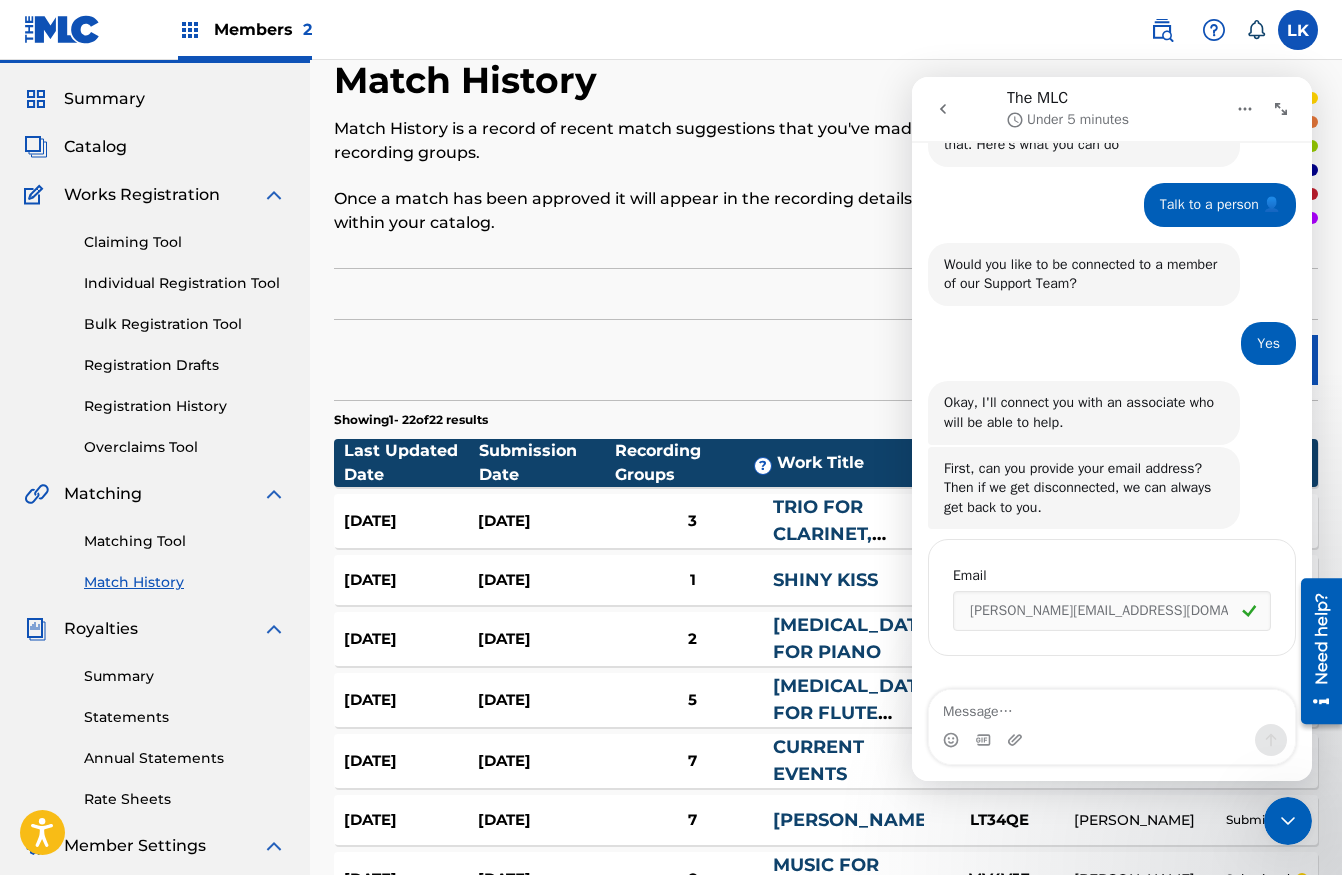 scroll, scrollTop: 361, scrollLeft: 0, axis: vertical 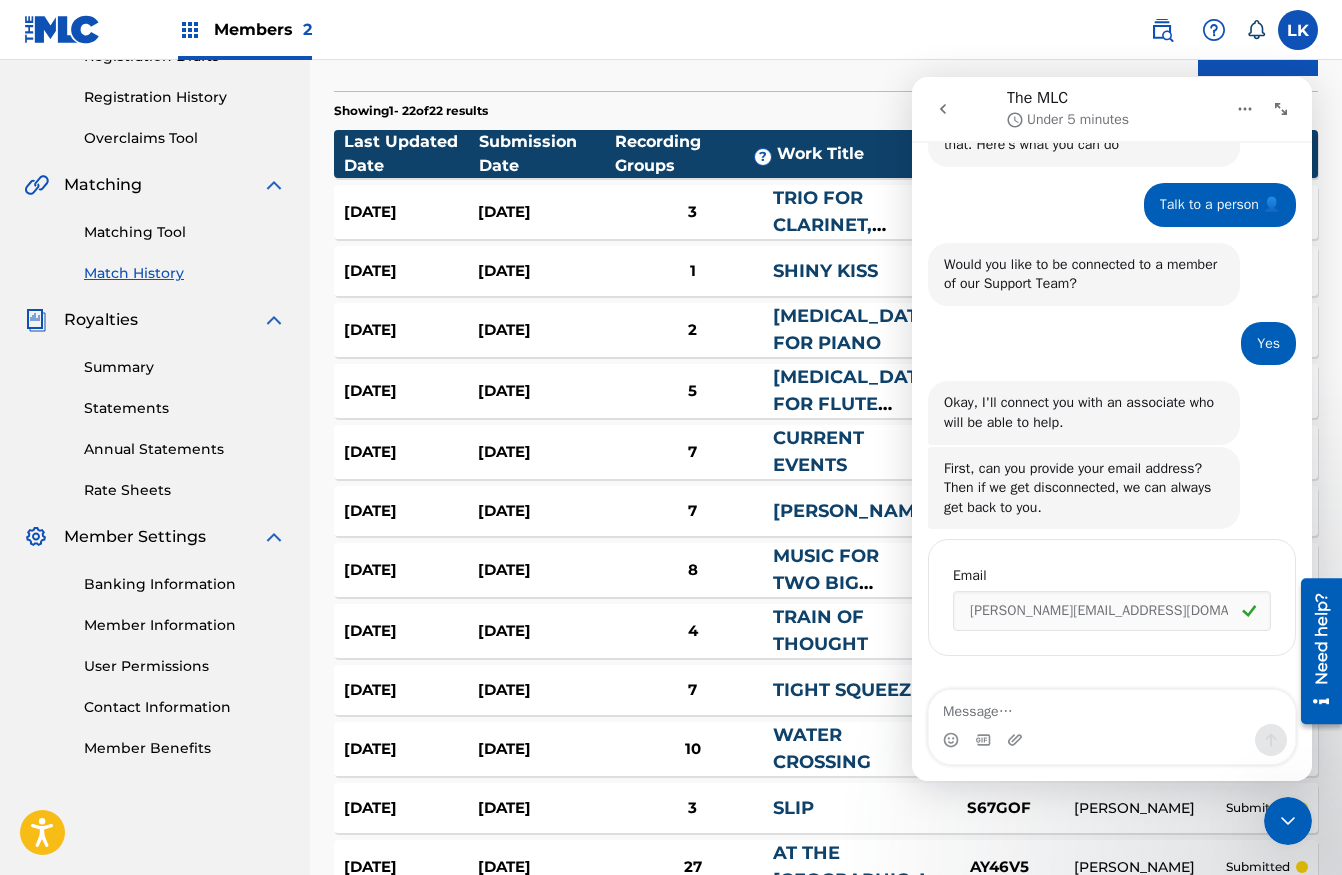 click on "Email" at bounding box center [1112, 576] 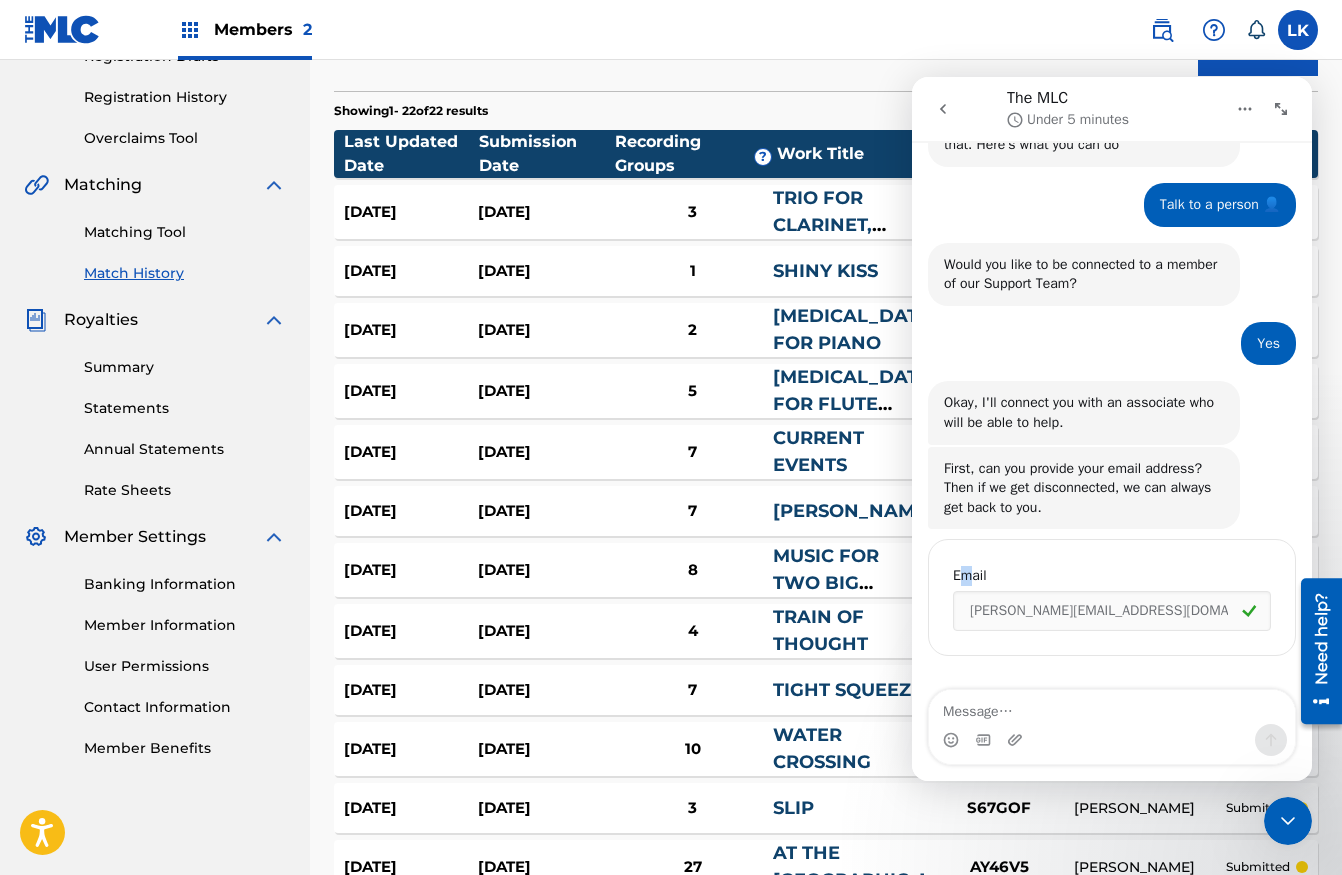 click on "Email" at bounding box center [1112, 576] 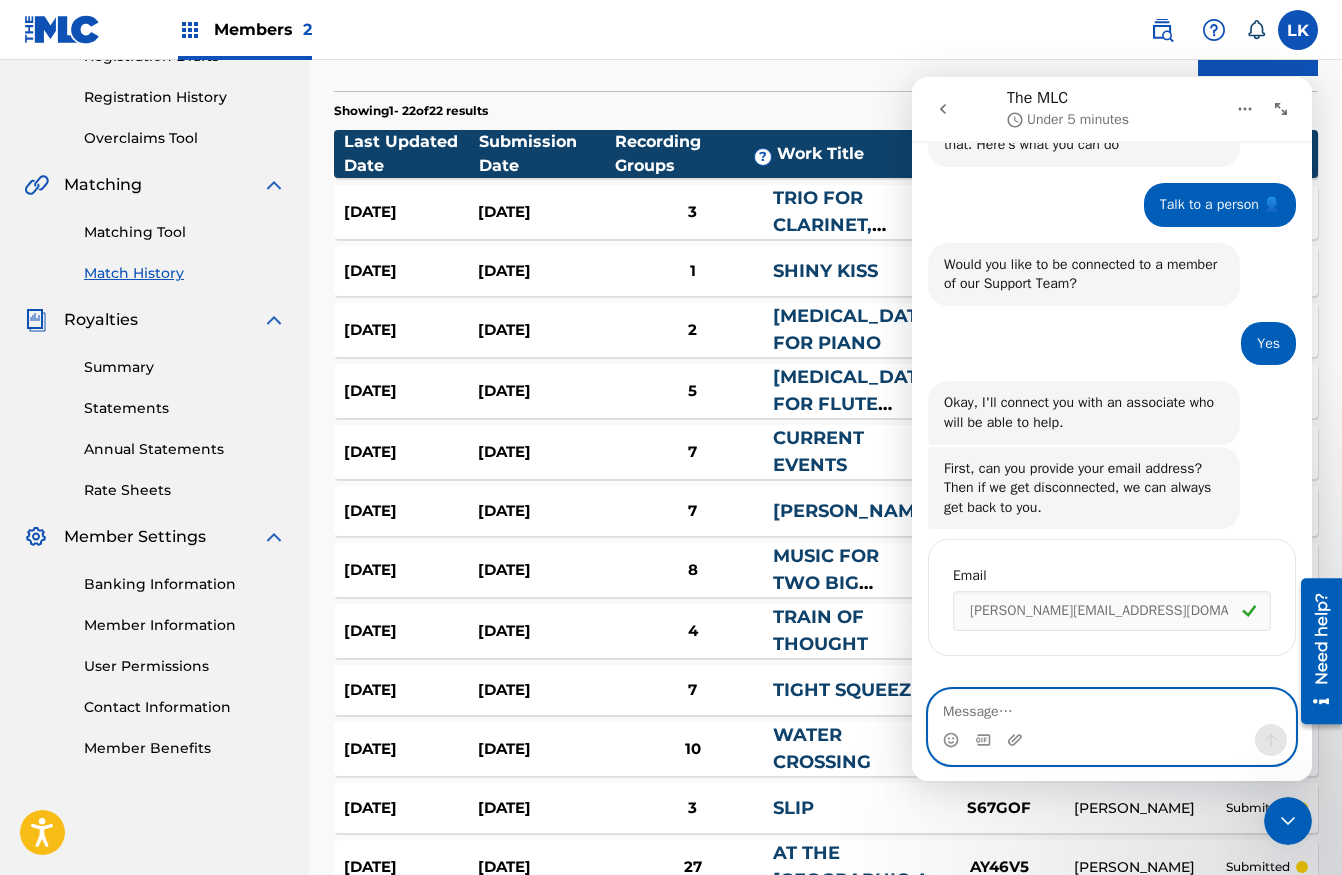 click at bounding box center [1112, 707] 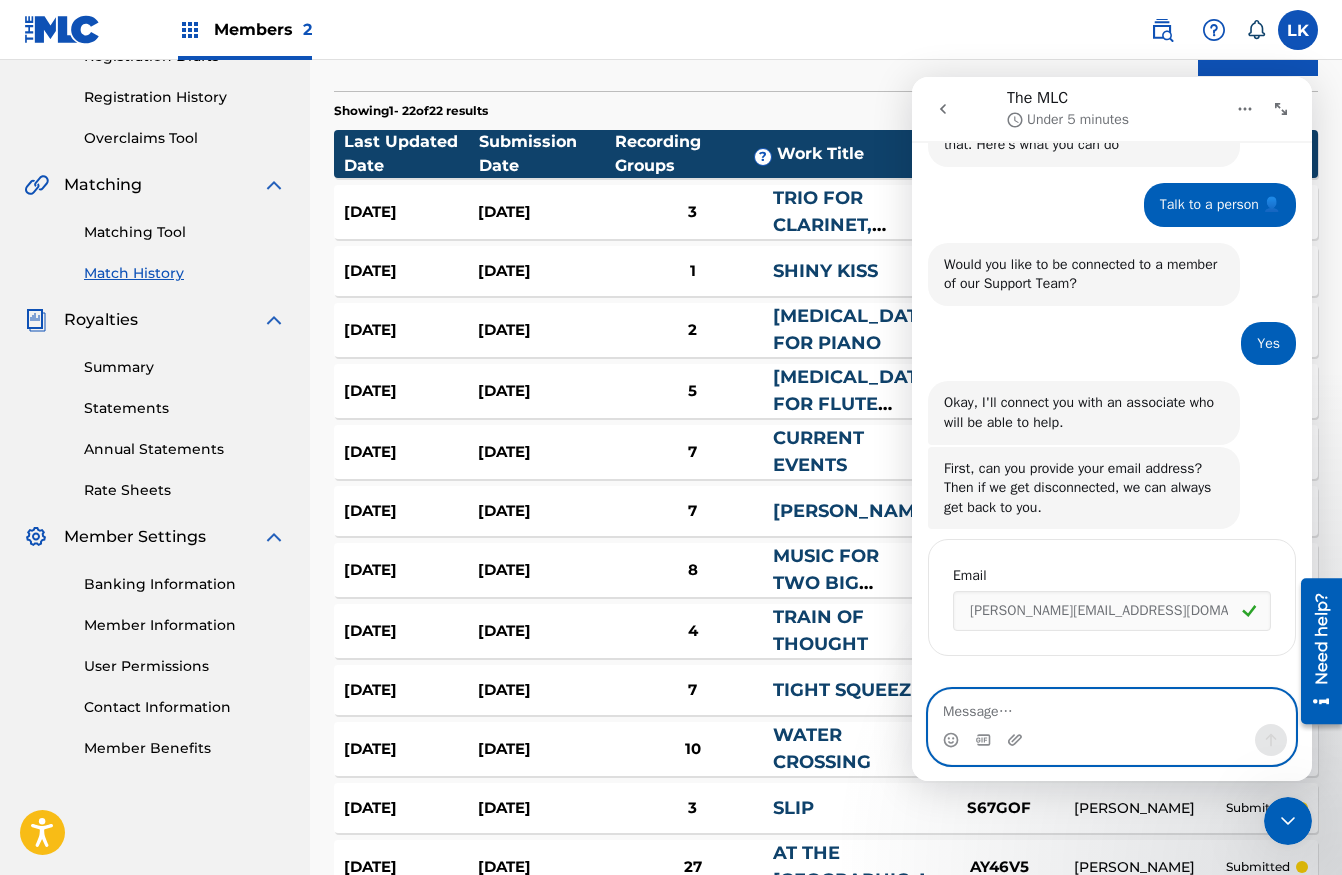 scroll, scrollTop: 387, scrollLeft: 0, axis: vertical 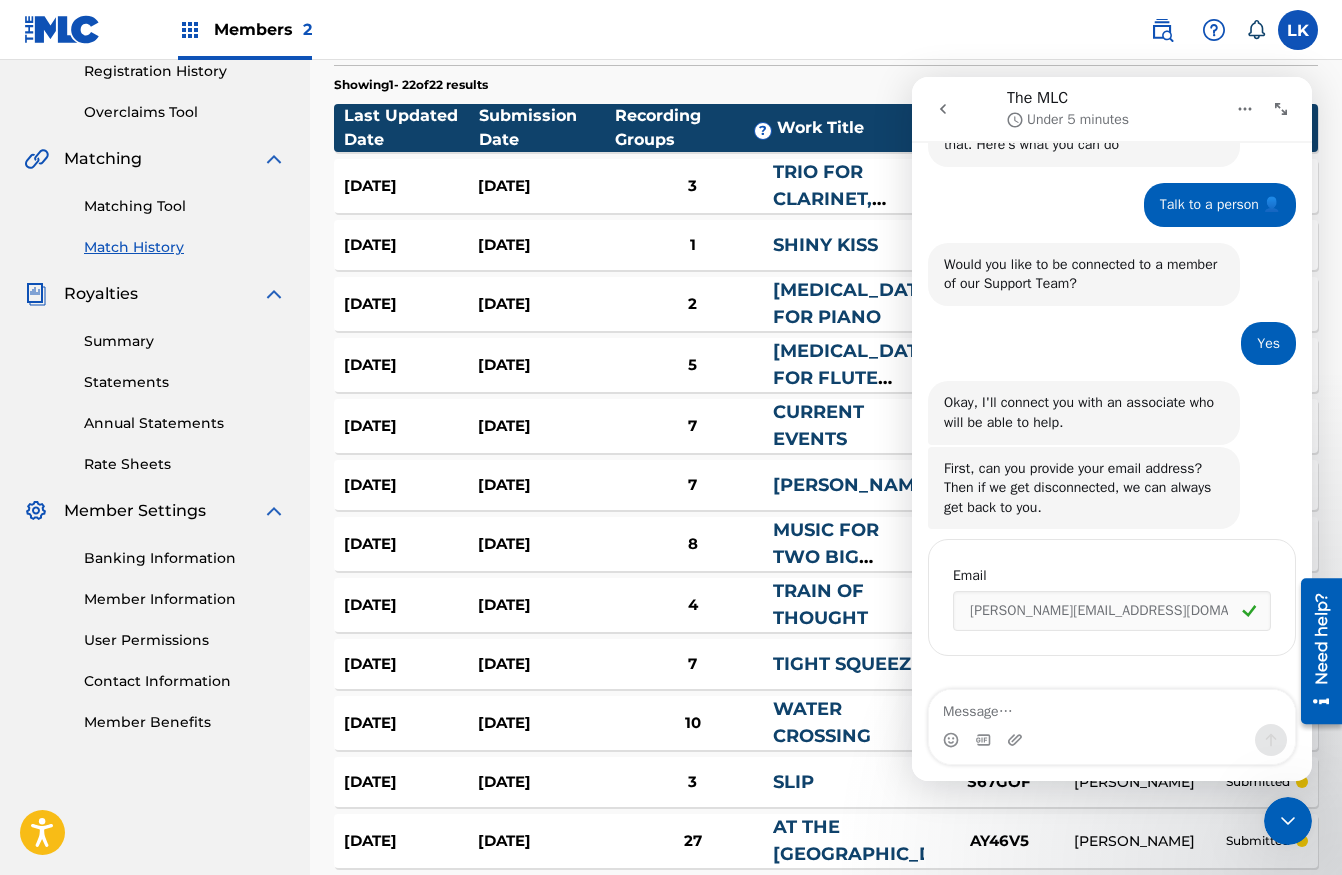 click 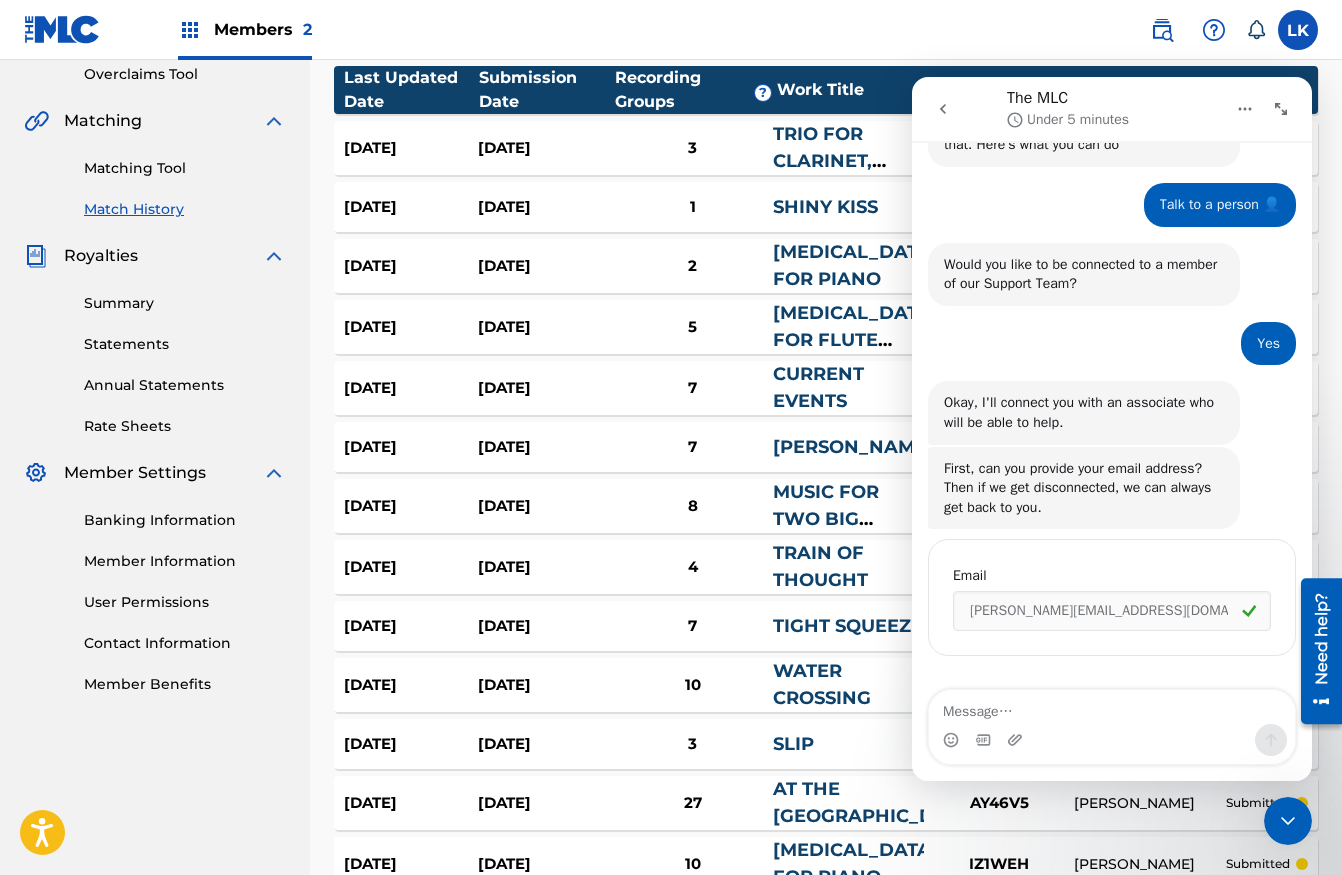 scroll, scrollTop: 512, scrollLeft: 0, axis: vertical 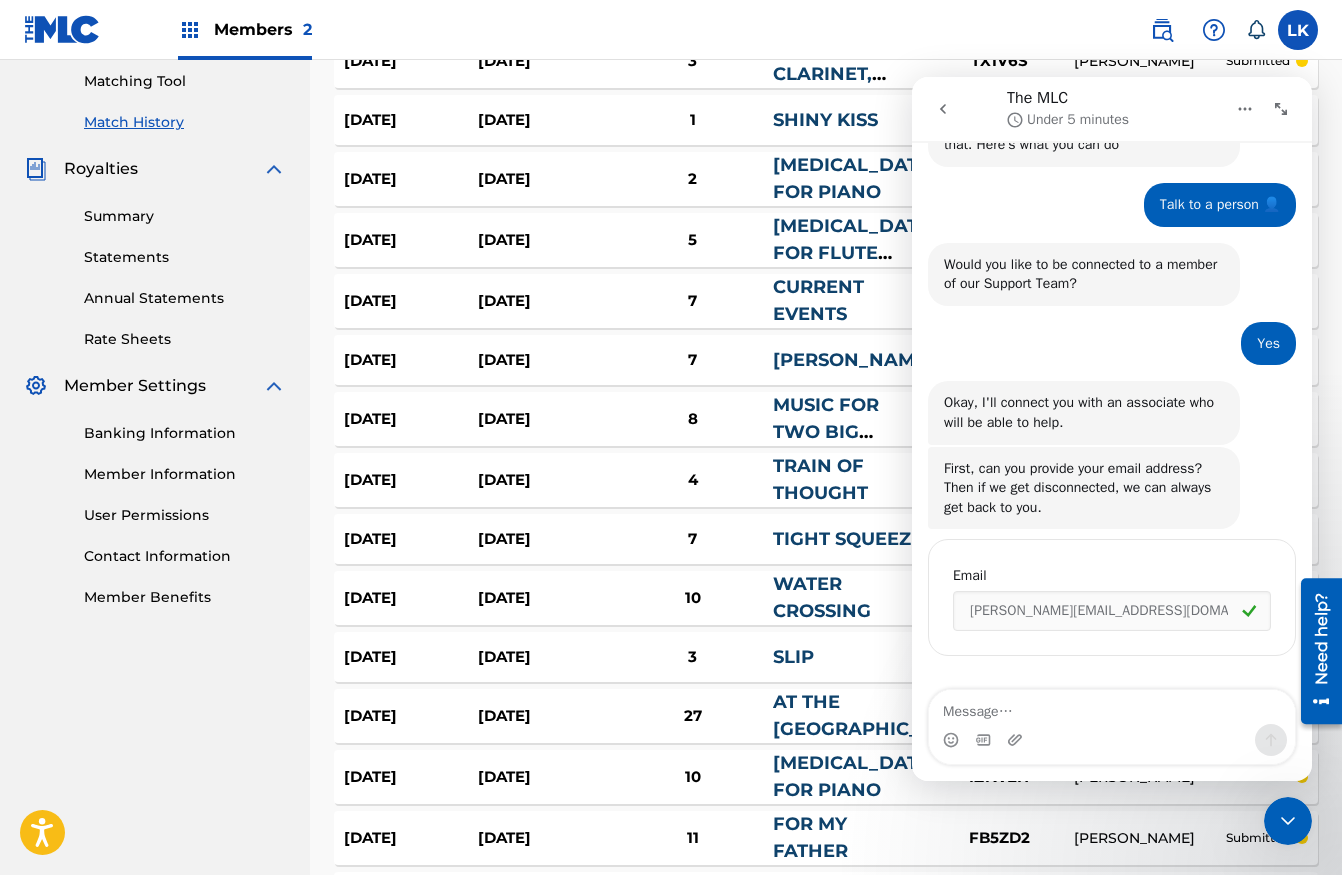 click on "Email [PERSON_NAME][EMAIL_ADDRESS][DOMAIN_NAME]" at bounding box center [1112, 597] 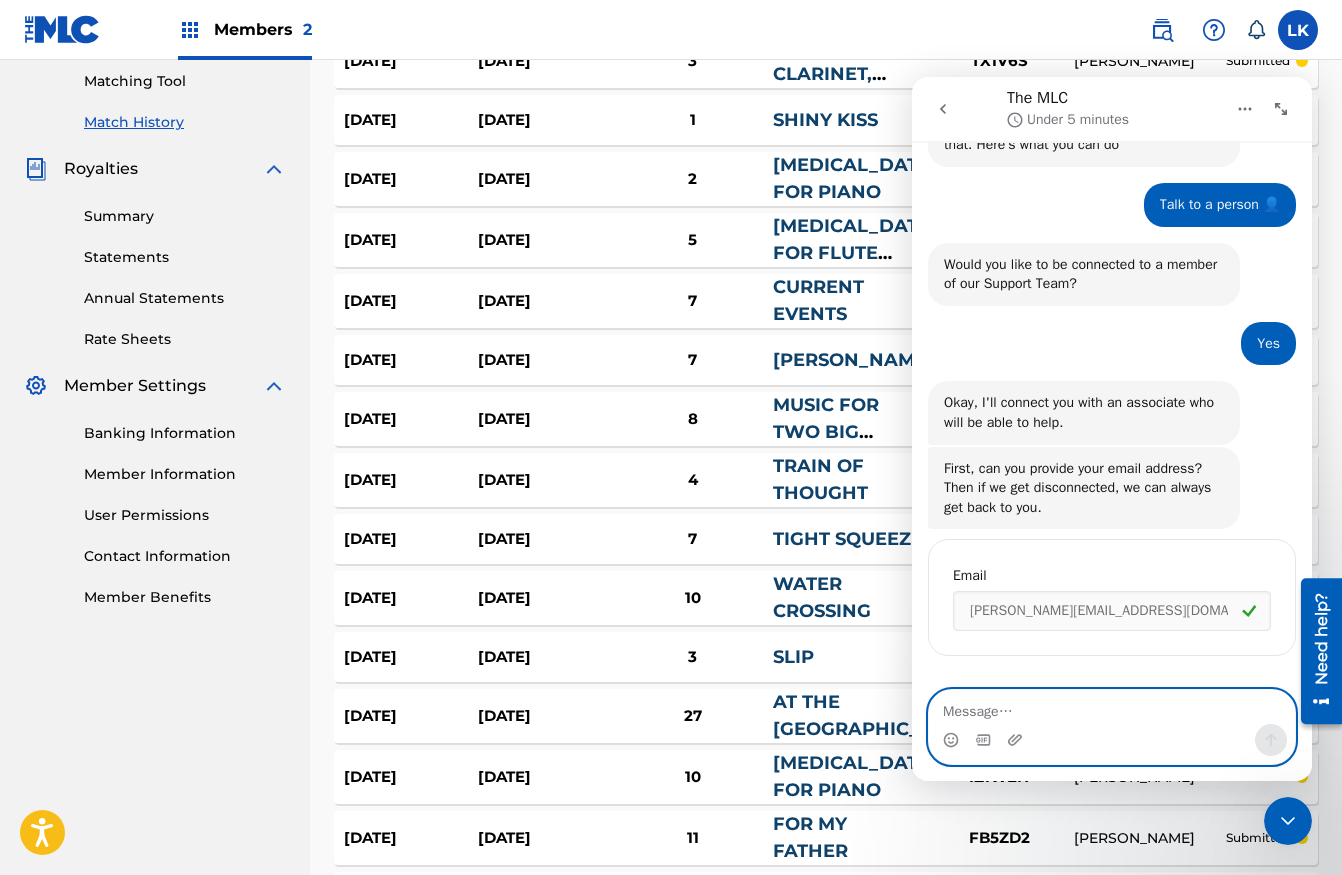 click at bounding box center [1112, 707] 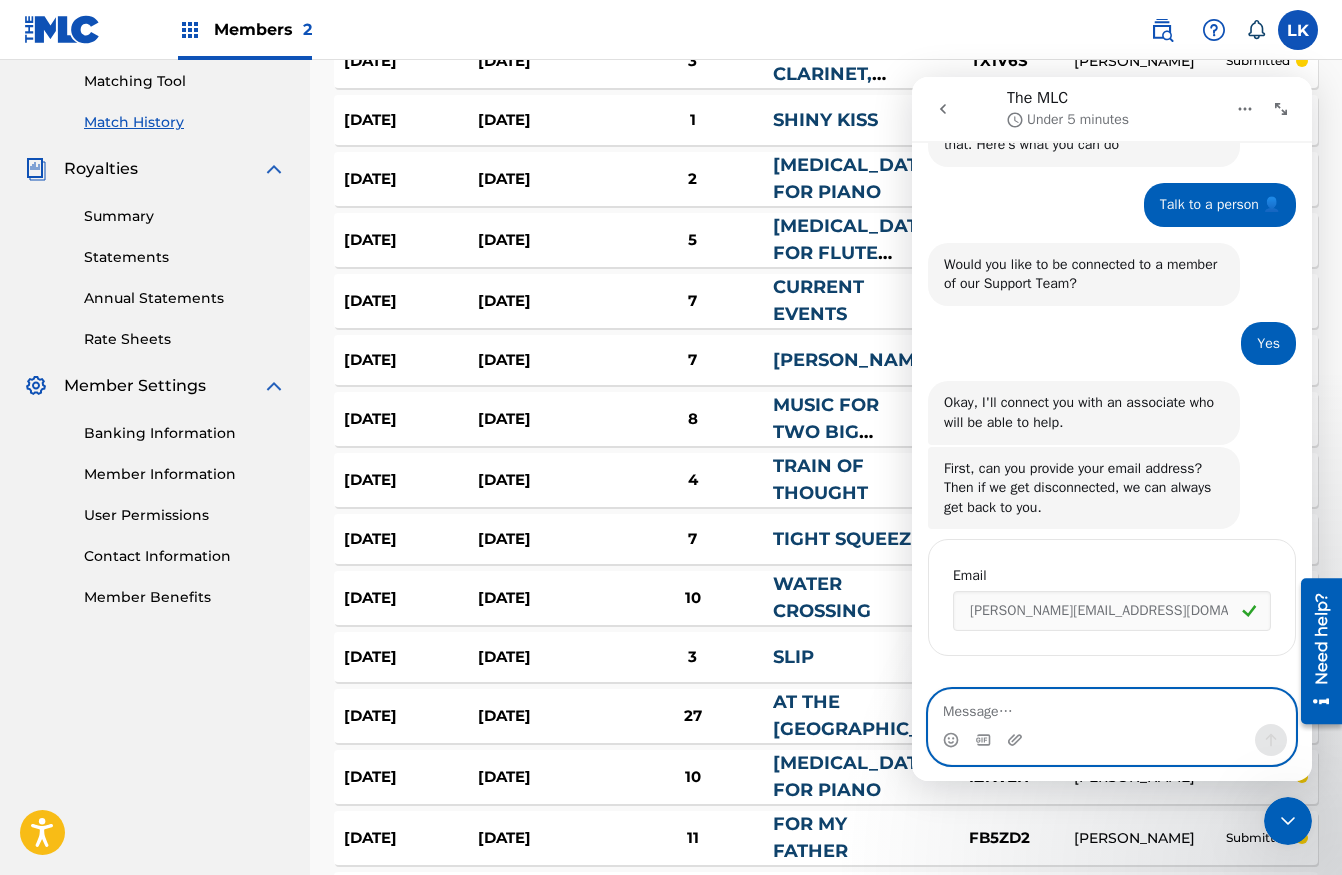 paste on "what's the turnaround time for when a match is submitted?" 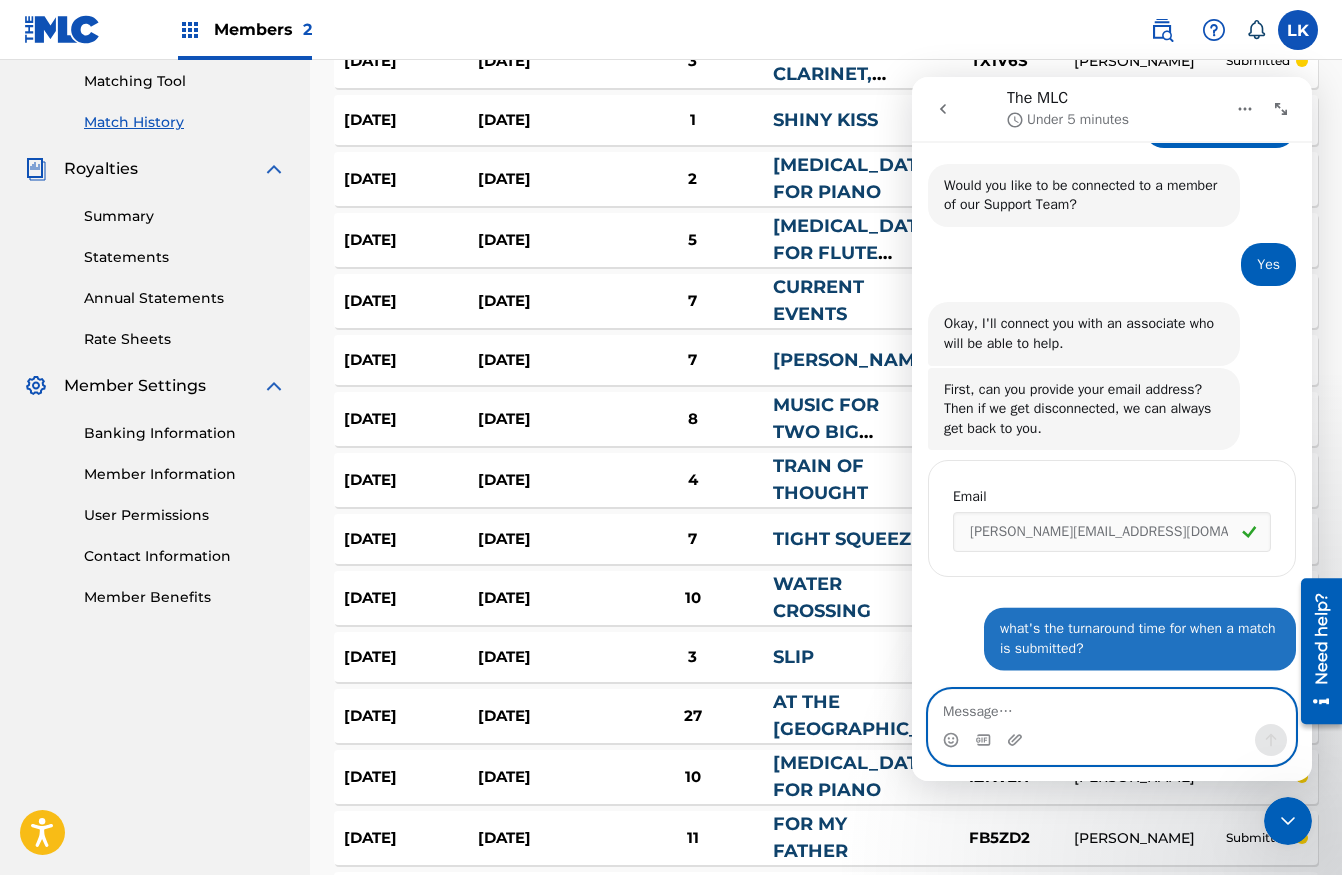 scroll, scrollTop: 484, scrollLeft: 0, axis: vertical 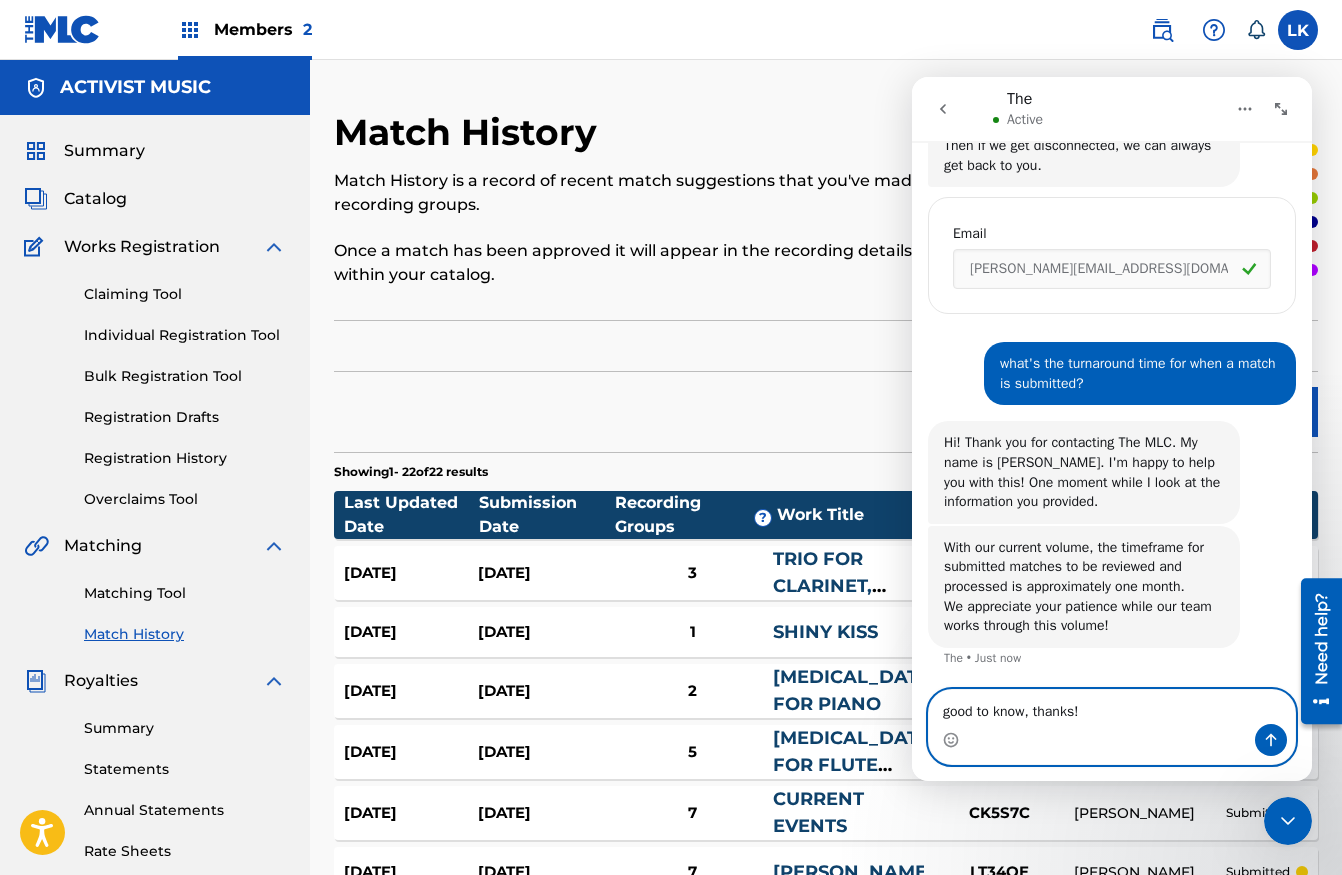 type on "good to know, thanks!" 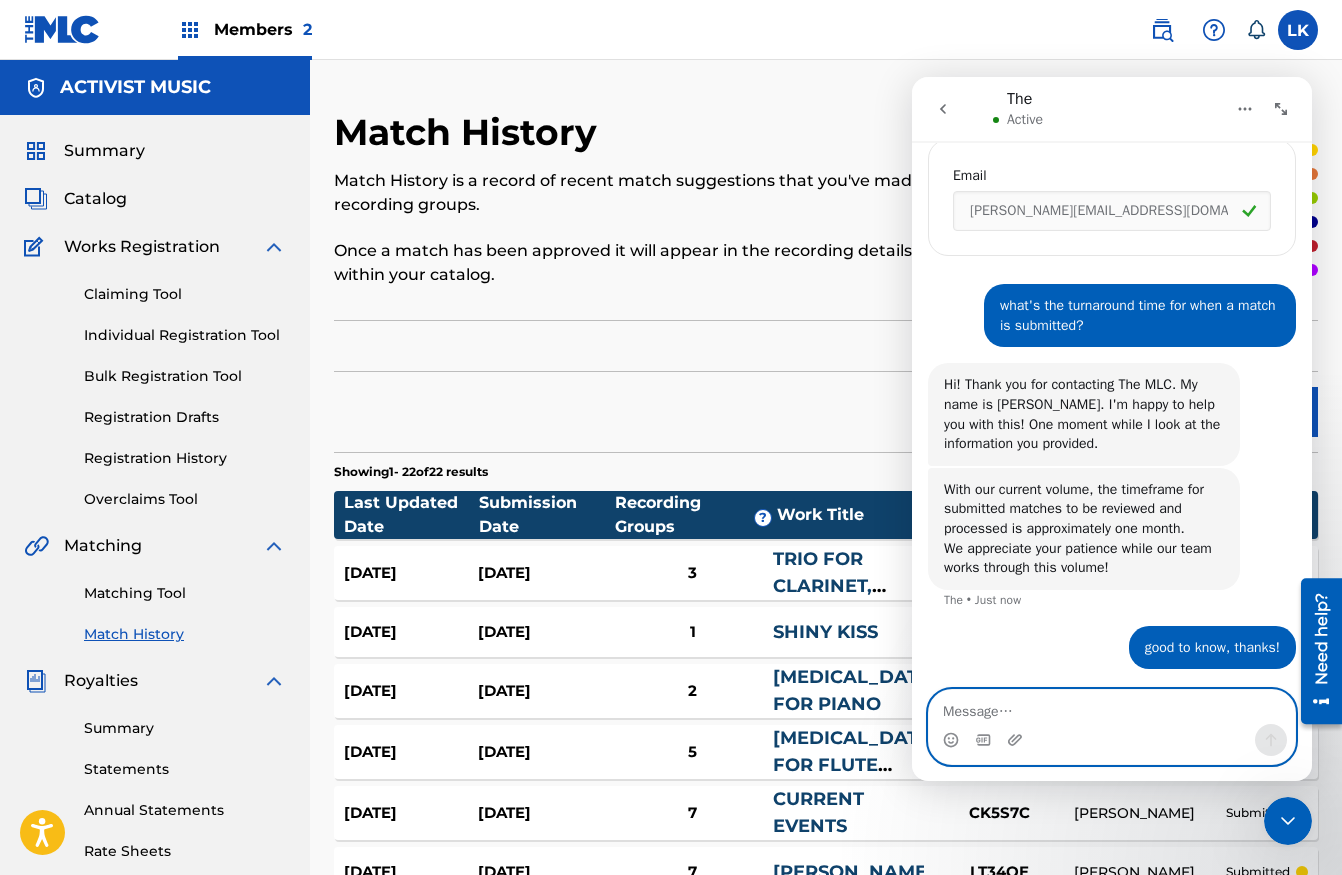 scroll, scrollTop: 806, scrollLeft: 0, axis: vertical 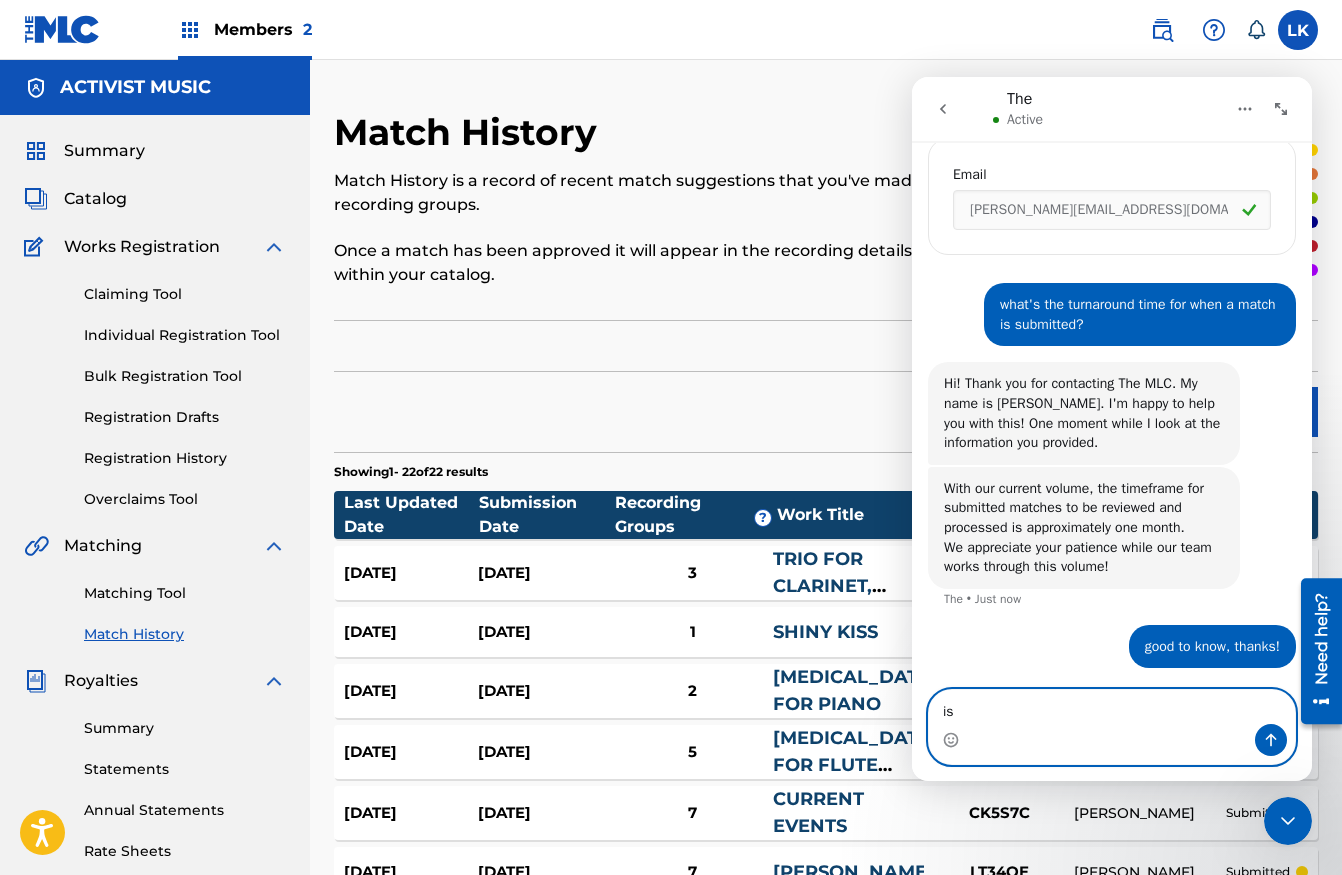 type on "i" 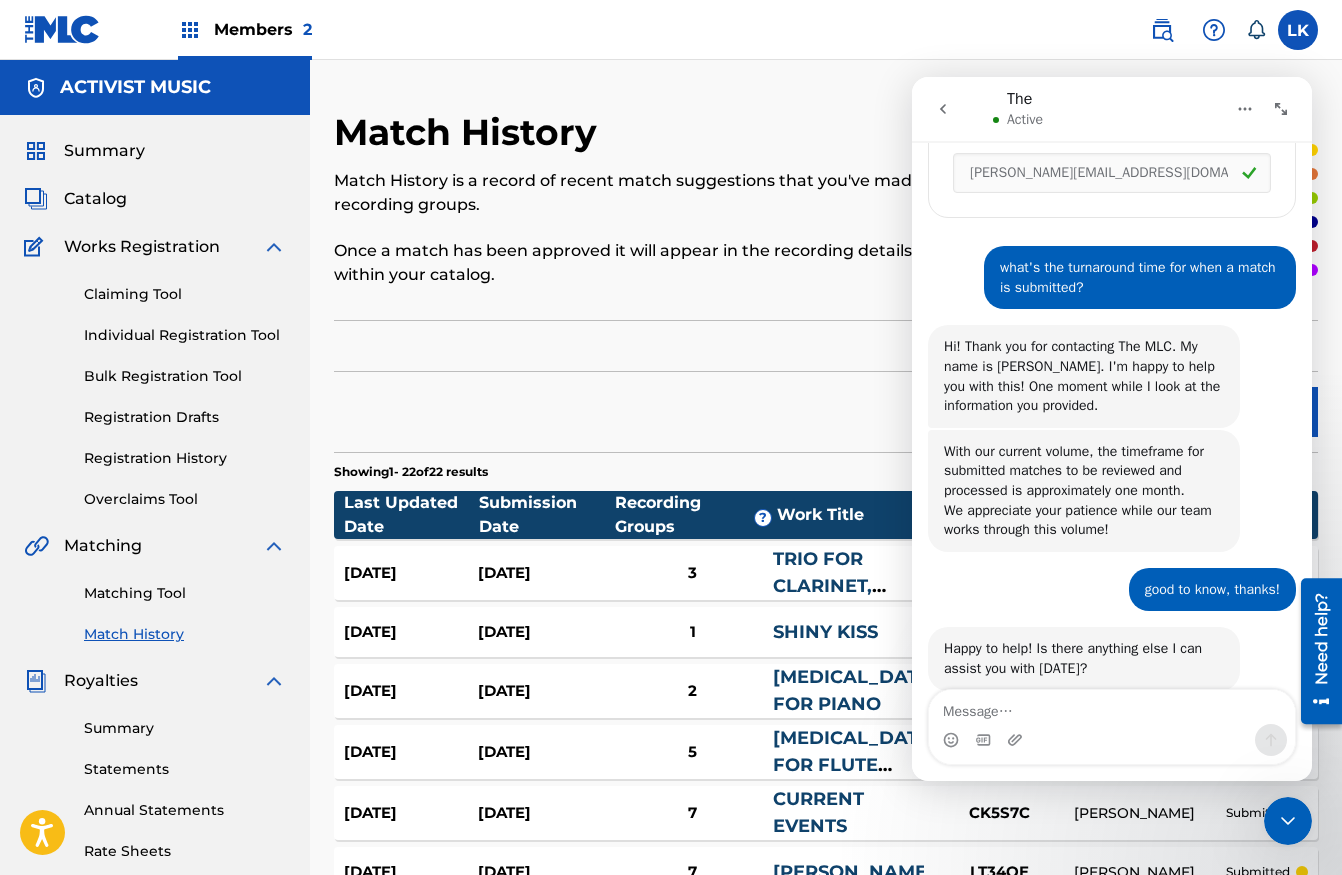 scroll, scrollTop: 885, scrollLeft: 0, axis: vertical 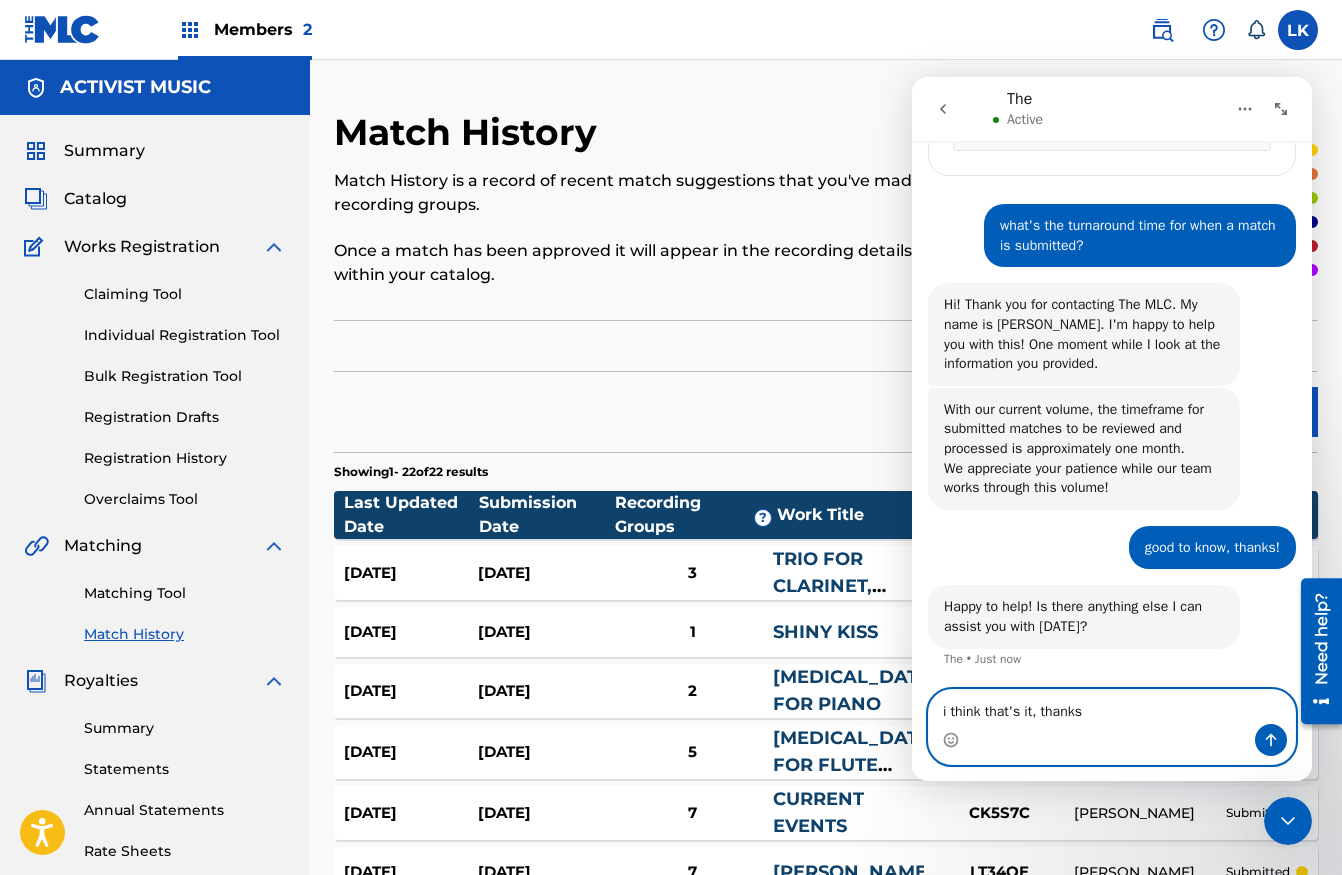 type on "i think that's it, thanks!" 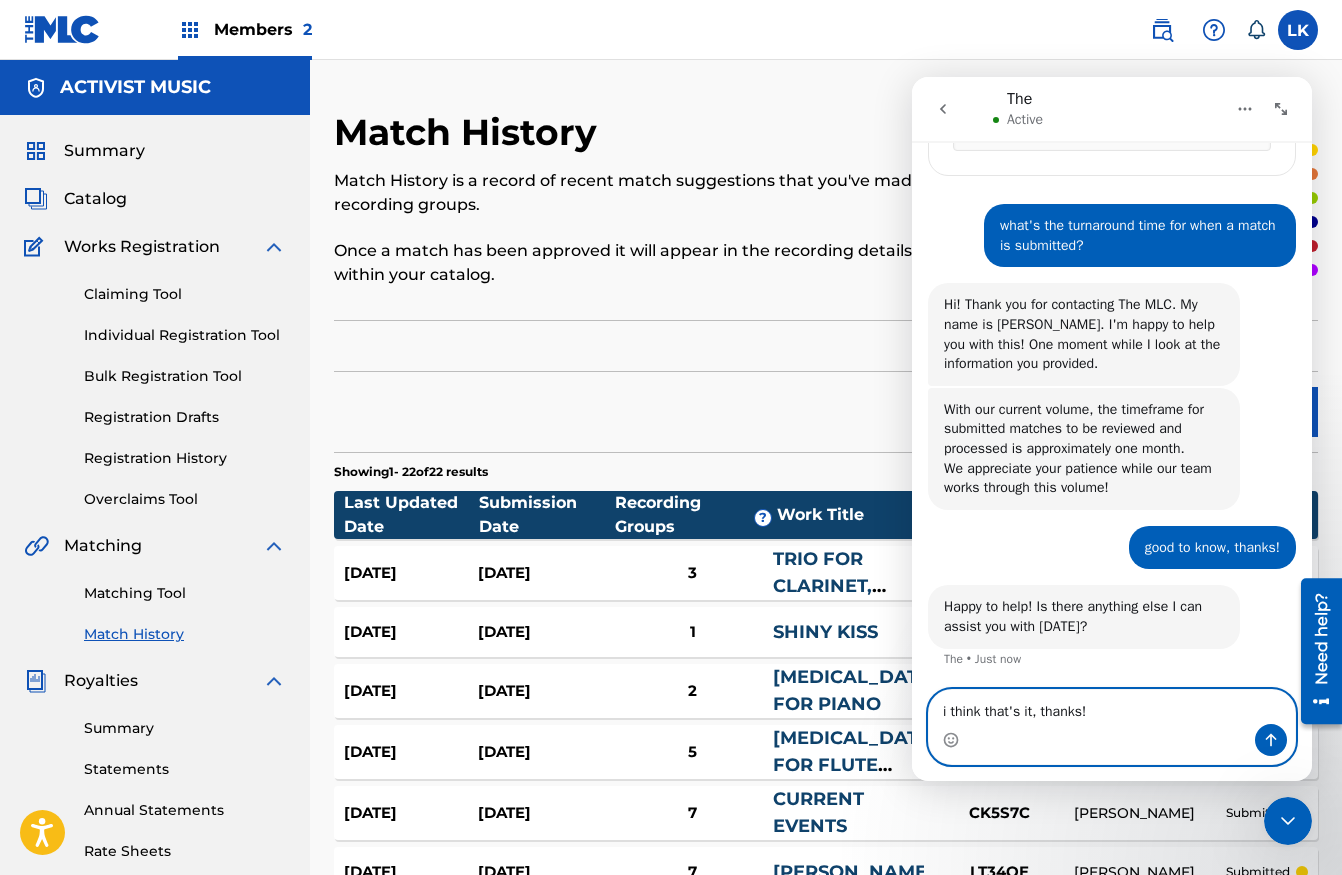type 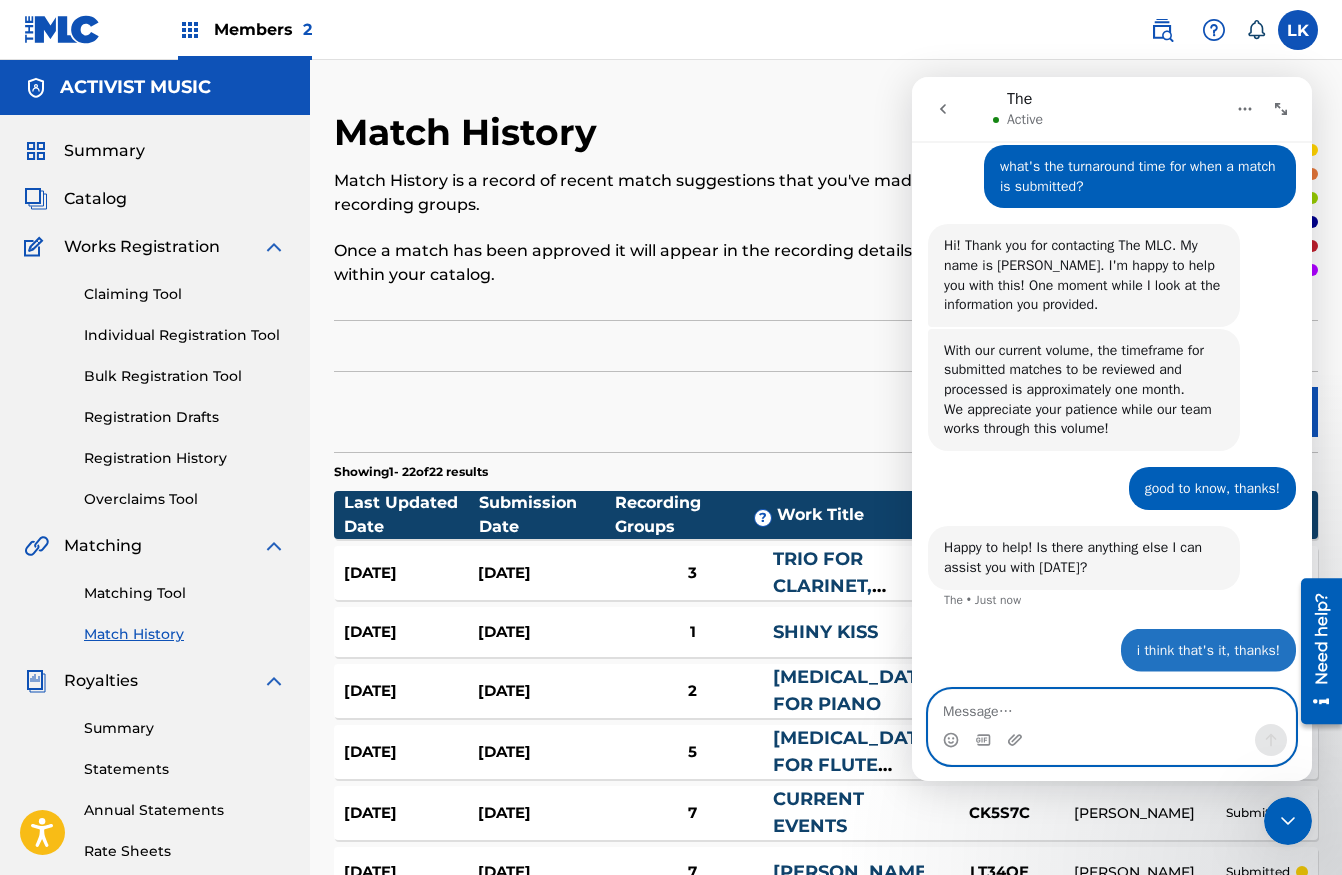 scroll, scrollTop: 945, scrollLeft: 0, axis: vertical 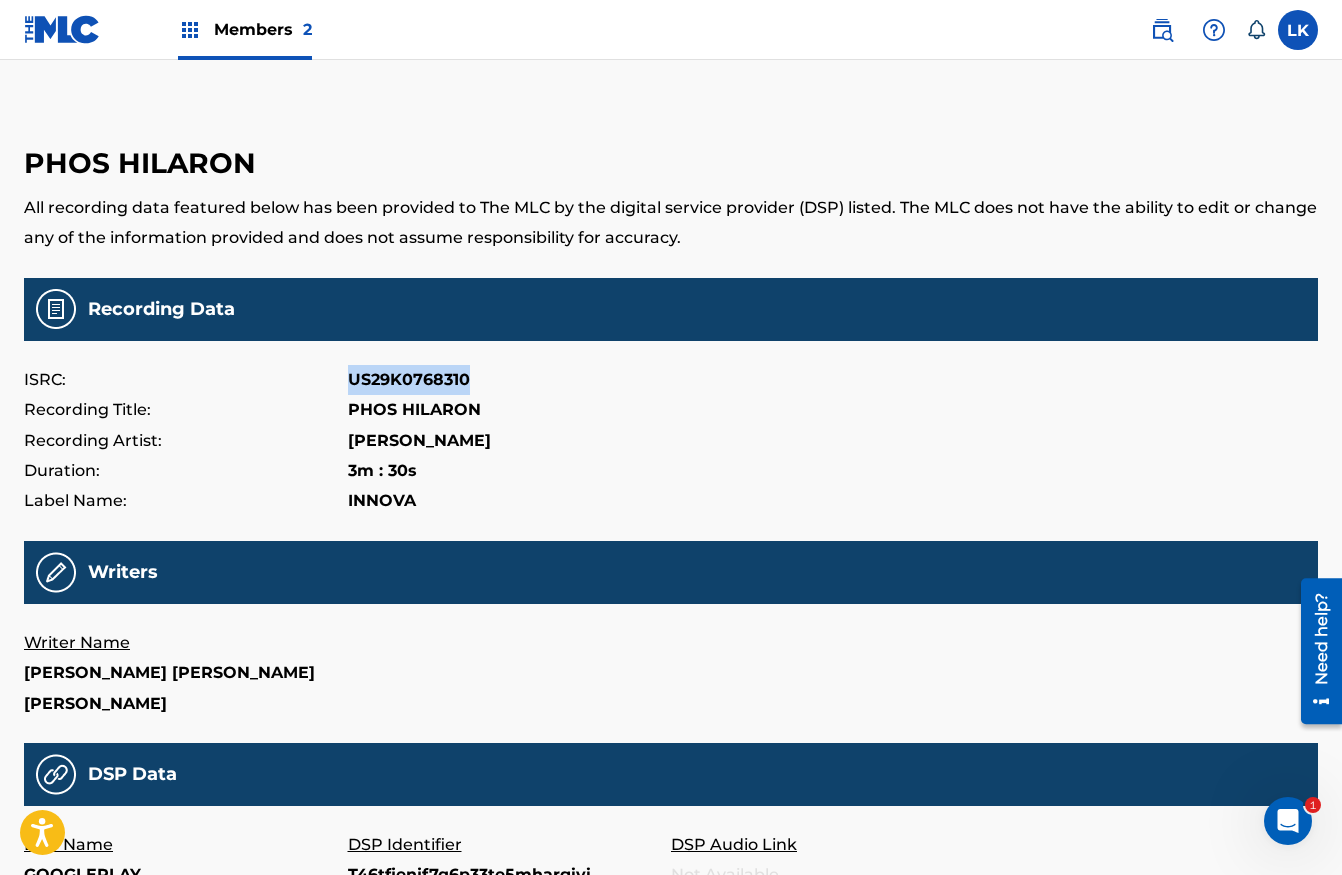 drag, startPoint x: 499, startPoint y: 377, endPoint x: 341, endPoint y: 386, distance: 158.25612 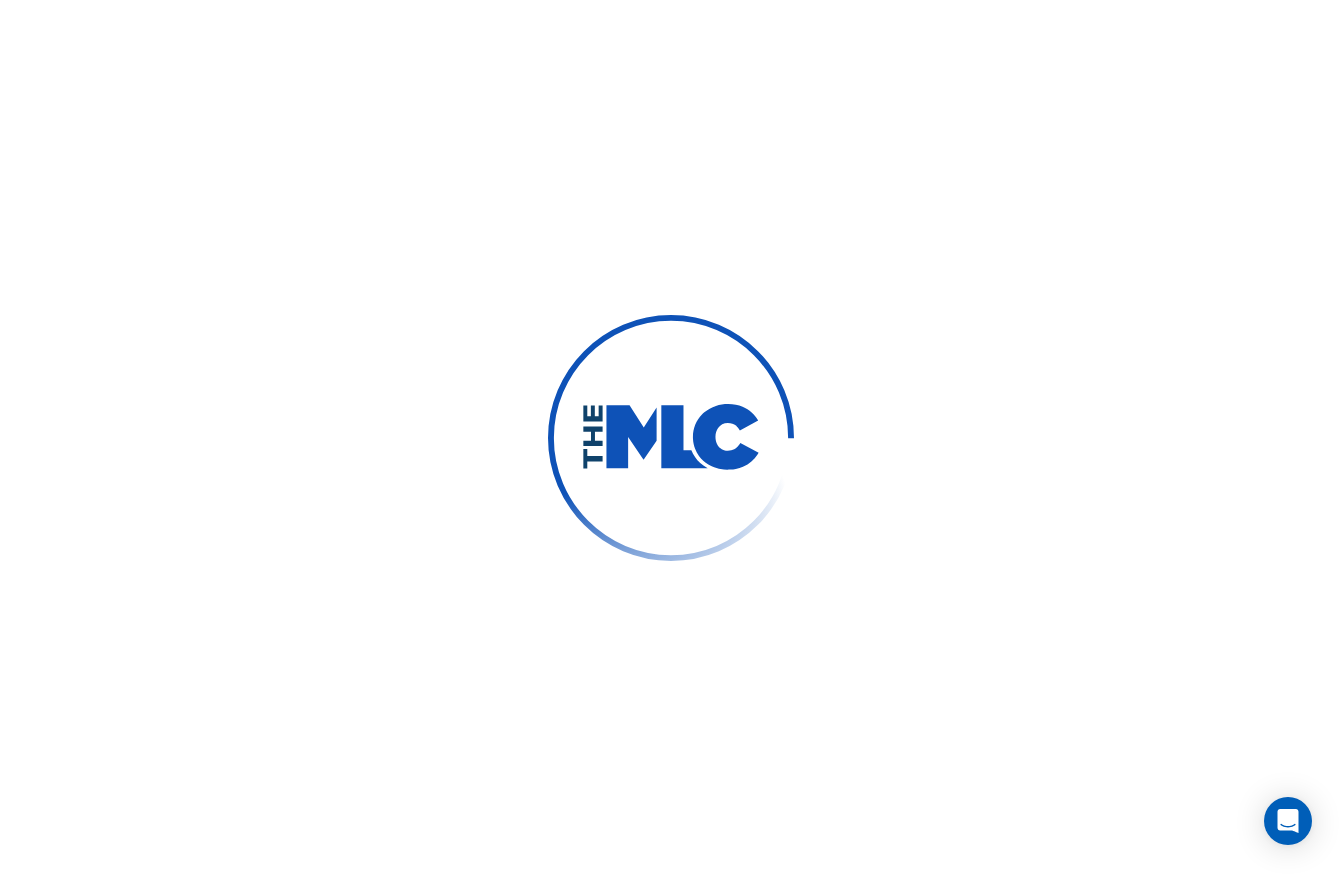 scroll, scrollTop: 0, scrollLeft: 0, axis: both 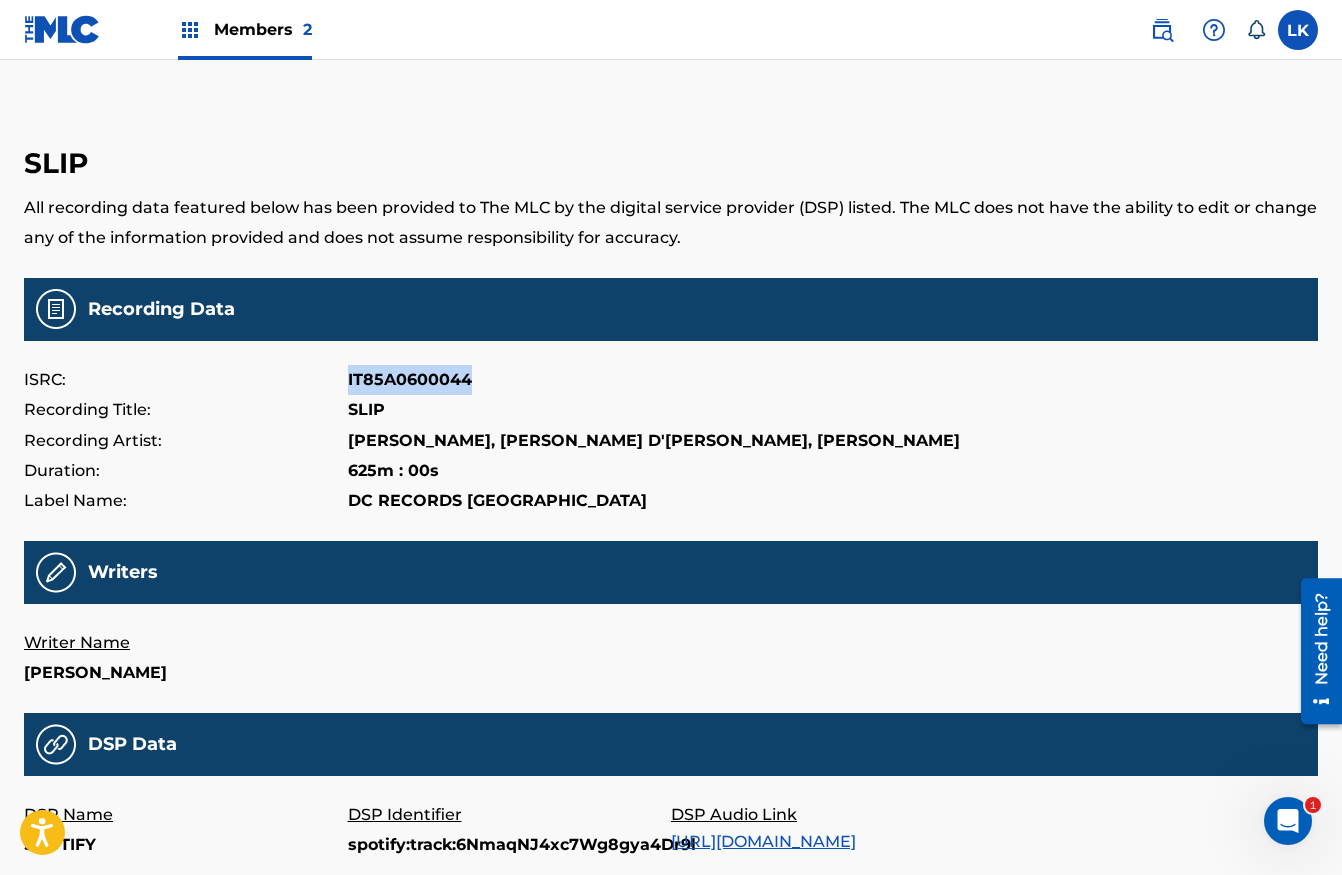 drag, startPoint x: 515, startPoint y: 373, endPoint x: 298, endPoint y: 379, distance: 217.08293 